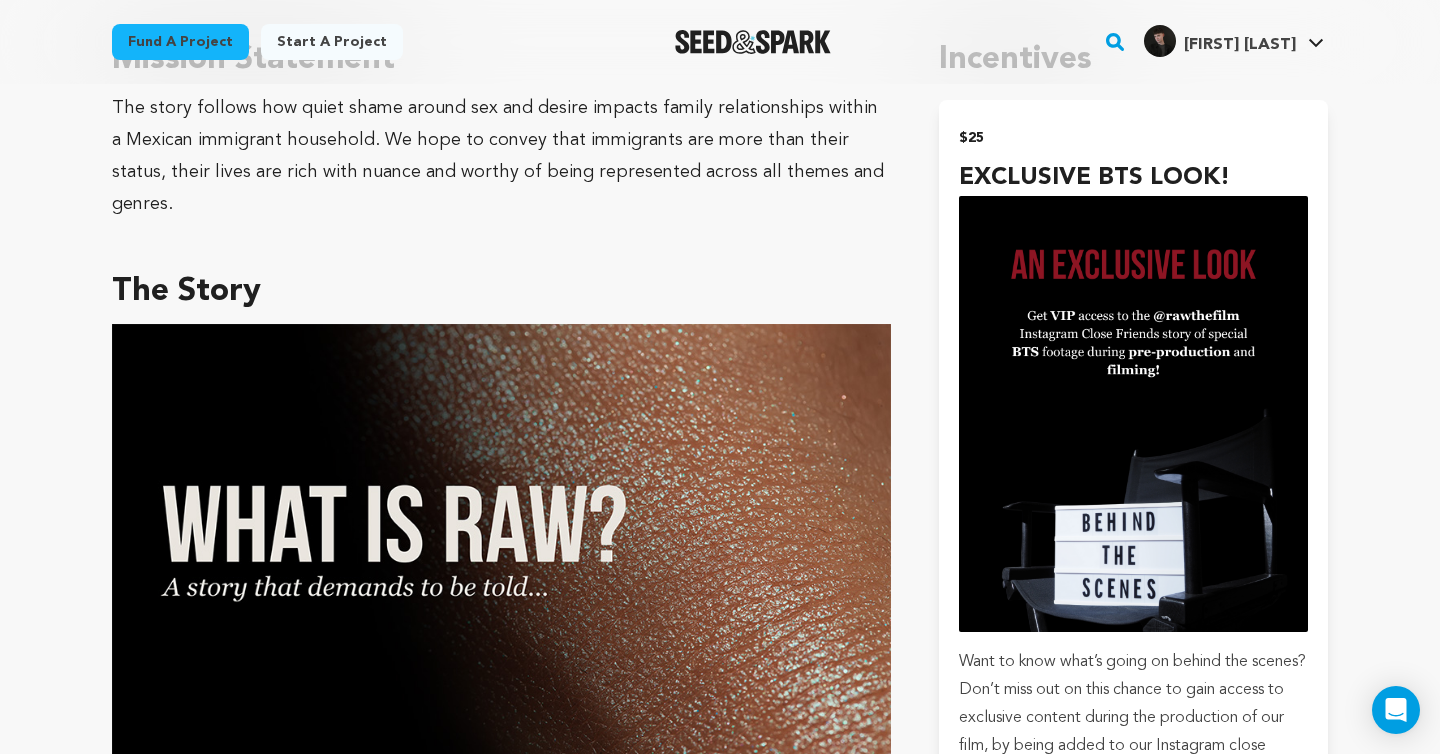 scroll, scrollTop: 1098, scrollLeft: 0, axis: vertical 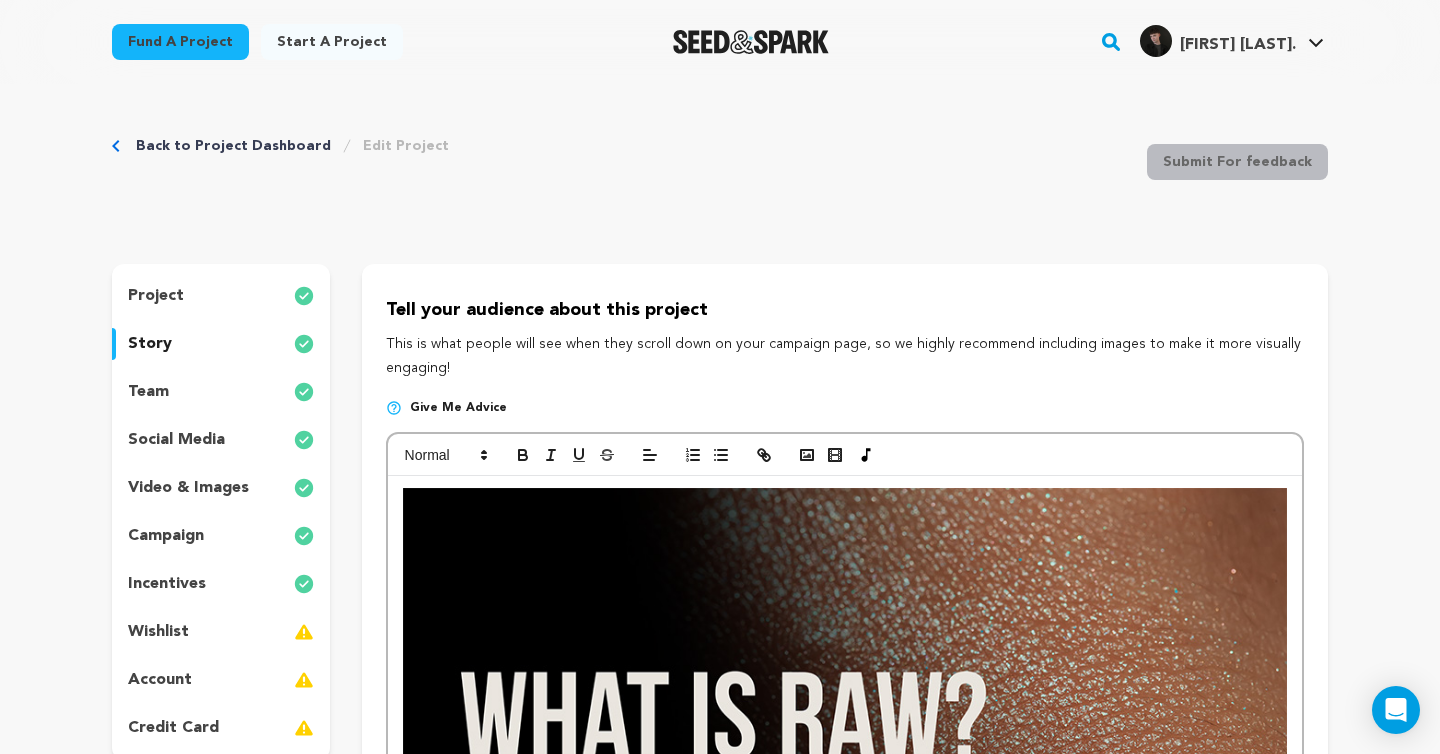 click on "[FIRST], a young closeted [NATIONALITY] man, must face his worst fears when sneaking out for a hookup causes his skin to ROT... While his mother is at work, [FIRST] sneaks out for his first hookup with another man. As his shame around sex and intimacy begin to physically manifest as rotting blistering skin, he runs abruptly out of fear. When he returns home to find his mom, [FIRST], back from work earlier than expected, he must conceal the spreading rot and face his fears of confronting his sexuality, potentially disappointing his hard working immigrant mother. Our script for Raw, The LATINO community remains vastly underrepresented in film, while also being one of the largest and most devoted media audiences in the U.S. As shared in the McKinsey article Latinos in Hollywood: Amplifying voices, expanding horizons, “Despite US Latinos account for 24 percent of box office ticket sales and 24 percent of streaming subscribers, Latinos hold less than 5 percent of leading on-screen LGBTQ Raw" at bounding box center [845, 1502] 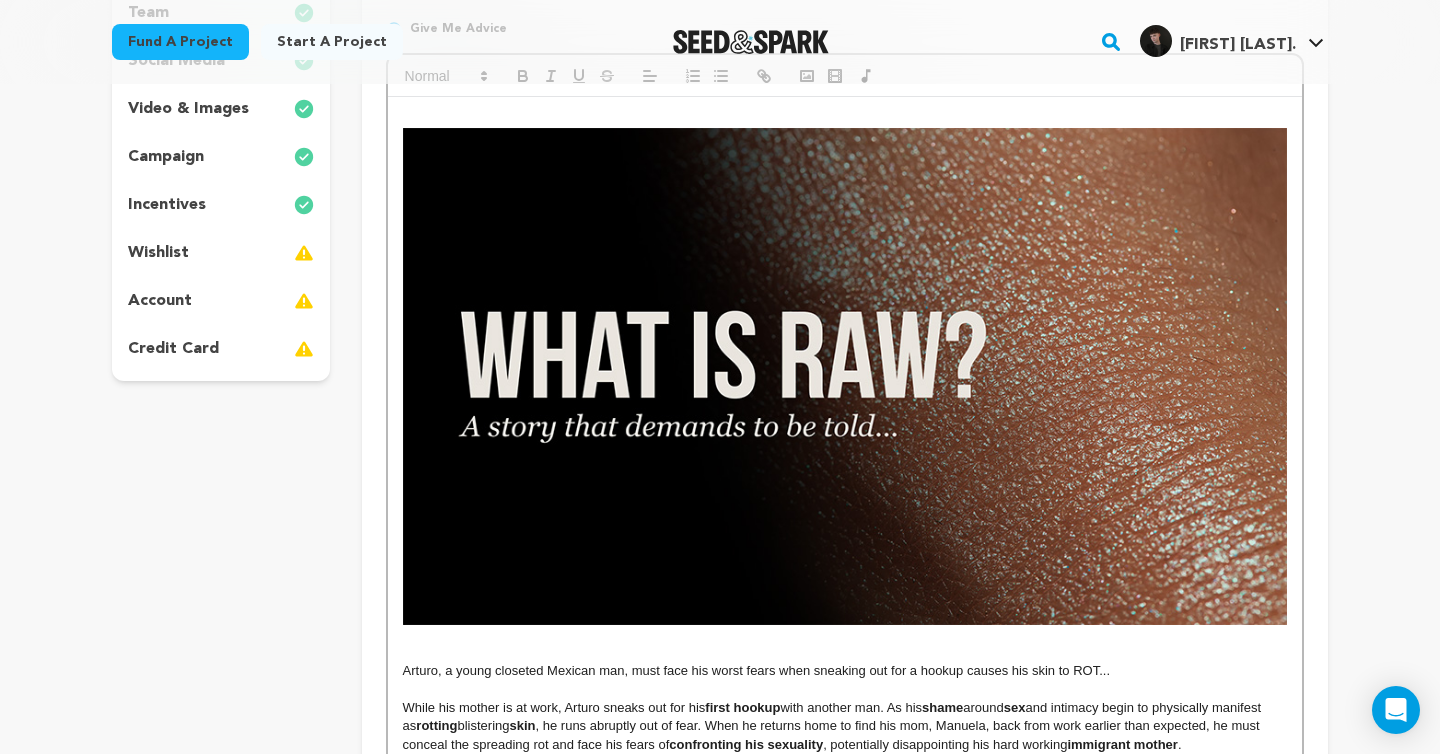 scroll, scrollTop: 381, scrollLeft: 0, axis: vertical 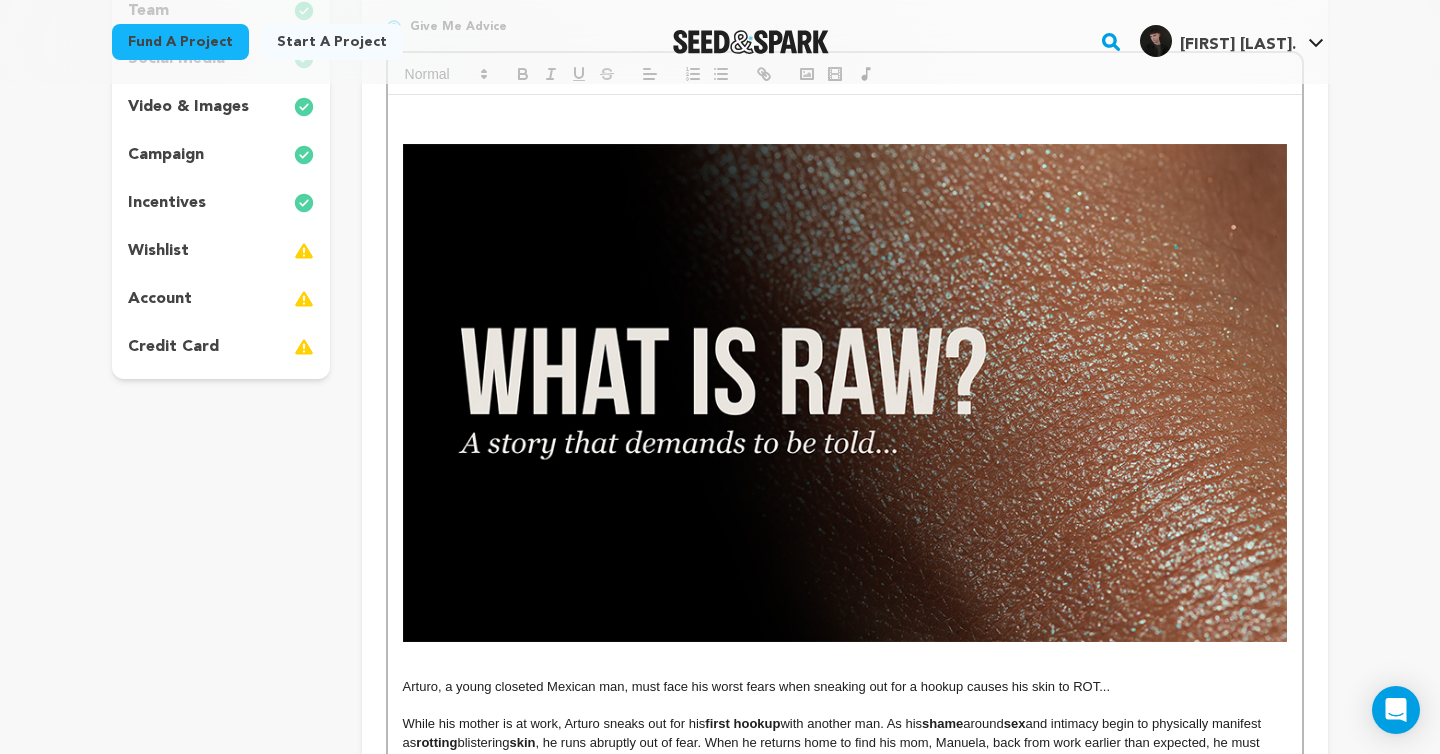 click at bounding box center (845, 669) 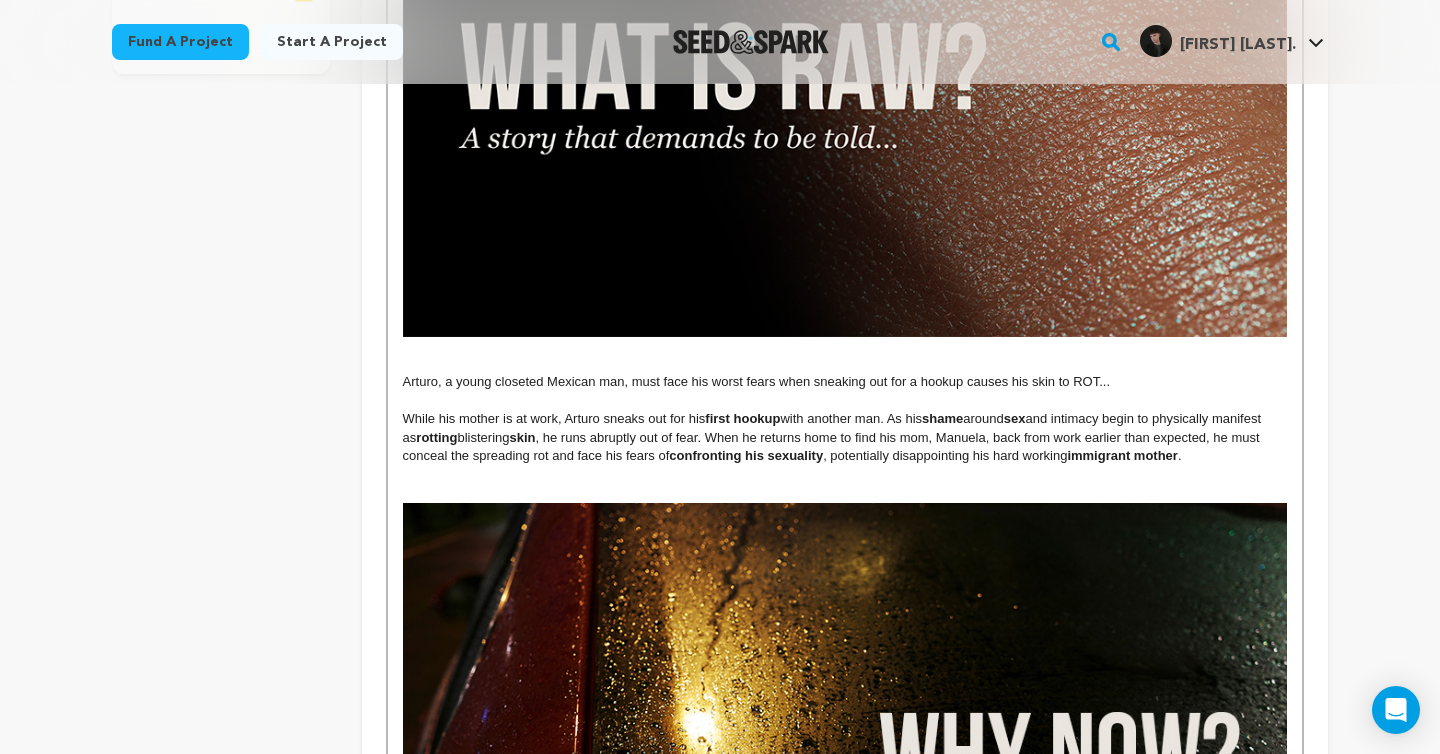 scroll, scrollTop: 728, scrollLeft: 0, axis: vertical 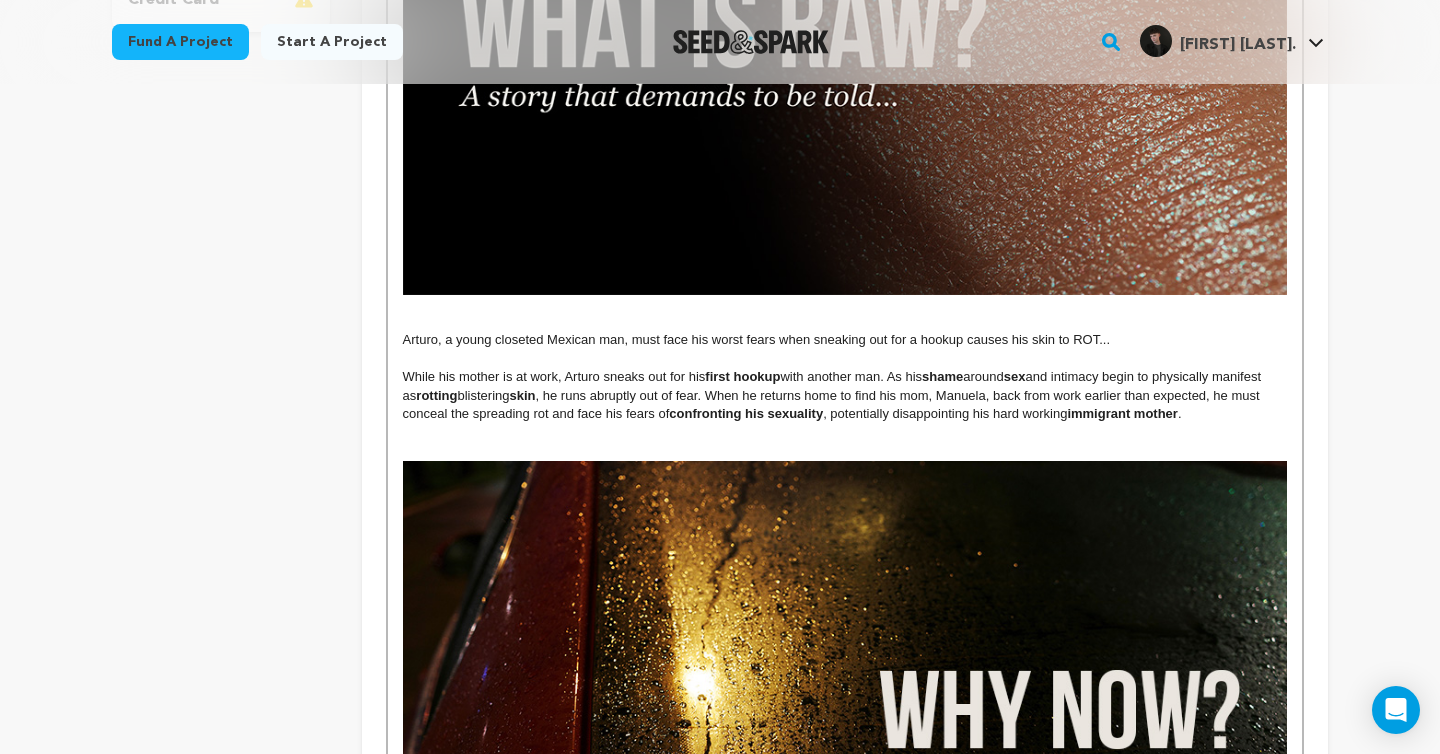 click at bounding box center (845, 451) 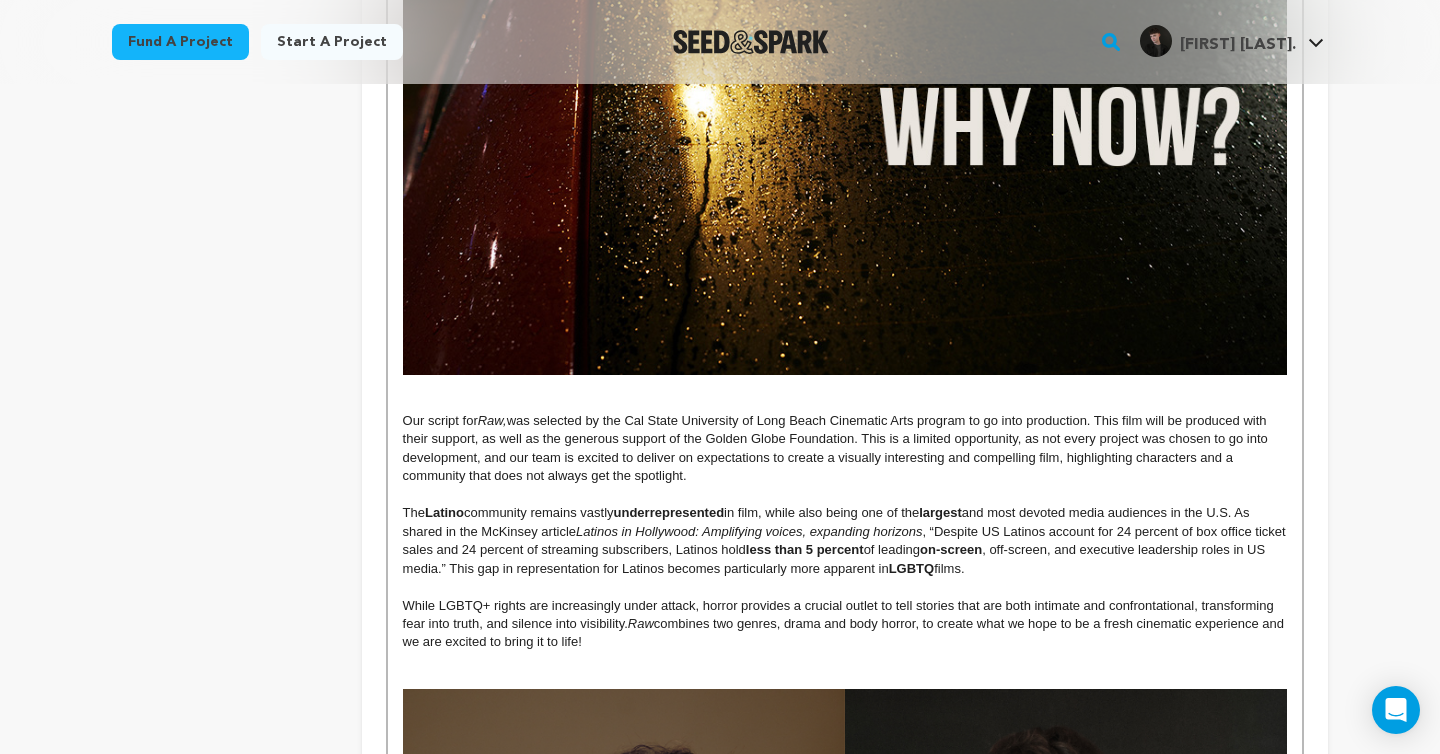 scroll, scrollTop: 1331, scrollLeft: 0, axis: vertical 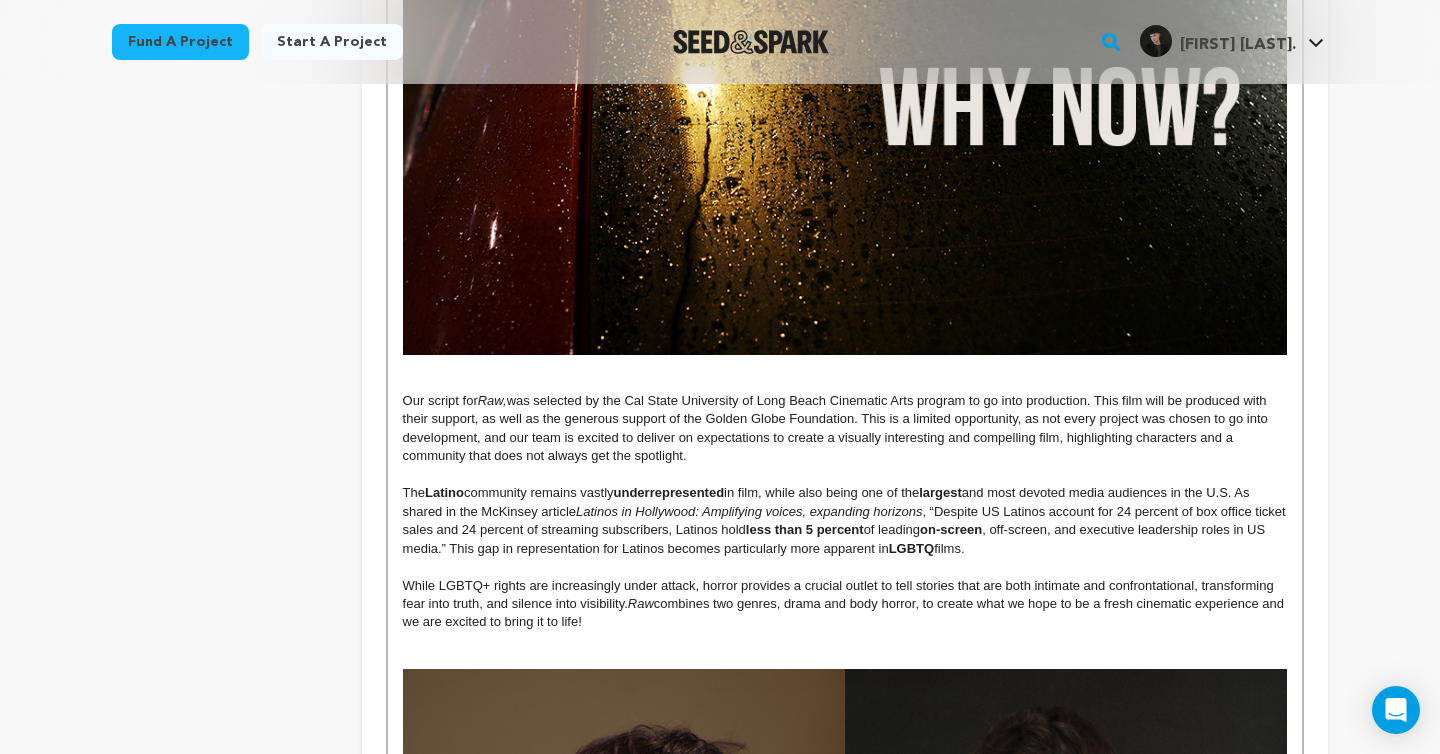 click at bounding box center [845, 383] 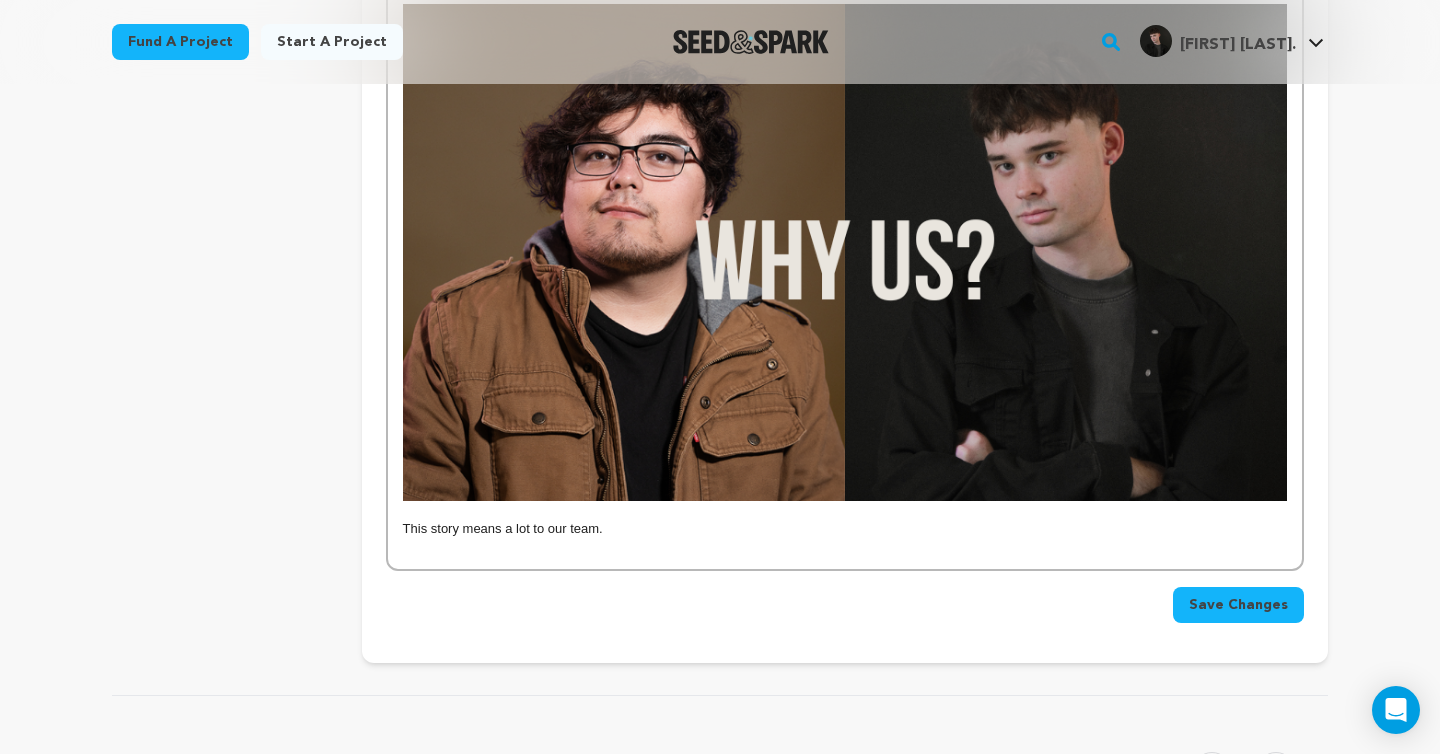 scroll, scrollTop: 2000, scrollLeft: 0, axis: vertical 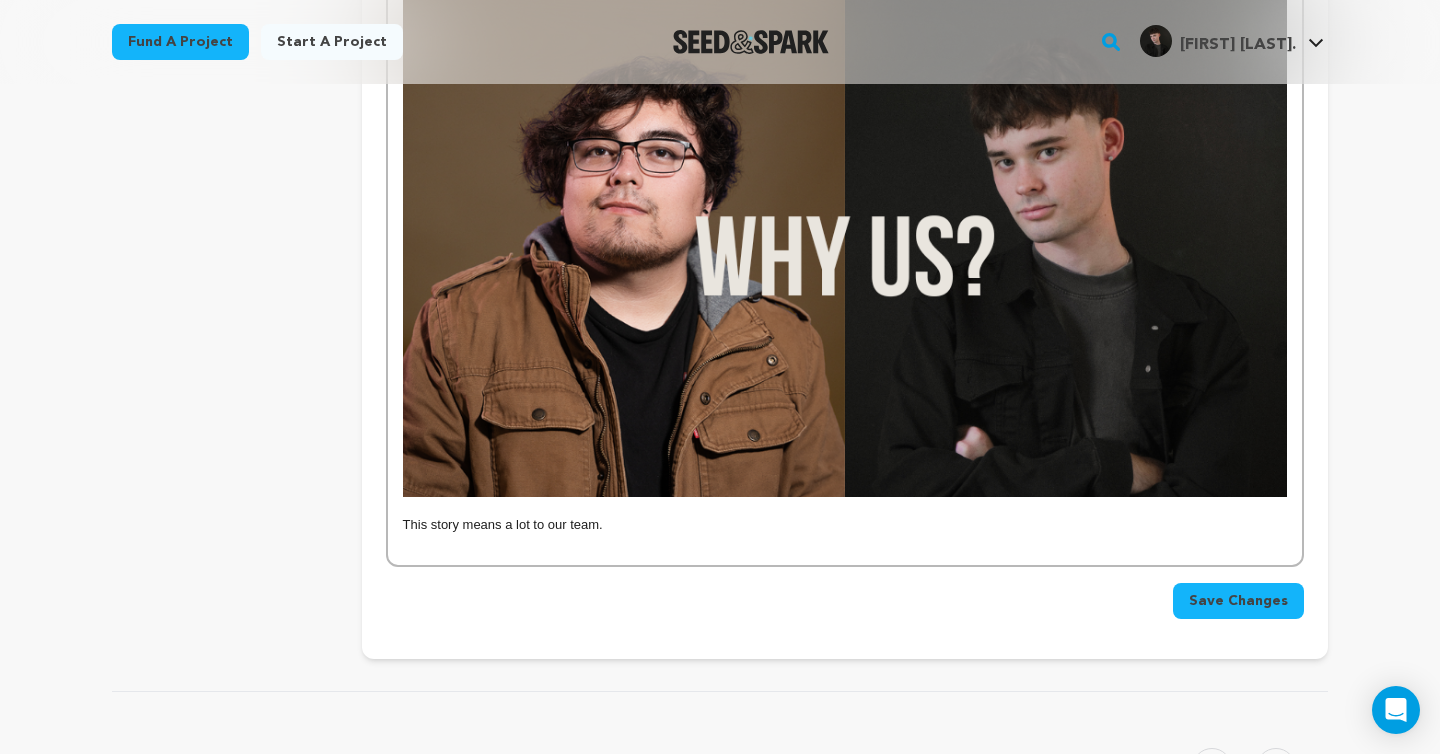 click on "This story means a lot to our team." at bounding box center (845, 525) 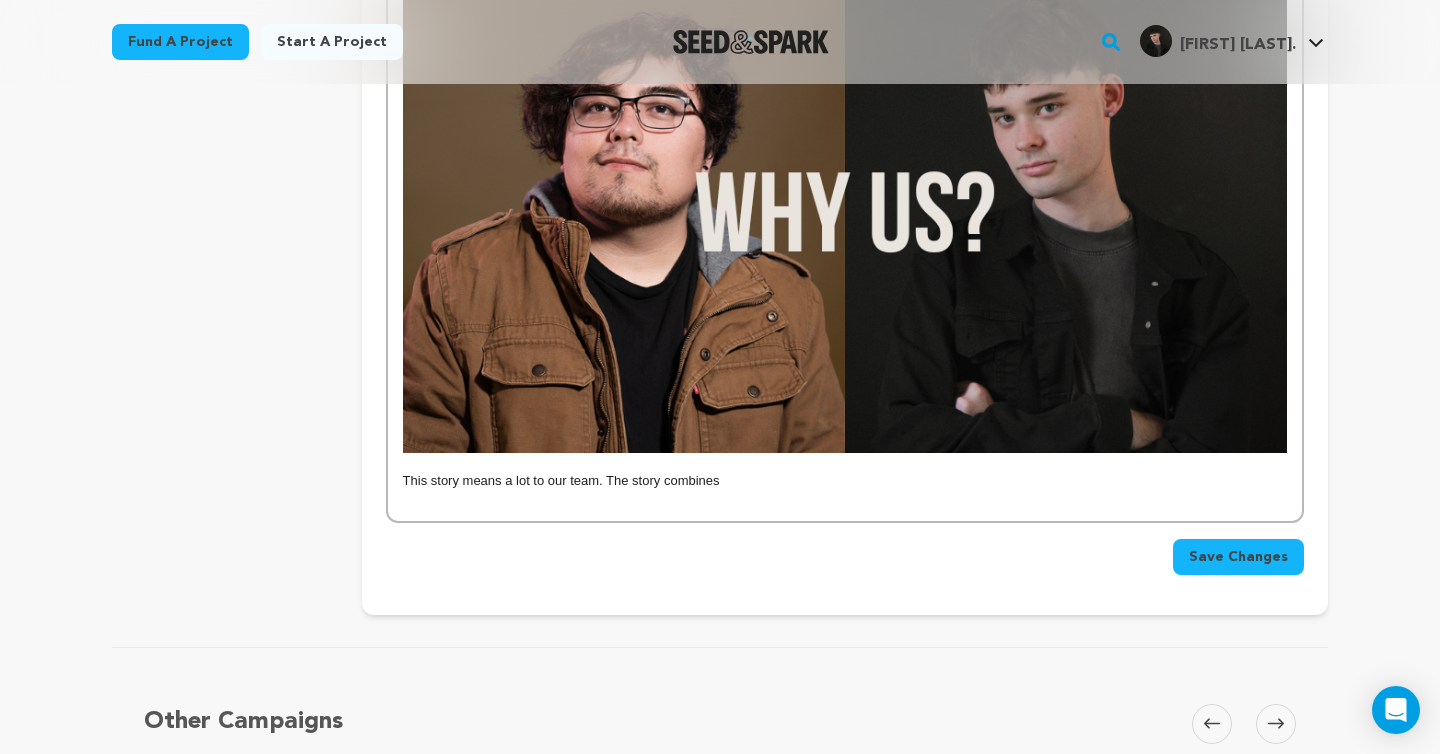 scroll, scrollTop: 2134, scrollLeft: 0, axis: vertical 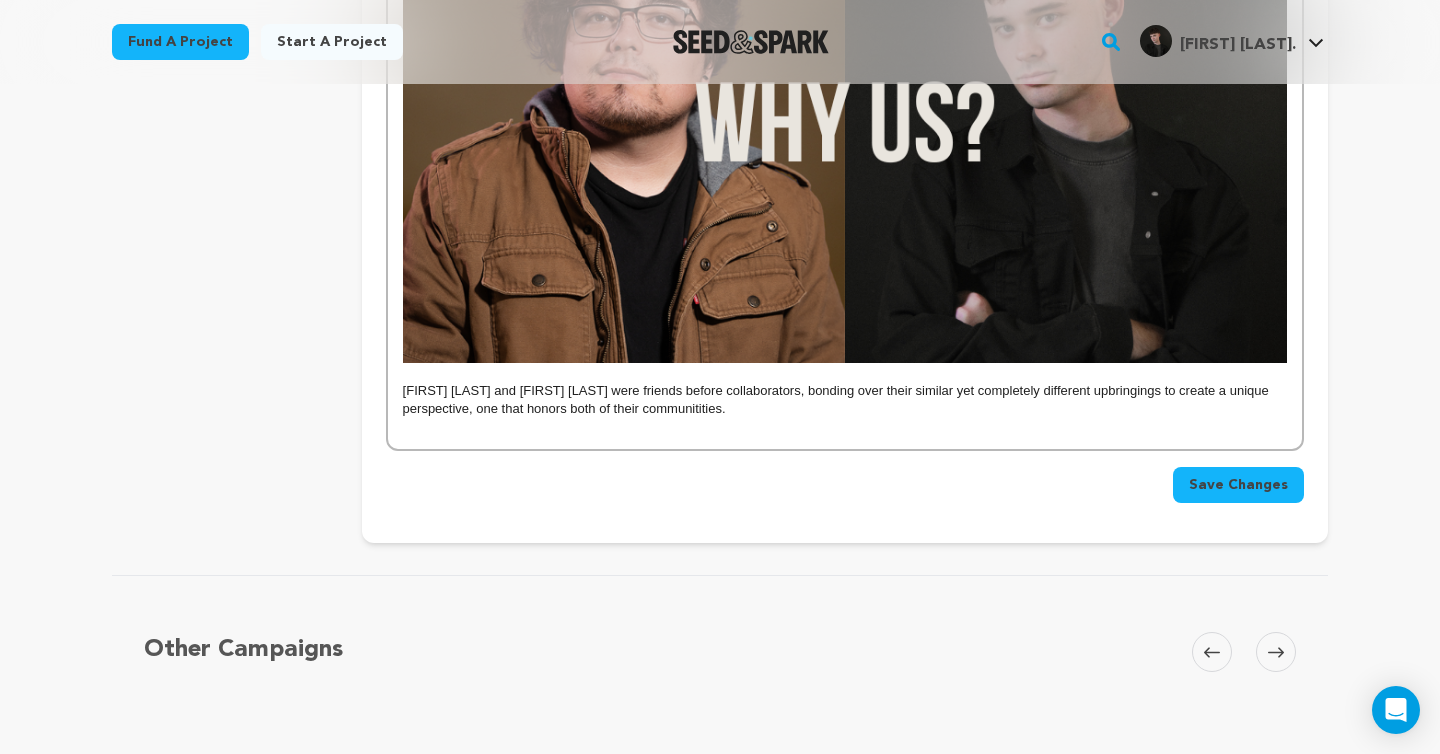 click on "[FIRST] [LAST] and [FIRST] [LAST] were friends before collaborators, bonding over their similar yet completely different upbringings to create a unique perspective, one that honors both of their communitities." at bounding box center [845, 400] 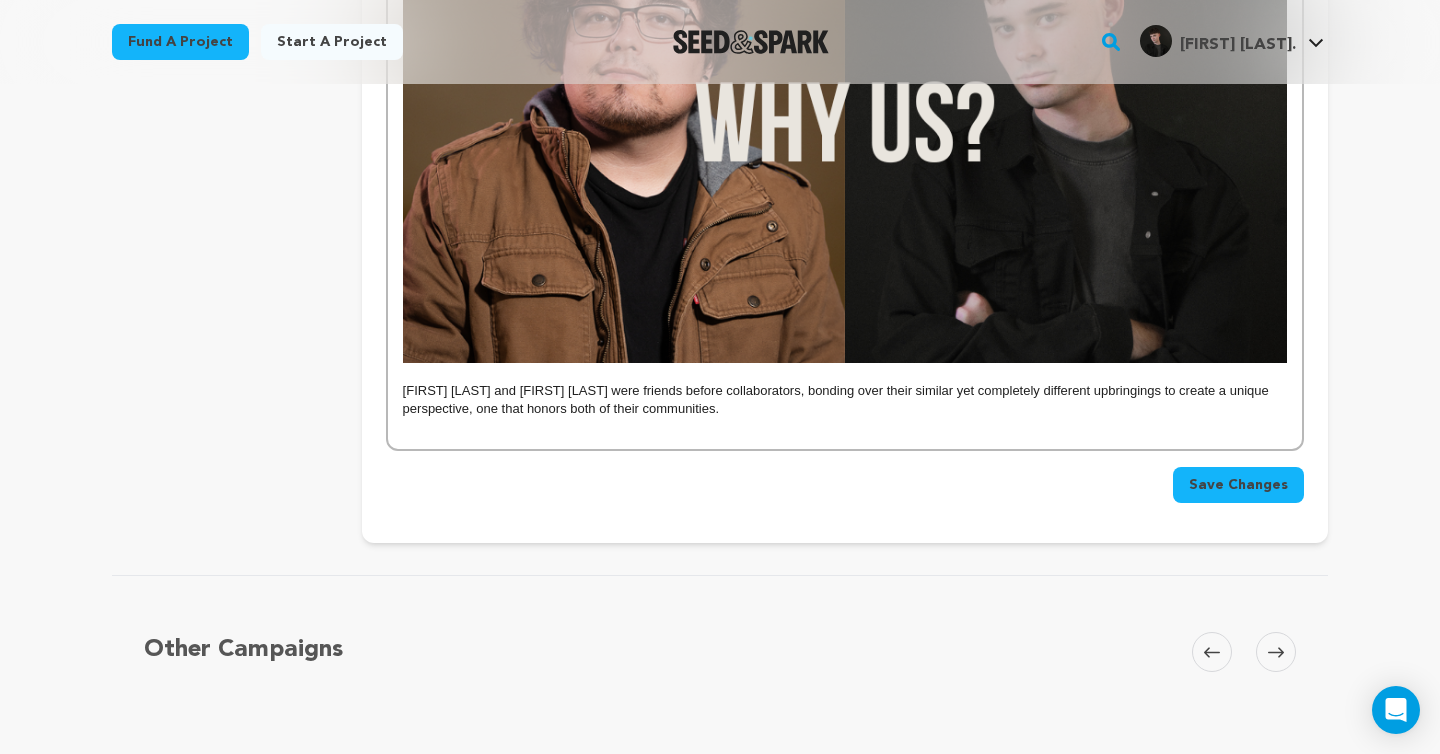 click on "[FIRST] [LAST] and [FIRST] [LAST] were friends before collaborators, bonding over their similar yet completely different upbringings to create a unique perspective, one that honors both of their communities." at bounding box center [845, 400] 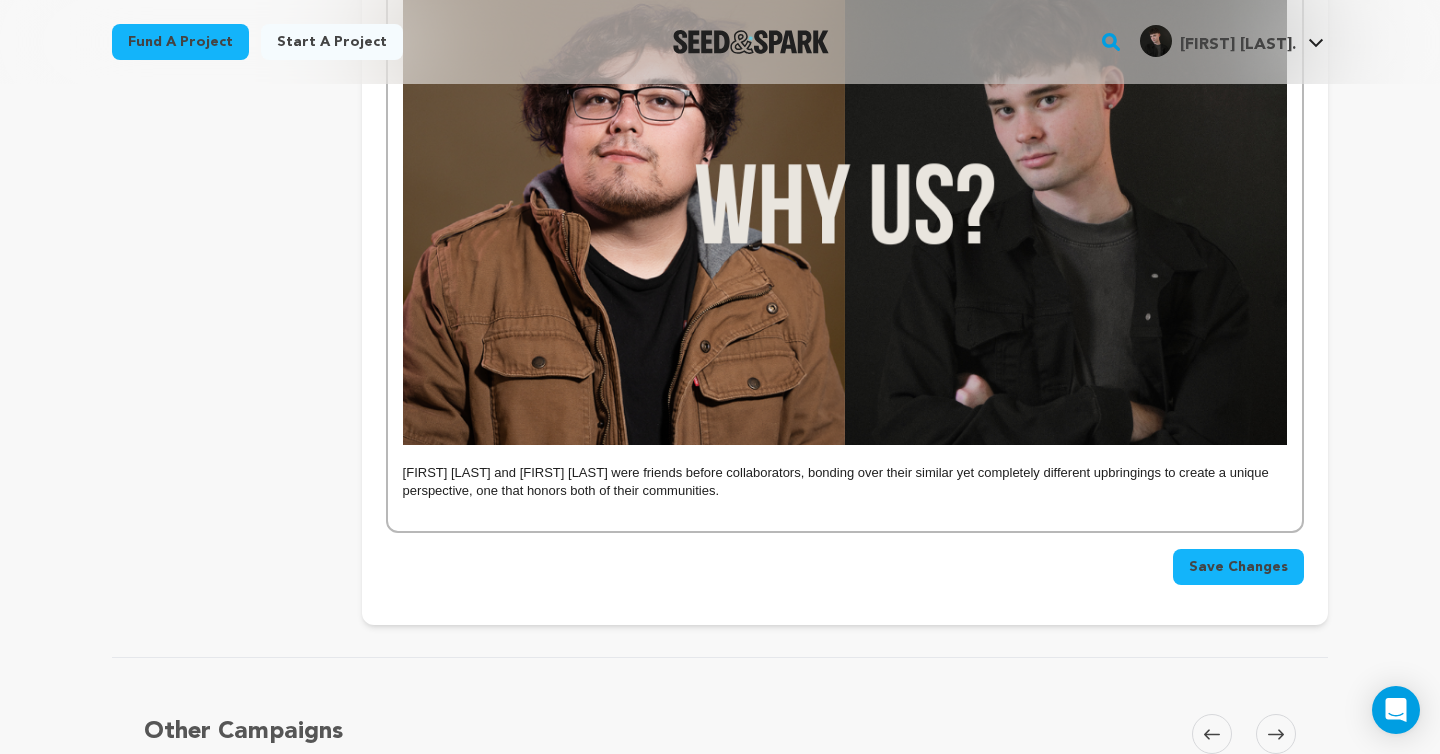 scroll, scrollTop: 2074, scrollLeft: 0, axis: vertical 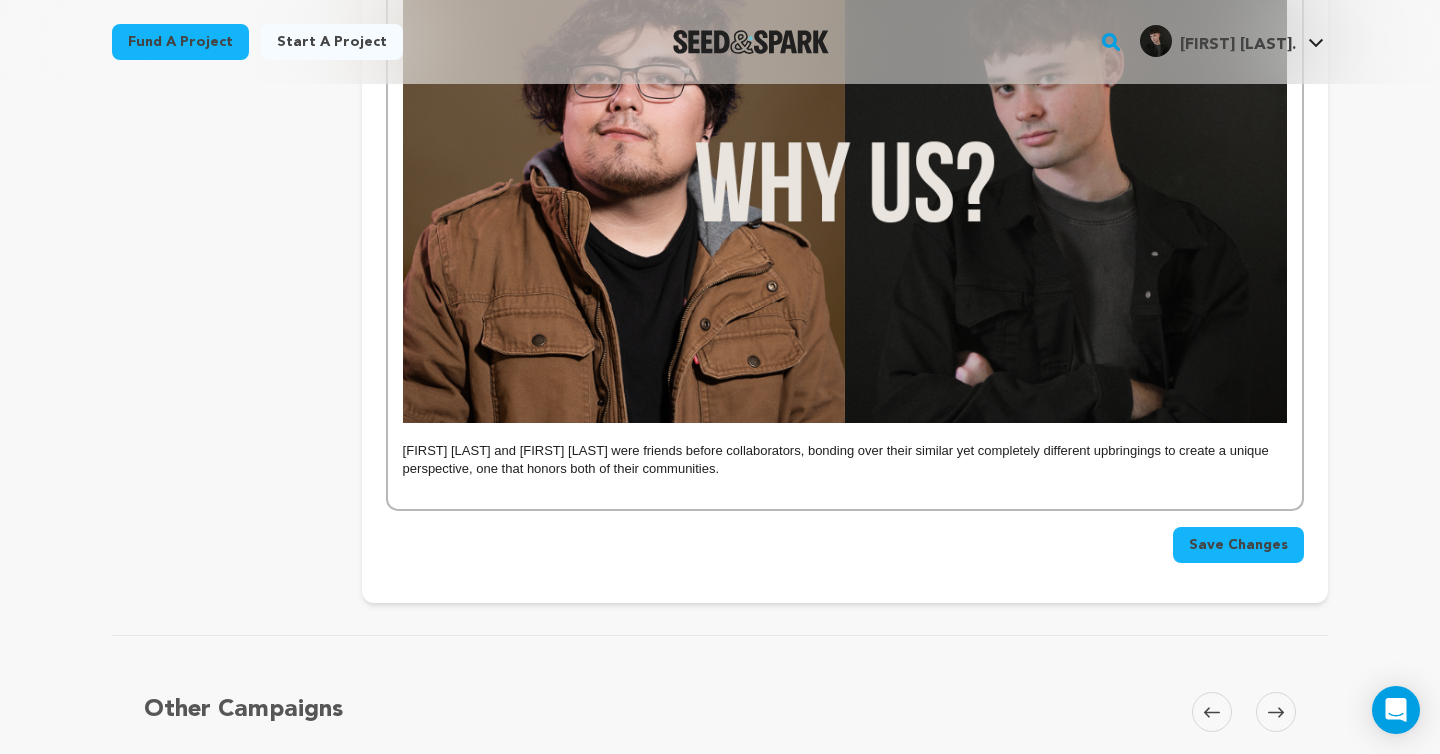 click at bounding box center (845, 432) 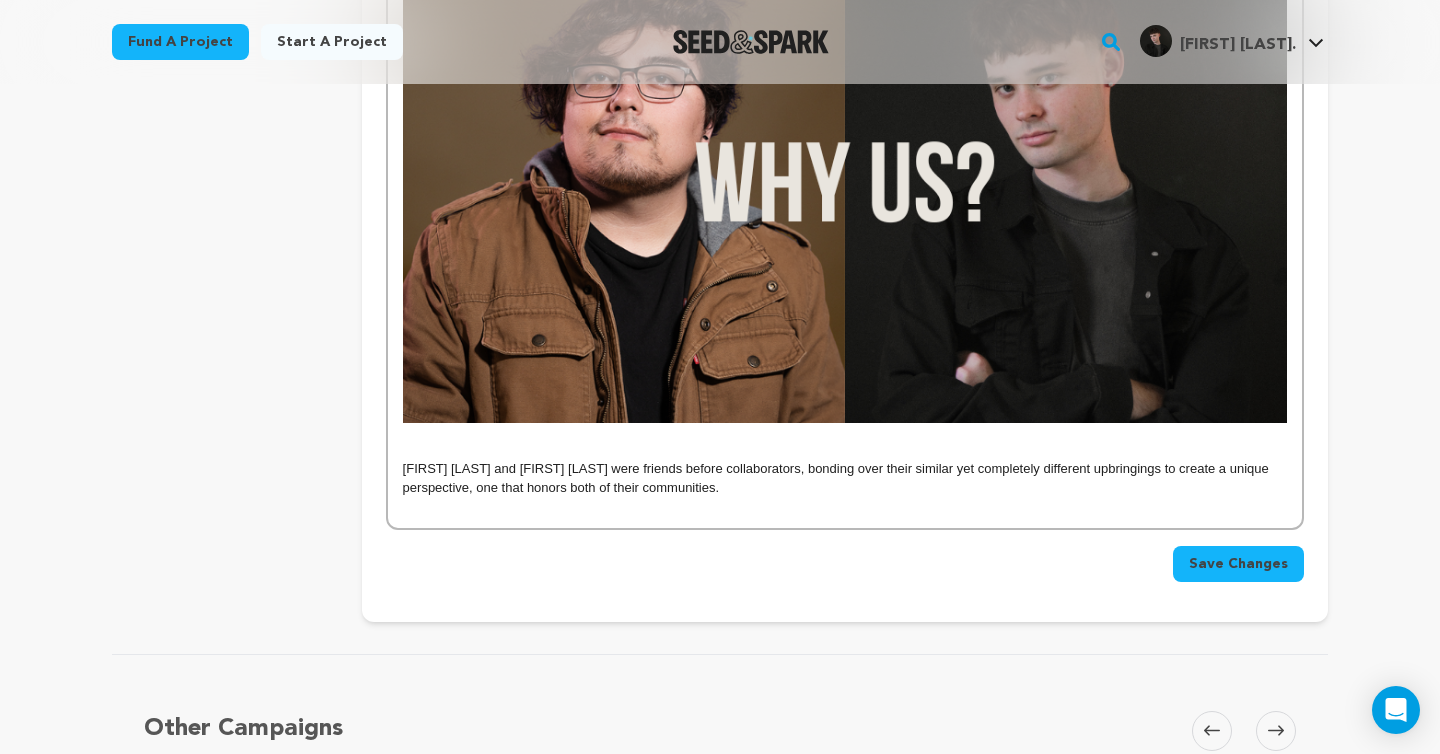 click on "[FIRST] [LAST] and [FIRST] [LAST] were friends before collaborators, bonding over their similar yet completely different upbringings to create a unique perspective, one that honors both of their communities." at bounding box center (845, 478) 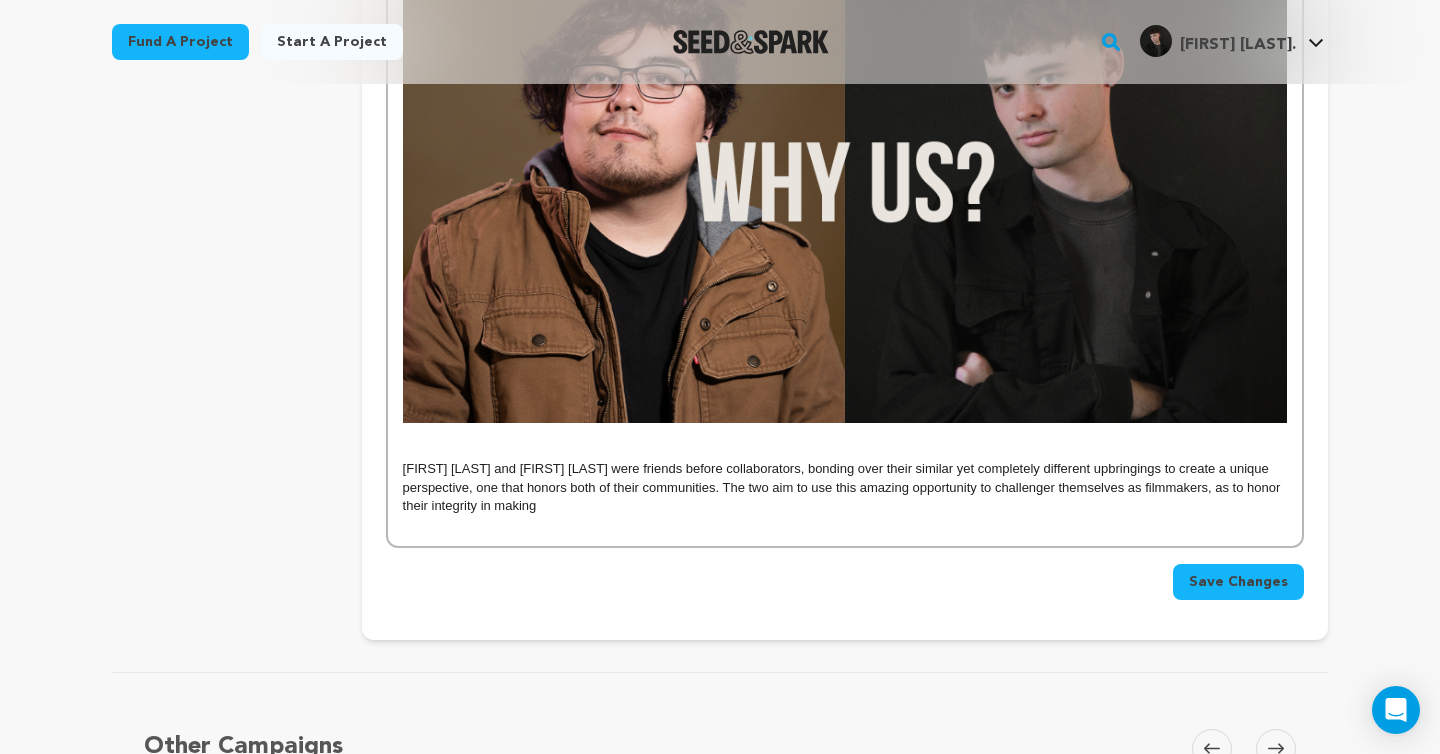 drag, startPoint x: 600, startPoint y: 504, endPoint x: 1217, endPoint y: 530, distance: 617.54755 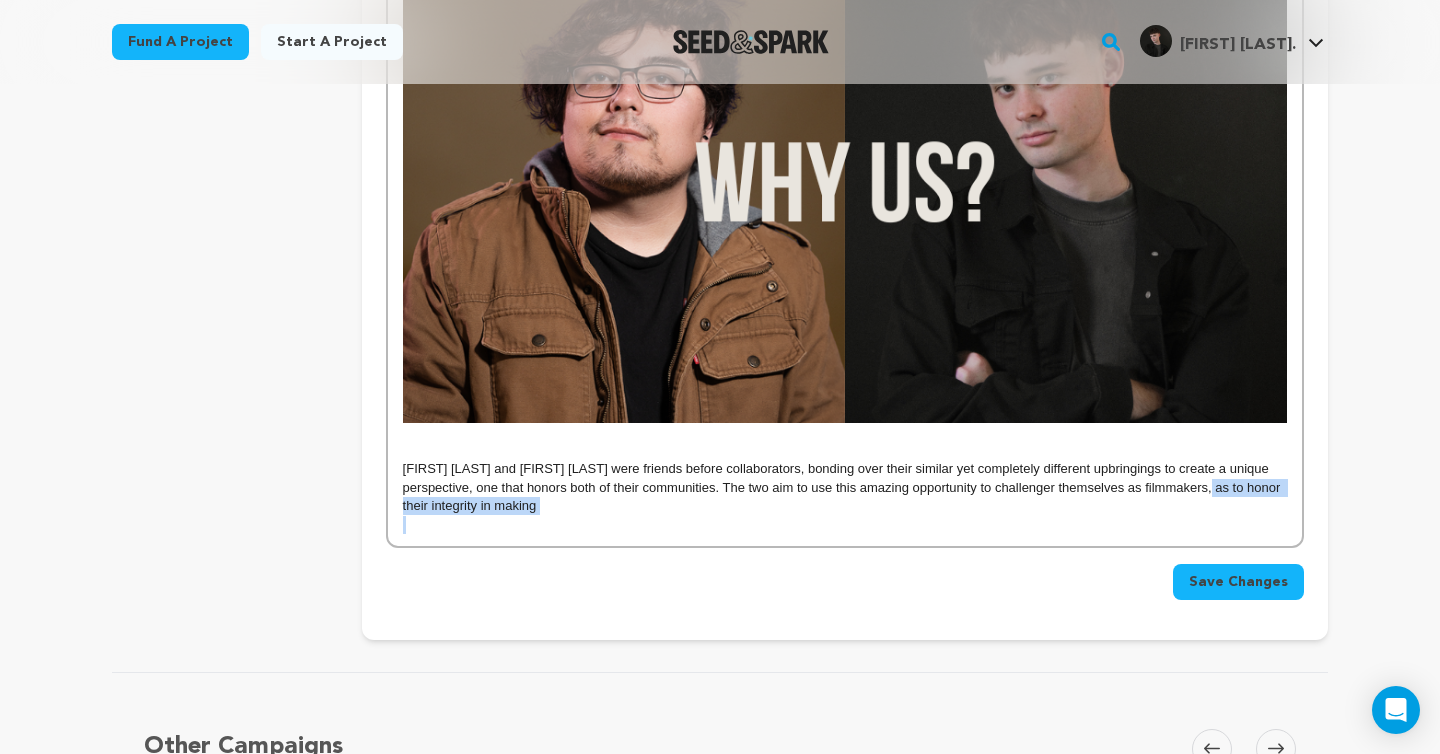 drag, startPoint x: 1232, startPoint y: 517, endPoint x: 1212, endPoint y: 492, distance: 32.01562 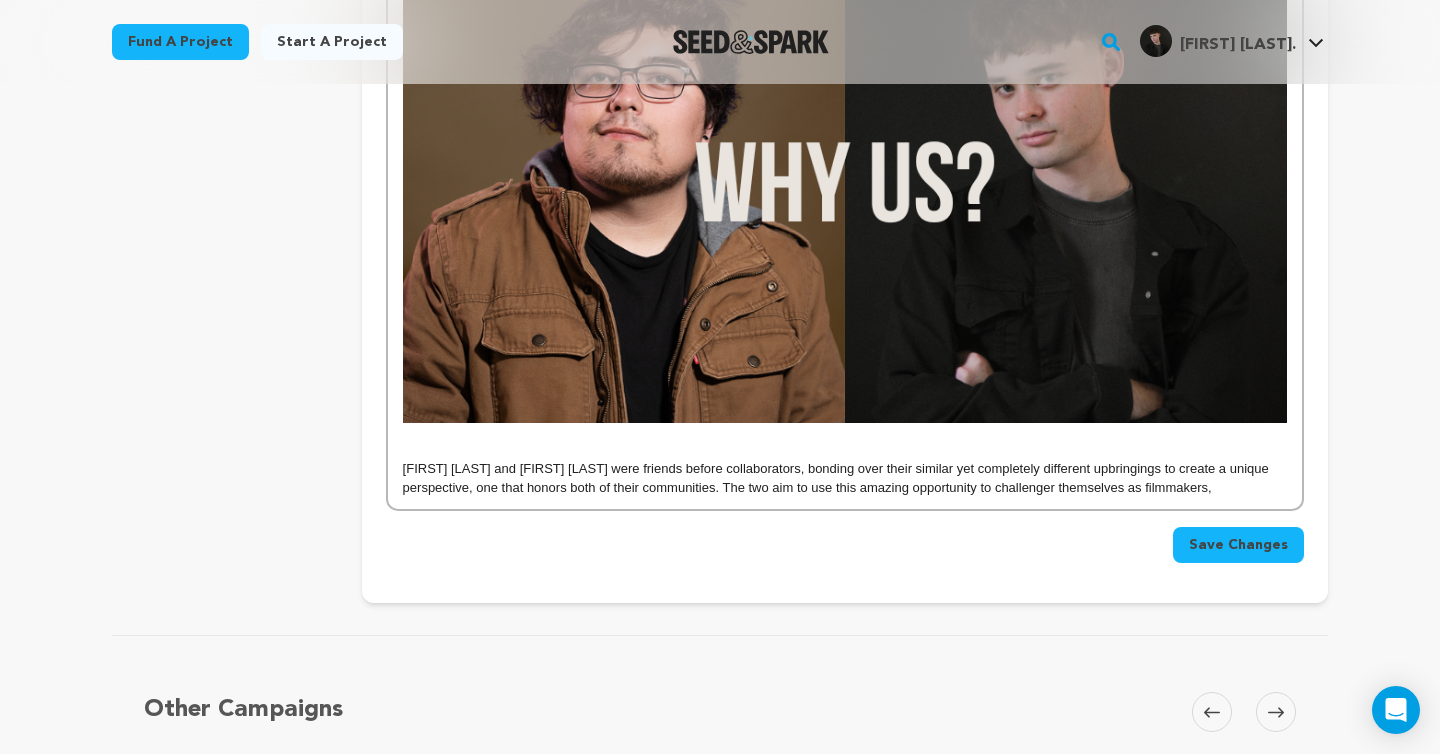 click on "[FIRST] [LAST] and [FIRST] [LAST] were friends before collaborators, bonding over their similar yet completely different upbringings to create a unique  perspective, one that honors both of their communities. The two aim to use this amazing opportunity to challenger themselves as filmmakers," at bounding box center [845, 478] 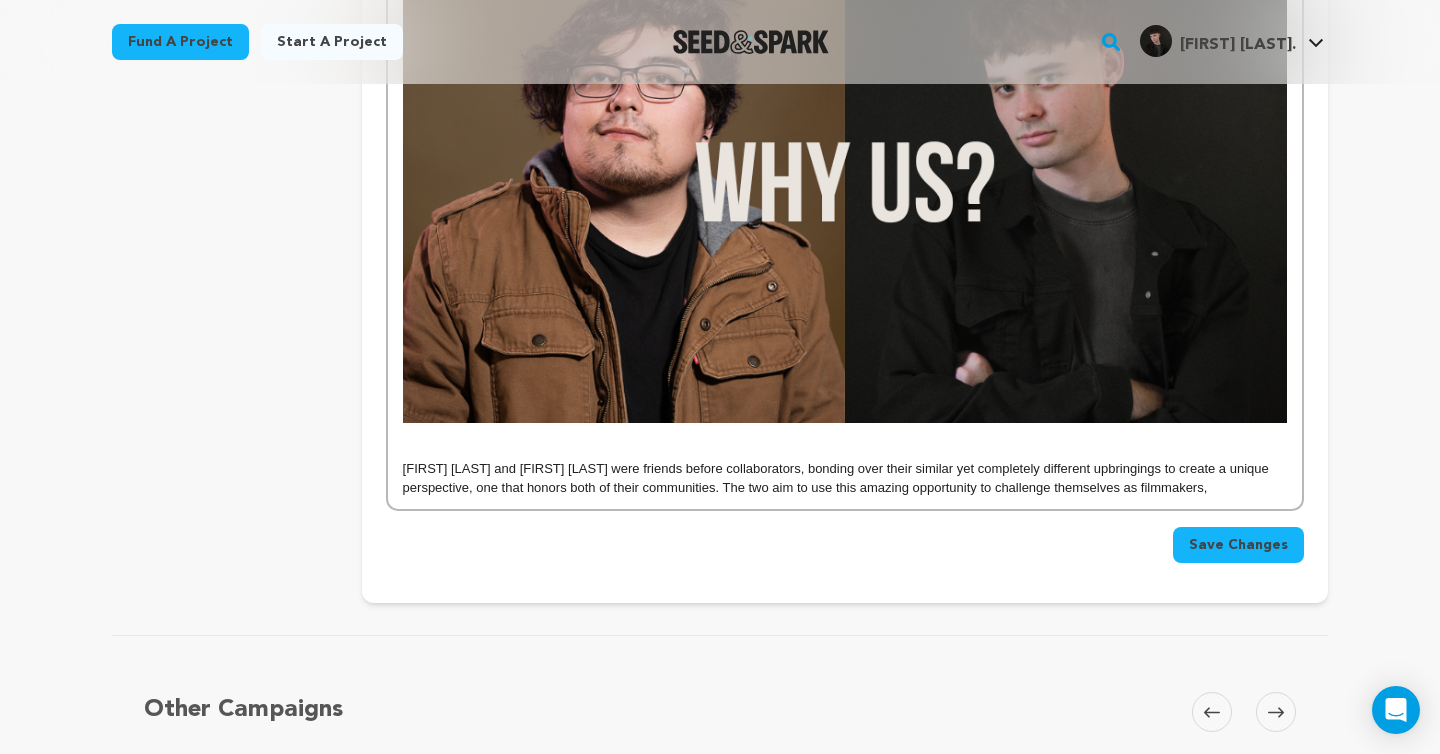 click on "[FIRST] [LAST] and [FIRST] [LAST] were friends before collaborators, bonding over their similar yet completely different upbringings to create a unique  perspective, one that honors both of their communities. The two aim to use this amazing opportunity to challenge themselves as filmmakers," at bounding box center (845, 478) 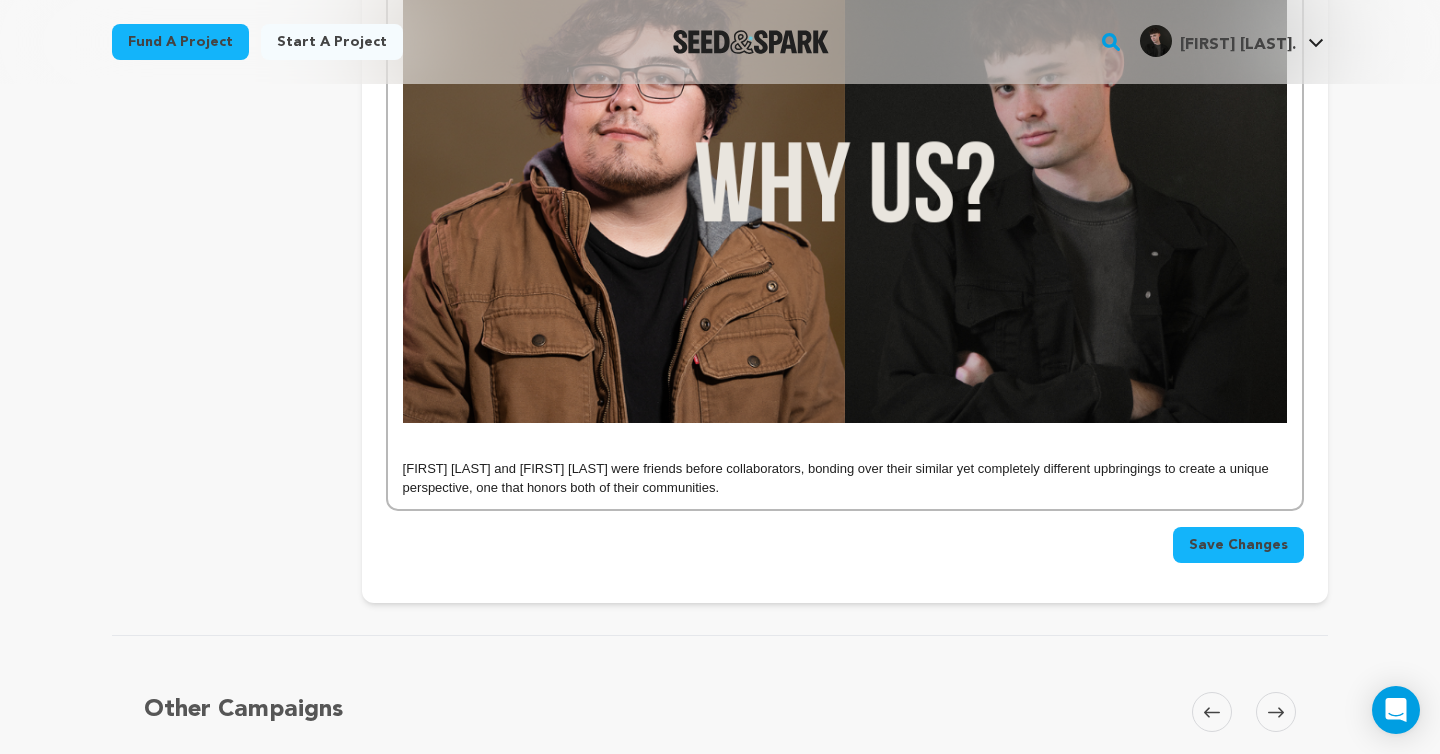 click at bounding box center (845, 432) 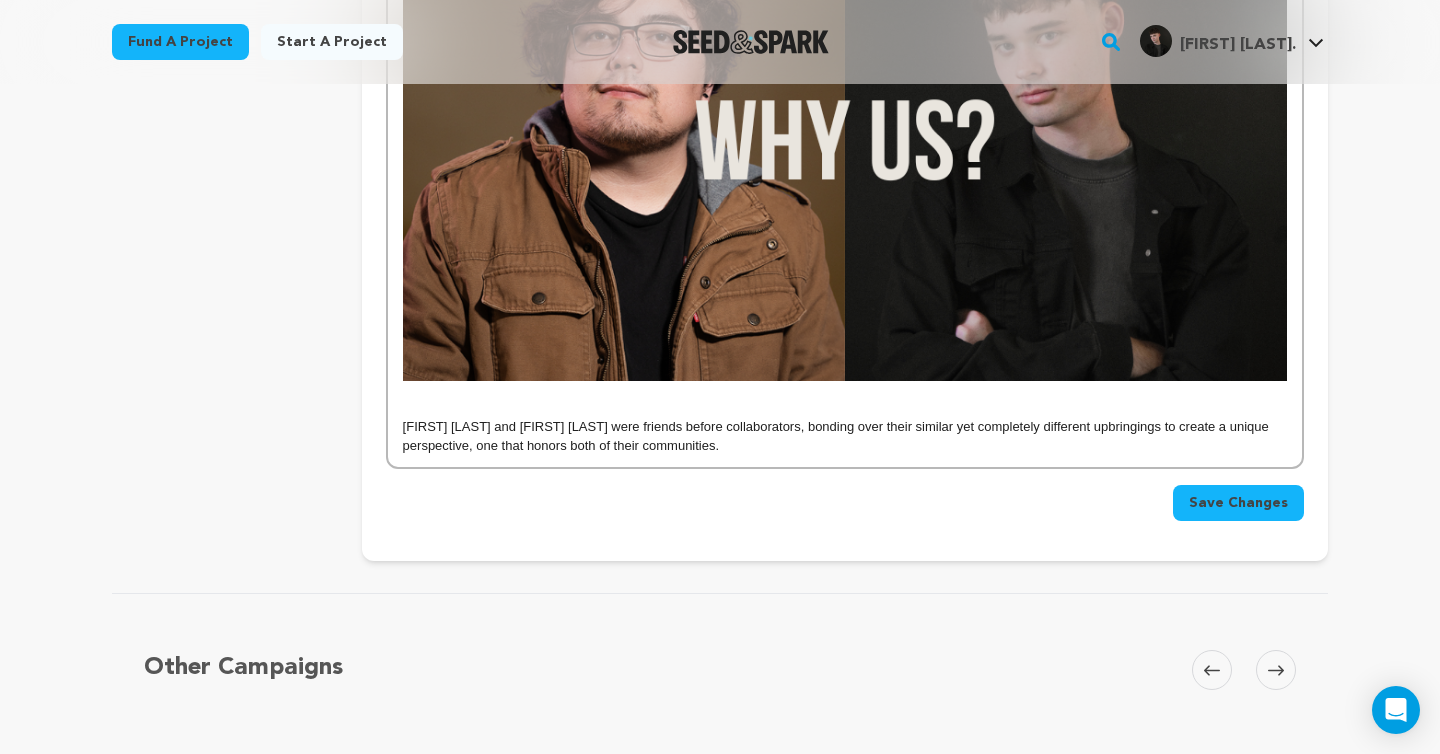 scroll, scrollTop: 2117, scrollLeft: 0, axis: vertical 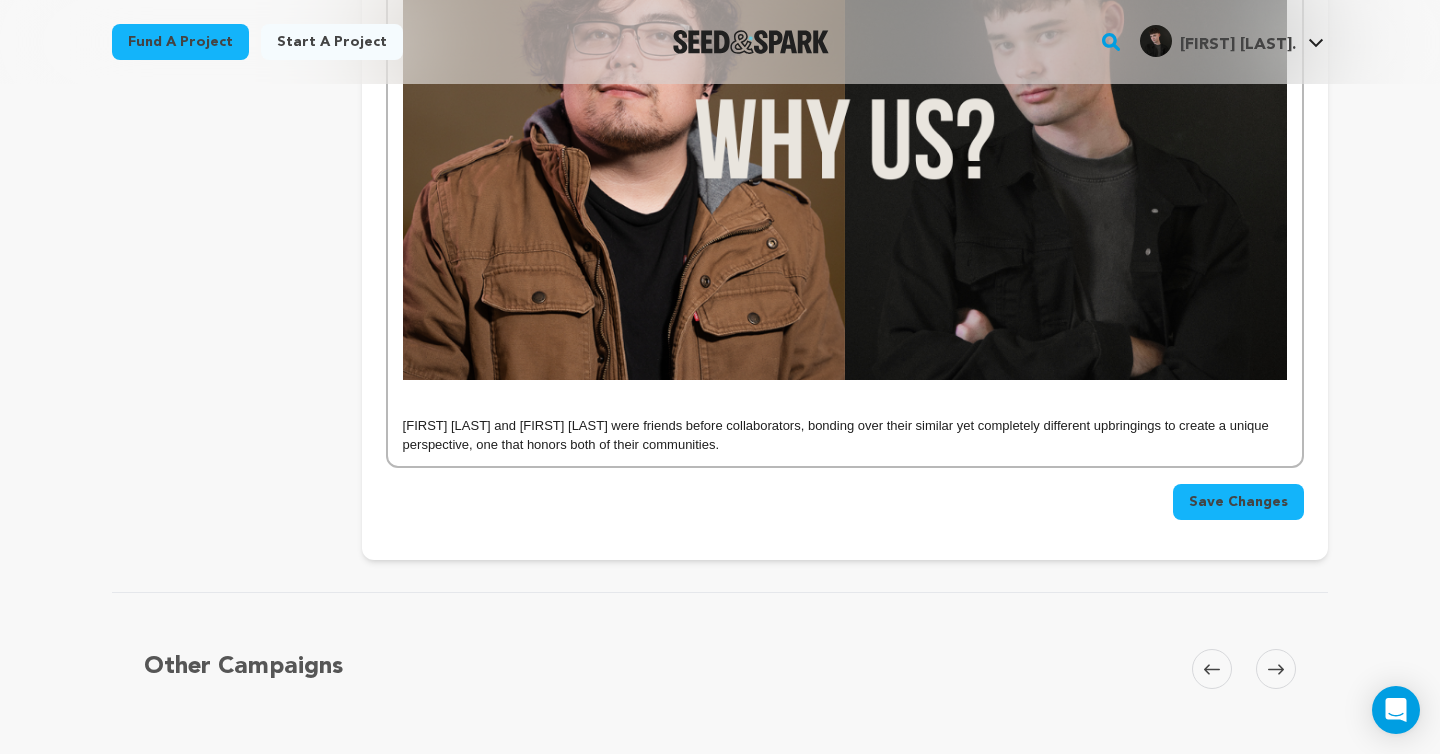 click at bounding box center [845, 408] 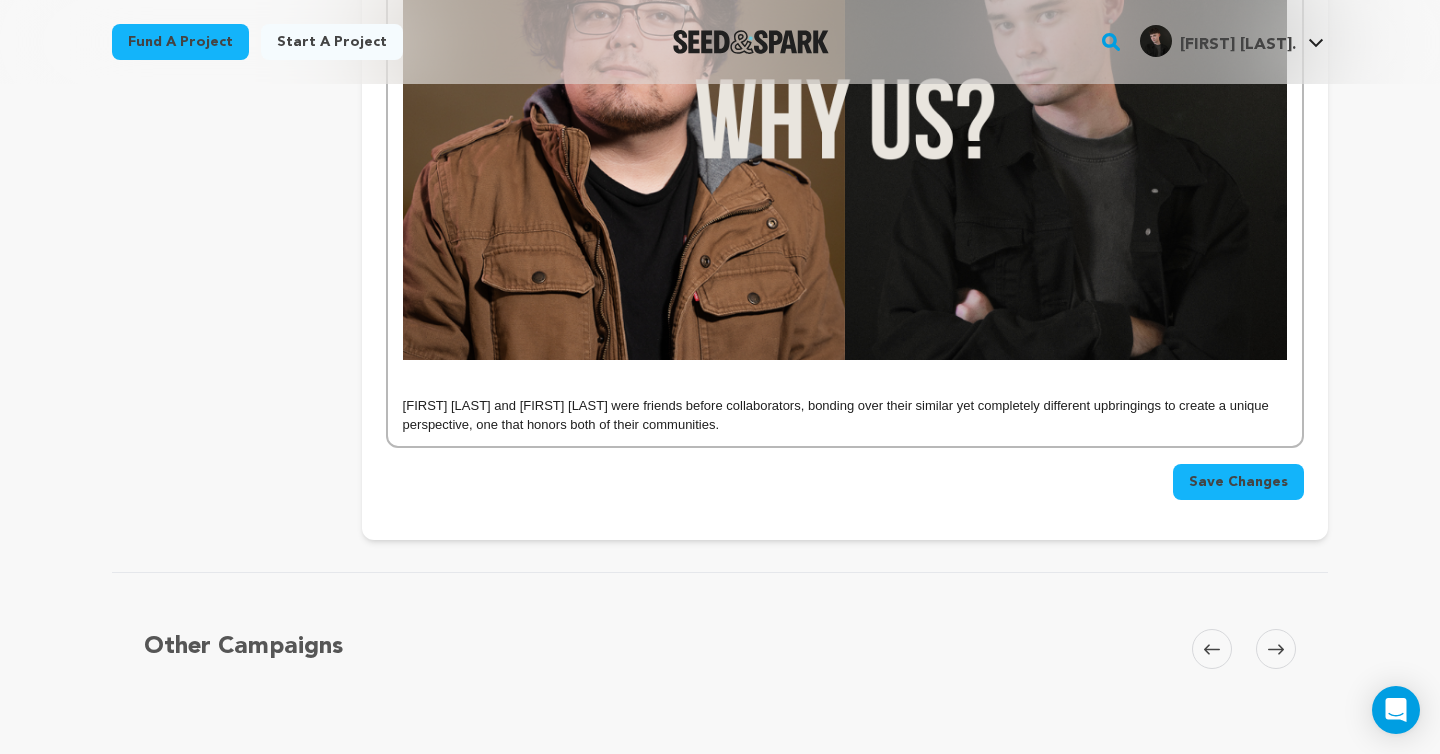scroll, scrollTop: 2151, scrollLeft: 0, axis: vertical 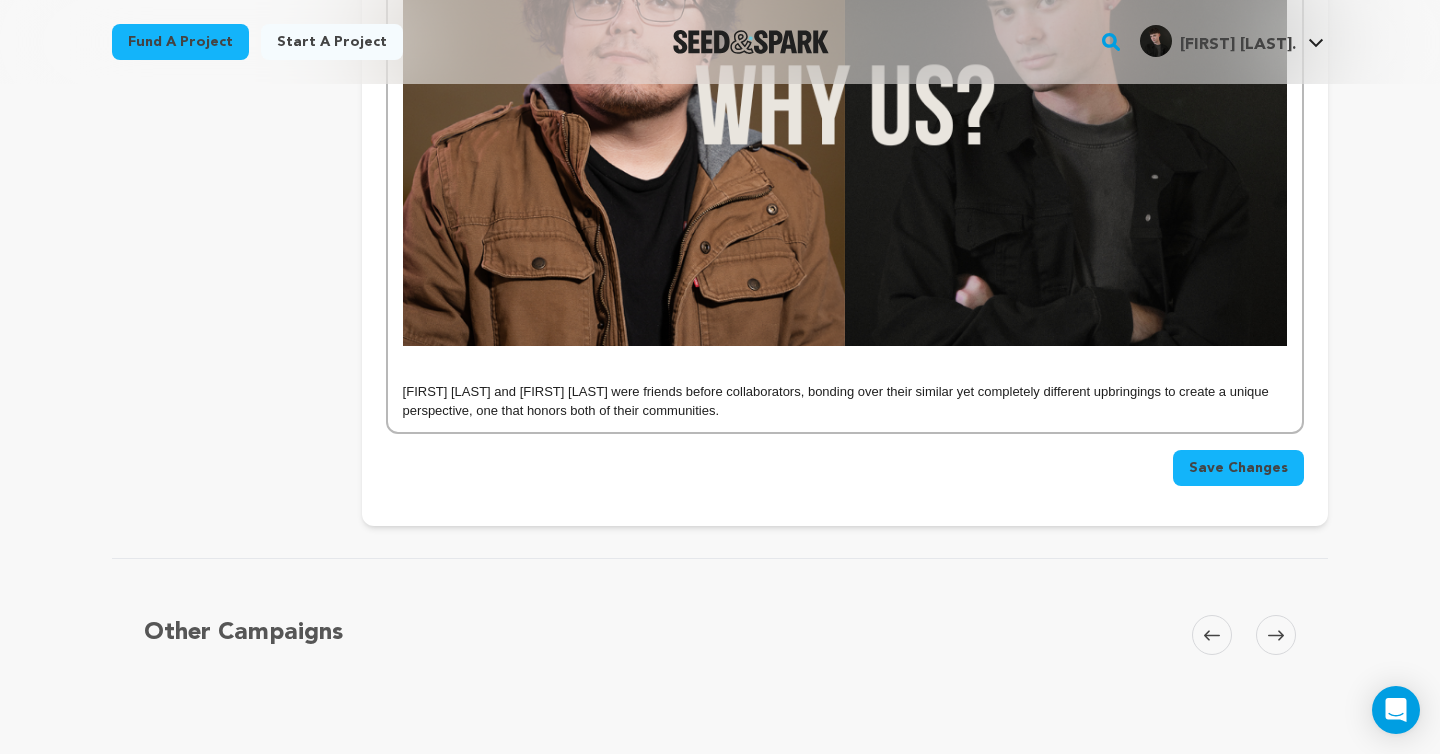 click on "Diego Hernandez and Jayson Hanmer were friends before collaborators, bonding over their similar yet completely different upbringings to create a unique  perspective, one that honors both of their communities." at bounding box center [845, 401] 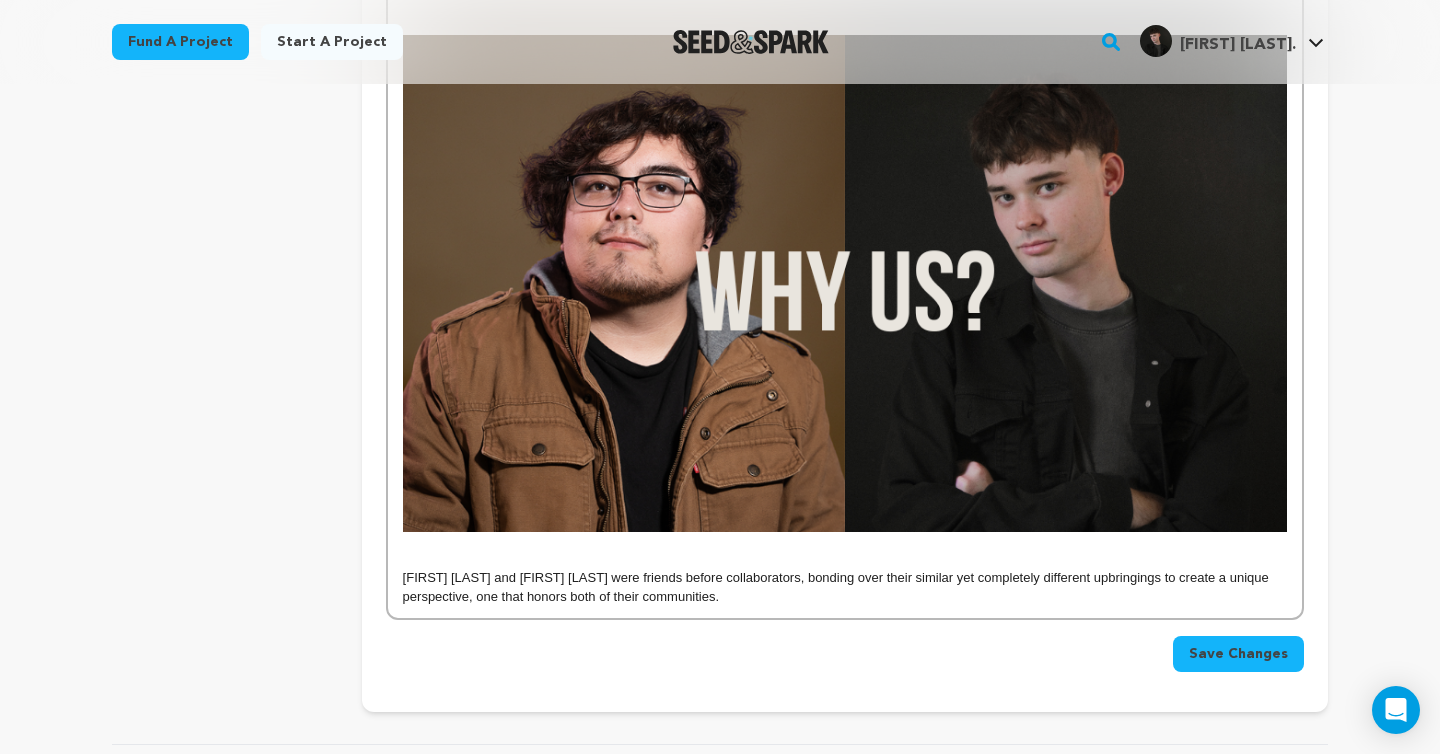 scroll, scrollTop: 1961, scrollLeft: 0, axis: vertical 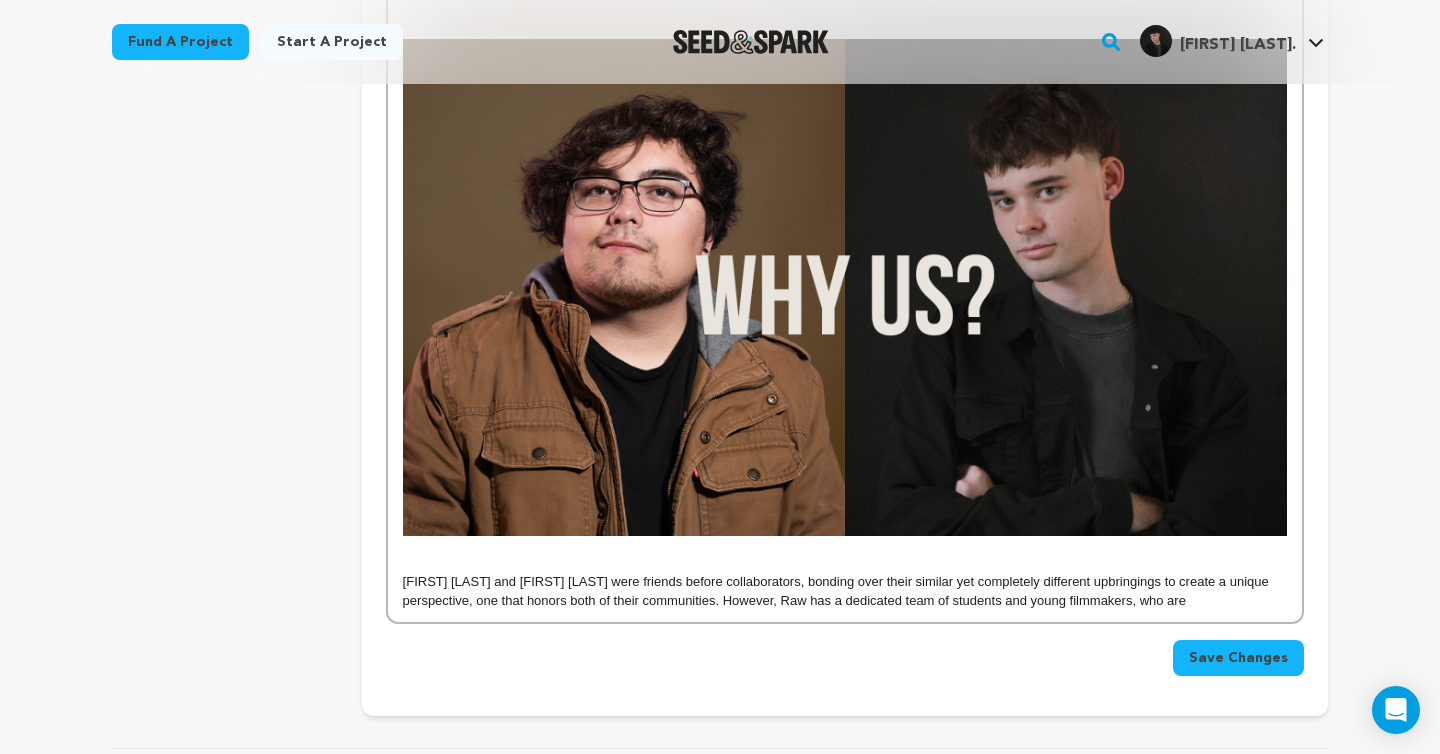 click on "Diego Hernandez and Jayson Hanmer were friends before collaborators, bonding over their similar yet completely different upbringings to create a unique  perspective, one that honors both of their communities. However, Raw has a dedicated team of students and young filmmakers, who are" at bounding box center [845, 591] 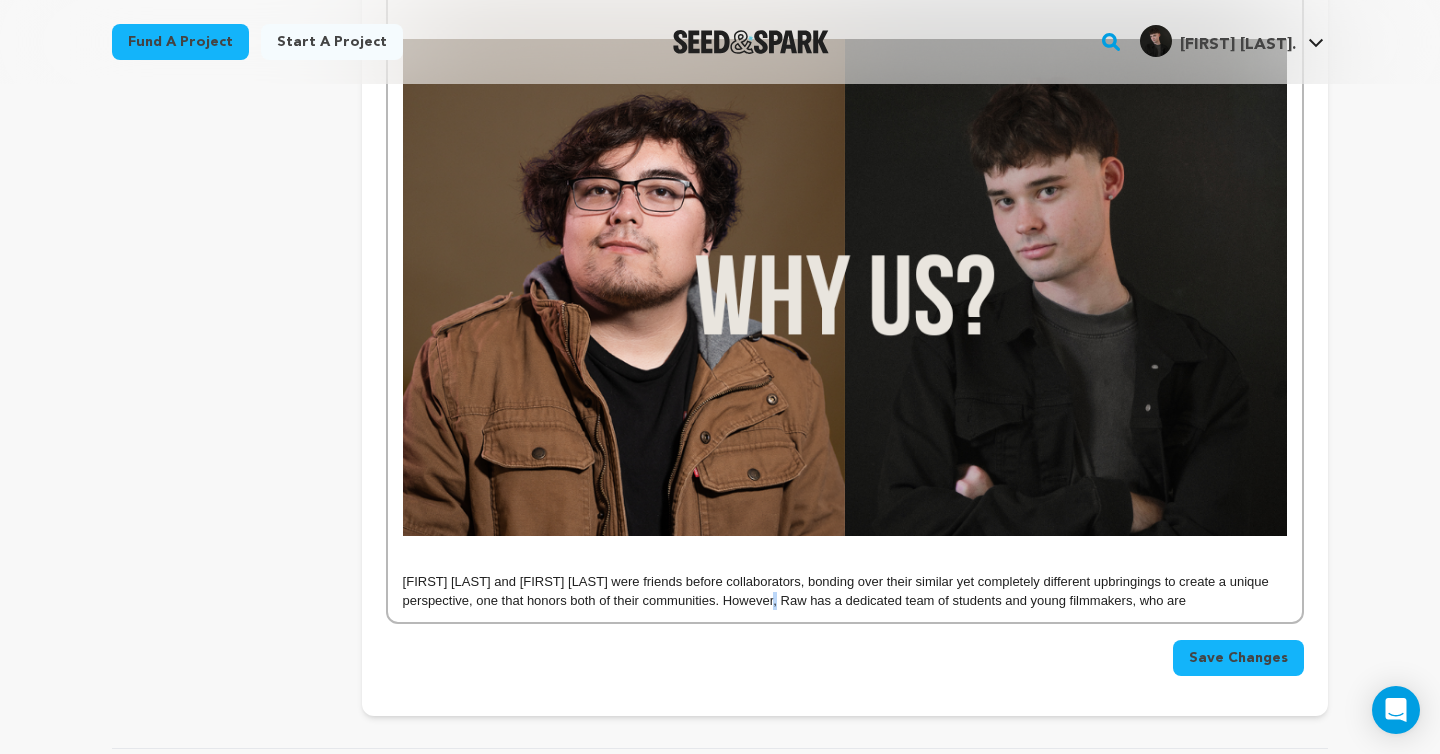 click on "Diego Hernandez and Jayson Hanmer were friends before collaborators, bonding over their similar yet completely different upbringings to create a unique  perspective, one that honors both of their communities. However, Raw has a dedicated team of students and young filmmakers, who are" at bounding box center [845, 591] 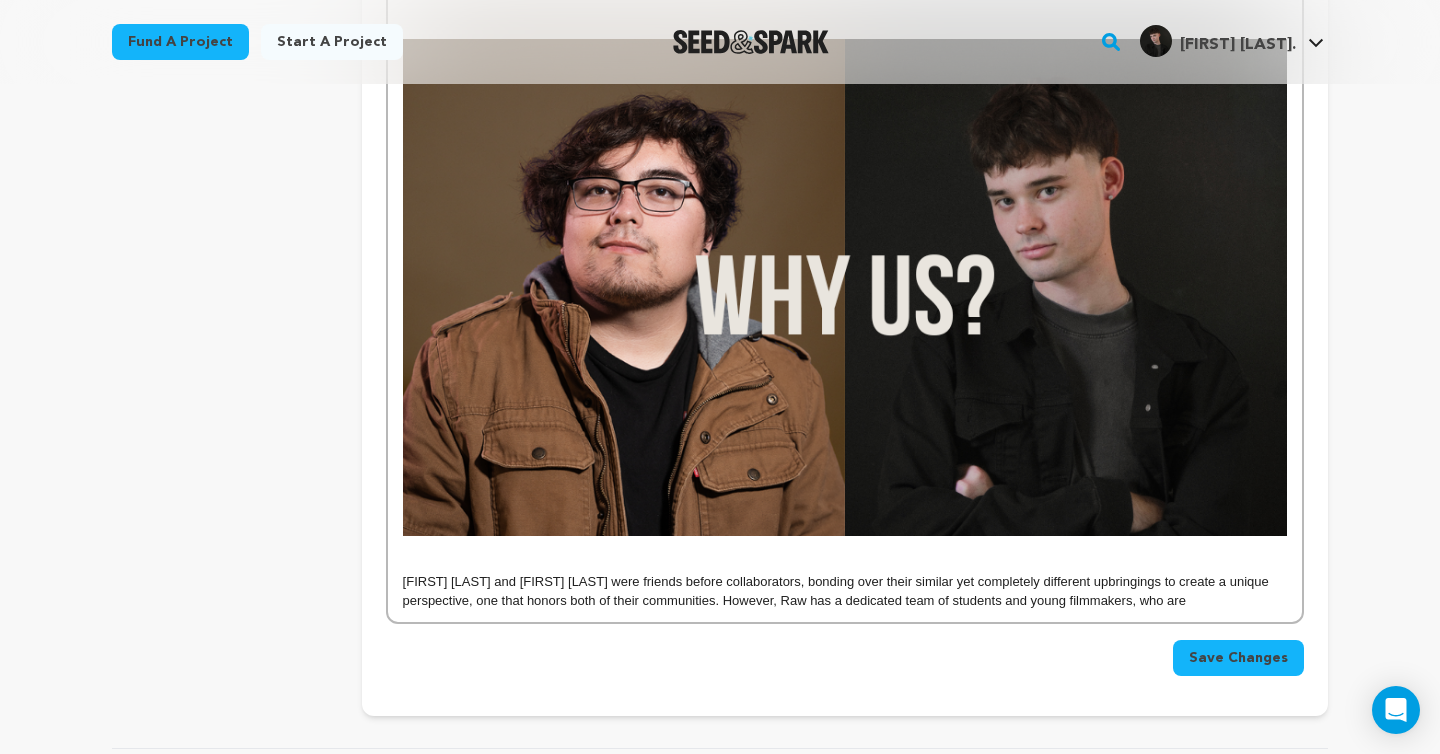 click on "Diego Hernandez and Jayson Hanmer were friends before collaborators, bonding over their similar yet completely different upbringings to create a unique  perspective, one that honors both of their communities. However, Raw has a dedicated team of students and young filmmakers, who are" at bounding box center [845, 591] 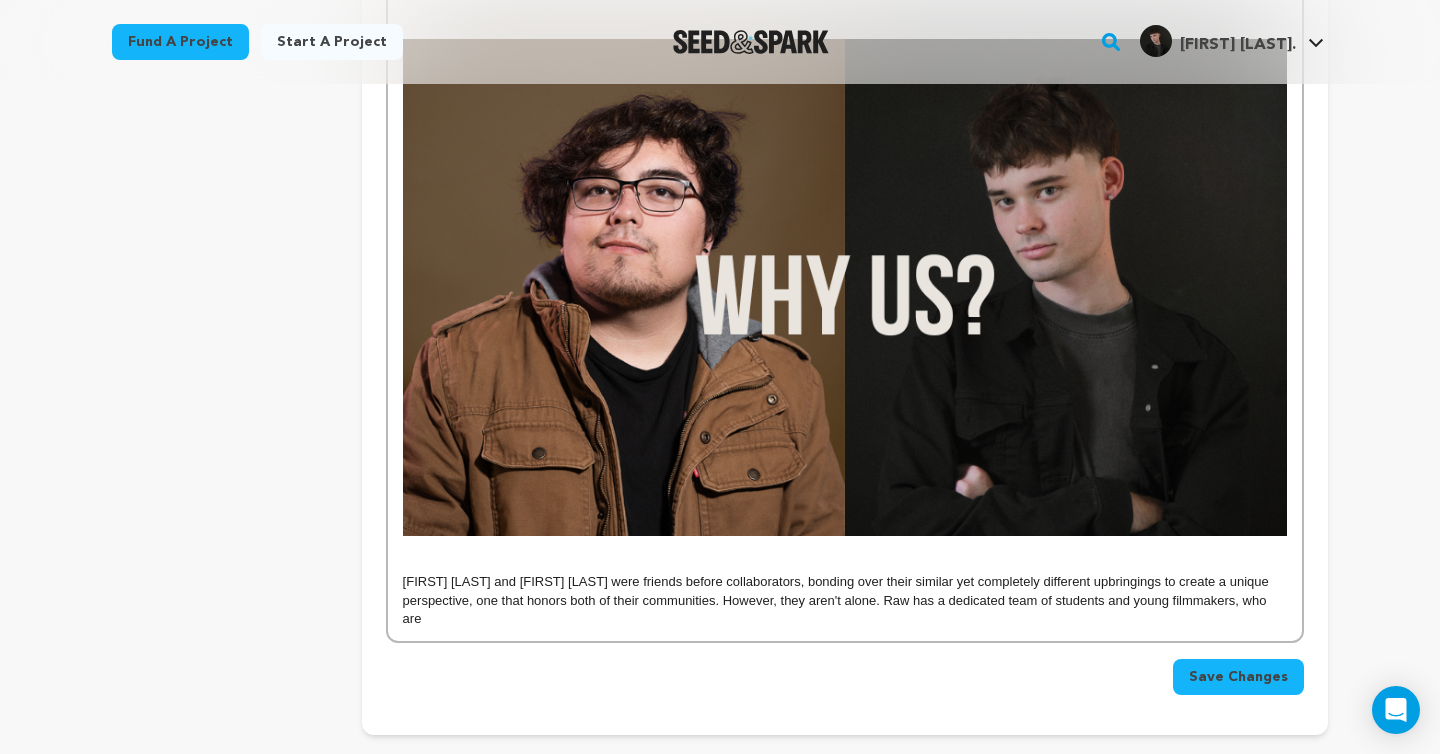 click on "Diego Hernandez and Jayson Hanmer were friends before collaborators, bonding over their similar yet completely different upbringings to create a unique  perspective, one that honors both of their communities. However, they aren't alone. Raw has a dedicated team of students and young filmmakers, who are" at bounding box center (845, 600) 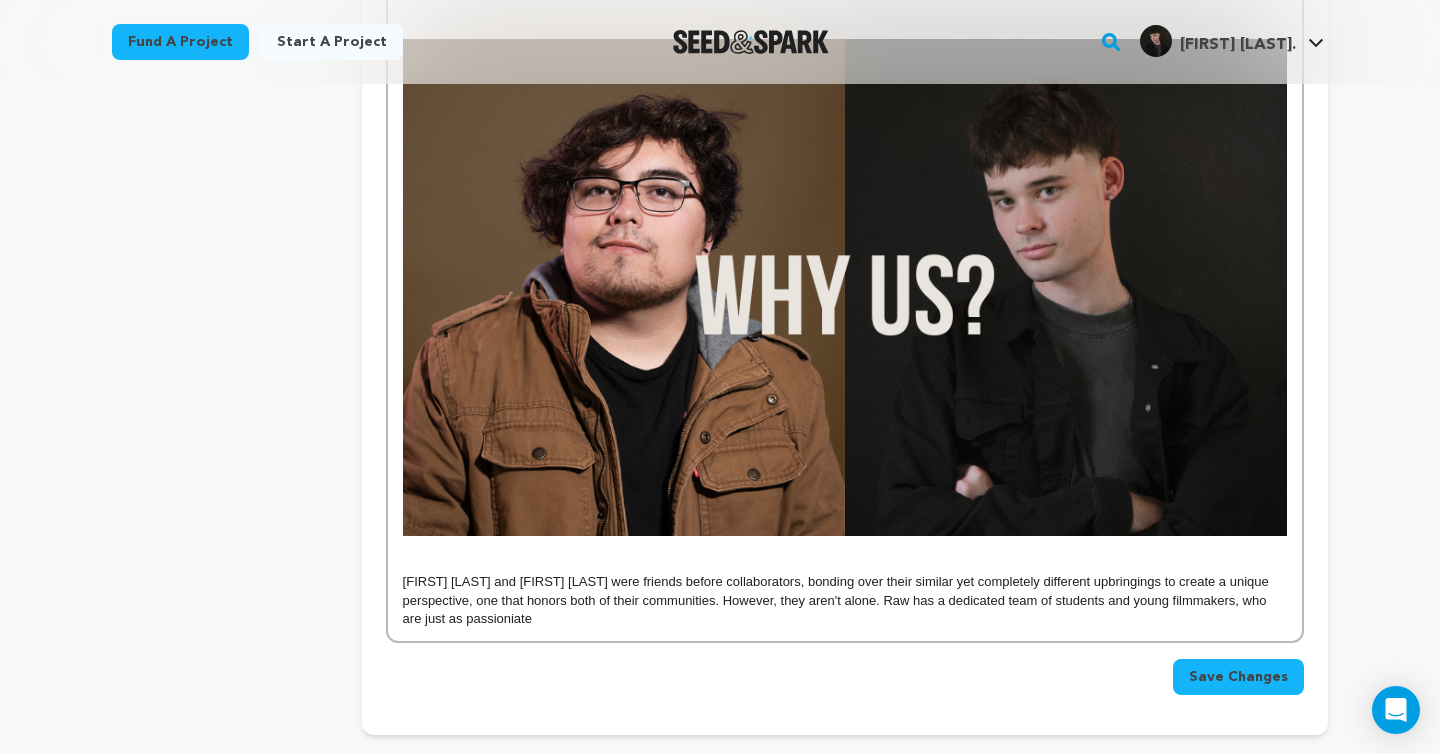 click on "Diego Hernandez and Jayson Hanmer were friends before collaborators, bonding over their similar yet completely different upbringings to create a unique  perspective, one that honors both of their communities. However, they aren't alone. Raw has a dedicated team of students and young filmmakers, who are just as passioniate" at bounding box center (845, 600) 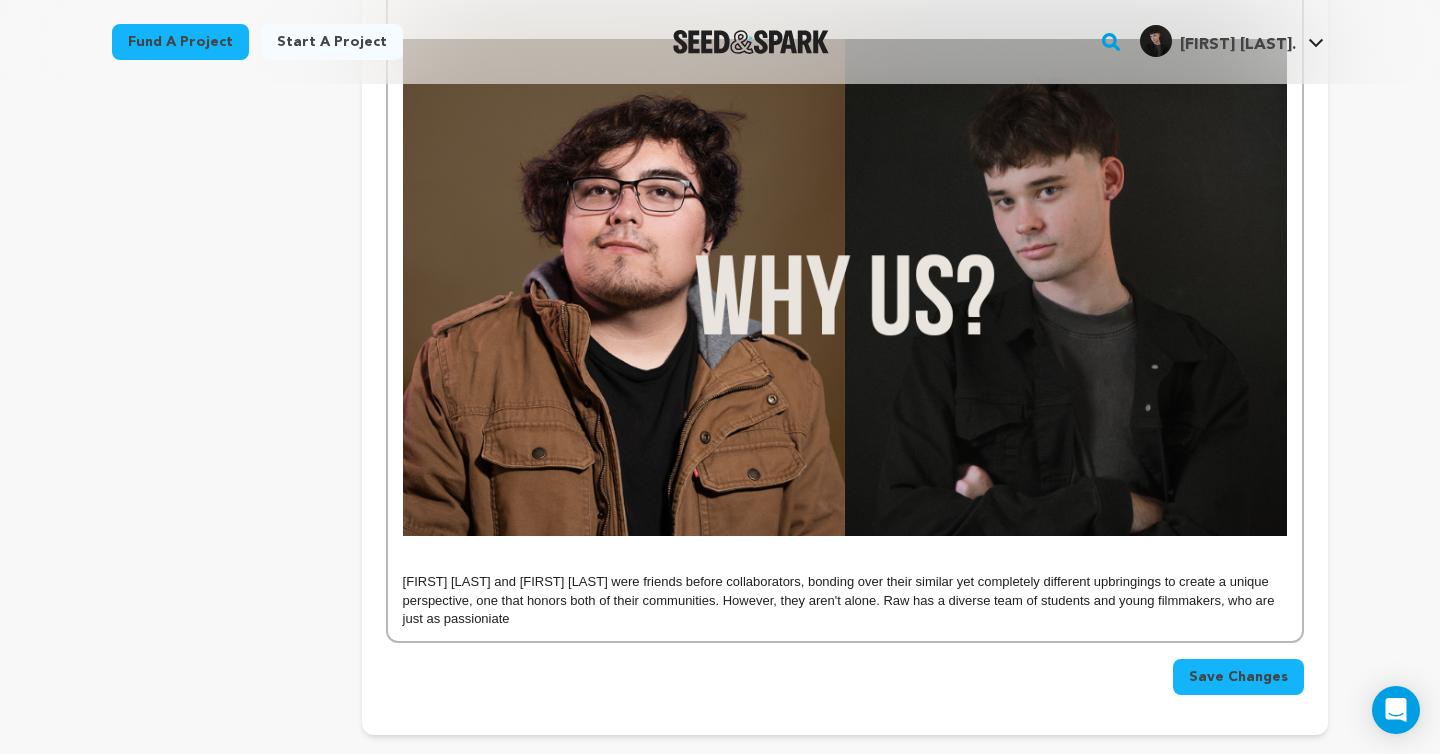 click on "Diego Hernandez and Jayson Hanmer were friends before collaborators, bonding over their similar yet completely different upbringings to create a unique  perspective, one that honors both of their communities. However, they aren't alone. Raw has a diverse team of students and young filmmakers, who are just as passioniate" at bounding box center [845, 600] 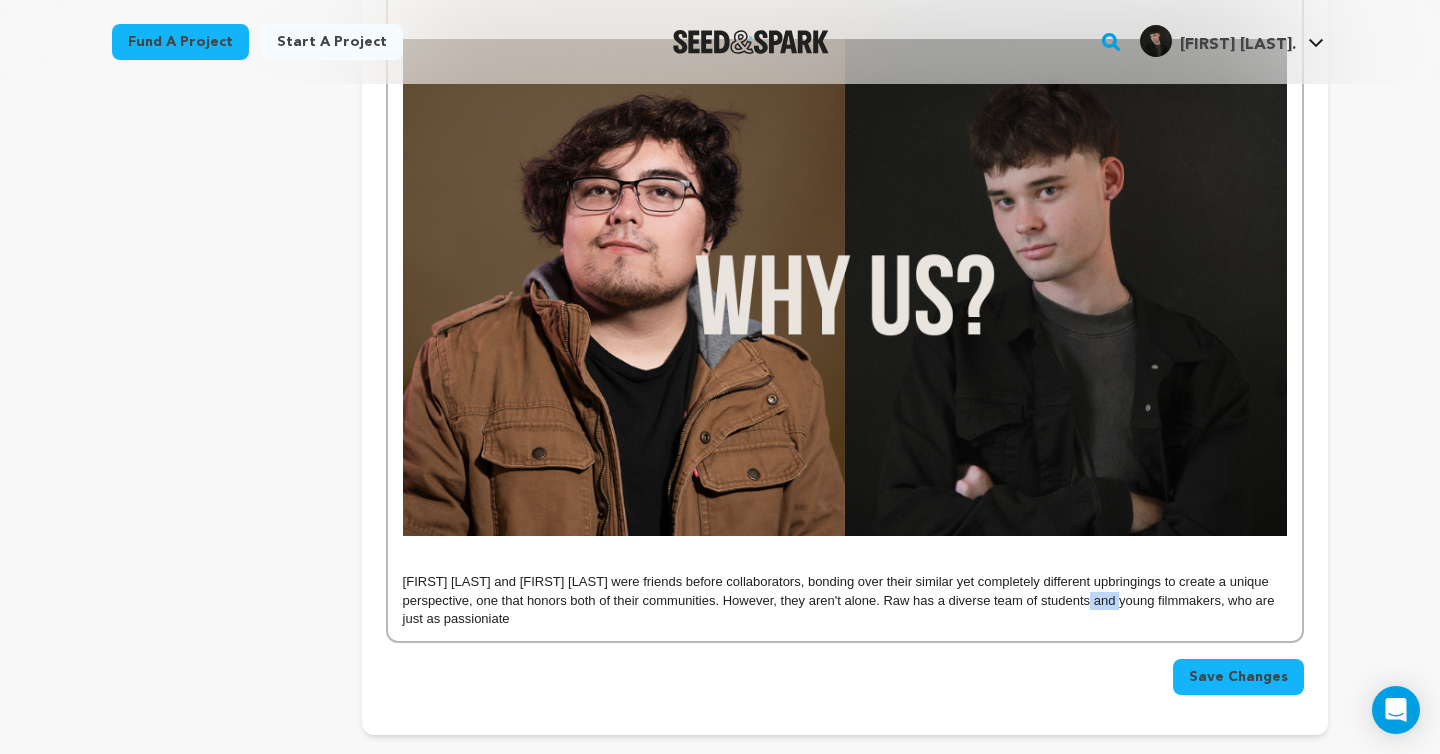 drag, startPoint x: 1118, startPoint y: 603, endPoint x: 1089, endPoint y: 599, distance: 29.274563 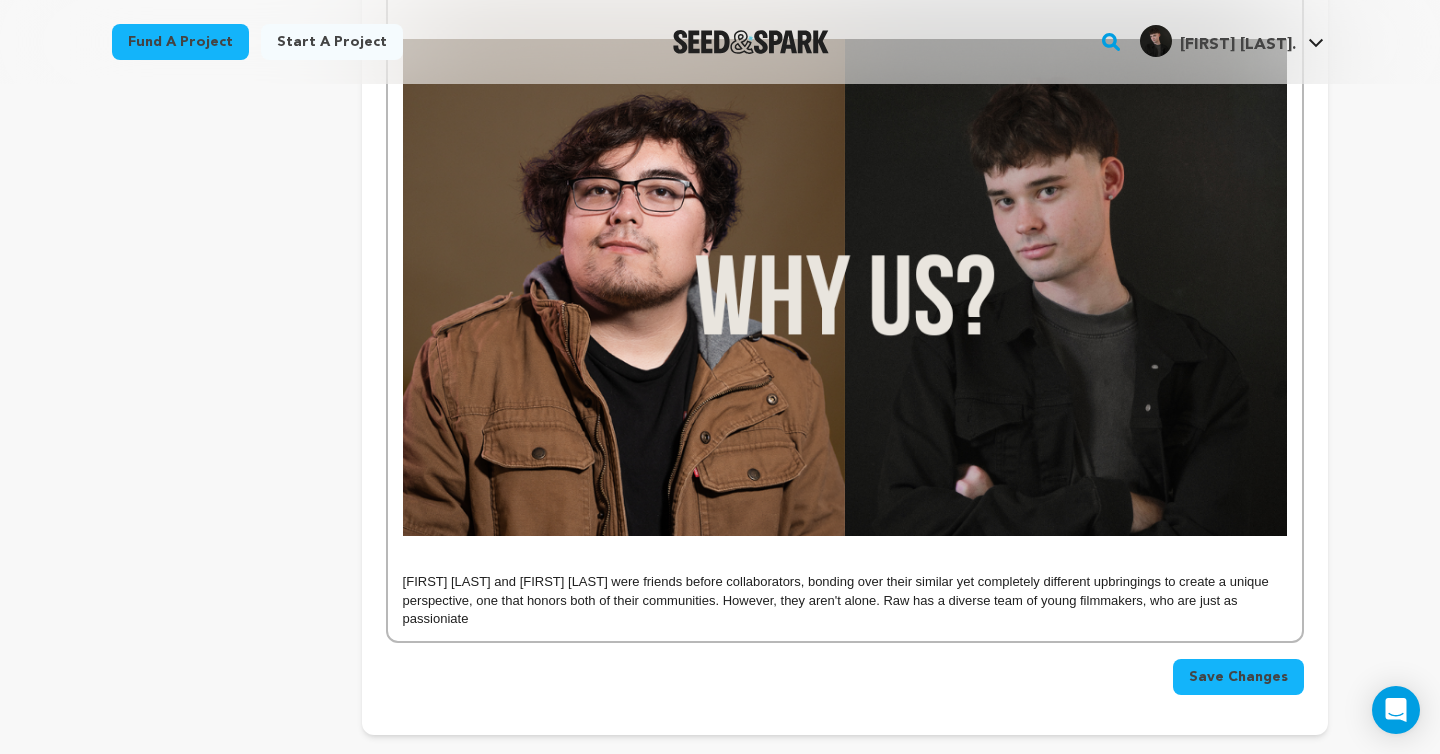 click on "Diego Hernandez and Jayson Hanmer were friends before collaborators, bonding over their similar yet completely different upbringings to create a unique  perspective, one that honors both of their communities. However, they aren't alone. Raw has a diverse team of young filmmakers, who are just as passioniate" at bounding box center (845, 600) 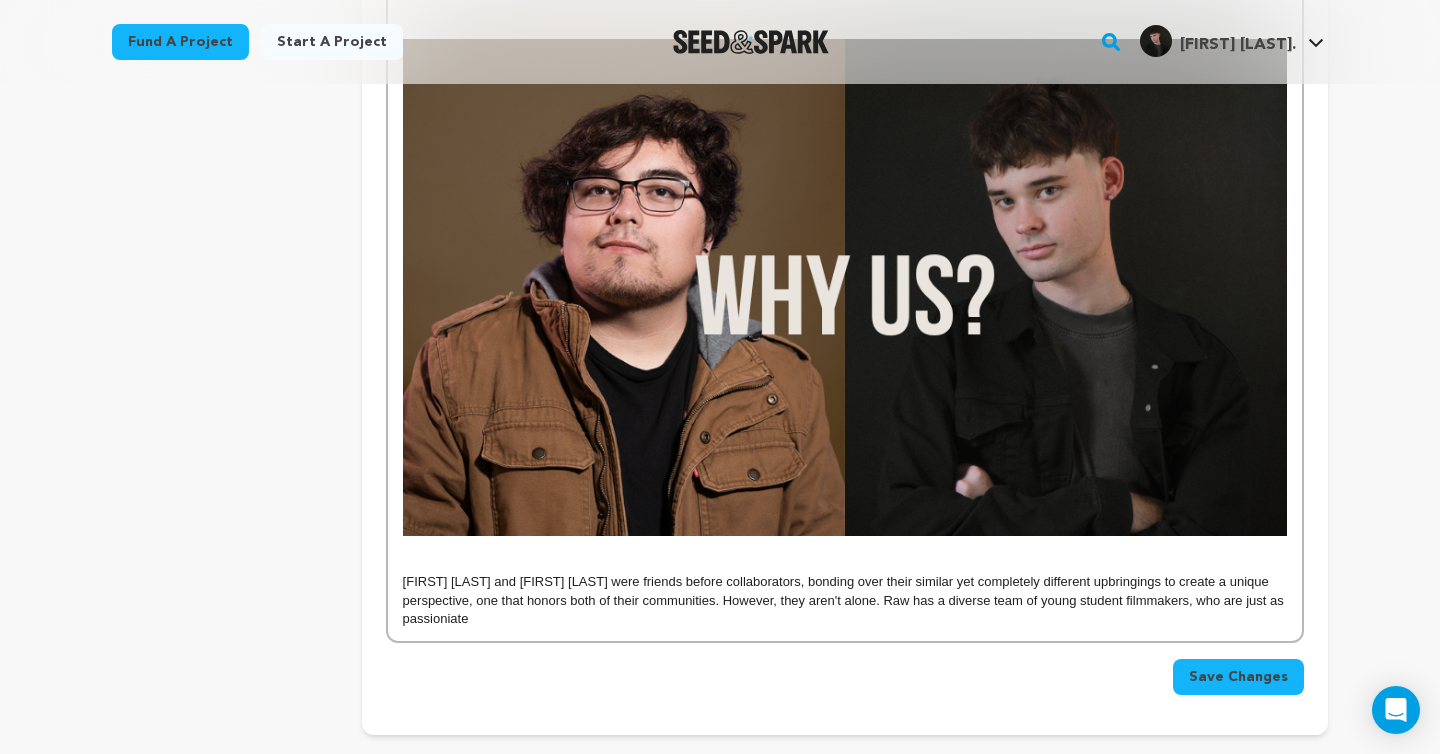 click on "Diego Hernandez and Jayson Hanmer were friends before collaborators, bonding over their similar yet completely different upbringings to create a unique  perspective, one that honors both of their communities. However, they aren't alone. Raw has a diverse team of young student filmmakers, who are just as passioniate" at bounding box center (845, 600) 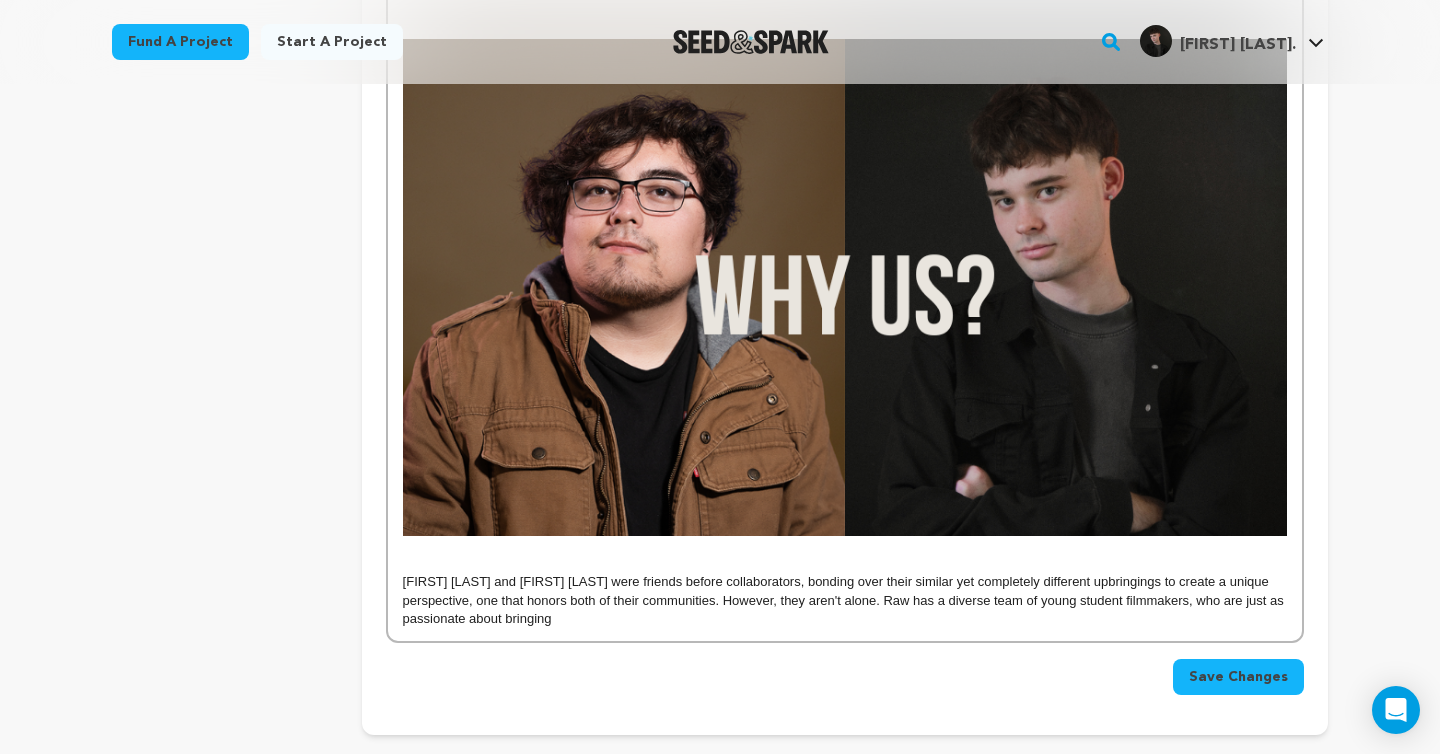 click on "Diego Hernandez and Jayson Hanmer were friends before collaborators, bonding over their similar yet completely different upbringings to create a unique  perspective, one that honors both of their communities. However, they aren't alone. Raw has a diverse team of young student filmmakers, who are just as passionate about bringing" at bounding box center [845, 600] 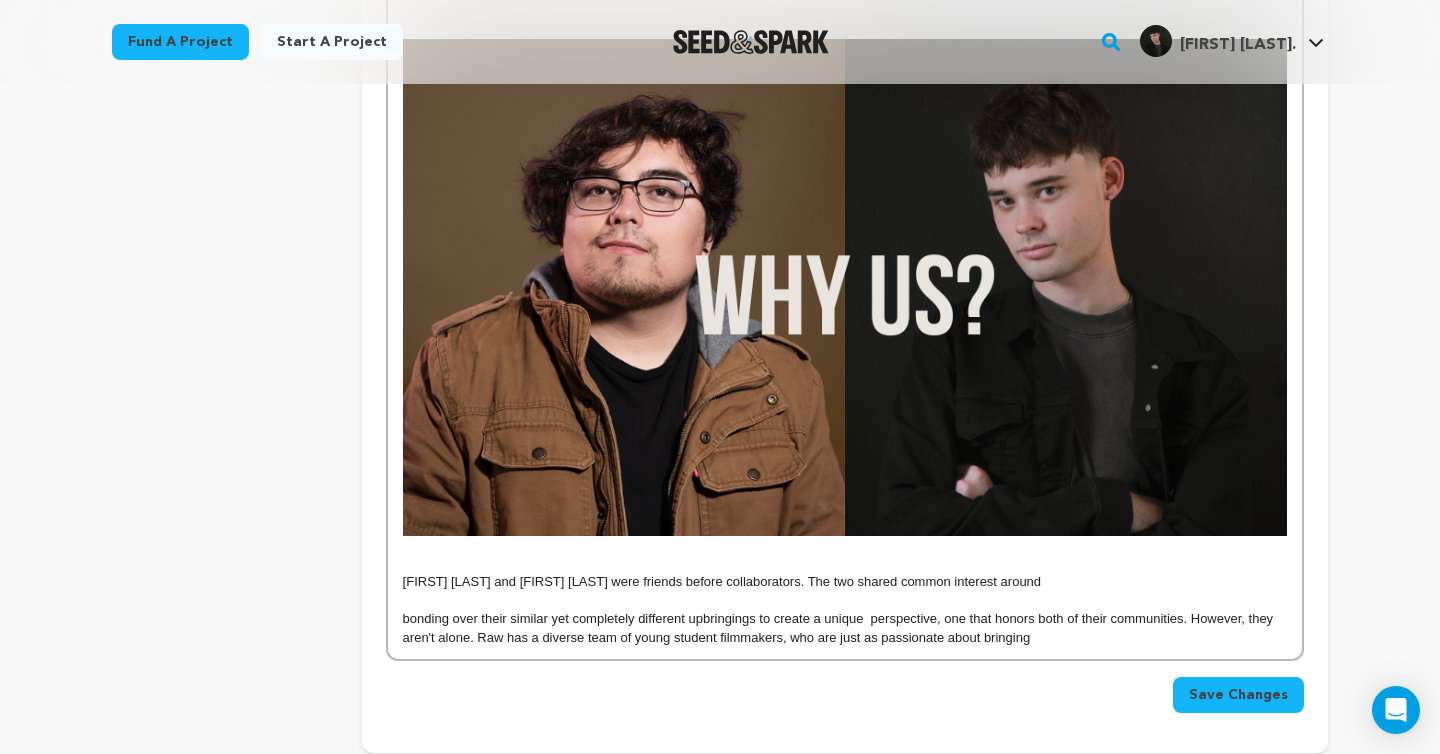 click on "Diego Hernandez and Jayson Hanmer were friends before collaborators. The two shared common interest around" at bounding box center [845, 582] 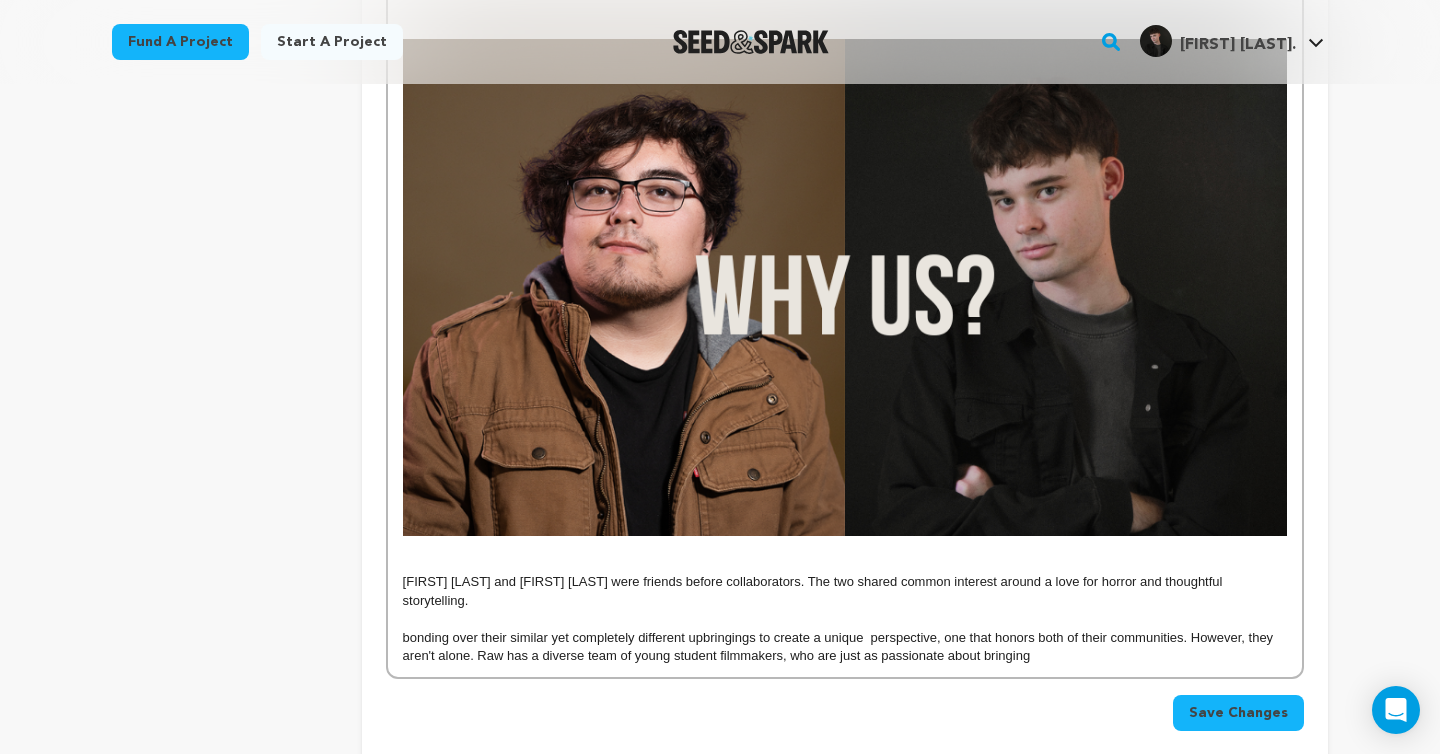 click on "Arturo, a young closeted Mexican man, must face his worst fears when sneaking out for a hookup causes his skin to ROT... While his mother is at work, Arturo sneaks out for his  first hookup  with another man. As his  shame  around  sex  and intimacy begin to physically manifest as  rotting  blistering  skin , he runs abruptly out of fear. When he returns home to find his mom, Manuela, back from work earlier than expected, he must  conceal the spreading rot and face his fears of  confronting his sexuality , potentially disappointing his hard working  immigrant mother . Our script for  Raw,  The  Latino  community remains vastly  underrepresented  in film, while also being one of the  largest  and most devoted media audiences in the U.S. As shared in the McKinsey article  Latinos in Hollywood: Amplifying voices, expanding horizons , “Despite US Latinos account for 24 percent of box office ticket sales and 24 percent of streaming subscribers, Latinos hold  less than 5 percent  of leading  on-screen LGBTQ Raw" at bounding box center (845, -404) 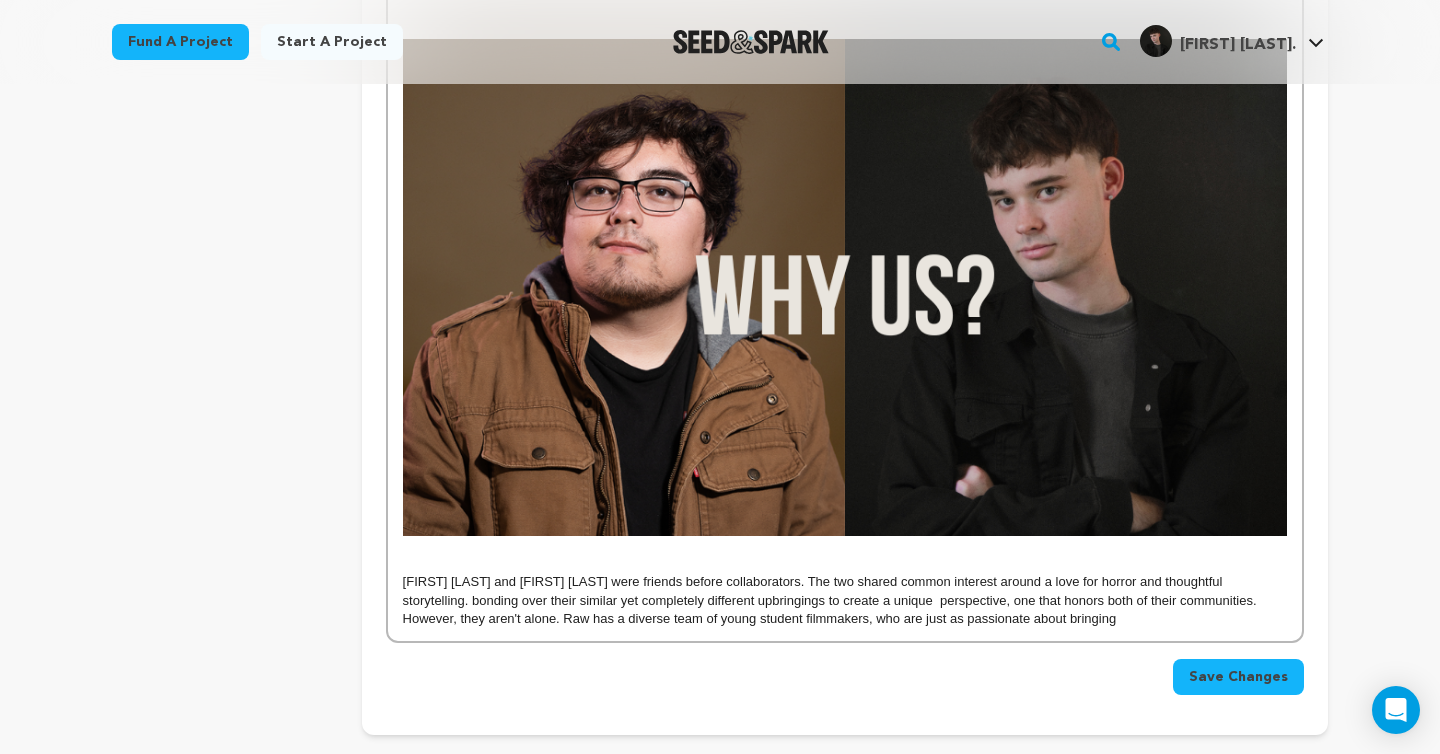 click on "Diego Hernandez and Jayson Hanmer were friends before collaborators. The two shared common interest around a love for horror and thoughtful storytelling. bonding over their similar yet completely different upbringings to create a unique  perspective, one that honors both of their communities. However, they aren't alone. Raw has a diverse team of young student filmmakers, who are just as passionate about bringing" at bounding box center (845, 600) 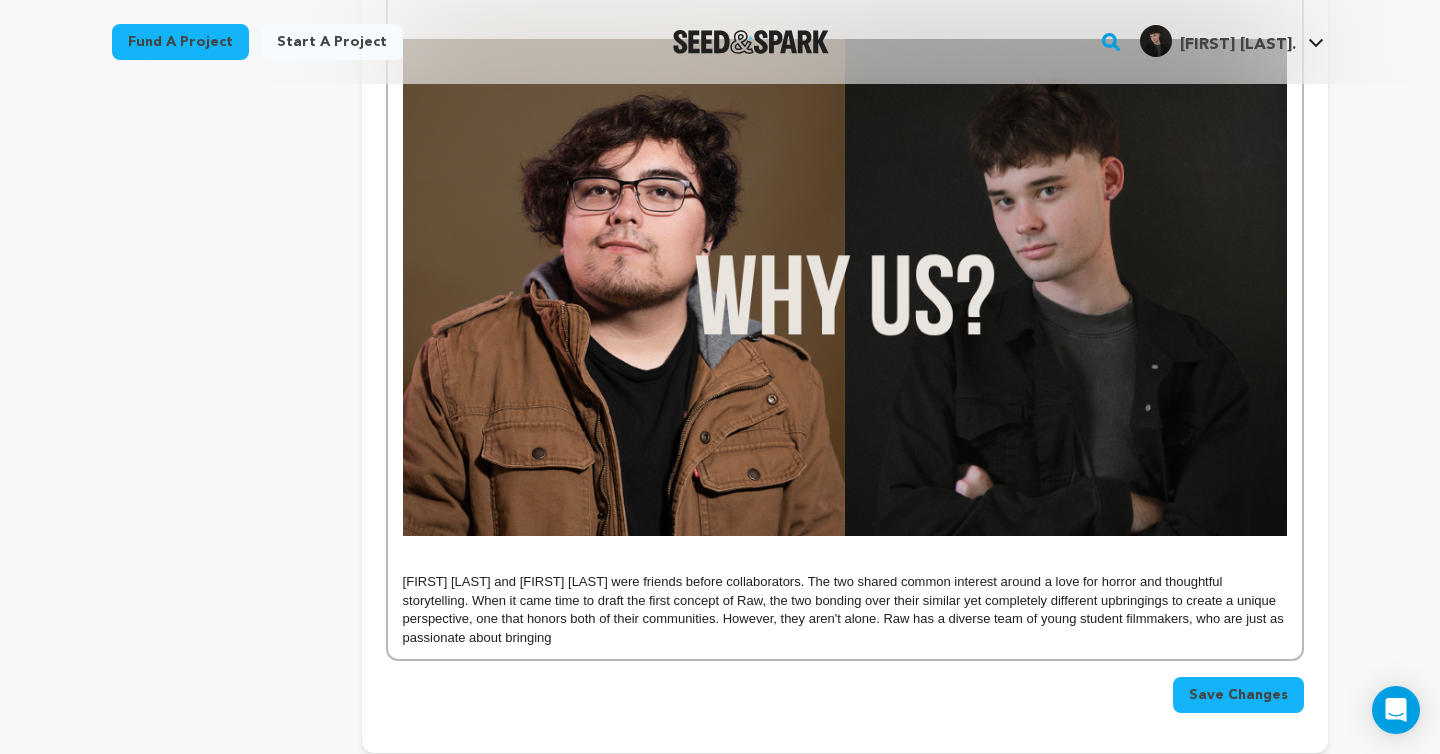 click on "Diego Hernandez and Jayson Hanmer were friends before collaborators. The two shared common interest around a love for horror and thoughtful storytelling. When it came time to draft the first concept of Raw, the two bonding over their similar yet completely different upbringings to create a unique  perspective, one that honors both of their communities. However, they aren't alone. Raw has a diverse team of young student filmmakers, who are just as passionate about bringing" at bounding box center (845, 610) 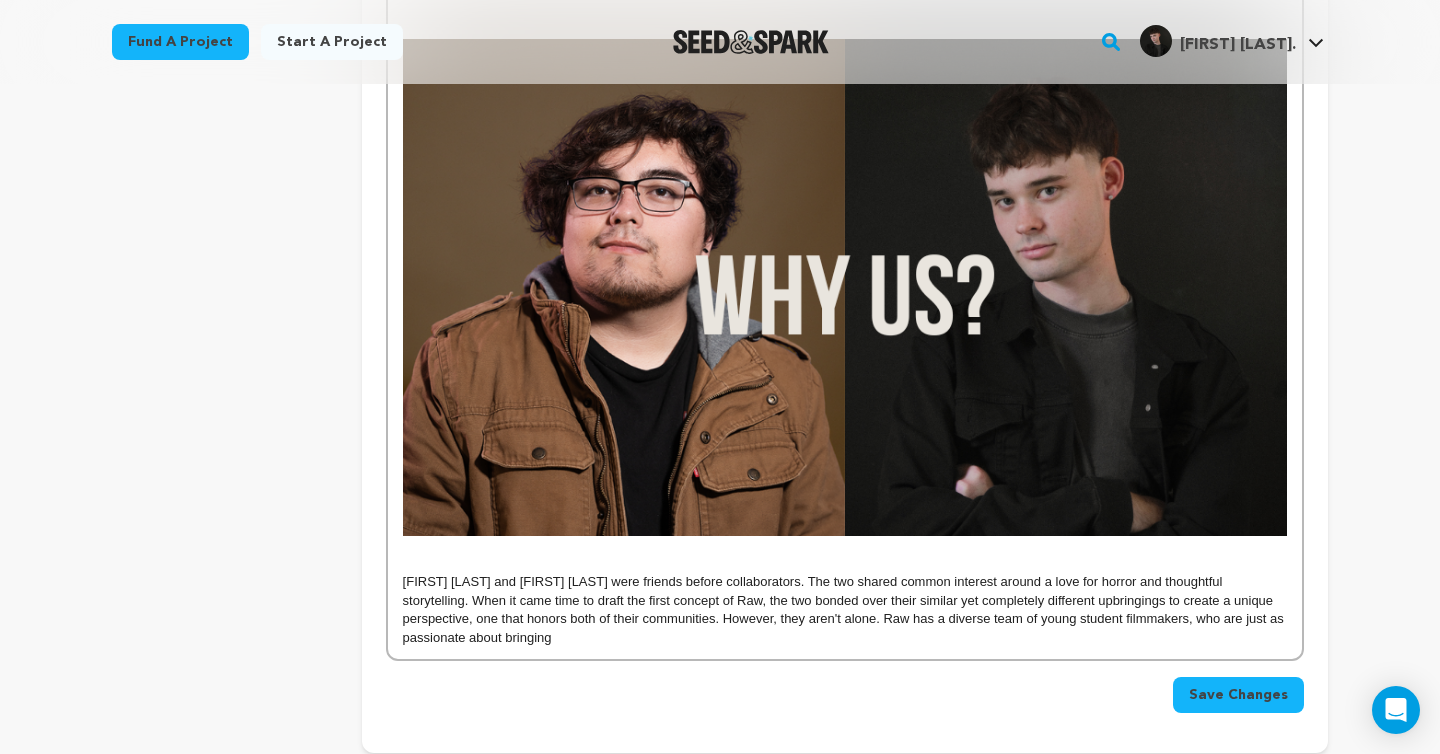 click on "Arturo, a young closeted Mexican man, must face his worst fears when sneaking out for a hookup causes his skin to ROT... While his mother is at work, Arturo sneaks out for his  first hookup  with another man. As his  shame  around  sex  and intimacy begin to physically manifest as  rotting  blistering  skin , he runs abruptly out of fear. When he returns home to find his mom, Manuela, back from work earlier than expected, he must  conceal the spreading rot and face his fears of  confronting his sexuality , potentially disappointing his hard working  immigrant mother . Our script for  Raw,  The  Latino  community remains vastly  underrepresented  in film, while also being one of the  largest  and most devoted media audiences in the U.S. As shared in the McKinsey article  Latinos in Hollywood: Amplifying voices, expanding horizons , “Despite US Latinos account for 24 percent of box office ticket sales and 24 percent of streaming subscribers, Latinos hold  less than 5 percent  of leading  on-screen LGBTQ Raw" at bounding box center [845, -413] 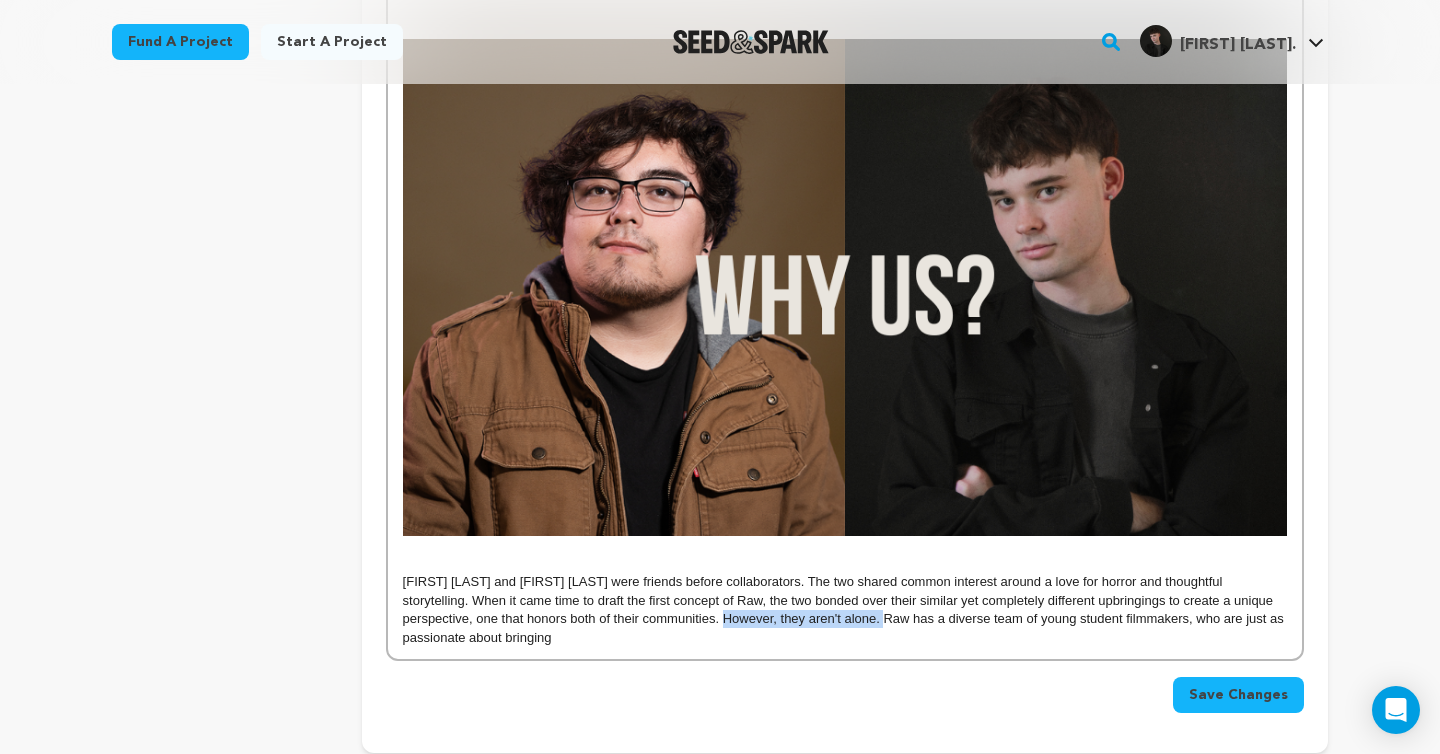 drag, startPoint x: 723, startPoint y: 620, endPoint x: 883, endPoint y: 614, distance: 160.11246 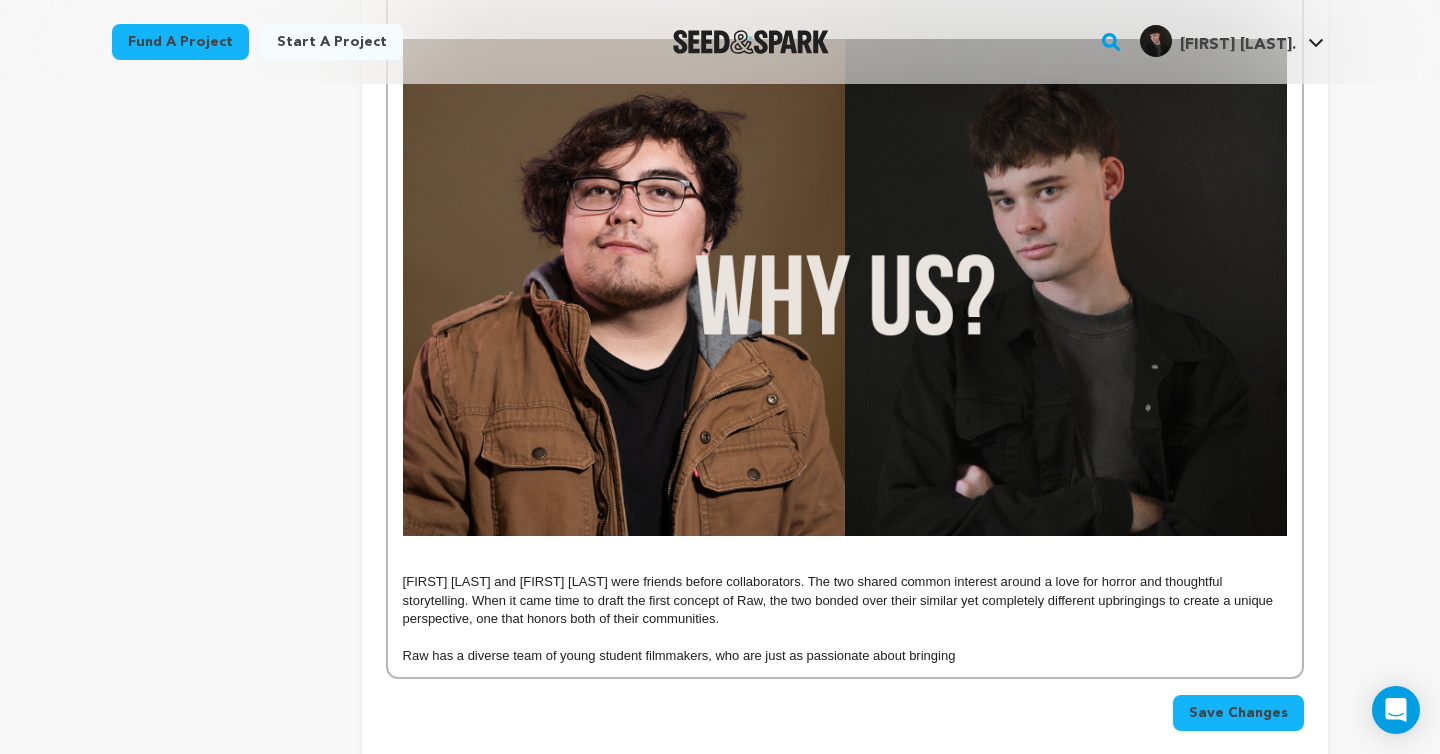click on "Raw has a diverse team of young student filmmakers, who are just as passionate about bringing" at bounding box center [845, 656] 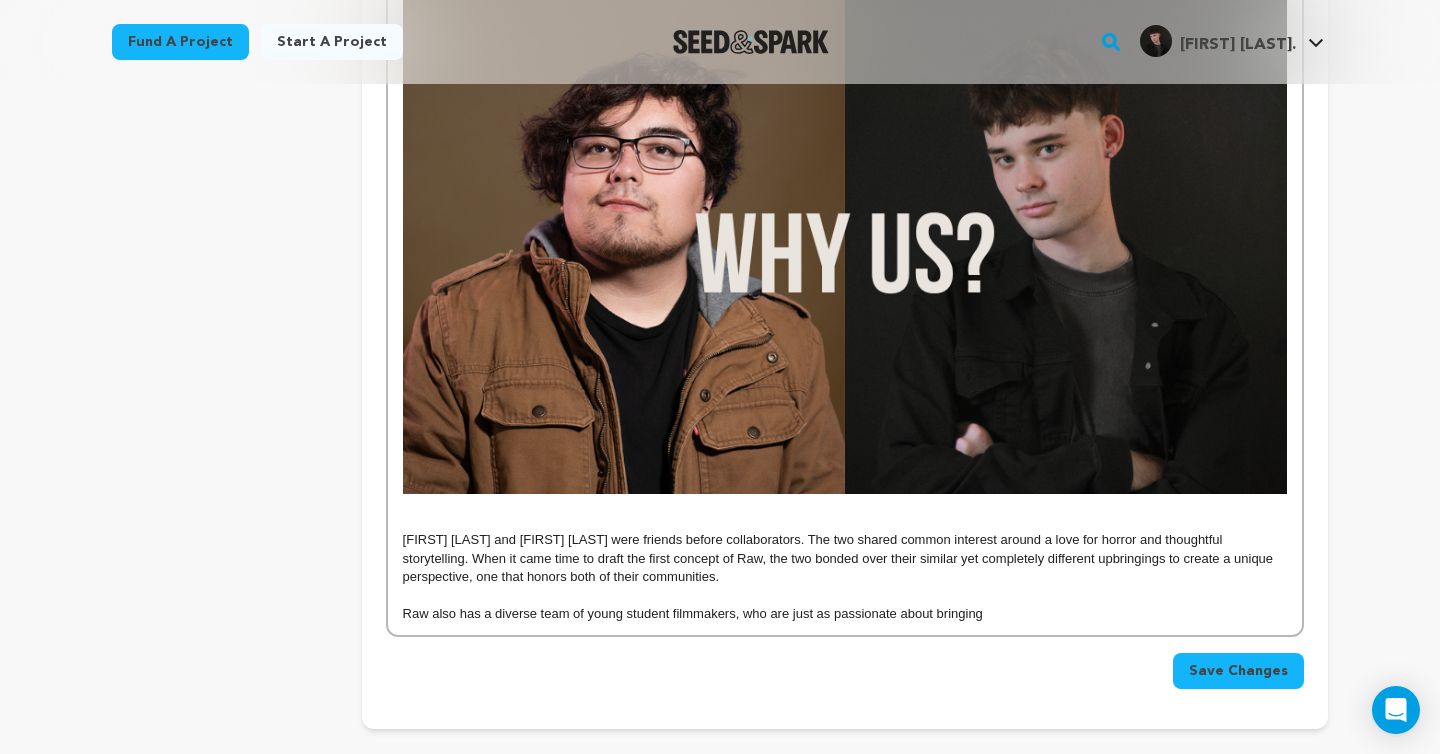 scroll, scrollTop: 2006, scrollLeft: 0, axis: vertical 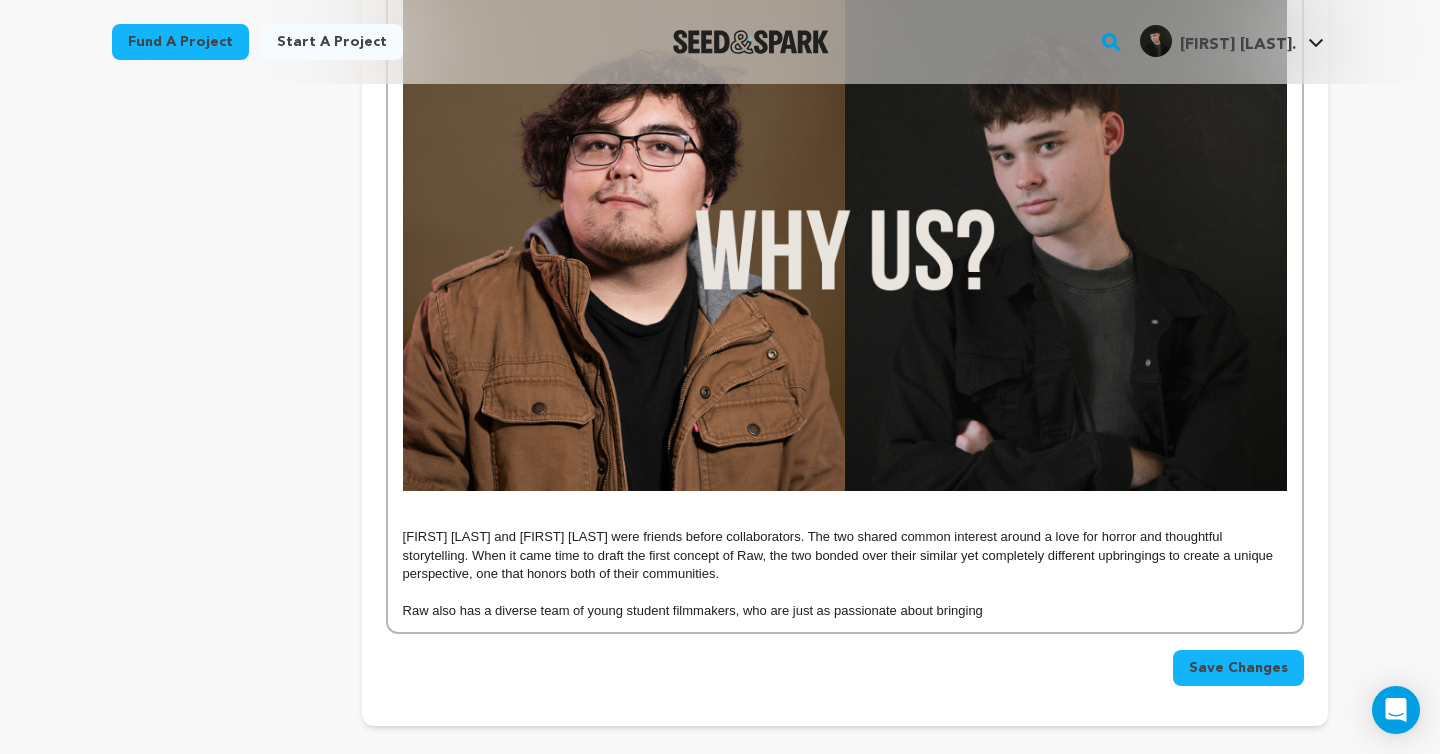 click on "Arturo, a young closeted Mexican man, must face his worst fears when sneaking out for a hookup causes his skin to ROT... While his mother is at work, Arturo sneaks out for his  first hookup  with another man. As his  shame  around  sex  and intimacy begin to physically manifest as  rotting  blistering  skin , he runs abruptly out of fear. When he returns home to find his mom, Manuela, back from work earlier than expected, he must  conceal the spreading rot and face his fears of  confronting his sexuality , potentially disappointing his hard working  immigrant mother . Our script for  Raw,  The  Latino  community remains vastly  underrepresented  in film, while also being one of the  largest  and most devoted media audiences in the U.S. As shared in the McKinsey article  Latinos in Hollywood: Amplifying voices, expanding horizons , “Despite US Latinos account for 24 percent of box office ticket sales and 24 percent of streaming subscribers, Latinos hold  less than 5 percent  of leading  on-screen LGBTQ Raw" at bounding box center [845, -449] 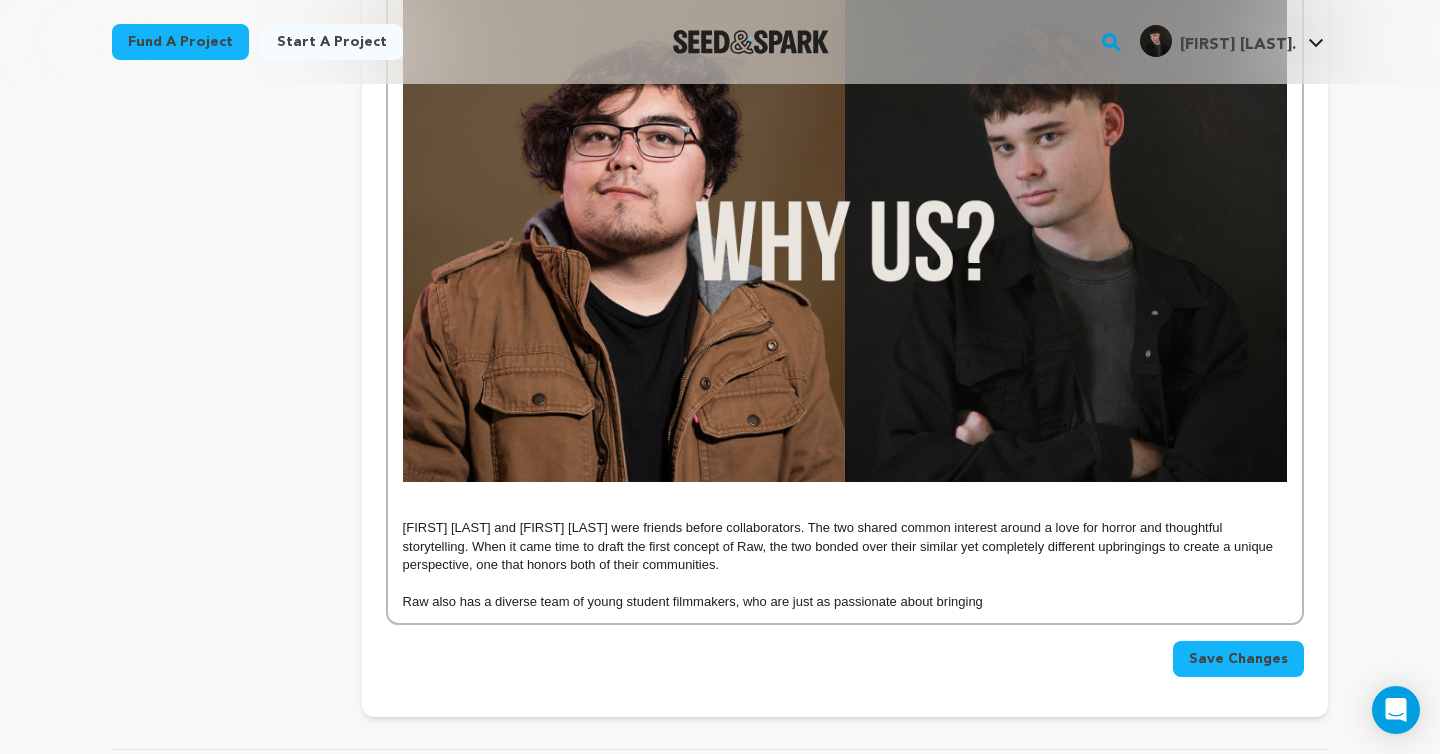 scroll, scrollTop: 2013, scrollLeft: 0, axis: vertical 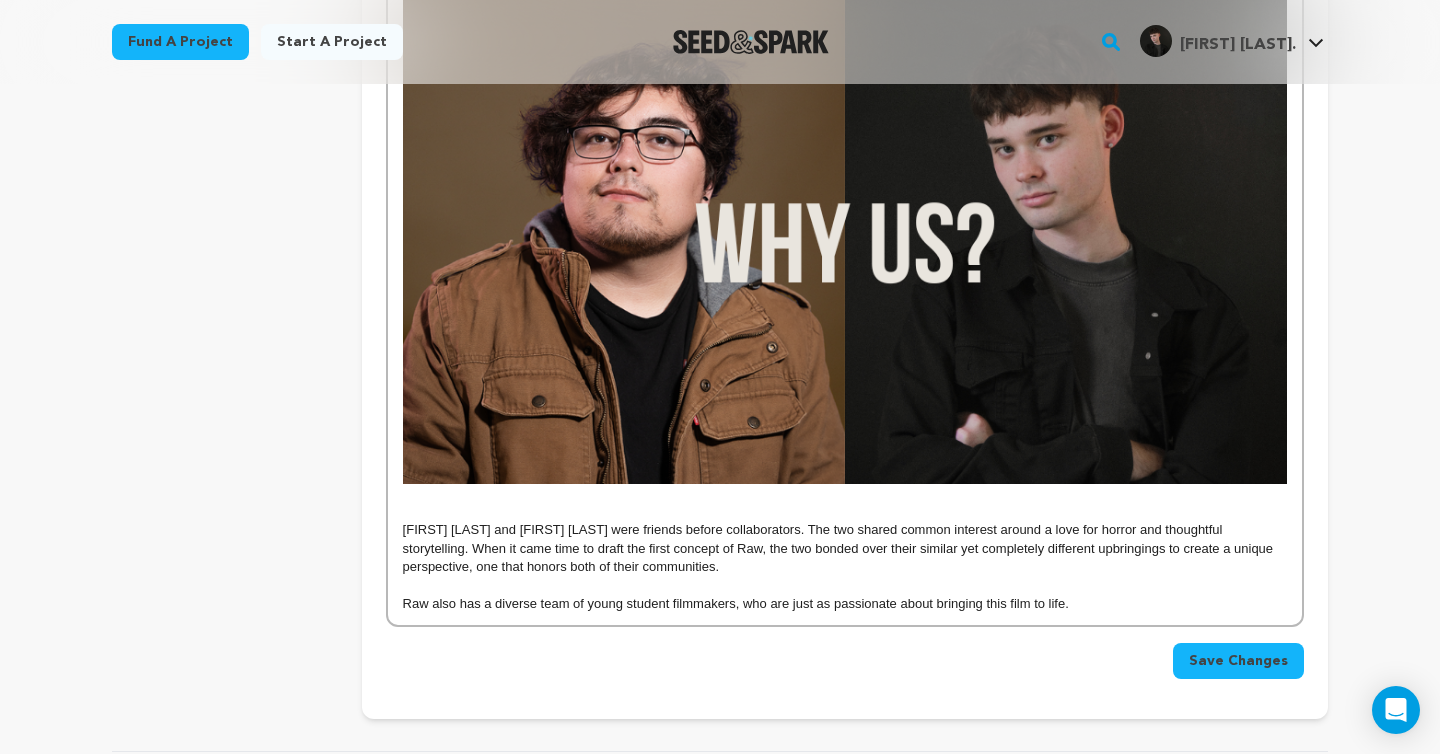 click on "Raw also has a diverse team of young student filmmakers, who are just as passionate about bringing this film to life." at bounding box center [845, 604] 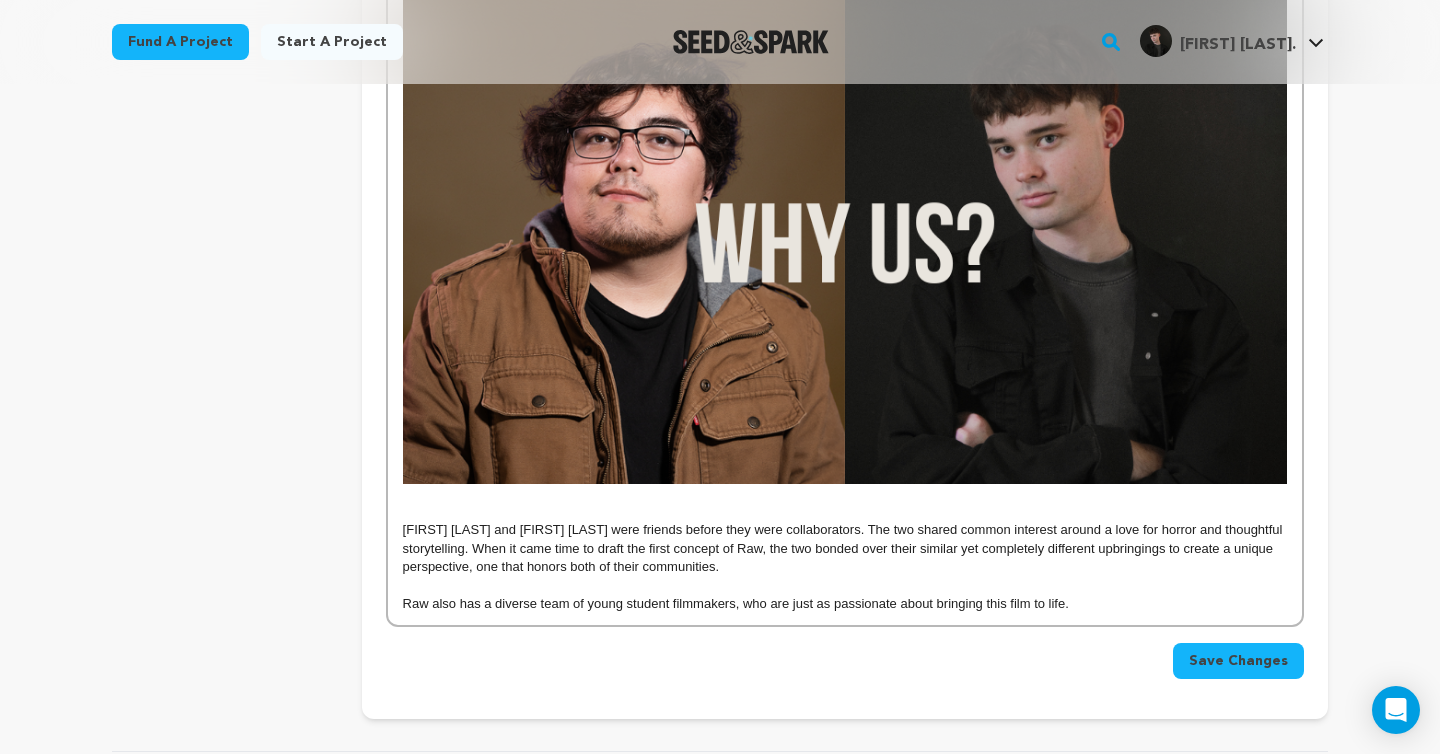 click at bounding box center (845, 586) 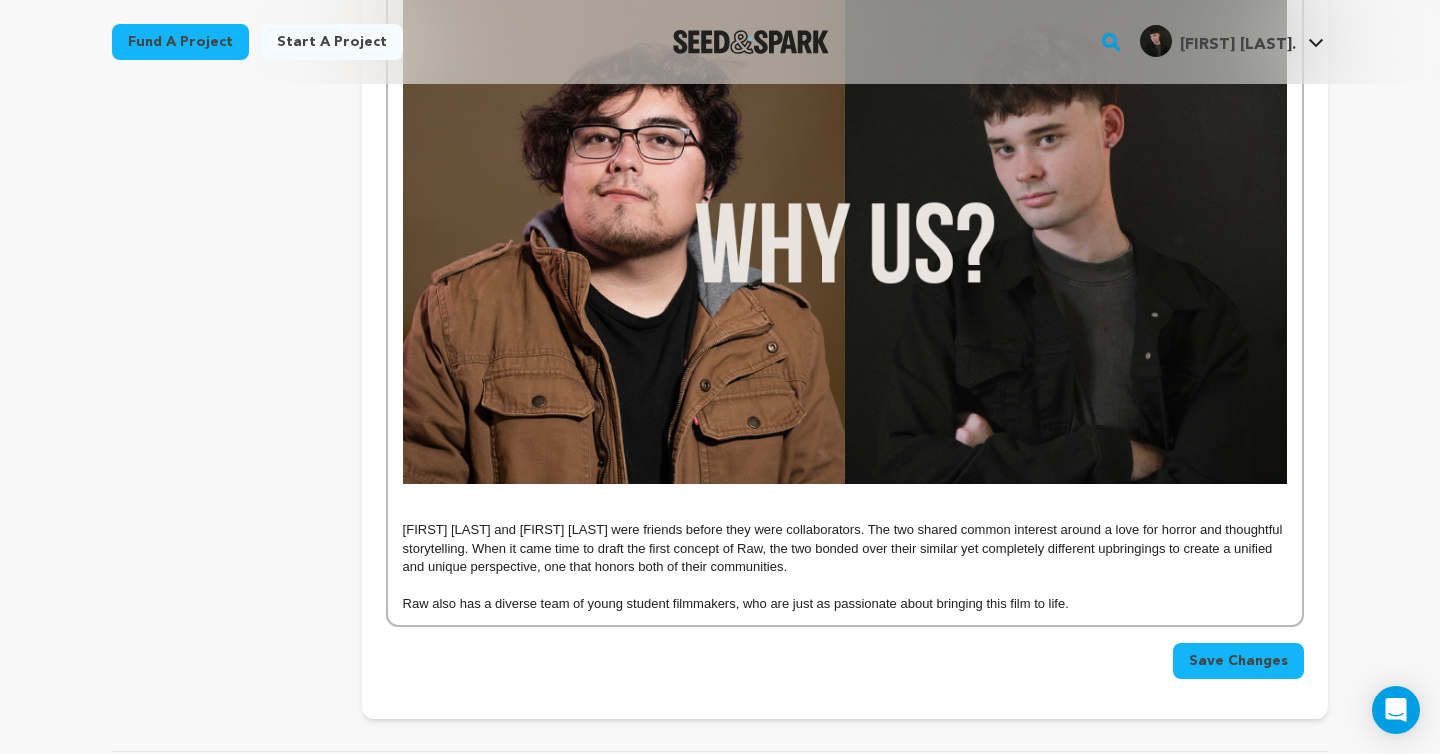 click at bounding box center [845, 586] 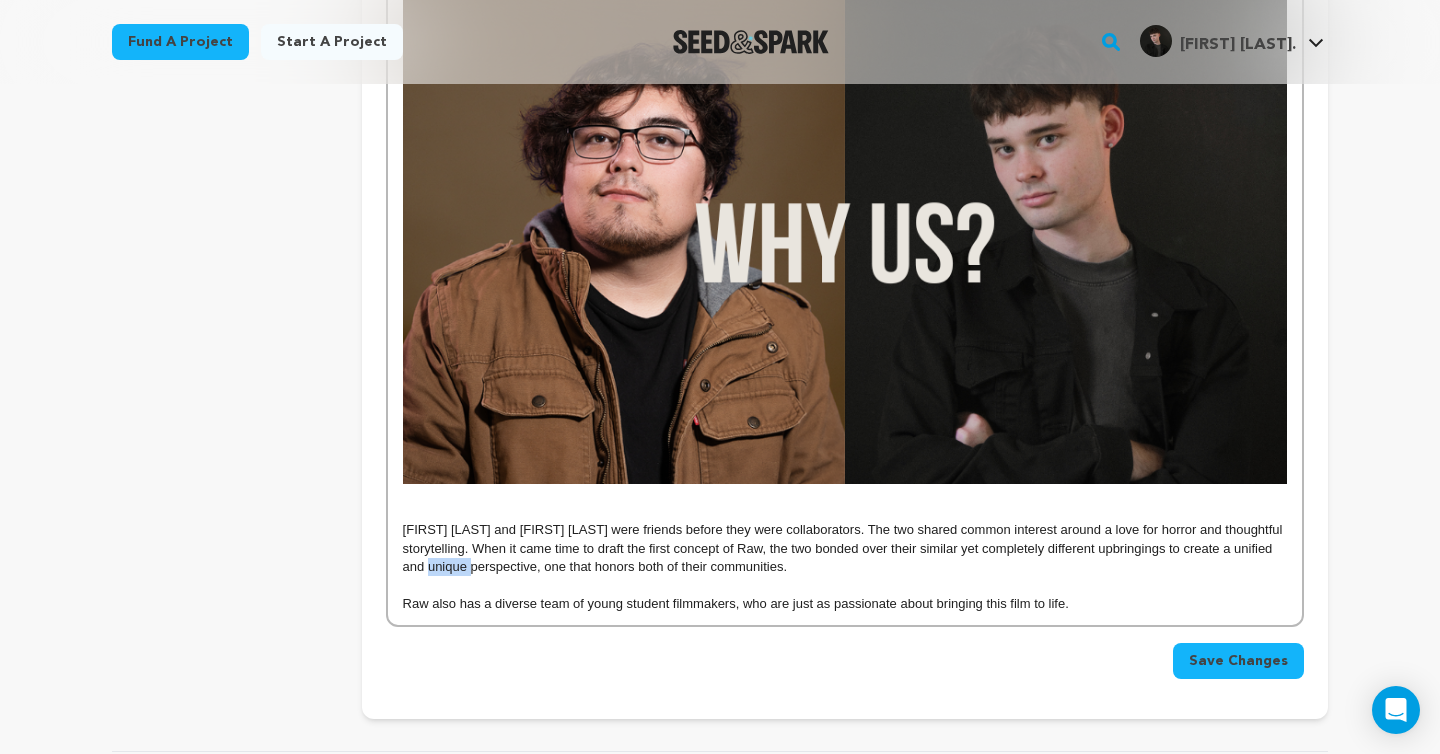 drag, startPoint x: 523, startPoint y: 572, endPoint x: 481, endPoint y: 575, distance: 42.107006 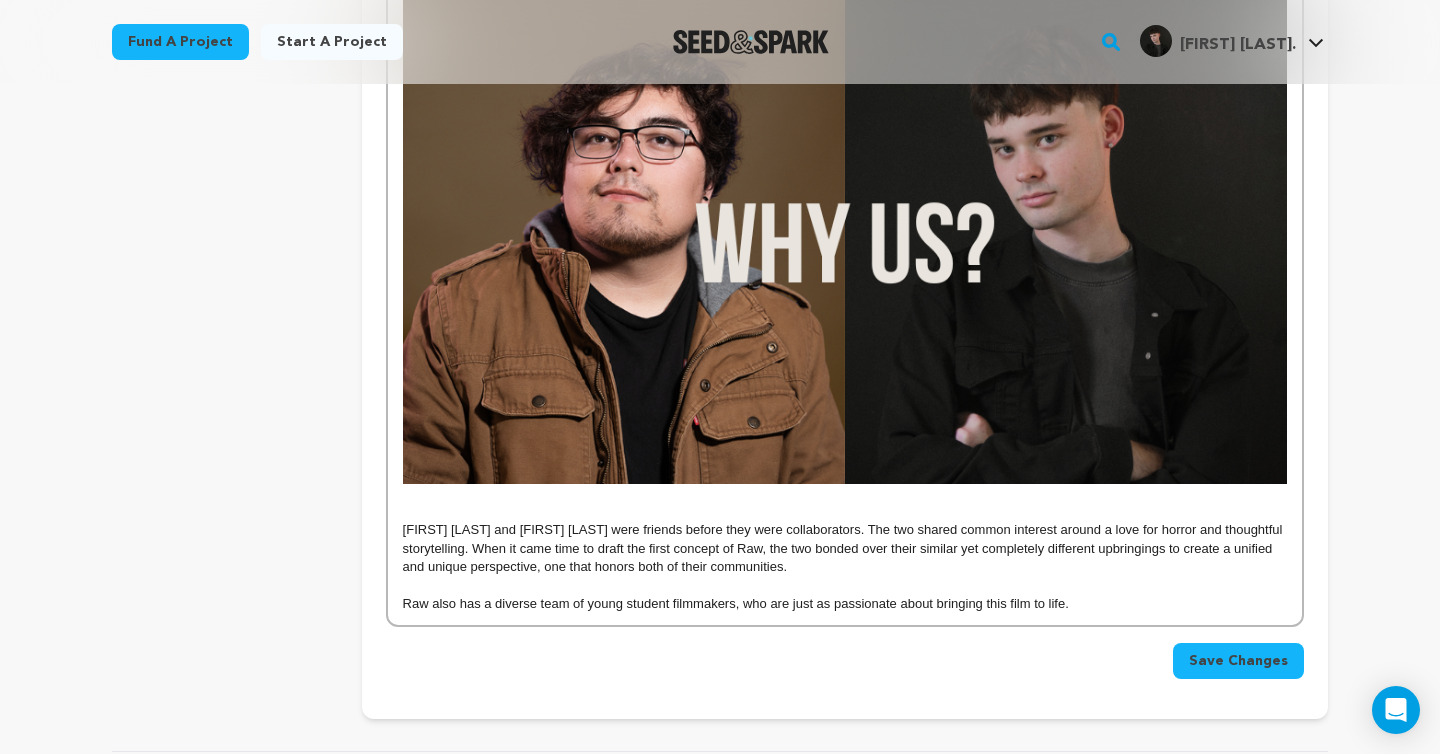 click at bounding box center (845, 586) 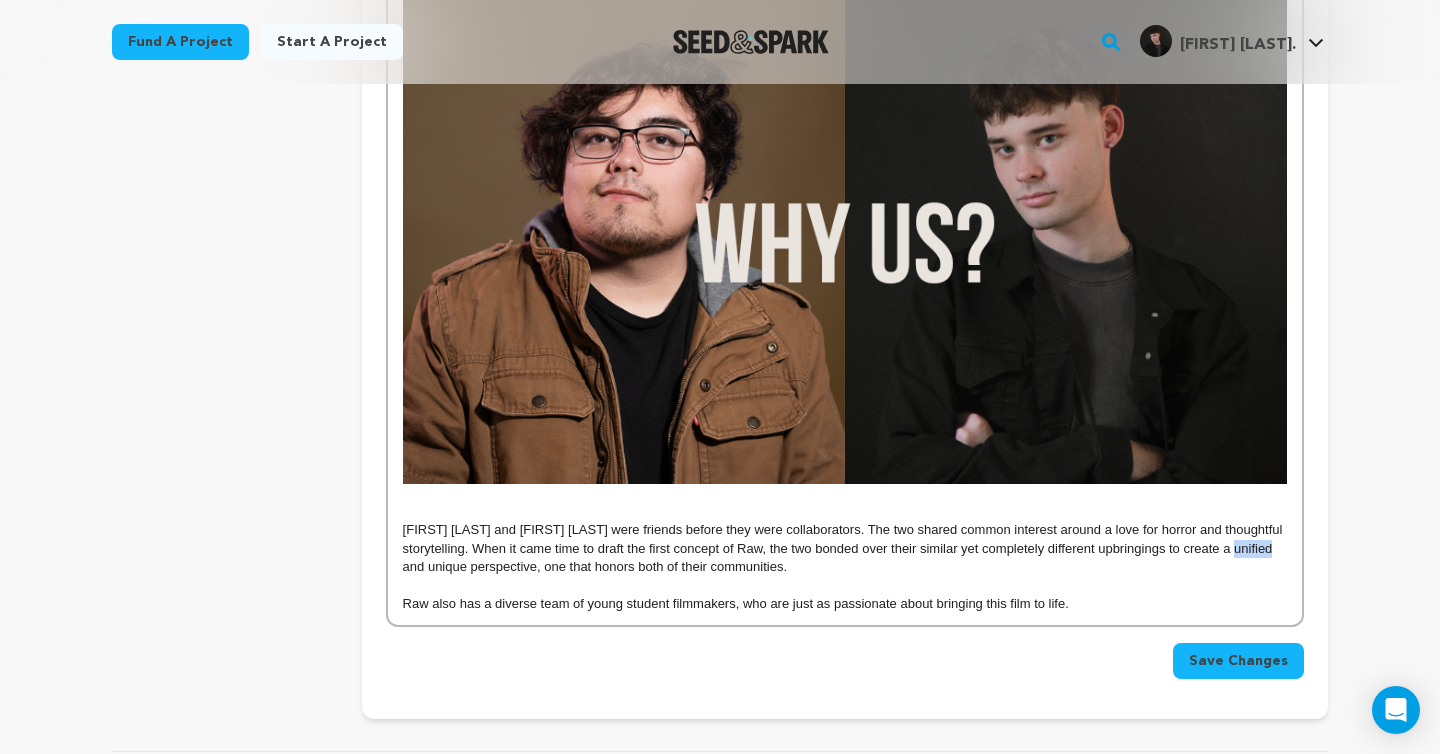 drag, startPoint x: 452, startPoint y: 567, endPoint x: 413, endPoint y: 566, distance: 39.012817 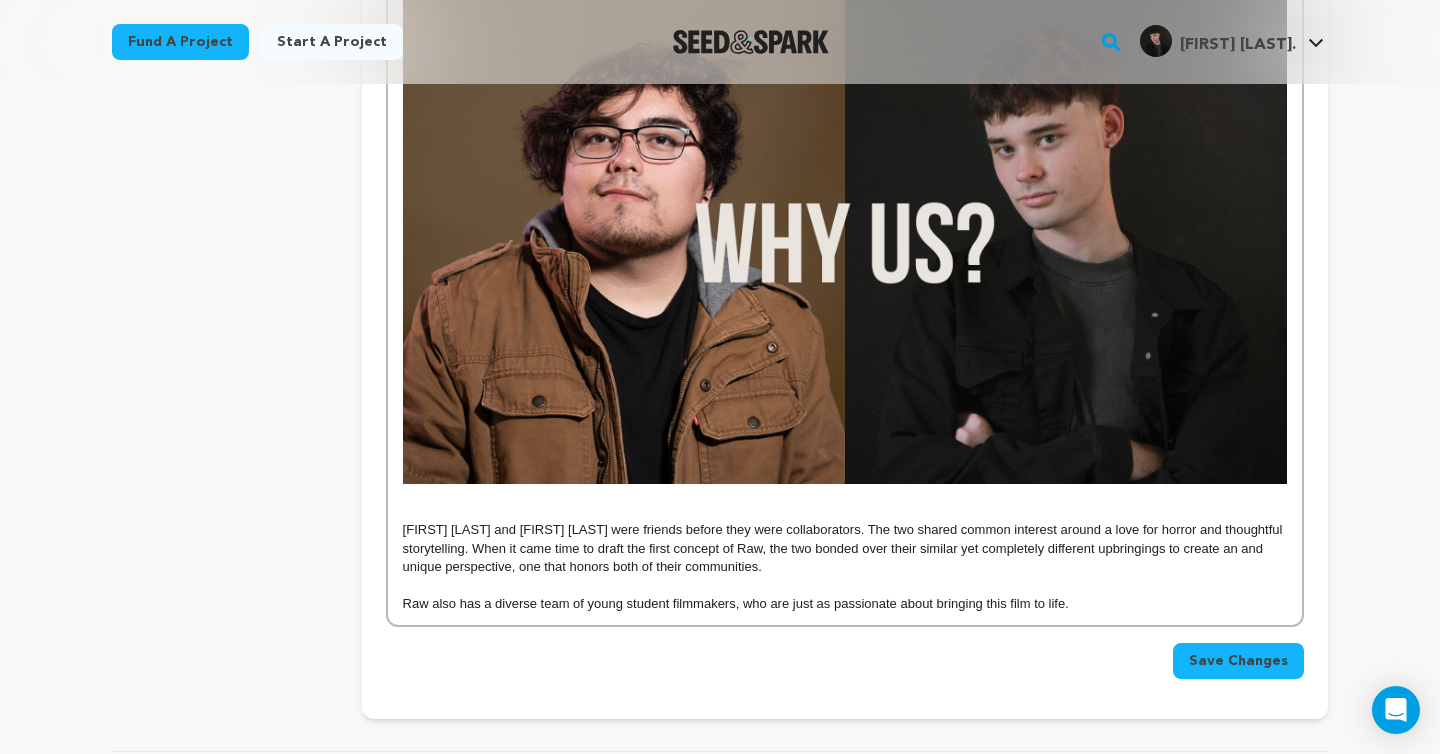 click on "Diego Hernandez and Jayson Hanmer were friends before they were collaborators. The two shared common interest around a love for horror and thoughtful storytelling. When it came time to draft the first concept of Raw, the two bonded over their similar yet completely different upbringings to create an and unique perspective, one that honors both of their communities." at bounding box center (845, 548) 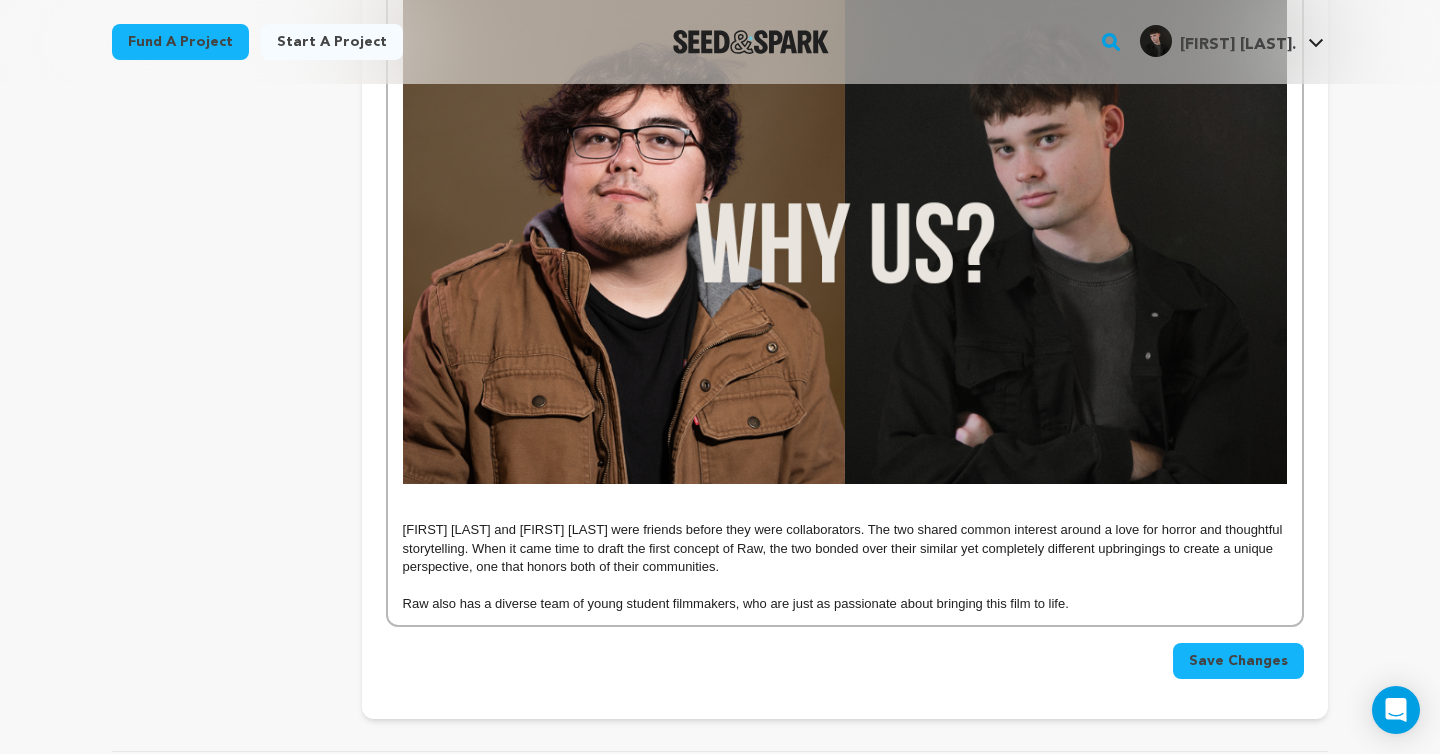 click on "Diego Hernandez and Jayson Hanmer were friends before they were collaborators. The two shared common interest around a love for horror and thoughtful storytelling. When it came time to draft the first concept of Raw, the two bonded over their similar yet completely different upbringings to create a unique perspective, one that honors both of their communities." at bounding box center [845, 548] 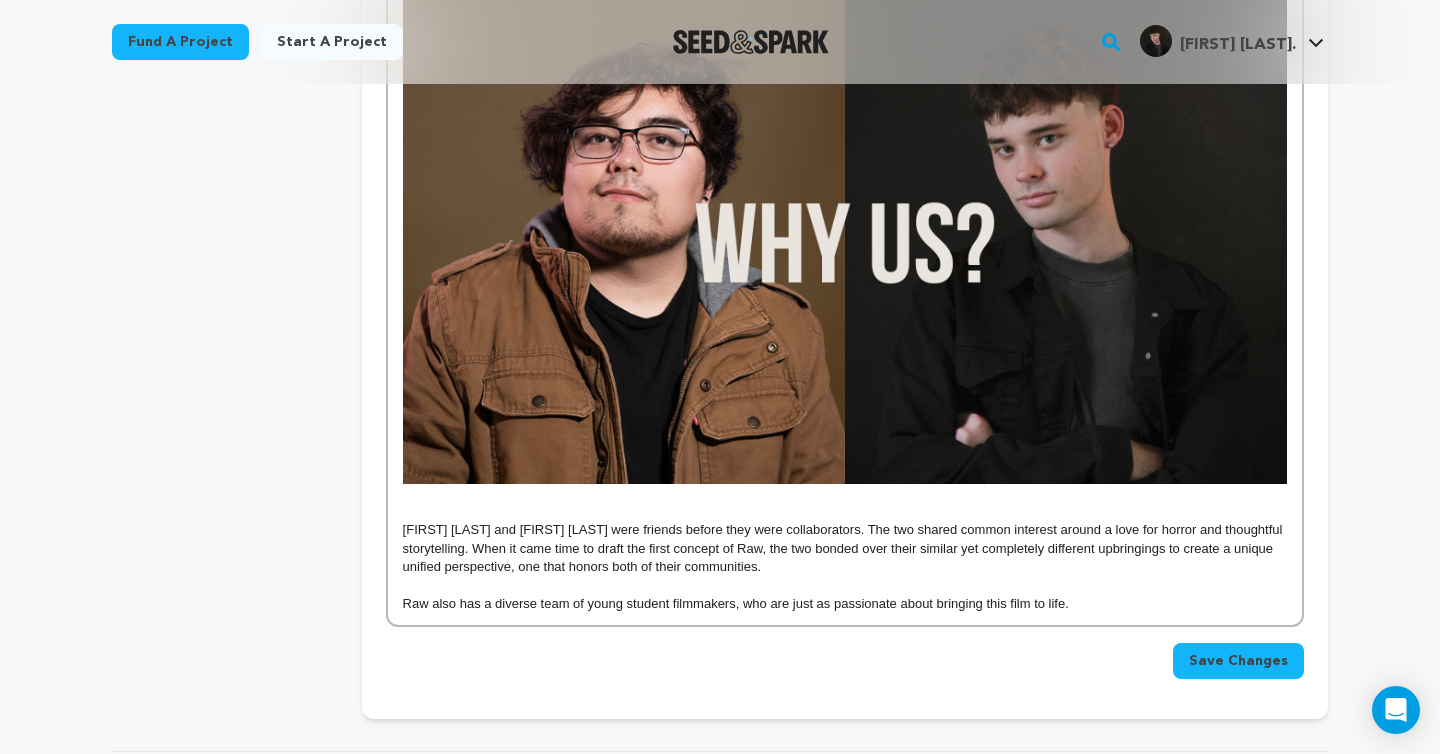 click on "Diego Hernandez and Jayson Hanmer were friends before they were collaborators. The two shared common interest around a love for horror and thoughtful storytelling. When it came time to draft the first concept of Raw, the two bonded over their similar yet completely different upbringings to create a unique unified perspective, one that honors both of their communities." at bounding box center [845, 548] 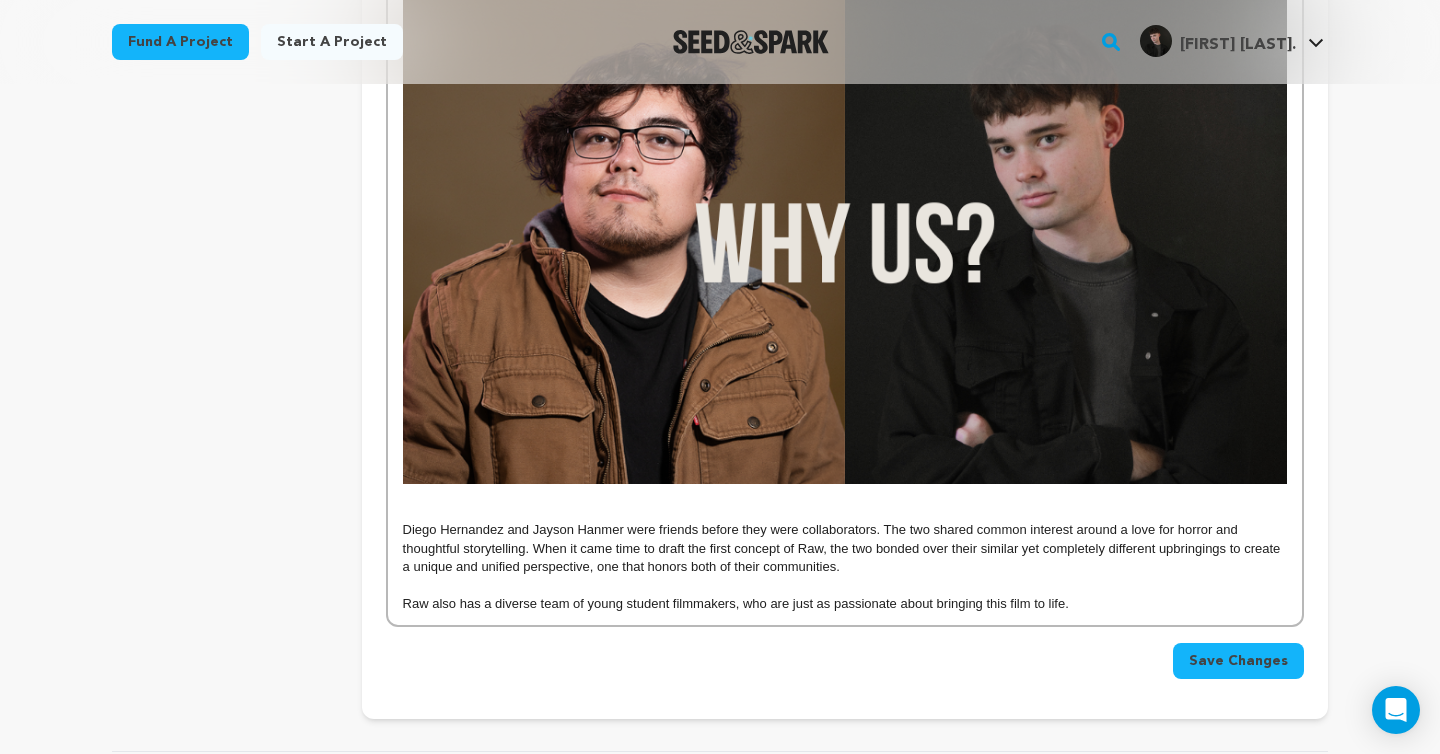 click on "Raw also has a diverse team of young student filmmakers, who are just as passionate about bringing this film to life." at bounding box center [845, 604] 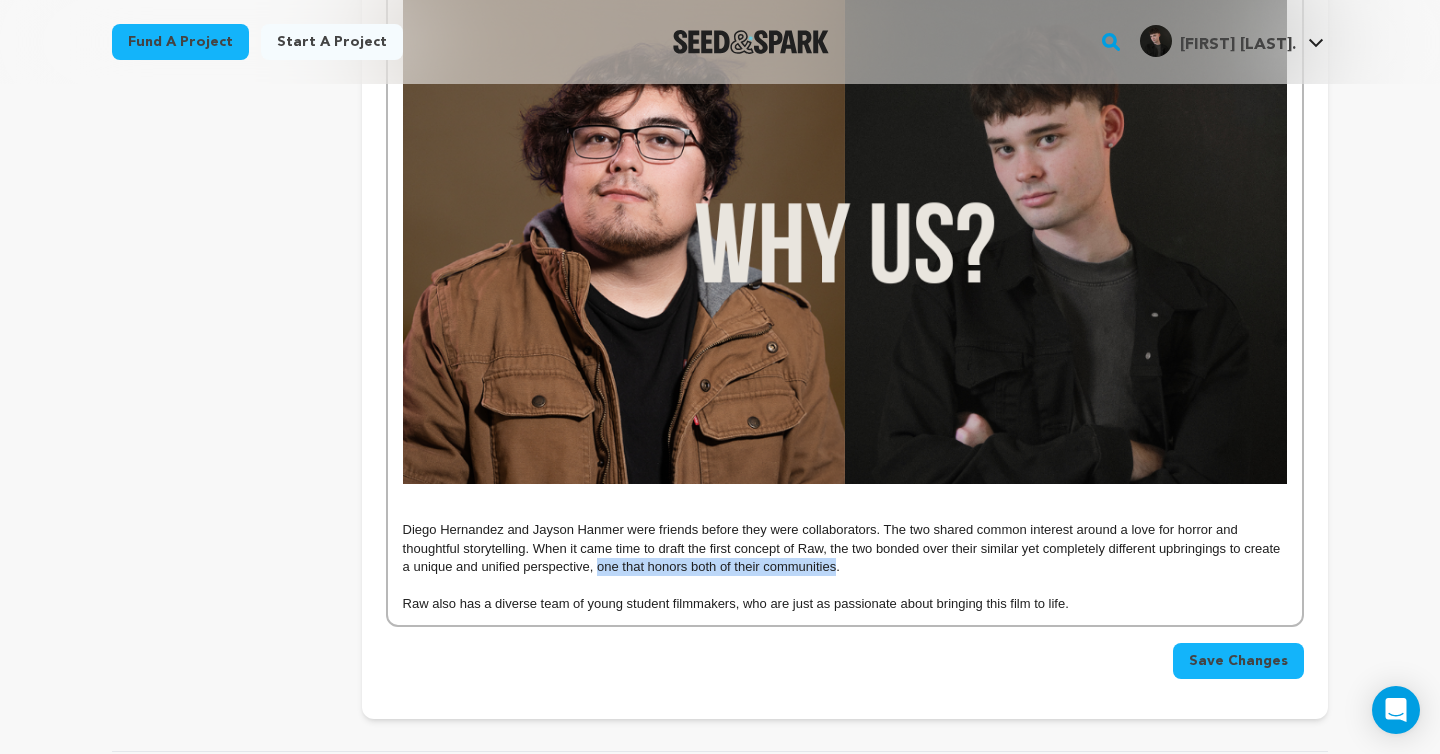 drag, startPoint x: 833, startPoint y: 569, endPoint x: 597, endPoint y: 569, distance: 236 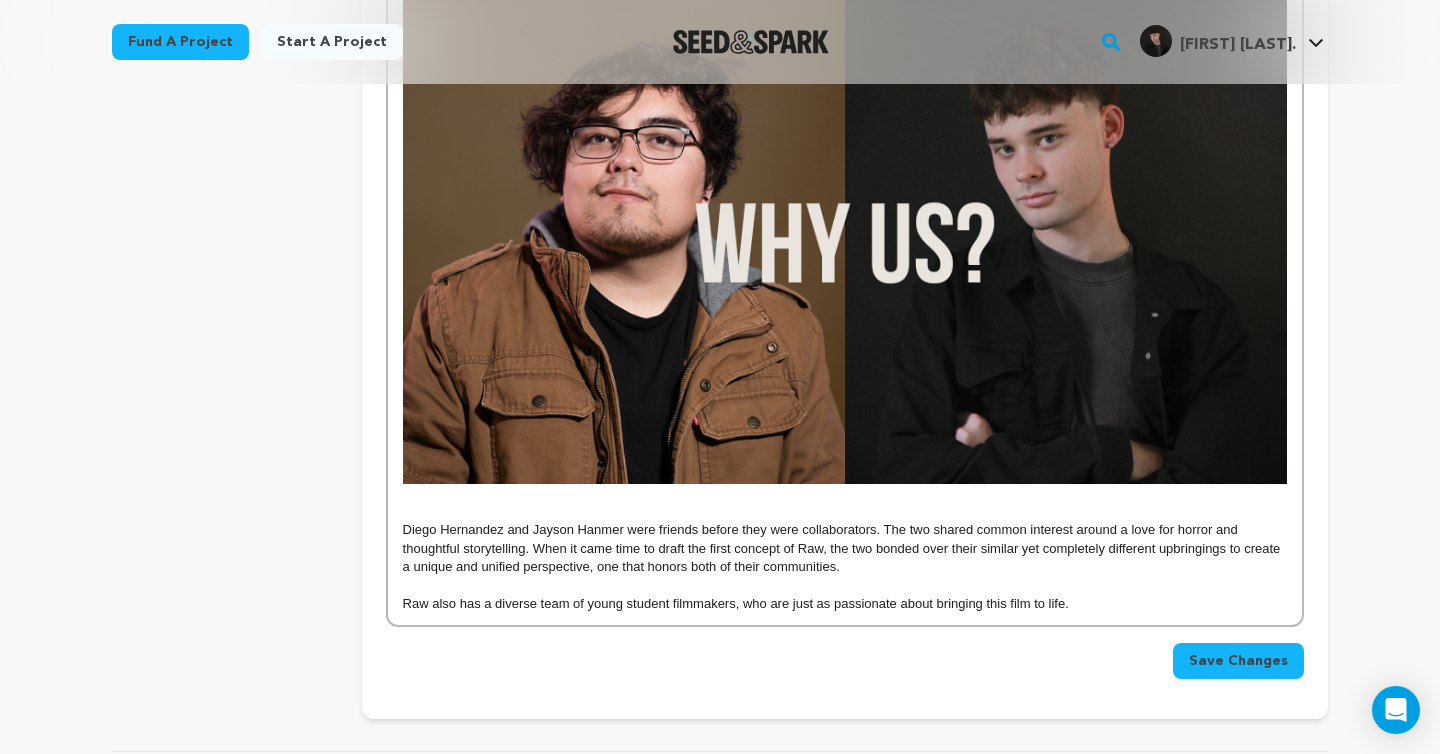 click on "Raw also has a diverse team of young student filmmakers, who are just as passionate about bringing this film to life." at bounding box center [845, 604] 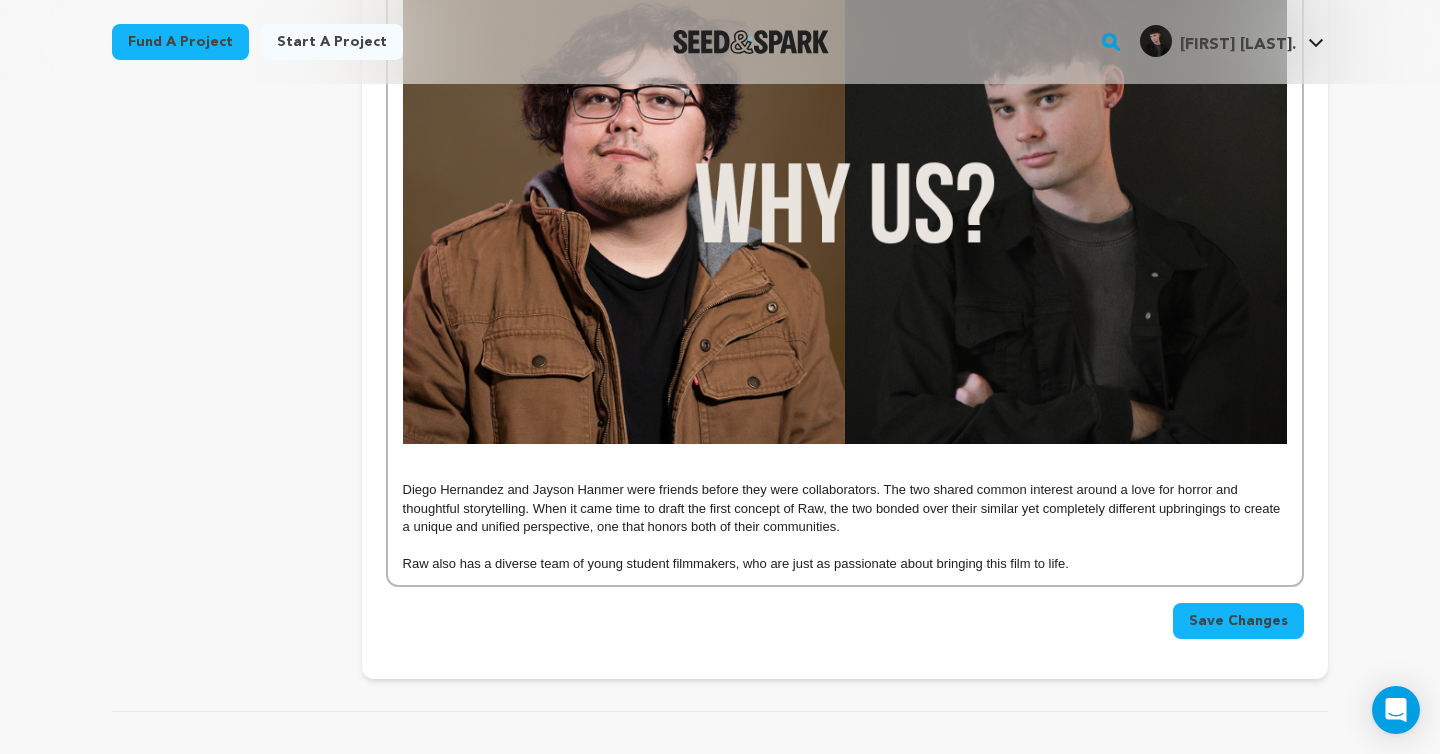 scroll, scrollTop: 2060, scrollLeft: 0, axis: vertical 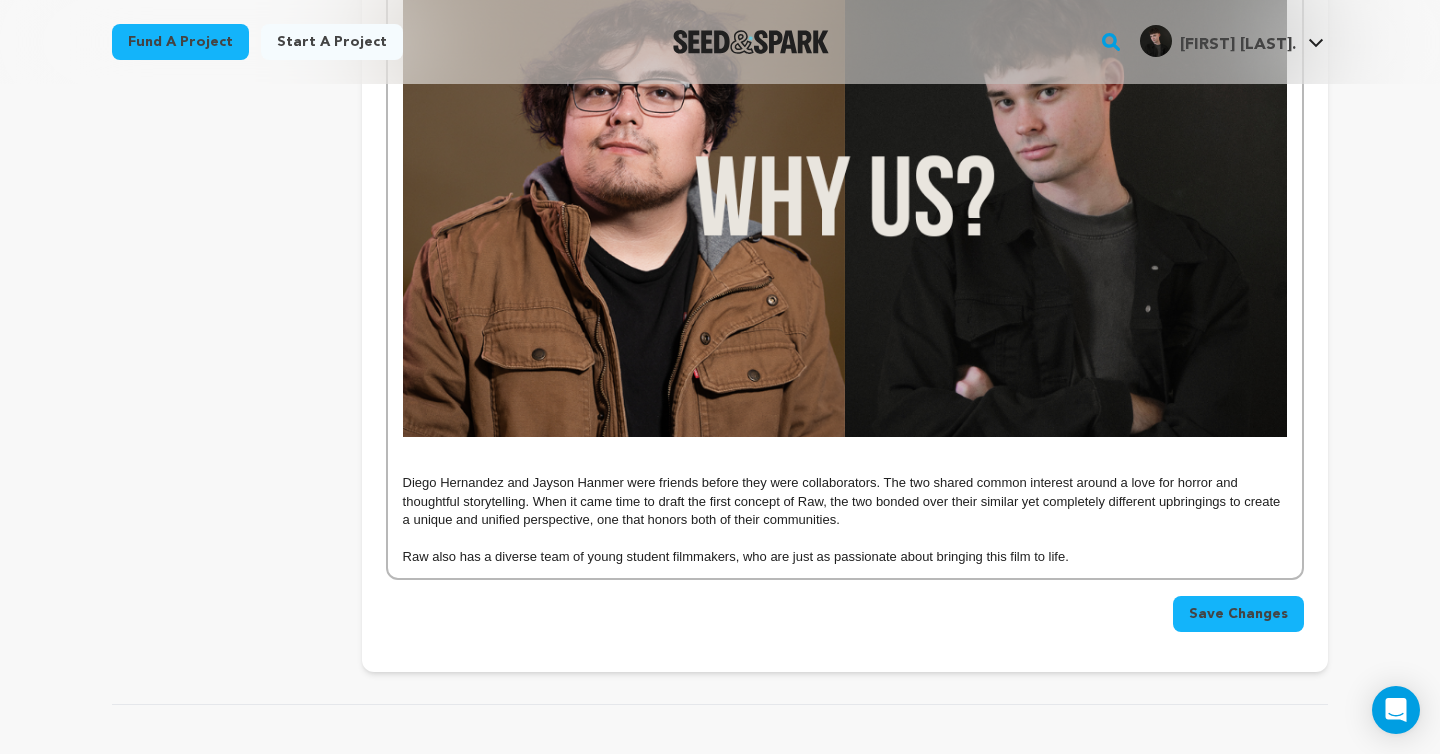 click on "Raw also has a diverse team of young student filmmakers, who are just as passionate about bringing this film to life." at bounding box center [845, 557] 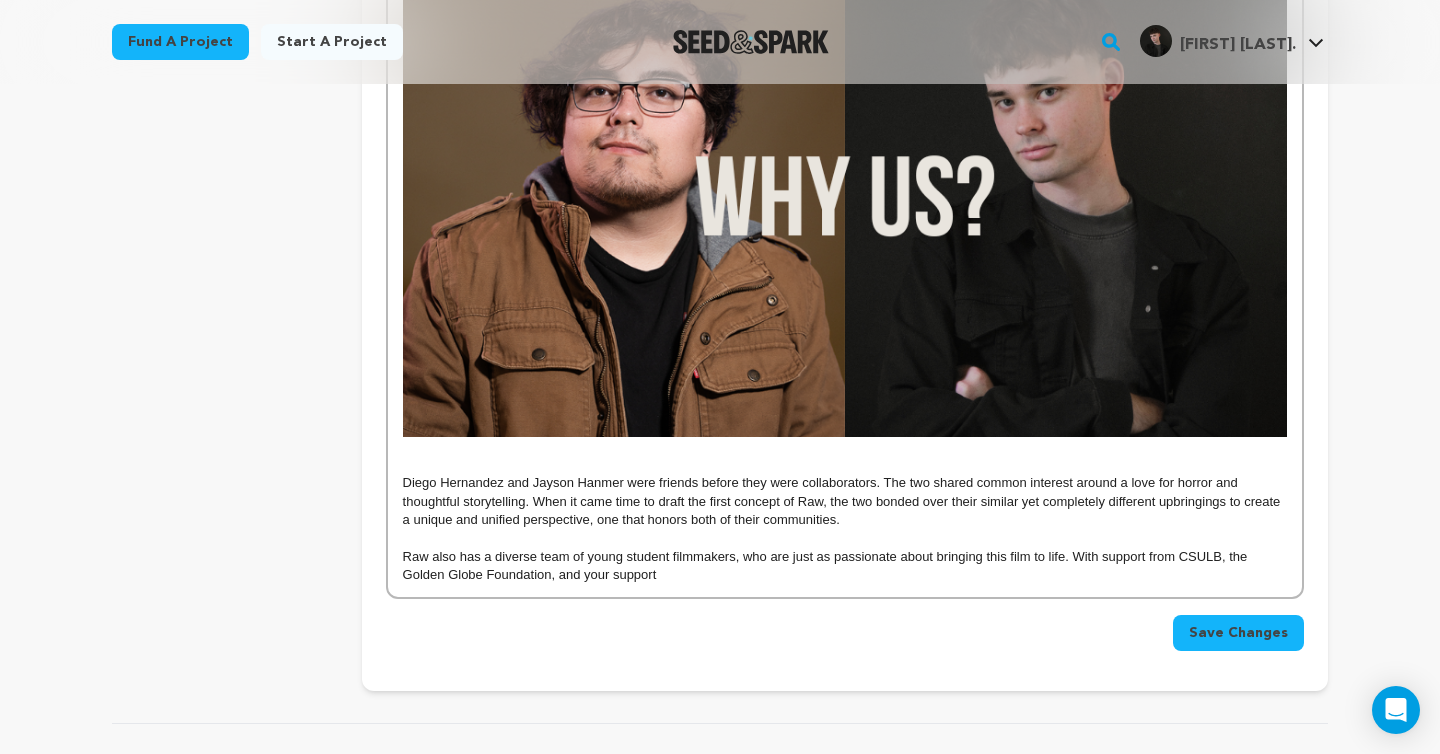 click on "Raw also has a diverse team of young student filmmakers, who are just as passionate about bringing this film to life. With support from CSULB, the Golden Globe Foundation, and your support" at bounding box center [845, 566] 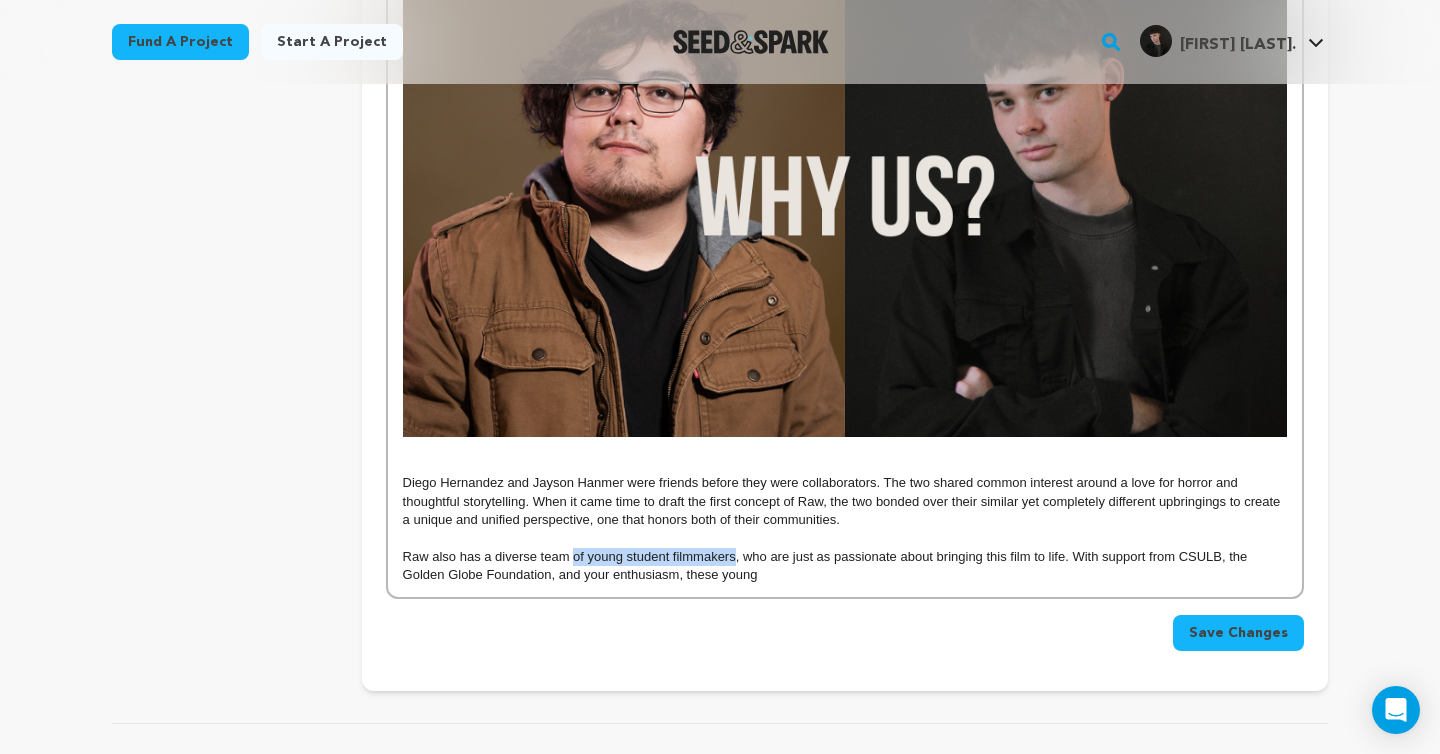 drag, startPoint x: 736, startPoint y: 562, endPoint x: 577, endPoint y: 559, distance: 159.0283 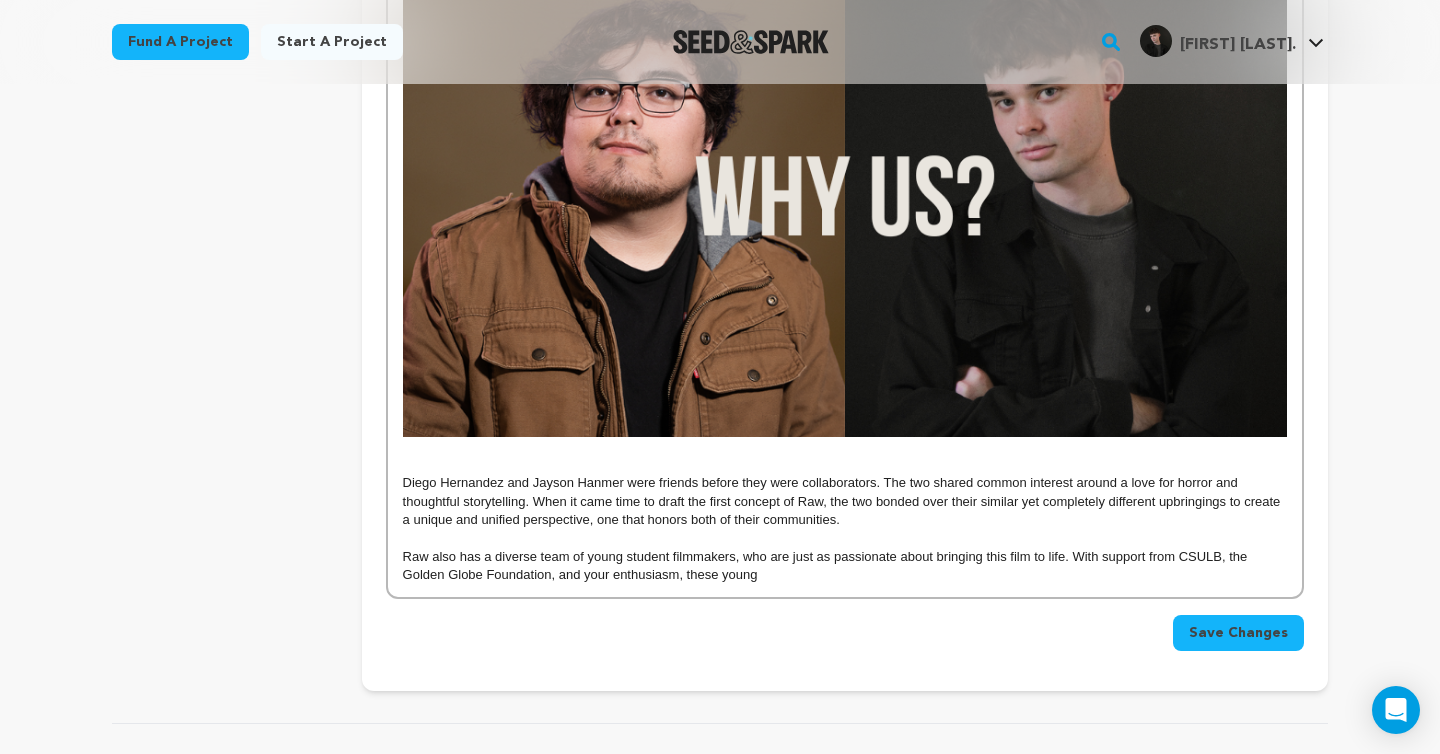 click on "Raw also has a diverse team of young student filmmakers, who are just as passionate about bringing this film to life. With support from CSULB, the Golden Globe Foundation, and your enthusiasm, these young" at bounding box center [845, 566] 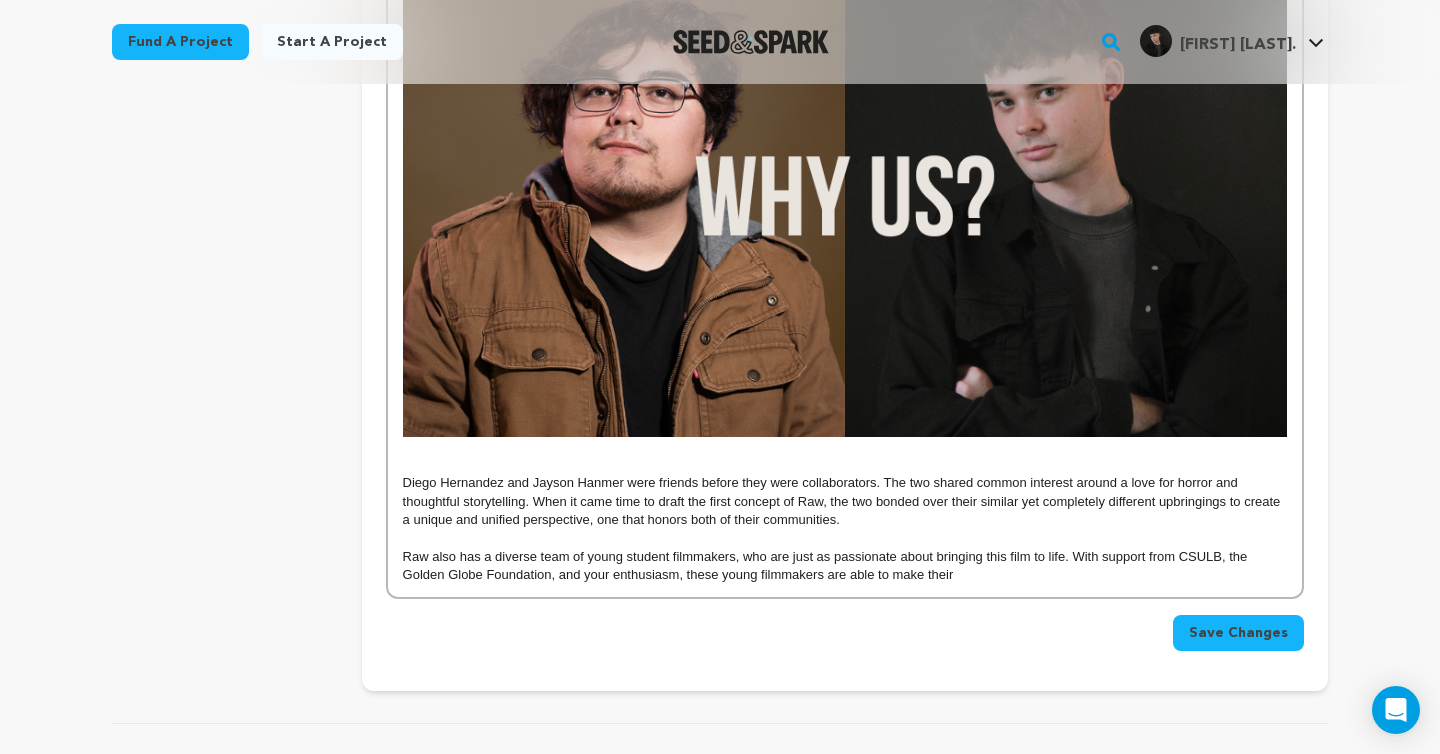 click on "Raw also has a diverse team of young student filmmakers, who are just as passionate about bringing this film to life. With support from CSULB, the Golden Globe Foundation, and your enthusiasm, these young filmmakers are able to make their" at bounding box center [845, 566] 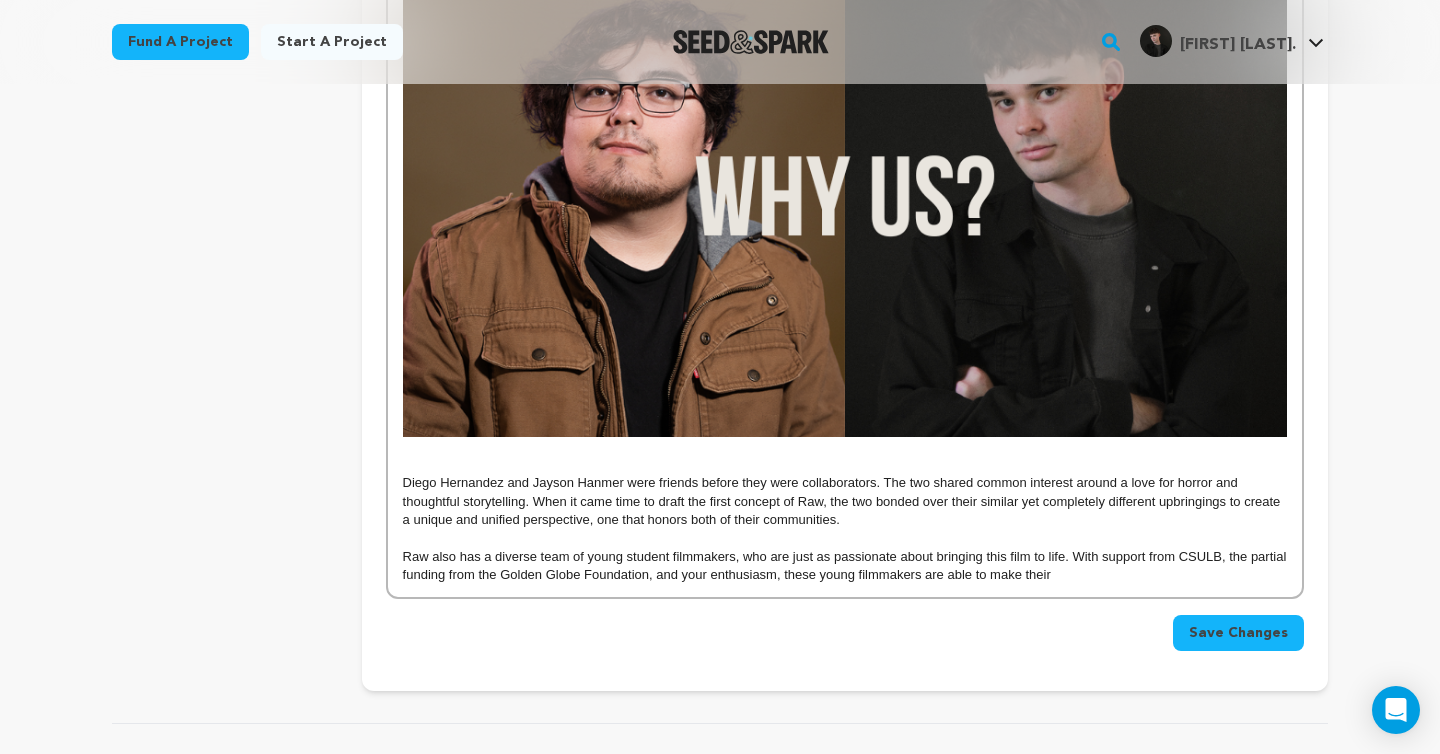 click on "Raw also has a diverse team of young student filmmakers, who are just as passionate about bringing this film to life. With support from CSULB, the partial funding from the Golden Globe Foundation, and your enthusiasm, these young filmmakers are able to make their" at bounding box center (845, 566) 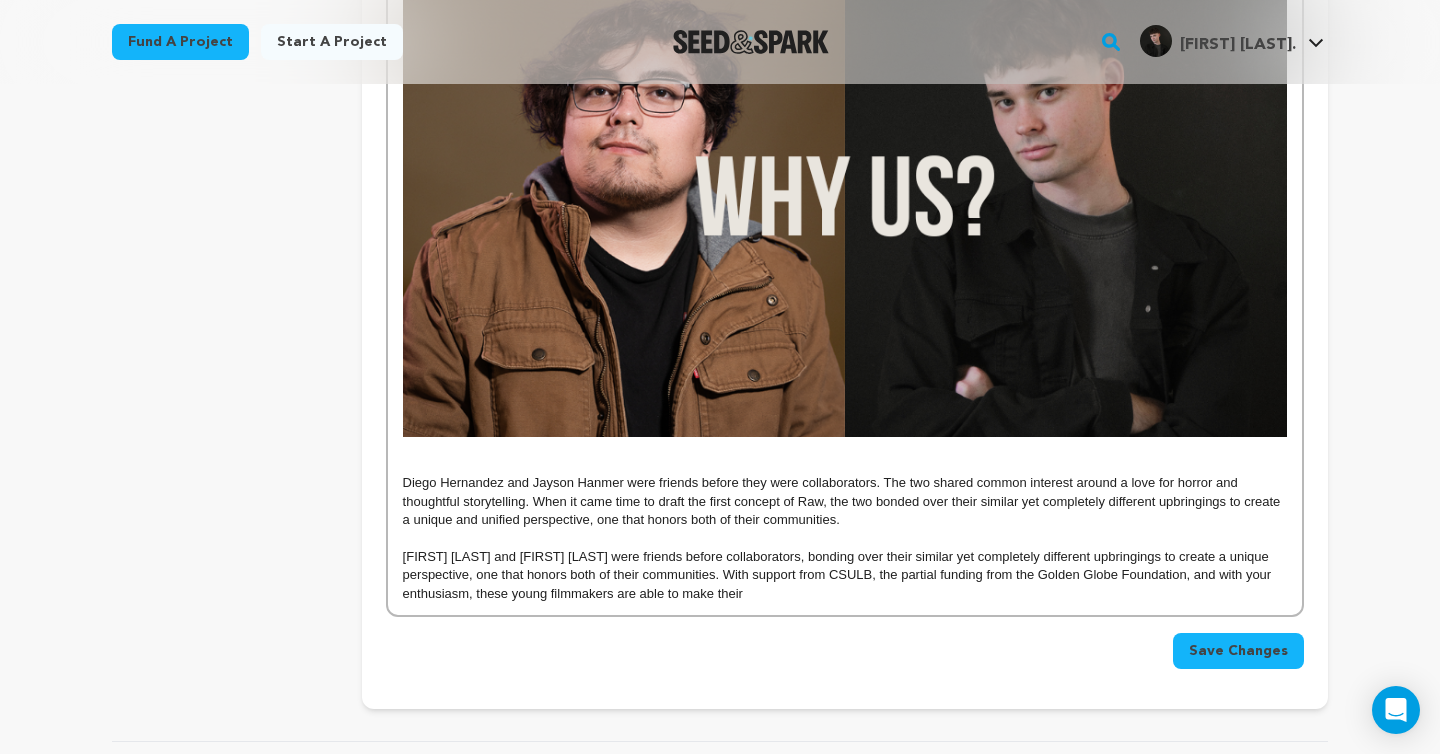 click on "Raw also has a diverse team of young student filmmakers, who are just as passionate about bringing this film to life. With support from CSULB, the partial funding from the Golden Globe Foundation, and with your enthusiasm, these young filmmakers are able to make their" at bounding box center (845, 575) 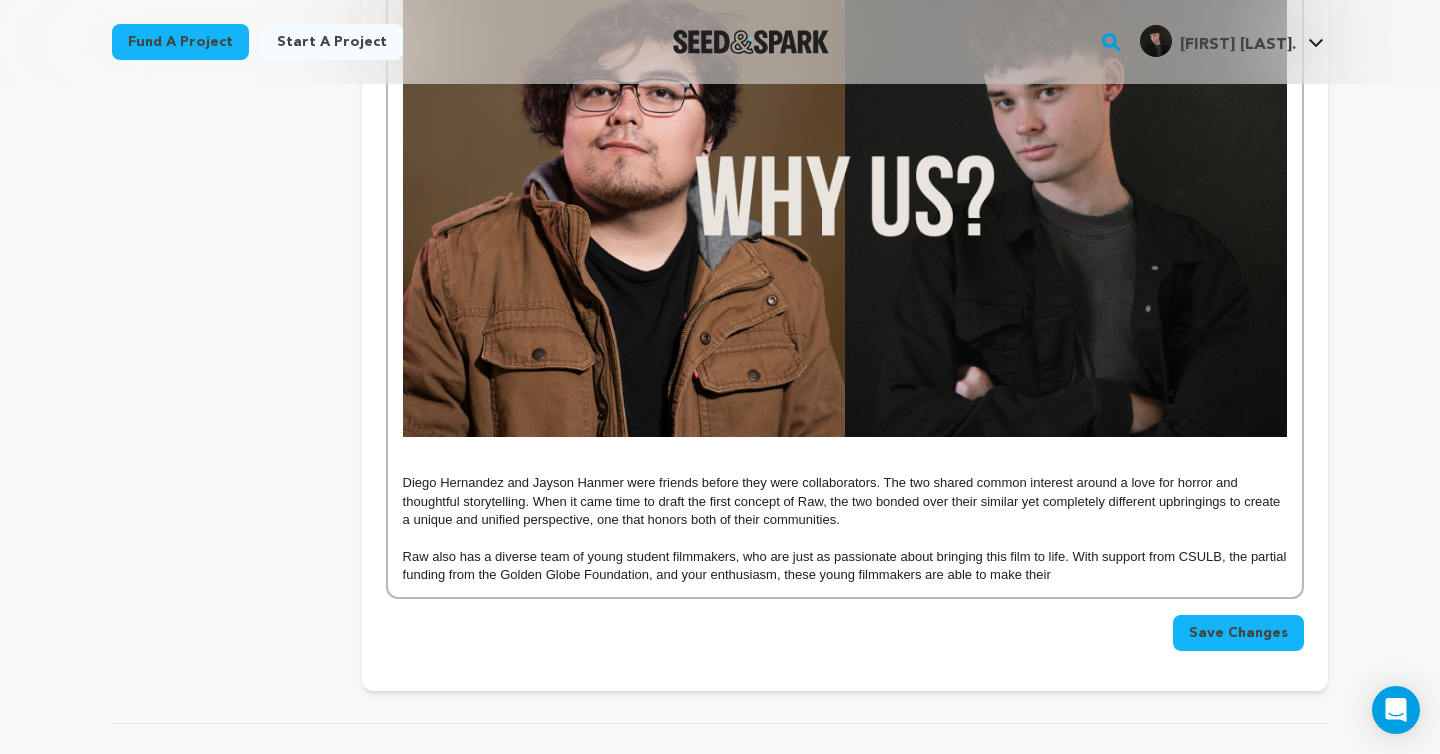 click on "Raw also has a diverse team of young student filmmakers, who are just as passionate about bringing this film to life. With support from CSULB, the partial funding from the Golden Globe Foundation, and your enthusiasm, these young filmmakers are able to make their" at bounding box center (845, 566) 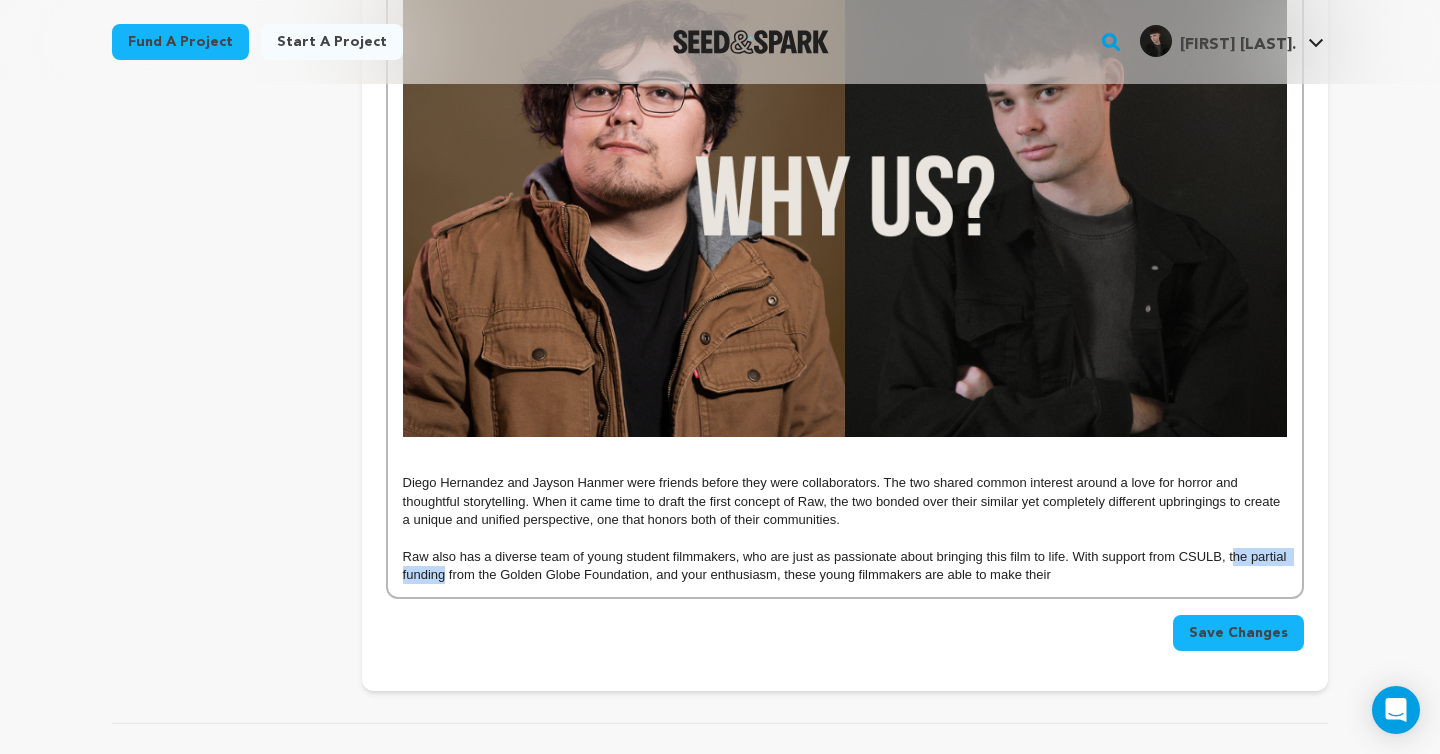 drag, startPoint x: 446, startPoint y: 579, endPoint x: 1231, endPoint y: 555, distance: 785.3668 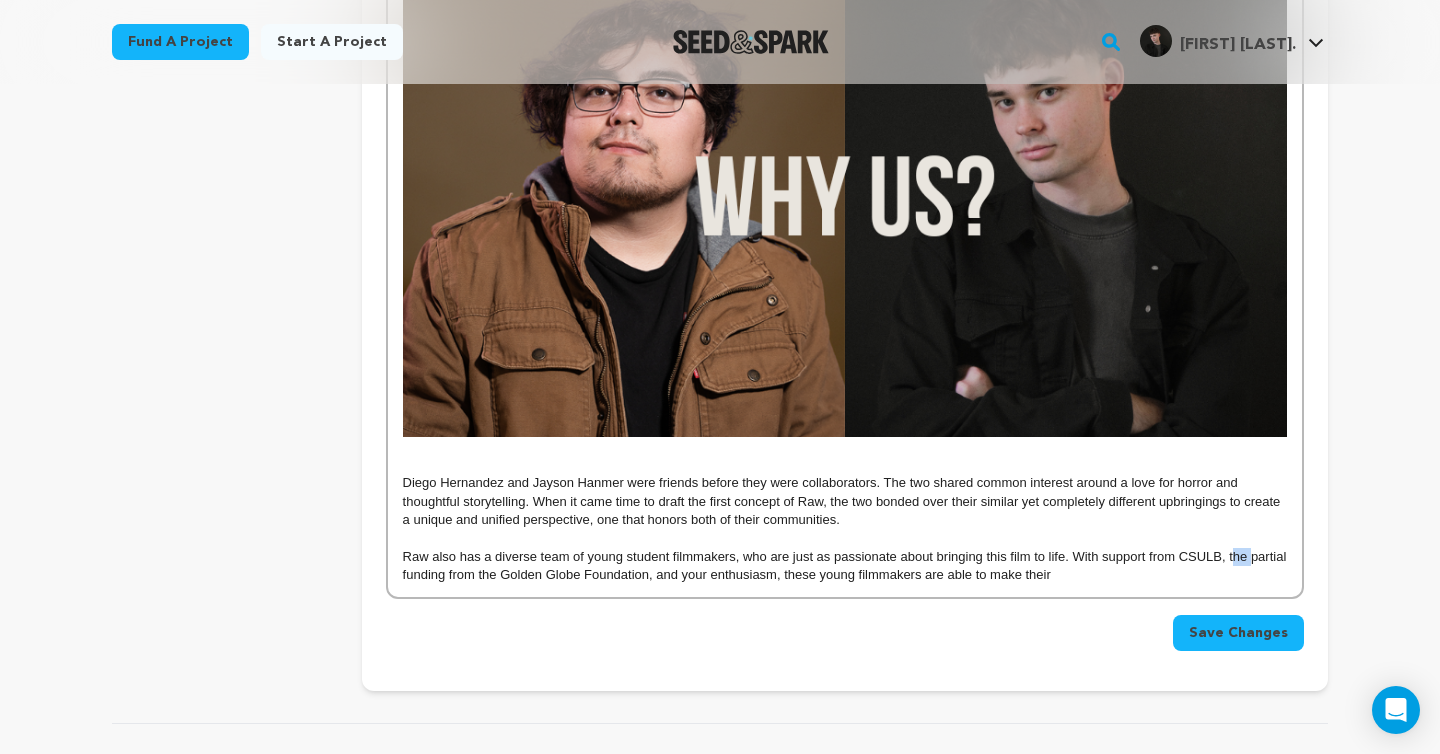 drag, startPoint x: 1232, startPoint y: 555, endPoint x: 1250, endPoint y: 557, distance: 18.110771 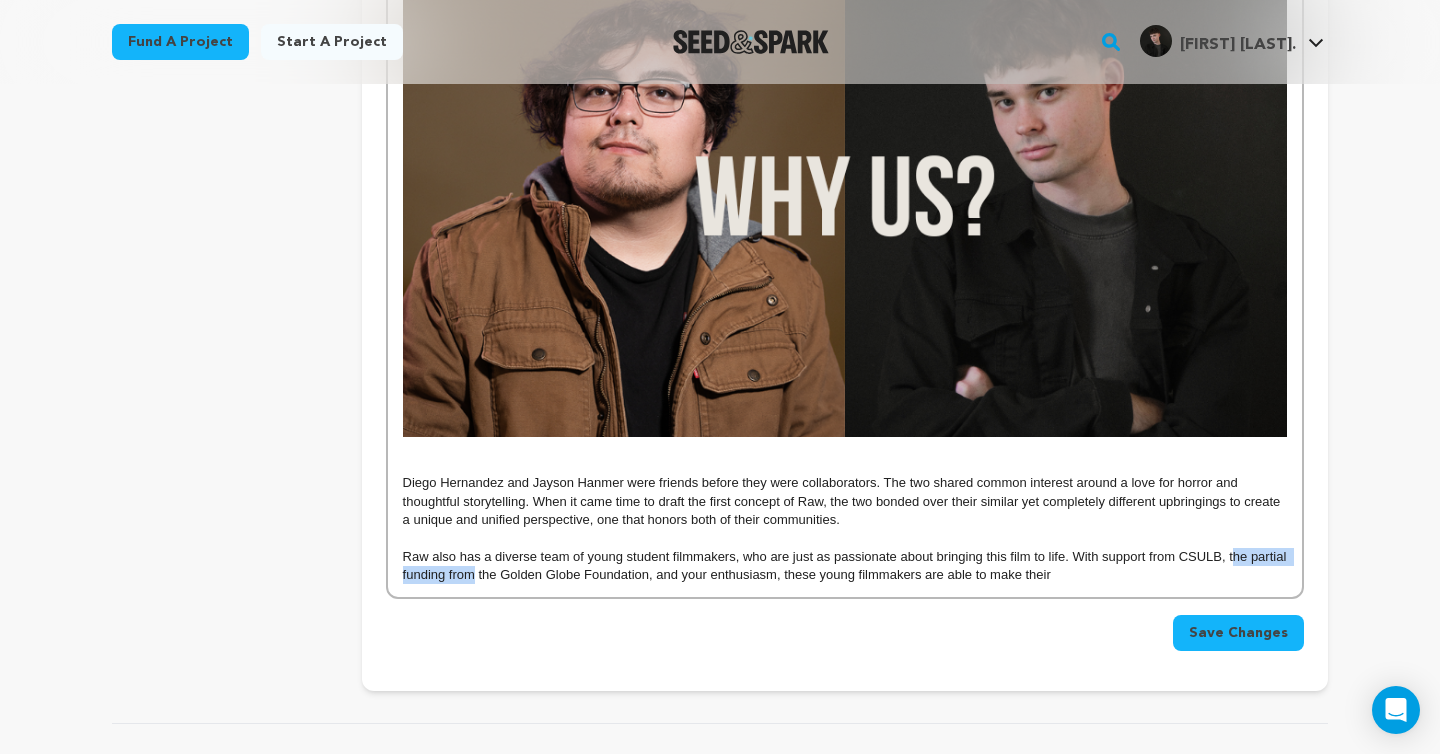 drag, startPoint x: 475, startPoint y: 574, endPoint x: 1232, endPoint y: 564, distance: 757.06604 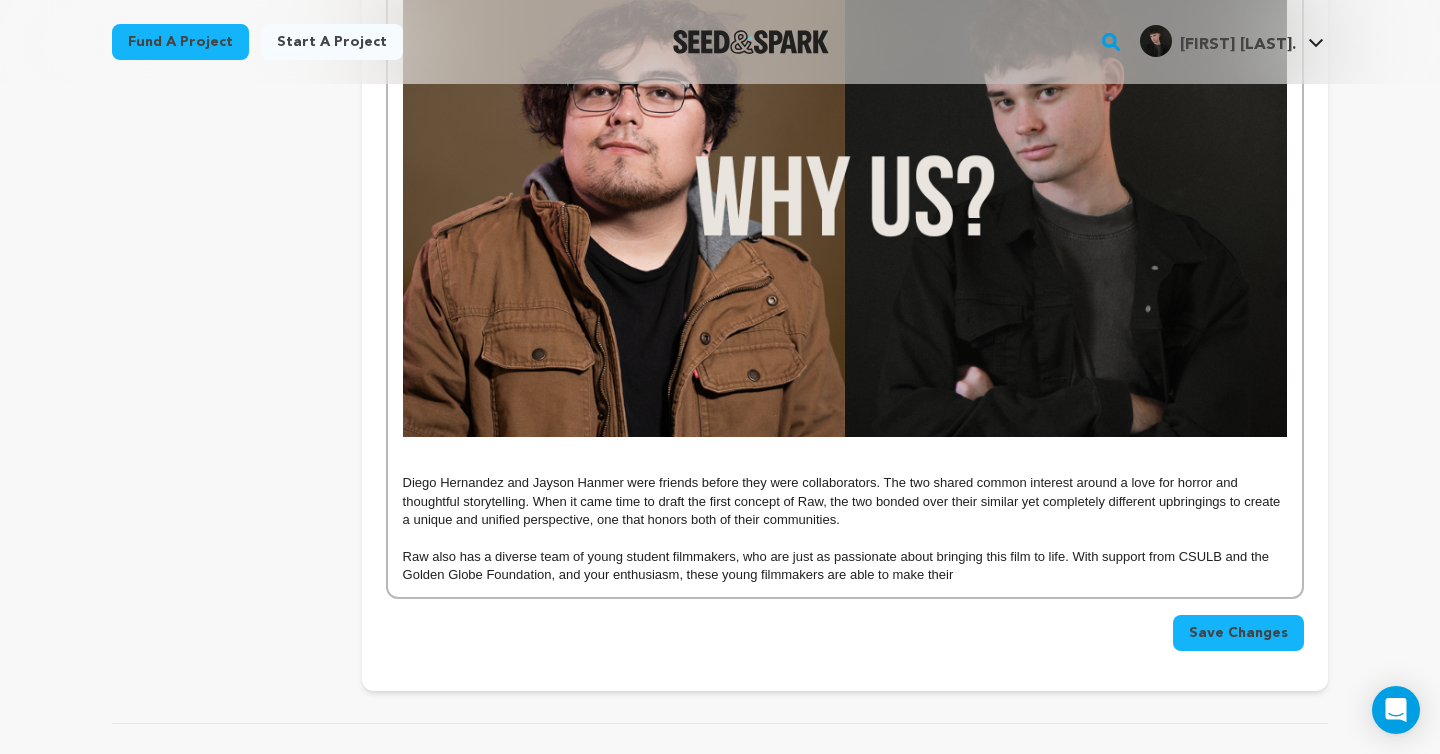 click on "Raw also has a diverse team of young student filmmakers, who are just as passionate about bringing this film to life. With support from CSULB and the Golden Globe Foundation, and your enthusiasm, these young filmmakers are able to make their" at bounding box center [845, 566] 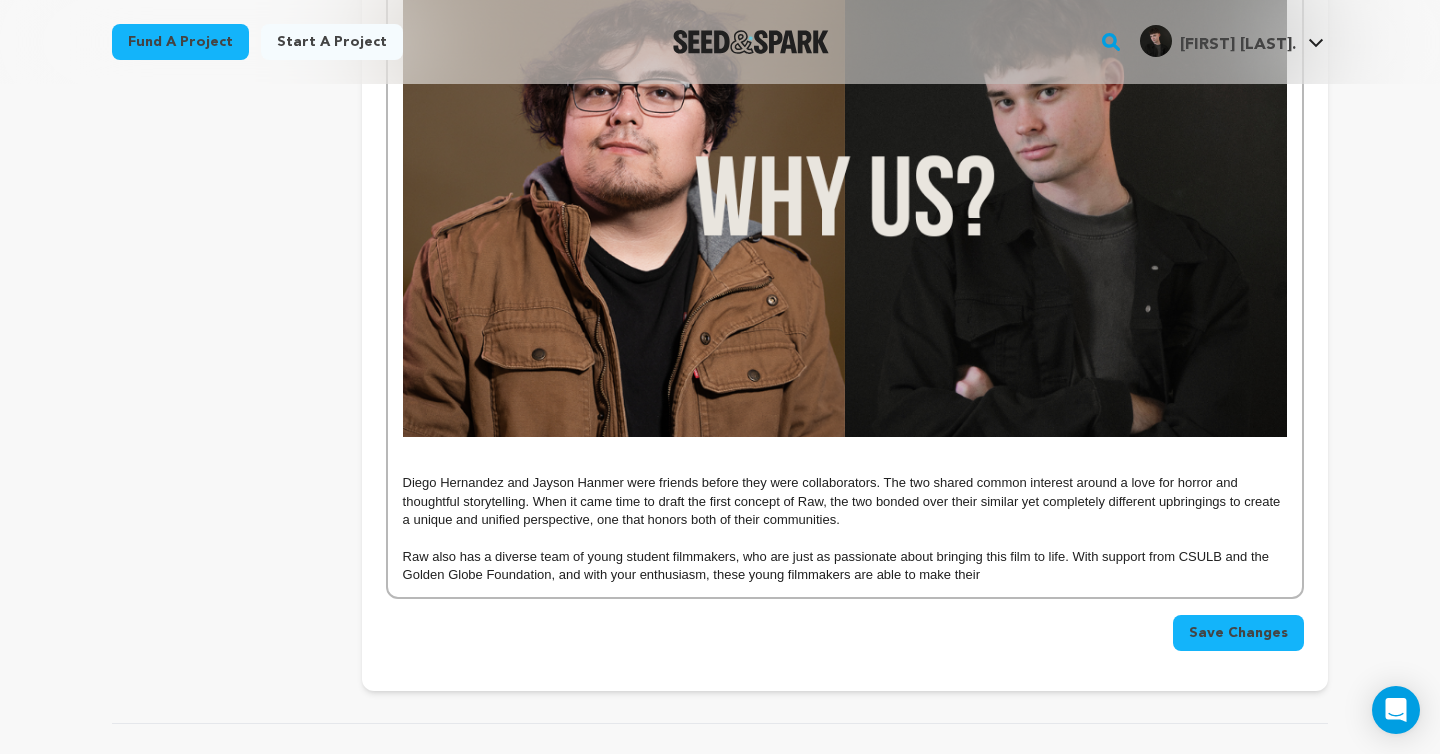 click on "Raw also has a diverse team of young student filmmakers, who are just as passionate about bringing this film to life. With support from CSULB and the Golden Globe Foundation, and with your enthusiasm, these young filmmakers are able to make their" at bounding box center [845, 566] 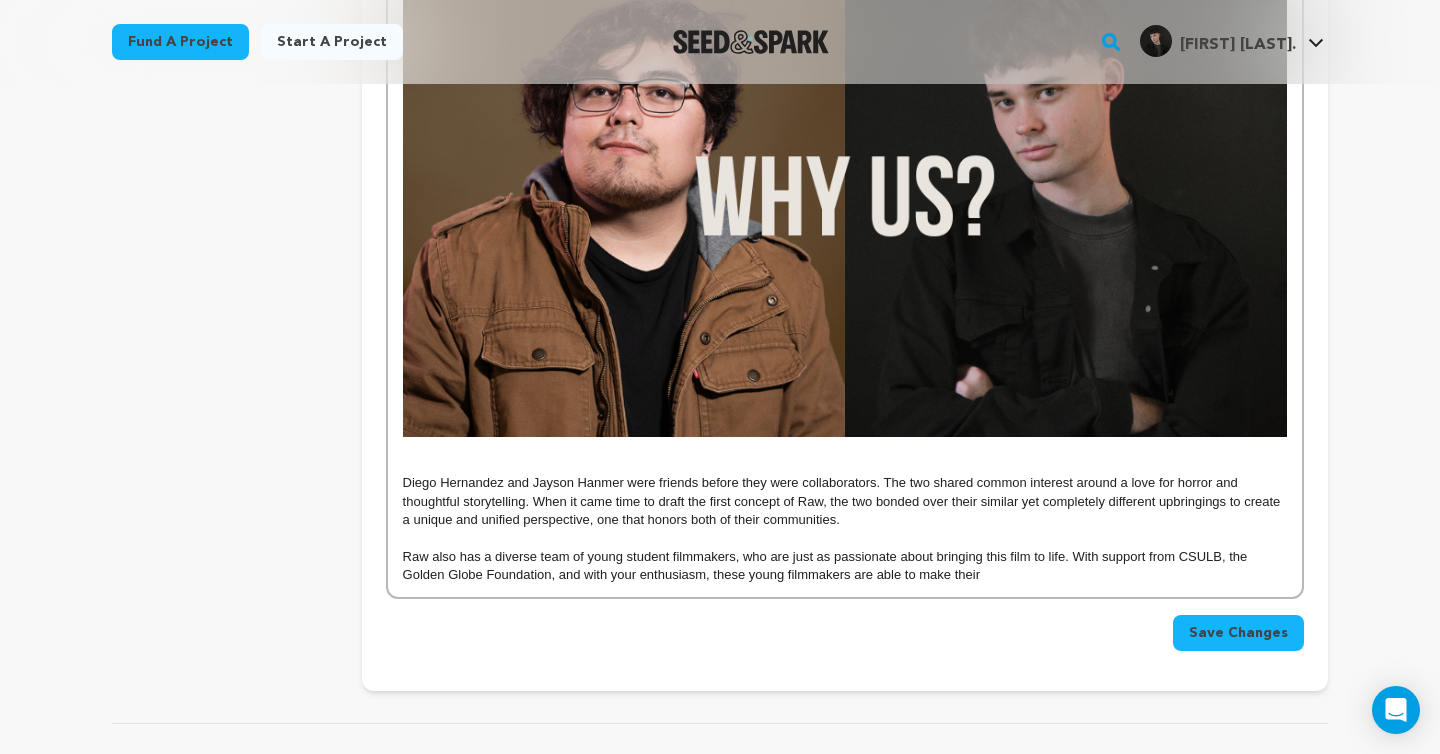 click on "Save Changes" at bounding box center (845, 625) 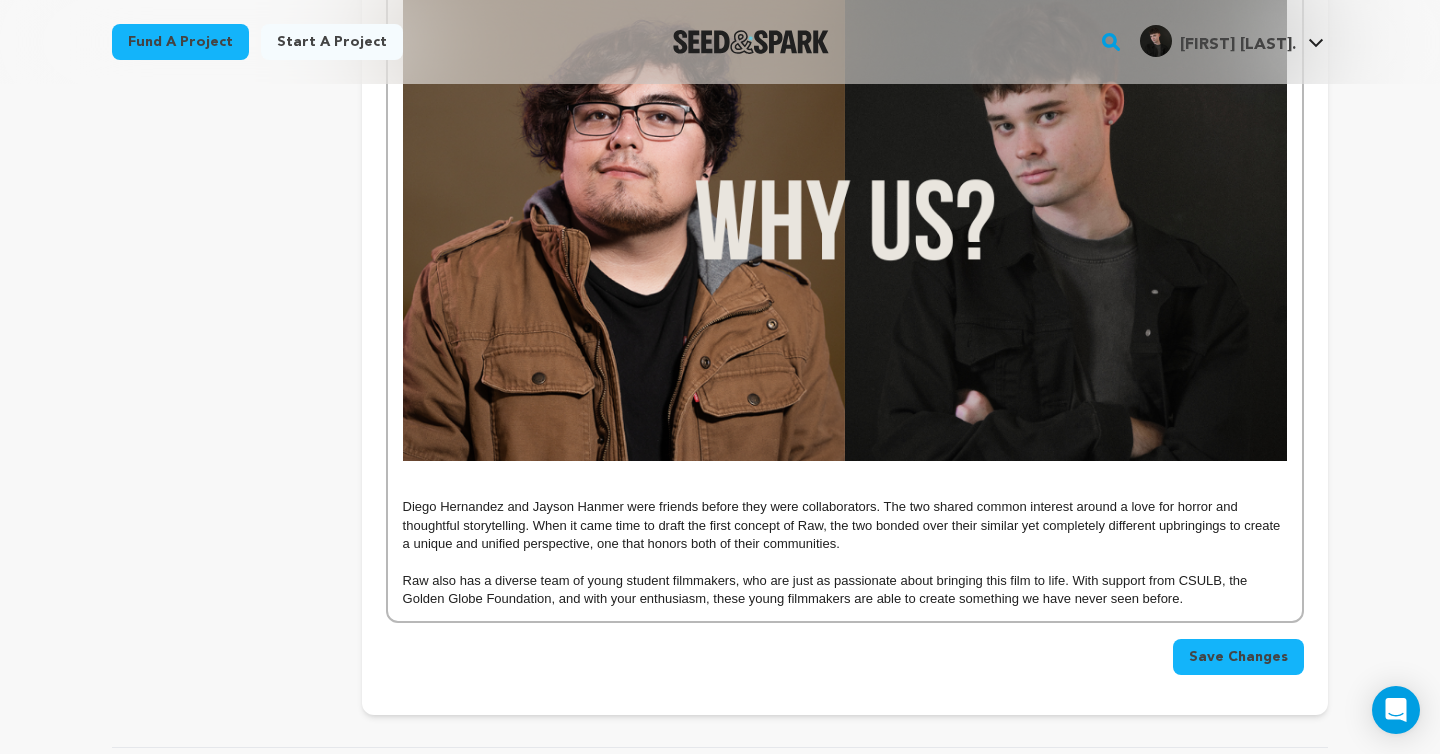 scroll, scrollTop: 2035, scrollLeft: 0, axis: vertical 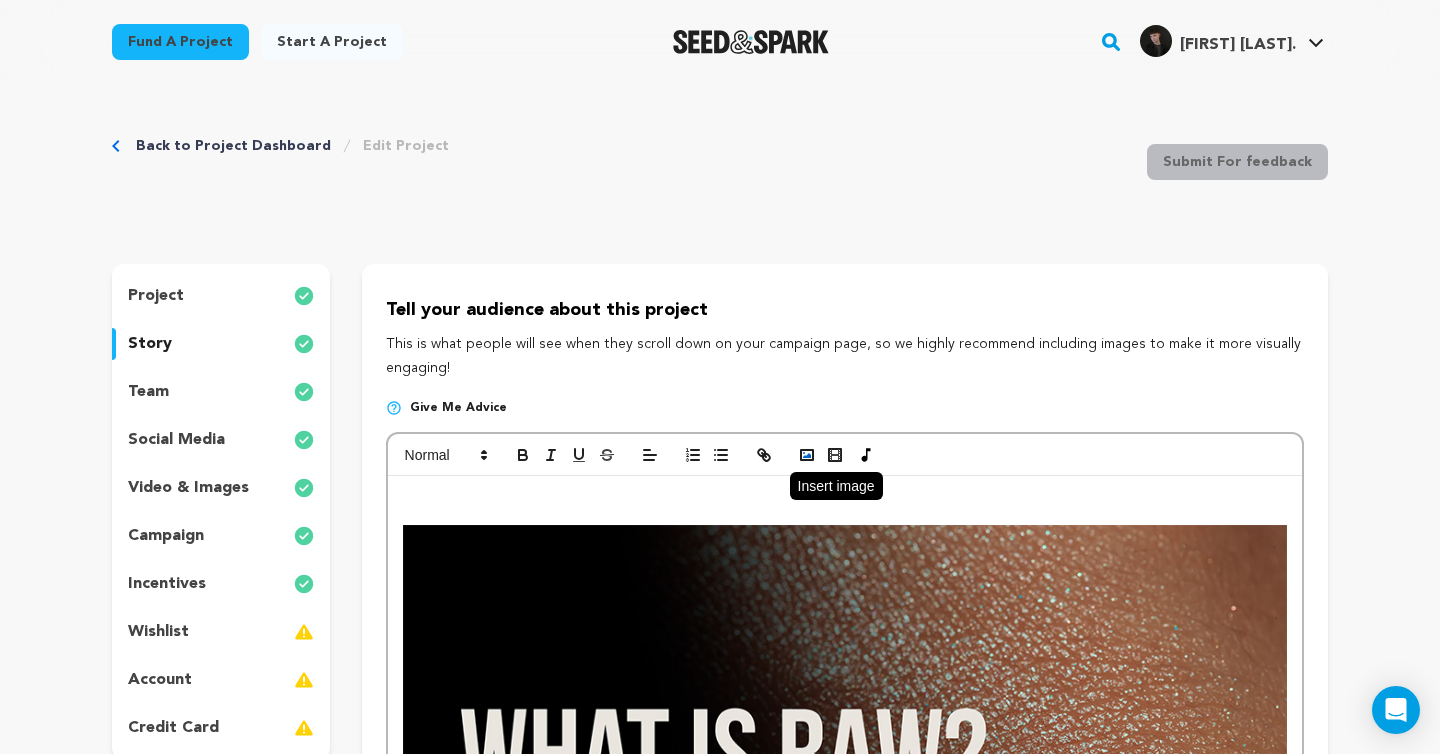 click 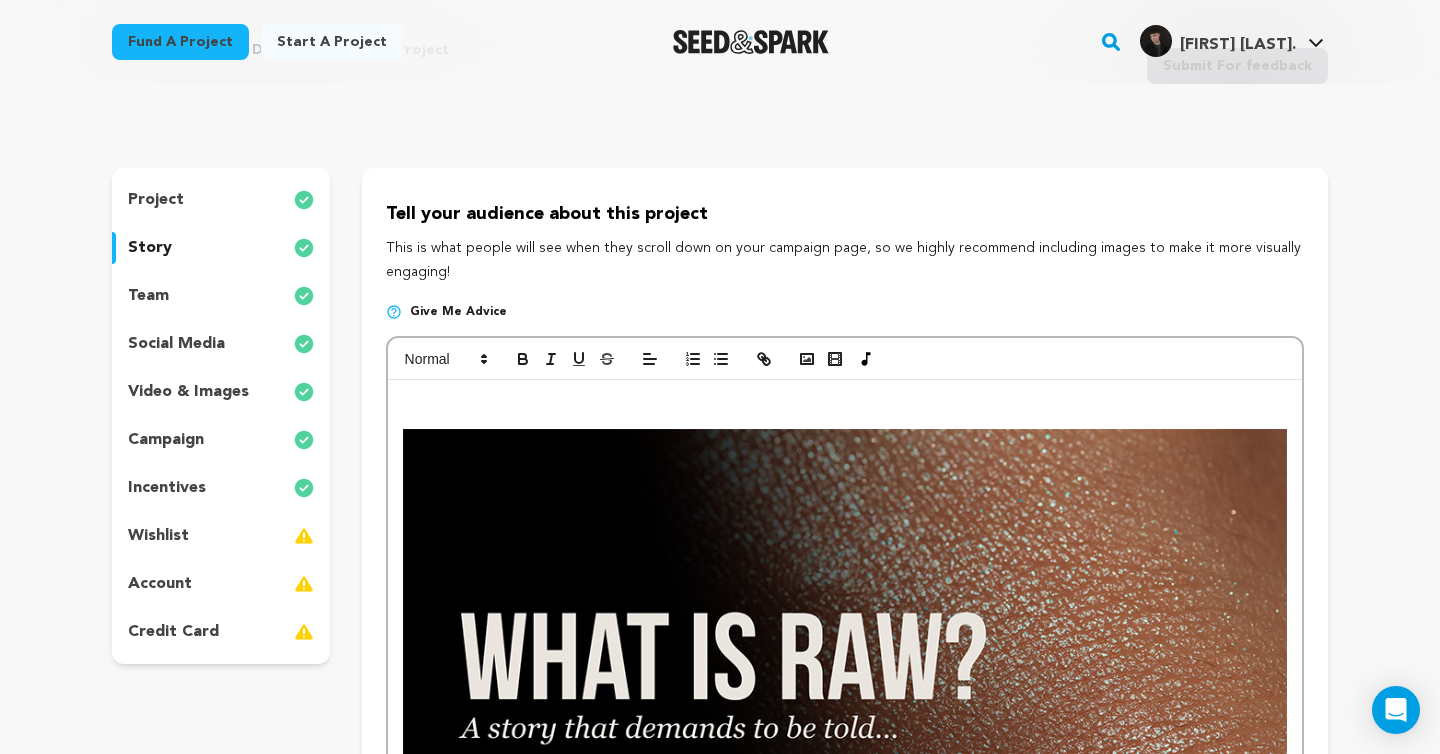 scroll, scrollTop: 107, scrollLeft: 0, axis: vertical 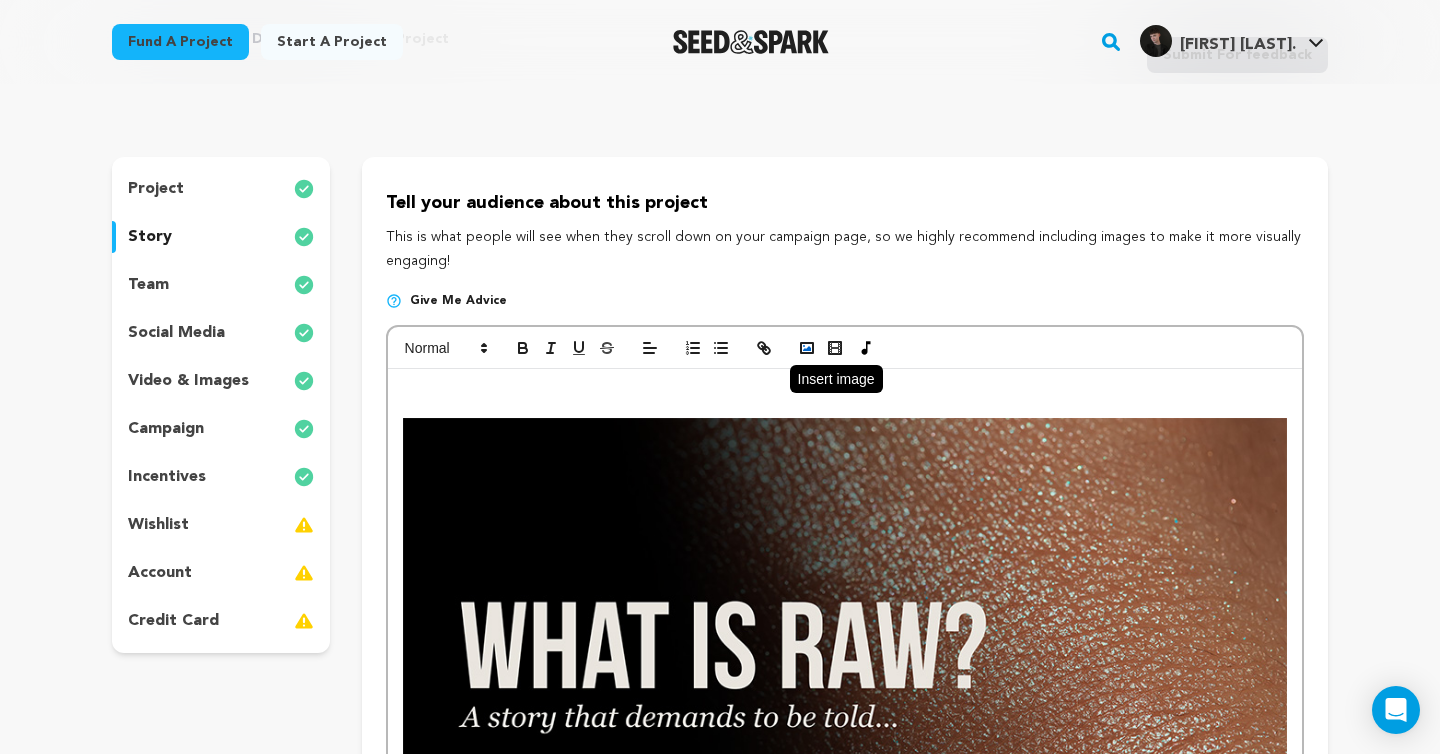 click 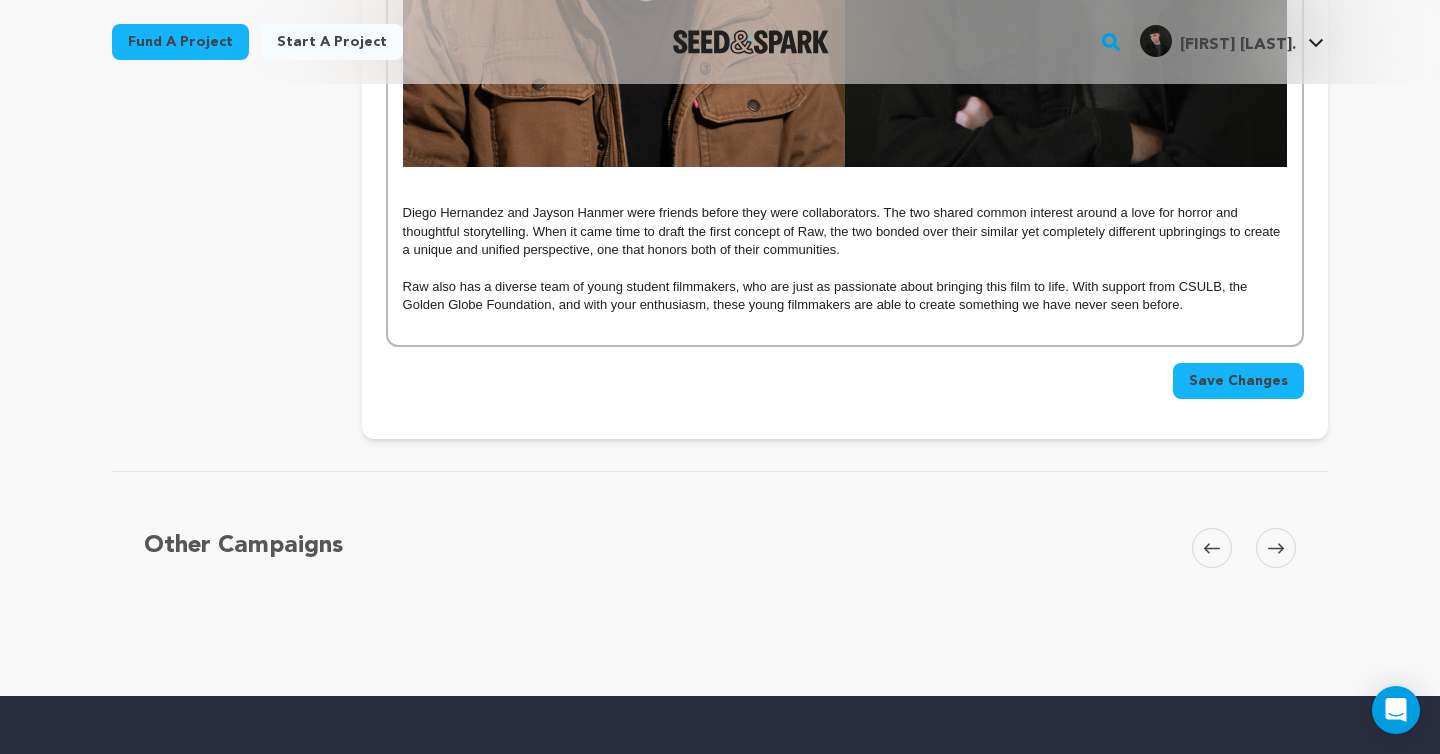 scroll, scrollTop: 2431, scrollLeft: 0, axis: vertical 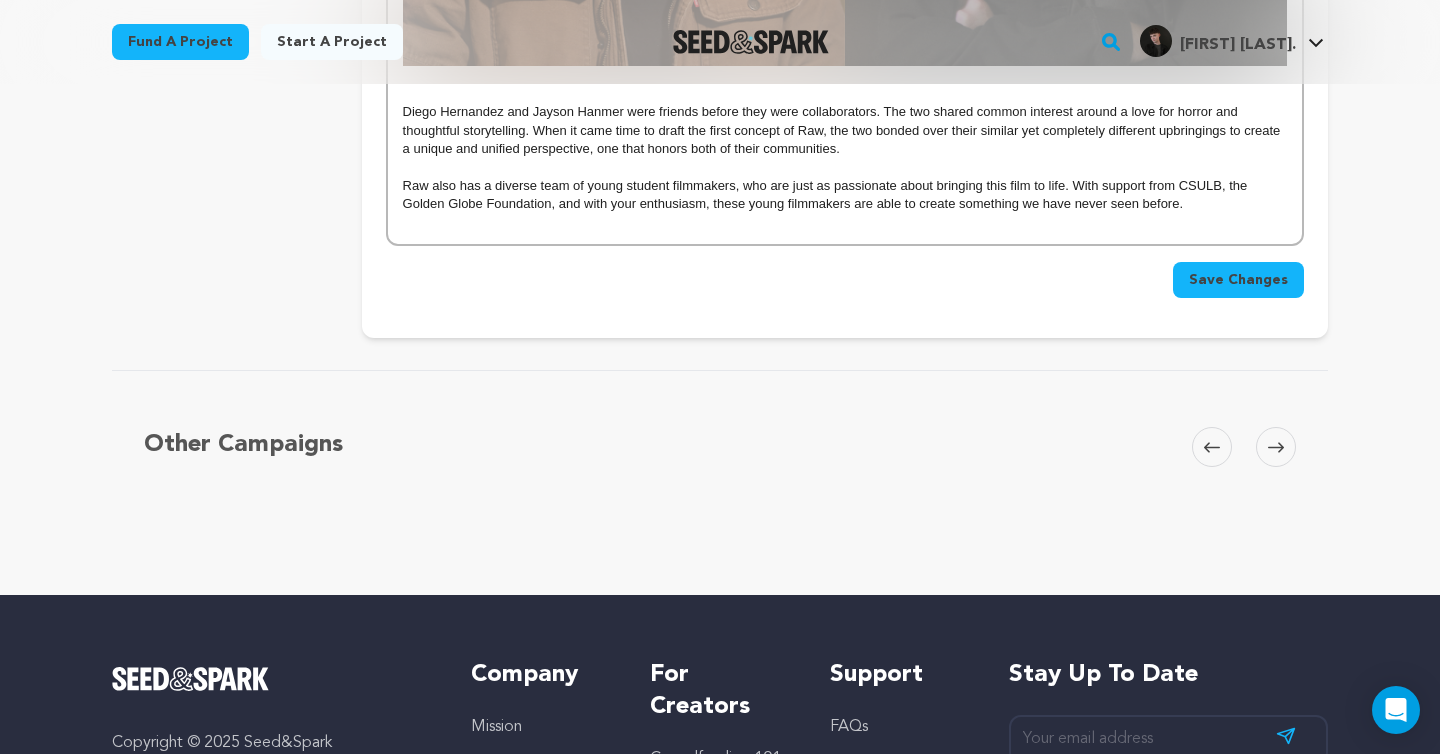 click on "Raw also has a diverse team of young student filmmakers, who are just as passionate about bringing this film to life. With support from CSULB, the Golden Globe Foundation, and with your enthusiasm, these young filmmakers are able to create something we have never seen before." at bounding box center (845, 195) 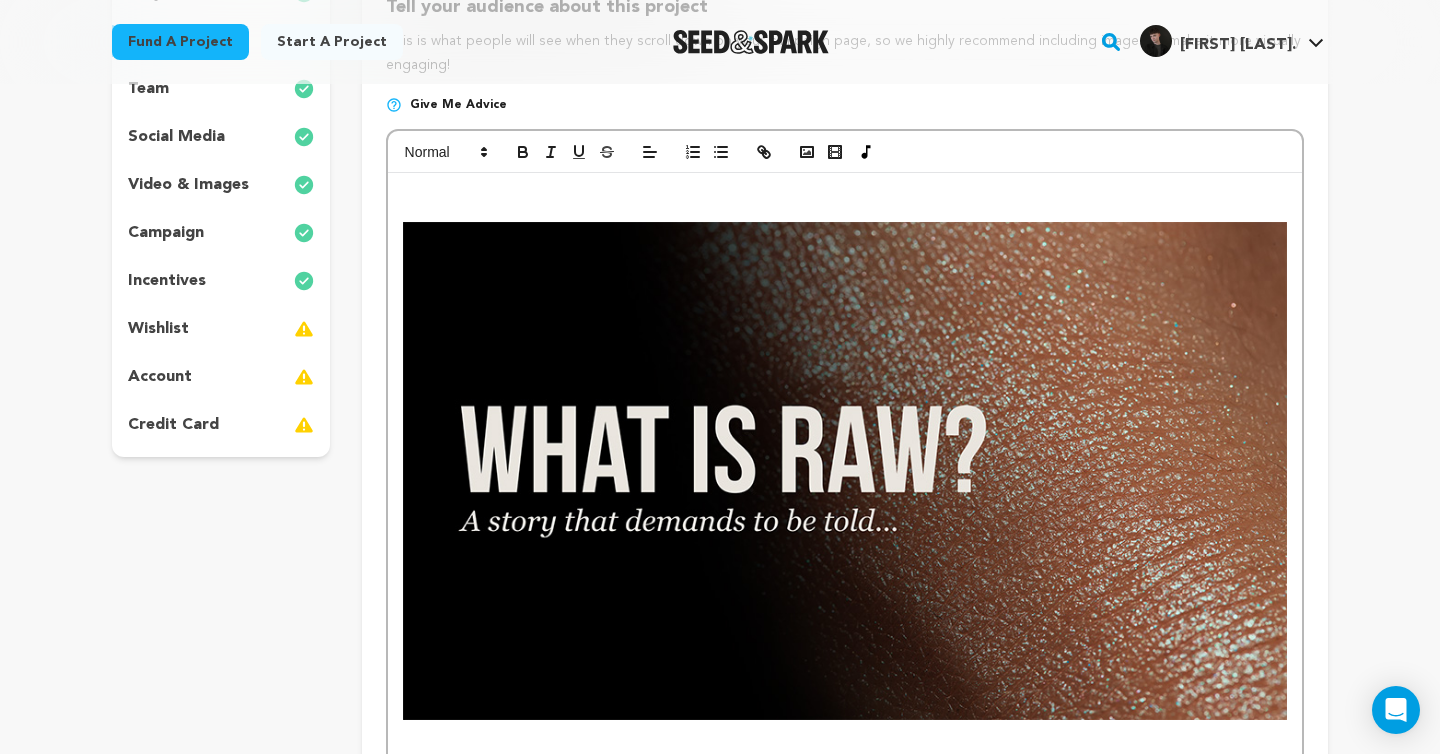 scroll, scrollTop: 0, scrollLeft: 0, axis: both 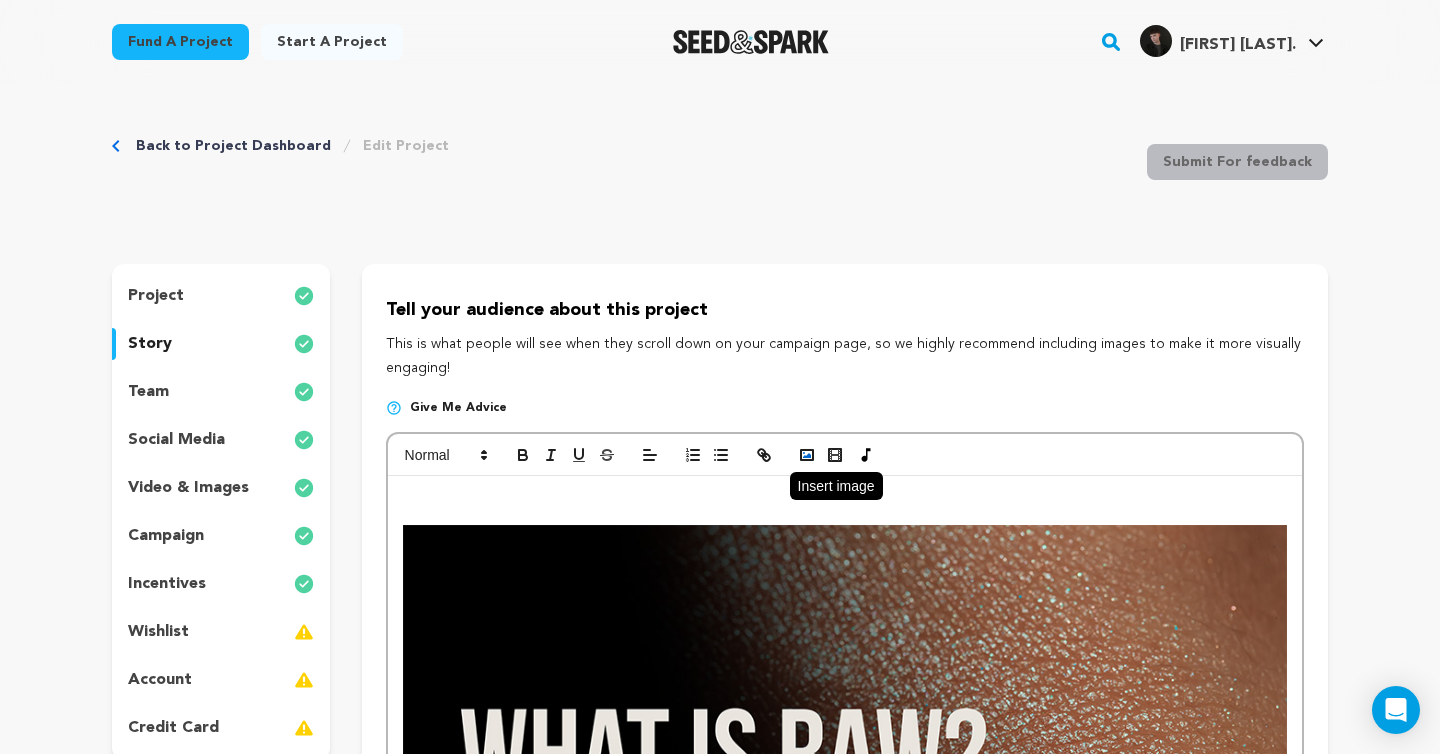click 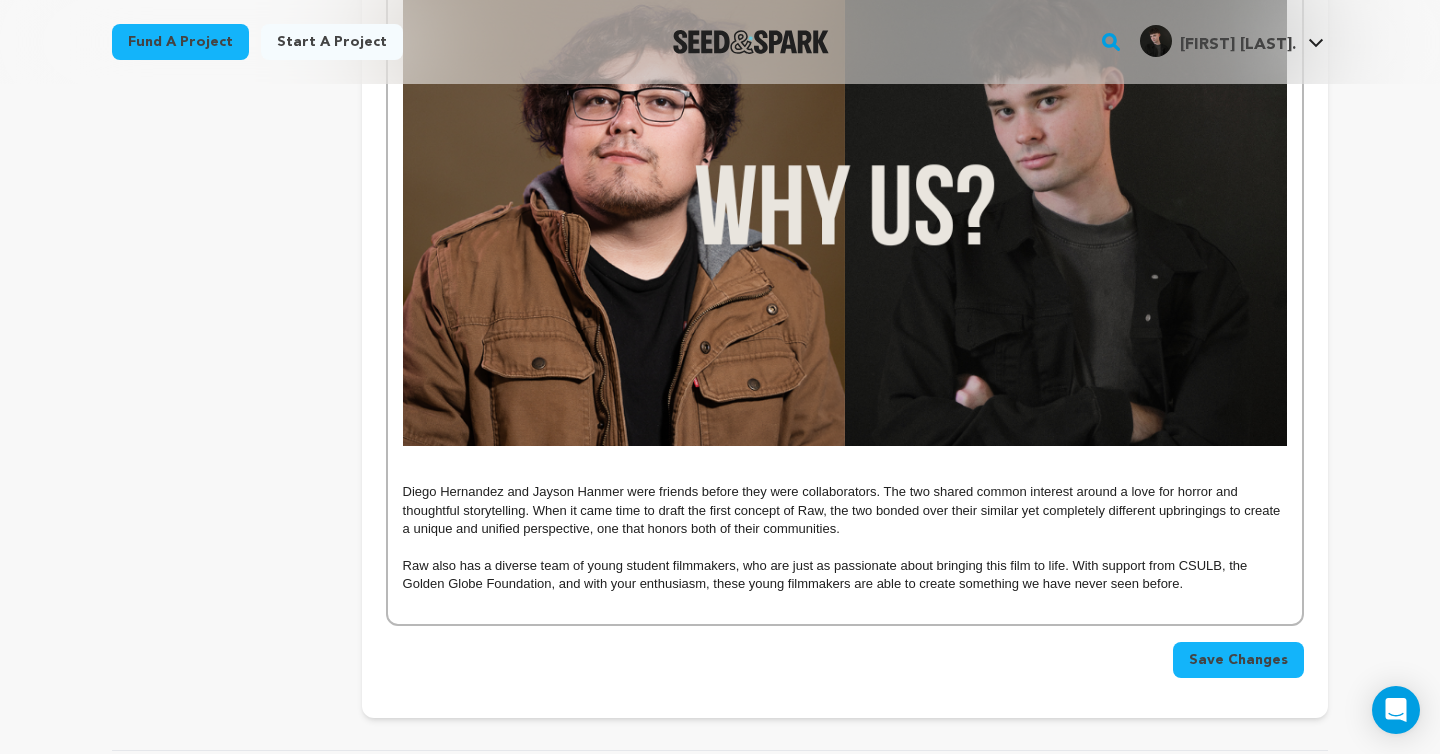 scroll, scrollTop: 2030, scrollLeft: 0, axis: vertical 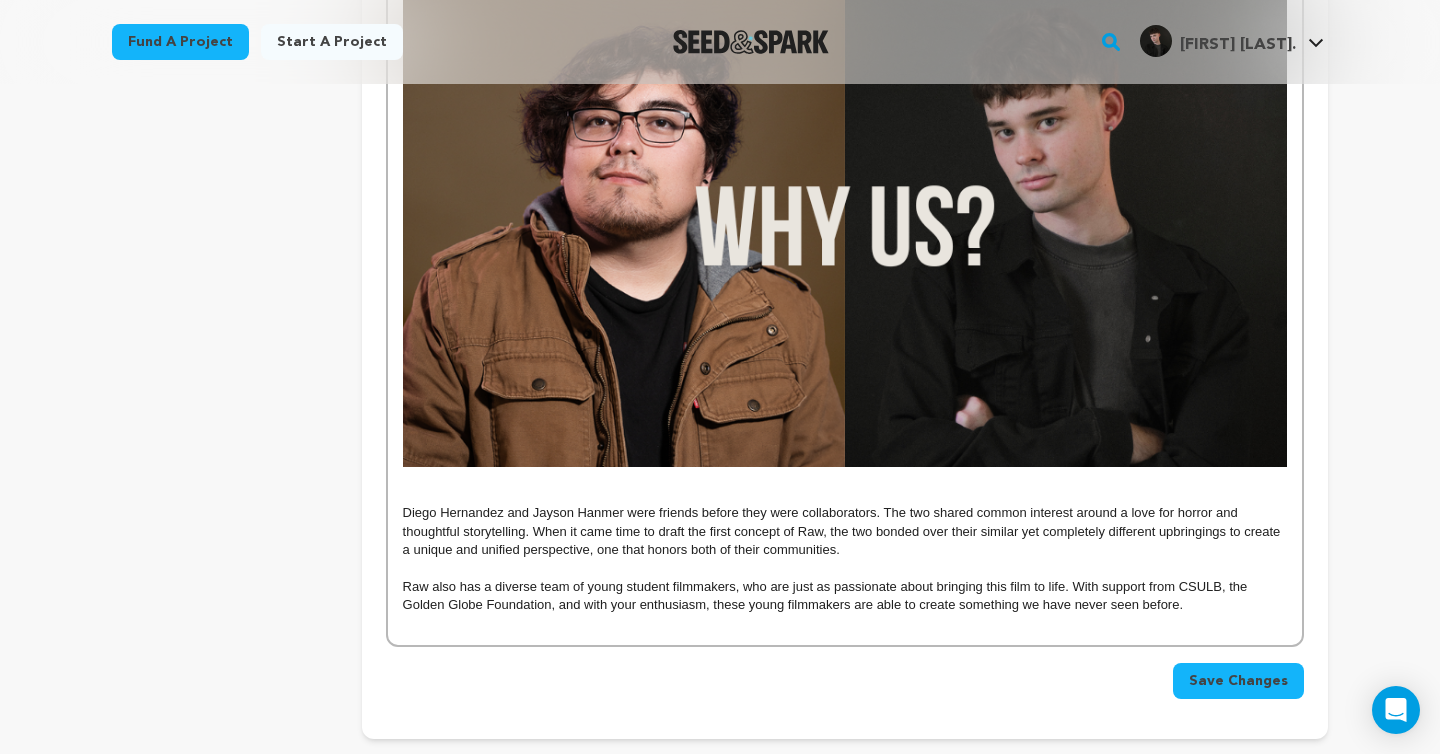 click on "Raw also has a diverse team of young student filmmakers, who are just as passionate about bringing this film to life. With support from CSULB, the Golden Globe Foundation, and with your enthusiasm, these young filmmakers are able to create something we have never seen before." at bounding box center [845, 596] 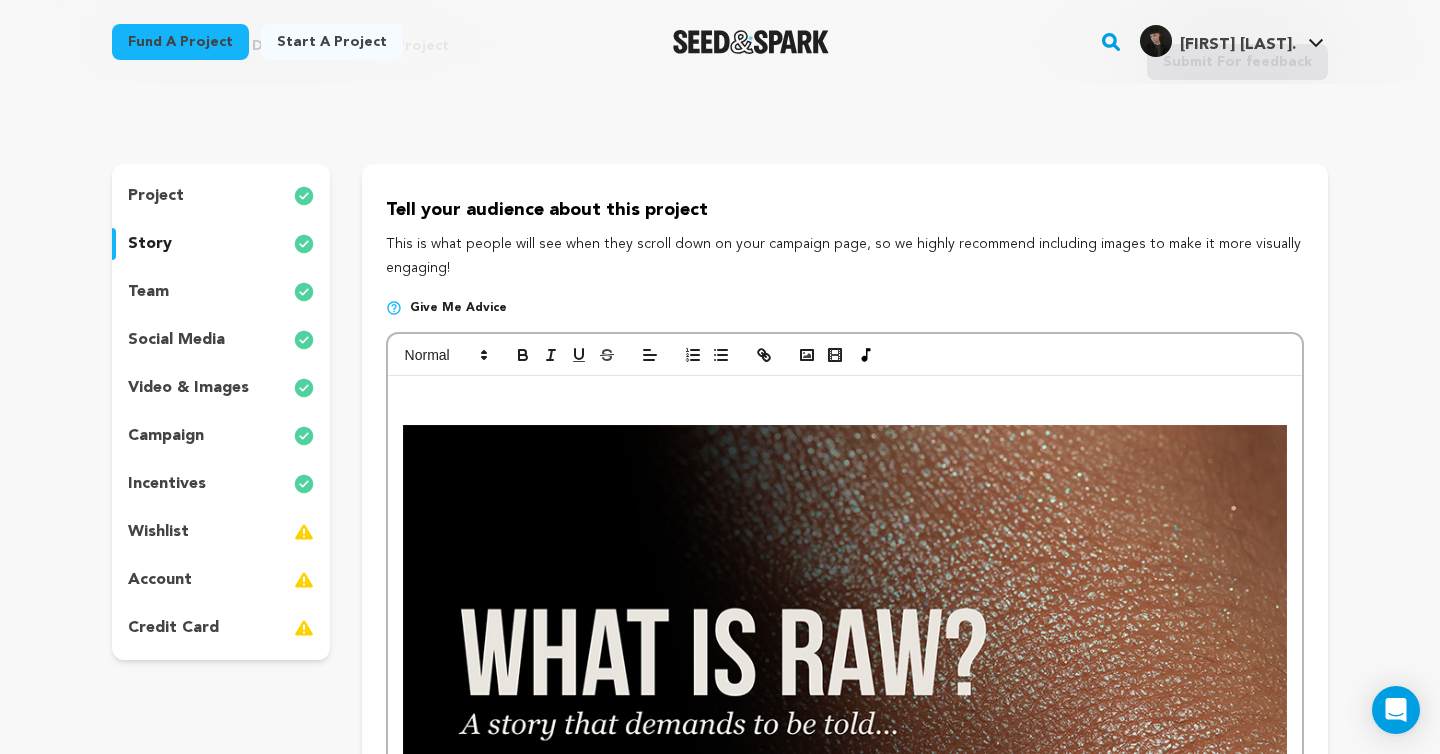scroll, scrollTop: 93, scrollLeft: 0, axis: vertical 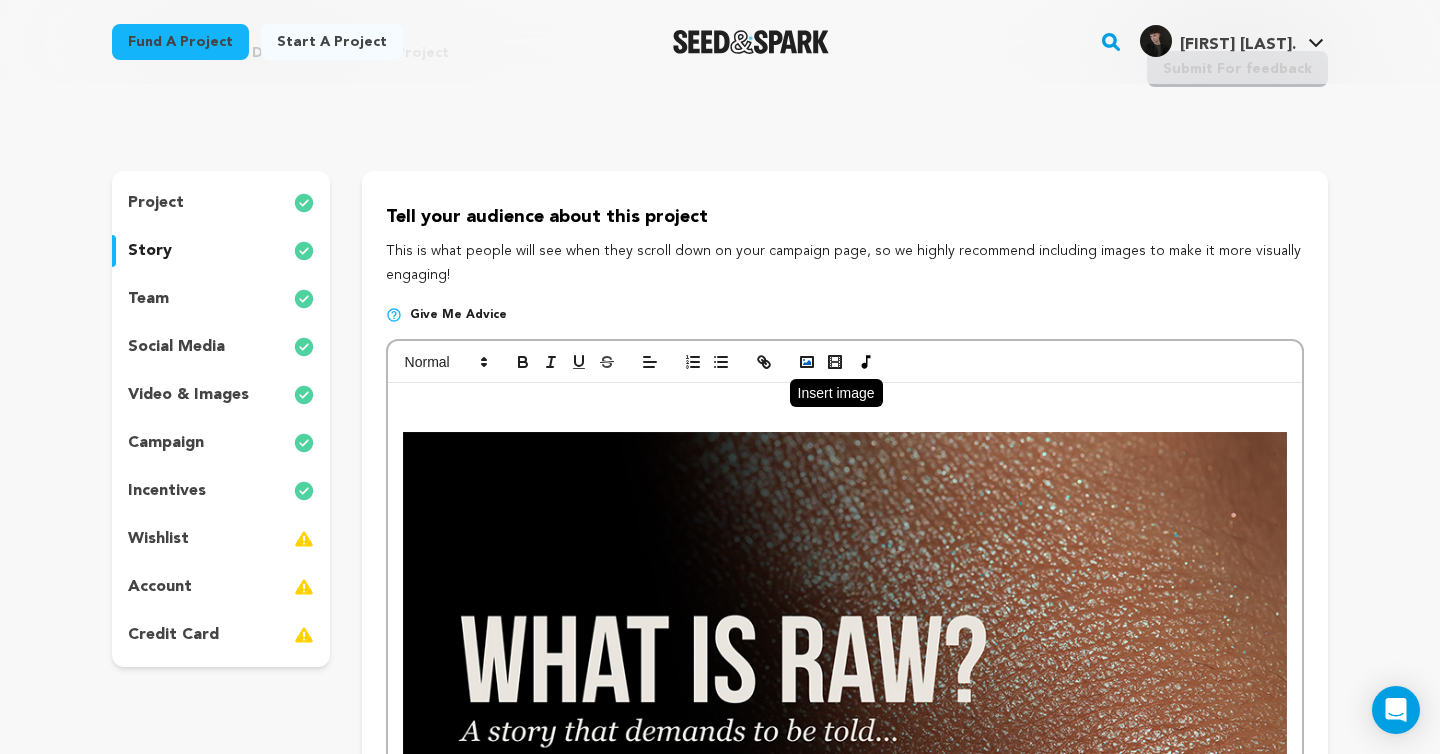 click 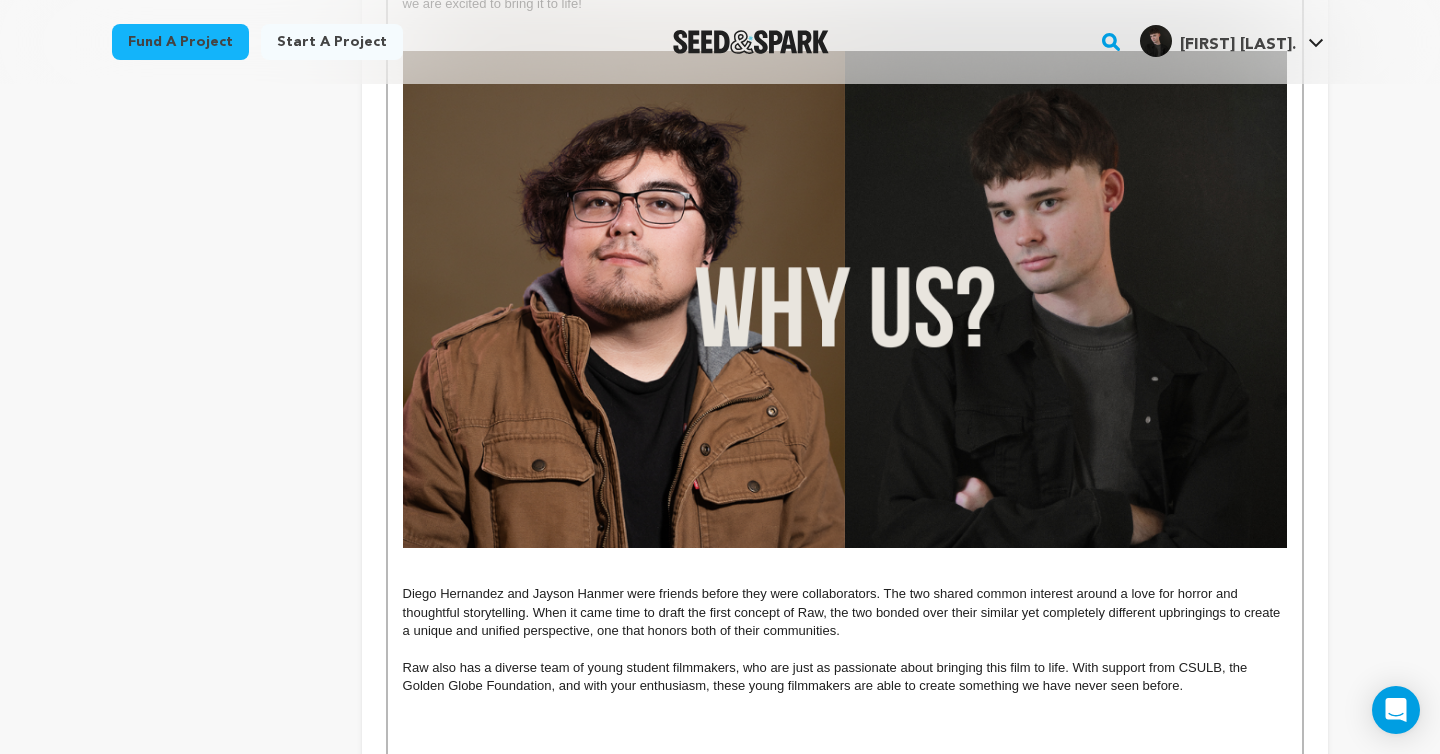 scroll, scrollTop: 2119, scrollLeft: 0, axis: vertical 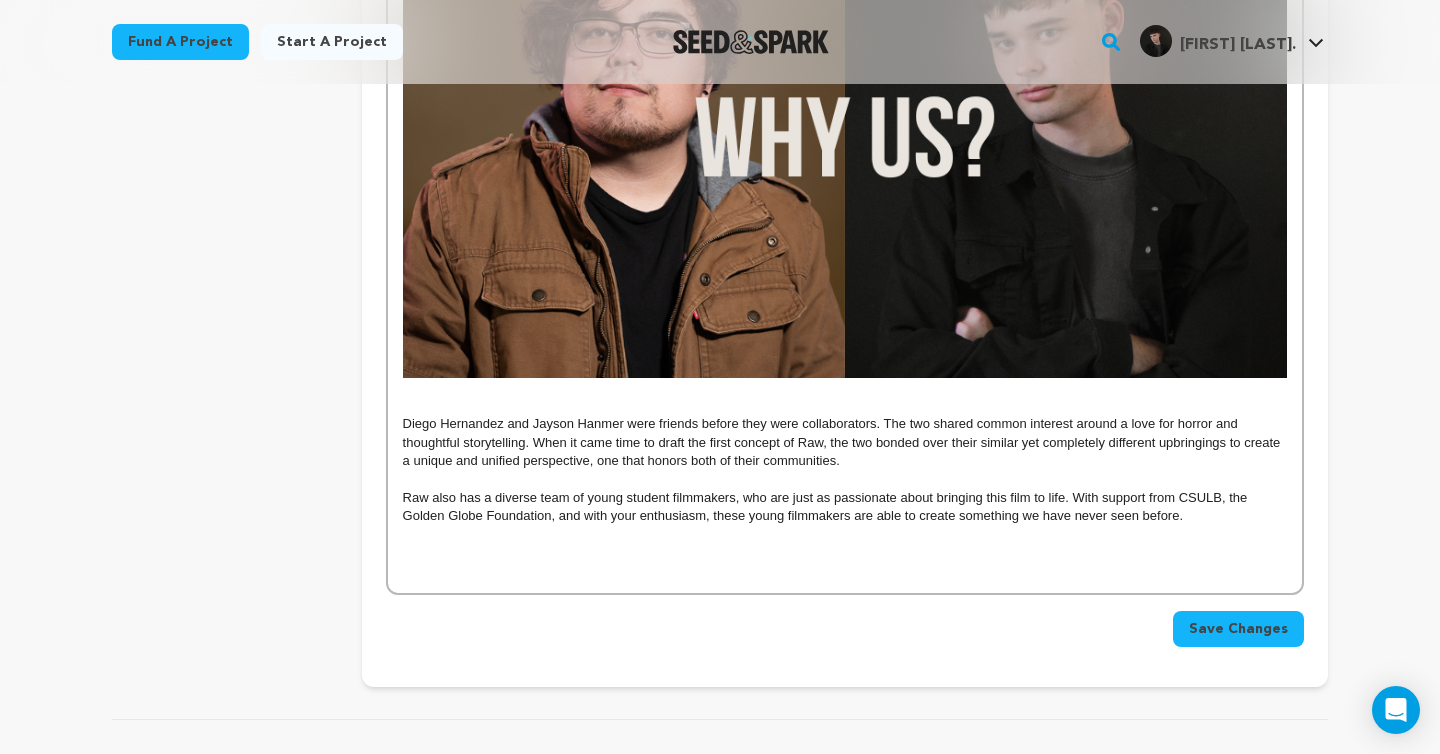click on "Save Changes" at bounding box center [1238, 629] 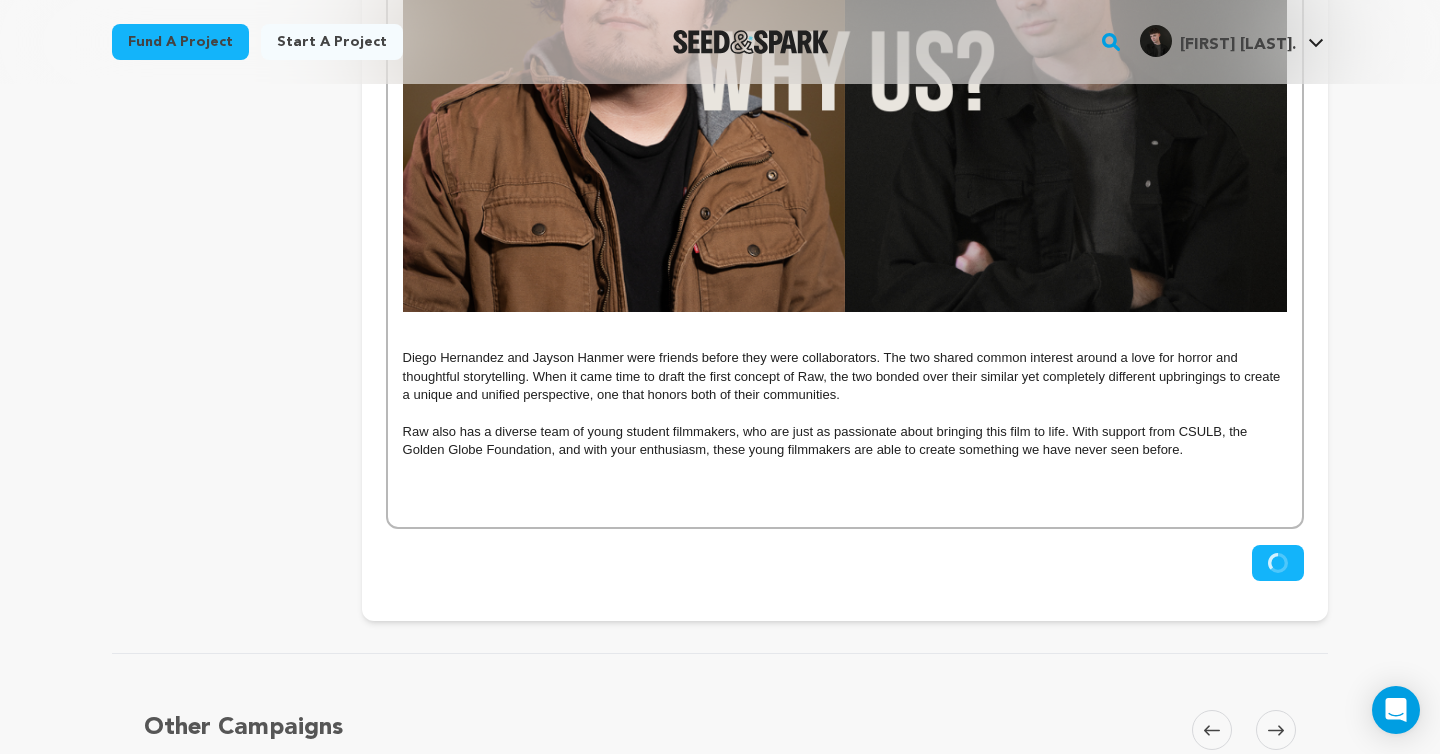 scroll, scrollTop: 2184, scrollLeft: 0, axis: vertical 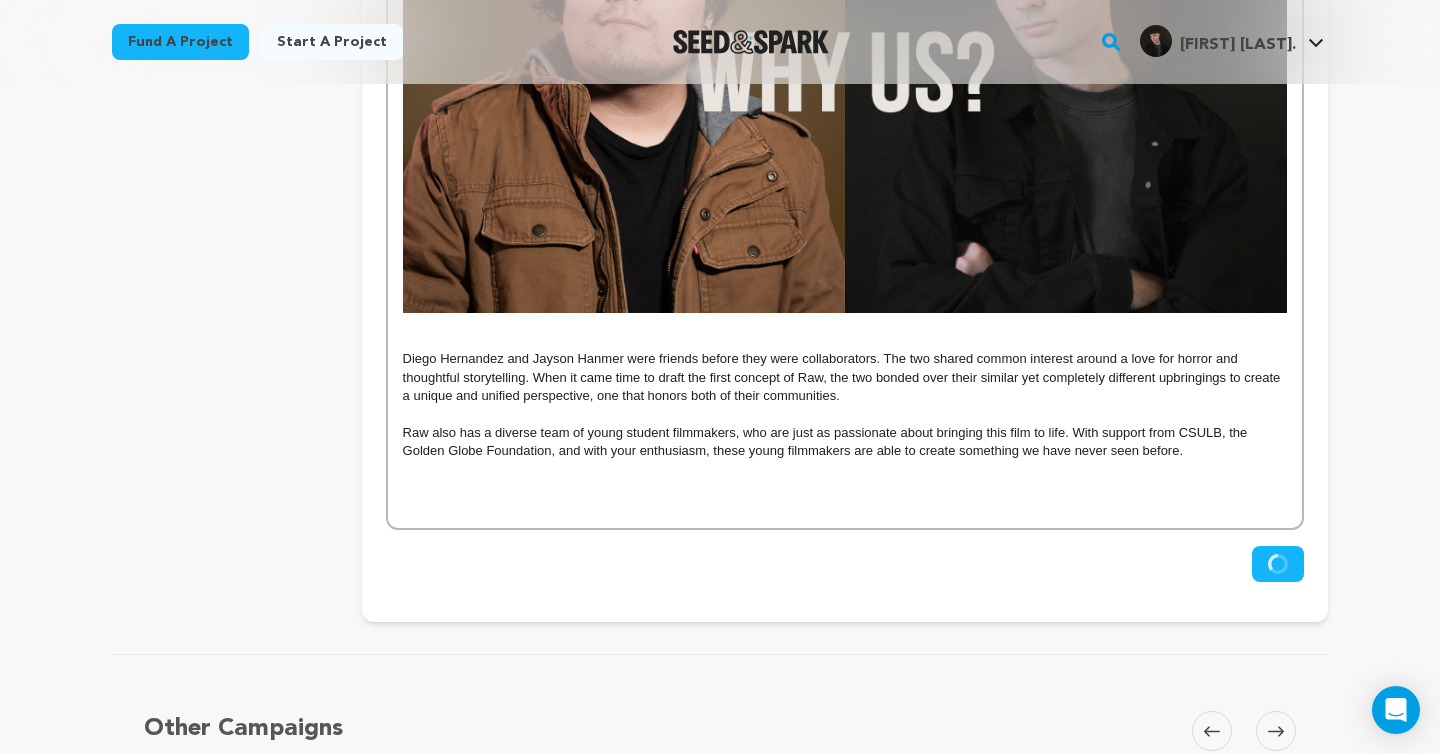 type 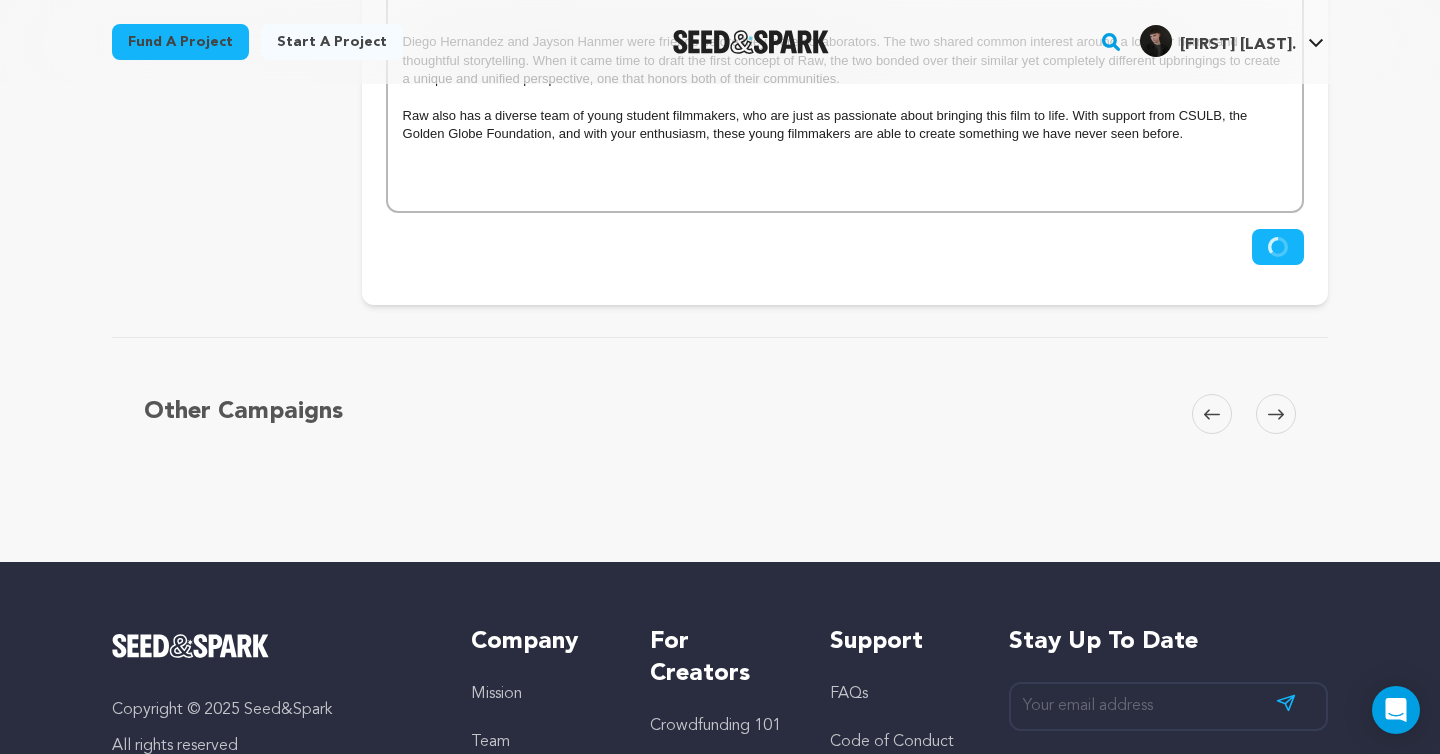 scroll, scrollTop: 2239, scrollLeft: 0, axis: vertical 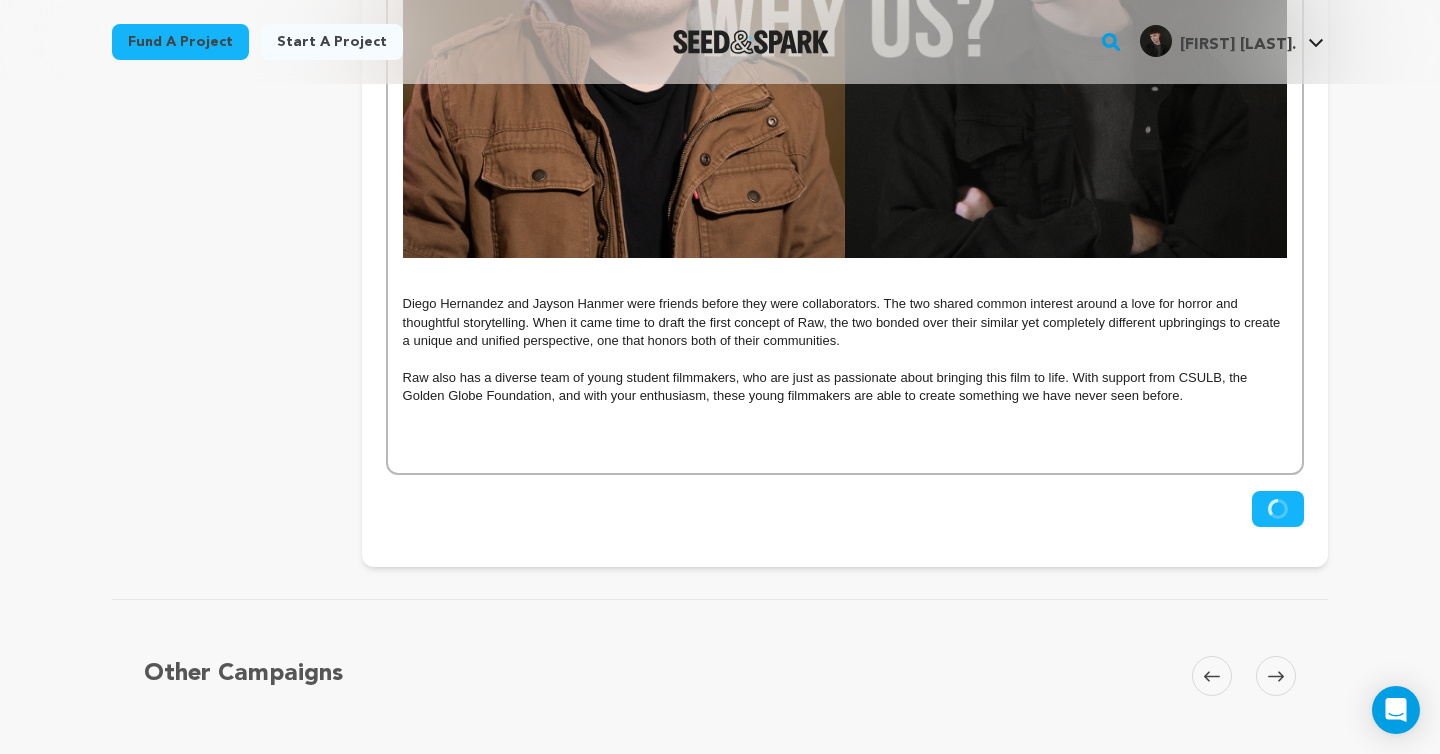click on "Save Changes" at bounding box center (1278, 509) 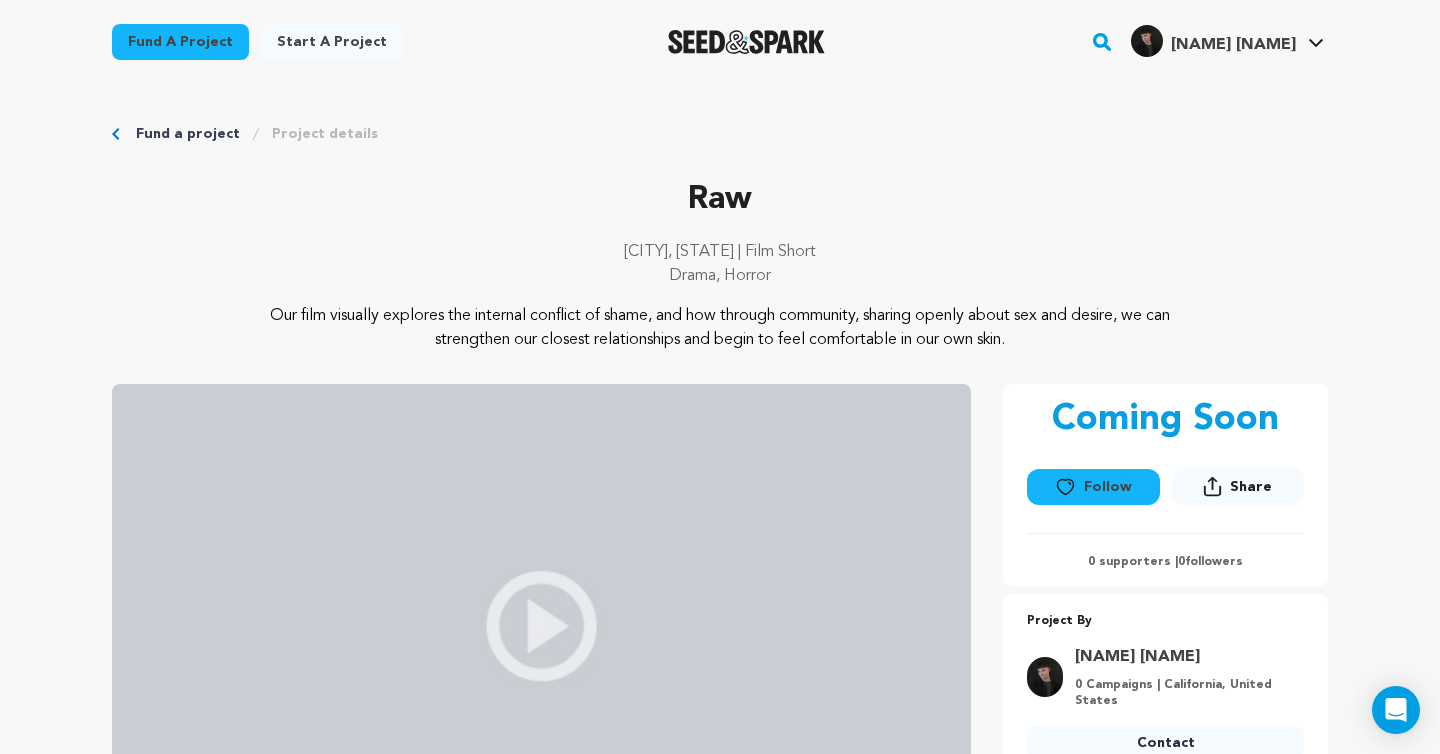 scroll, scrollTop: 1098, scrollLeft: 0, axis: vertical 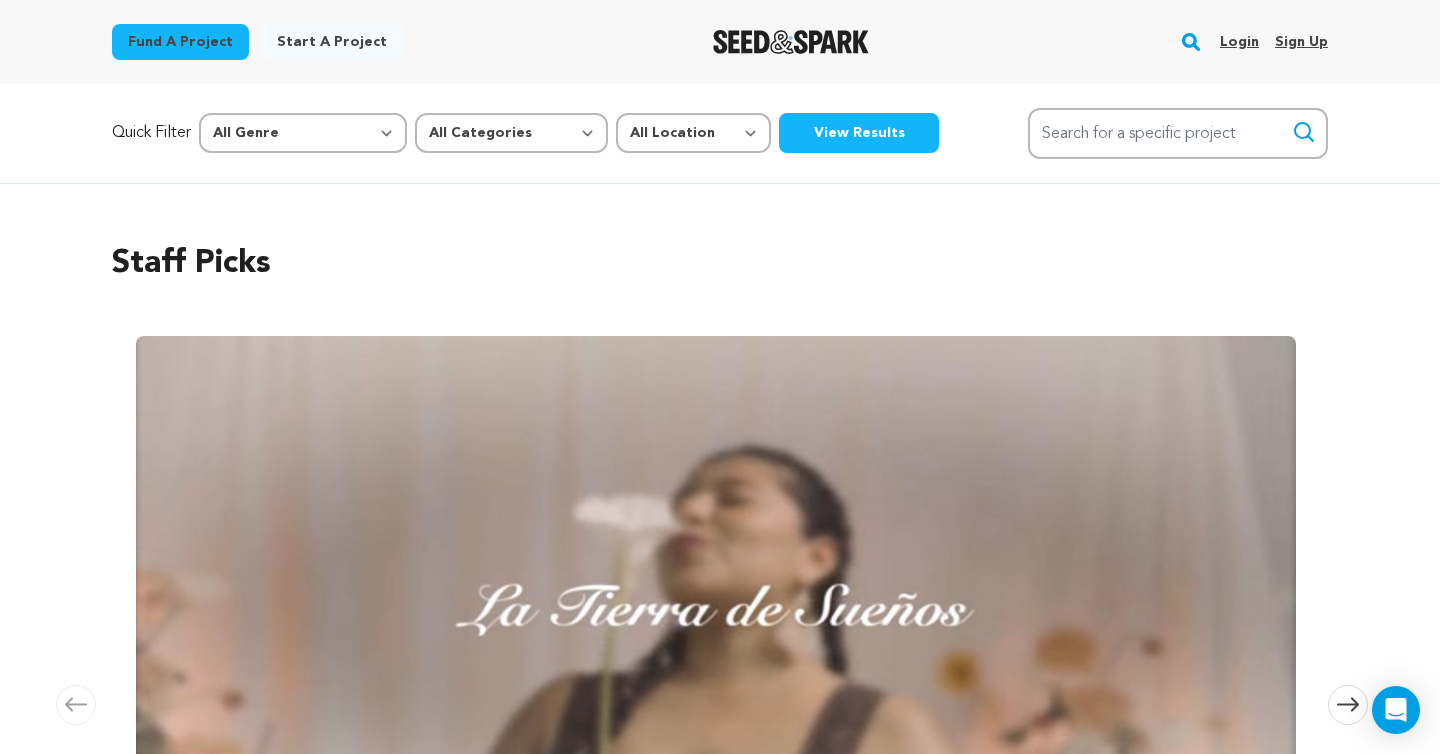 click on "Login" at bounding box center [1239, 42] 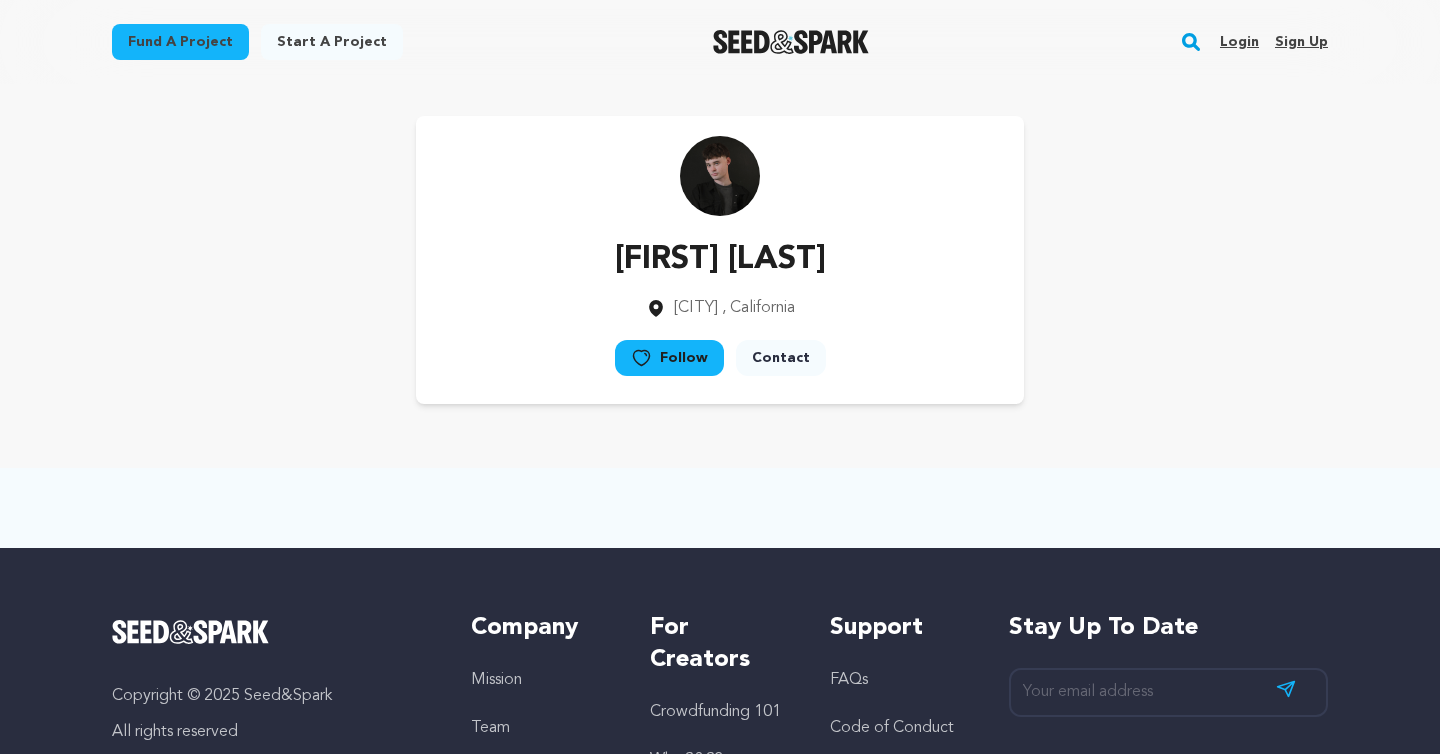 scroll, scrollTop: 0, scrollLeft: 0, axis: both 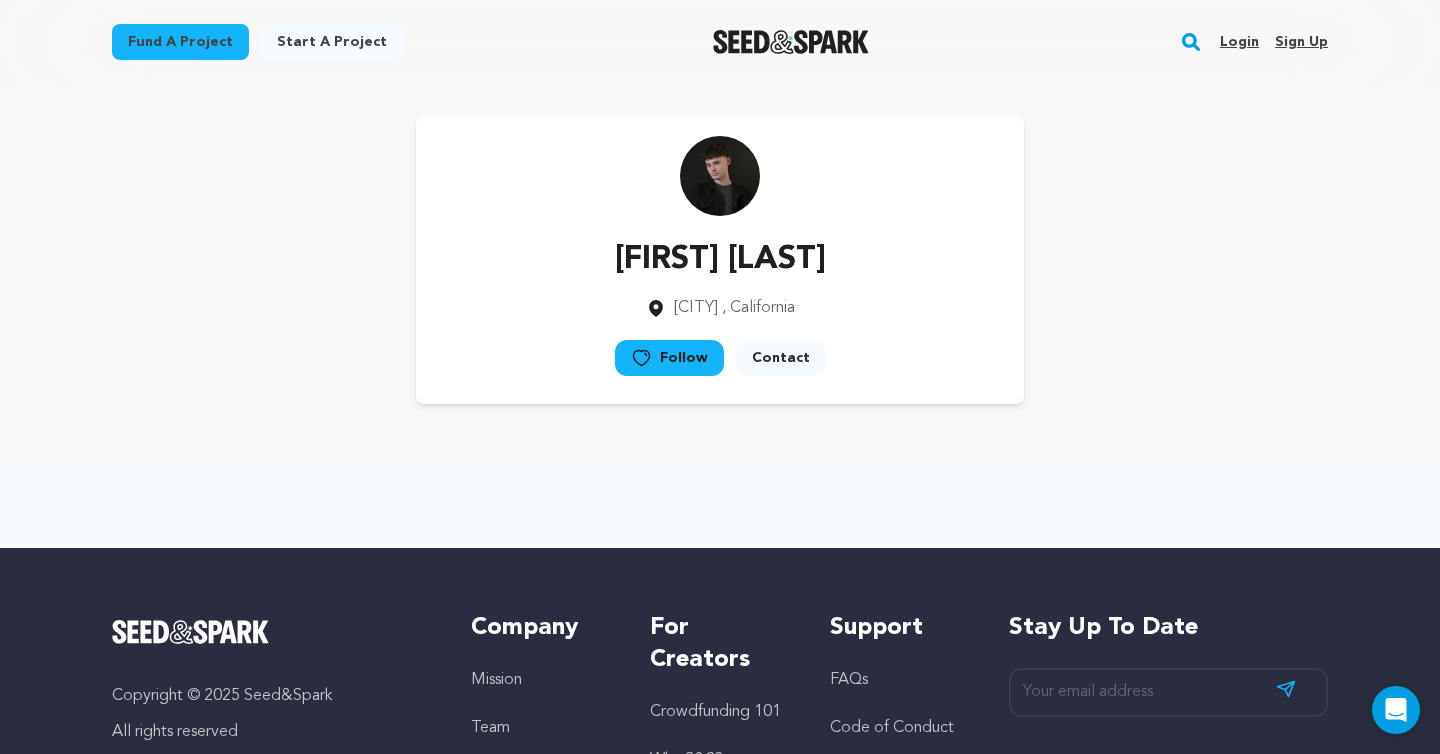 click on "Login" at bounding box center [1239, 42] 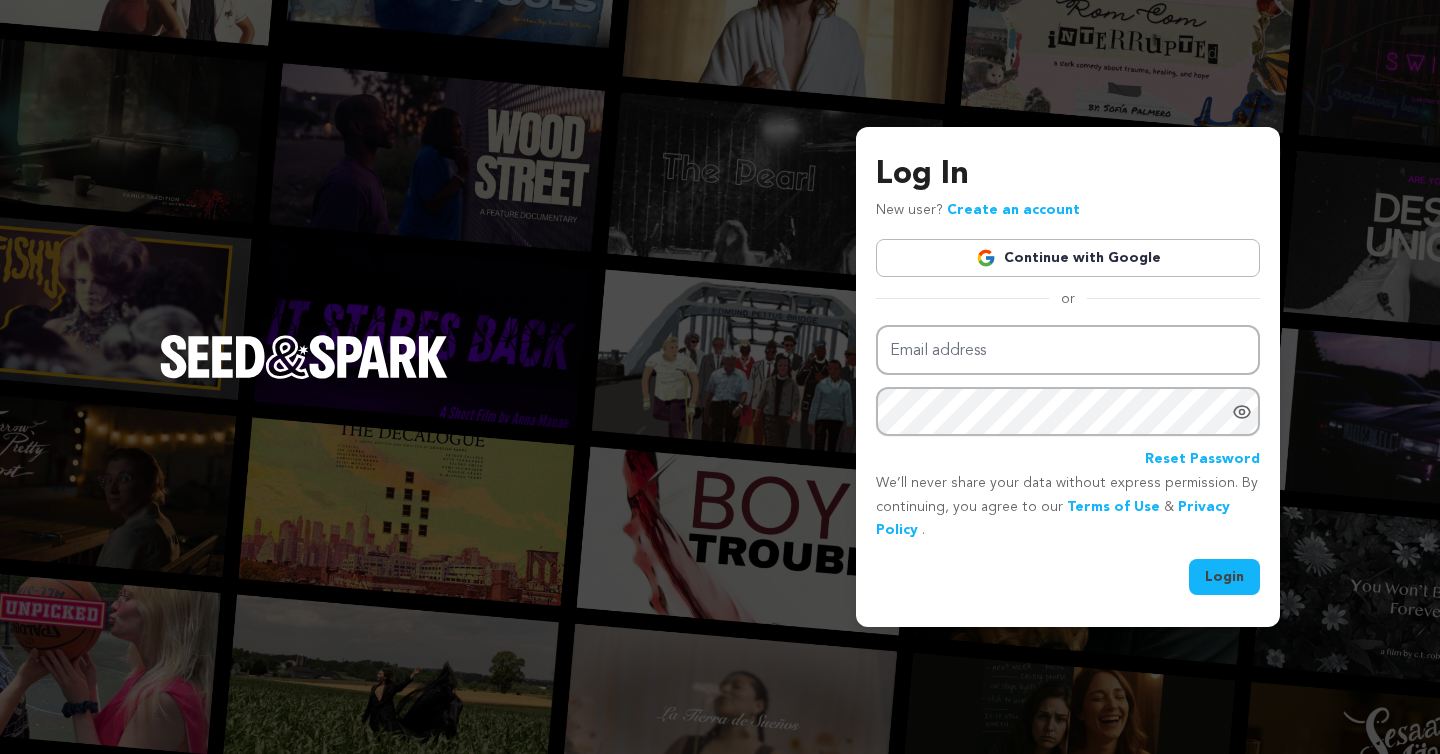 scroll, scrollTop: 0, scrollLeft: 0, axis: both 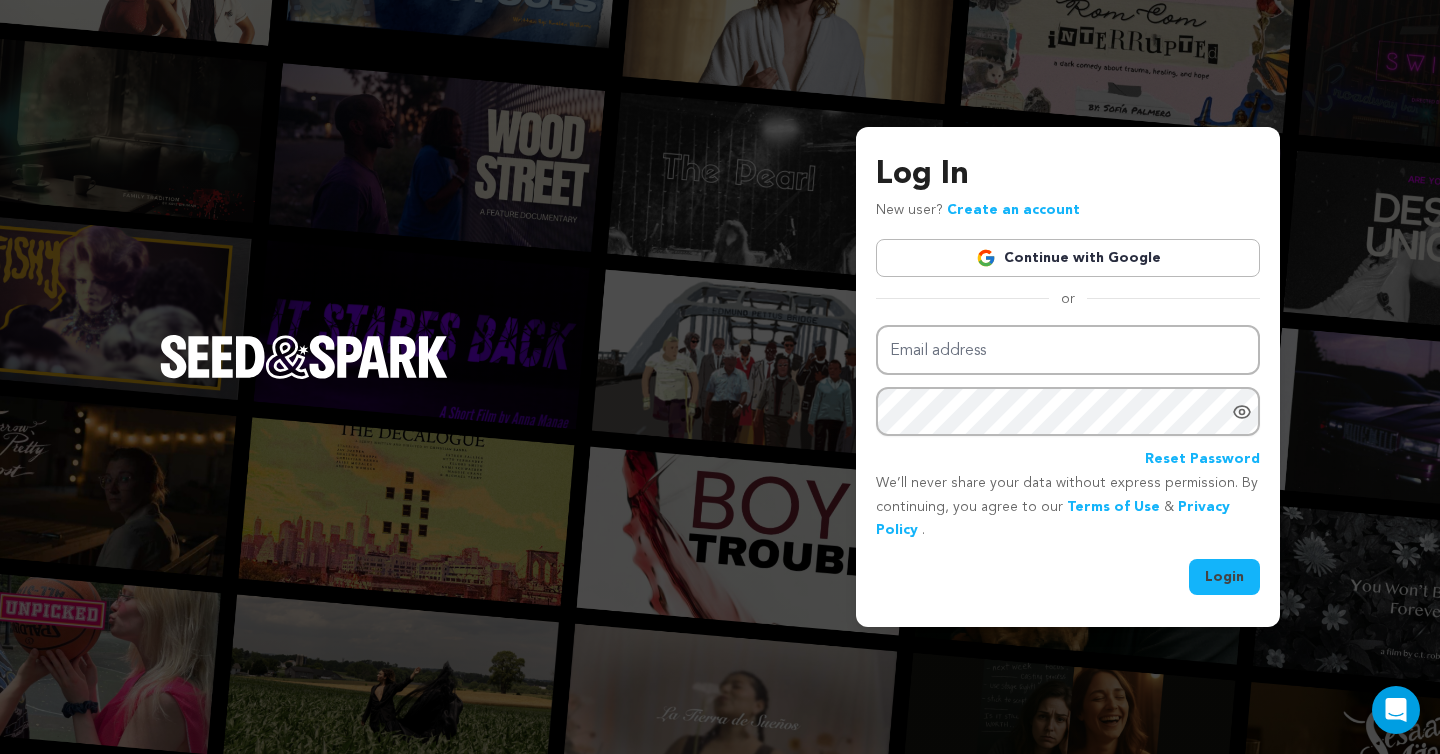 click on "Continue with Google" at bounding box center [1068, 258] 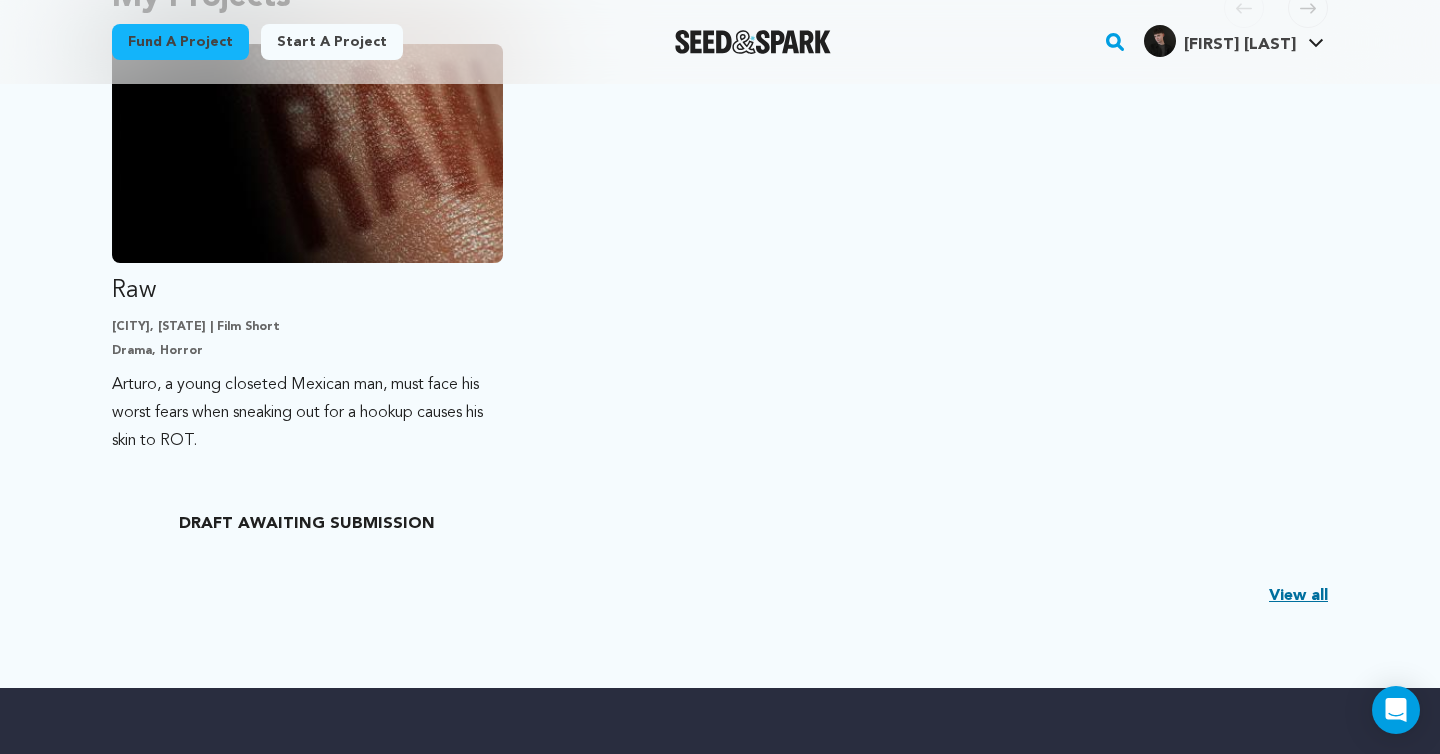 scroll, scrollTop: 550, scrollLeft: 0, axis: vertical 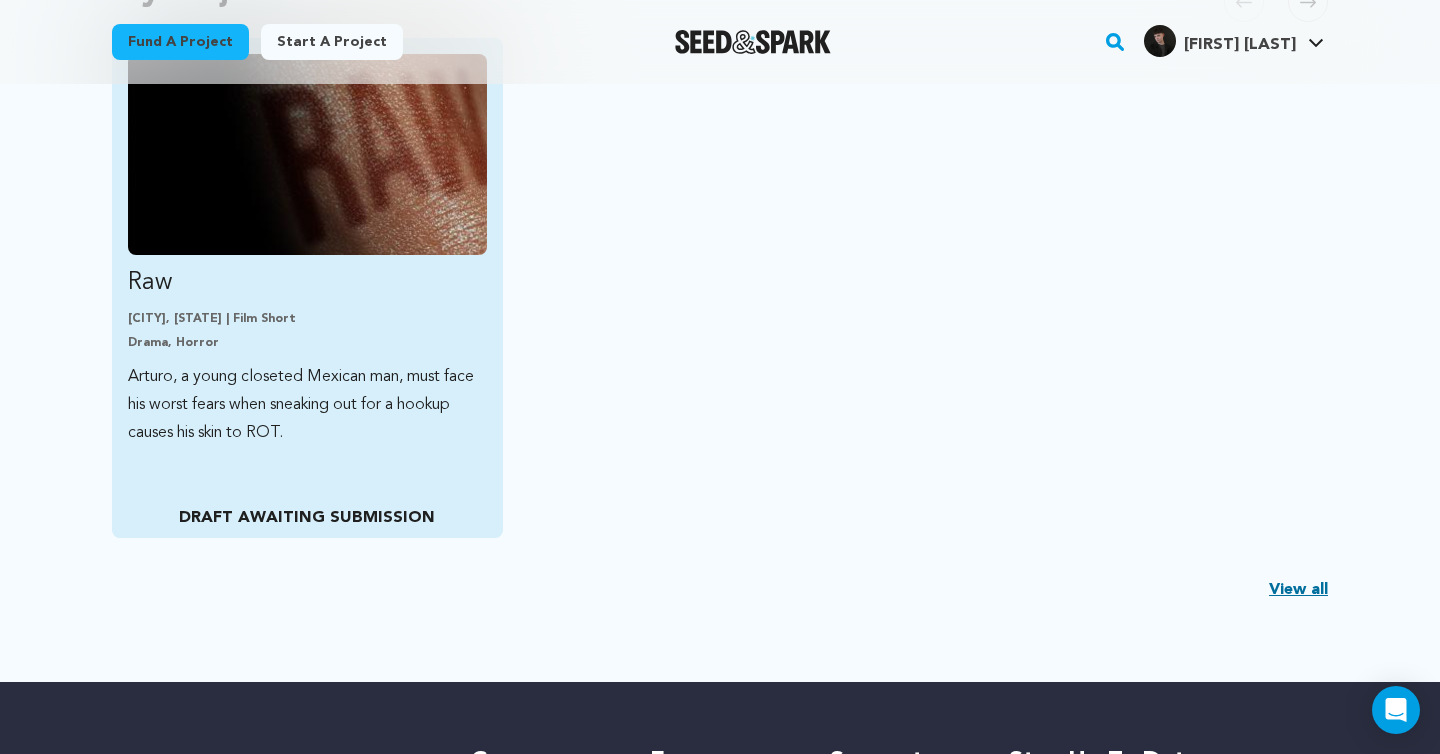 click on "DRAFT AWAITING SUBMISSION" at bounding box center (307, 518) 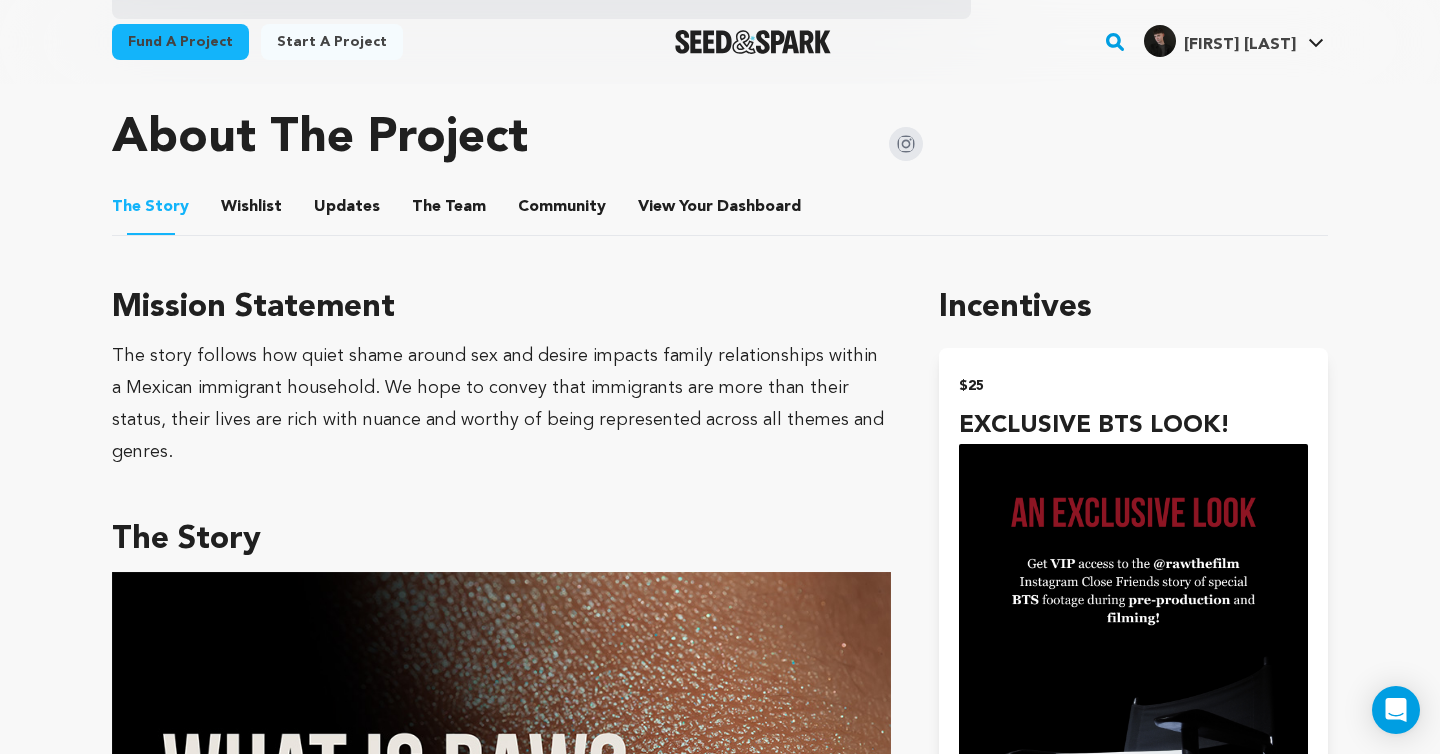 scroll, scrollTop: 1058, scrollLeft: 0, axis: vertical 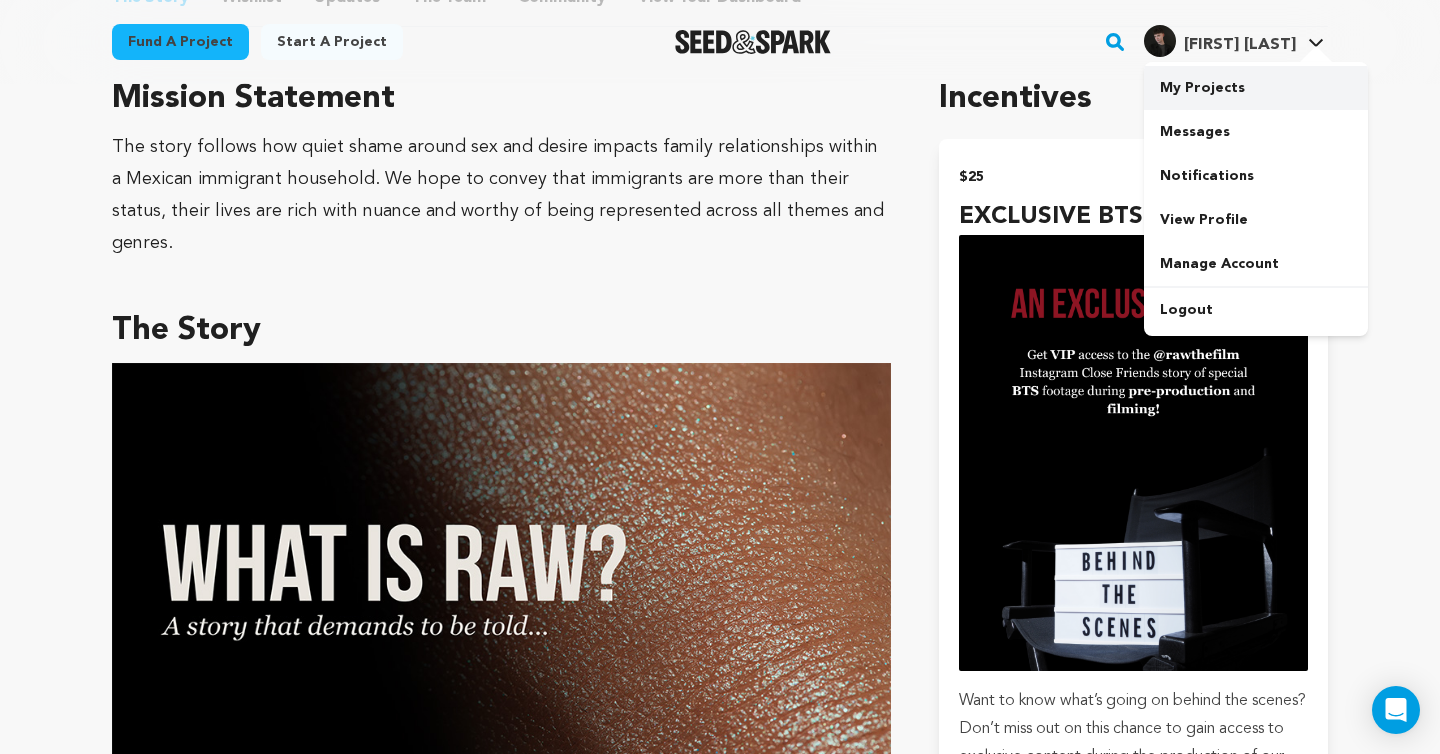 click on "My Projects" at bounding box center [1256, 88] 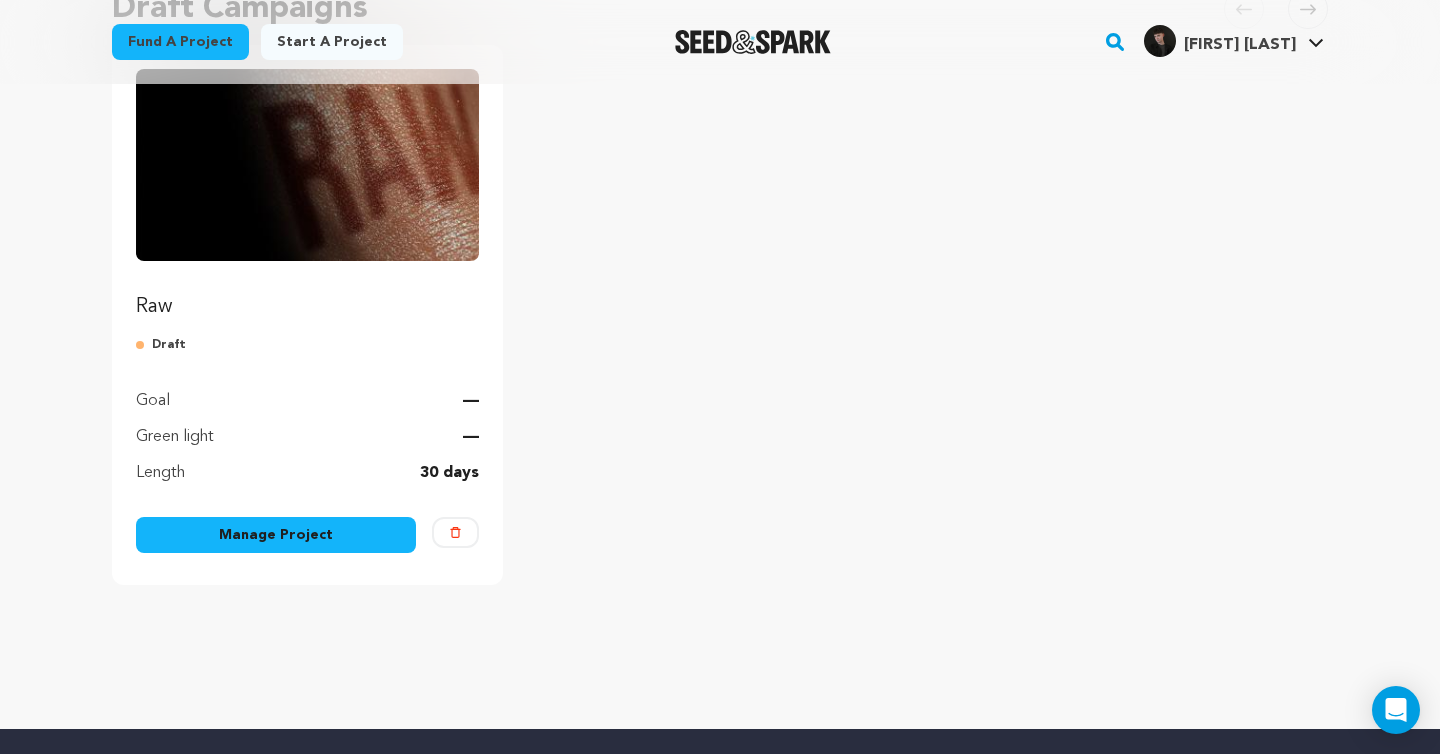 scroll, scrollTop: 258, scrollLeft: 0, axis: vertical 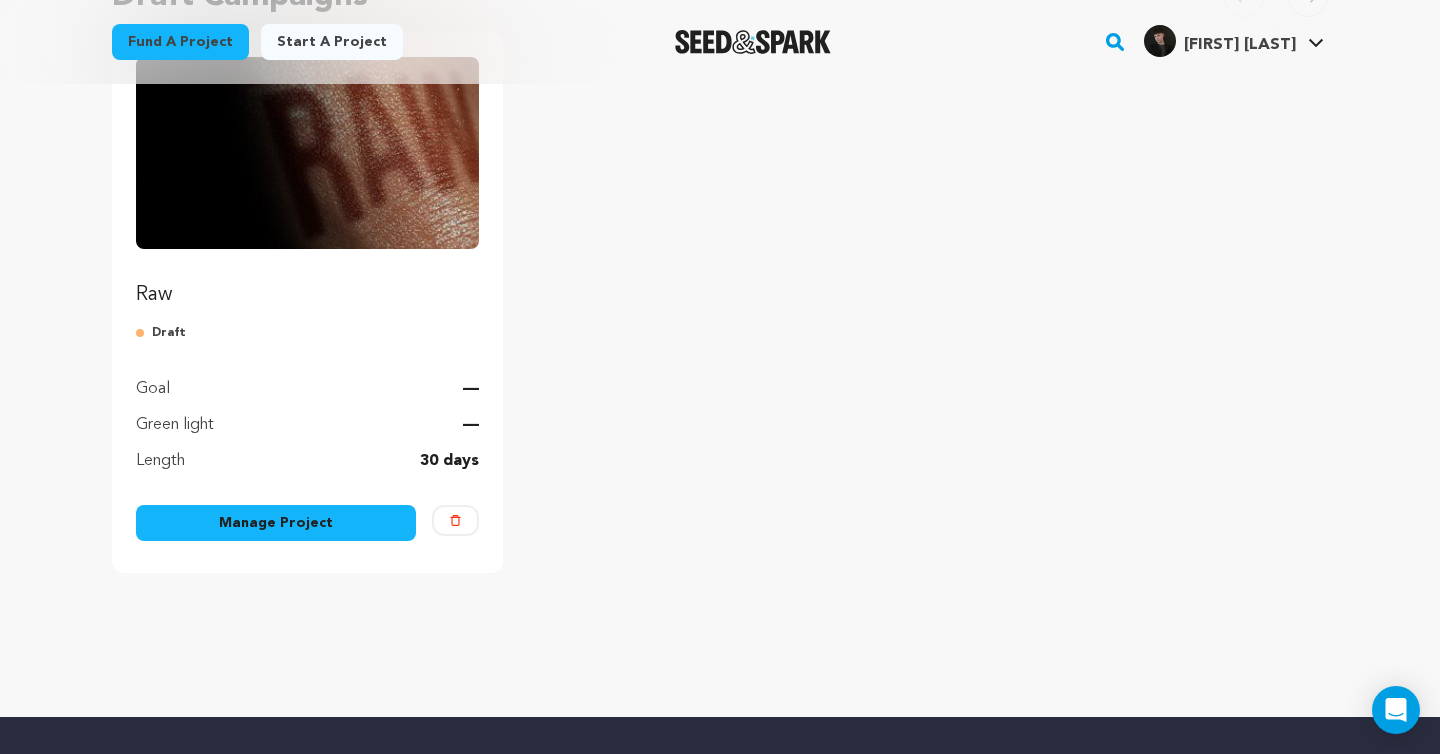 click on "Manage Project" at bounding box center [276, 523] 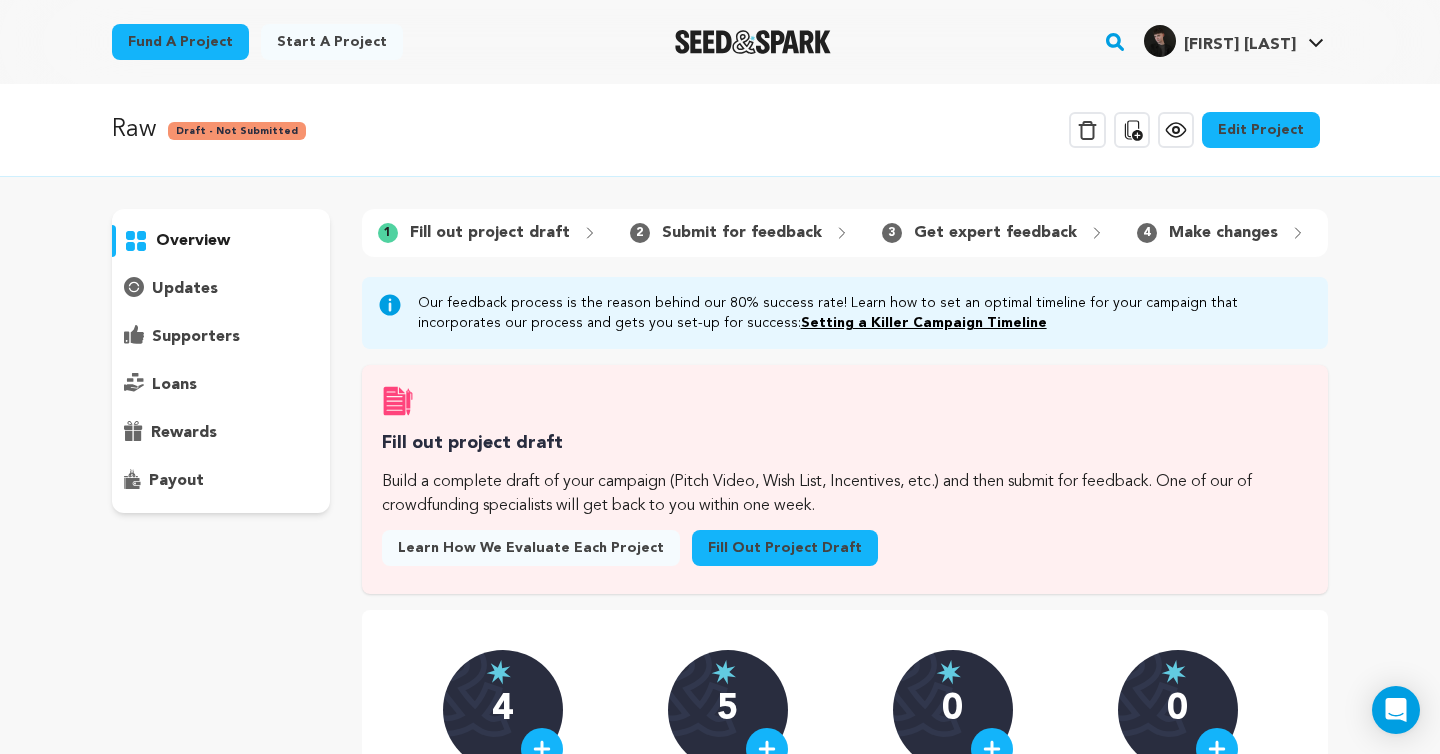 scroll, scrollTop: 69, scrollLeft: 0, axis: vertical 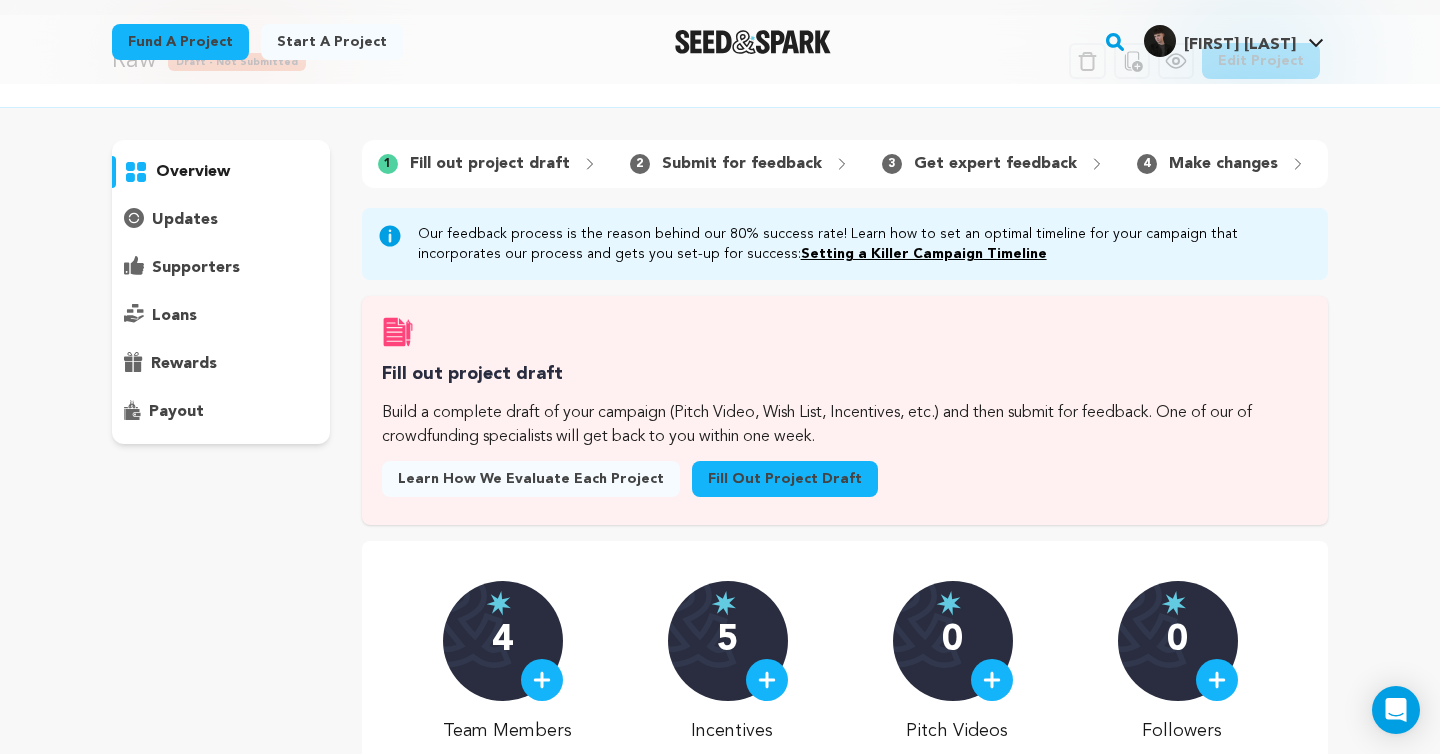 click on "Fill out project draft" at bounding box center [785, 479] 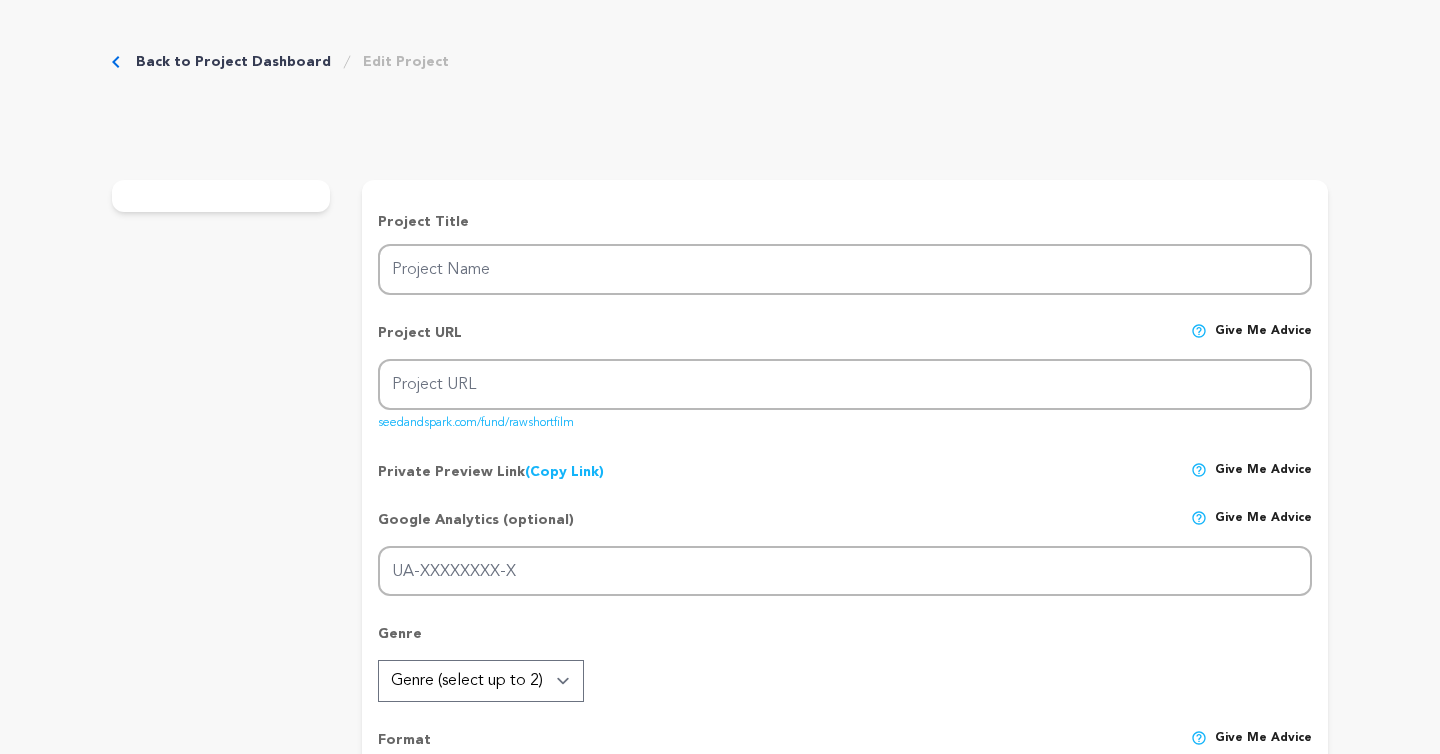 scroll, scrollTop: 0, scrollLeft: 0, axis: both 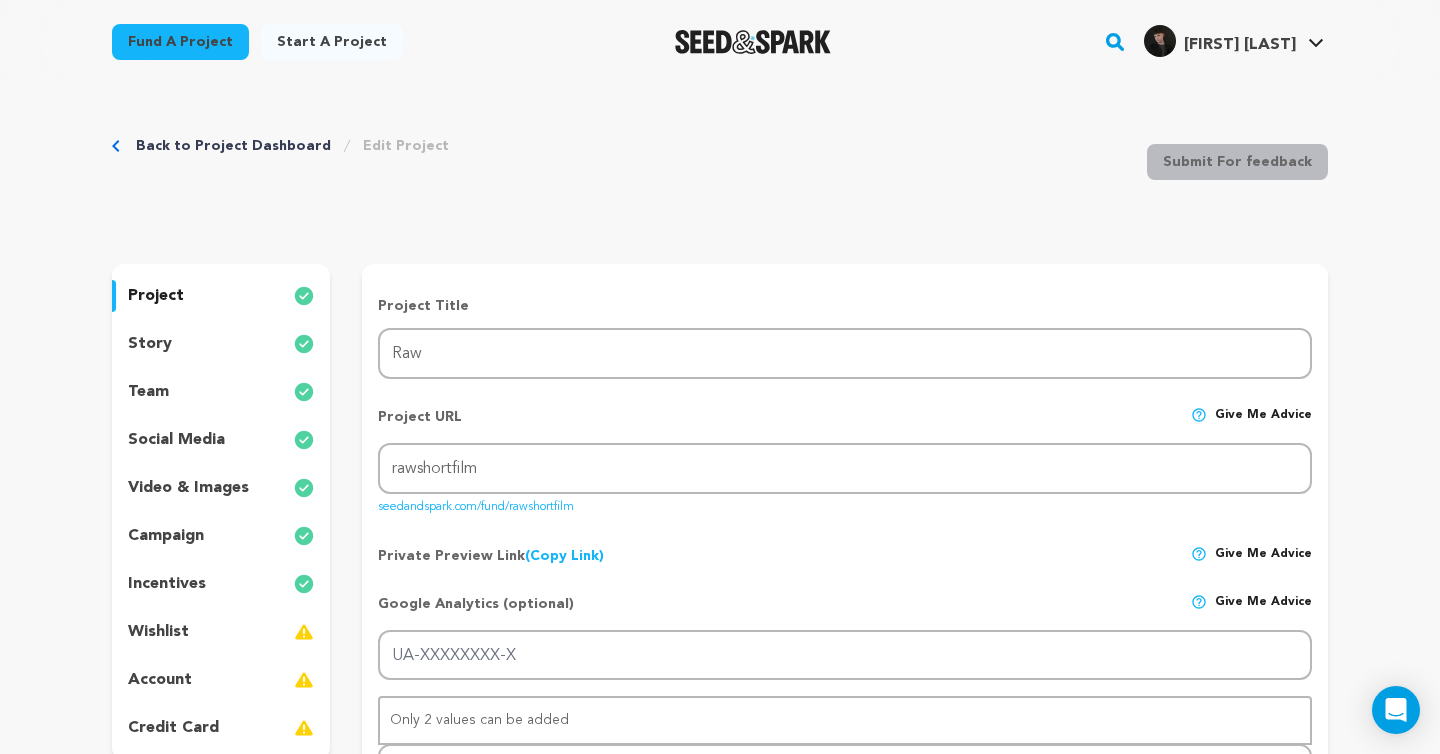 click on "story" at bounding box center [221, 344] 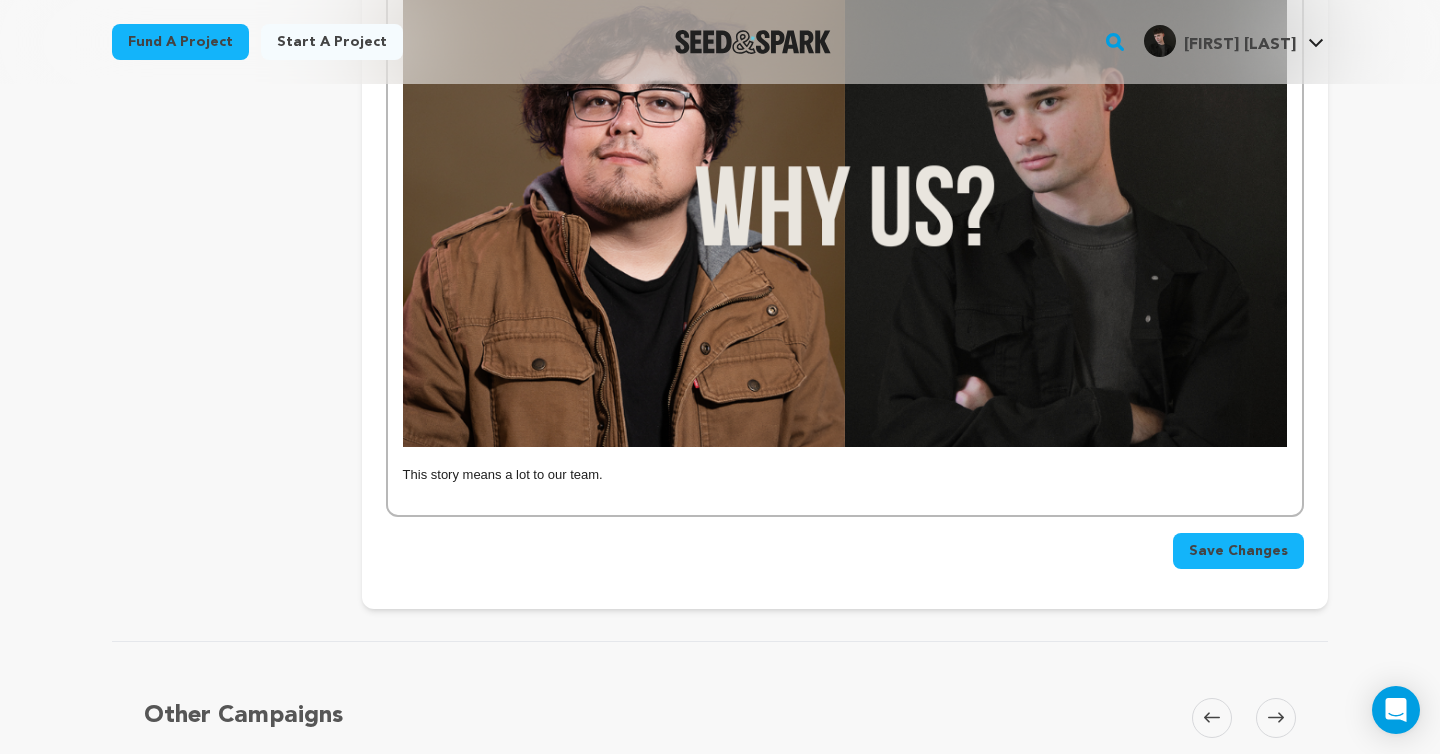 scroll, scrollTop: 2038, scrollLeft: 0, axis: vertical 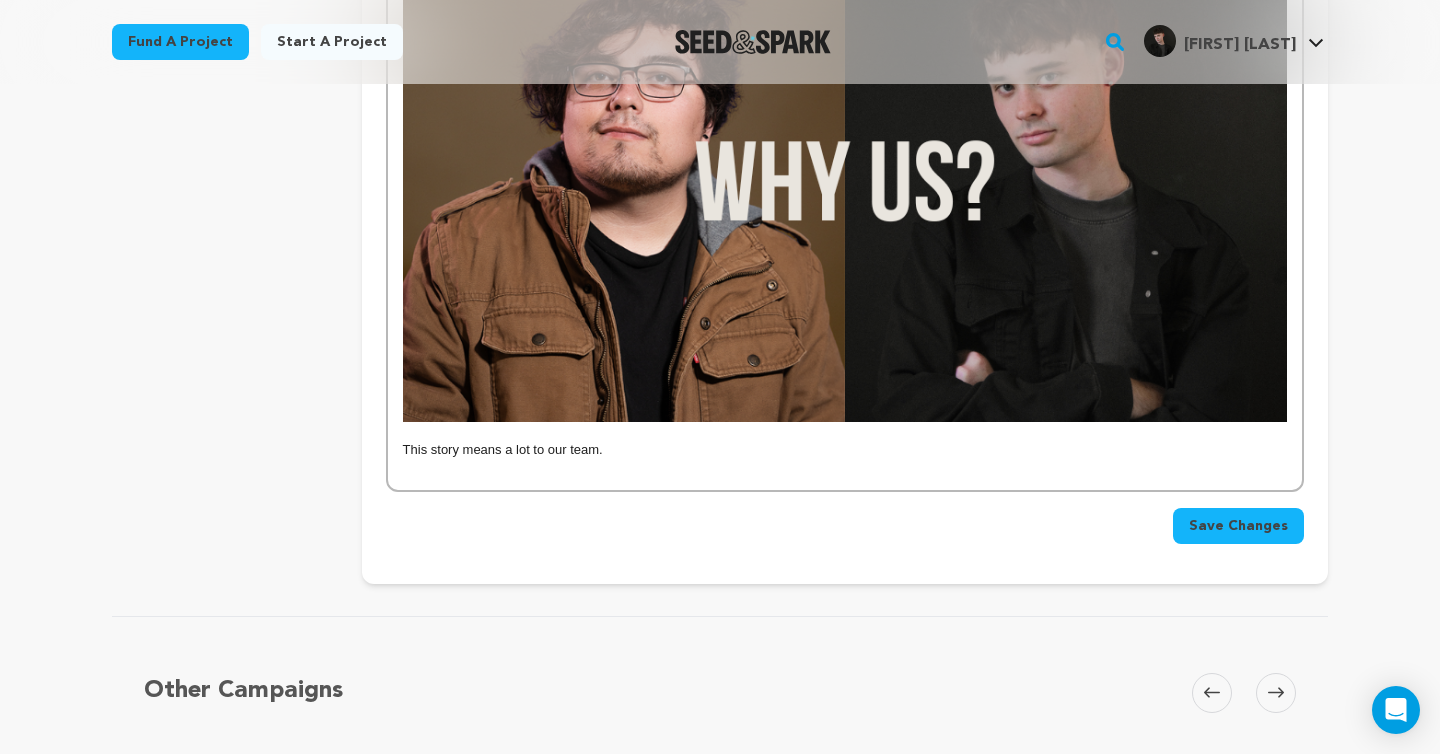 drag, startPoint x: 615, startPoint y: 449, endPoint x: 341, endPoint y: 448, distance: 274.00183 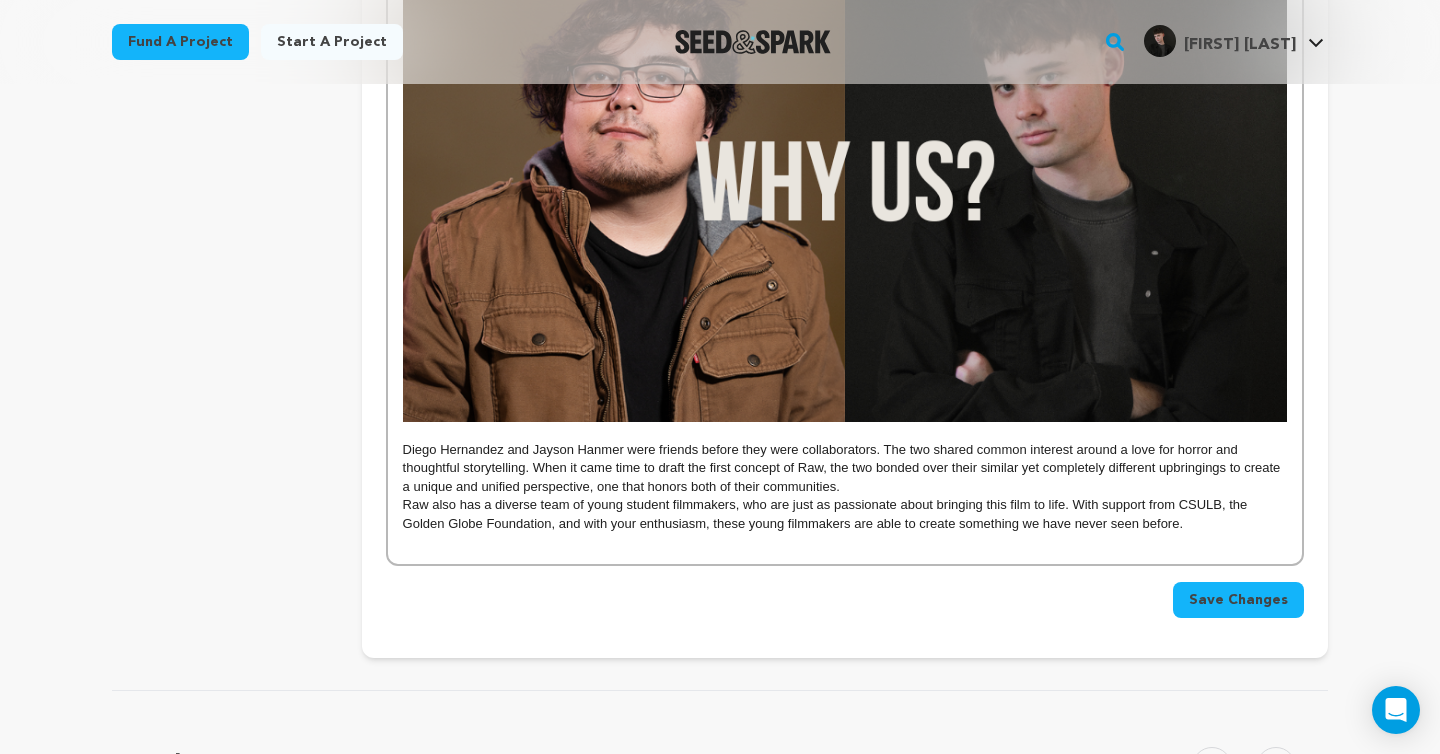 scroll, scrollTop: 360, scrollLeft: 0, axis: vertical 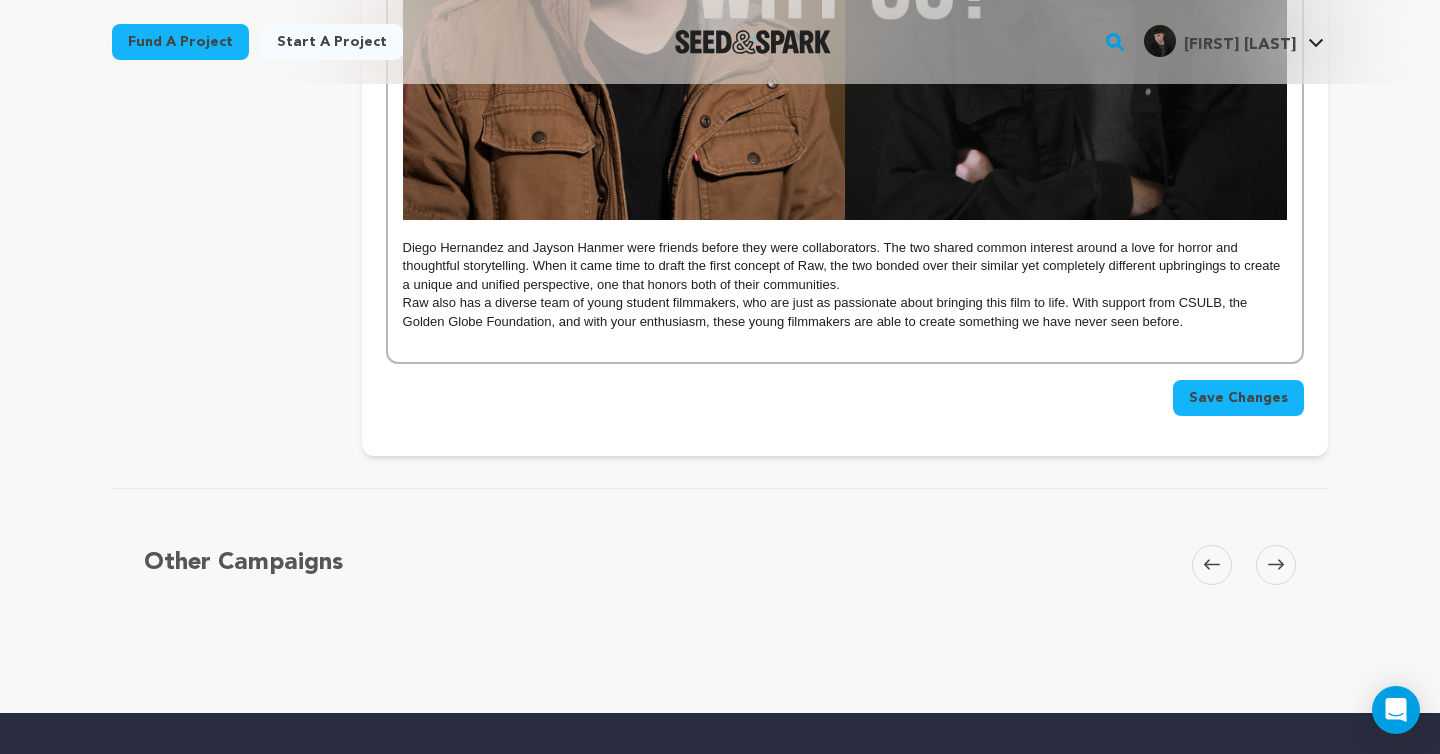 click on "Diego Hernandez and Jayson Hanmer were friends before they were collaborators. The two shared common interest around a love for horror and thoughtful storytelling. When it came time to draft the first concept of Raw, the two bonded over their similar yet completely different upbringings to create a unique and unified perspective, one that honors both of their communities." at bounding box center (845, 266) 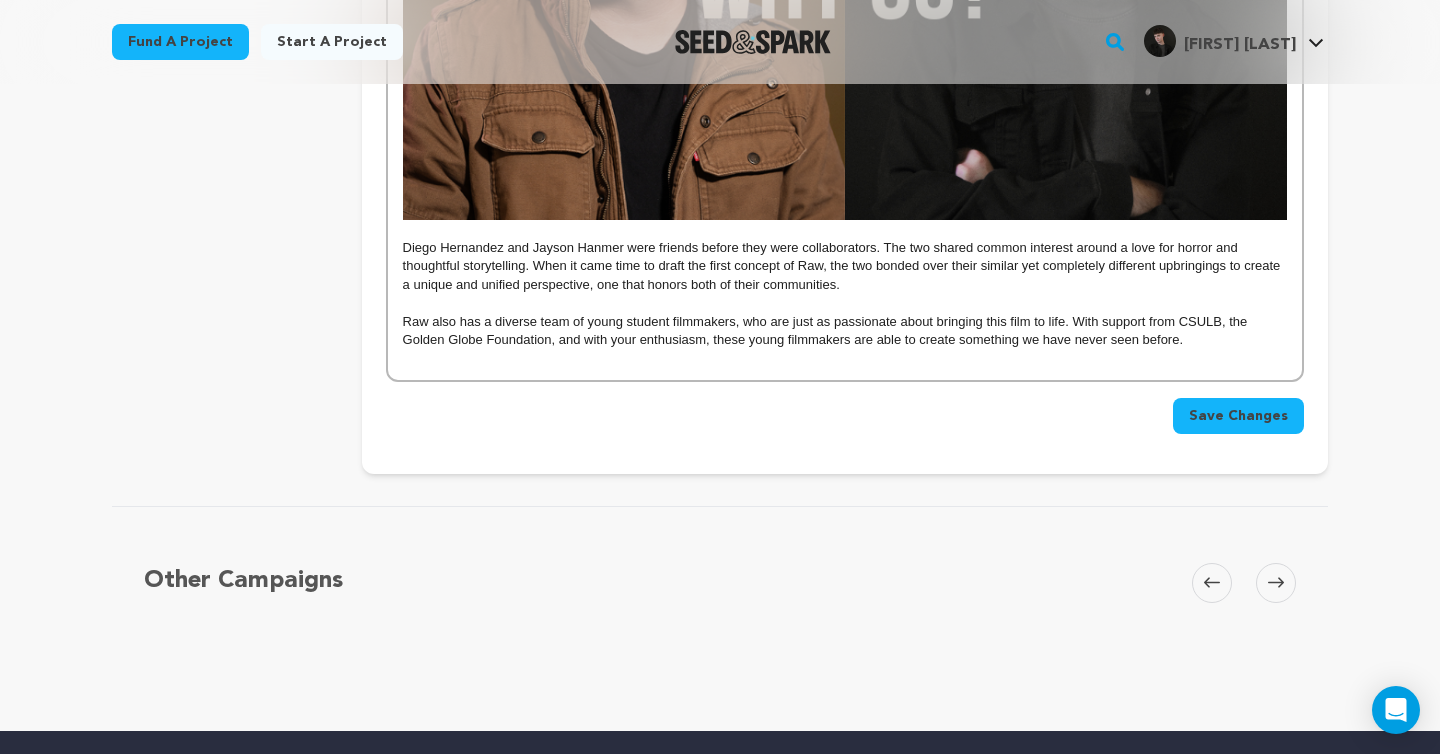 click on "[FIRST], a young closeted [NATIONALITY] man, must face his worst fears when sneaking out for a hookup causes his skin to ROT... While his mother is at work, [FIRST] sneaks out for his first hookup with another man. As his shame around sex and intimacy begin to physically manifest as rotting blistering skin, he runs abruptly out of fear. When he returns home to find his mom, [FIRST], back from work earlier than expected, he must conceal the spreading rot and face his fears of confronting his sexuality, potentially disappointing his hard working immigrant mother. Our script for Raw, The LATINO community remains vastly underrepresented in film, while also being one of the largest and most devoted media audiences in the U.S. As shared in the McKinsey article Latinos in Hollywood: Amplifying voices, expanding horizons, “Despite US Latinos account for 24 percent of box office ticket sales and 24 percent of streaming subscribers, Latinos hold less than 5 percent of leading on-screen LGBTQ Raw" at bounding box center [845, -692] 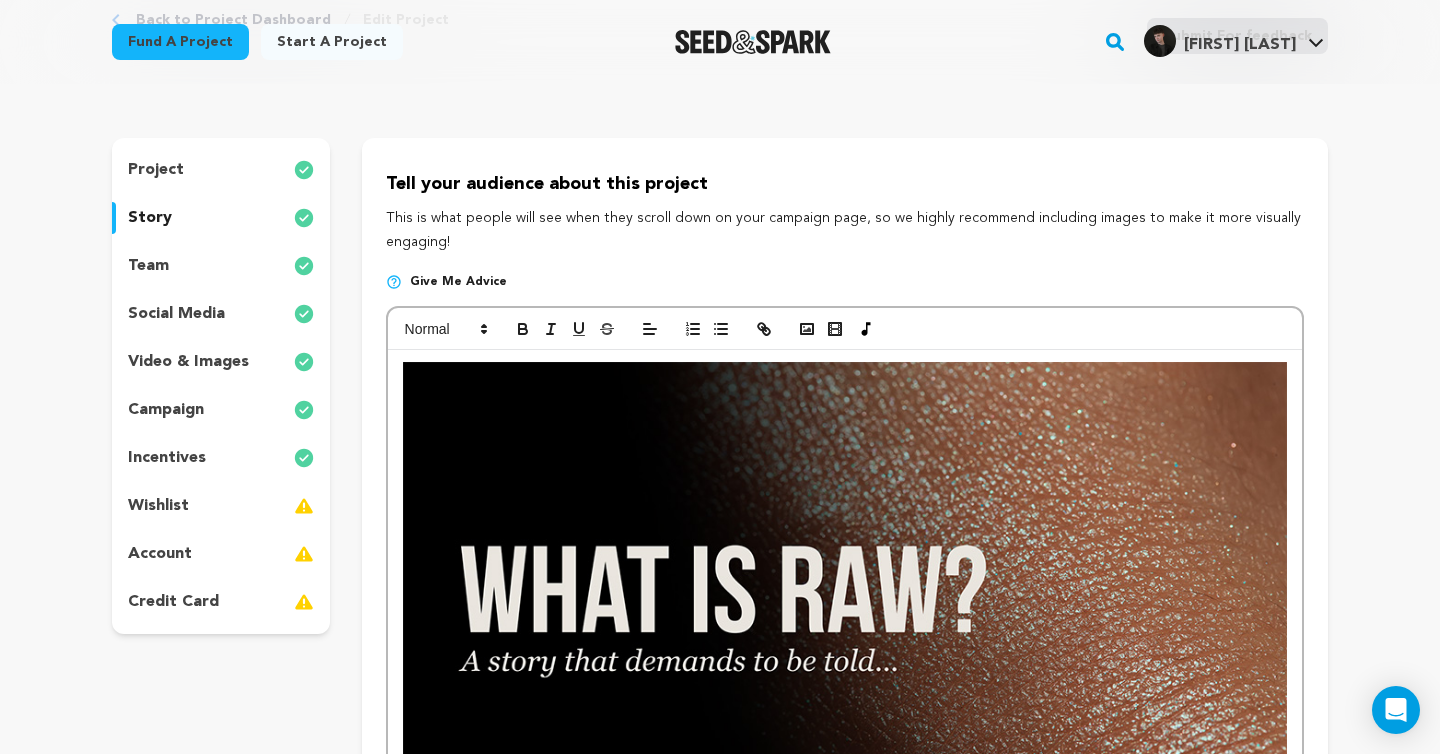 scroll, scrollTop: 0, scrollLeft: 0, axis: both 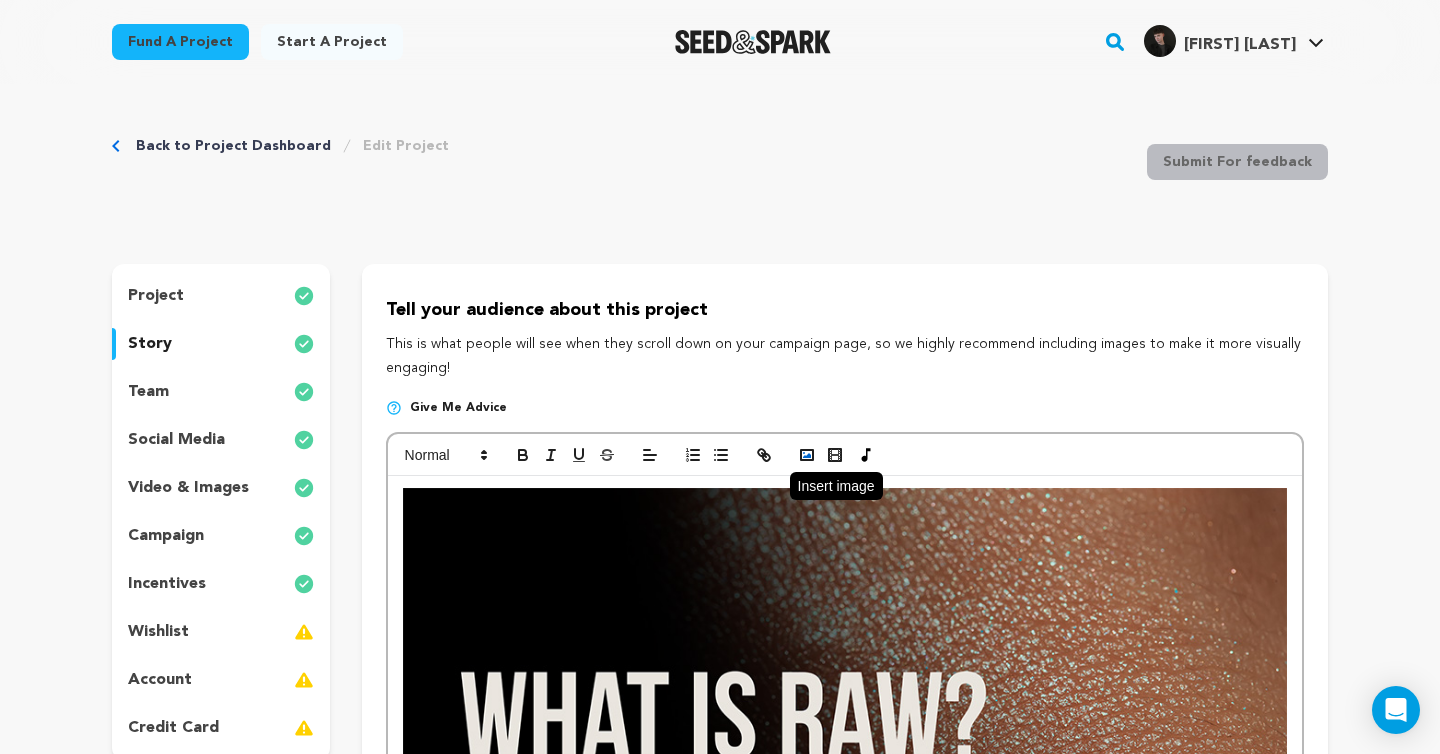 click 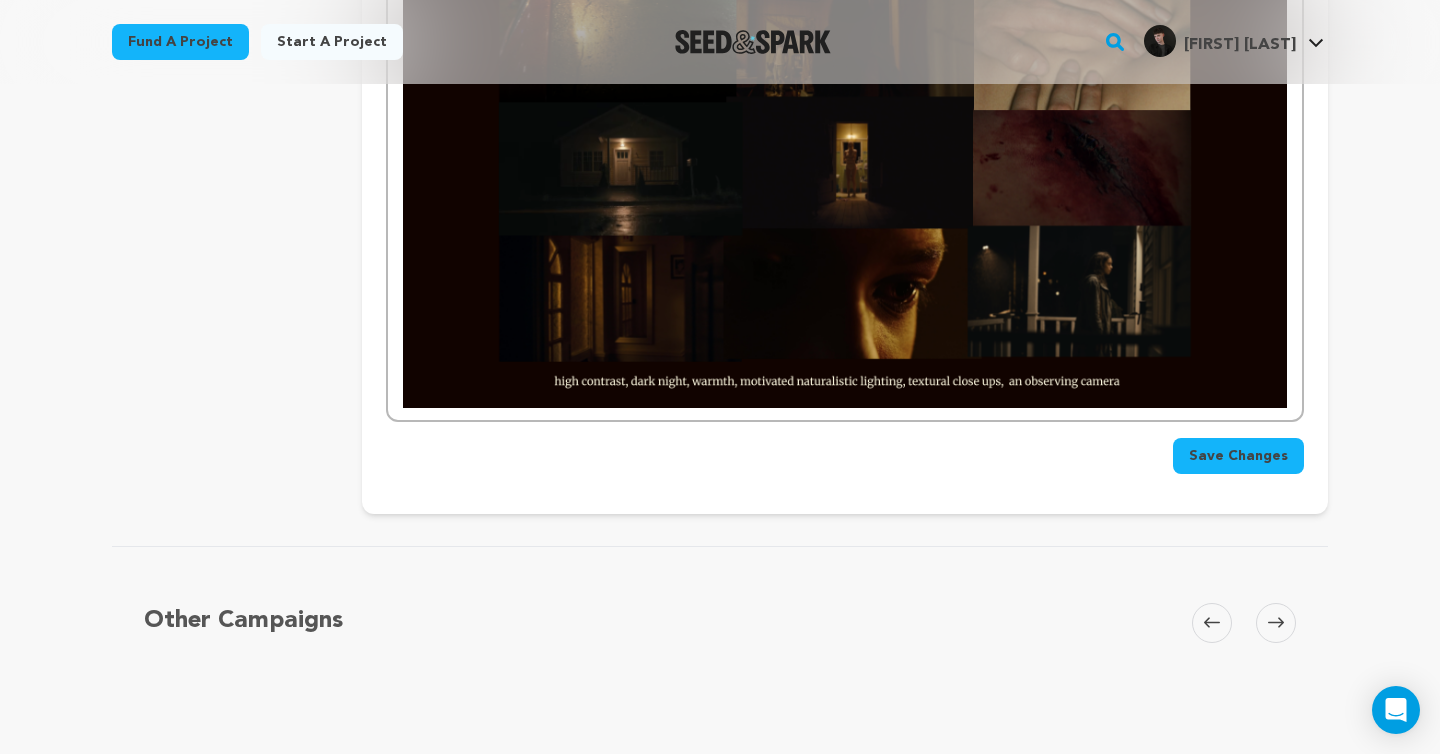 scroll, scrollTop: 2657, scrollLeft: 0, axis: vertical 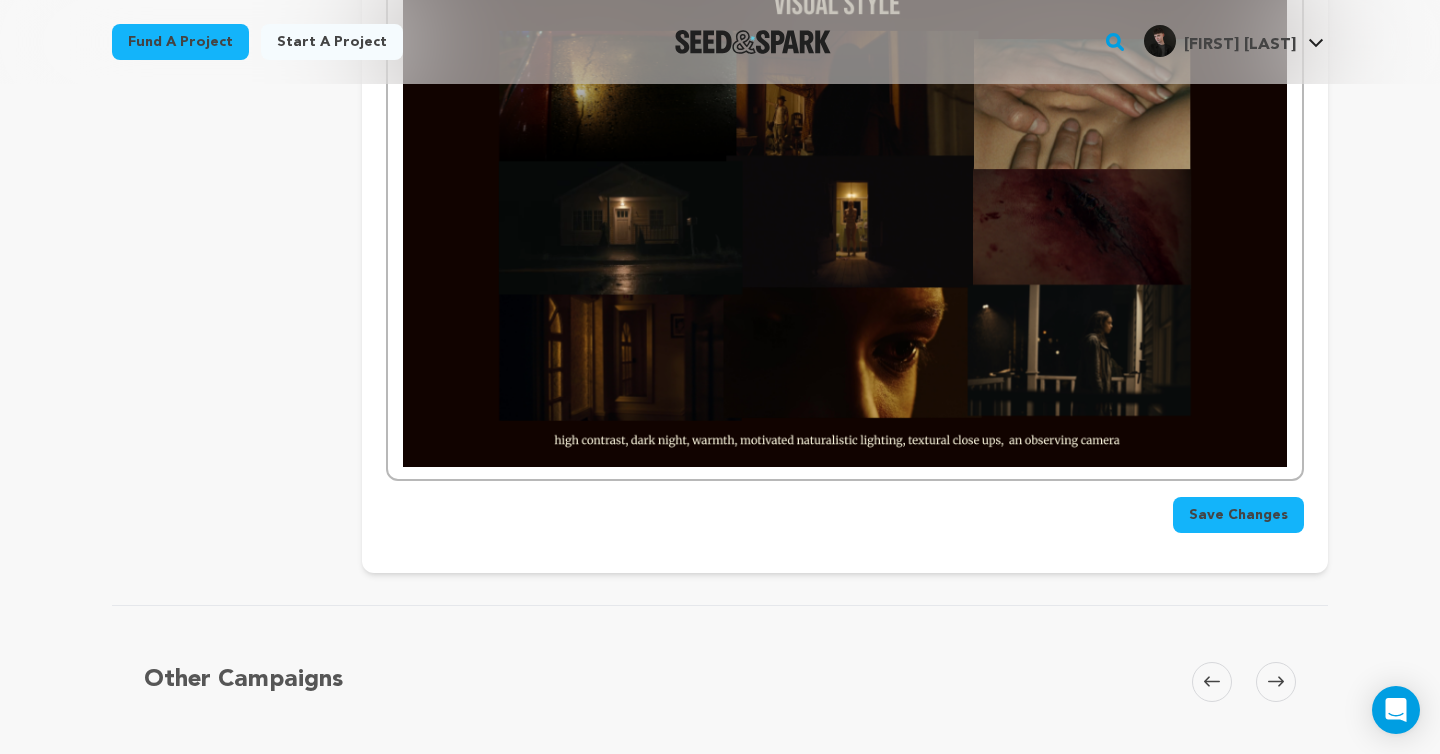 click on "[FIRST], a young closeted [NATIONALITY] man, must face his worst fears when sneaking out for a hookup causes his skin to ROT... While his mother is at work, [FIRST] sneaks out for his first hookup with another man. As his shame around sex and intimacy begin to physically manifest as rotting blistering skin, he runs abruptly out of fear. When he returns home to find his mom, [FIRST], back from work earlier than expected, he must conceal the spreading rot and face his fears of confronting his sexuality, potentially disappointing his hard working immigrant mother. Our script for Raw, The LATINO community remains vastly underrepresented in film, while also being one of the largest and most devoted media audiences in the U.S. As shared in the McKinsey article Latinos in Hollywood: Amplifying voices, expanding horizons, “Despite US Latinos account for 24 percent of box office ticket sales and 24 percent of streaming subscribers, Latinos hold less than 5 percent of leading on-screen LGBTQ Raw" at bounding box center (845, -851) 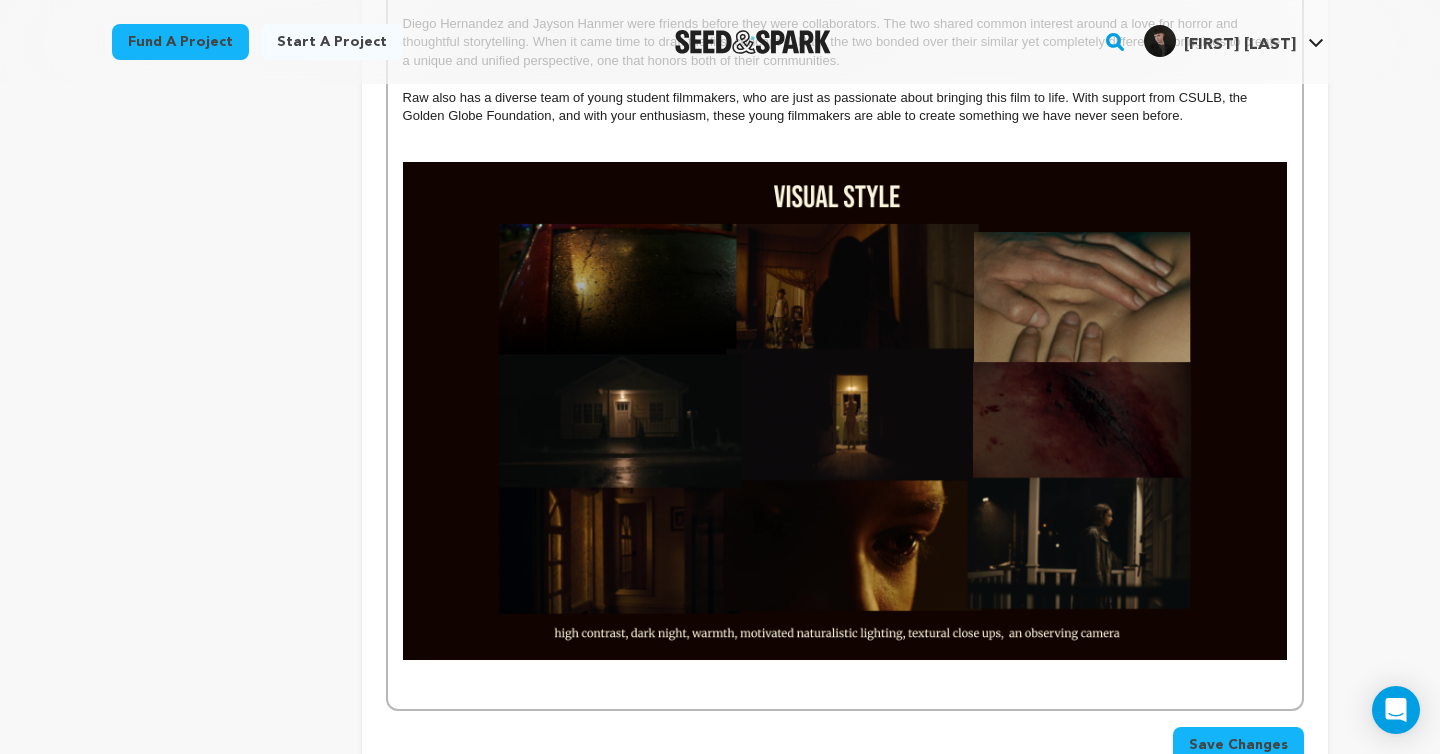 scroll, scrollTop: 2371, scrollLeft: 0, axis: vertical 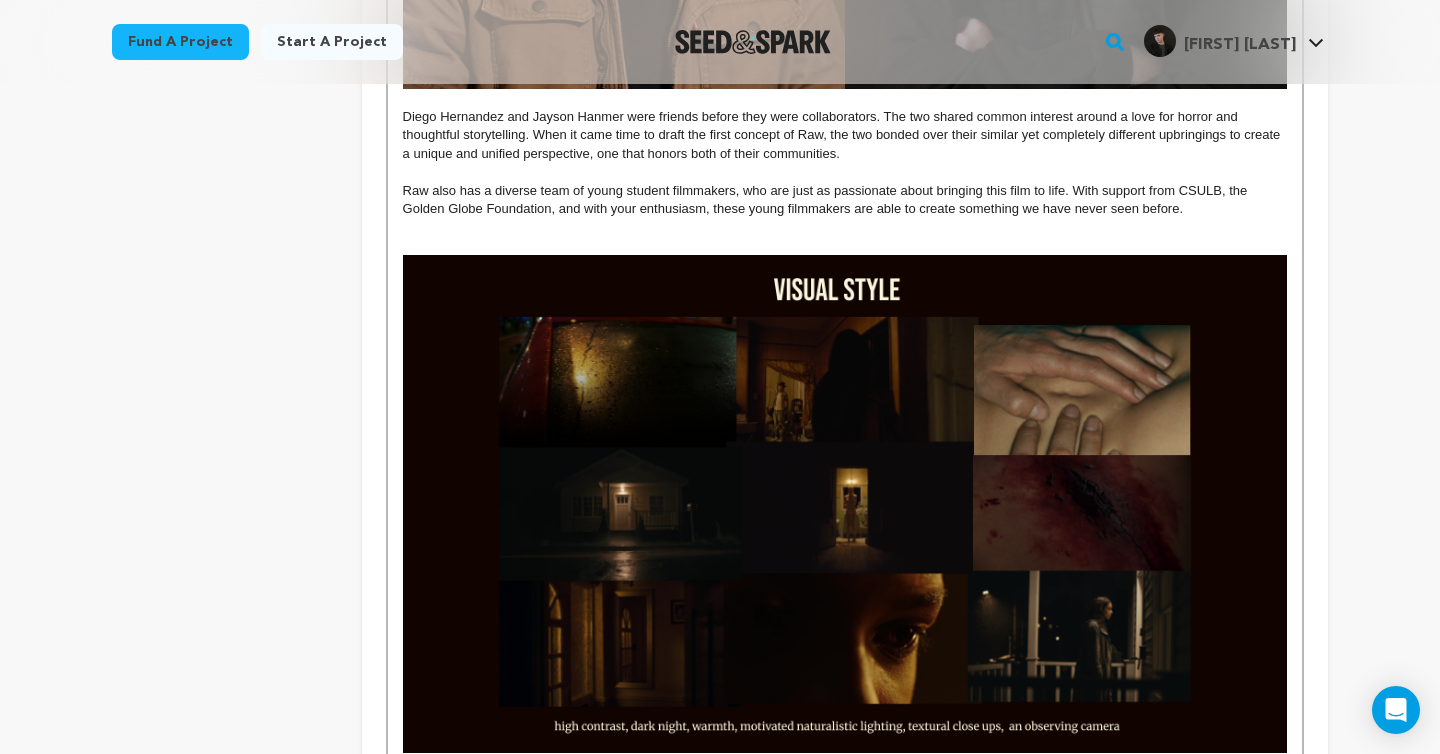 click at bounding box center (845, 503) 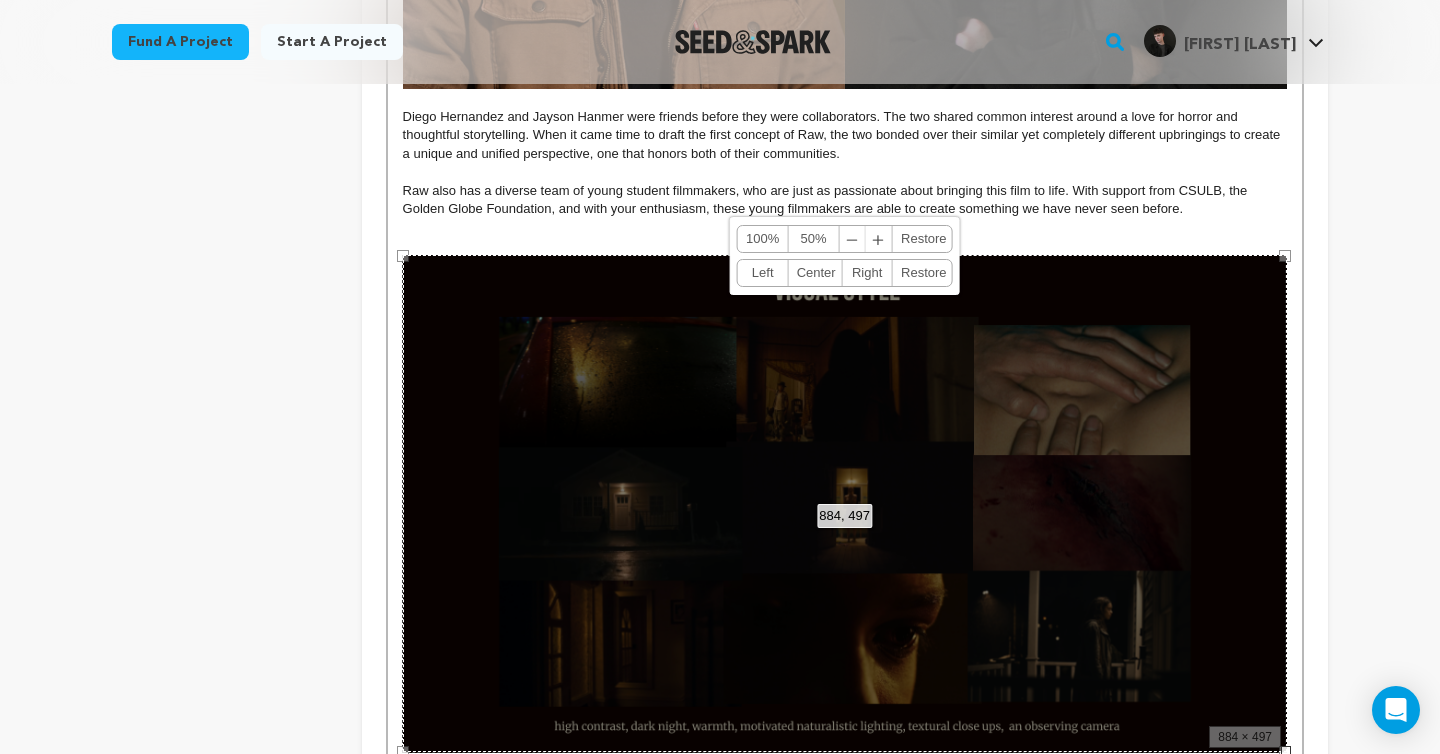 click on "50%" at bounding box center (814, 239) 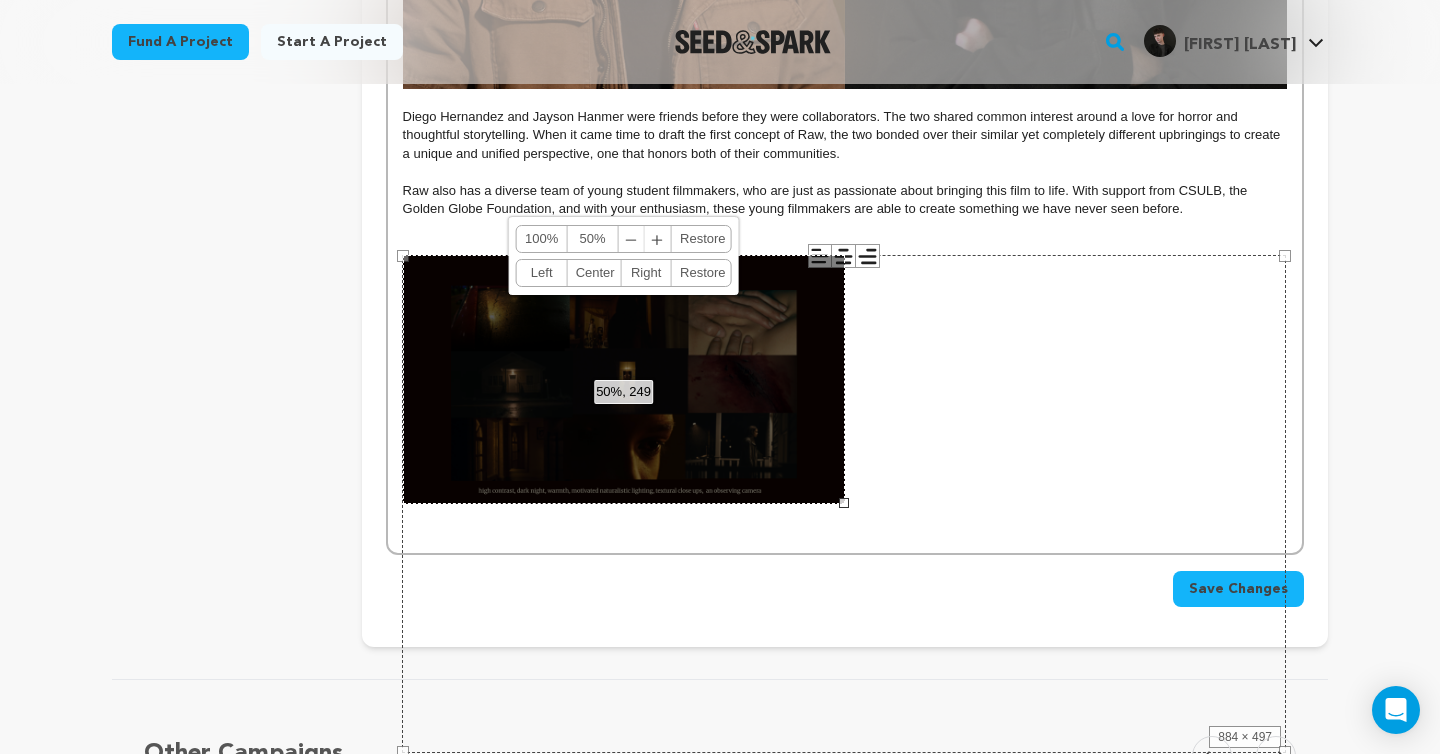 click on "884 × 497" at bounding box center [844, 503] 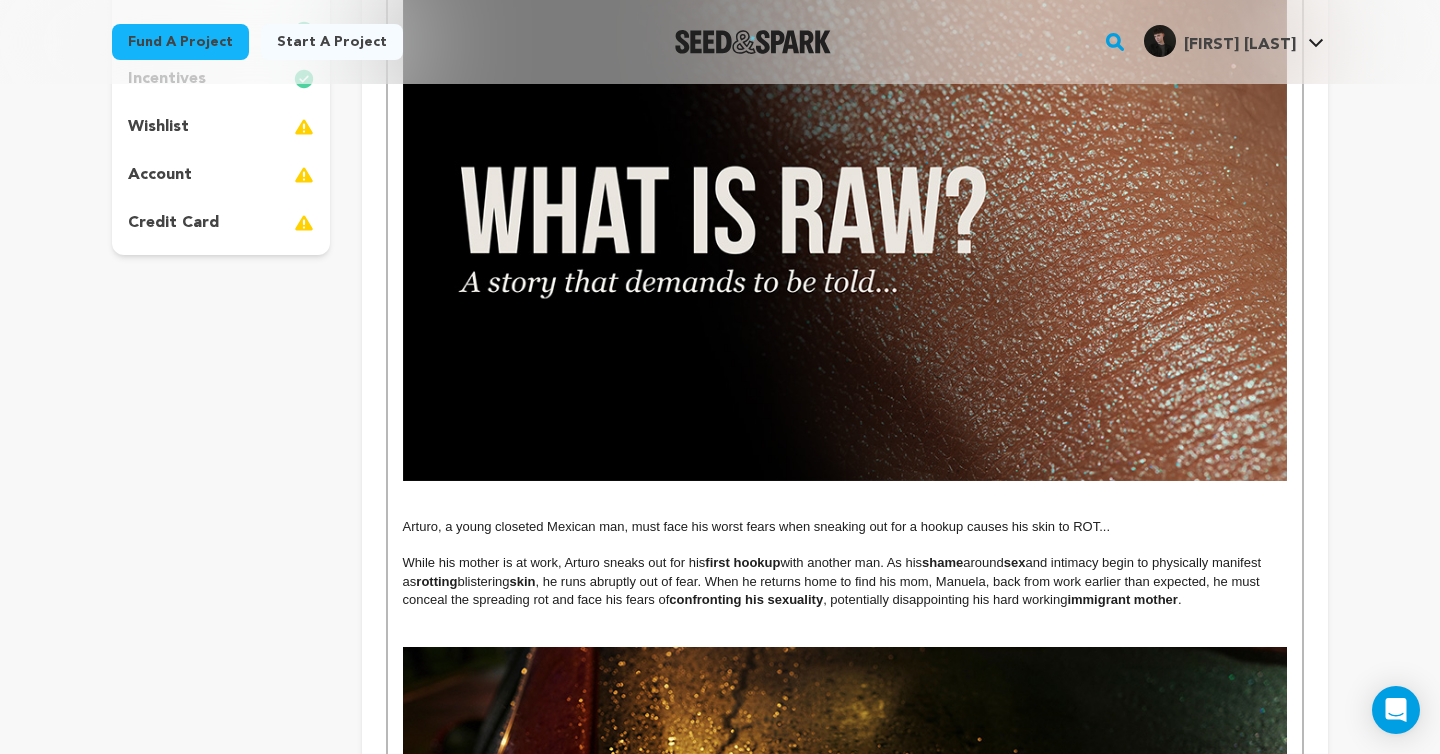 scroll, scrollTop: 0, scrollLeft: 0, axis: both 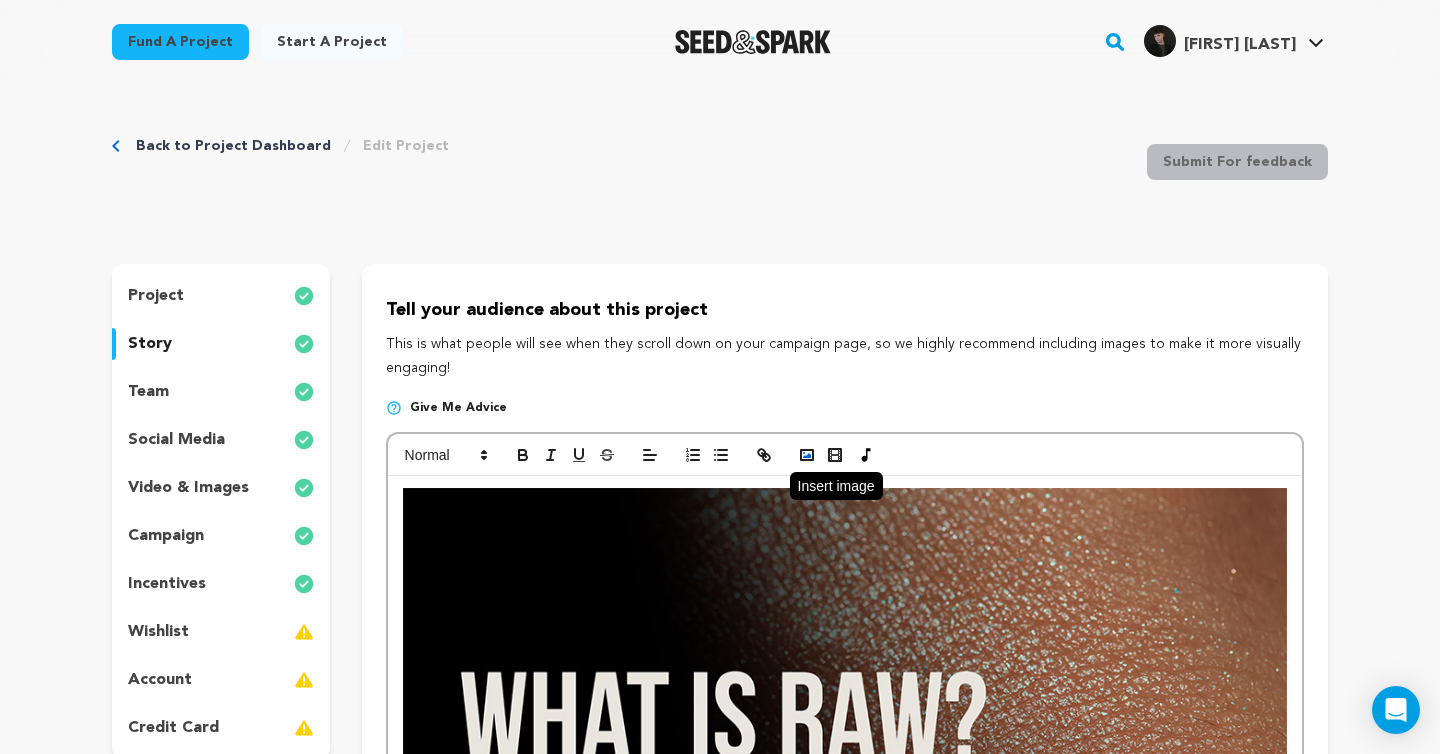 click at bounding box center [807, 455] 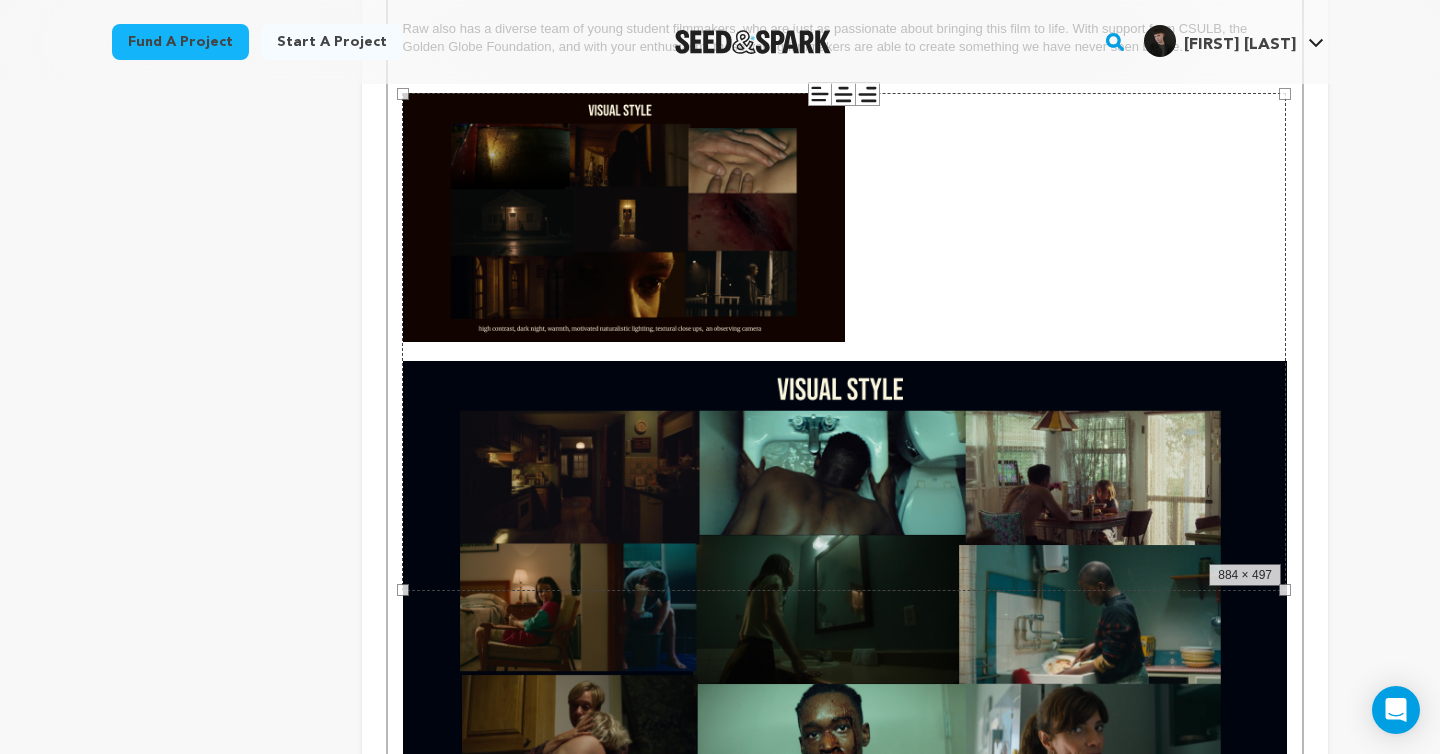 scroll, scrollTop: 2529, scrollLeft: 0, axis: vertical 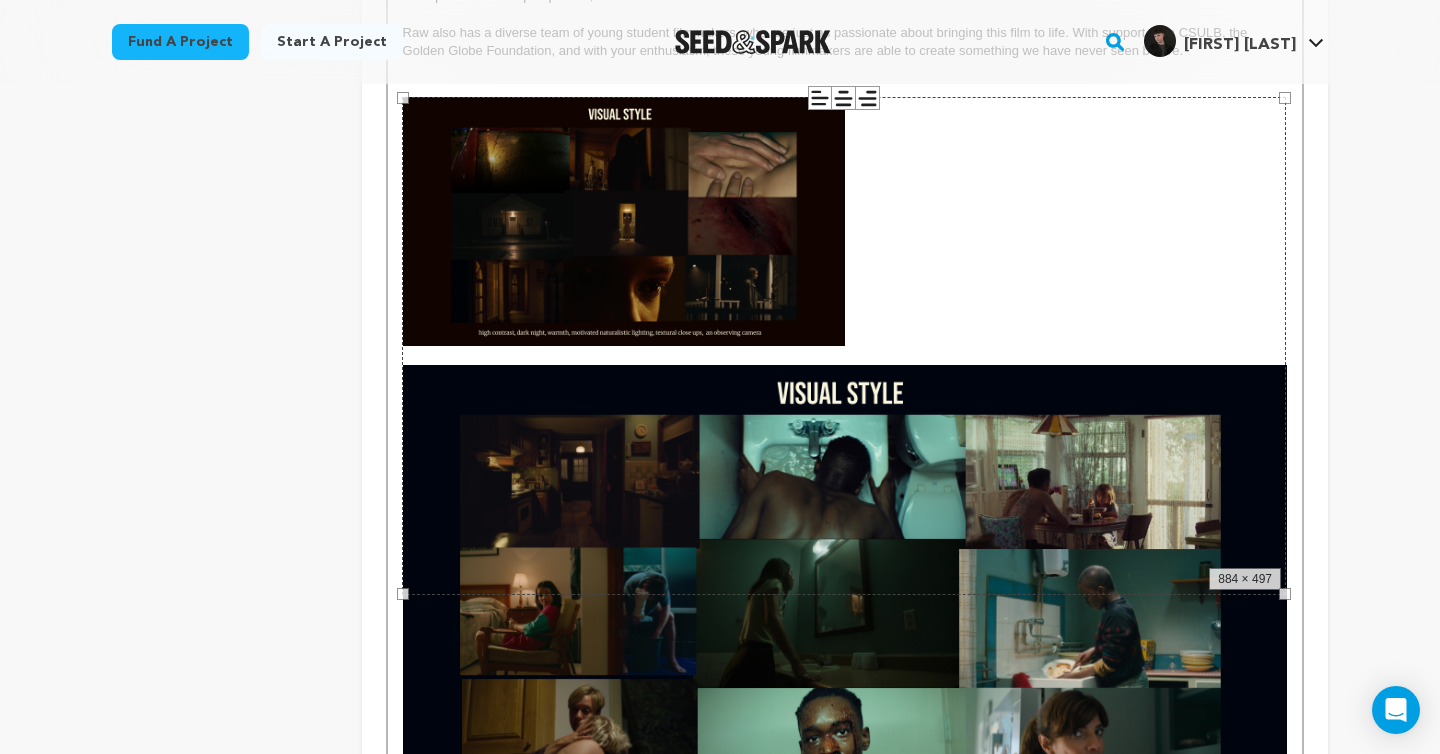 click on "884 × 497" at bounding box center (844, 345) 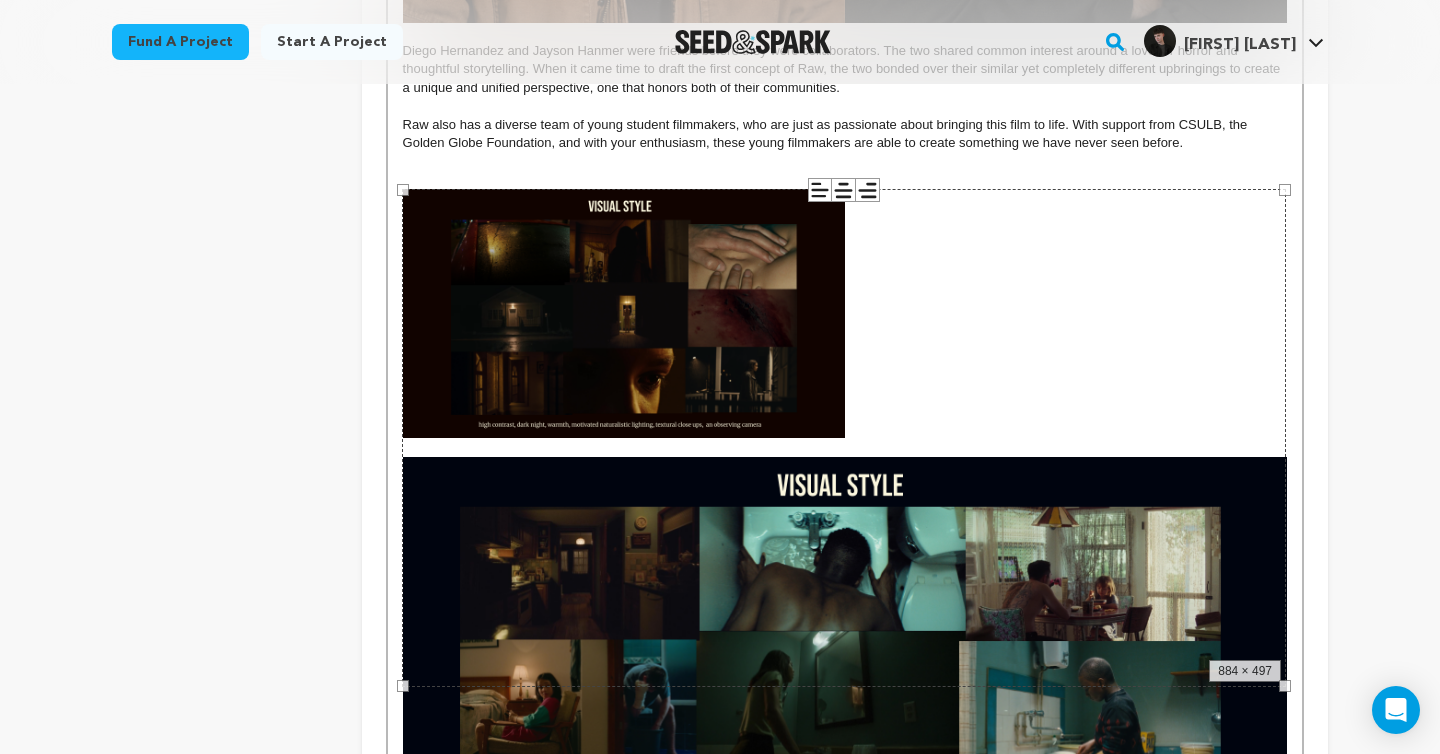 scroll, scrollTop: 2412, scrollLeft: 0, axis: vertical 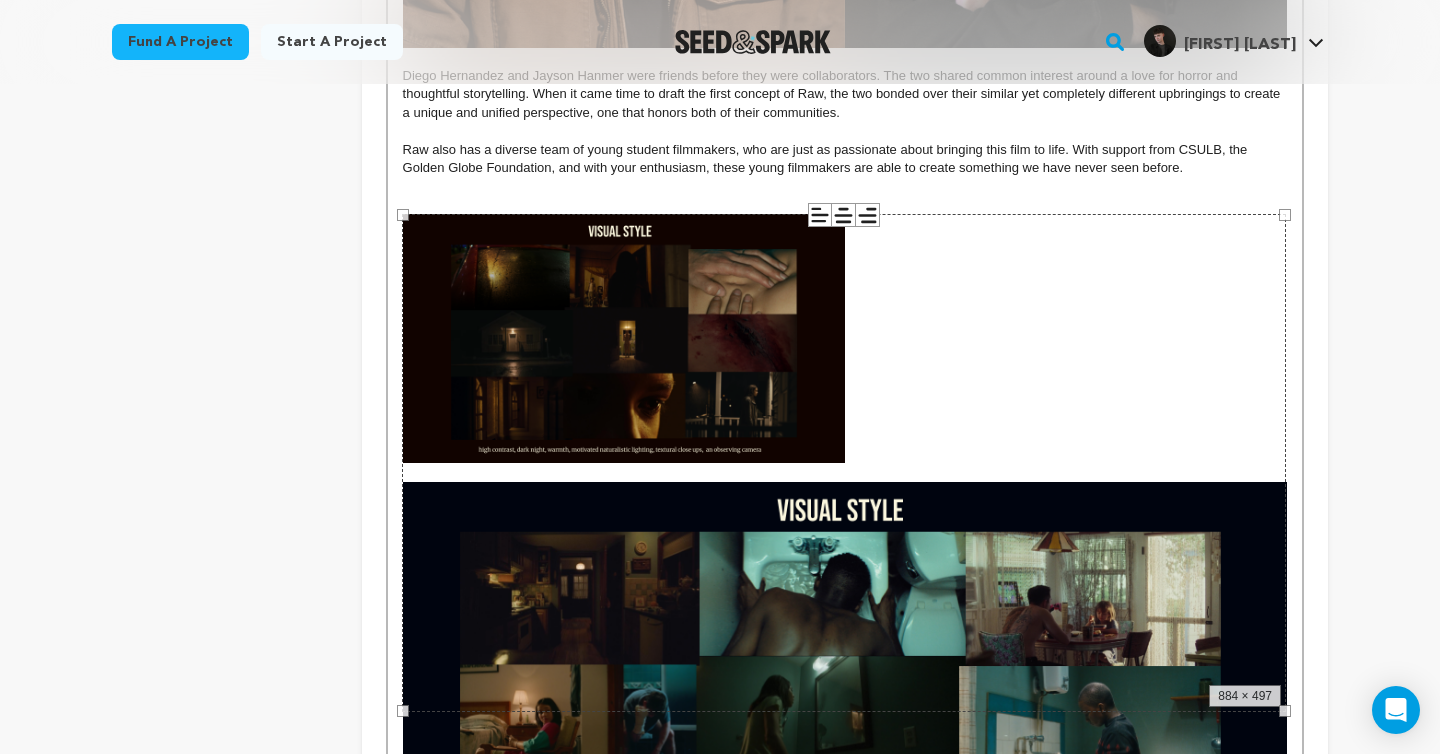 click on "884 × 497" at bounding box center [844, 462] 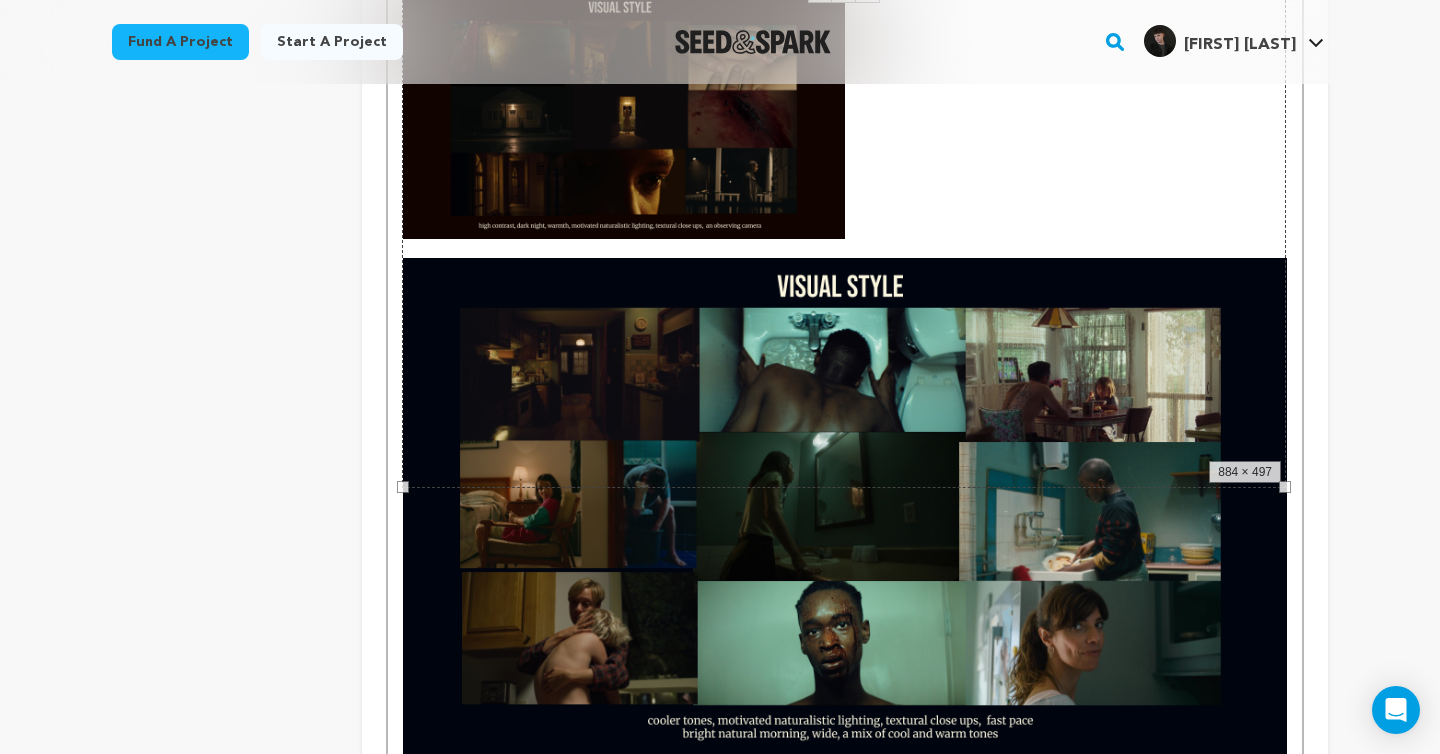 scroll, scrollTop: 2812, scrollLeft: 0, axis: vertical 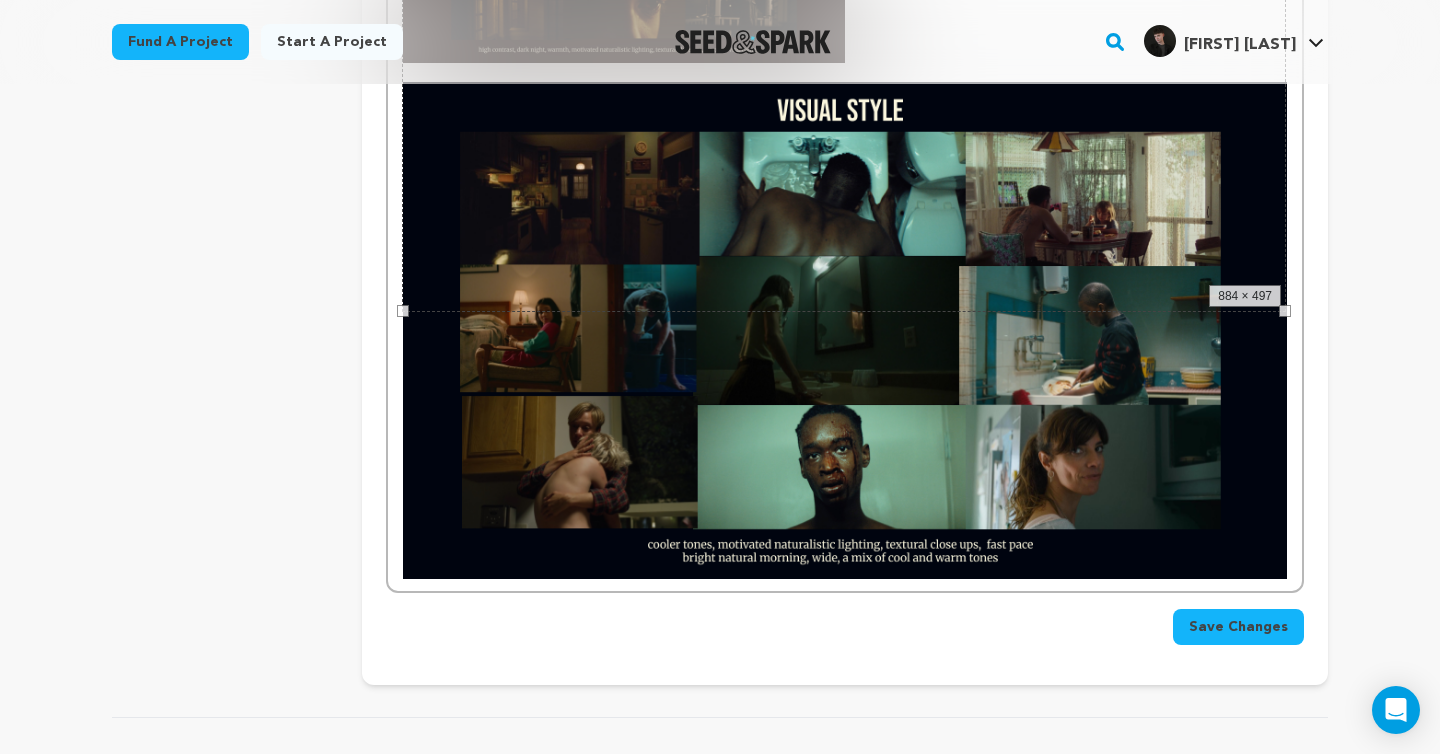 click at bounding box center (845, 330) 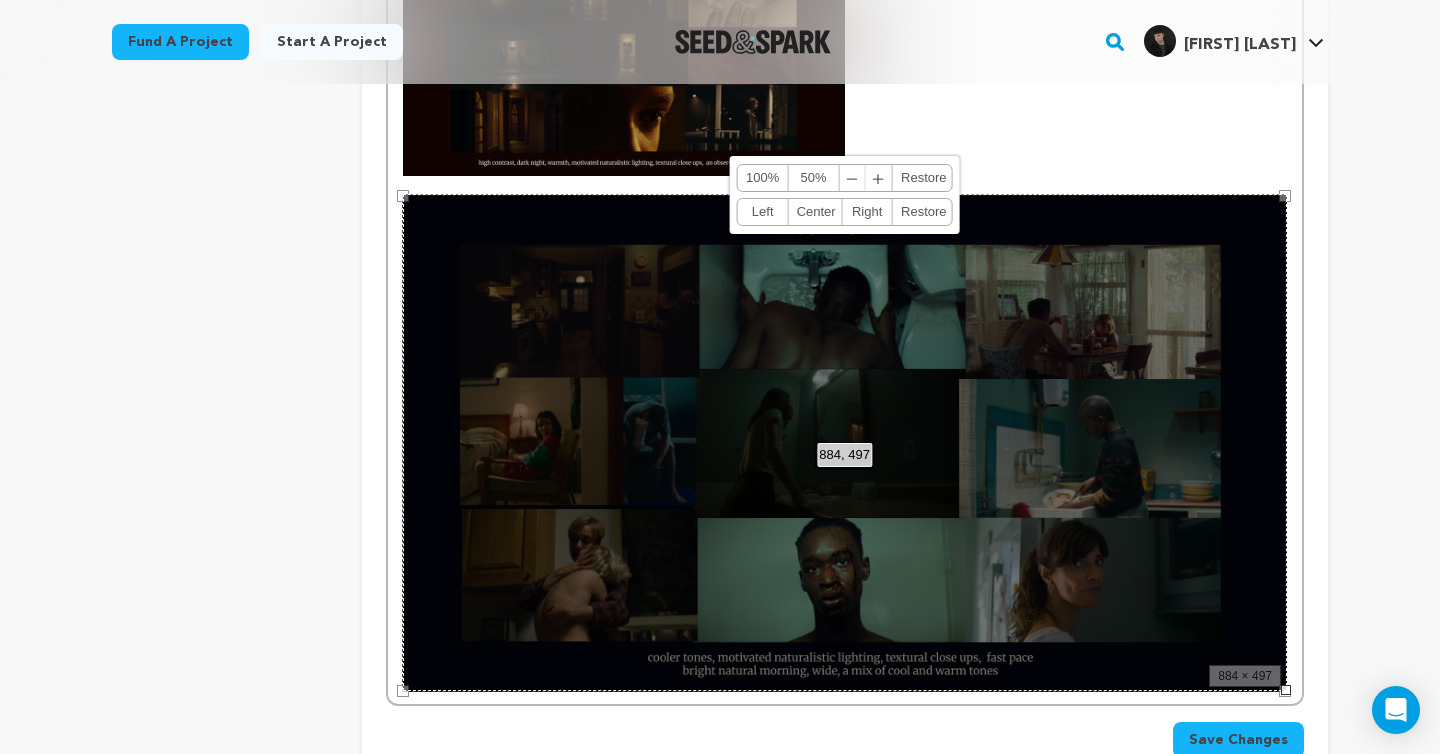 scroll, scrollTop: 2667, scrollLeft: 0, axis: vertical 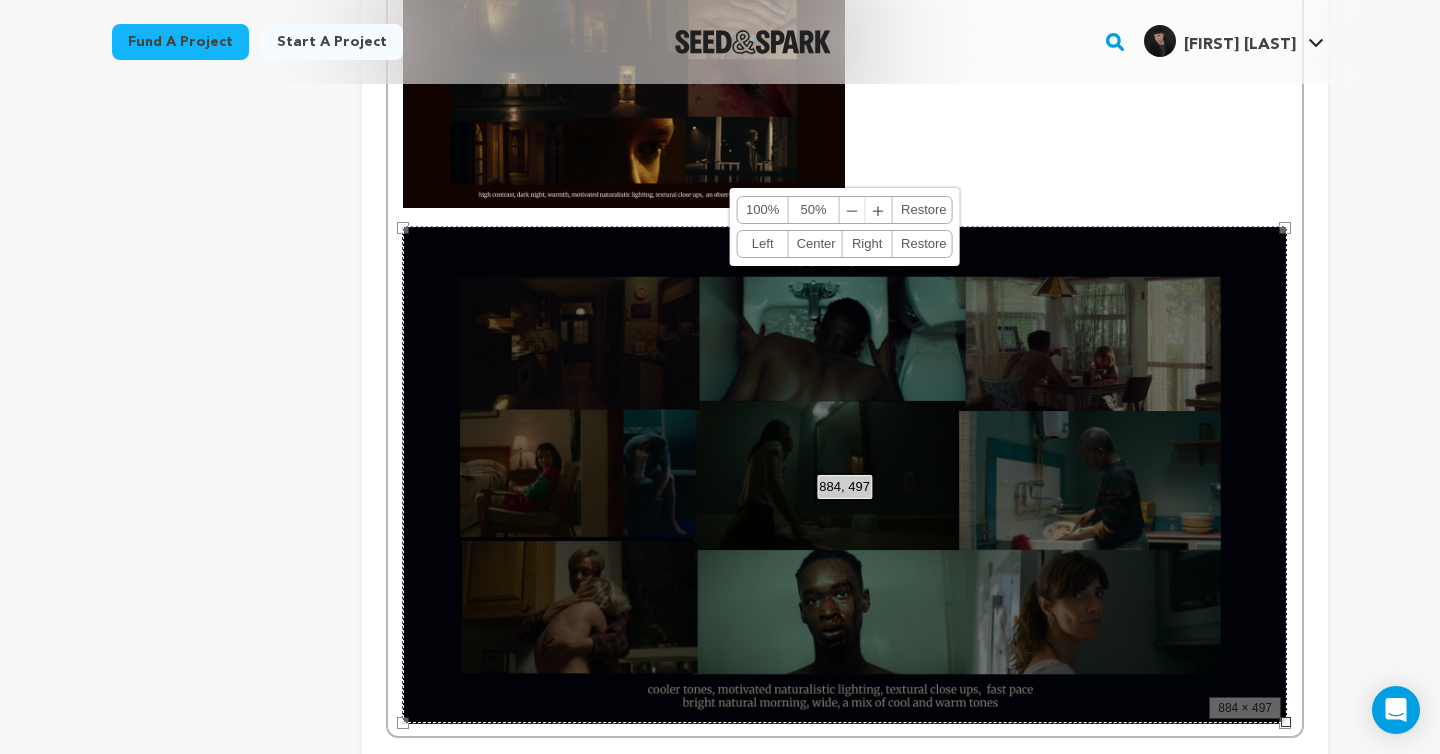 click on "884, 497" at bounding box center (844, 487) 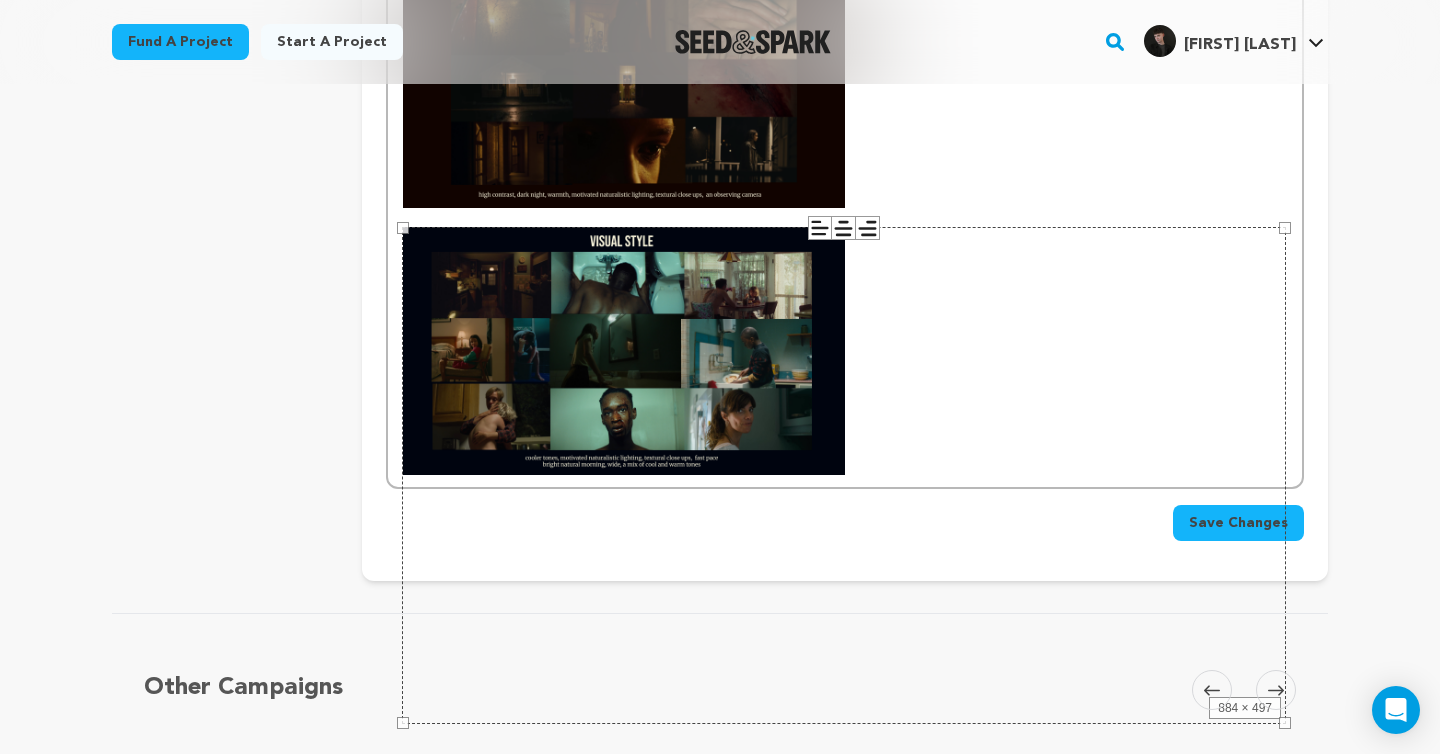 click at bounding box center (845, 83) 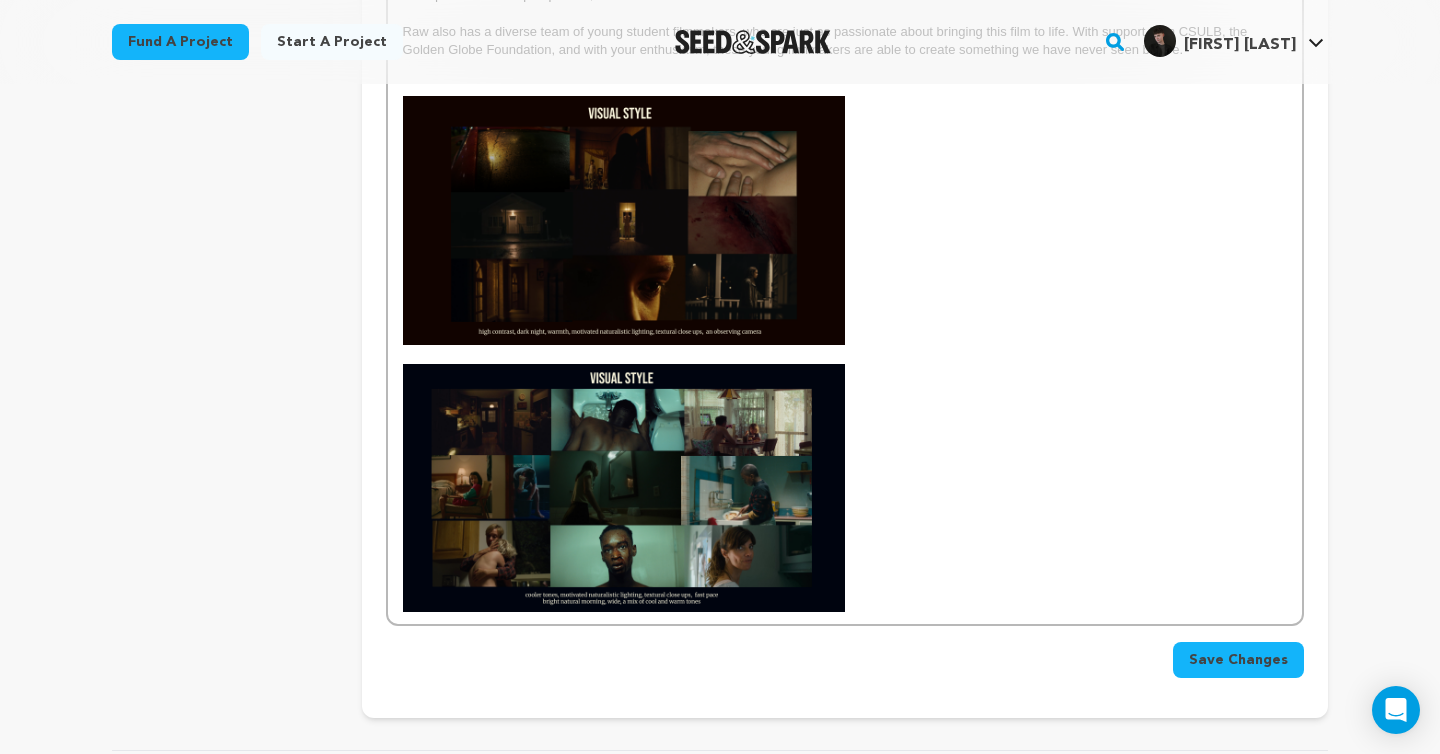 scroll, scrollTop: 2484, scrollLeft: 0, axis: vertical 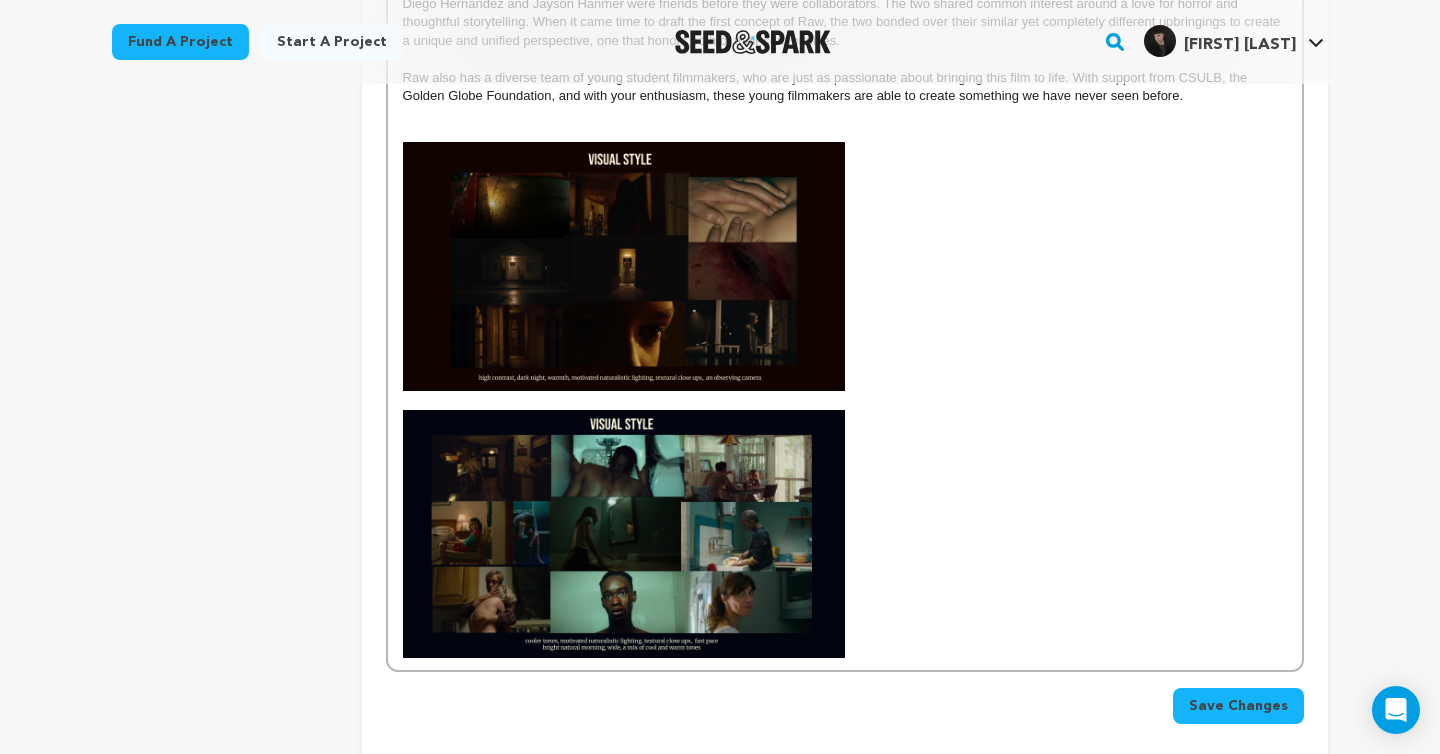 click on "Save Changes" at bounding box center (1238, 706) 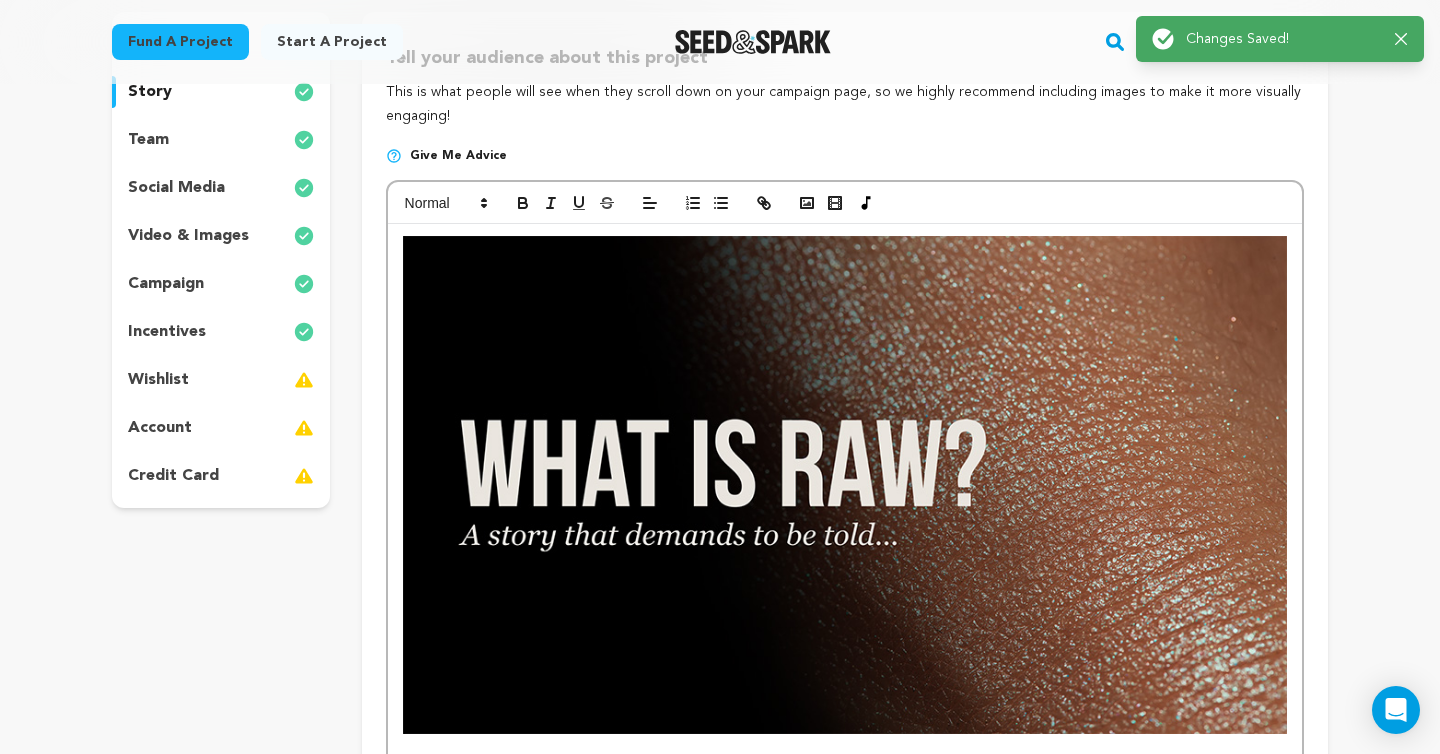 scroll, scrollTop: 298, scrollLeft: 0, axis: vertical 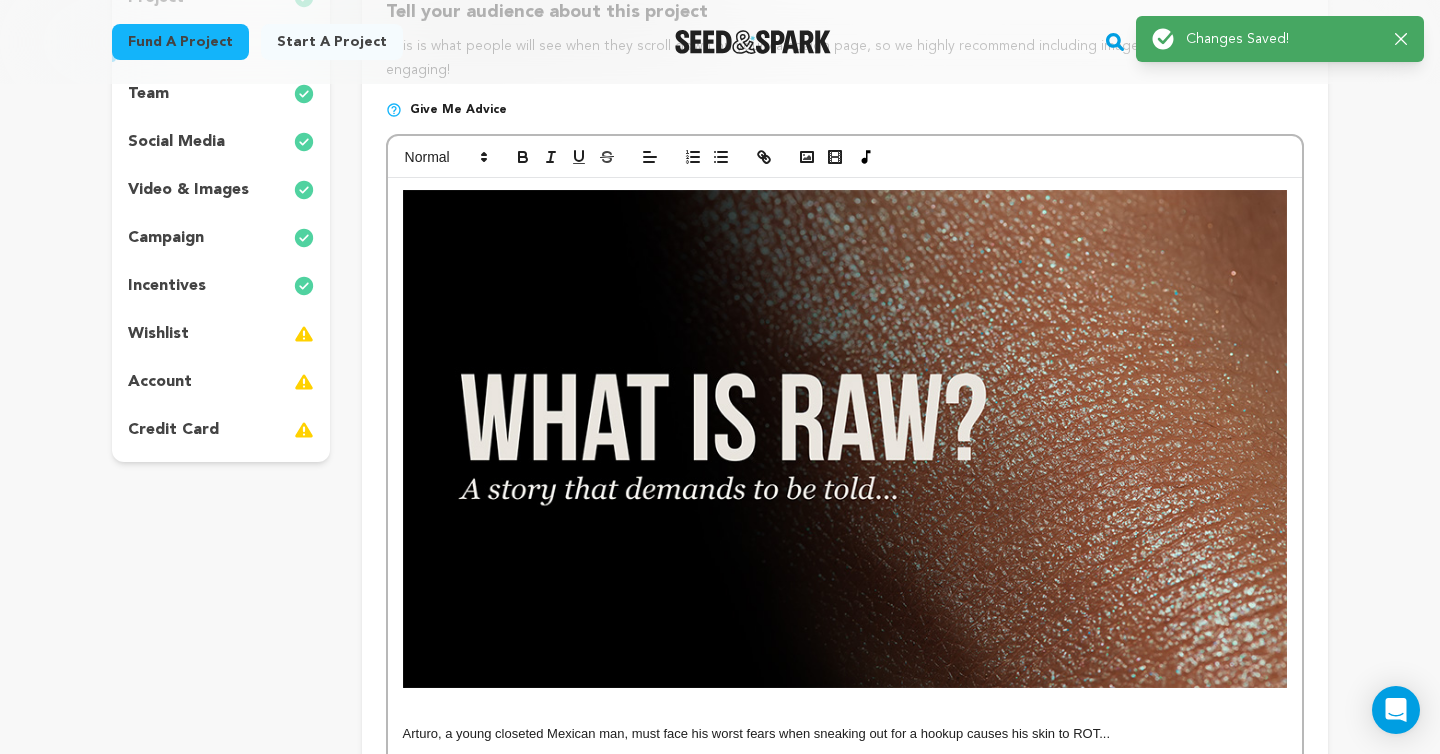 click on "wishlist" at bounding box center [221, 334] 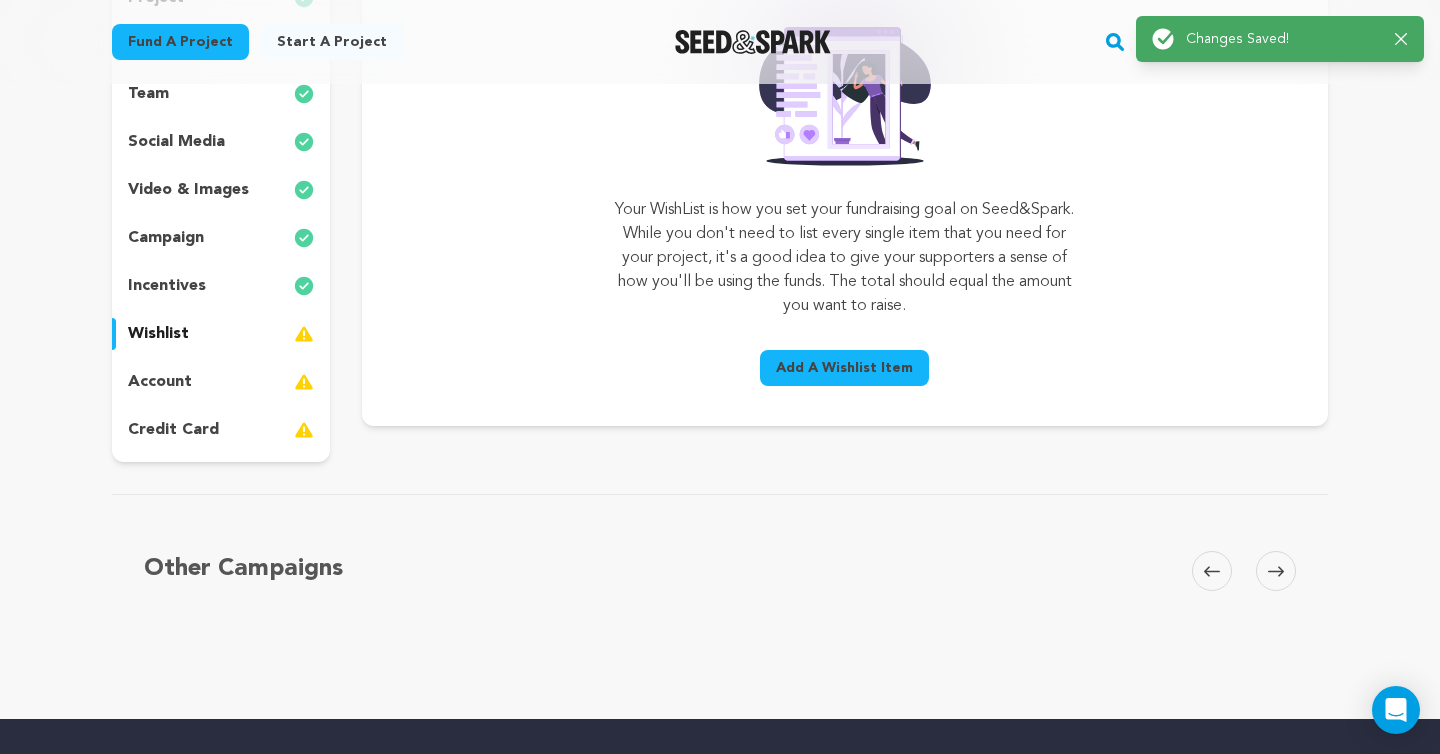 click on "incentives" at bounding box center [167, 286] 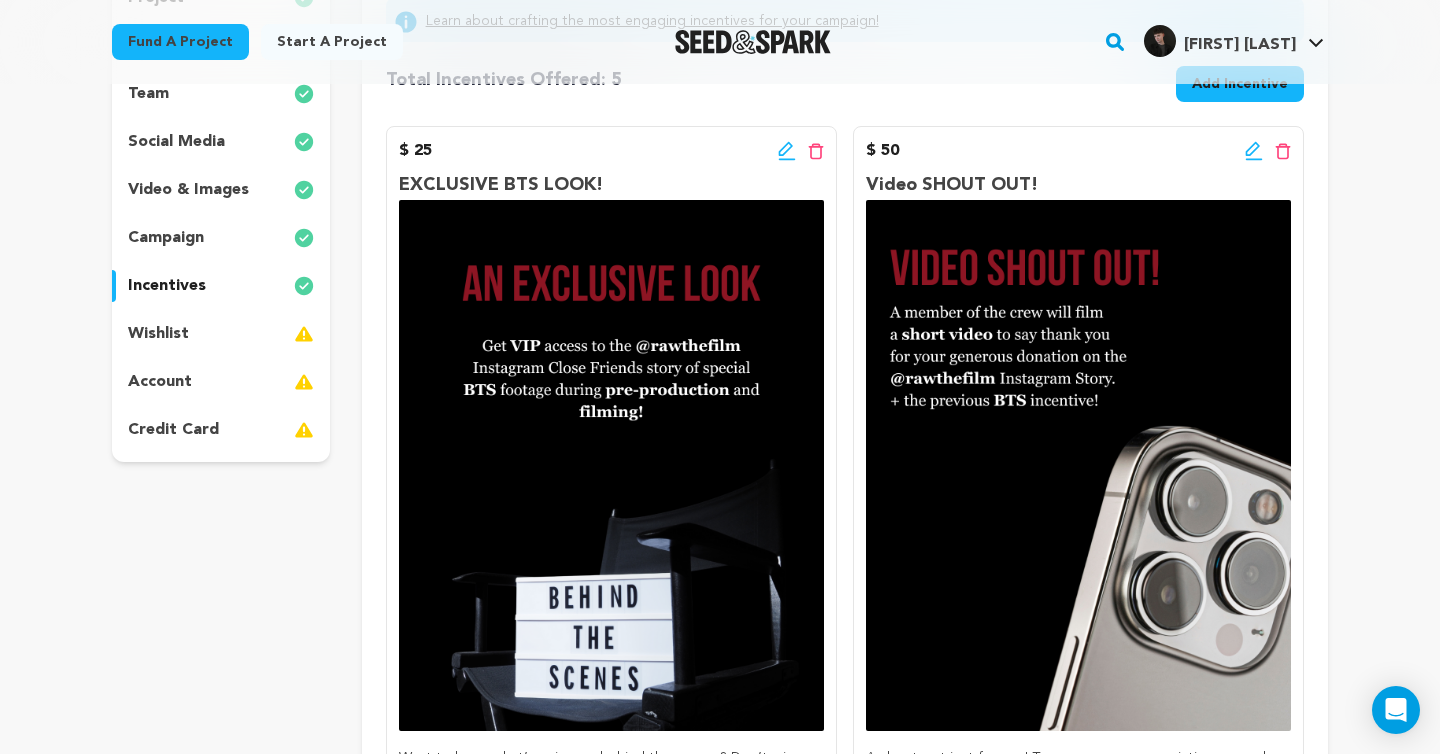 click on "project
story
team
social media
video & images
campaign
incentives
wishlist account" at bounding box center (221, 214) 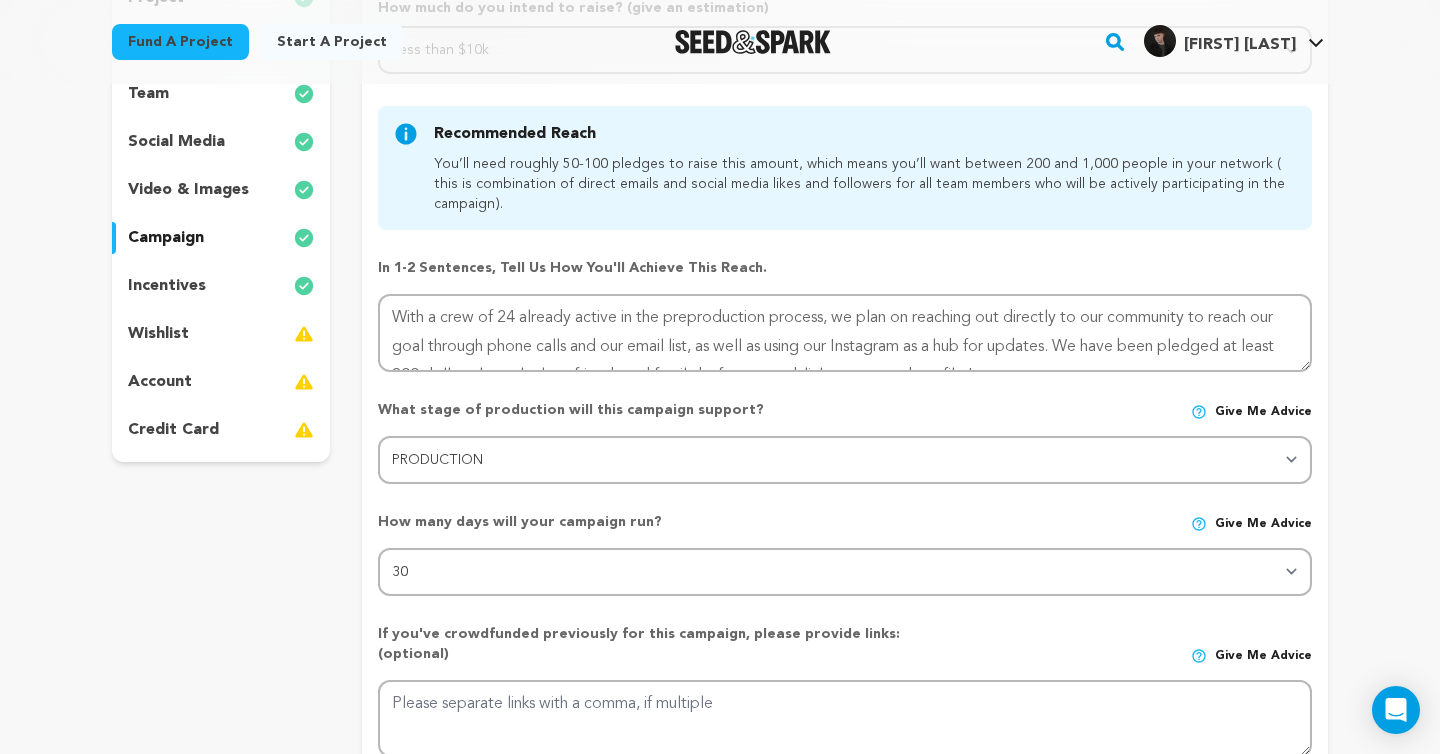 click on "wishlist" at bounding box center [221, 334] 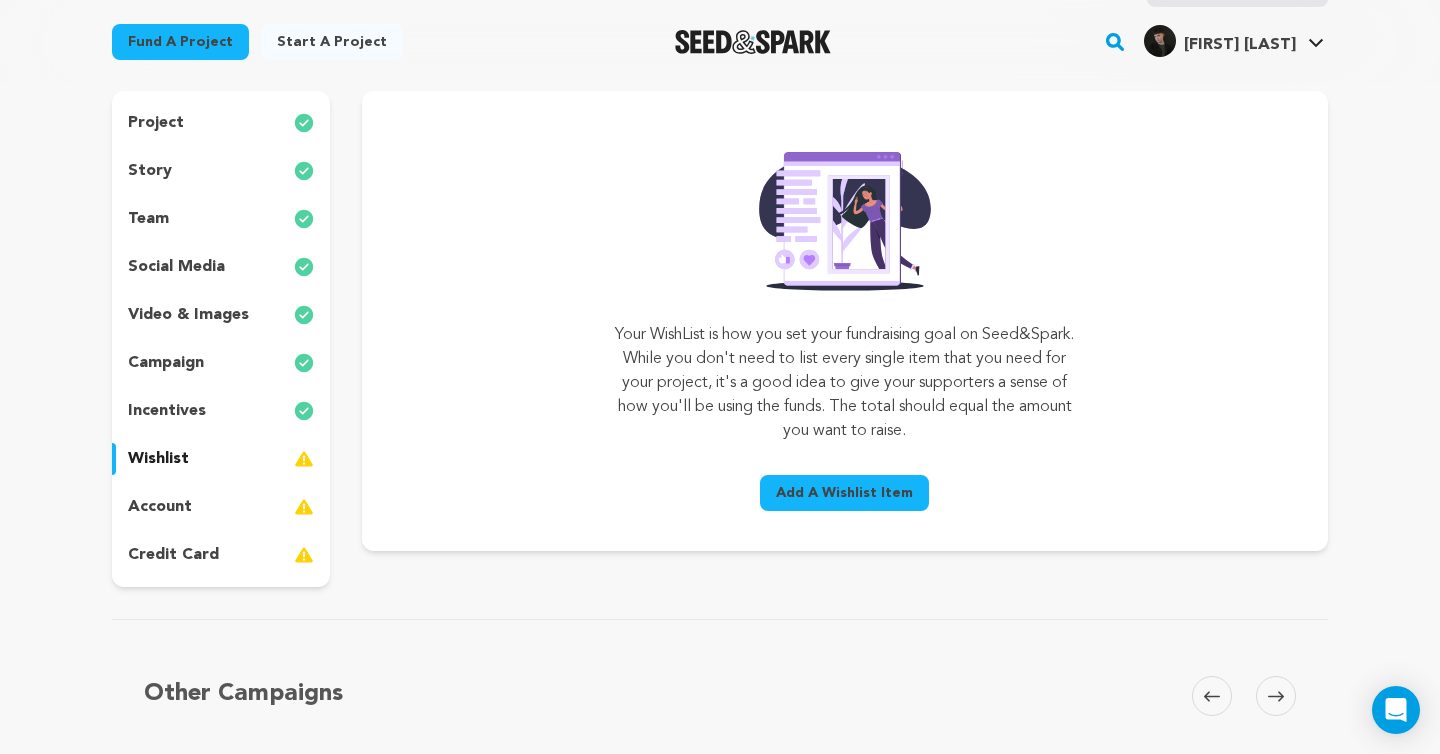 scroll, scrollTop: 160, scrollLeft: 0, axis: vertical 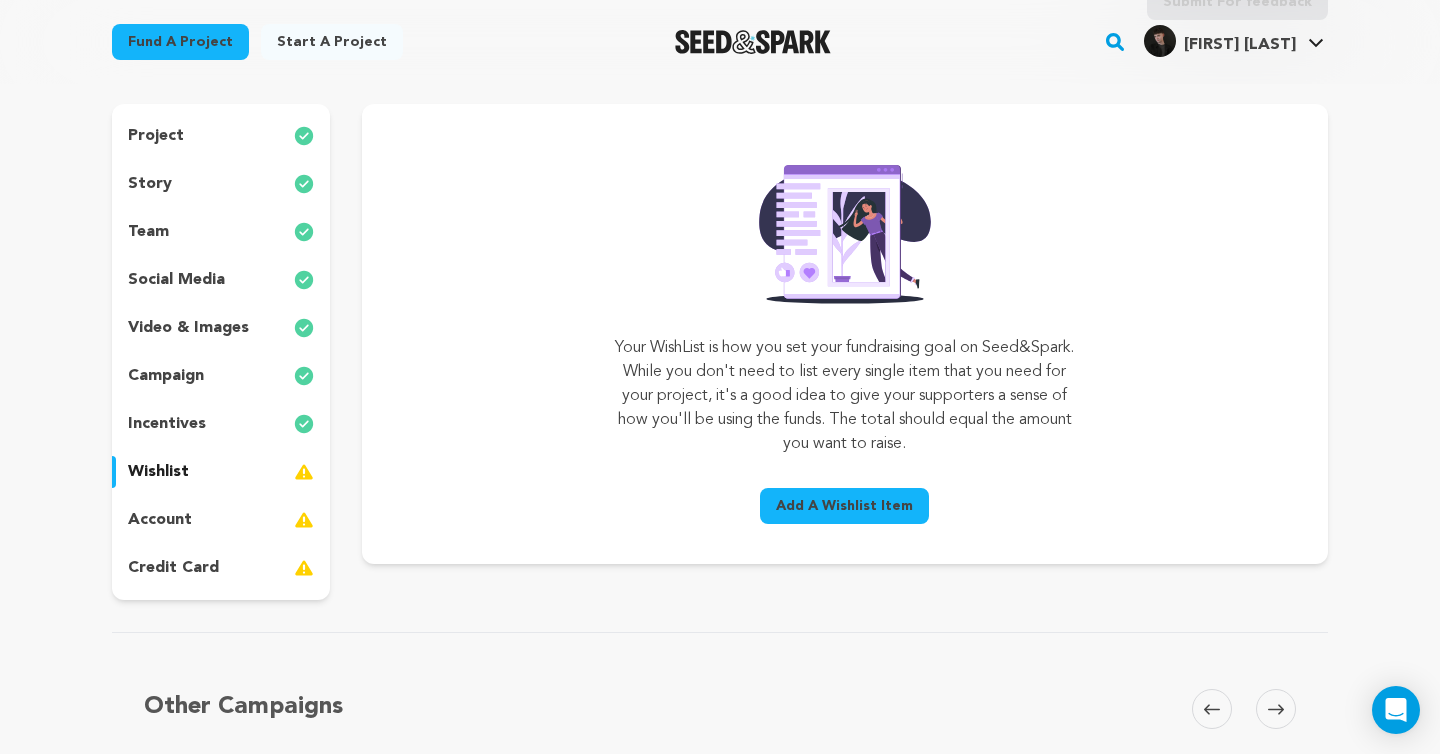 click on "Add A Wishlist Item" at bounding box center [844, 510] 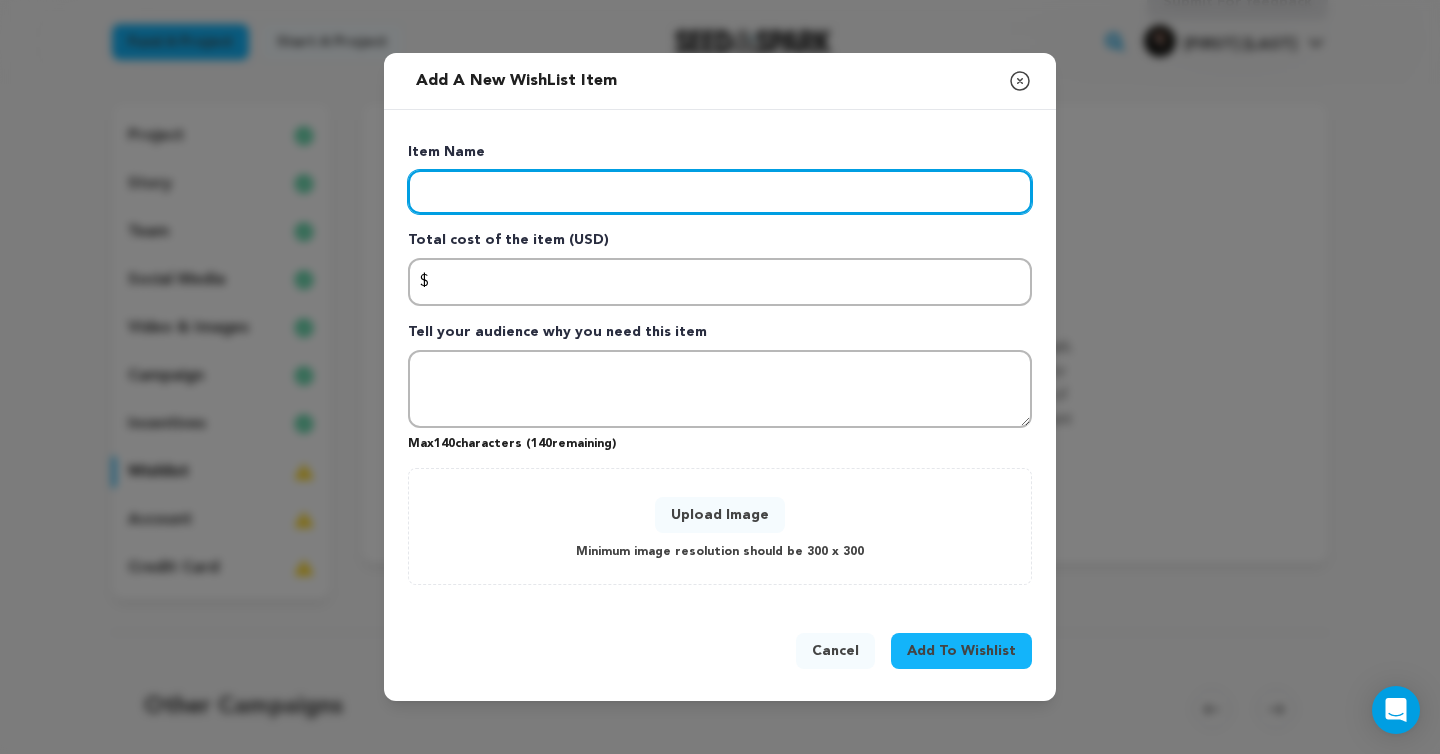 click at bounding box center (720, 192) 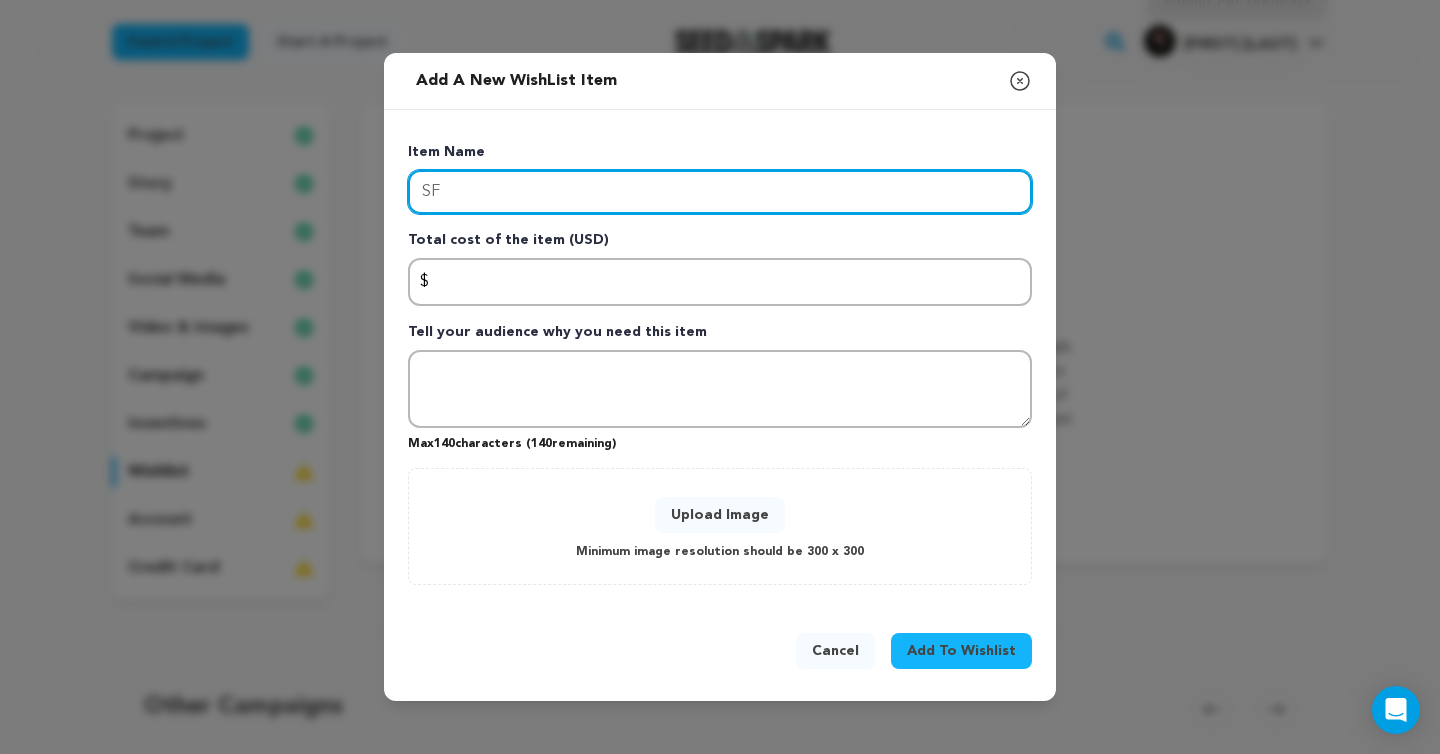 type on "S" 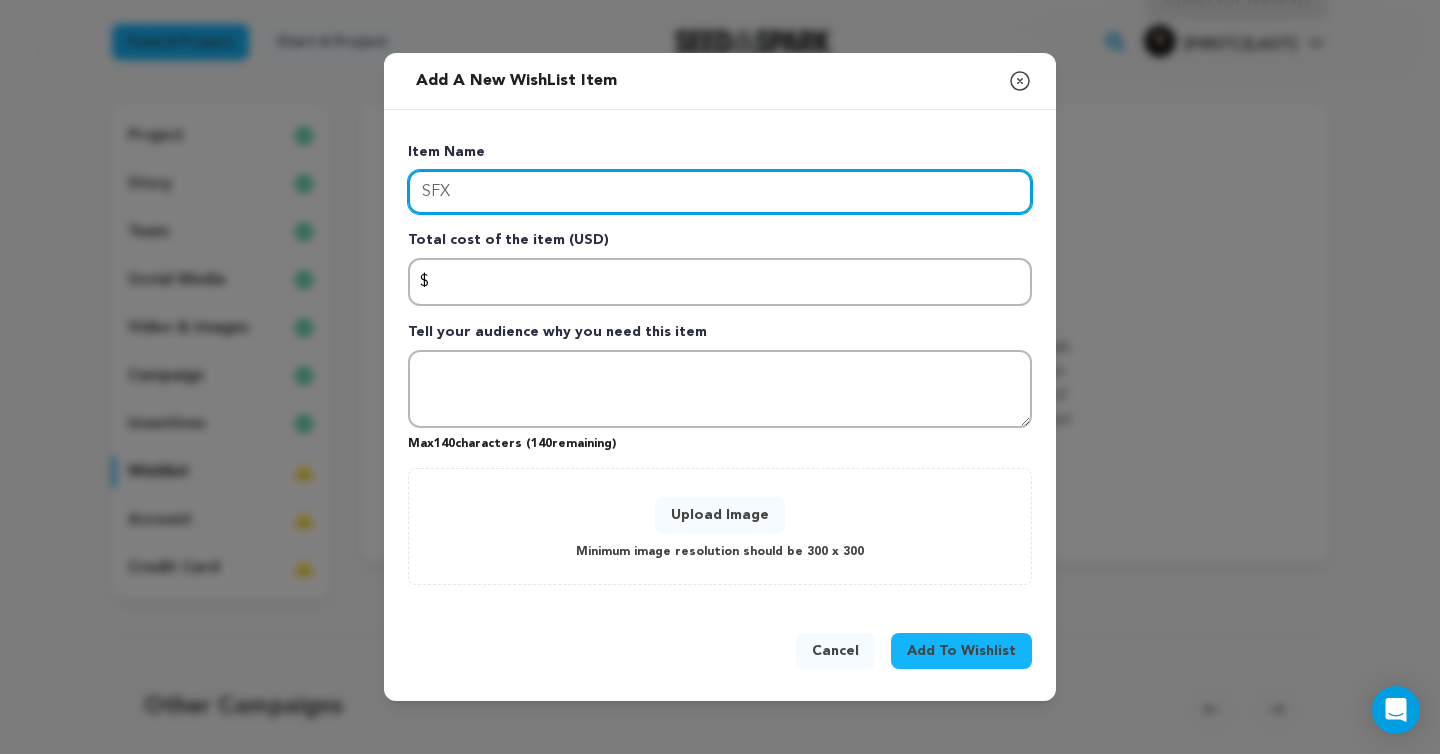 type on "SFX" 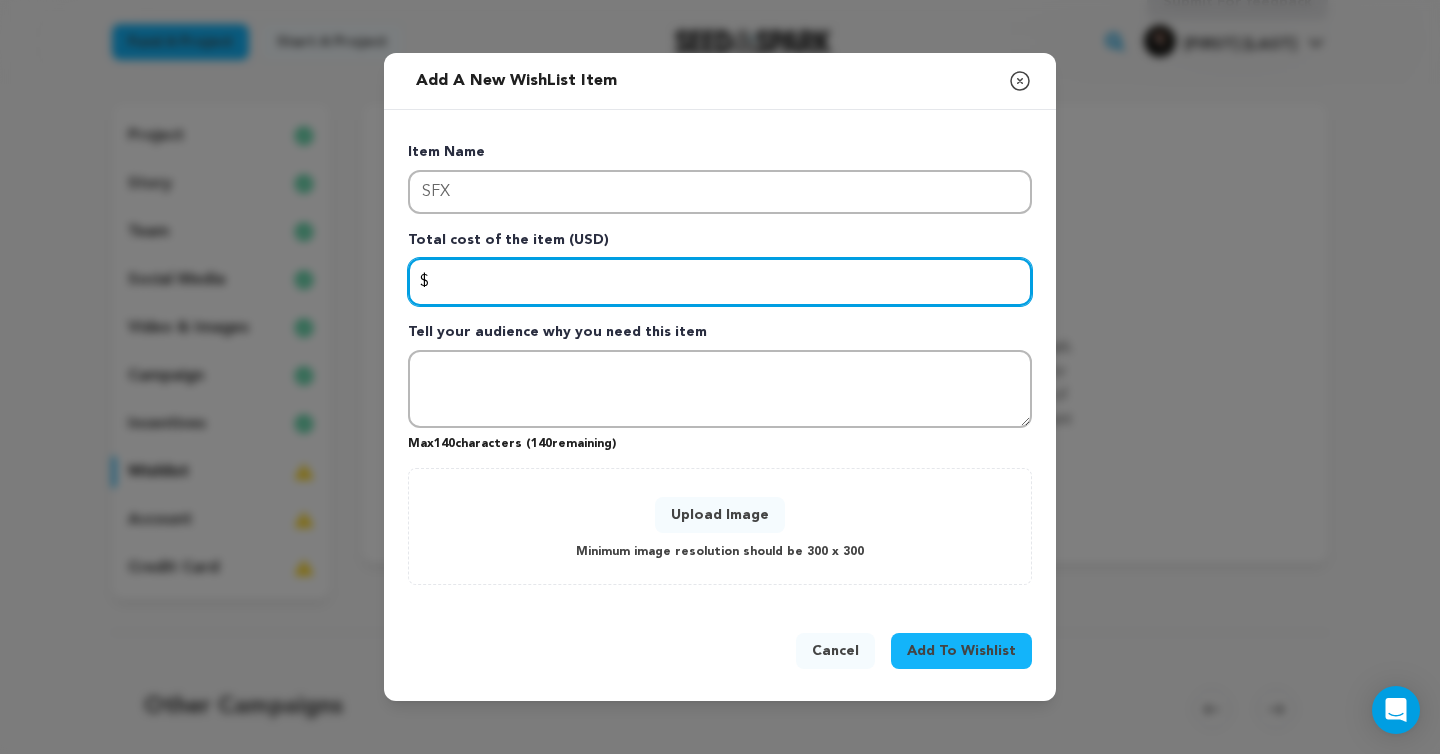 click at bounding box center (720, 282) 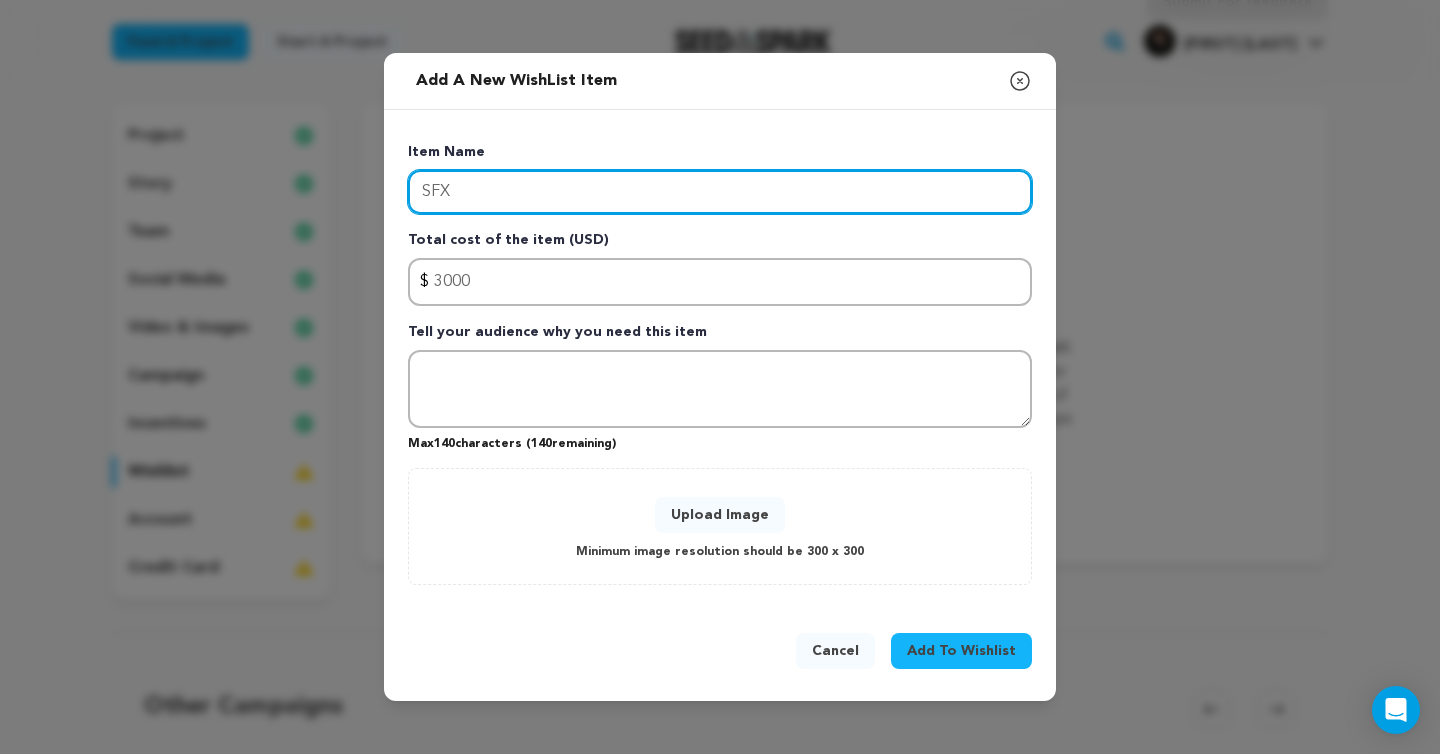 click on "SFX" at bounding box center (720, 192) 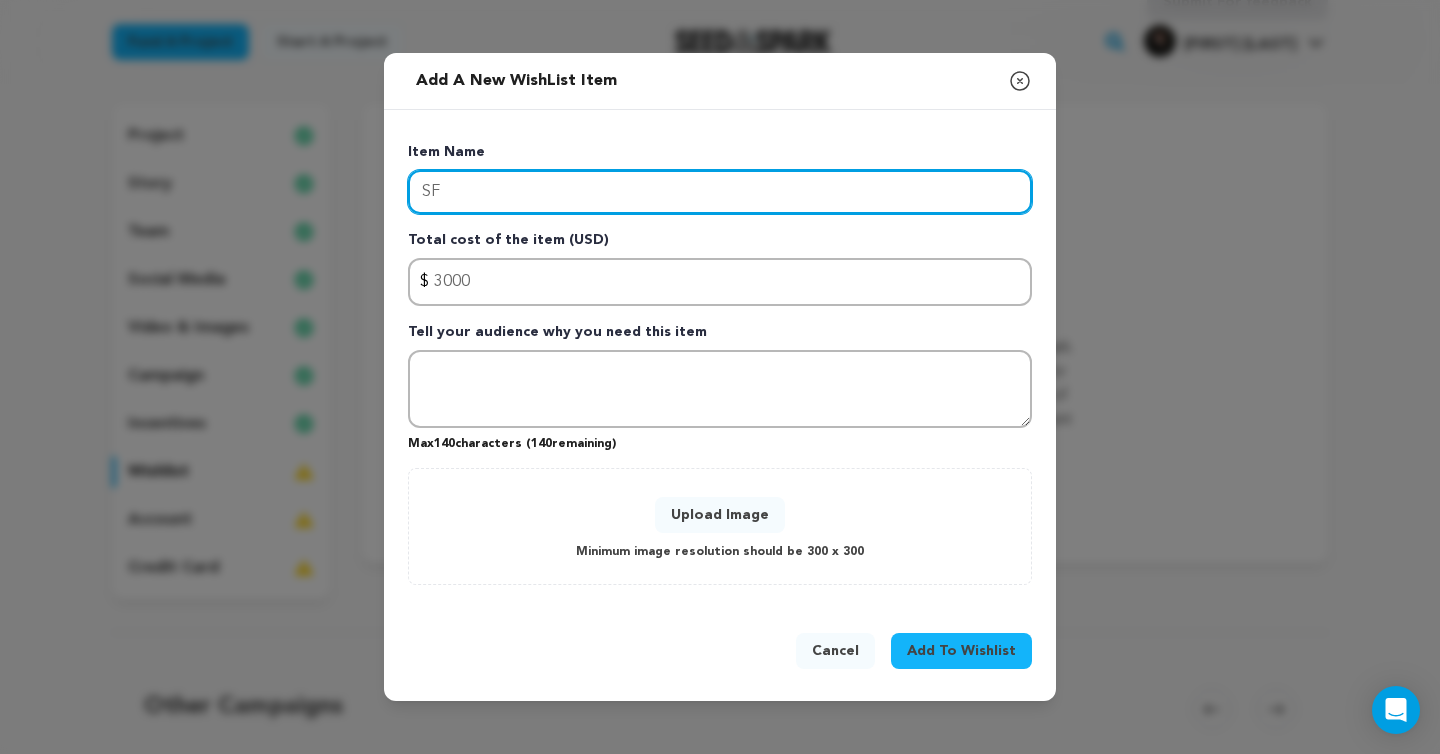 type on "S" 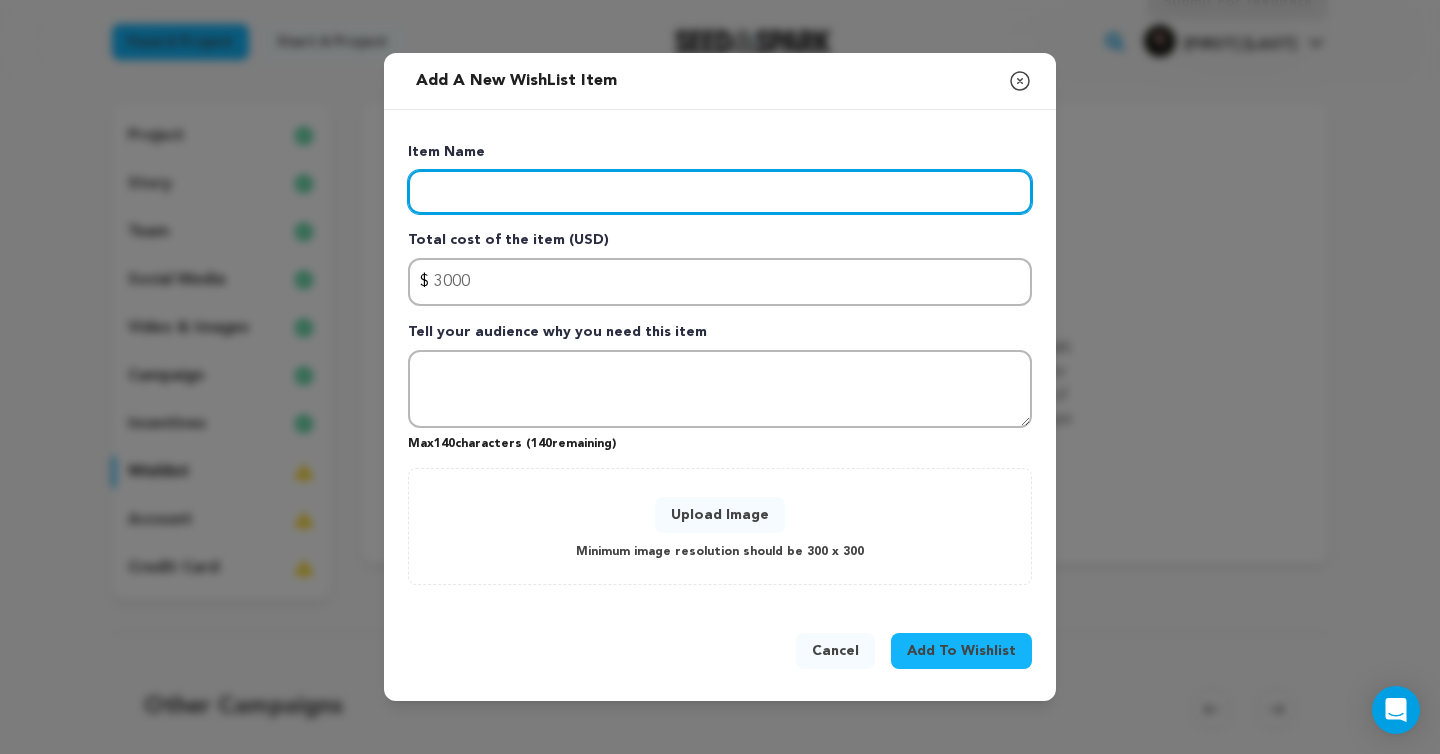 type 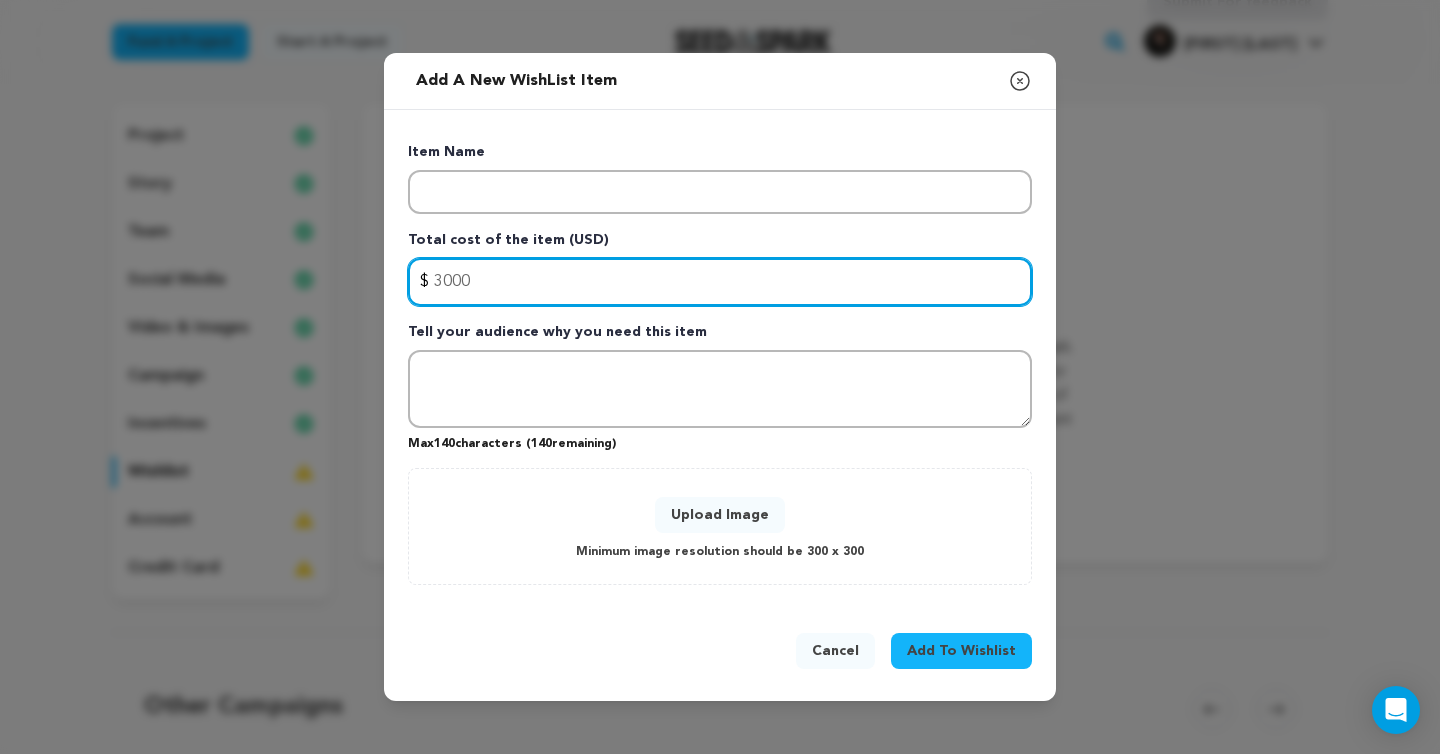 click on "3000" at bounding box center (720, 282) 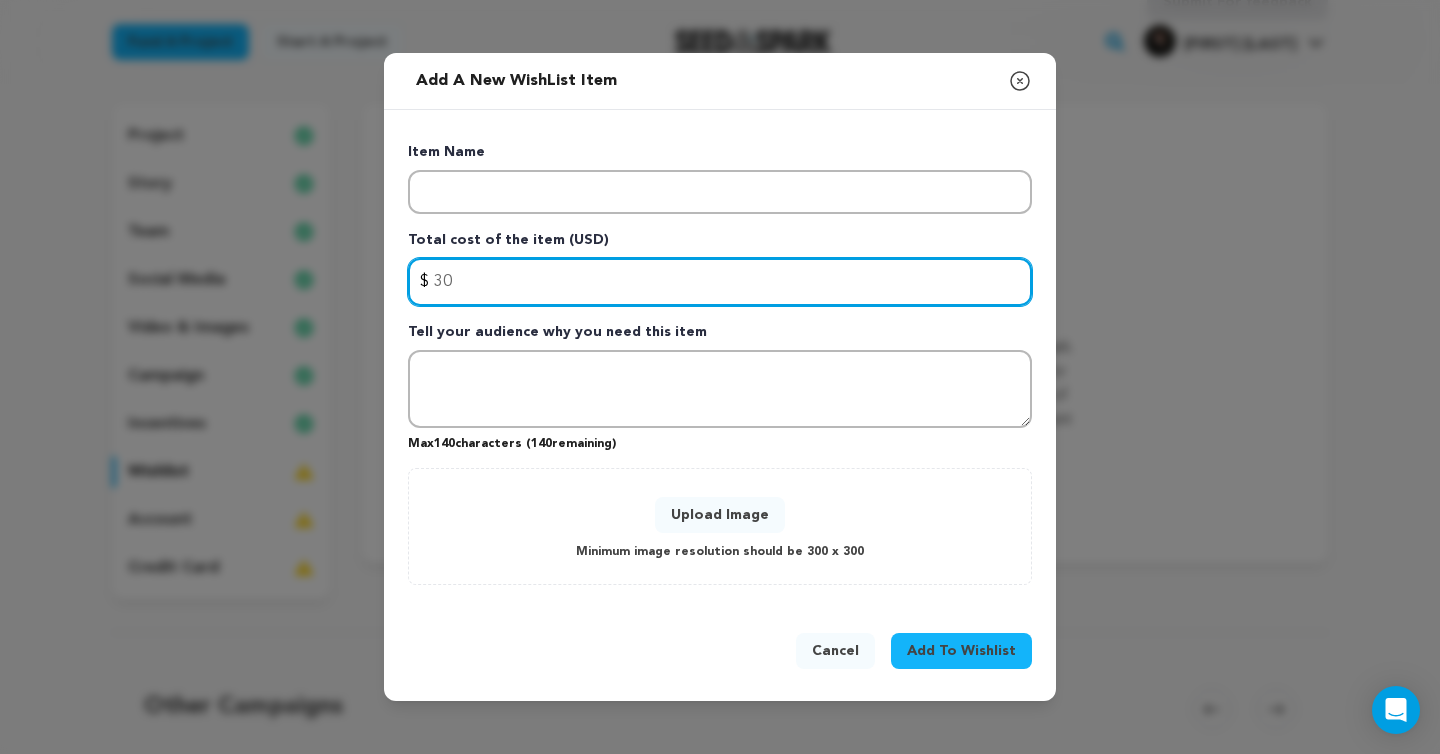 type on "3" 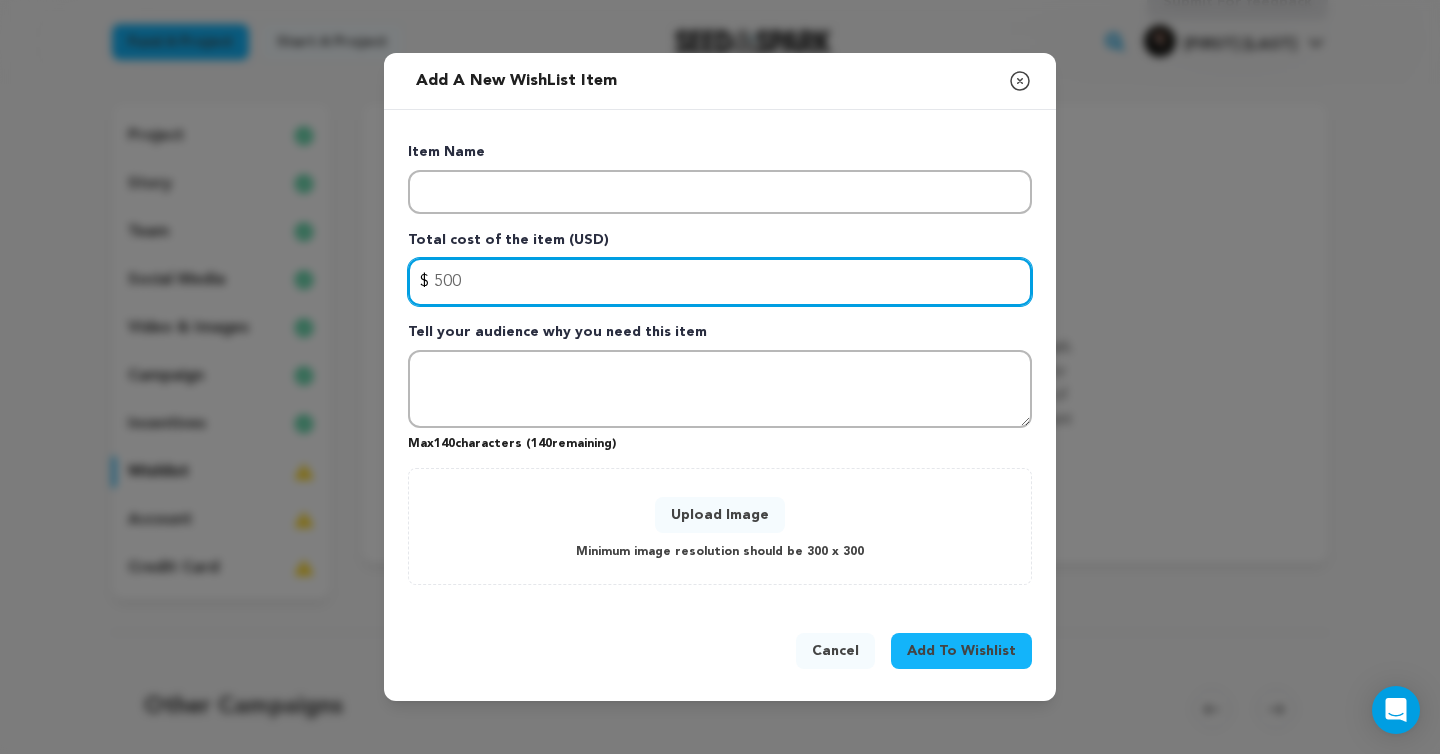 type on "500" 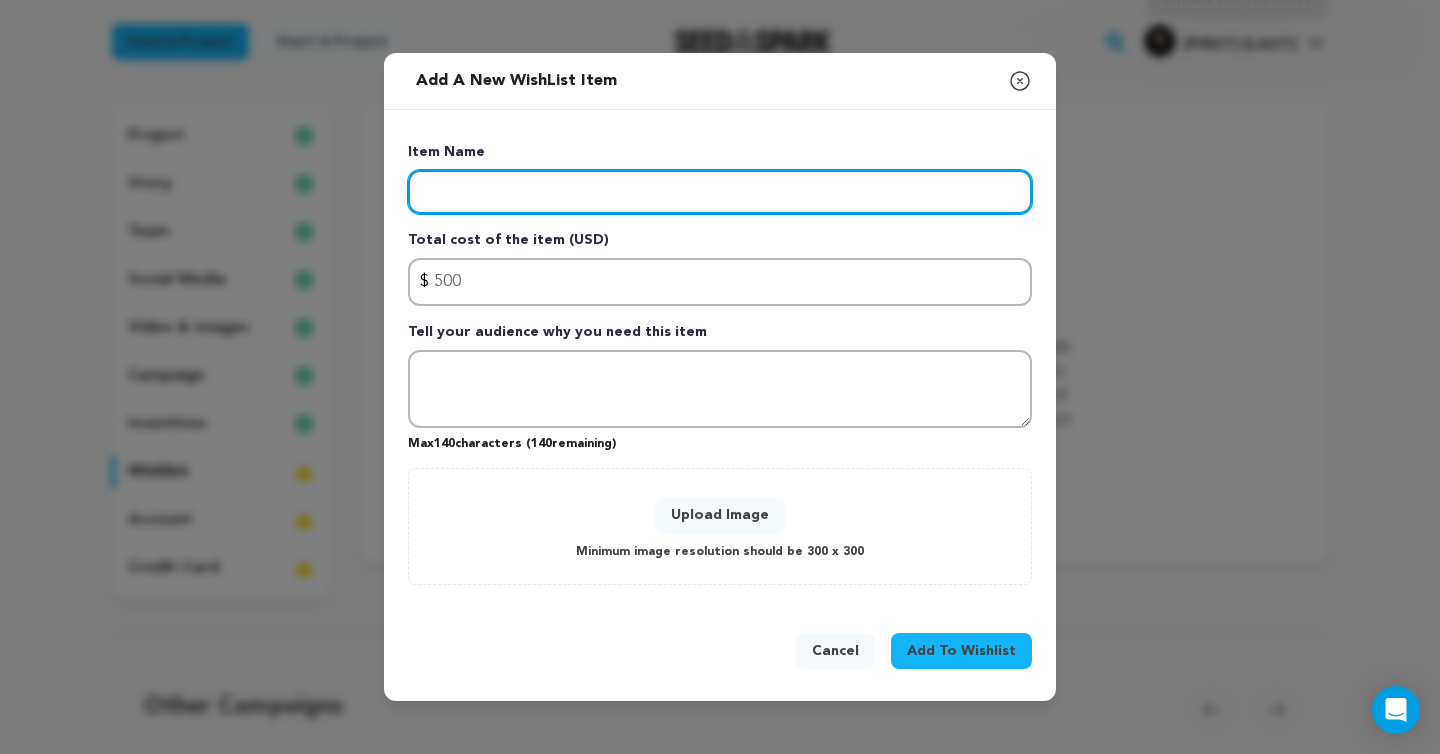 click at bounding box center (720, 192) 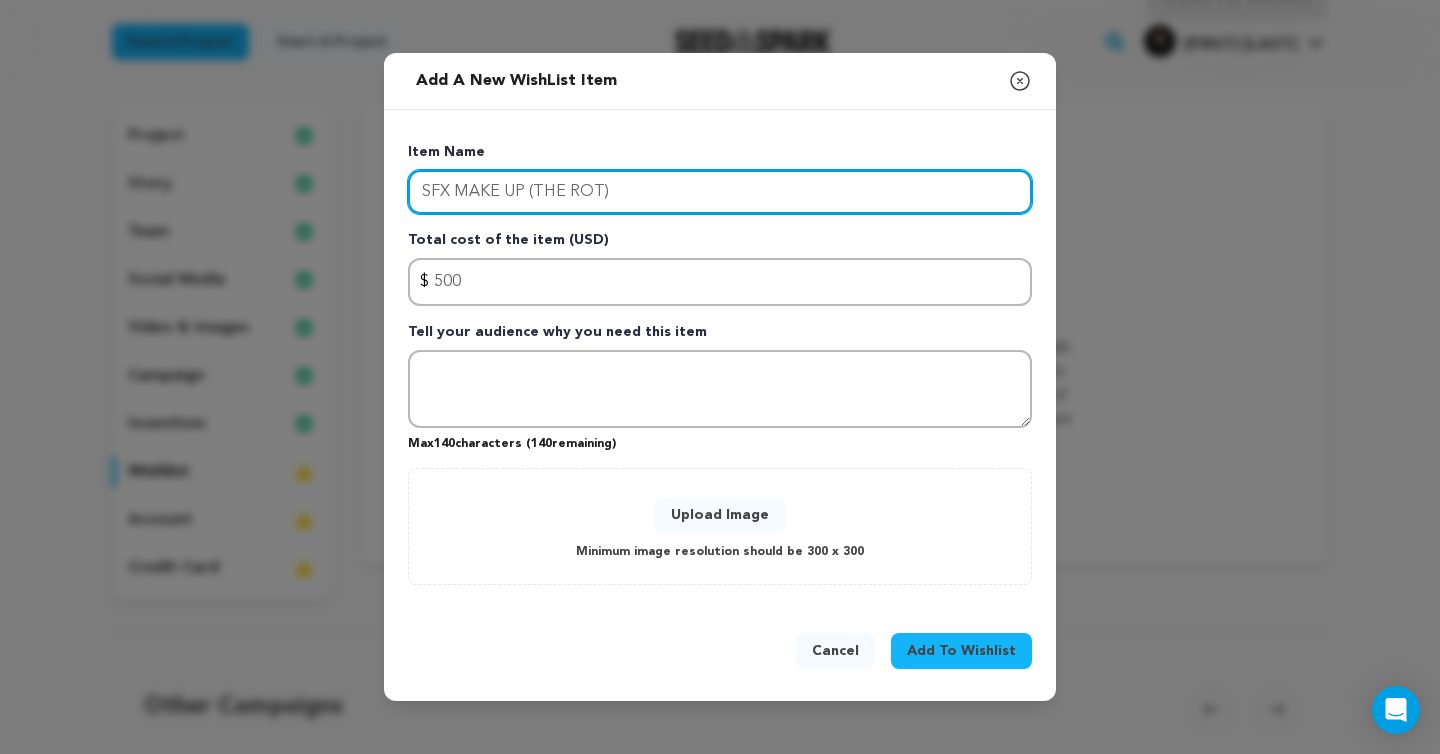 click on "SFX MAKE UP (THE ROT)" at bounding box center (720, 192) 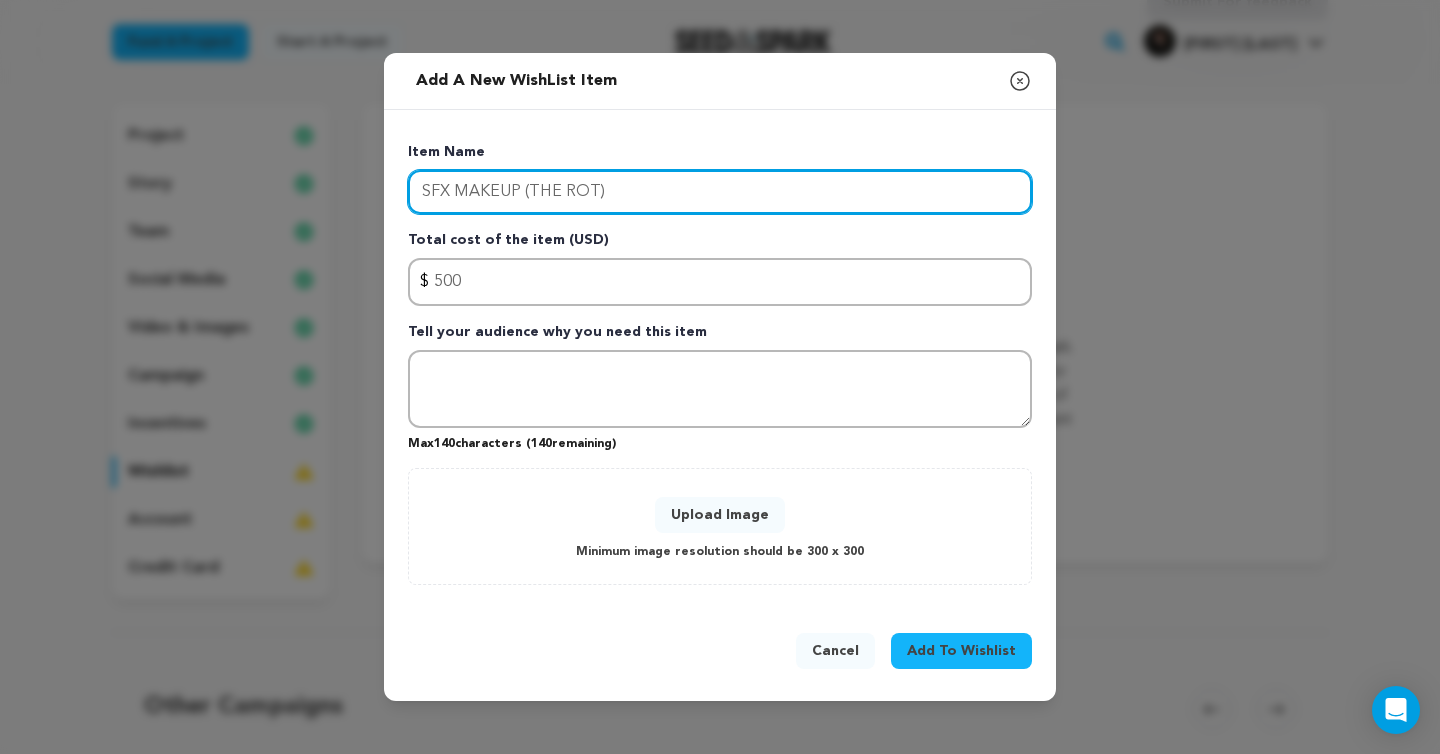 type on "SFX MAKEUP (THE ROT)" 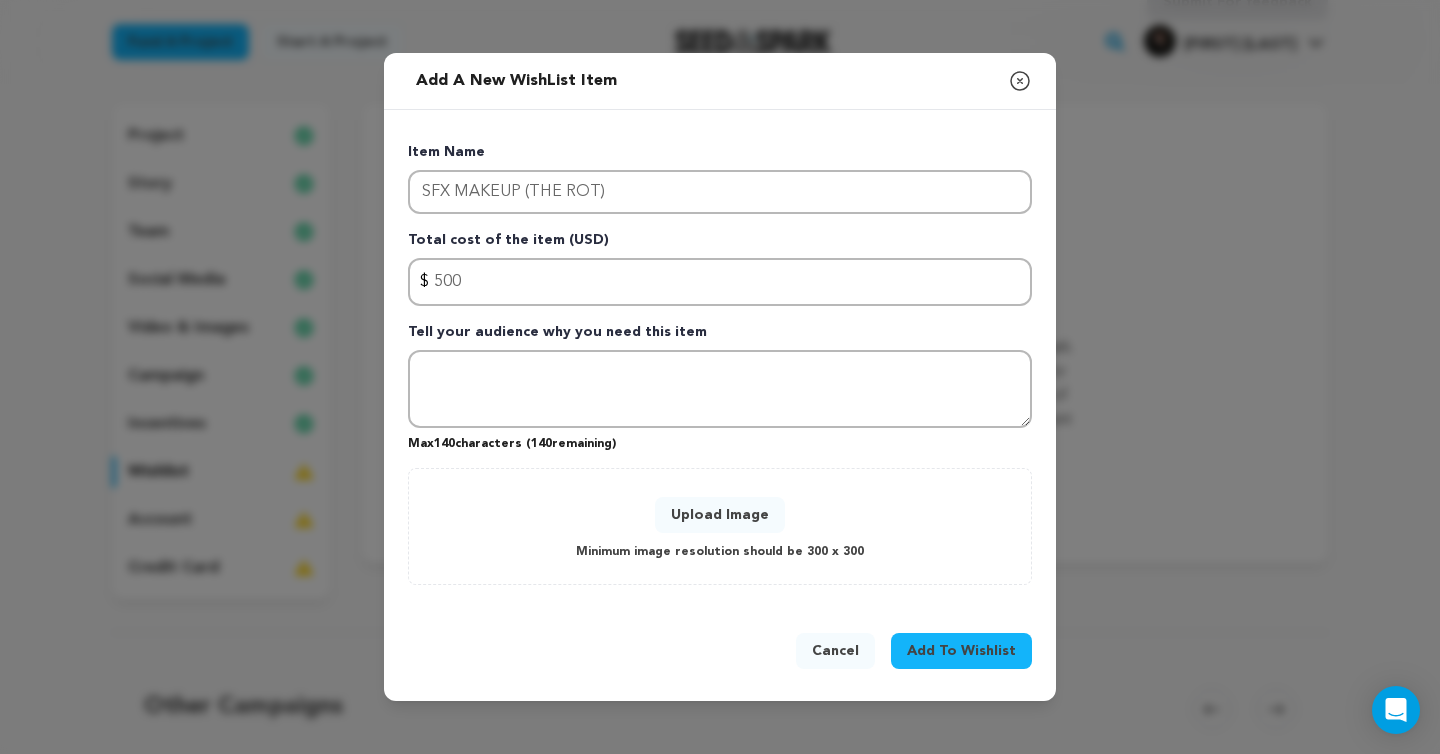 click on "Total cost of the item (USD)" at bounding box center (720, 244) 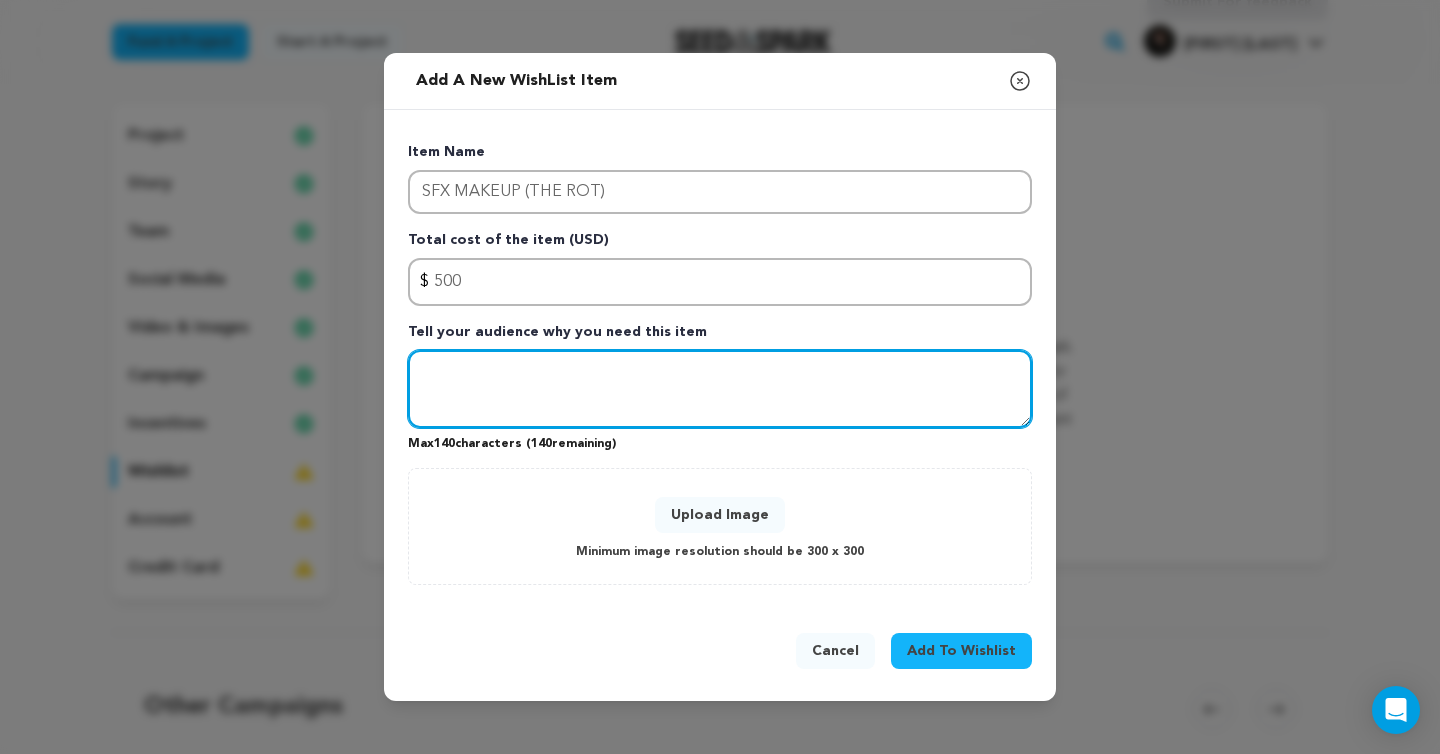 click at bounding box center (720, 389) 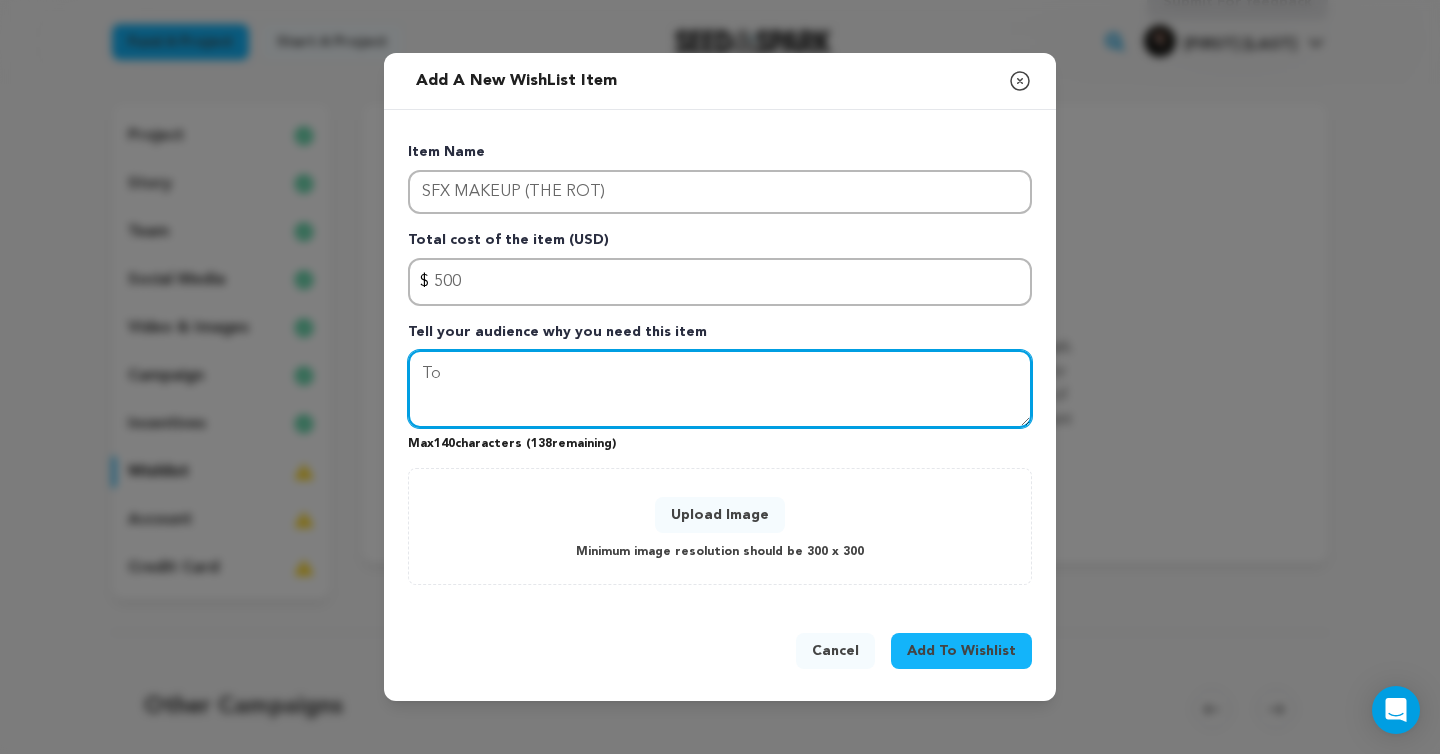 type on "T" 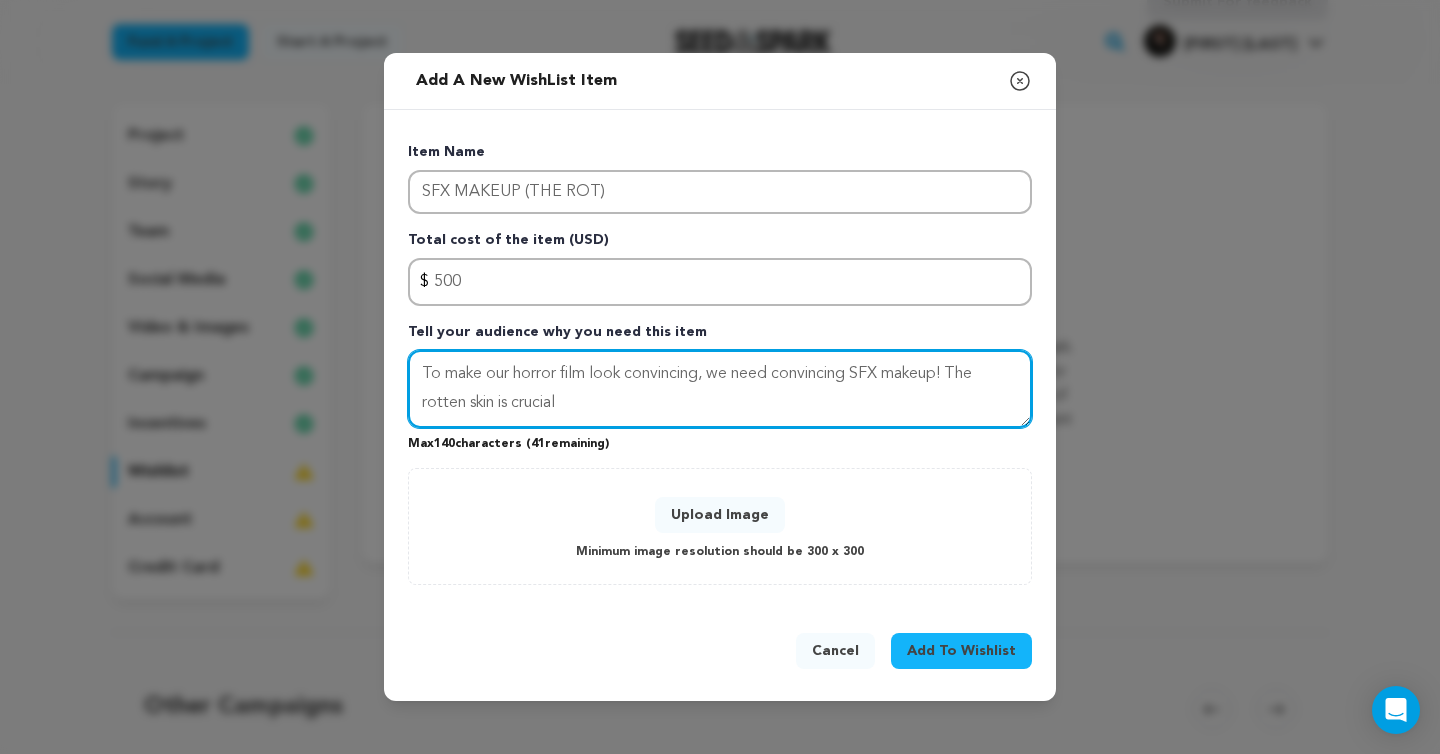 click on "To make our horror film look convincing, we need convincing SFX makeup! The rotten skin is crucial" at bounding box center (720, 389) 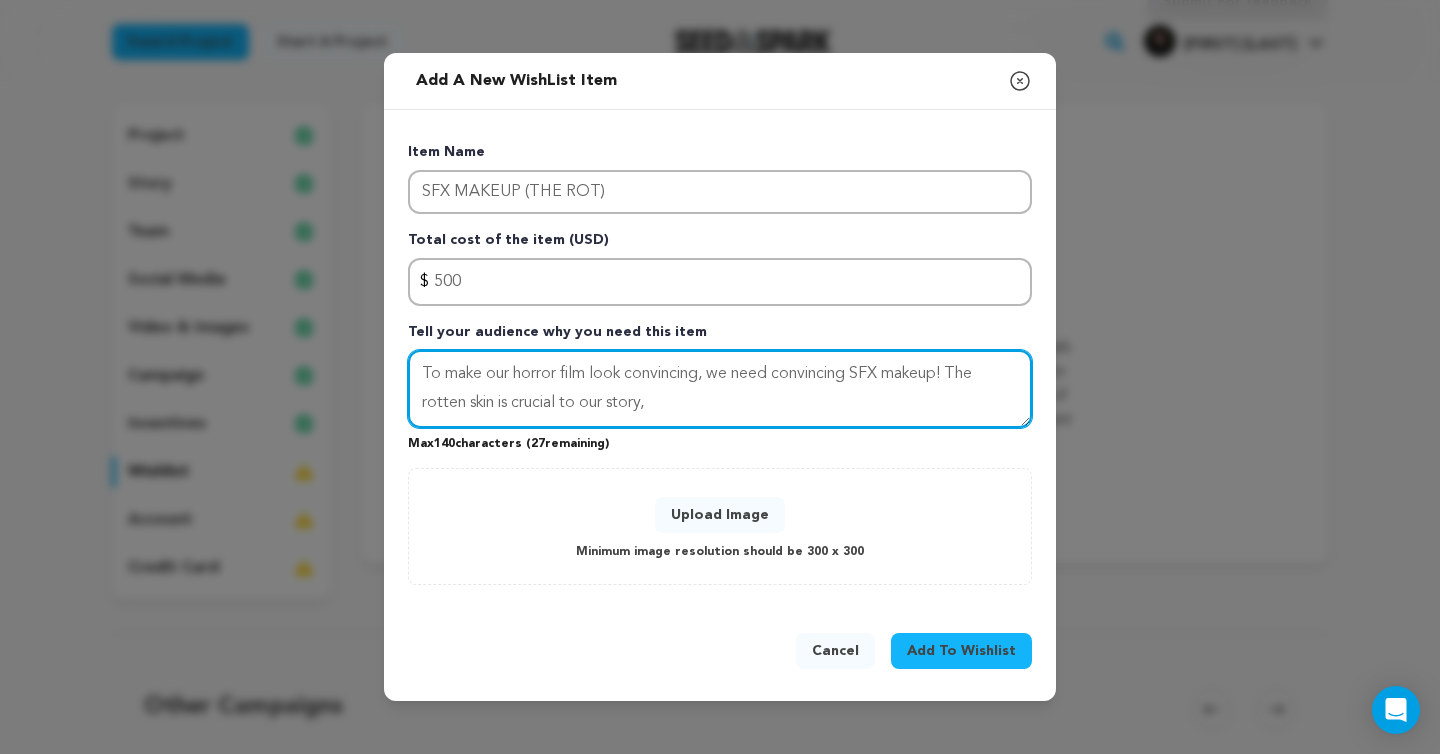 click on "To make our horror film look convincing, we need convincing SFX makeup! The rotten skin is crucial to our story," at bounding box center [720, 389] 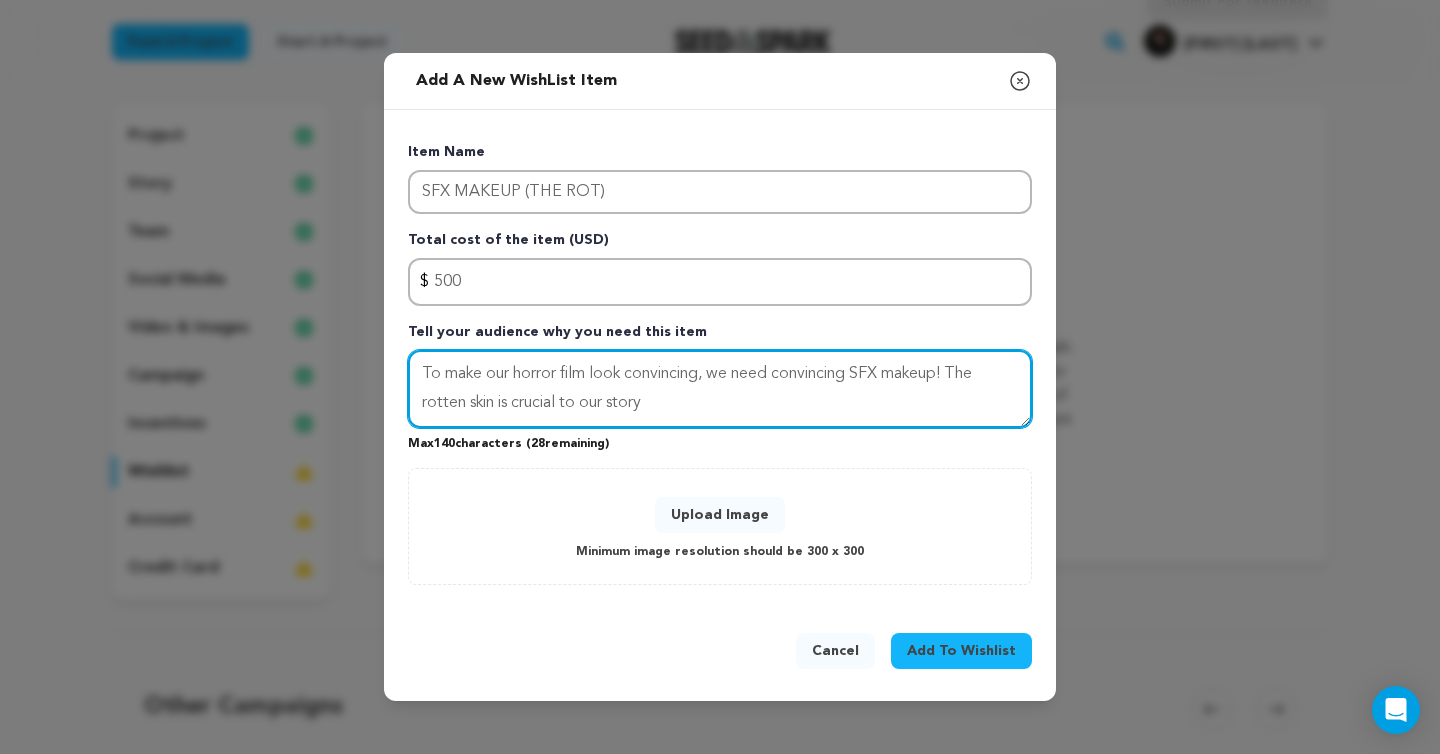 scroll, scrollTop: 0, scrollLeft: 0, axis: both 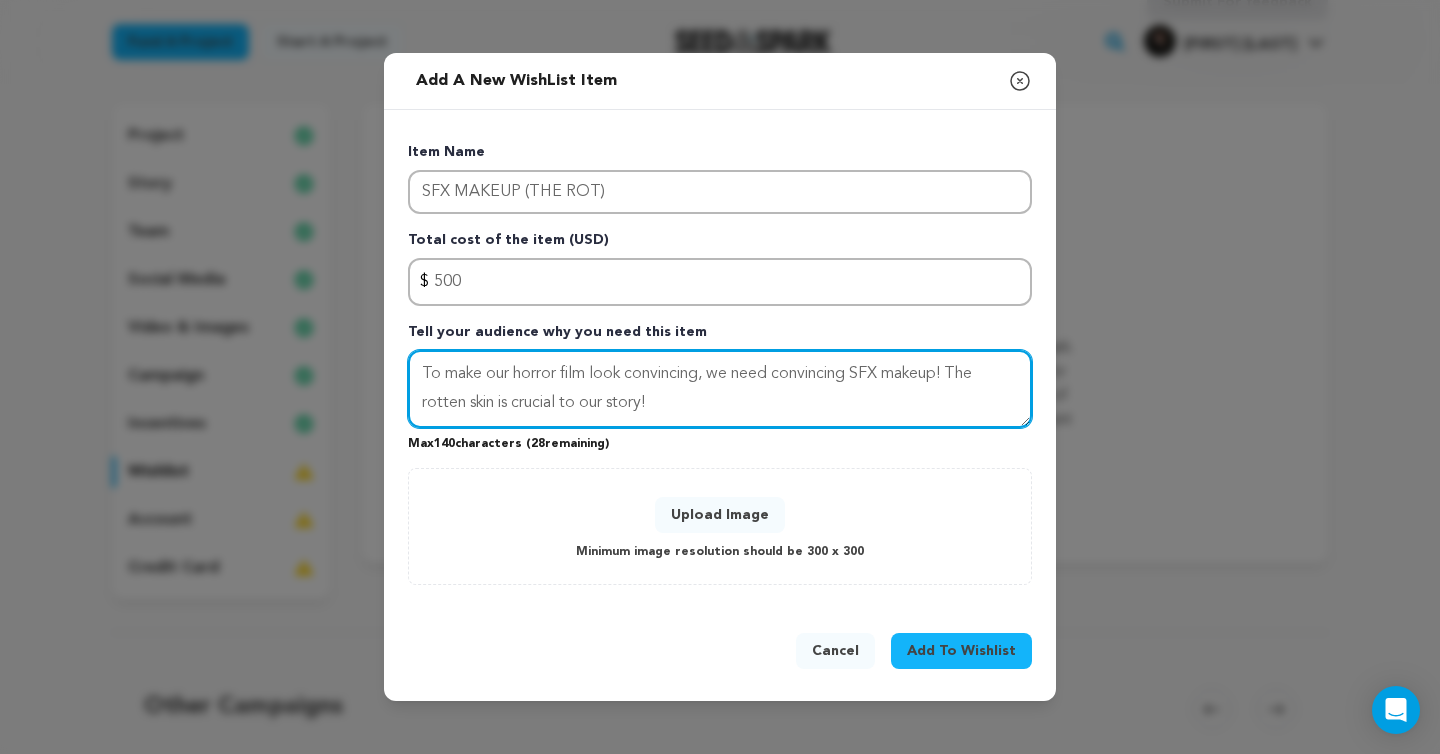 drag, startPoint x: 707, startPoint y: 378, endPoint x: 404, endPoint y: 371, distance: 303.08084 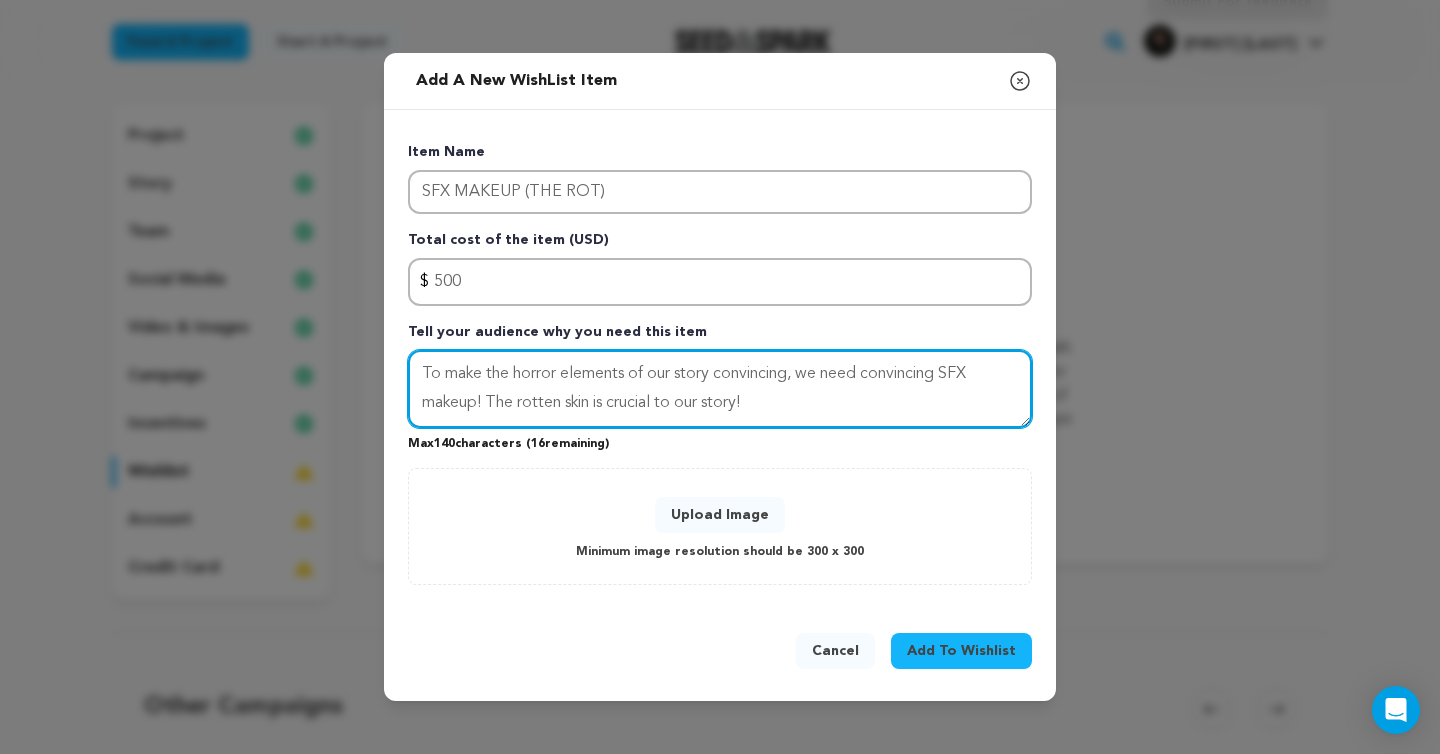 click on "To make the horror elements of our story convincing, we need convincing SFX makeup! The rotten skin is crucial to our story!" at bounding box center (720, 389) 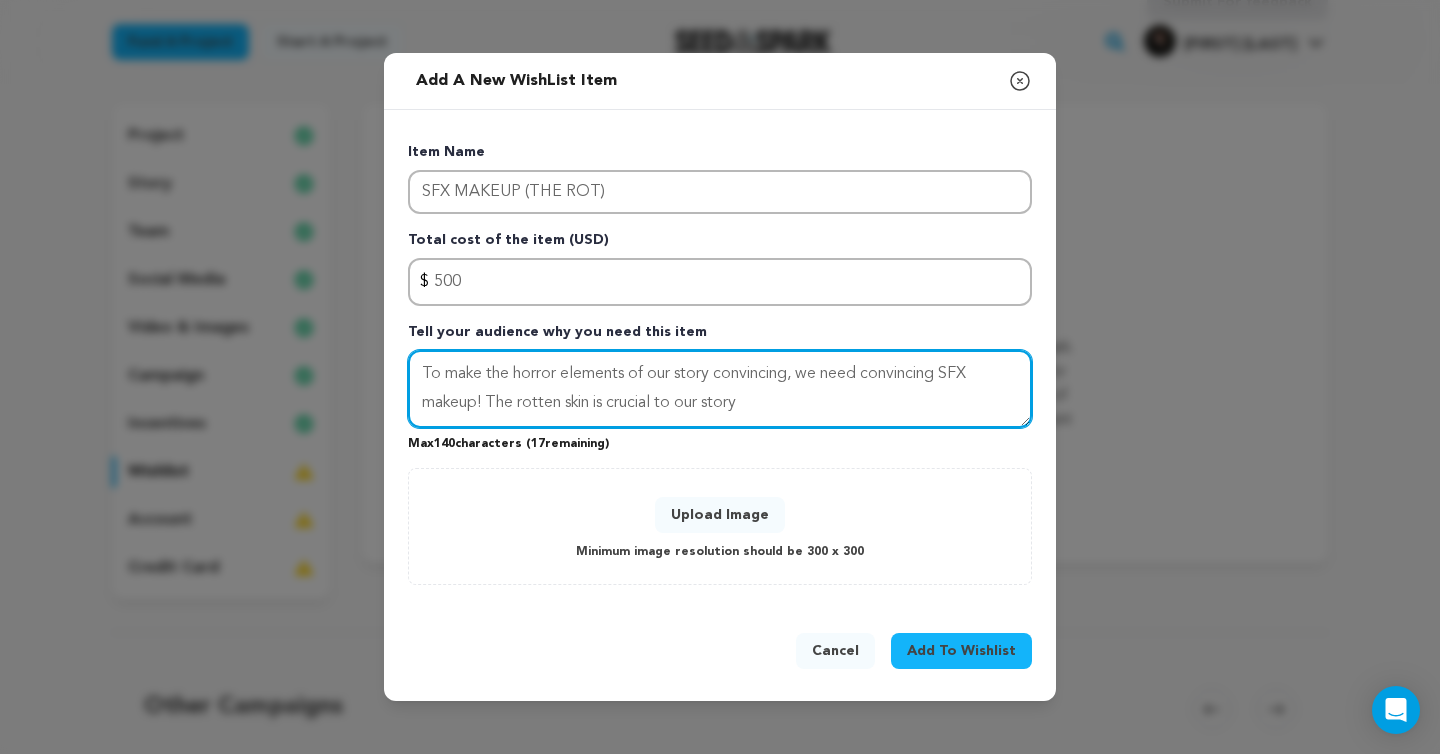 click on "To make the horror elements of our story convincing, we need convincing SFX makeup! The rotten skin is crucial to our story" at bounding box center [720, 389] 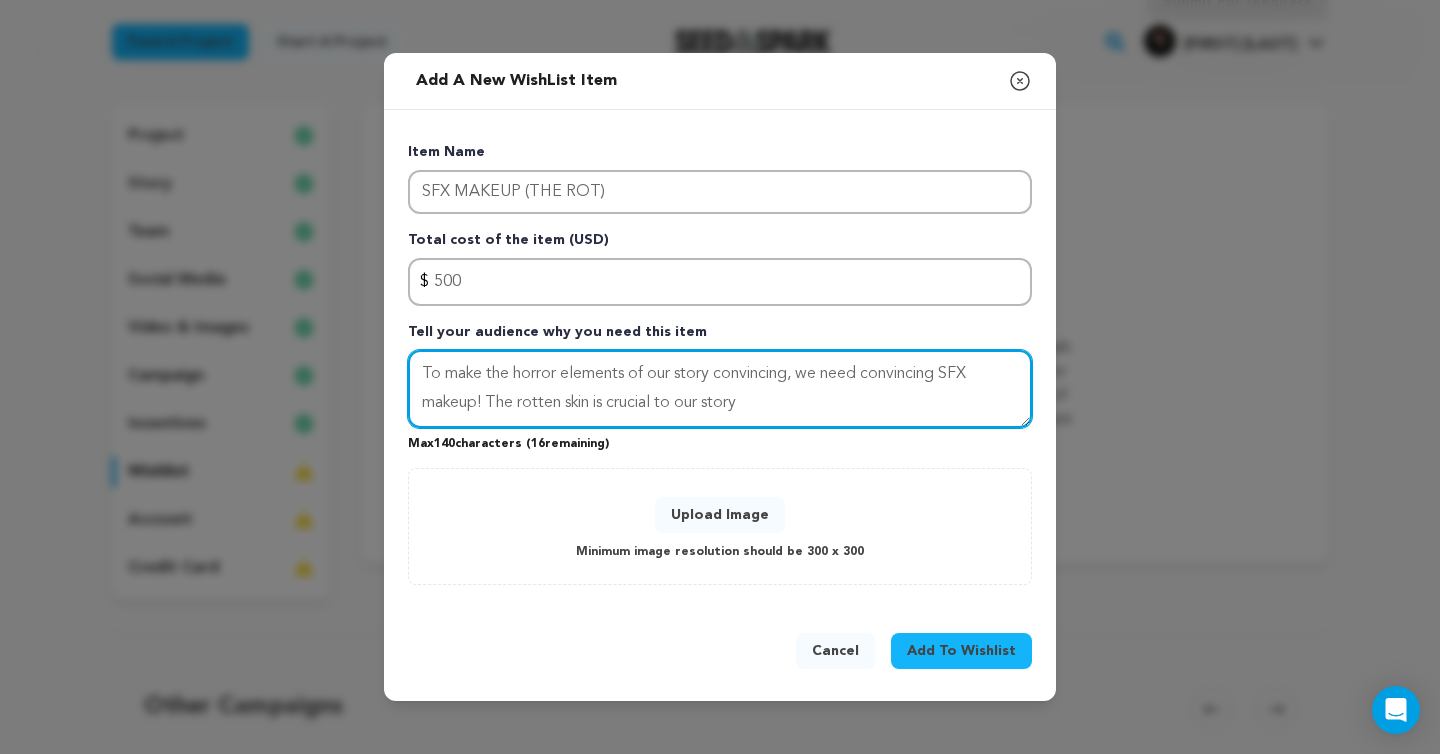 click on "To make the horror elements of our story convincing, we need convincing SFX makeup! The rotten skin is crucial to our story" at bounding box center [720, 389] 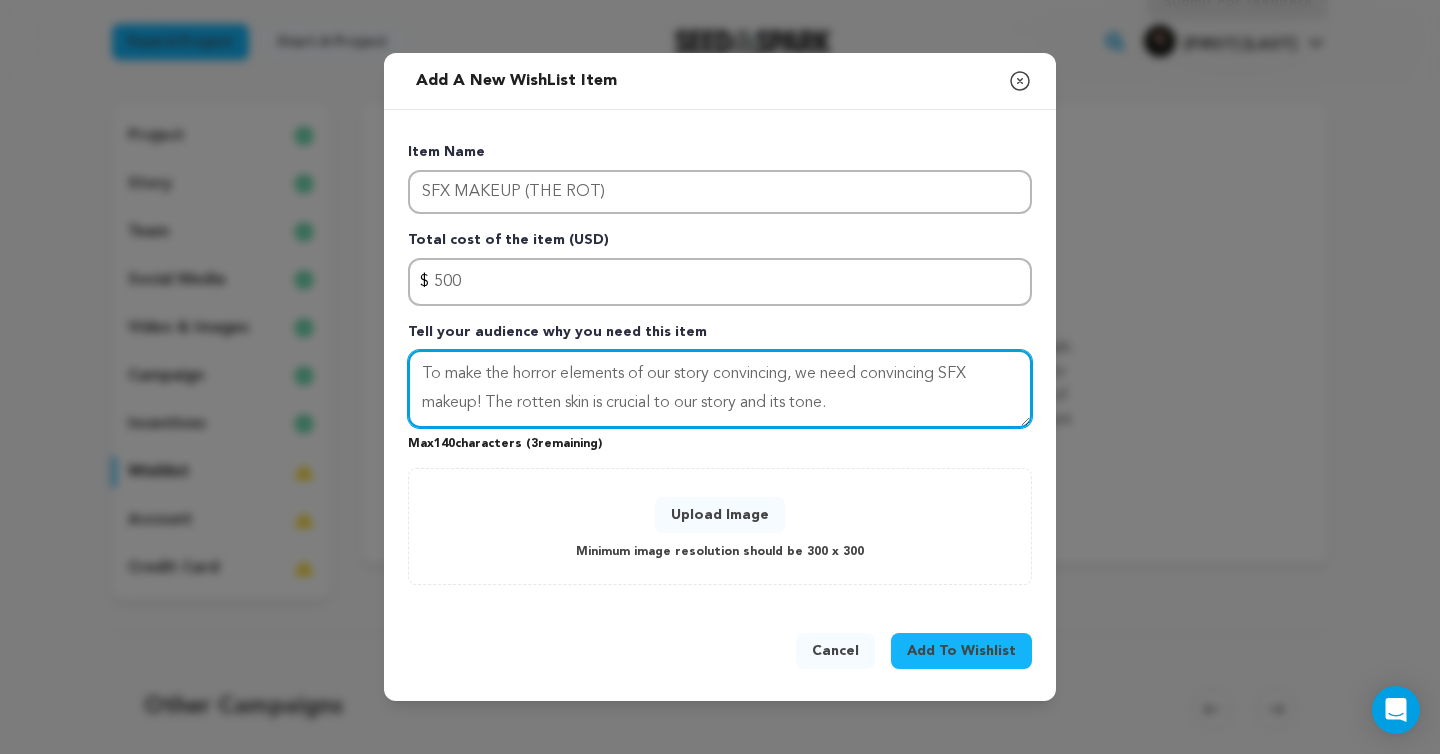 type on "To make the horror elements of our story convincing, we need convincing SFX makeup! The rotten skin is crucial to our story and its tone." 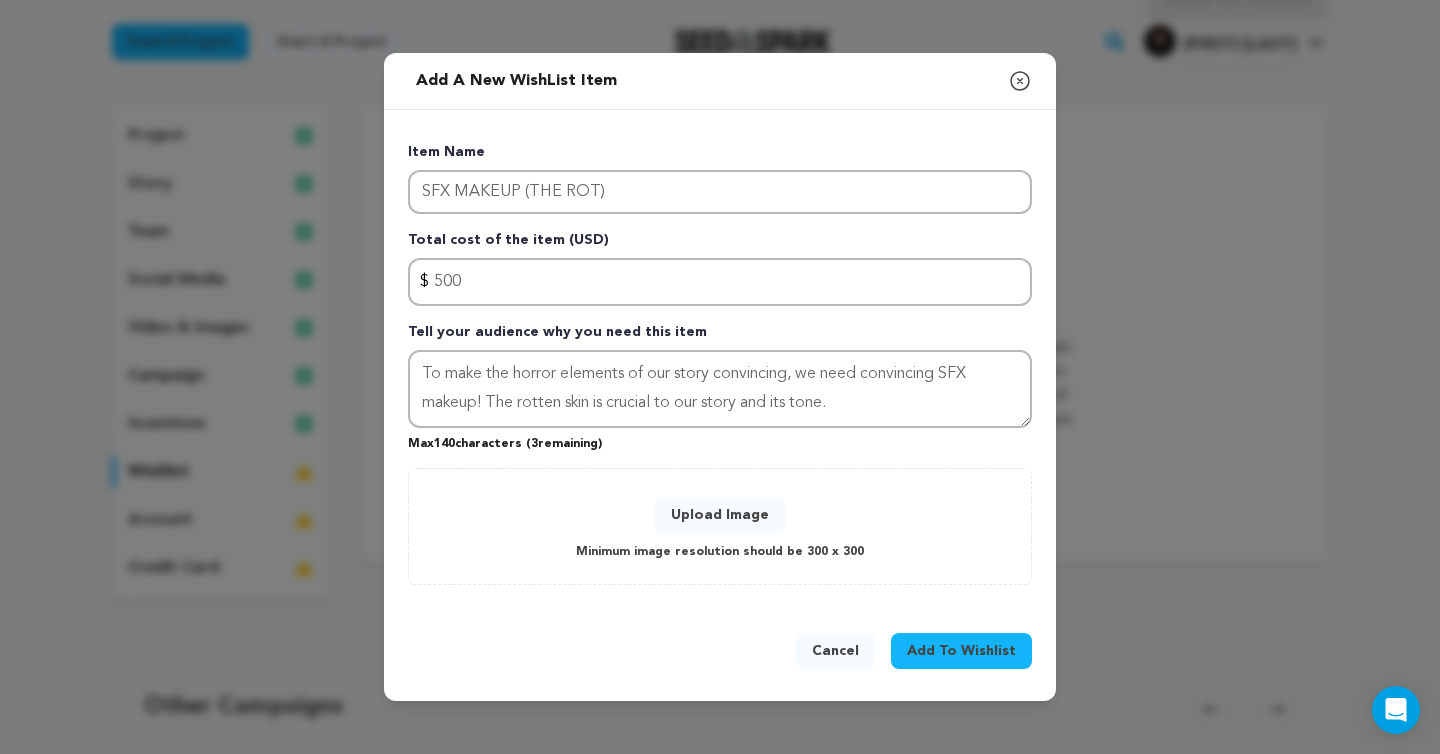 click on "Max  140  characters
( 3  remaining)" at bounding box center [720, 440] 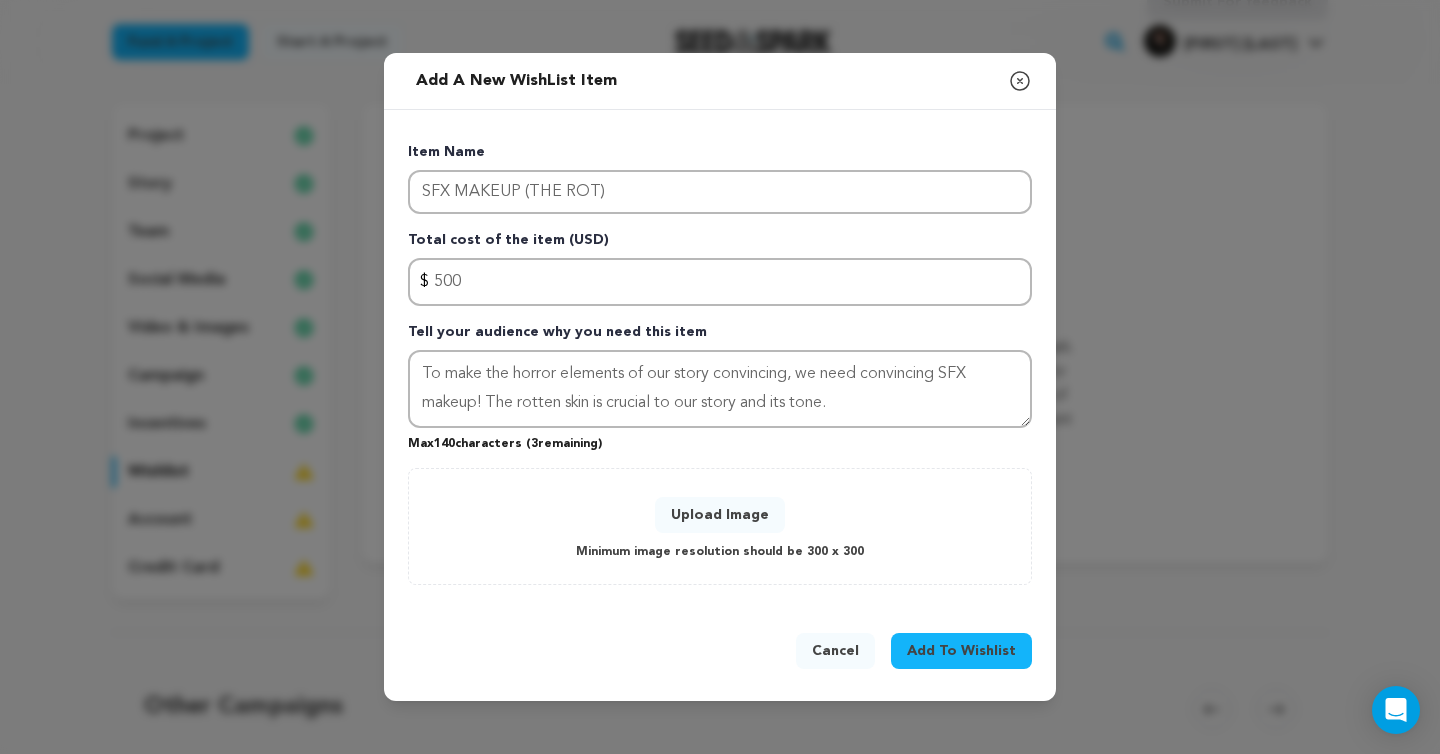 click on "Minimum image resolution should be 300 x 300" at bounding box center (720, 552) 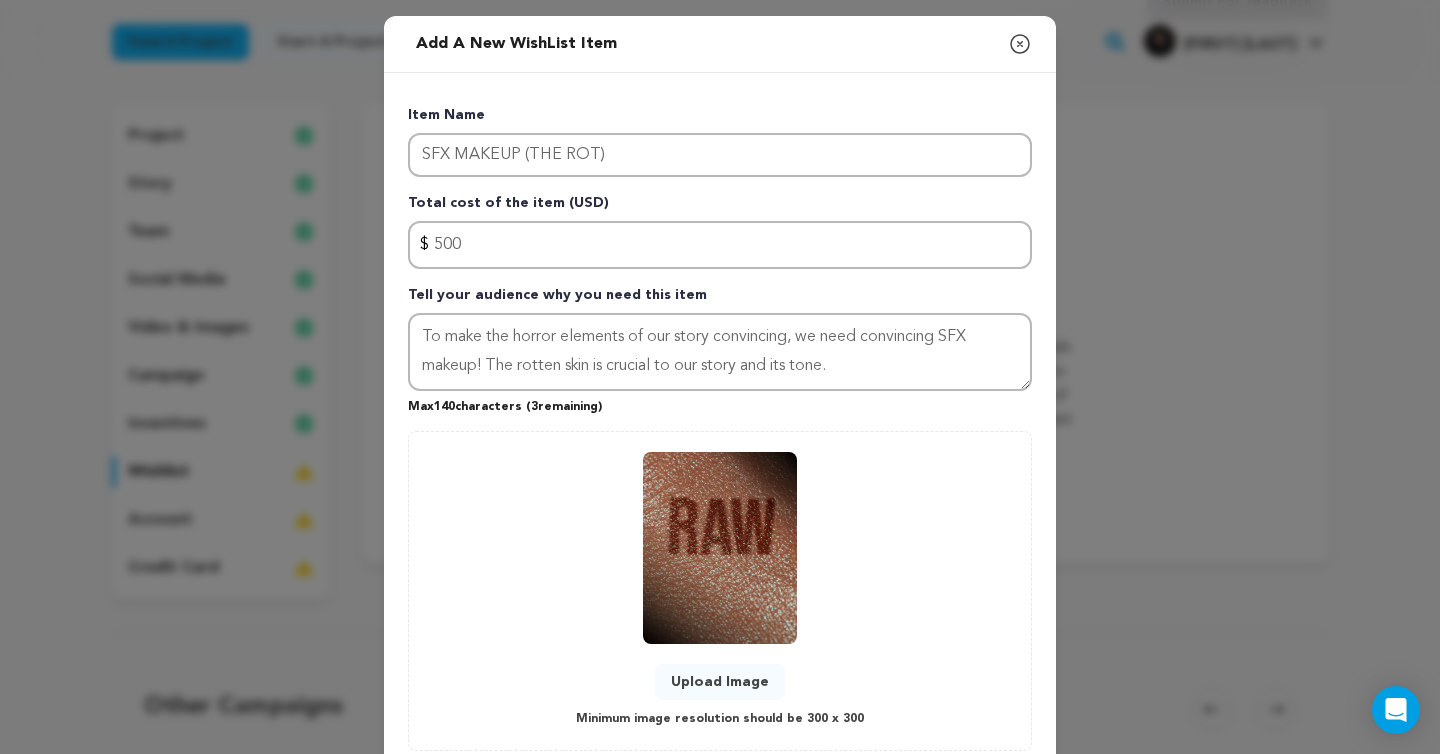 scroll, scrollTop: 129, scrollLeft: 0, axis: vertical 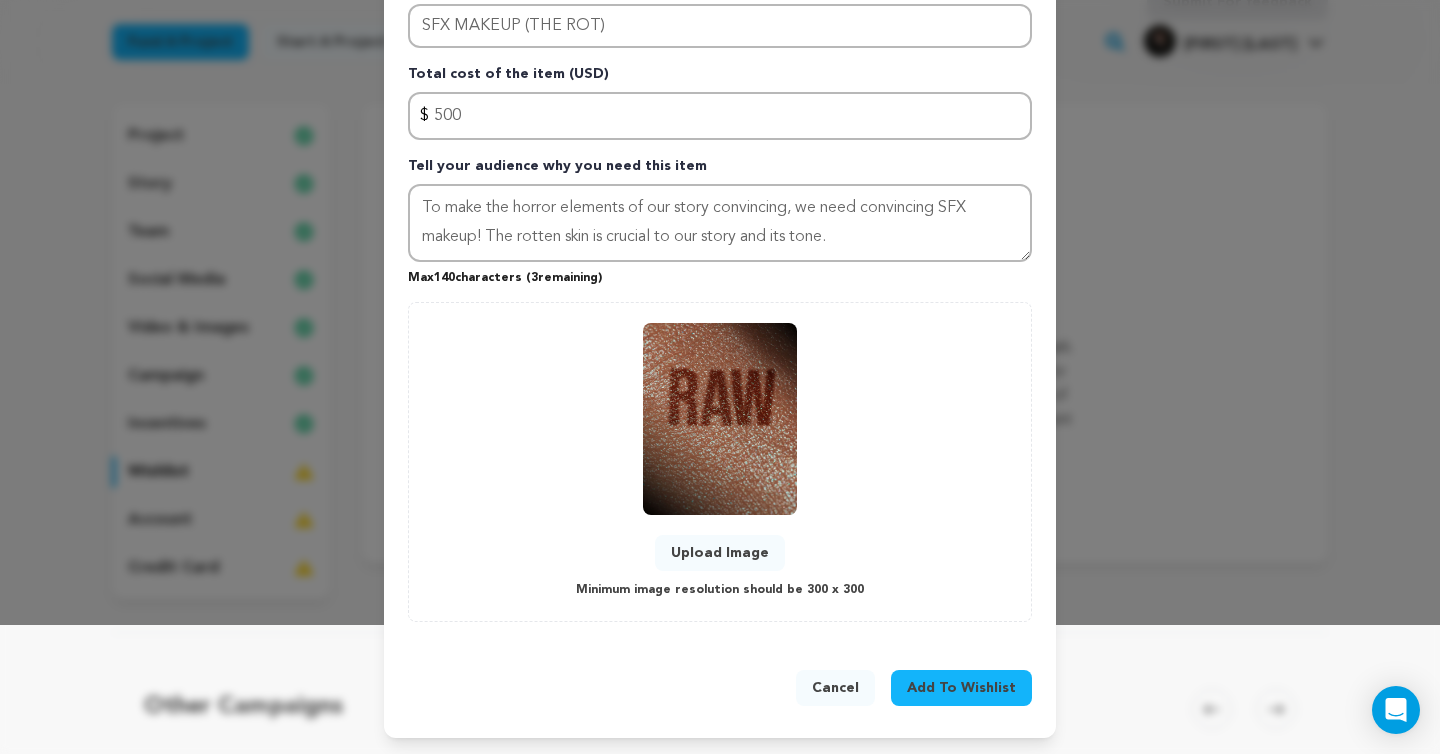 click on "Add To Wishlist" at bounding box center [961, 688] 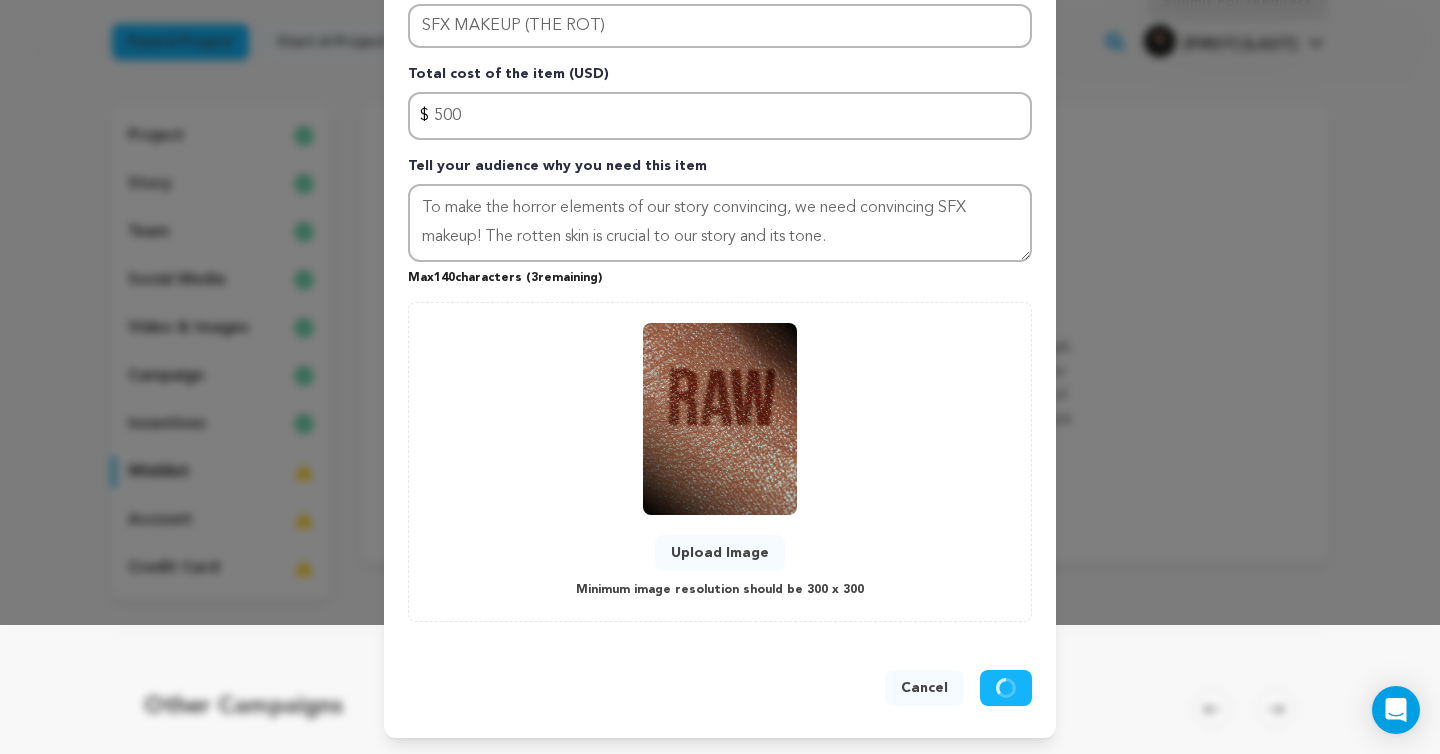type 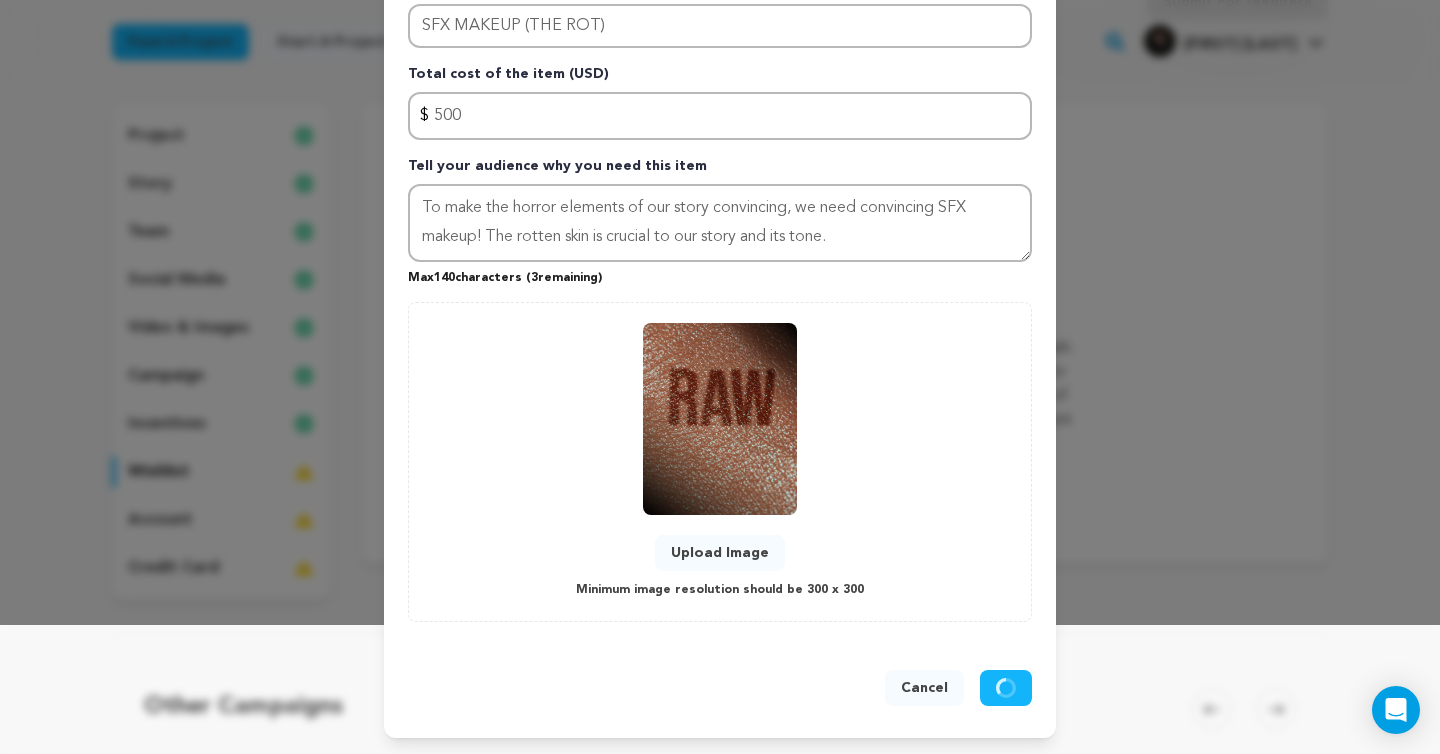 type 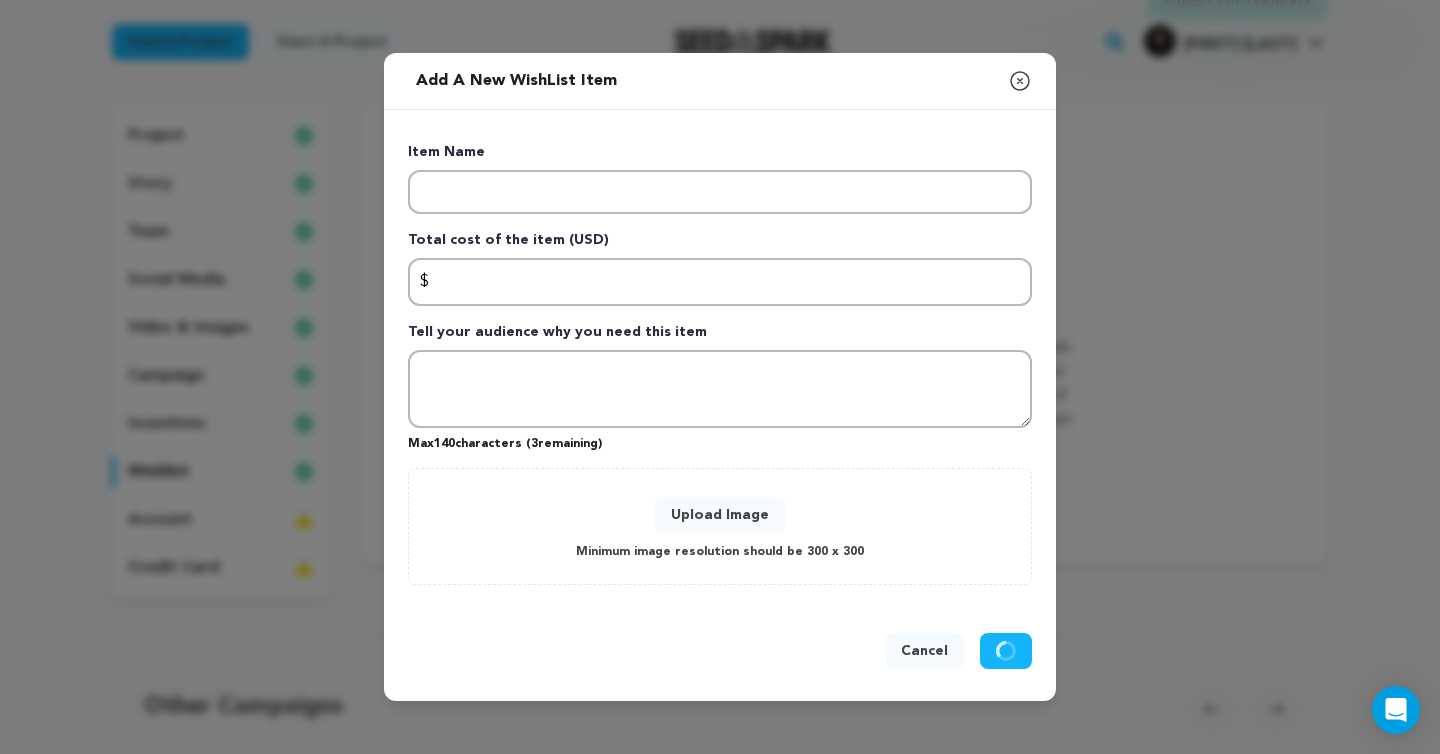 scroll, scrollTop: 204, scrollLeft: 0, axis: vertical 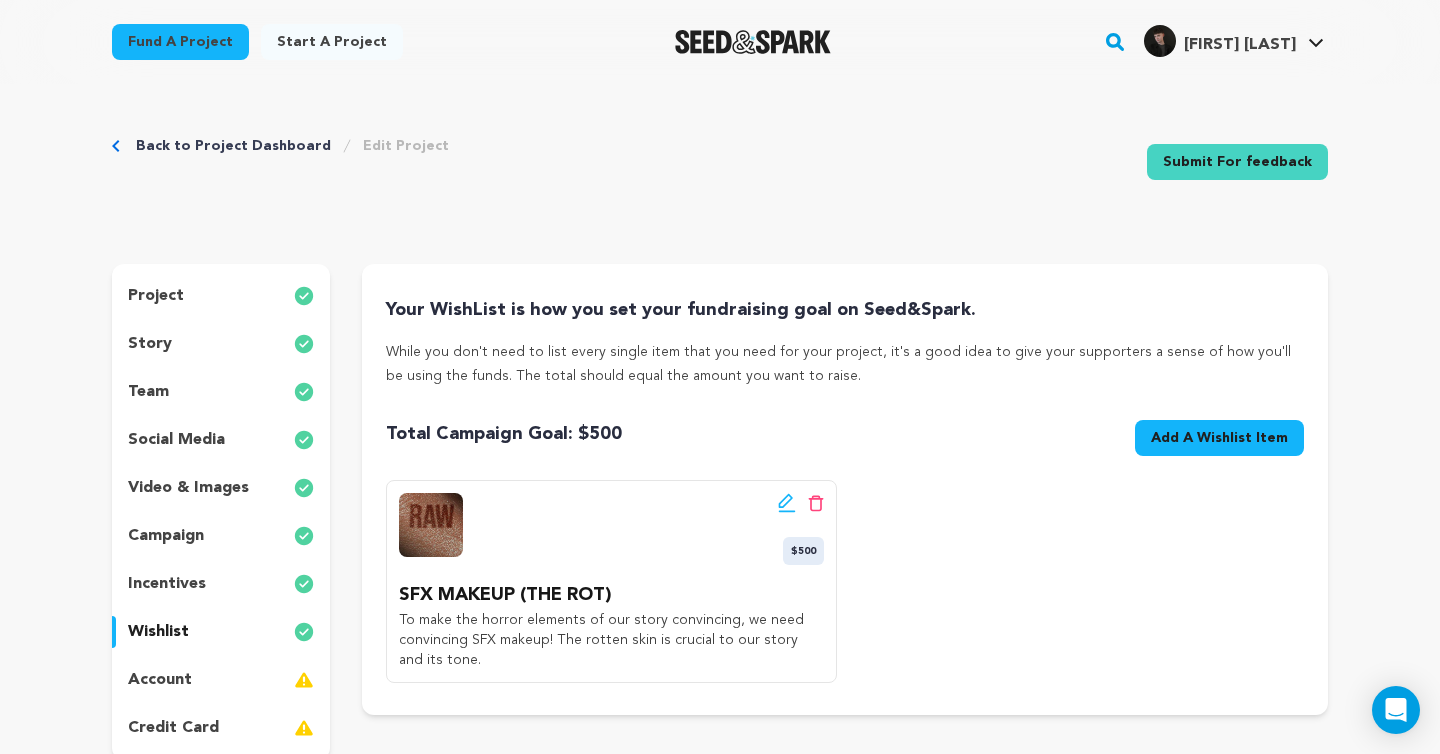 click on "Add A Wishlist Item" at bounding box center [1219, 438] 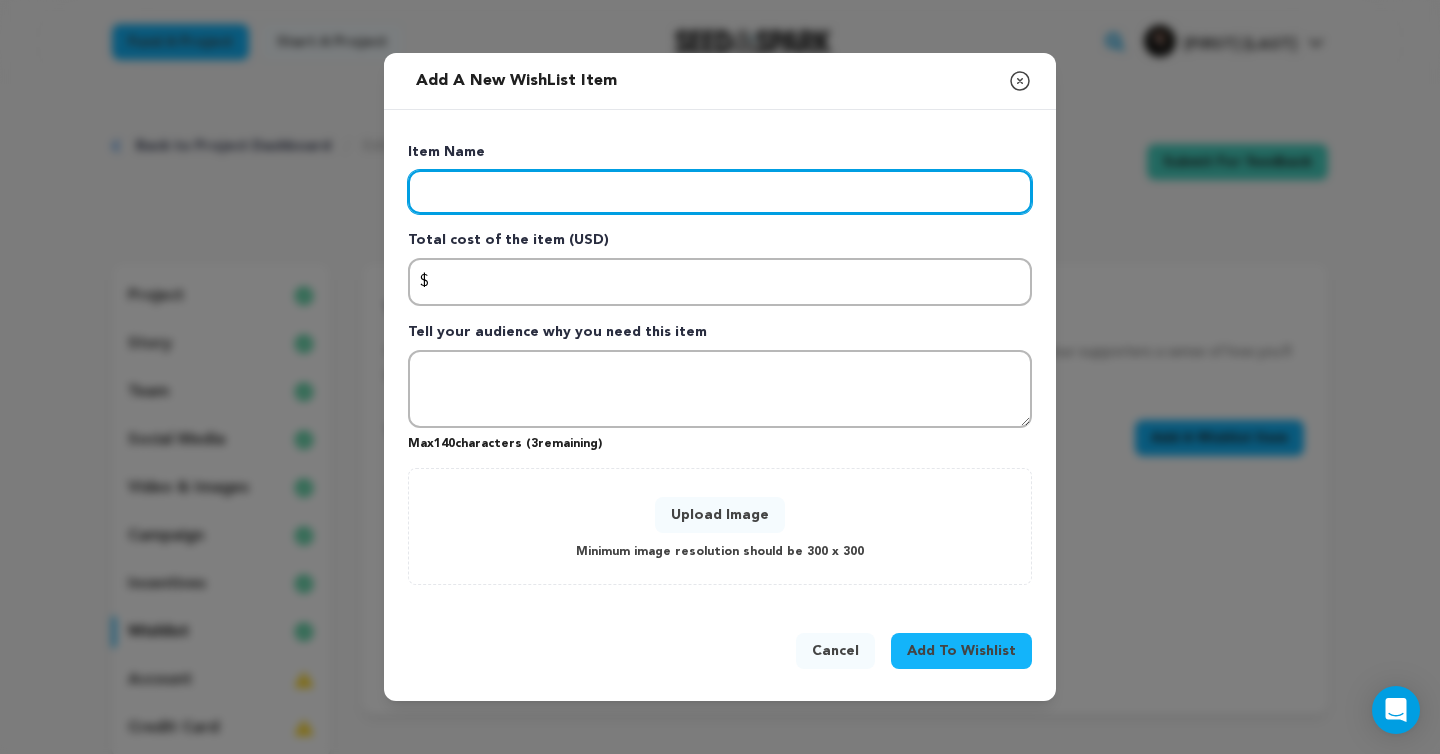click at bounding box center [720, 192] 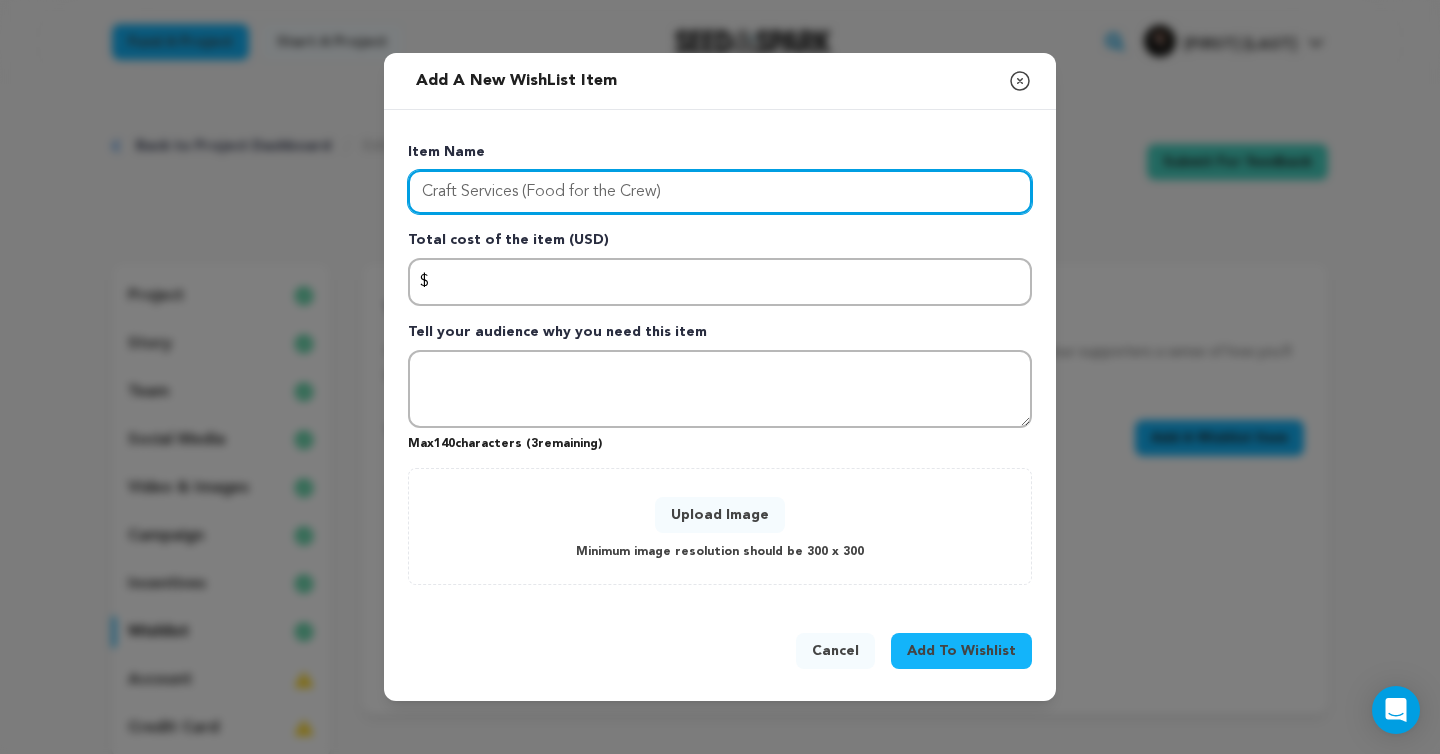 type on "Craft Services (Food for the Crew)" 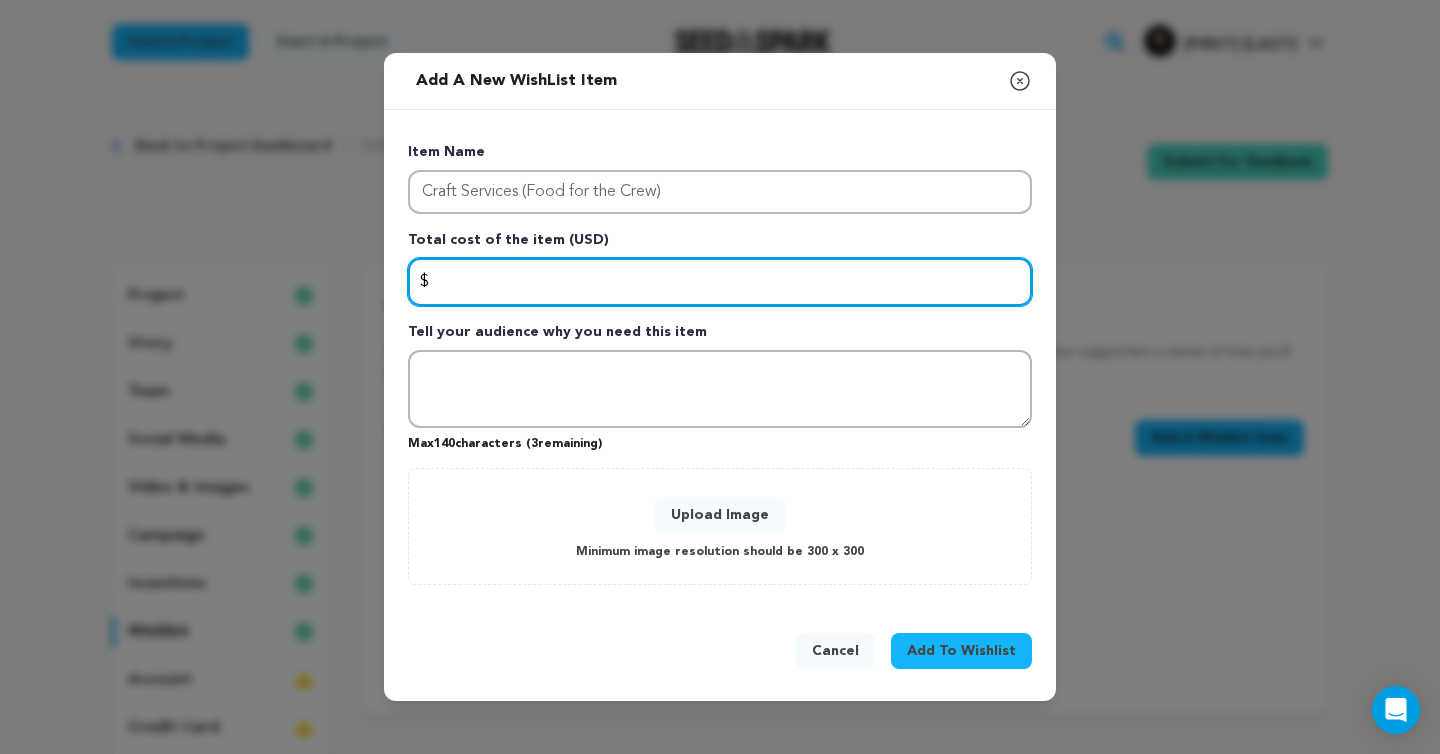 click at bounding box center (720, 282) 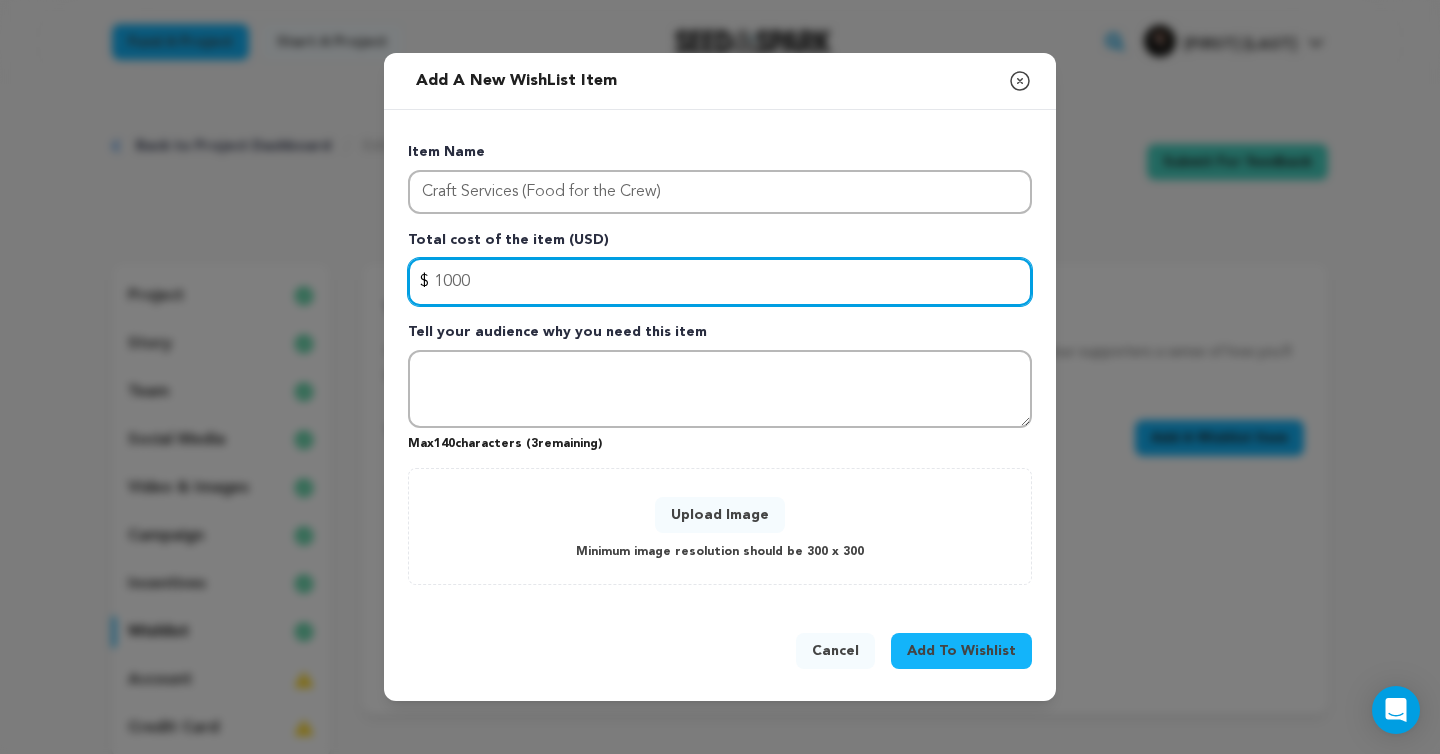 type on "1000" 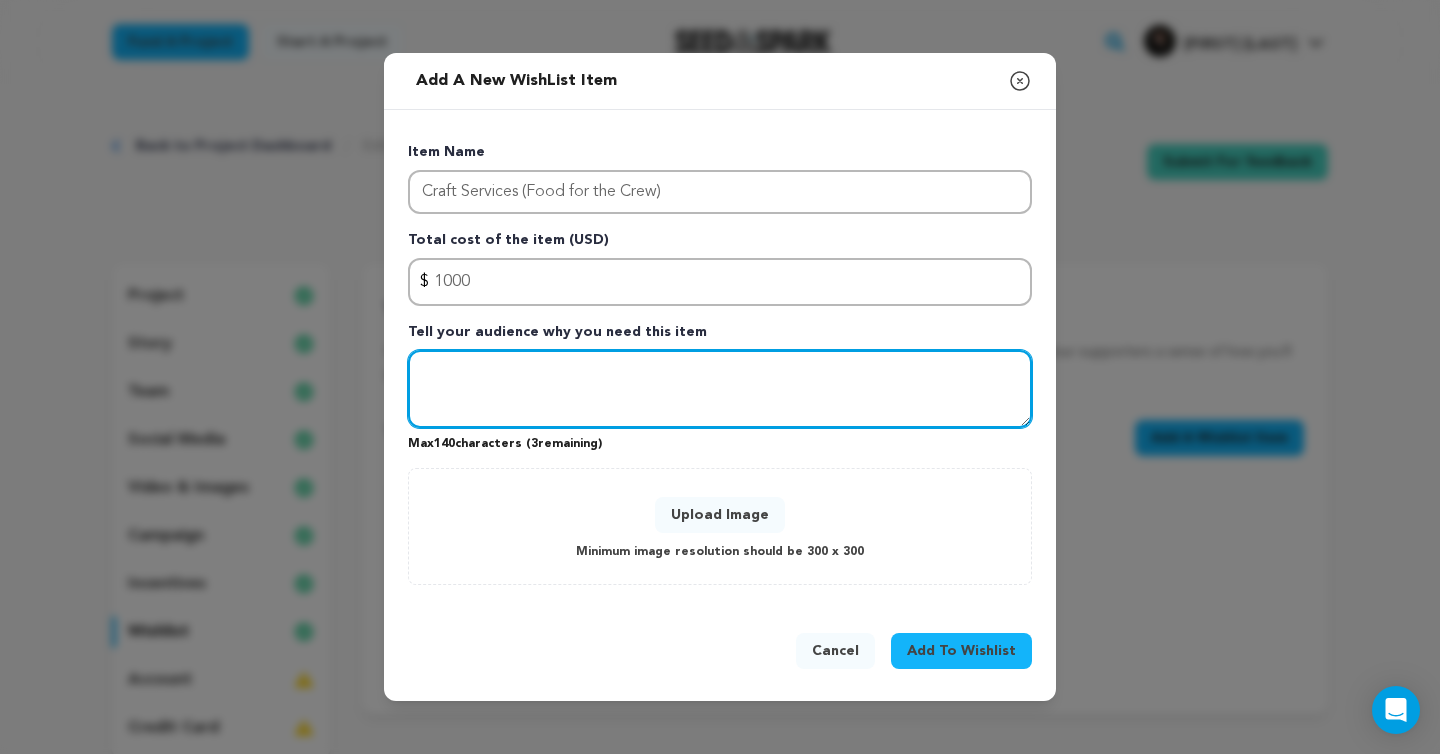 click at bounding box center (720, 389) 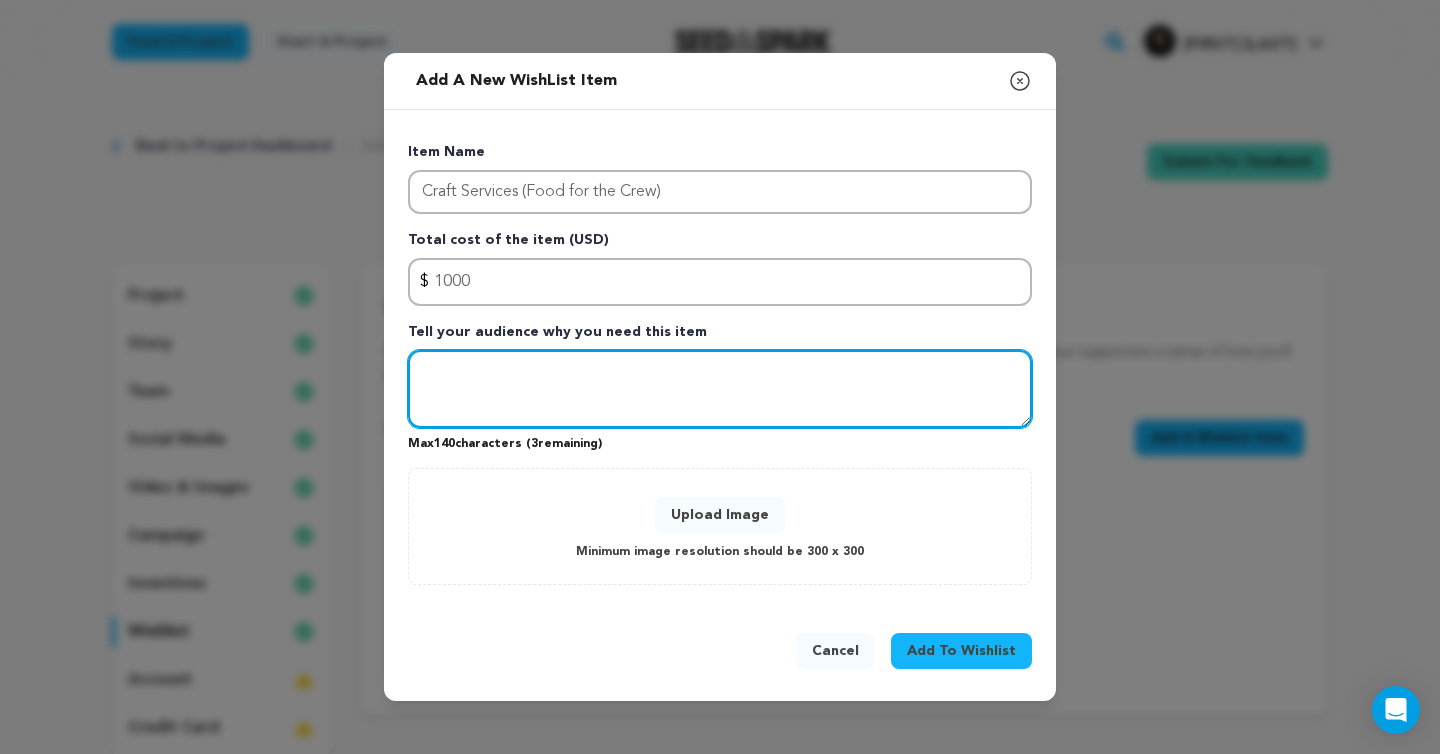 type on "W" 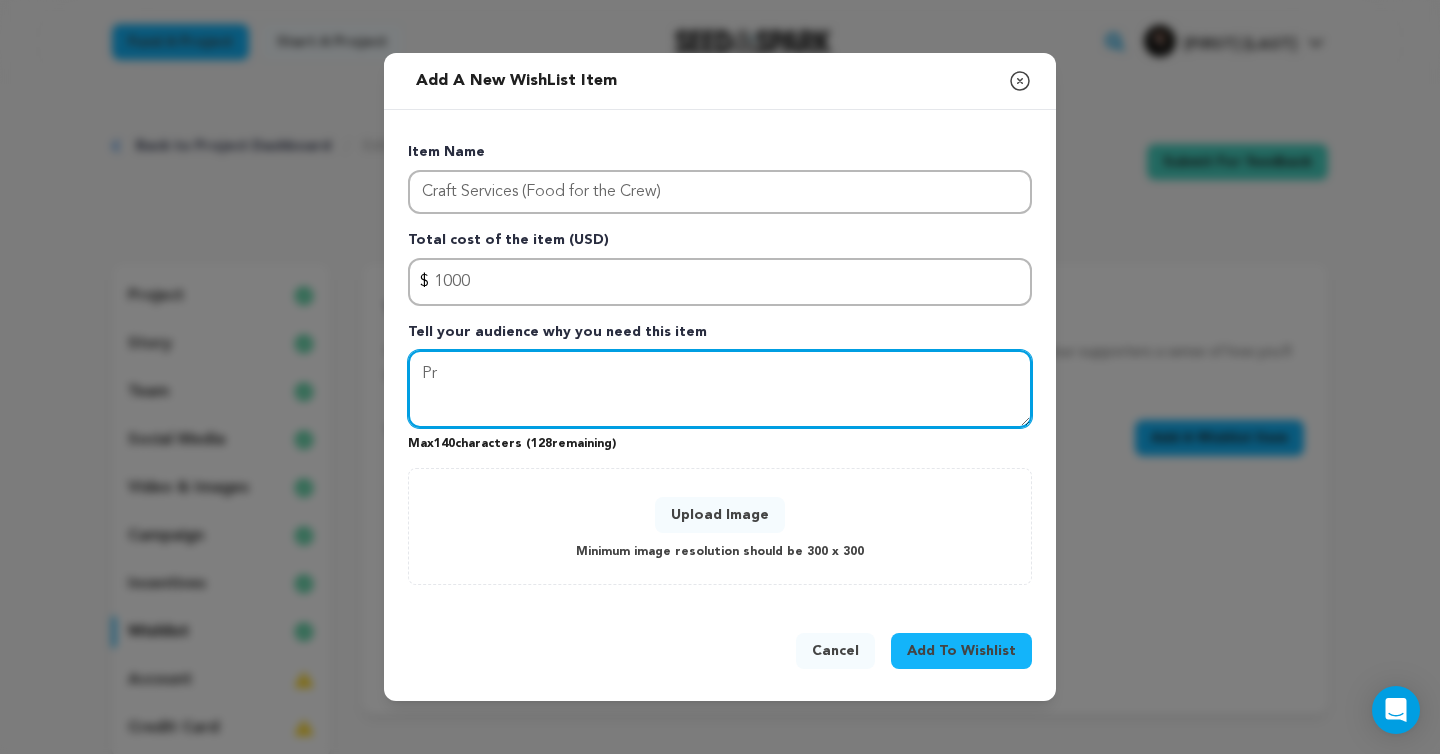 type on "P" 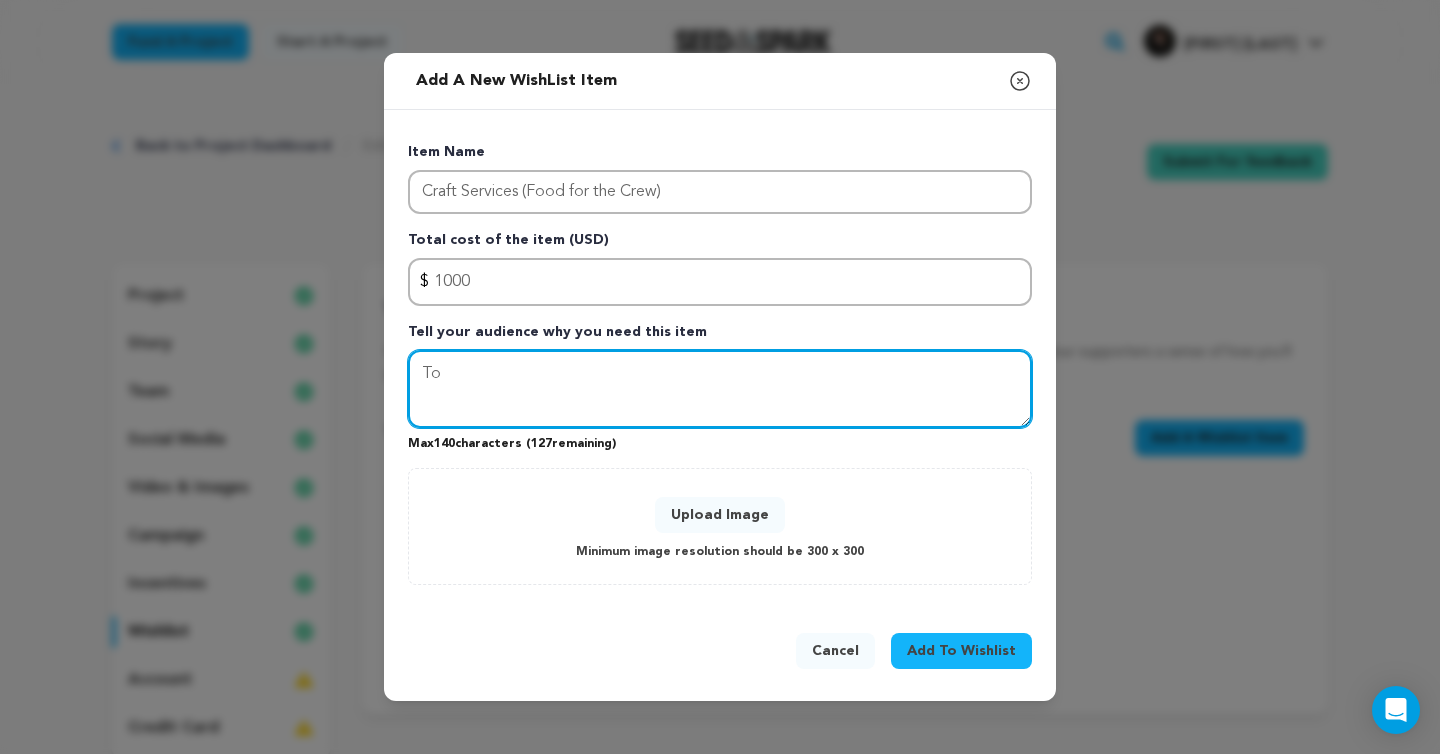 type on "T" 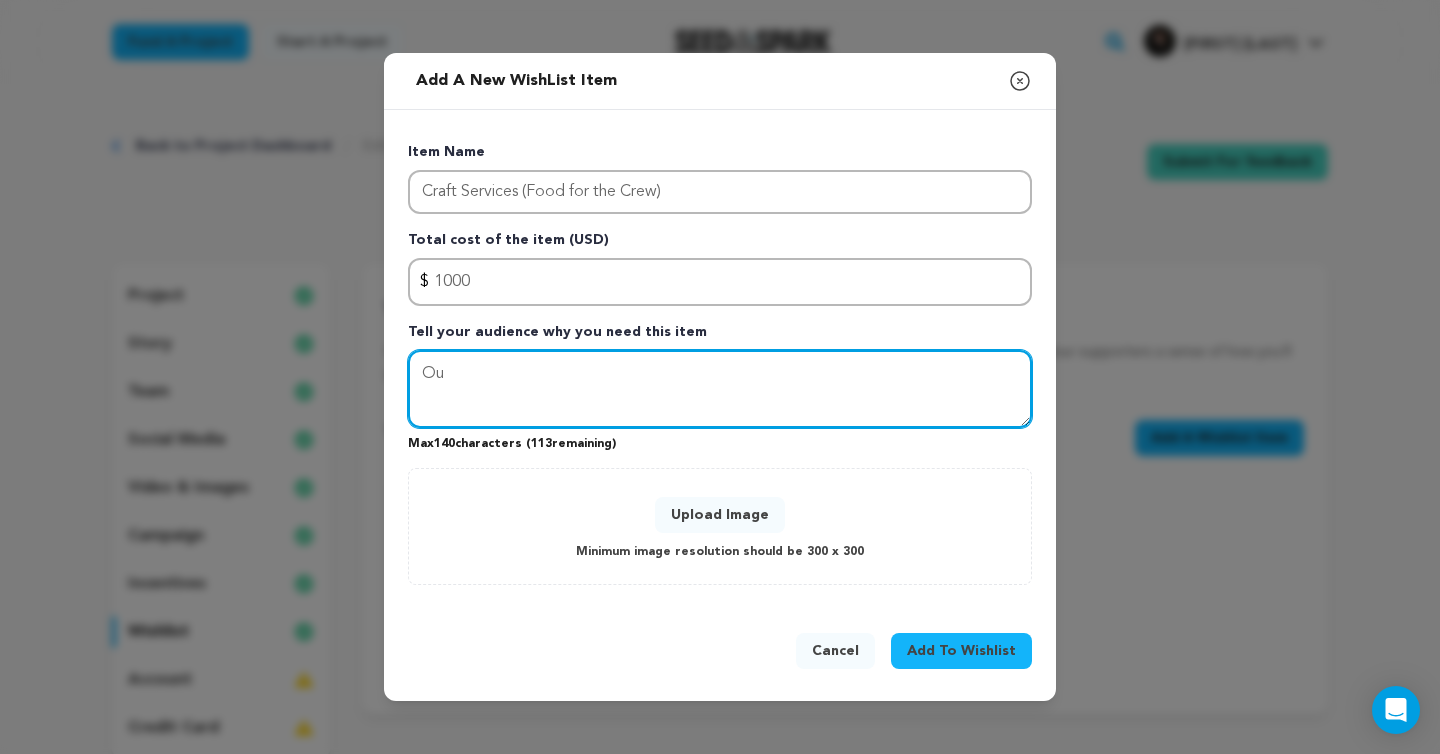 type on "O" 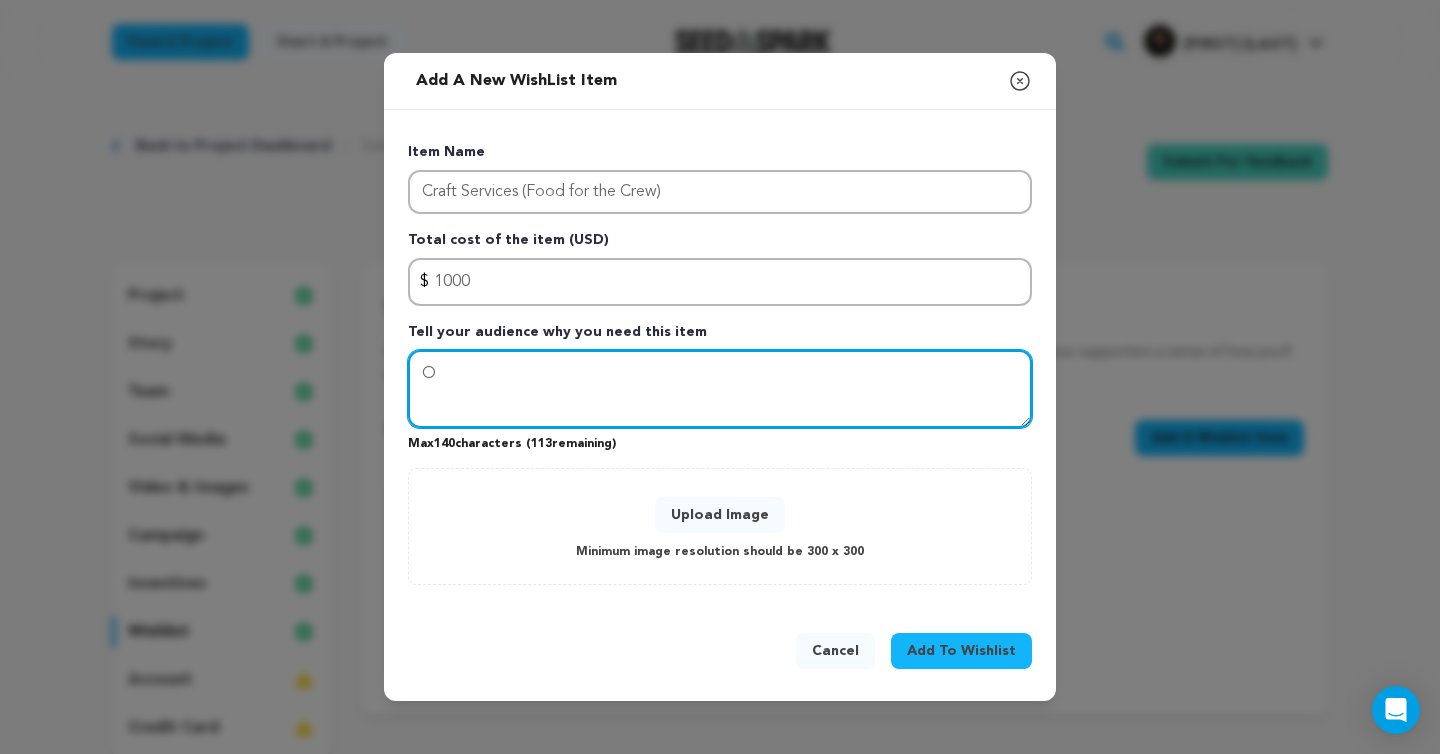 type 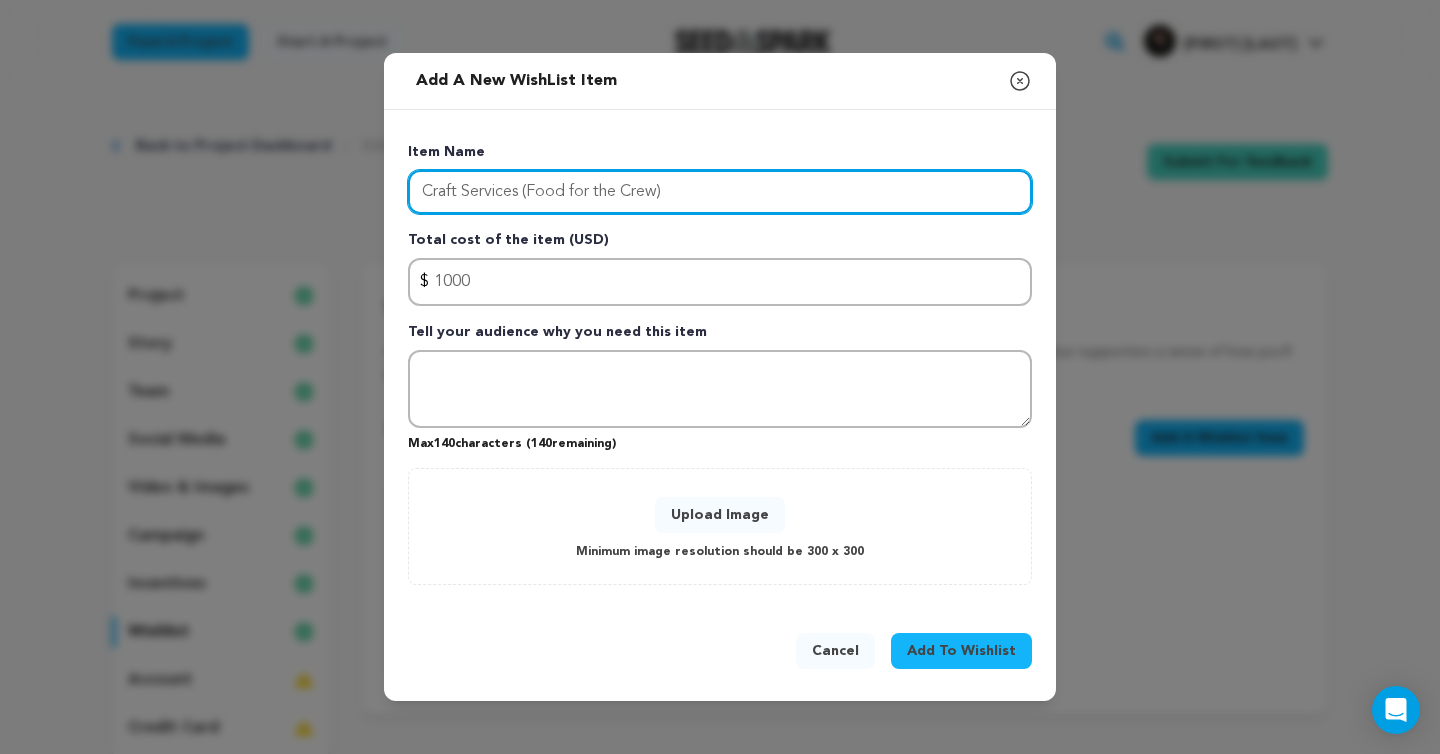 click on "Craft Services (Food for the Crew)" at bounding box center [720, 192] 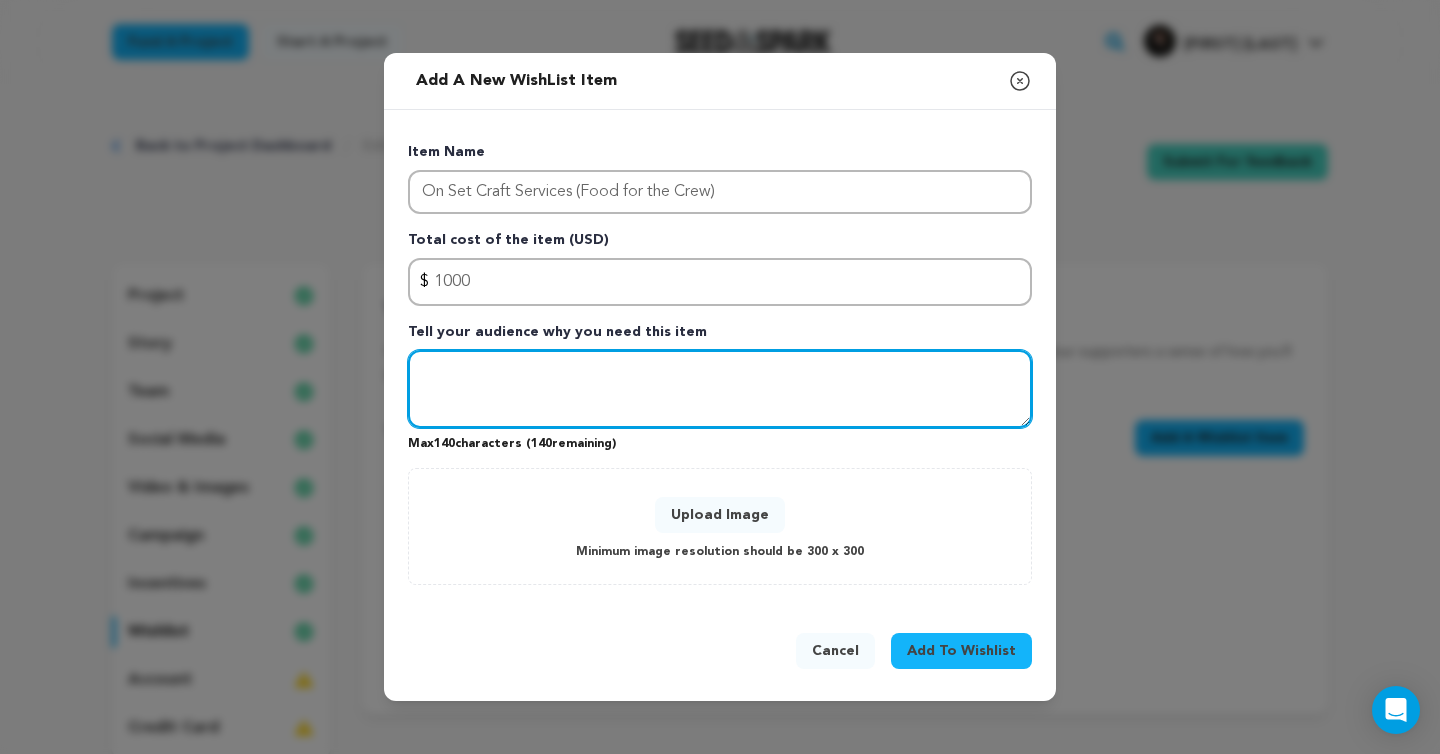 click at bounding box center (720, 389) 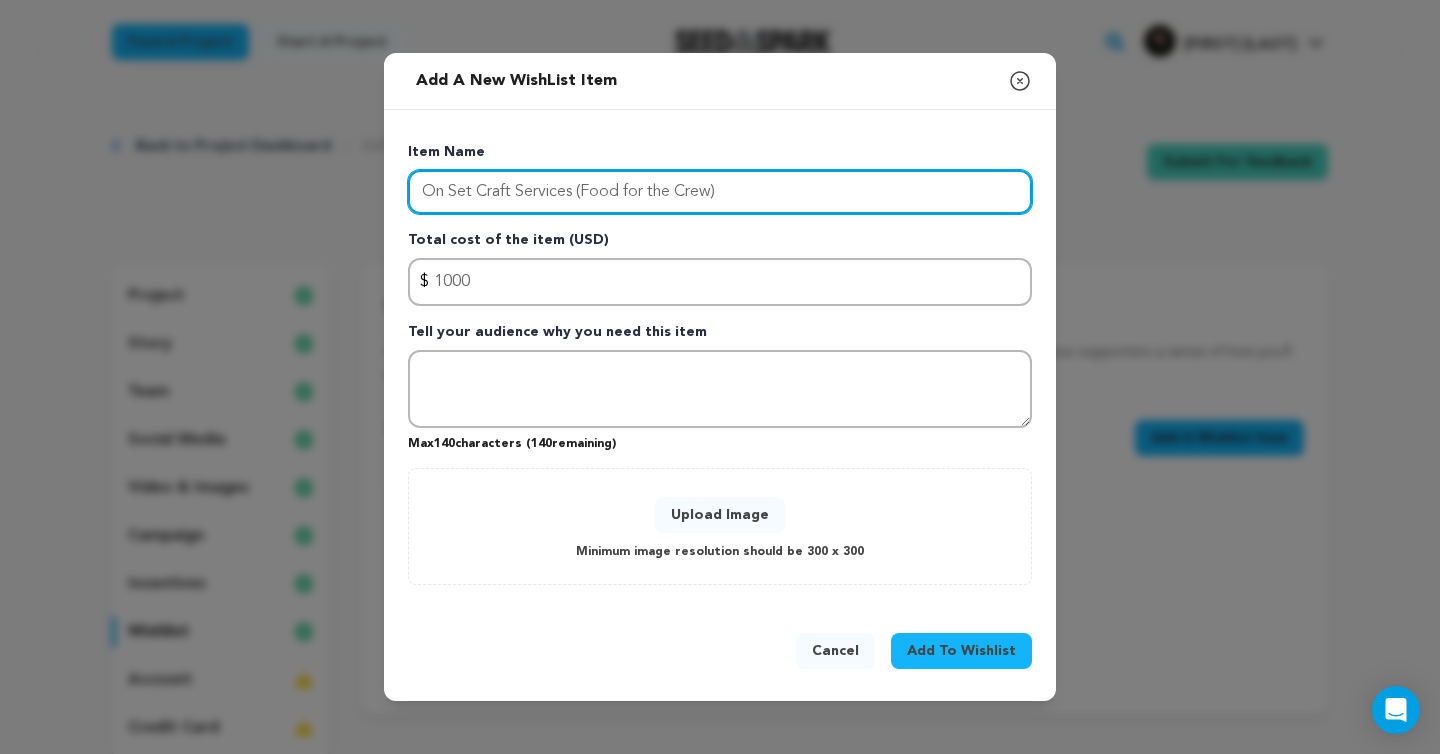 click on "On Set Craft Services (Food for the Crew)" at bounding box center (720, 192) 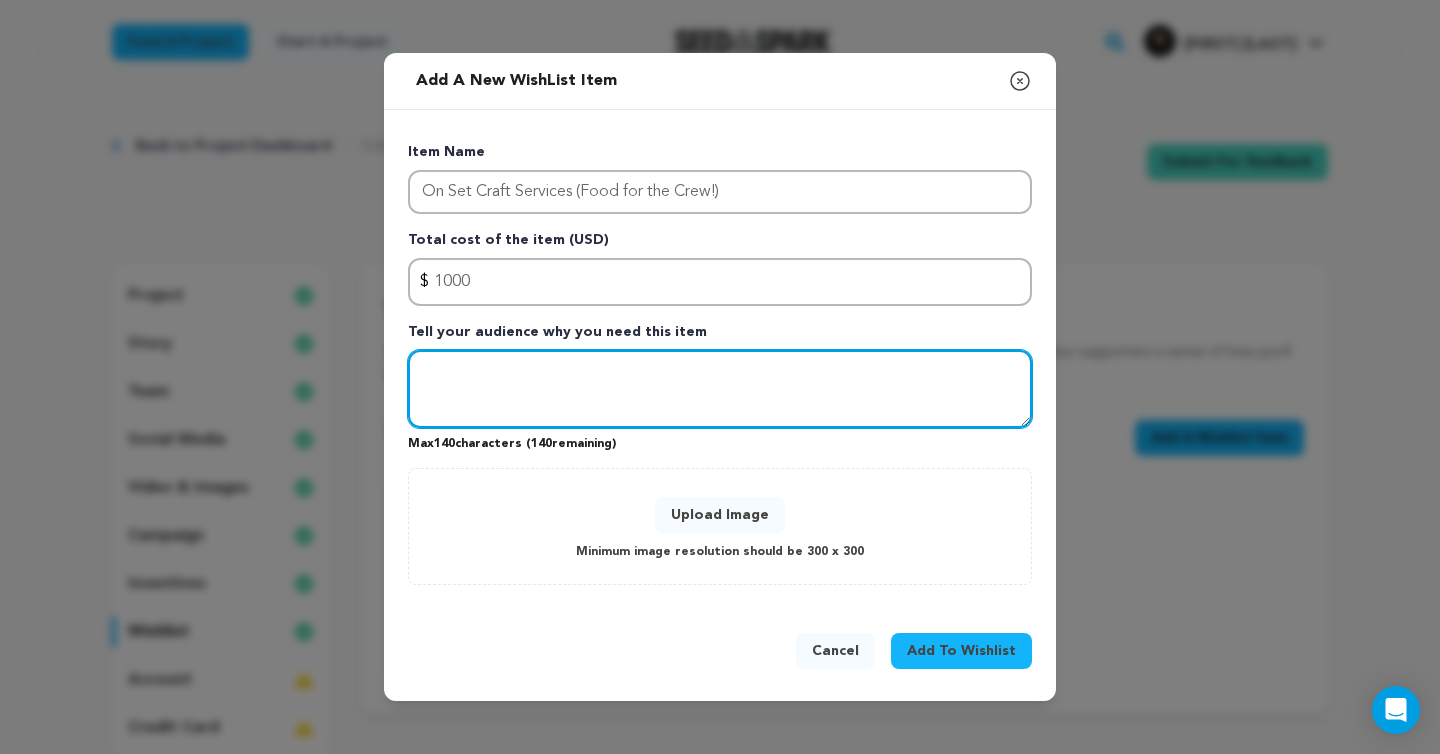 click at bounding box center (720, 389) 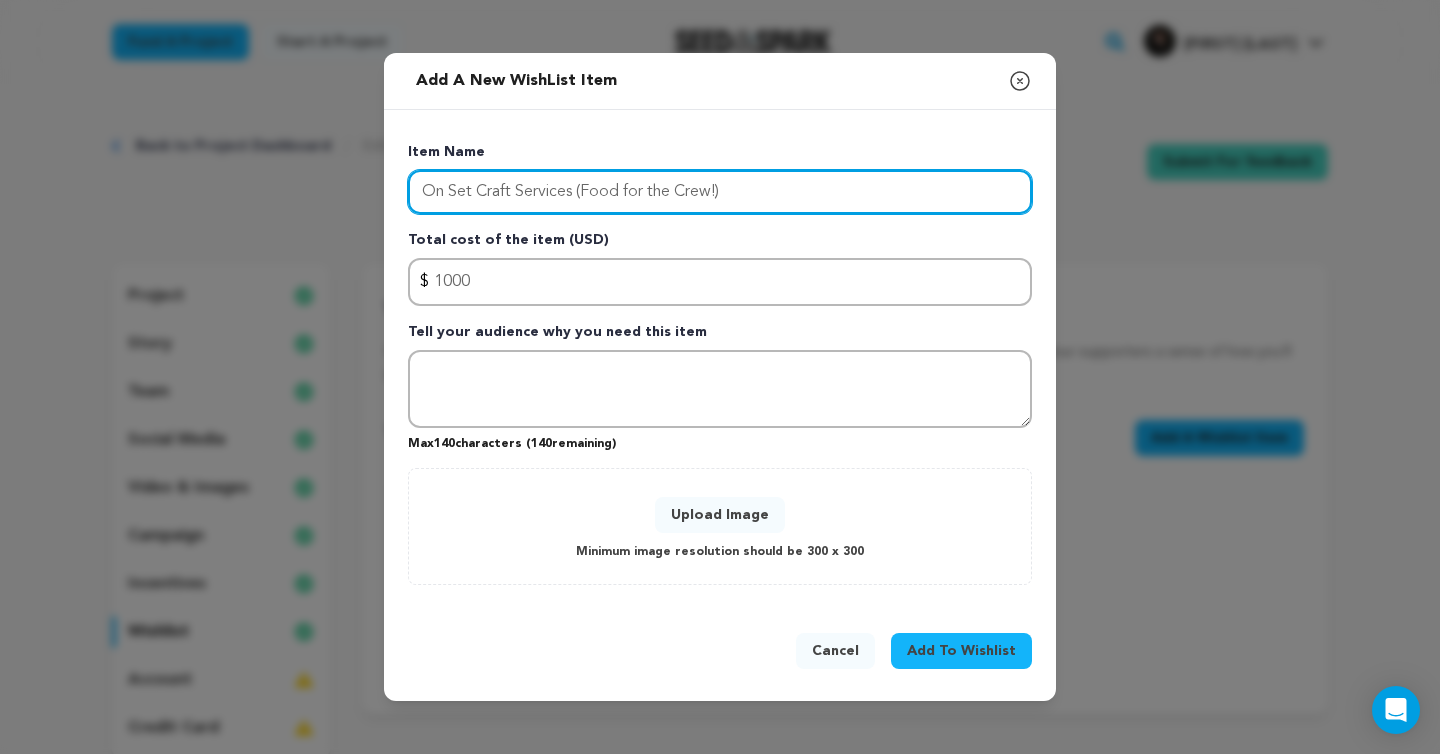 click on "On Set Craft Services (Food for the Crew!)" at bounding box center (720, 192) 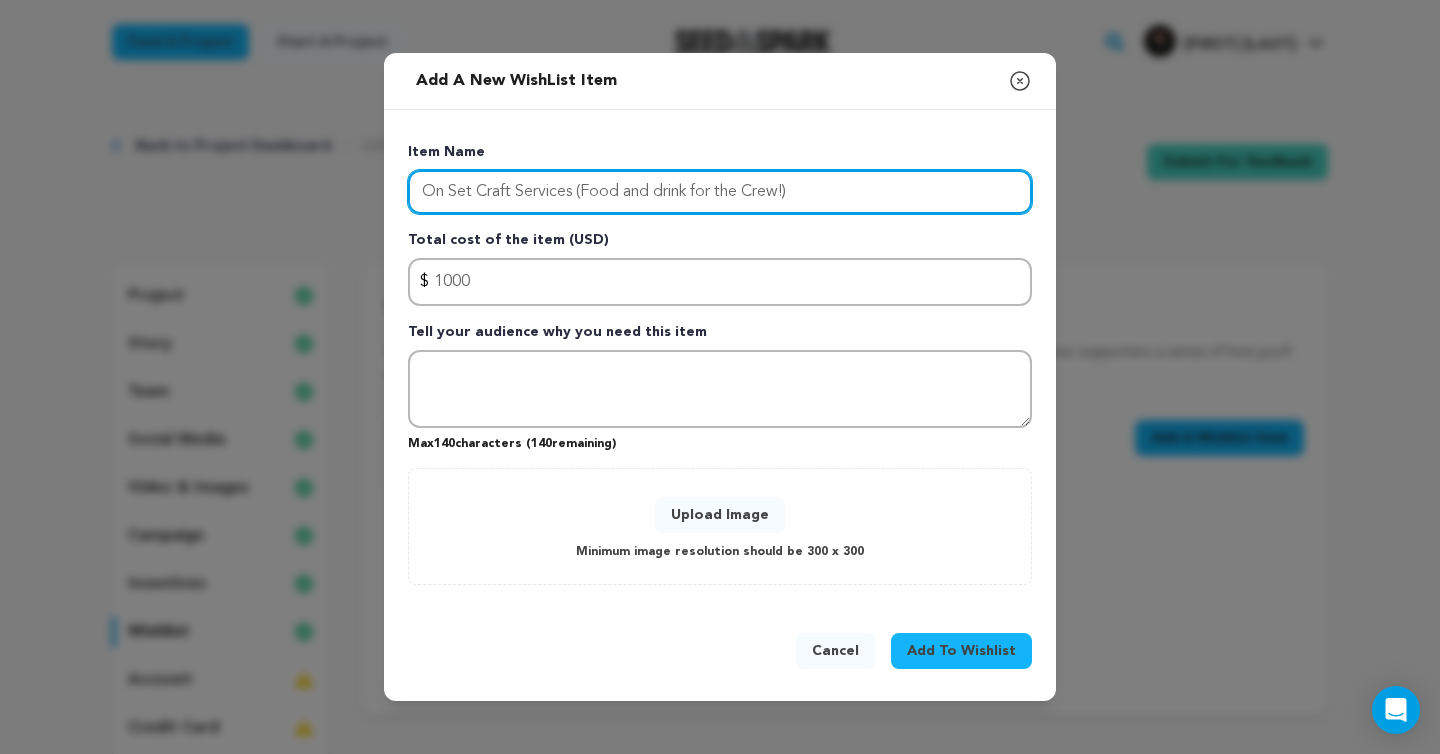type on "On Set Craft Services (Food and drink for the Crew!)" 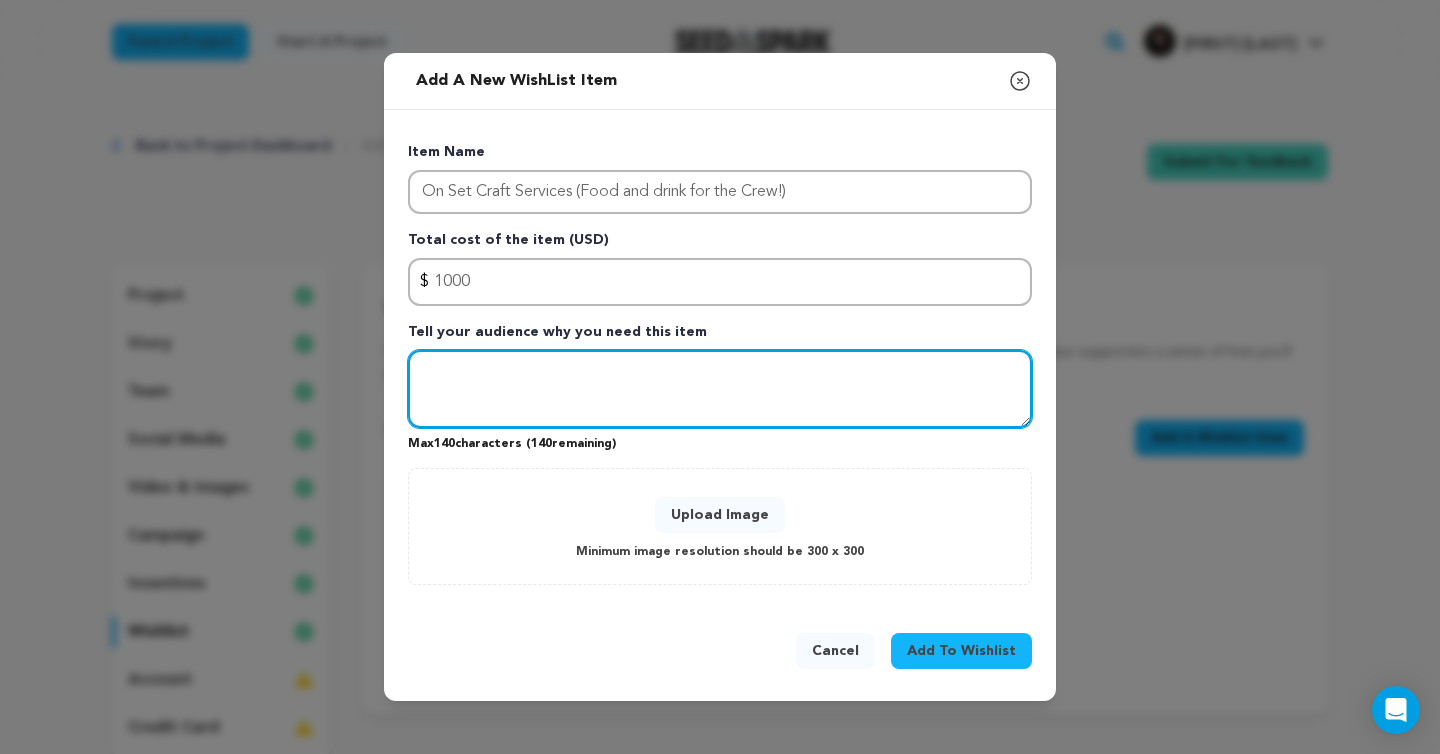 click at bounding box center [720, 389] 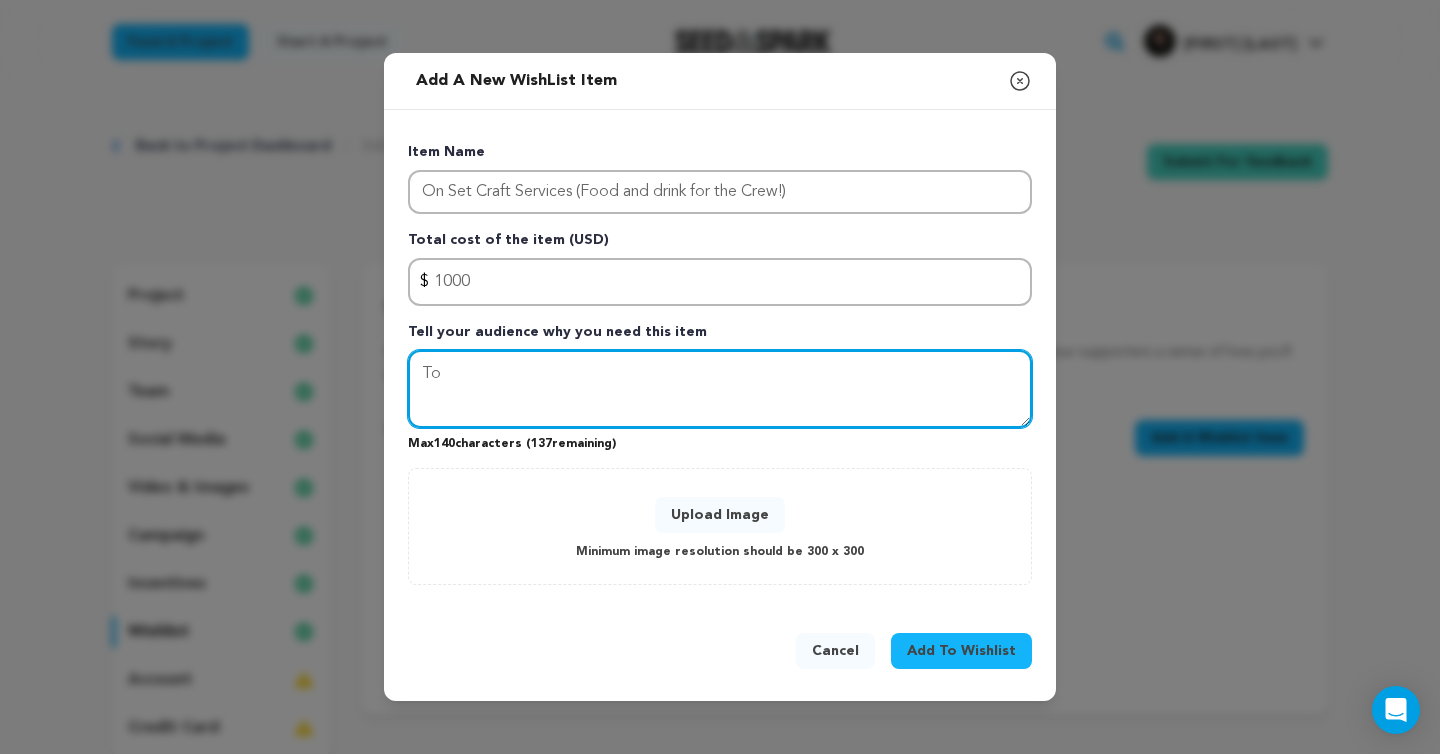 type on "T" 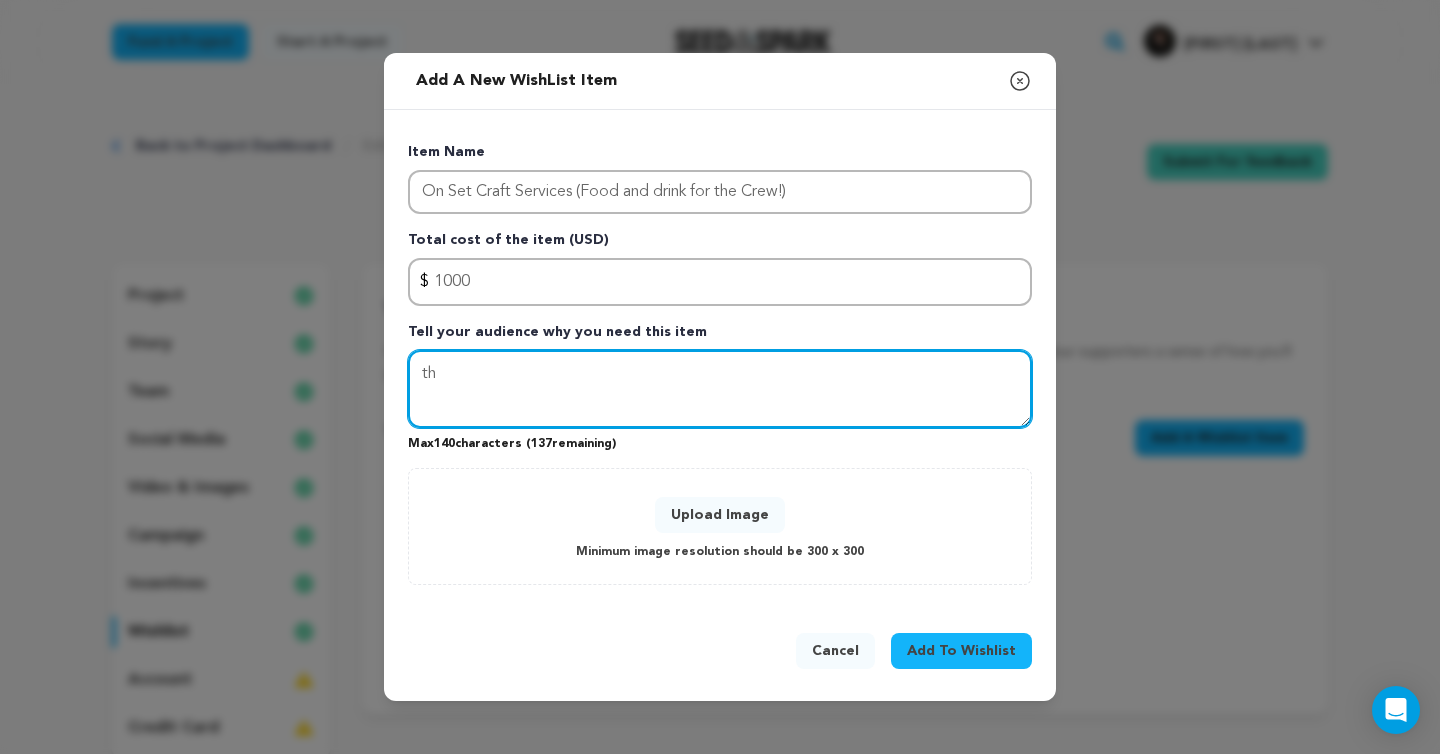 type on "t" 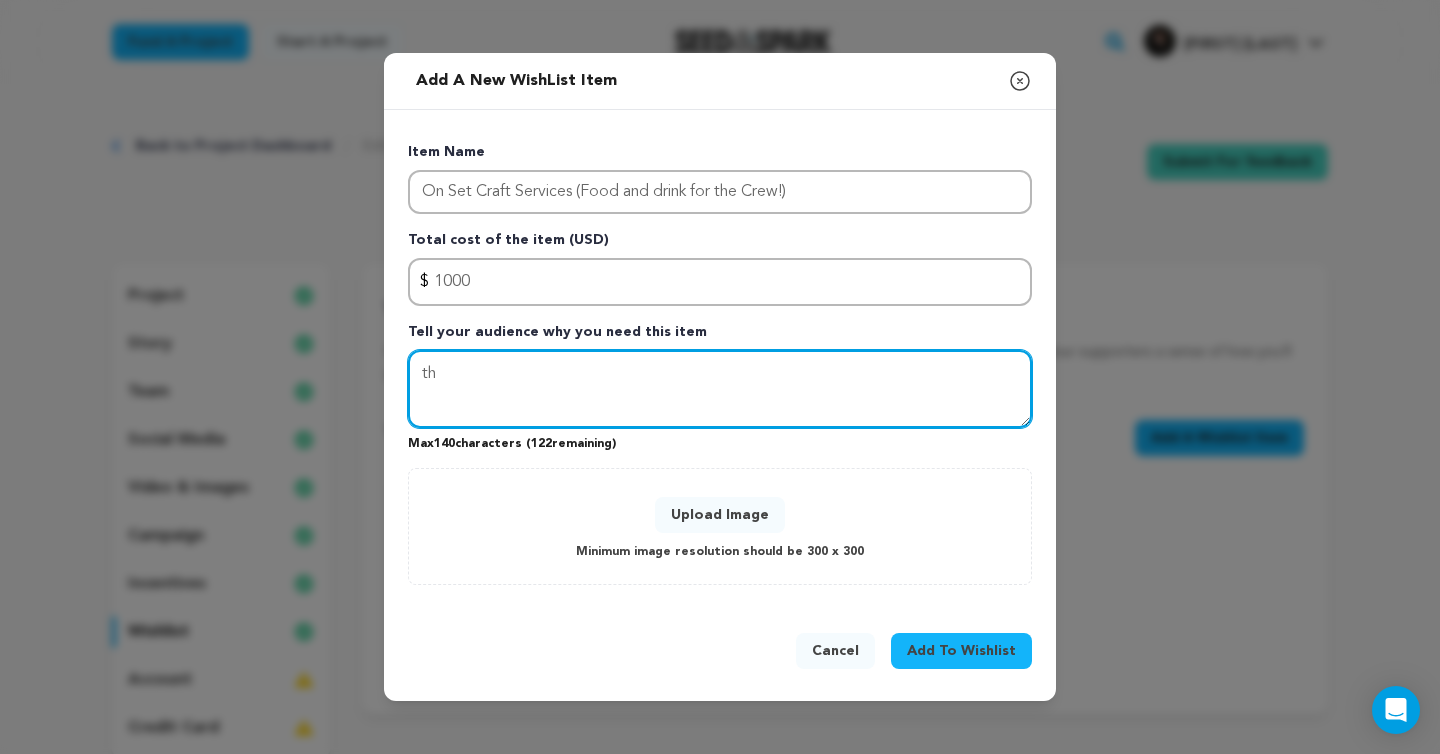type on "t" 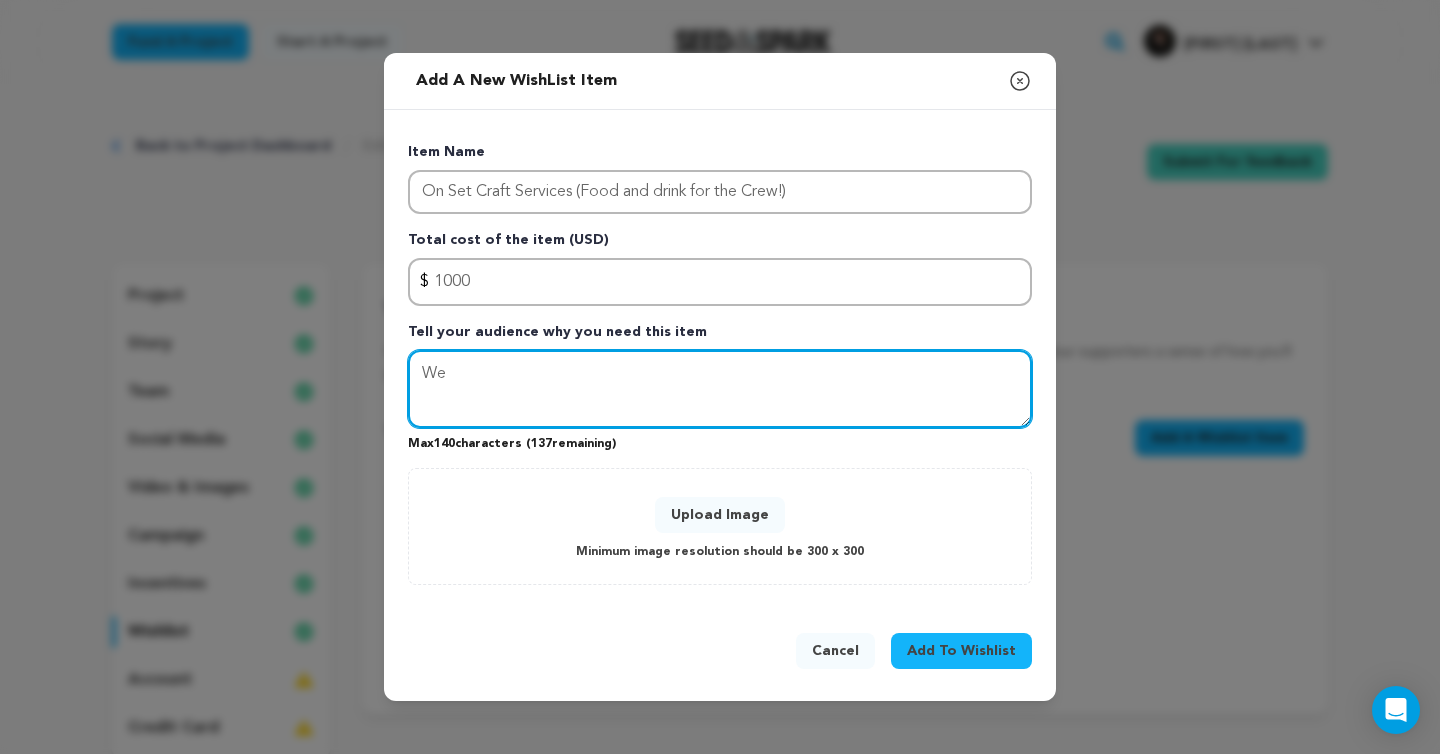 type on "W" 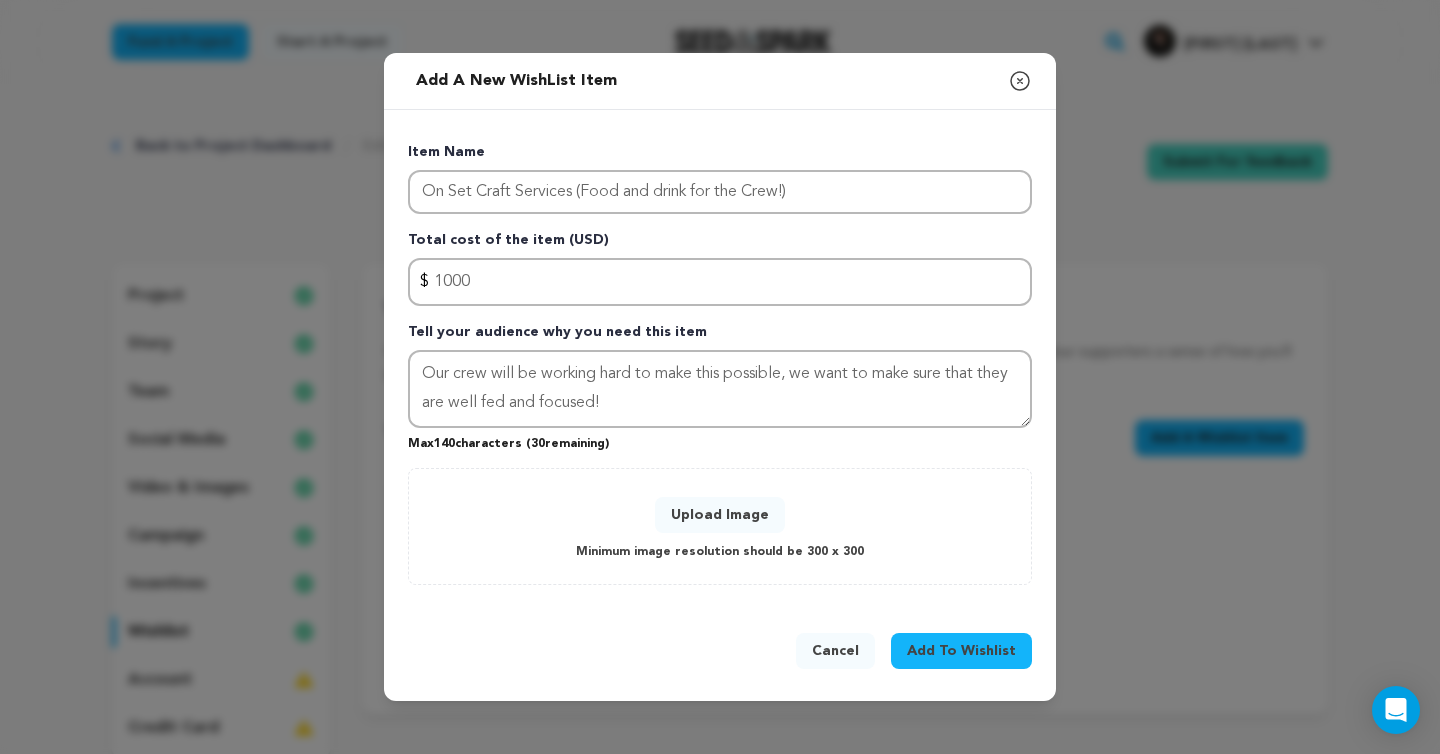 click on "Item Name
On Set Craft Services (Food and drink for the Crew!)
Total cost of the item (USD)
$
Amount
1000
Tell your audience why you need this item
Our crew will be working hard to make this possible, we want to make sure that they are well fed and focused!
Max  140  characters
( 30  remaining)
0
0" at bounding box center [720, 363] 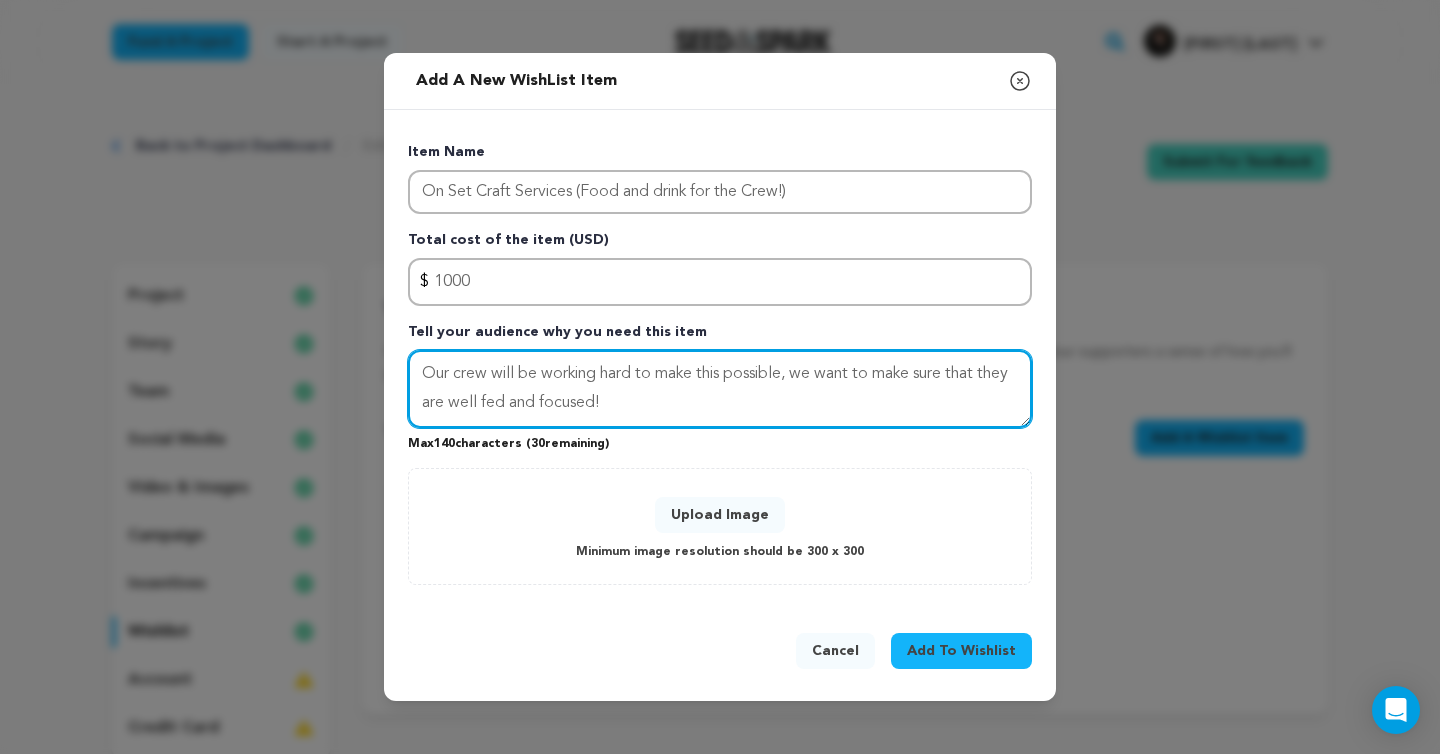 click on "Our crew will be working hard to make this possible, we want to make sure that they are well fed and focused!" at bounding box center (720, 389) 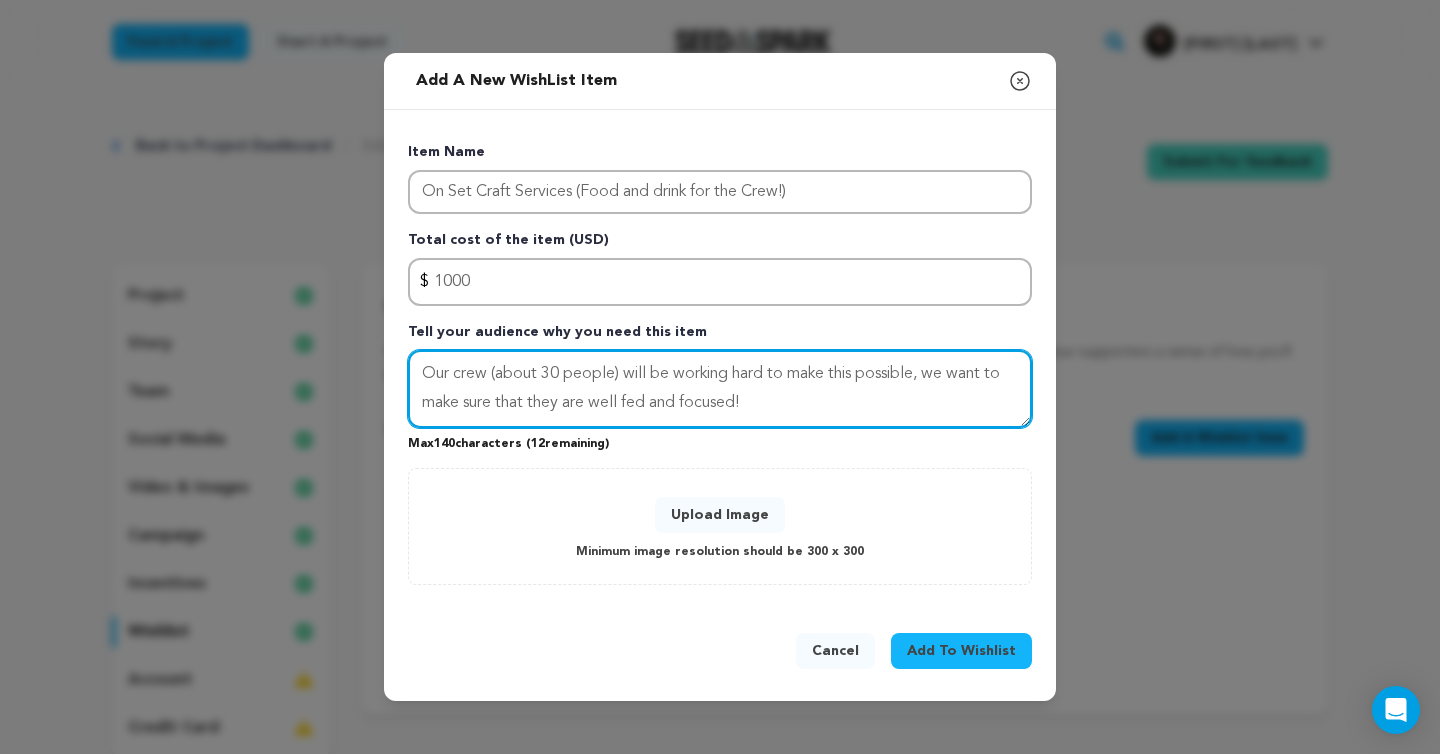 click on "Our crew (about 30 people) will be working hard to make this possible, we want to make sure that they are well fed and focused!" at bounding box center [720, 389] 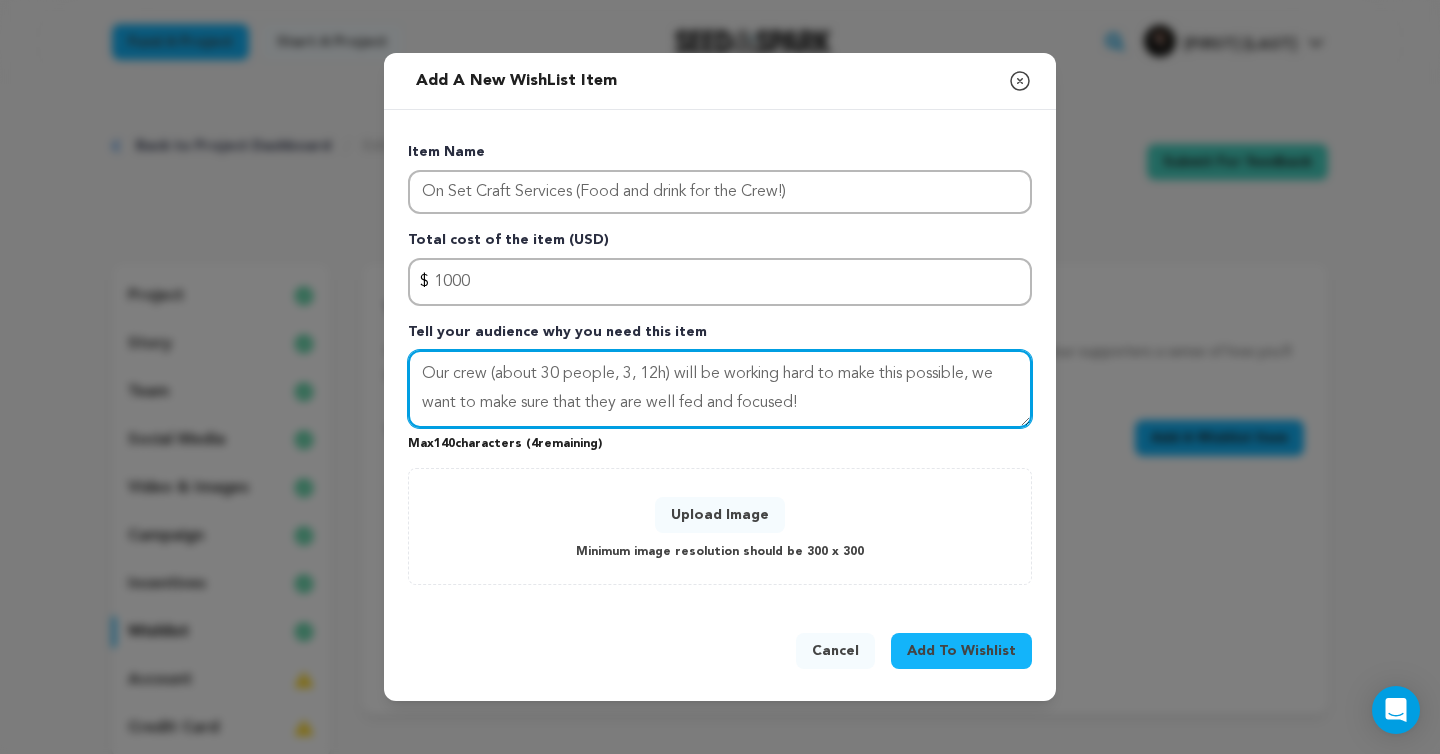 click on "Our crew (about 30 people, 3, 12h) will be working hard to make this possible, we want to make sure that they are well fed and focused!" at bounding box center [720, 389] 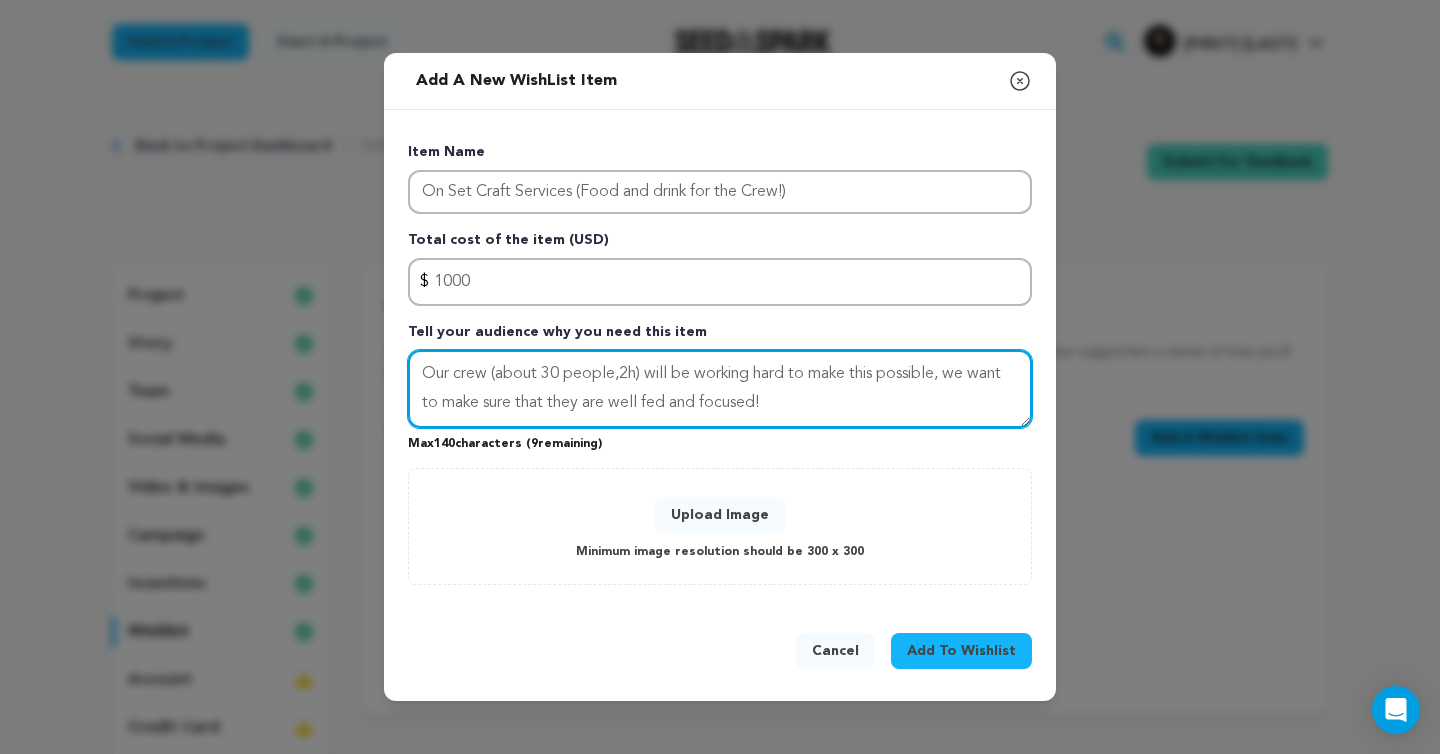 click on "Our crew (about 30 people,2h) will be working hard to make this possible, we want to make sure that they are well fed and focused!" at bounding box center [720, 389] 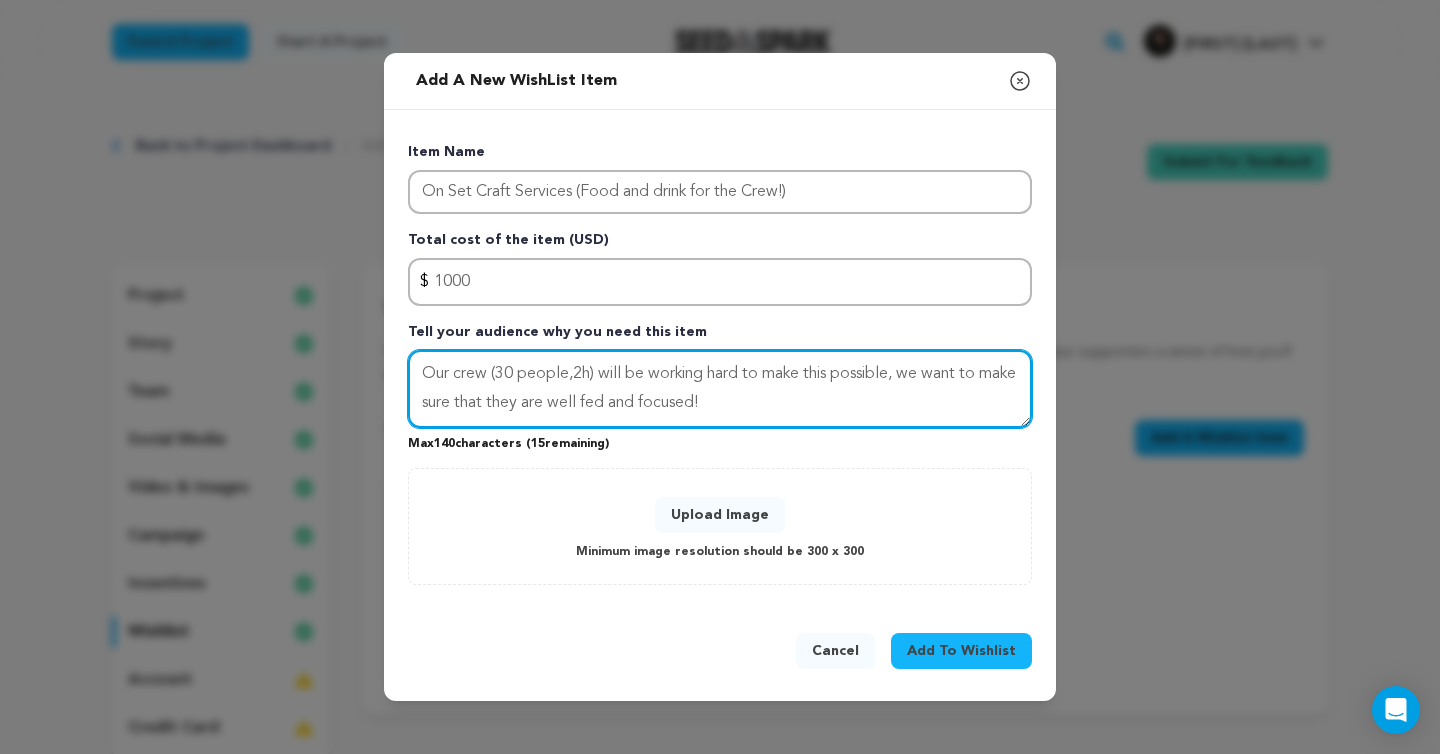 click on "Our crew (30 people,2h) will be working hard to make this possible, we want to make sure that they are well fed and focused!" at bounding box center [720, 389] 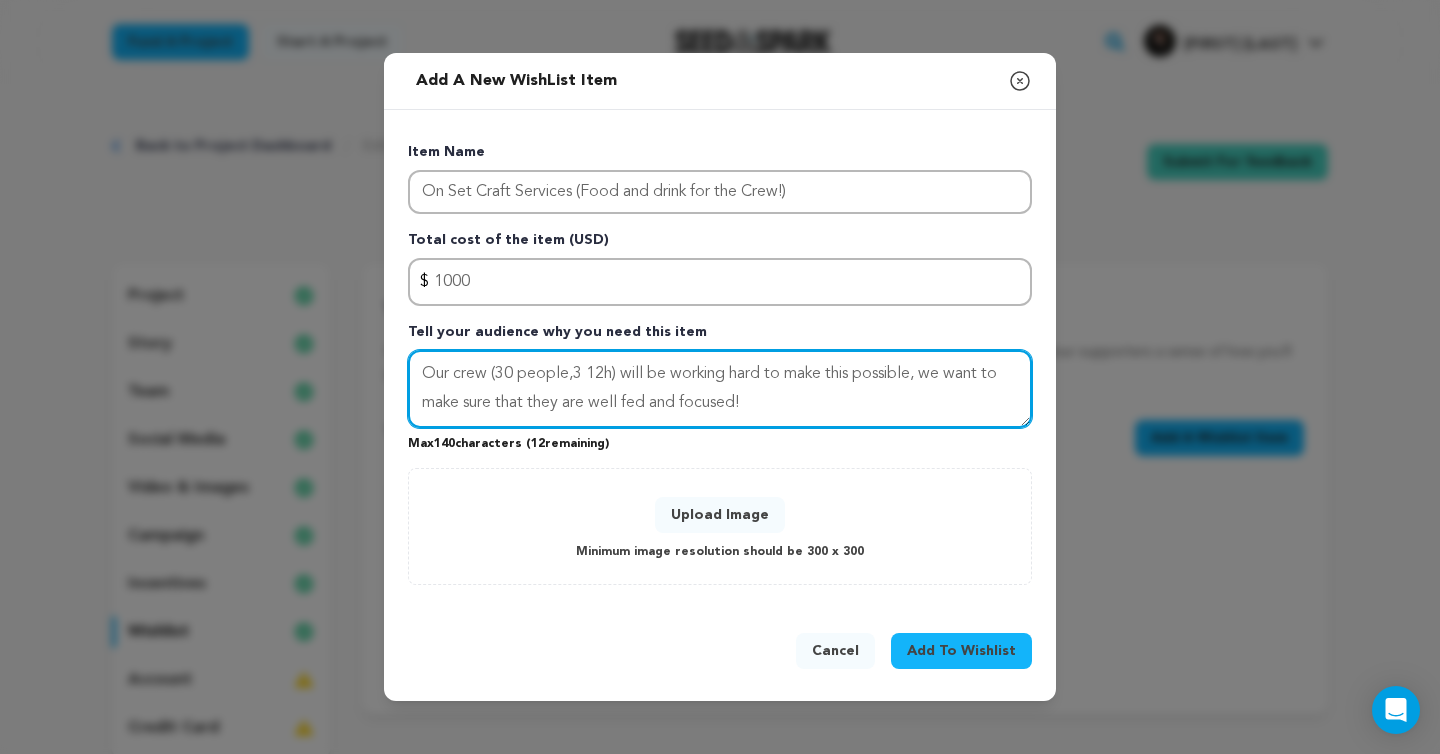 click on "Our crew (30 people,3 12h) will be working hard to make this possible, we want to make sure that they are well fed and focused!" at bounding box center [720, 389] 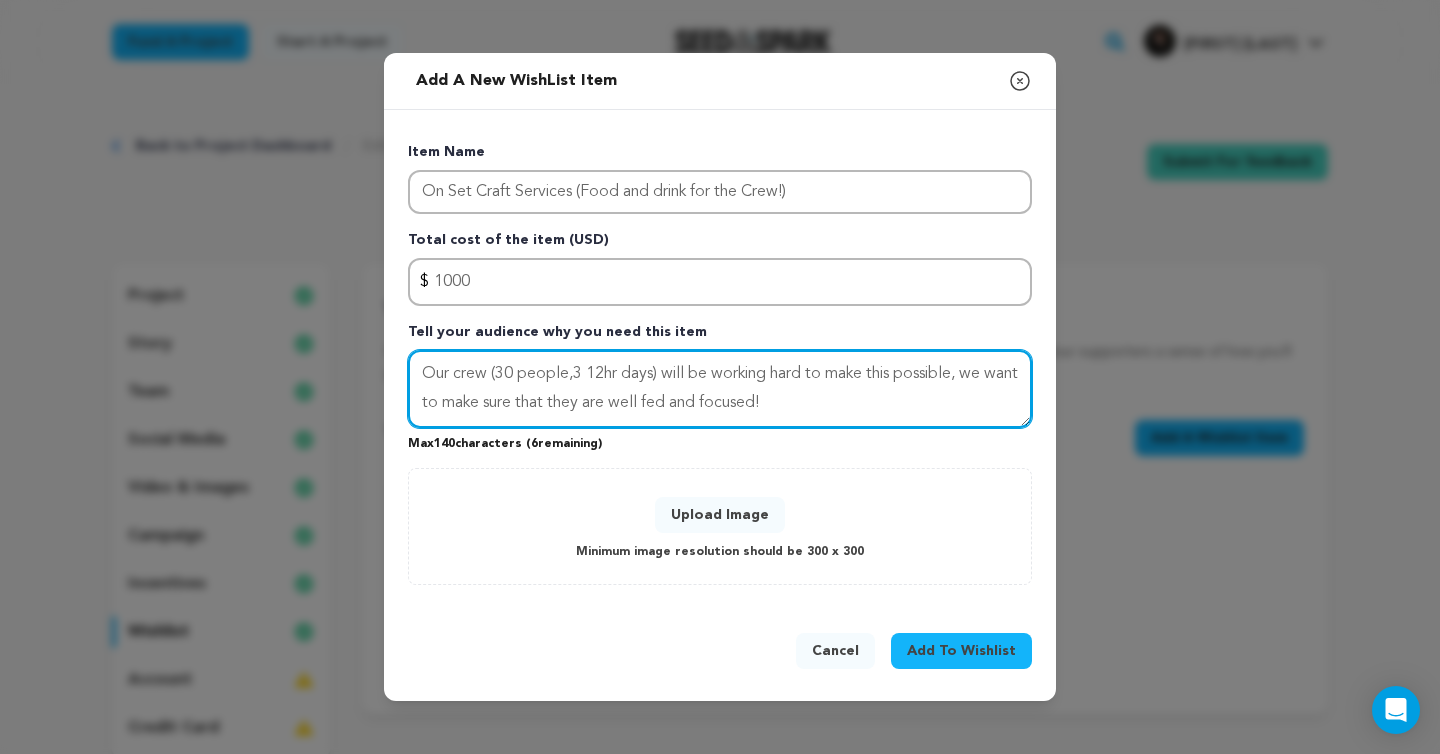 click on "Our crew (30 people,3 12hr days) will be working hard to make this possible, we want to make sure that they are well fed and focused!" at bounding box center [720, 389] 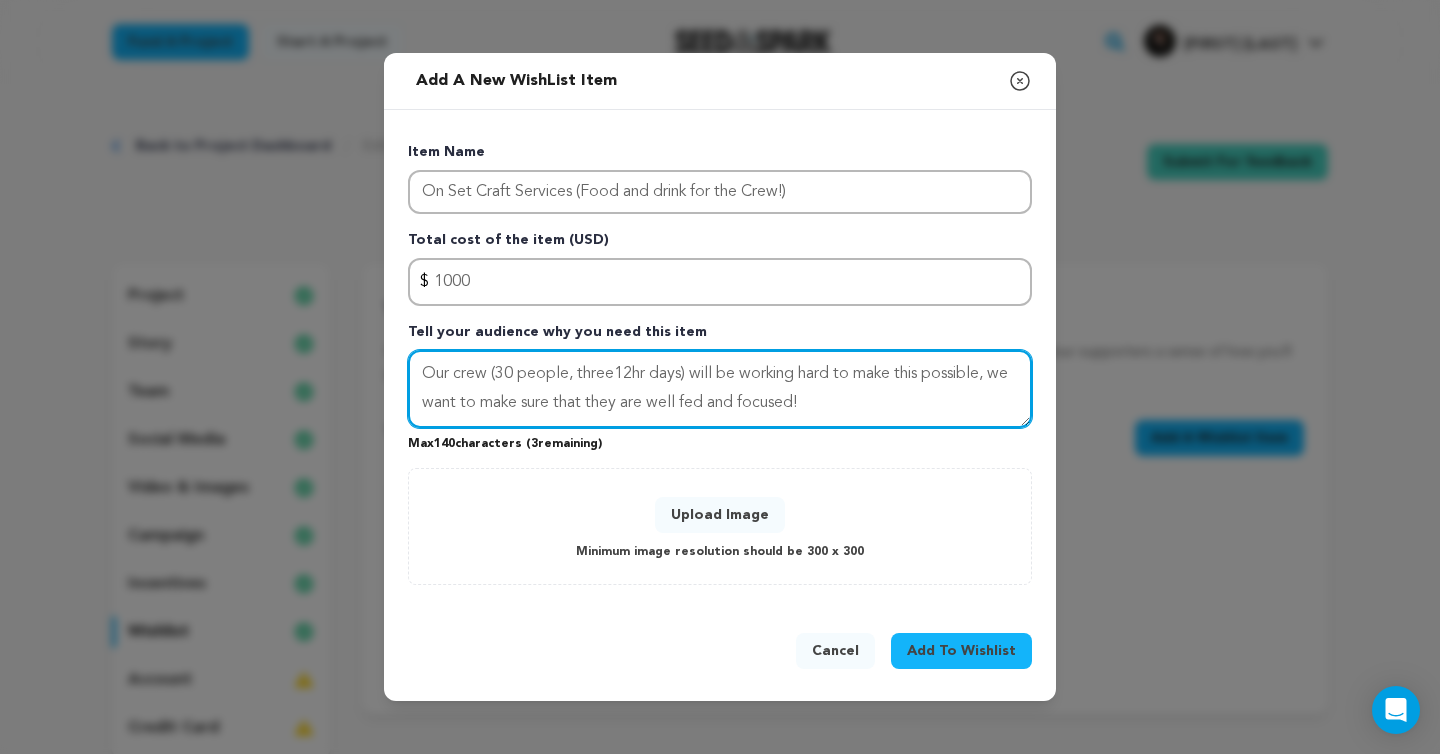 click on "Our crew (30 people, three12hr days) will be working hard to make this possible, we want to make sure that they are well fed and focused!" at bounding box center [720, 389] 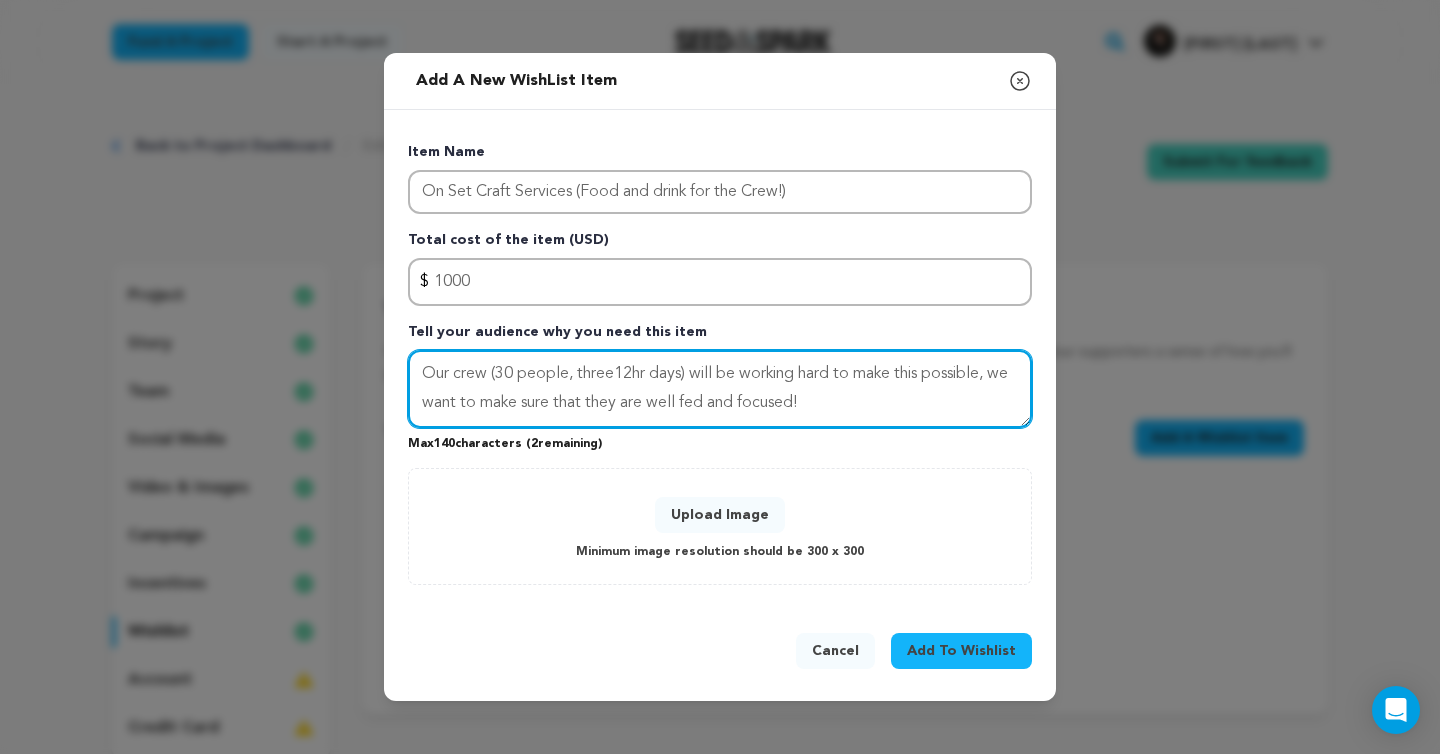 click on "Our crew (30 people, three12hr days) will be working hard to make this possible, we want to make sure that they are well fed and focused!" at bounding box center [720, 389] 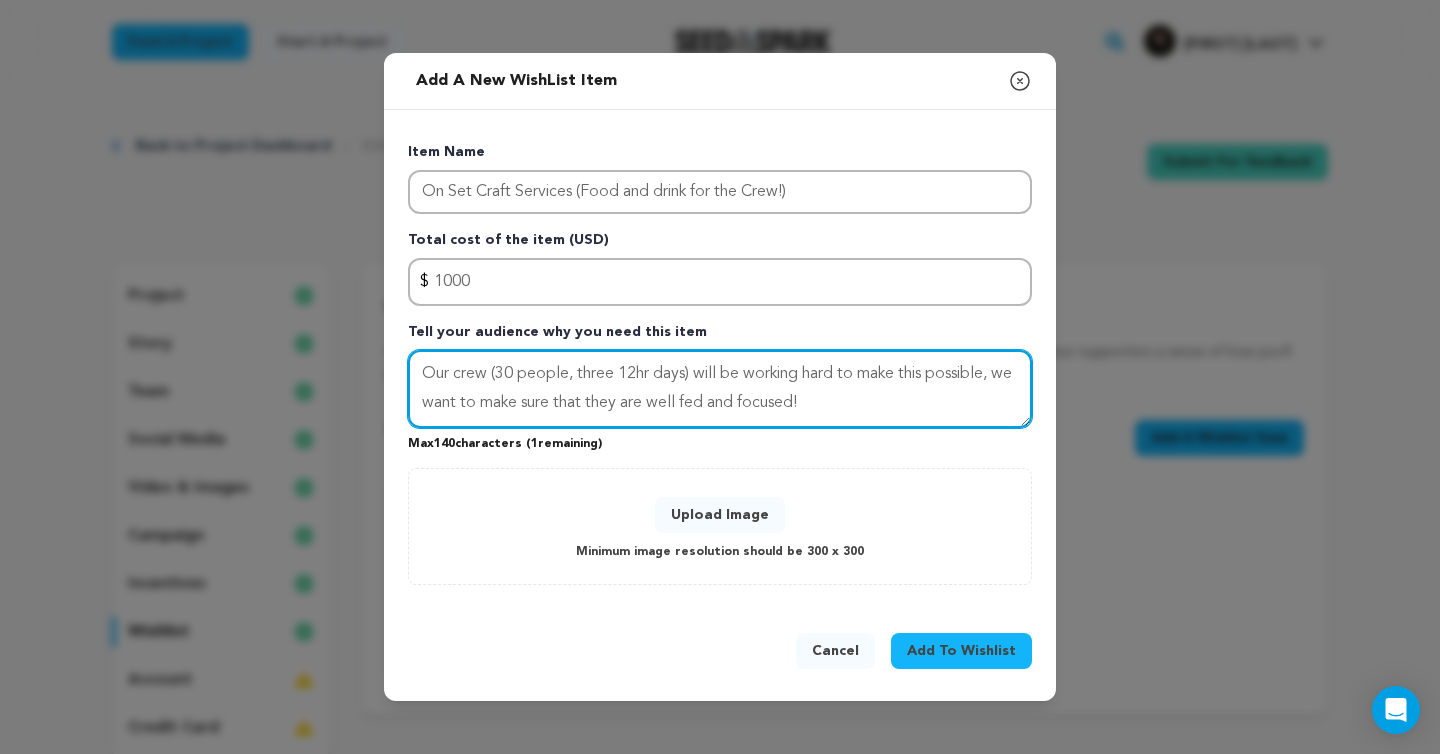click on "Our crew (30 people, three 12hr days) will be working hard to make this possible, we want to make sure that they are well fed and focused!" at bounding box center (720, 389) 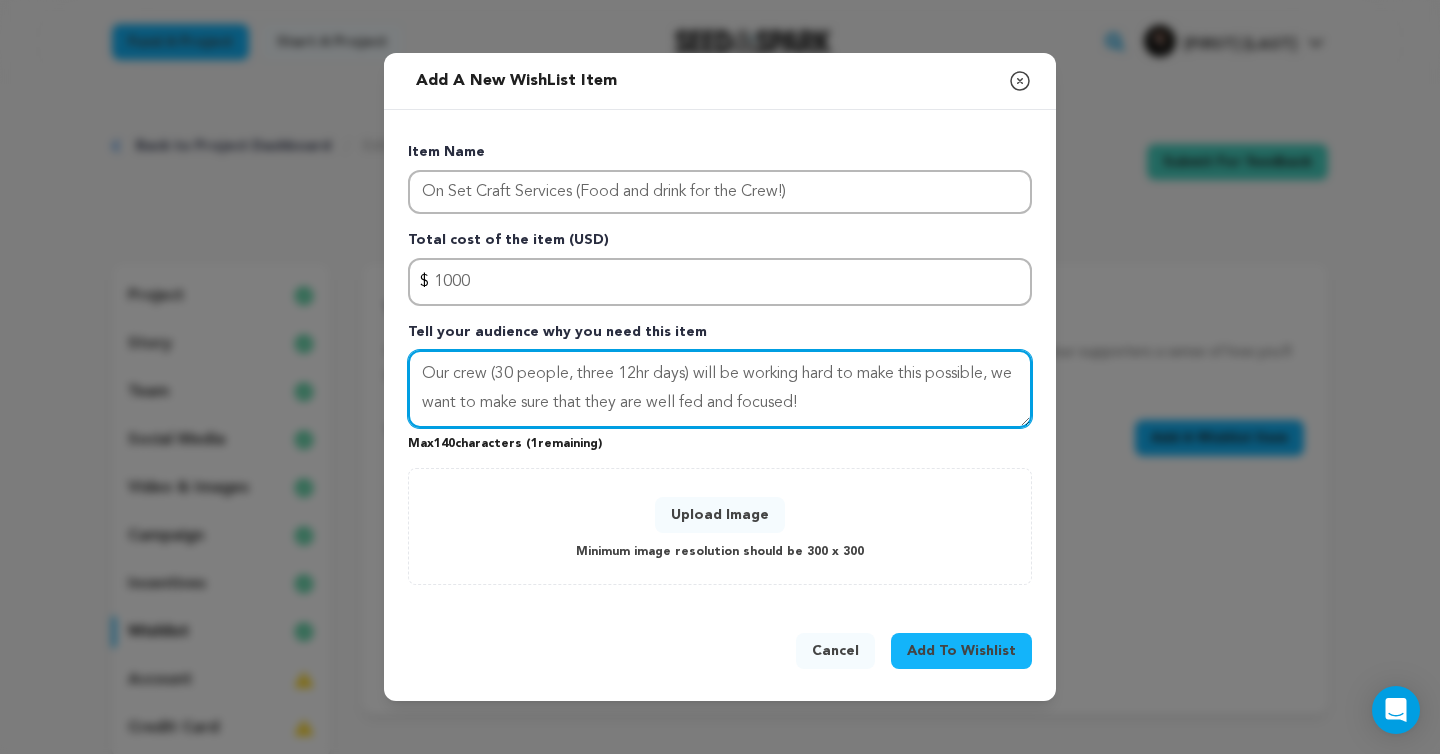 drag, startPoint x: 579, startPoint y: 375, endPoint x: 684, endPoint y: 374, distance: 105.00476 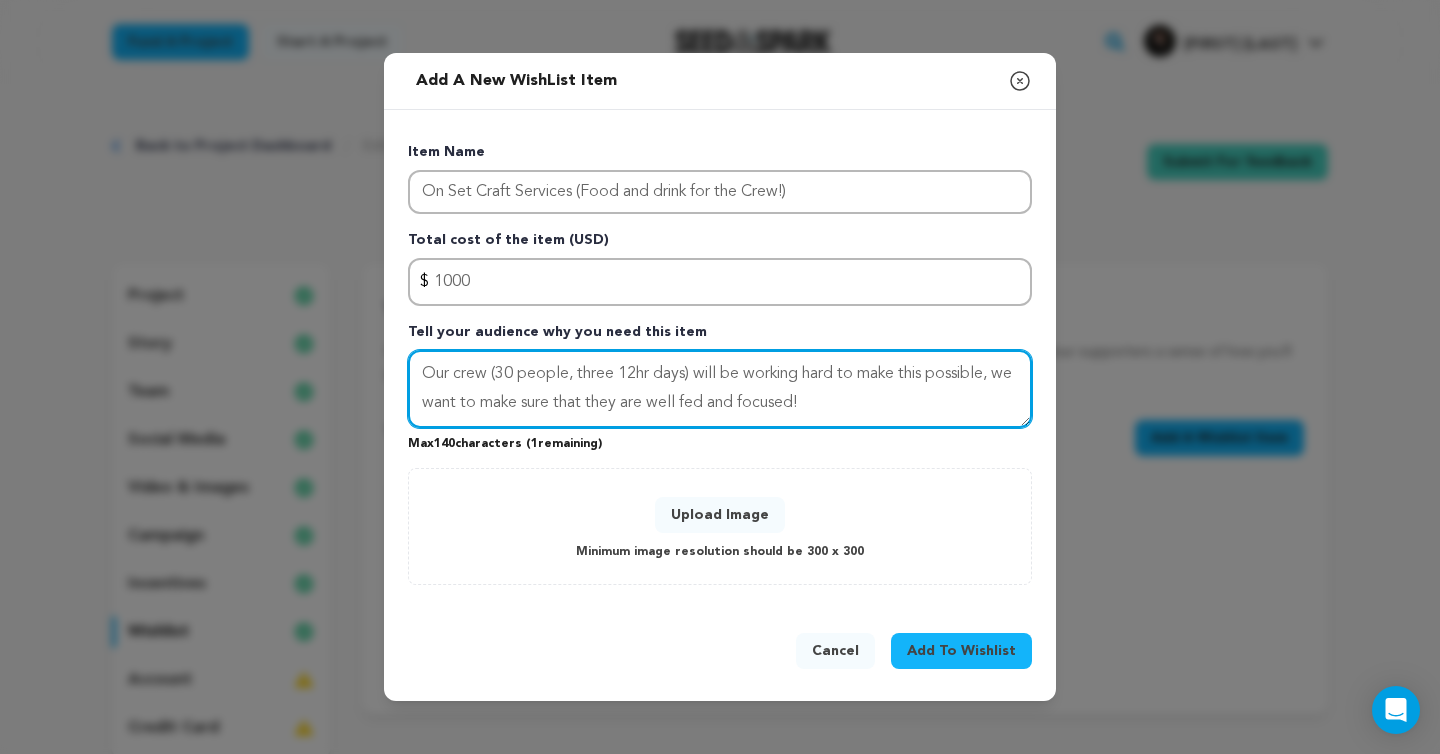 click on "Our crew (30 people, three 12hr days) will be working hard to make this possible, we want to make sure that they are well fed and focused!" at bounding box center [720, 389] 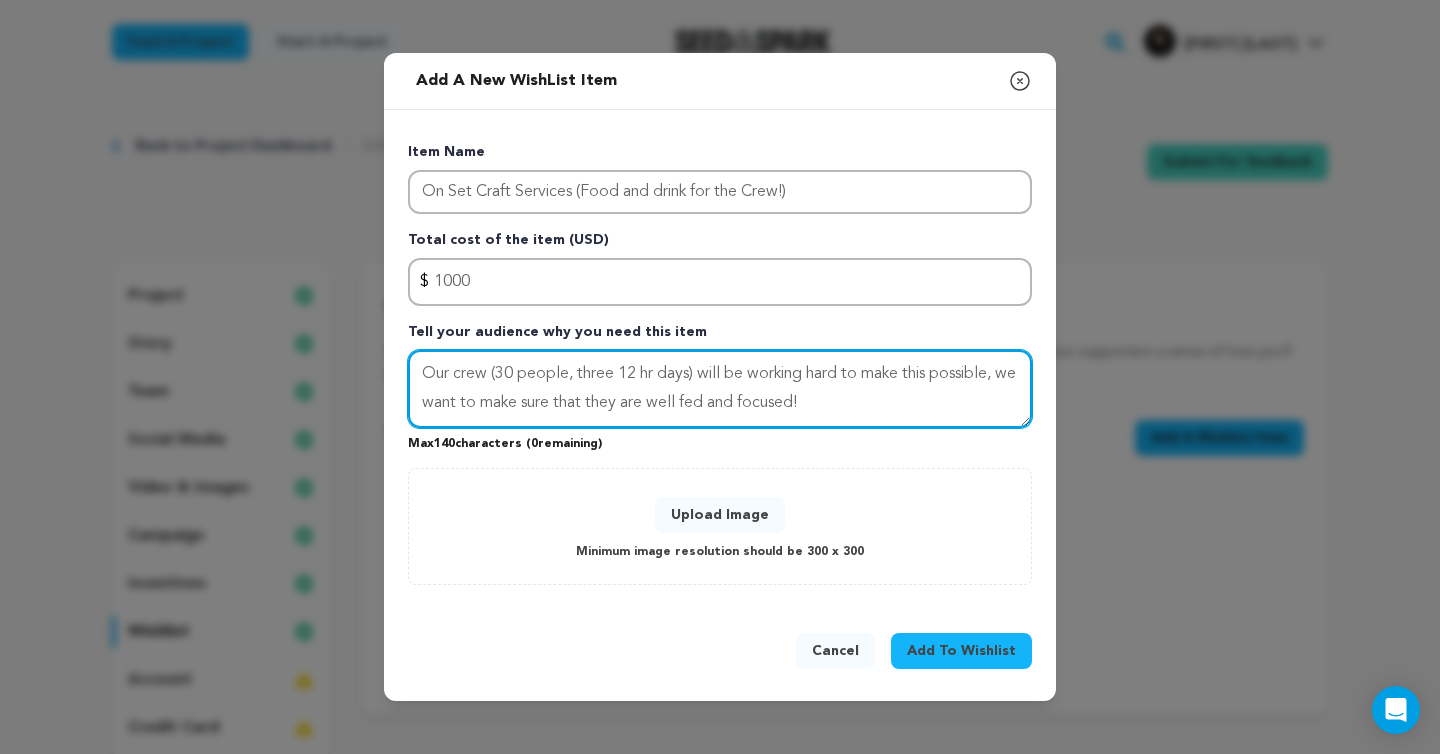 click on "Our crew (30 people, three 12 hr days) will be working hard to make this possible, we want to make sure that they are well fed and focused!" at bounding box center [720, 389] 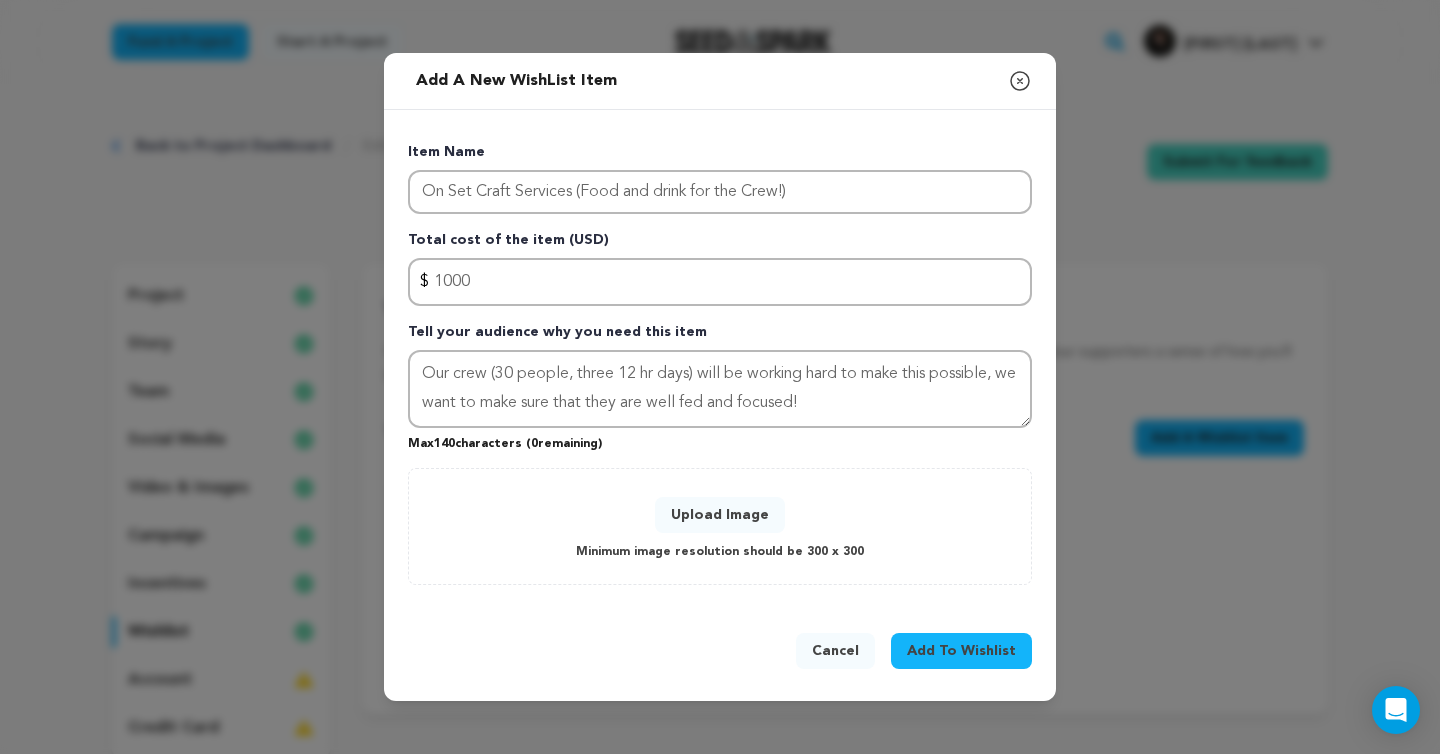 click on "Upload Image
Minimum image resolution should be 300 x 300" at bounding box center [720, 526] 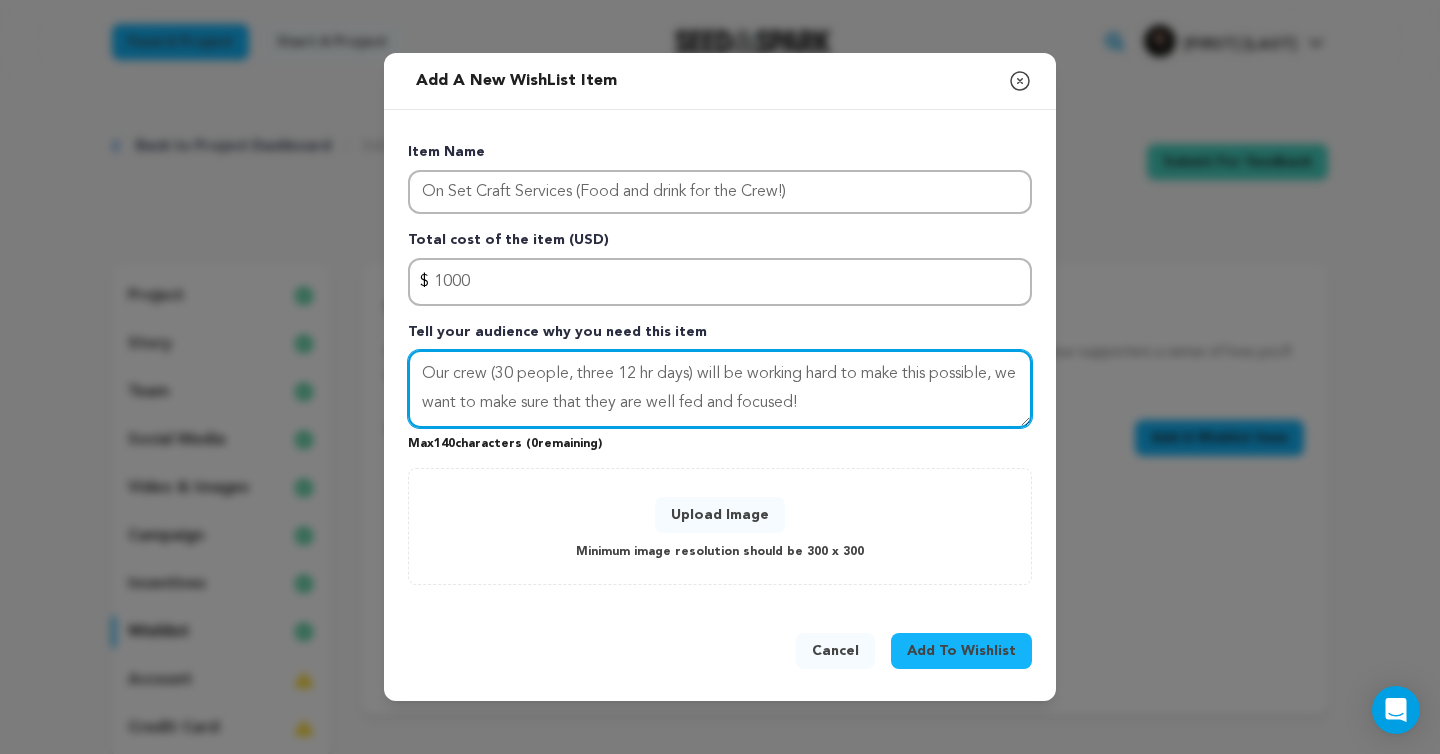 click on "Our crew (30 people, three 12 hr days) will be working hard to make this possible, we want to make sure that they are well fed and focused!" at bounding box center (720, 389) 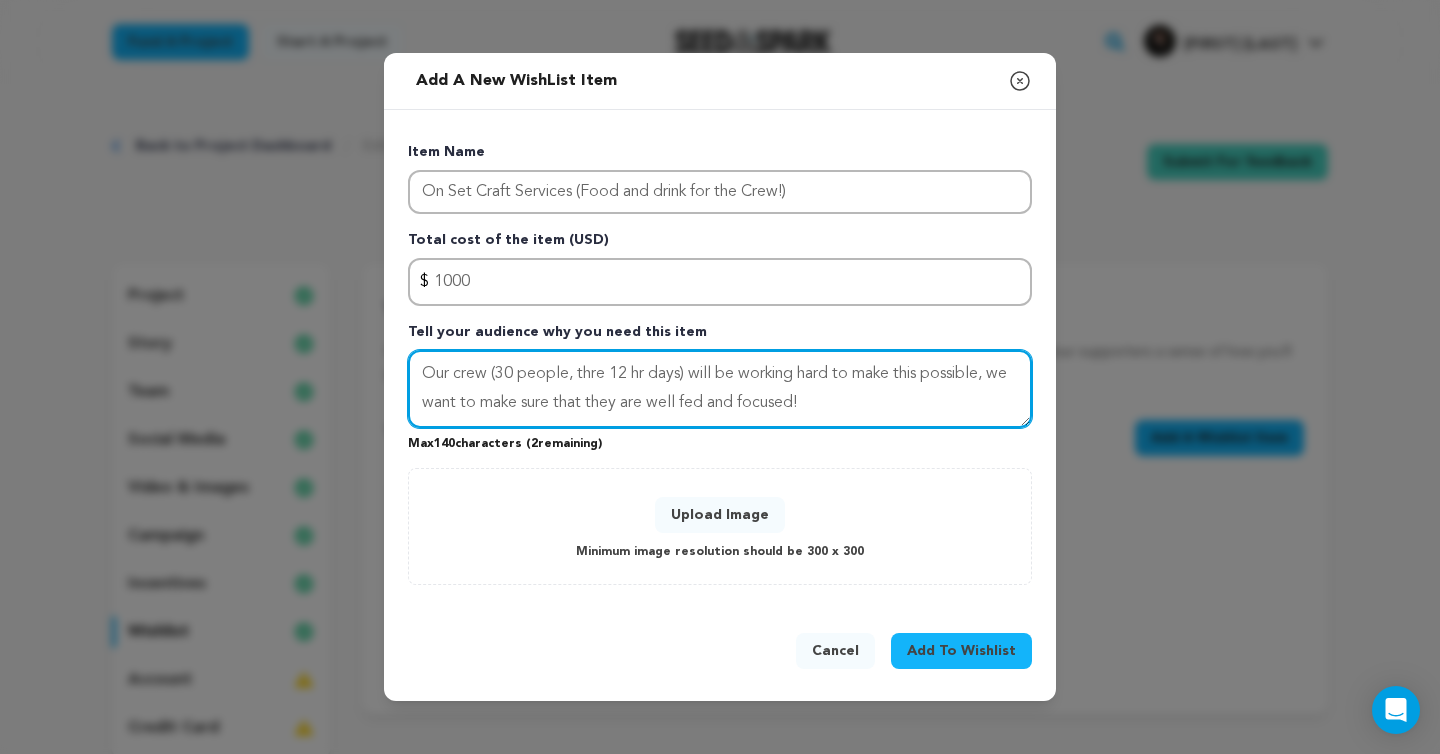 type on "Our crew (30 people, three 12 hr days) will be working hard to make this possible, we want to make sure that they are well fed and focused!" 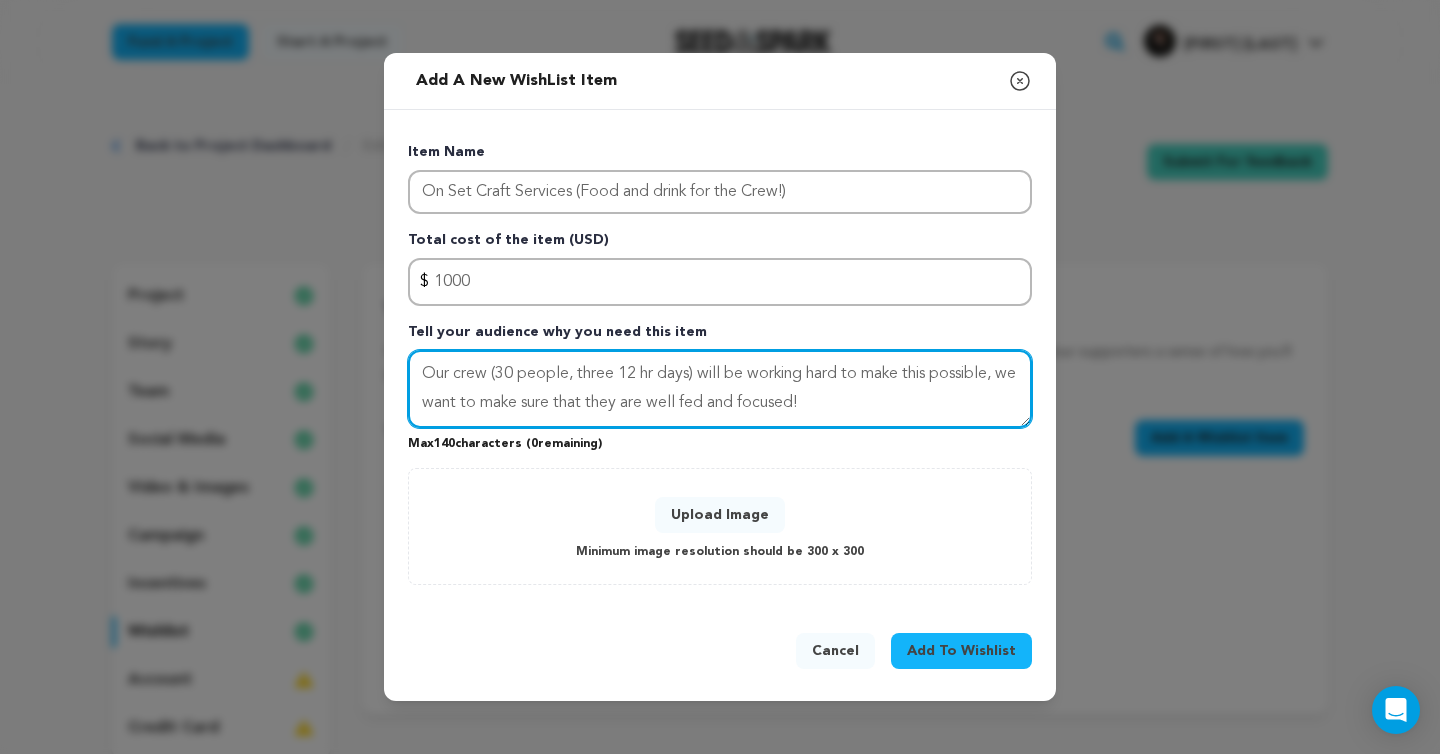 click on "Our crew (30 people, three 12 hr days) will be working hard to make this possible, we want to make sure that they are well fed and focused!" at bounding box center (720, 389) 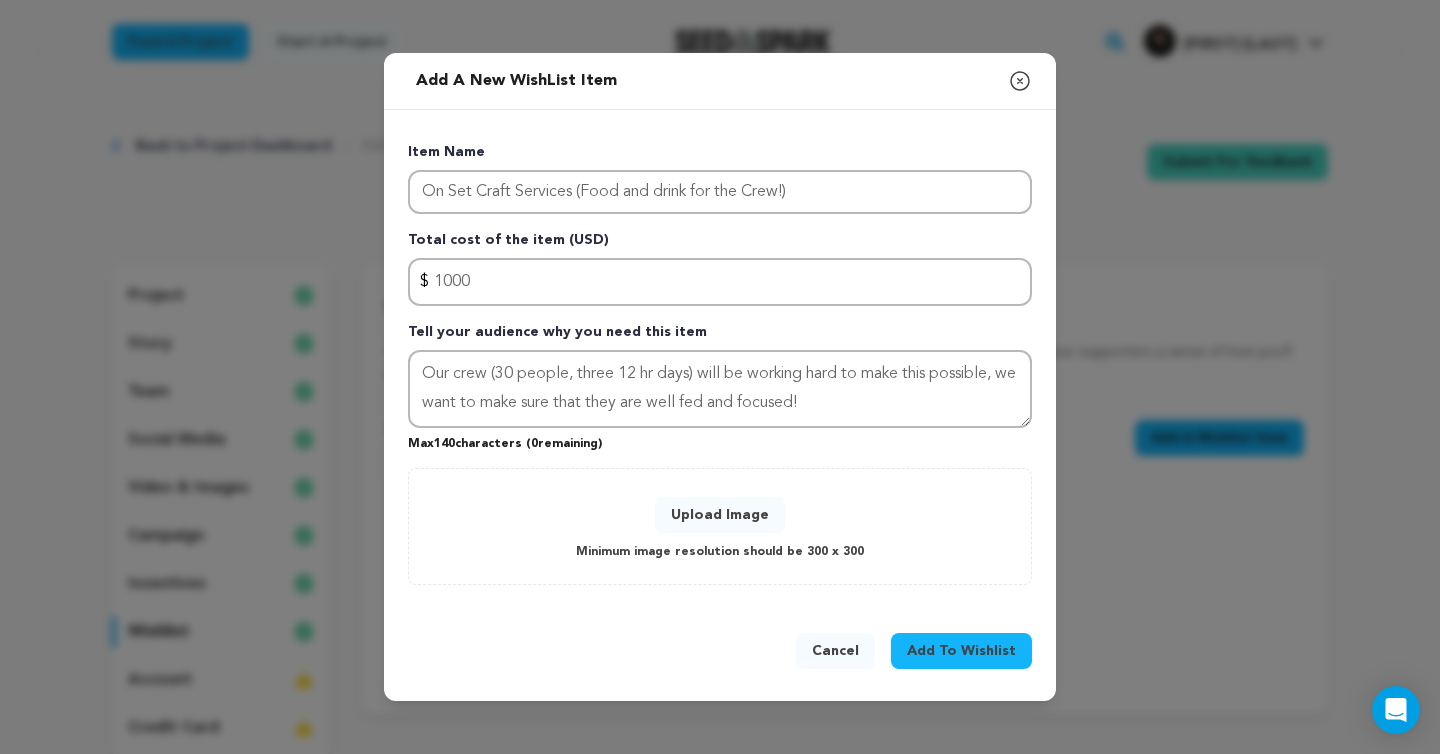 click on "Max  140  characters
( 0  remaining)" at bounding box center [720, 440] 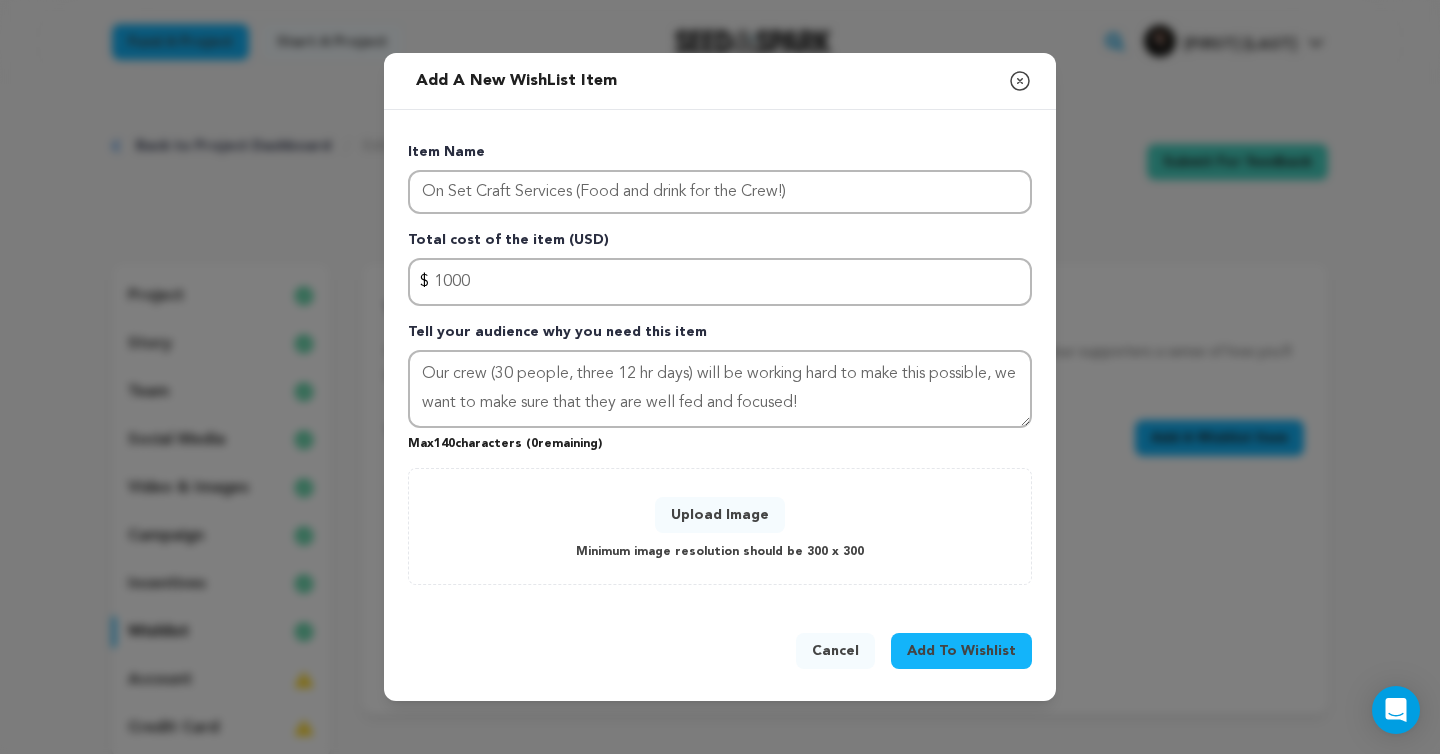 click on "Upload Image" at bounding box center (720, 515) 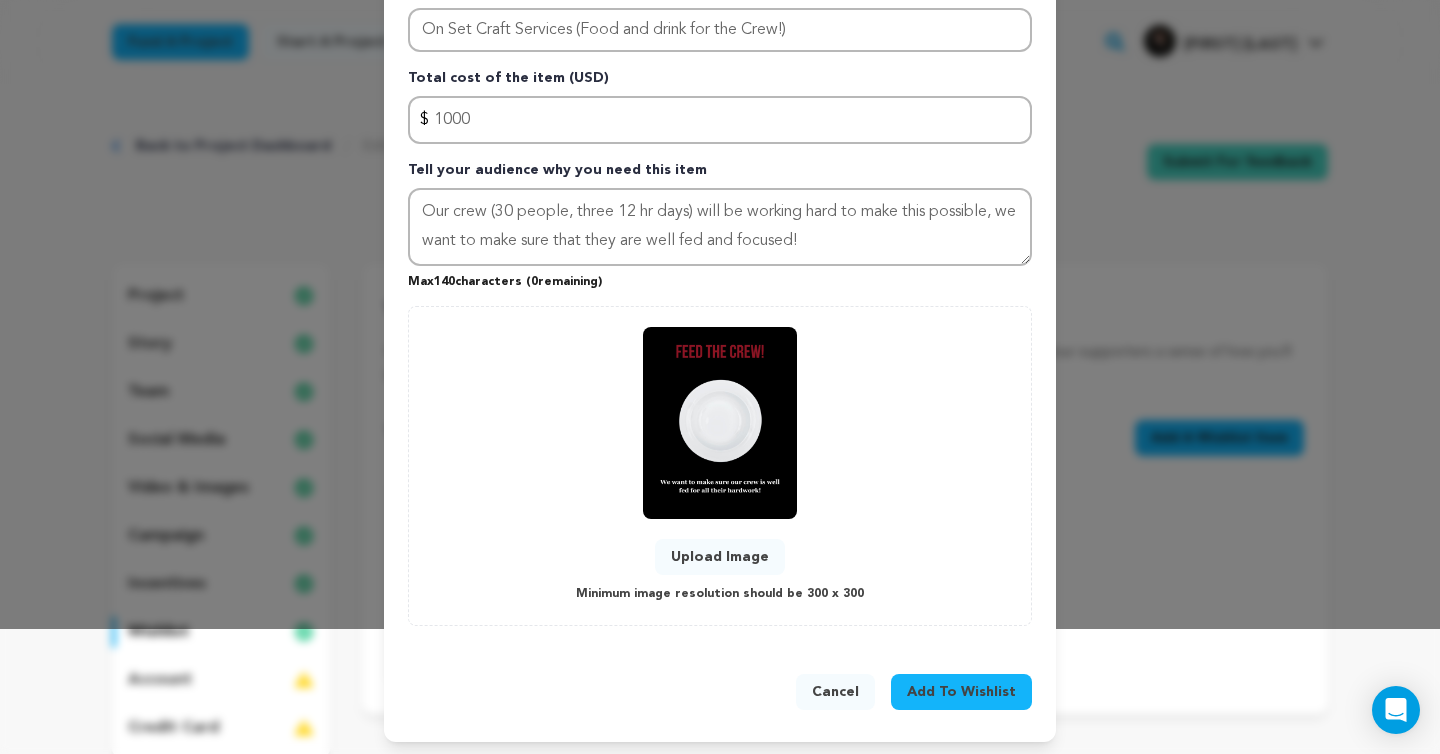 scroll, scrollTop: 129, scrollLeft: 0, axis: vertical 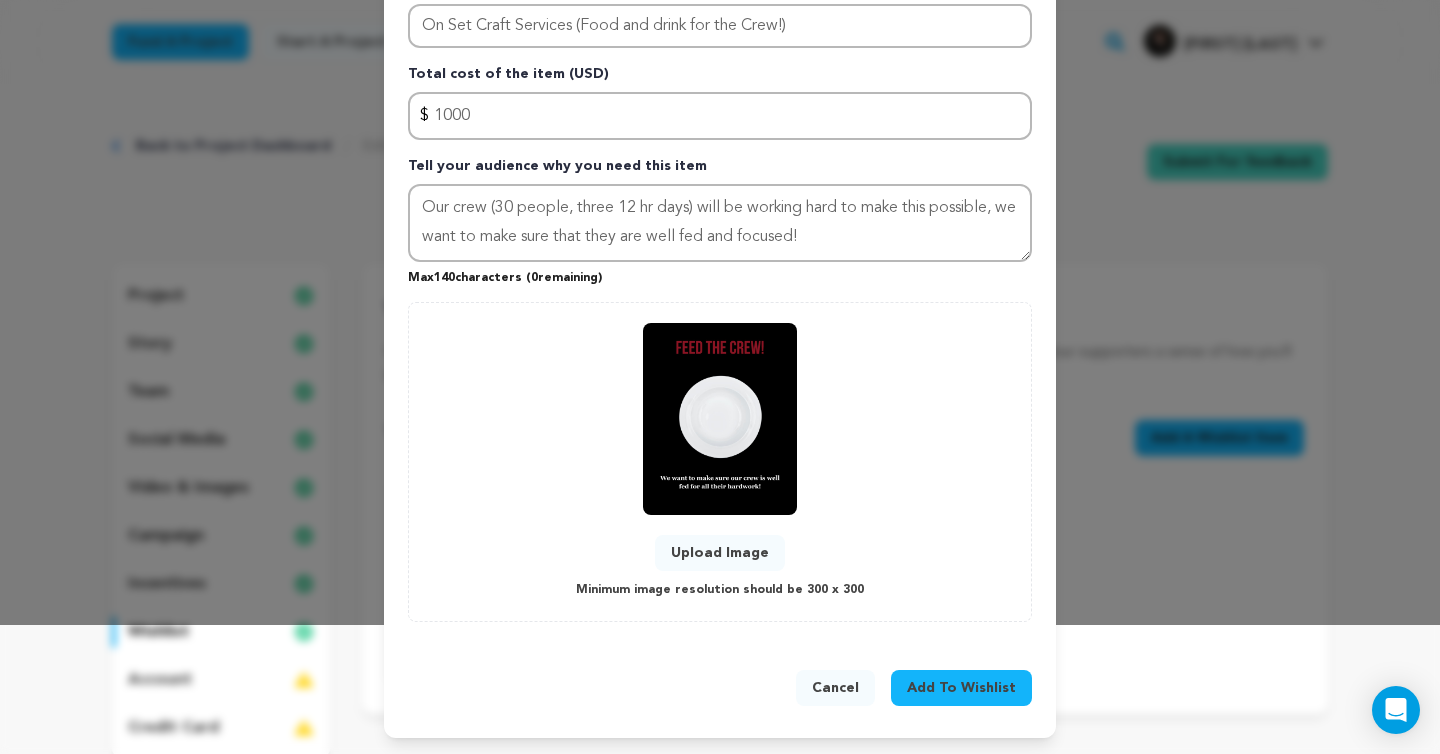 click on "Add To Wishlist" at bounding box center (961, 688) 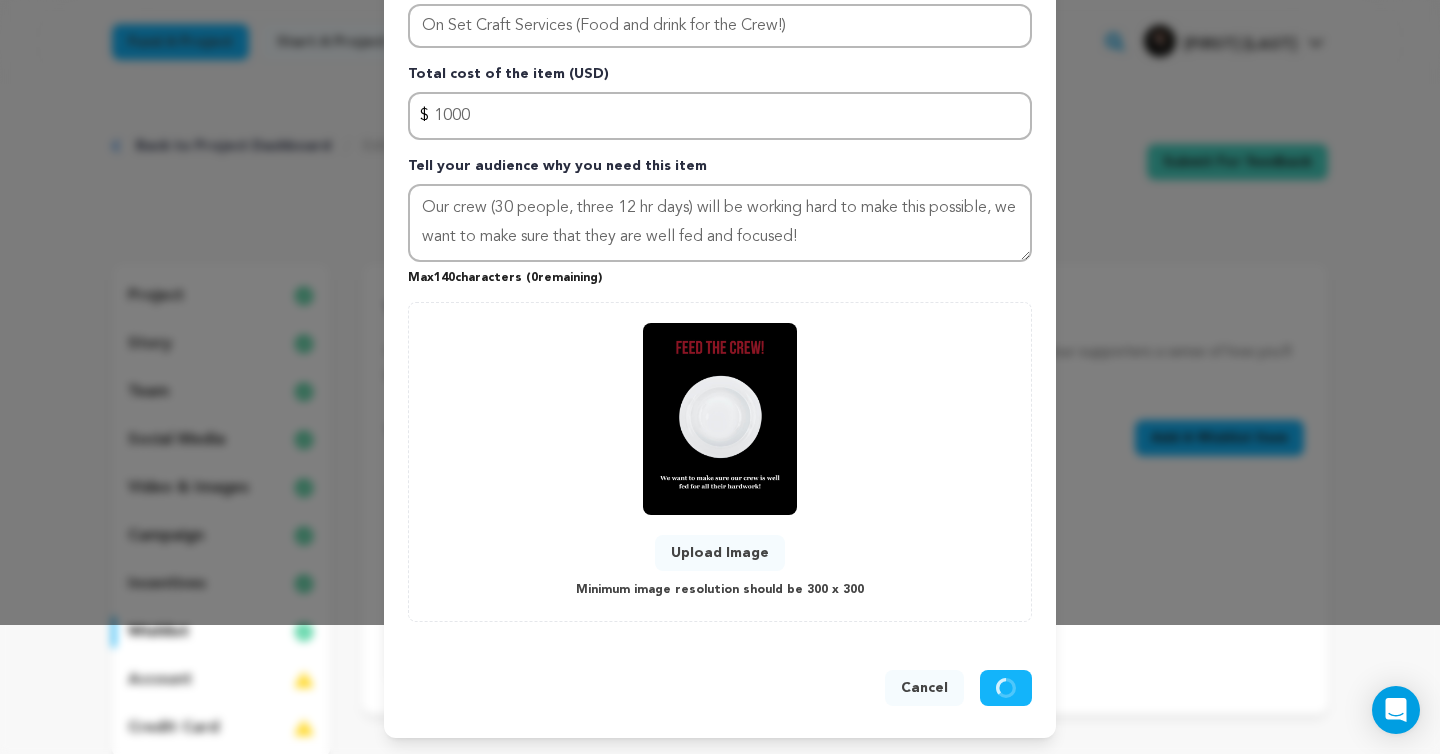 type 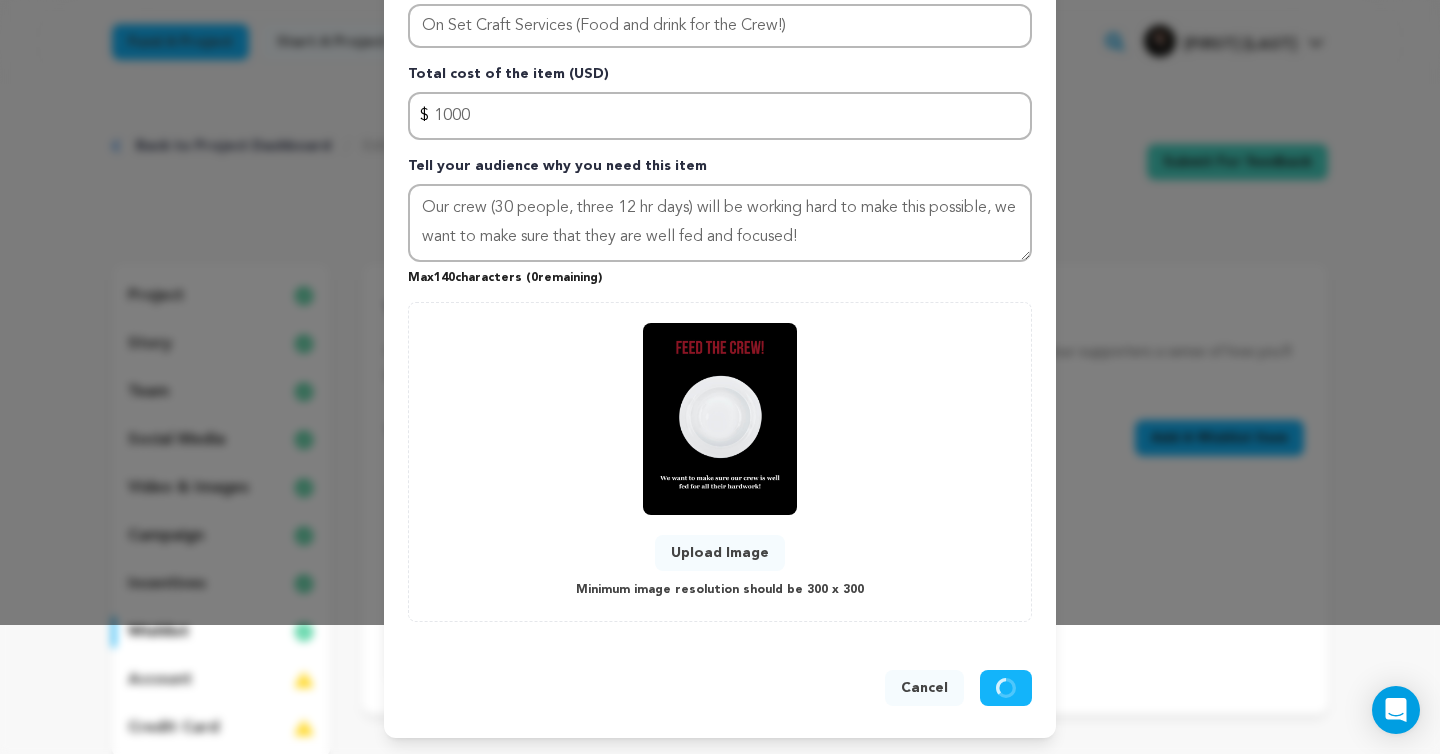 type 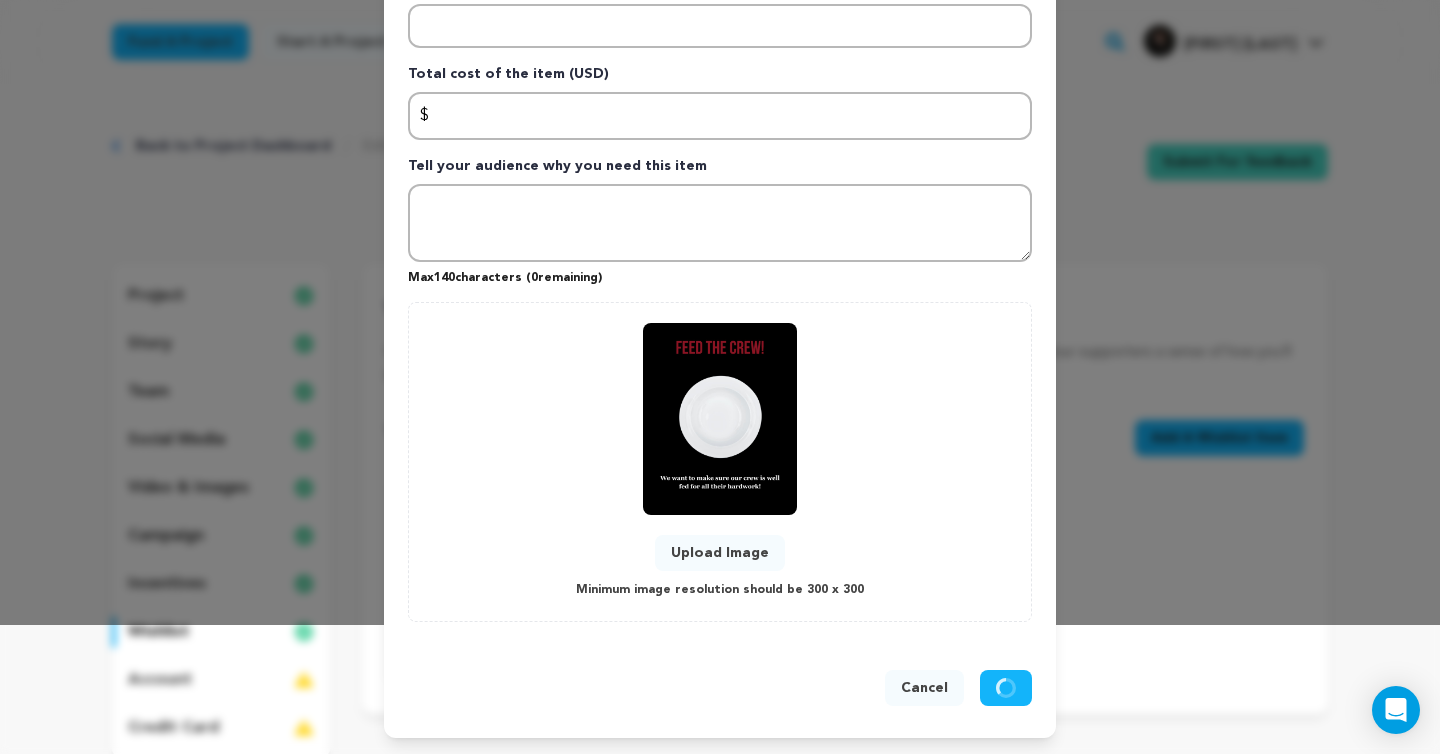 scroll, scrollTop: 0, scrollLeft: 0, axis: both 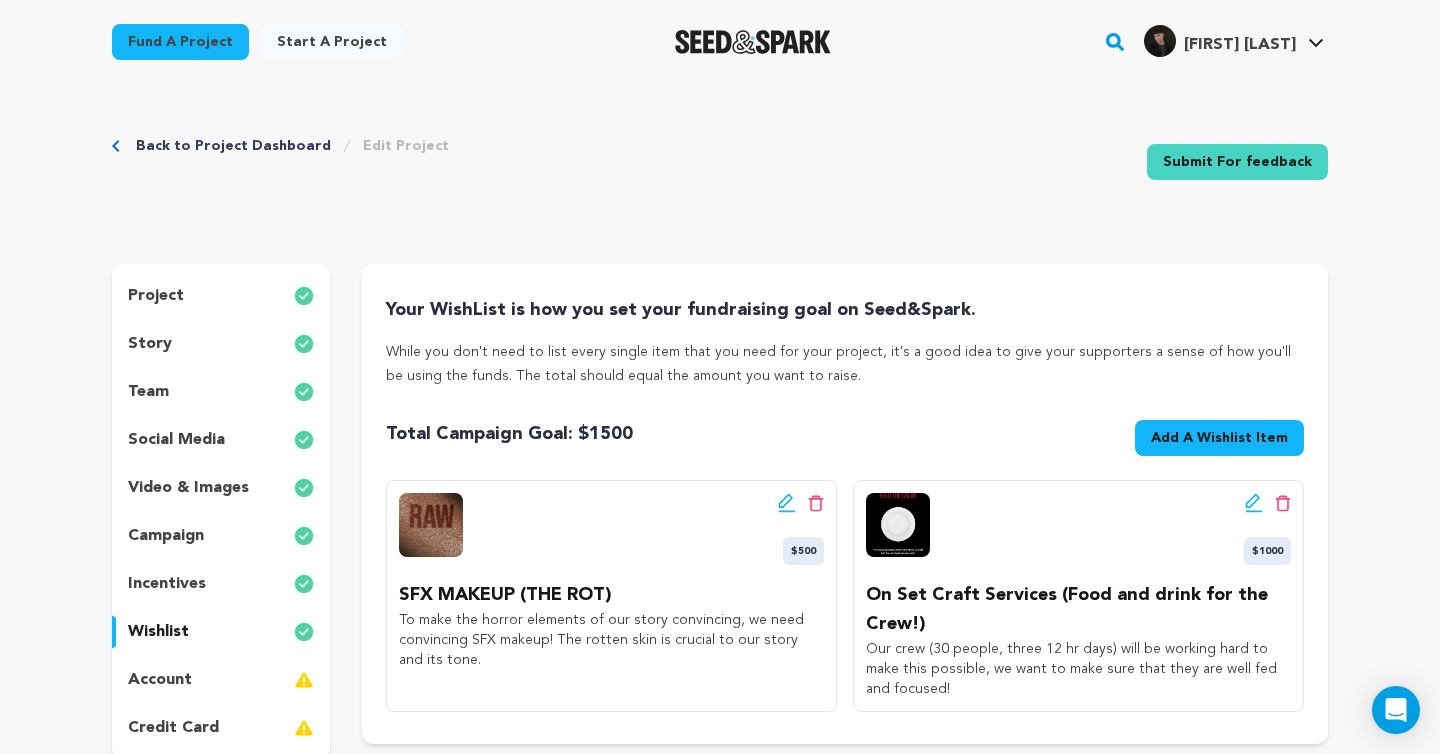 click on "Add A Wishlist Item" at bounding box center (1219, 438) 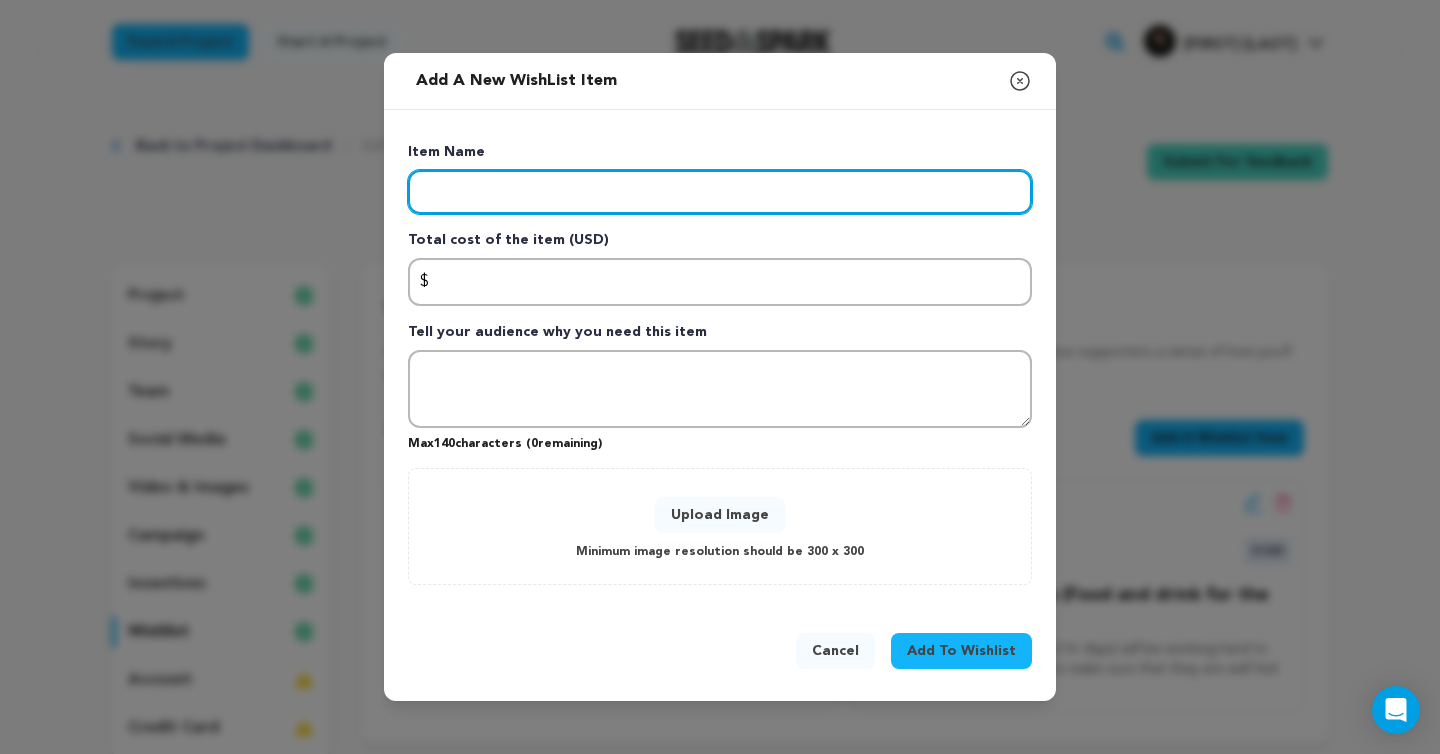 click at bounding box center (720, 192) 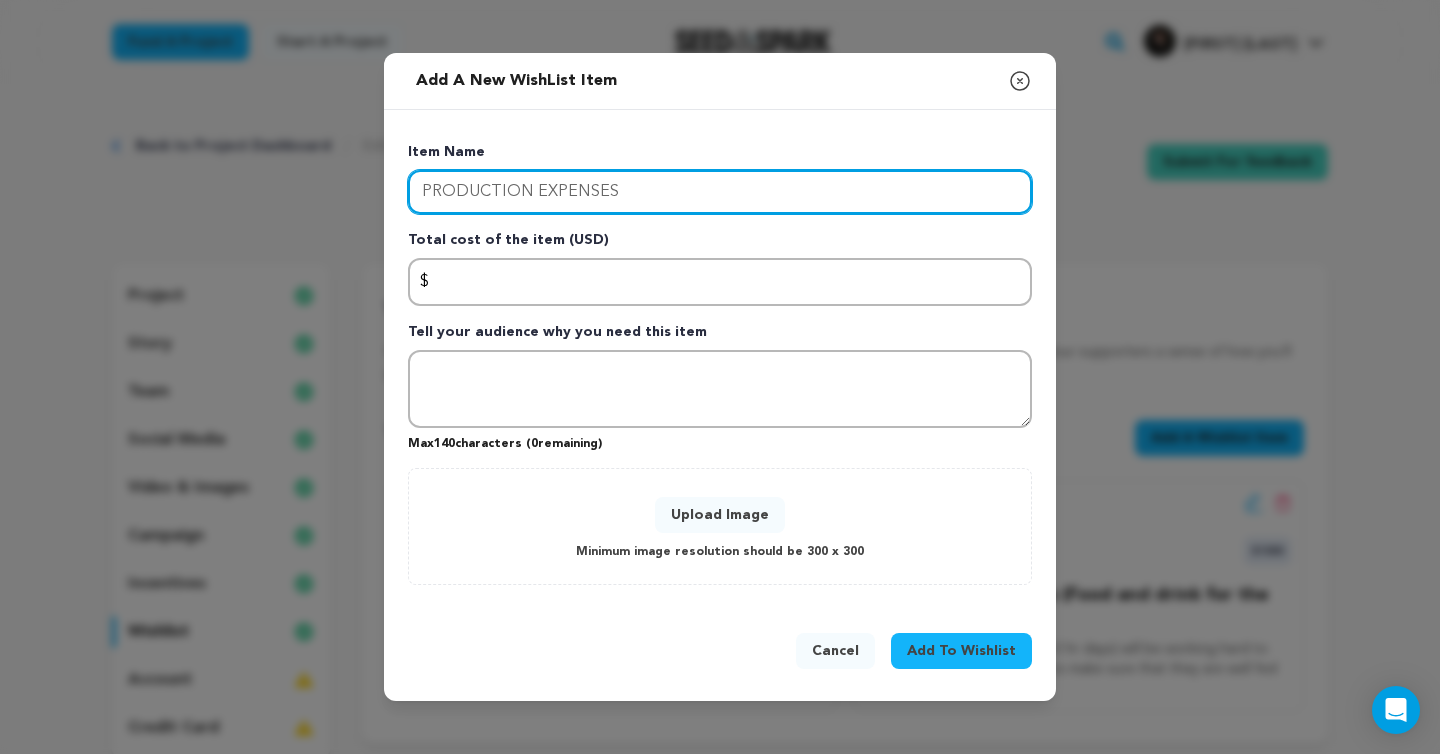 type on "PRODUCTION EXPENSES" 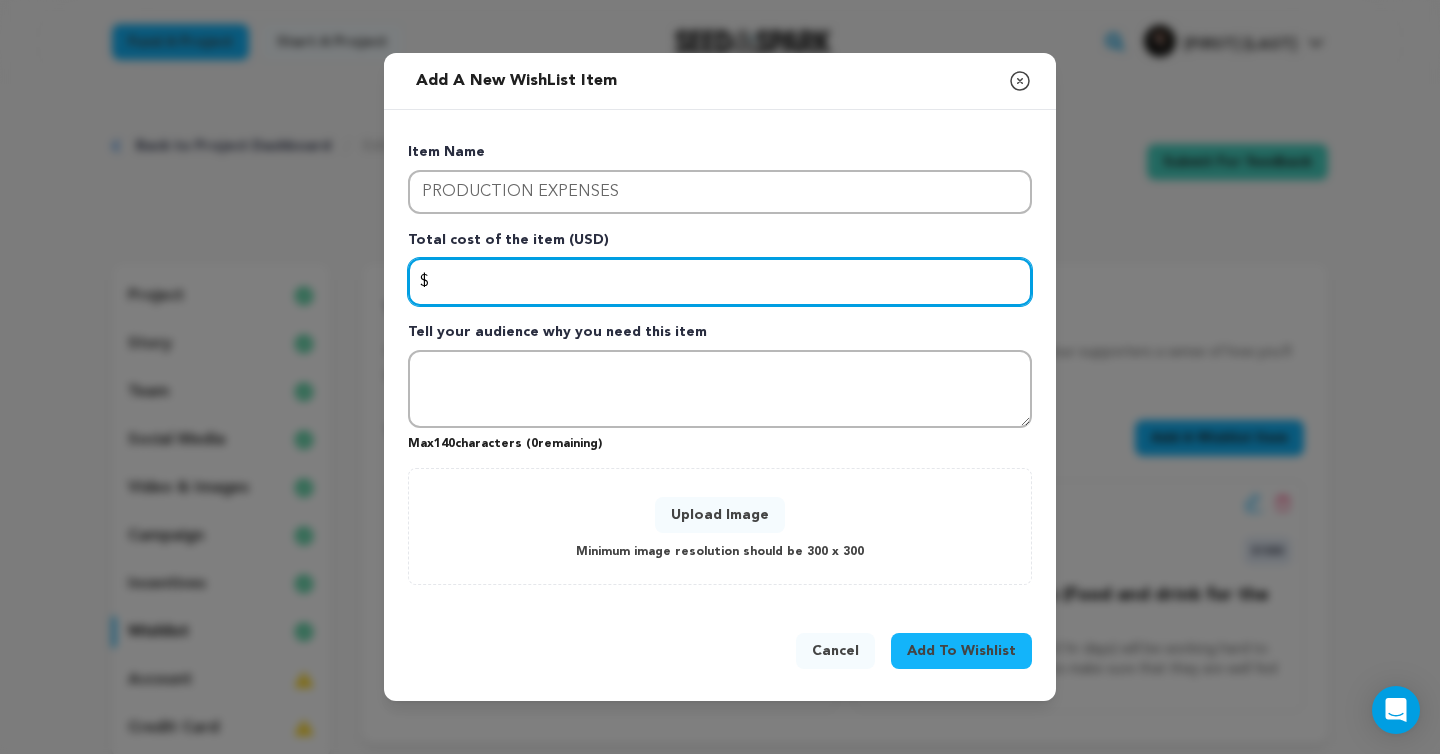 click at bounding box center (720, 282) 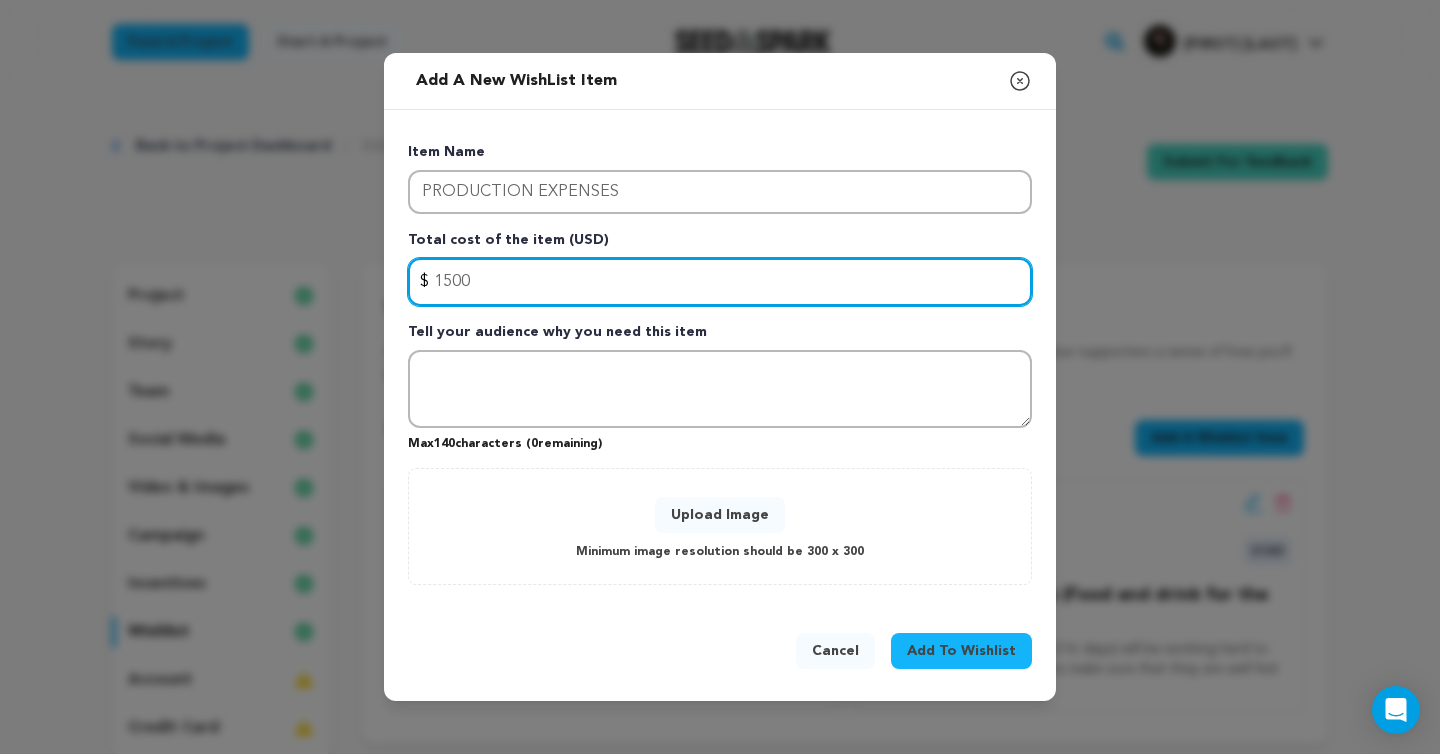 type on "1500" 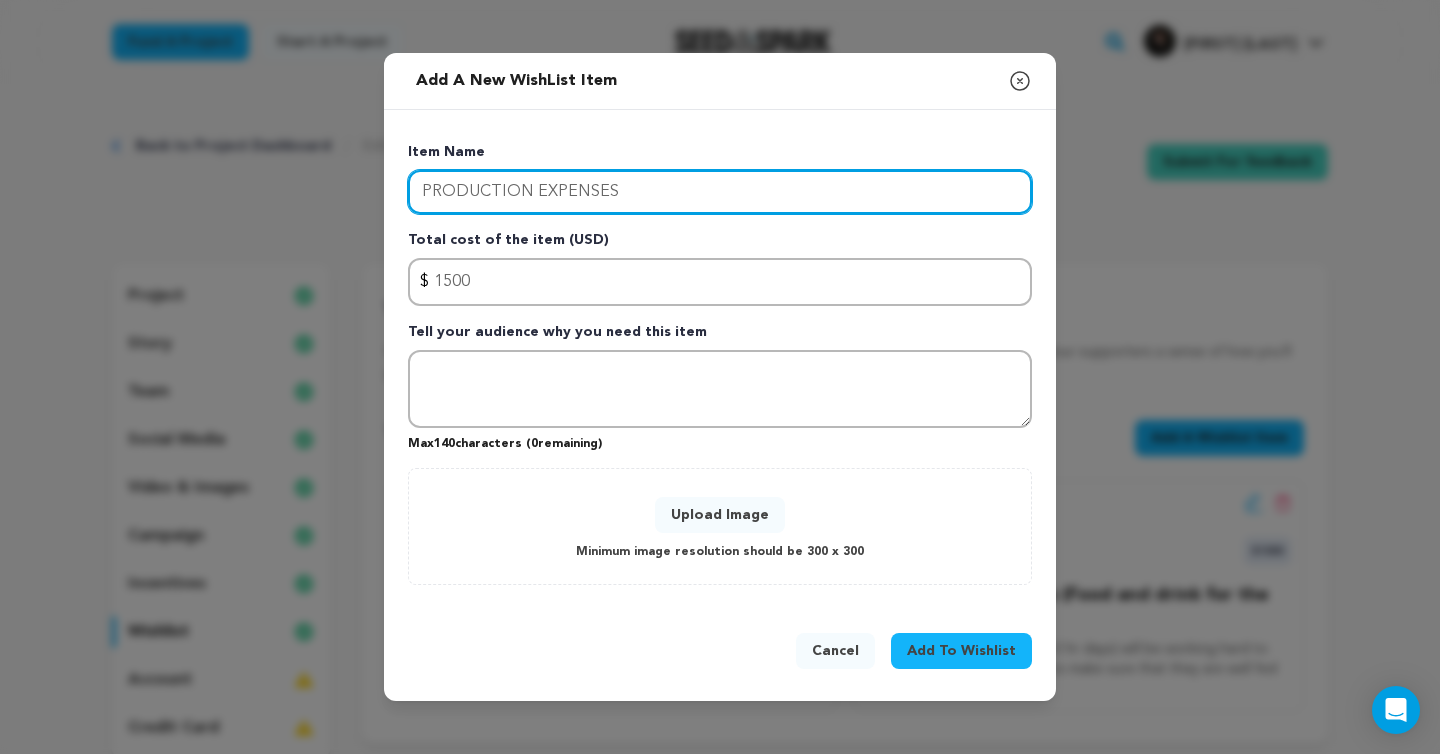 click on "PRODUCTION EXPENSES" at bounding box center [720, 192] 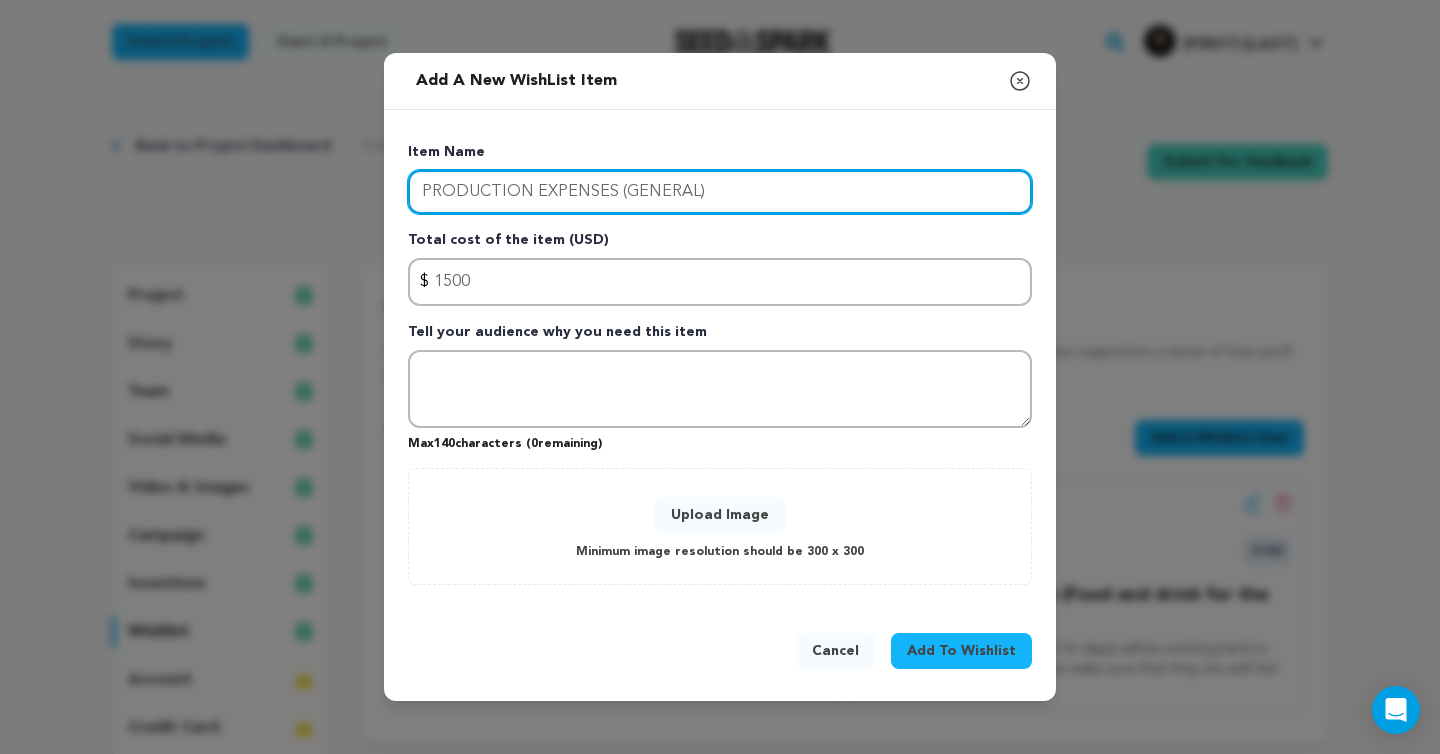 type on "PRODUCTION EXPENSES (GENERAL)" 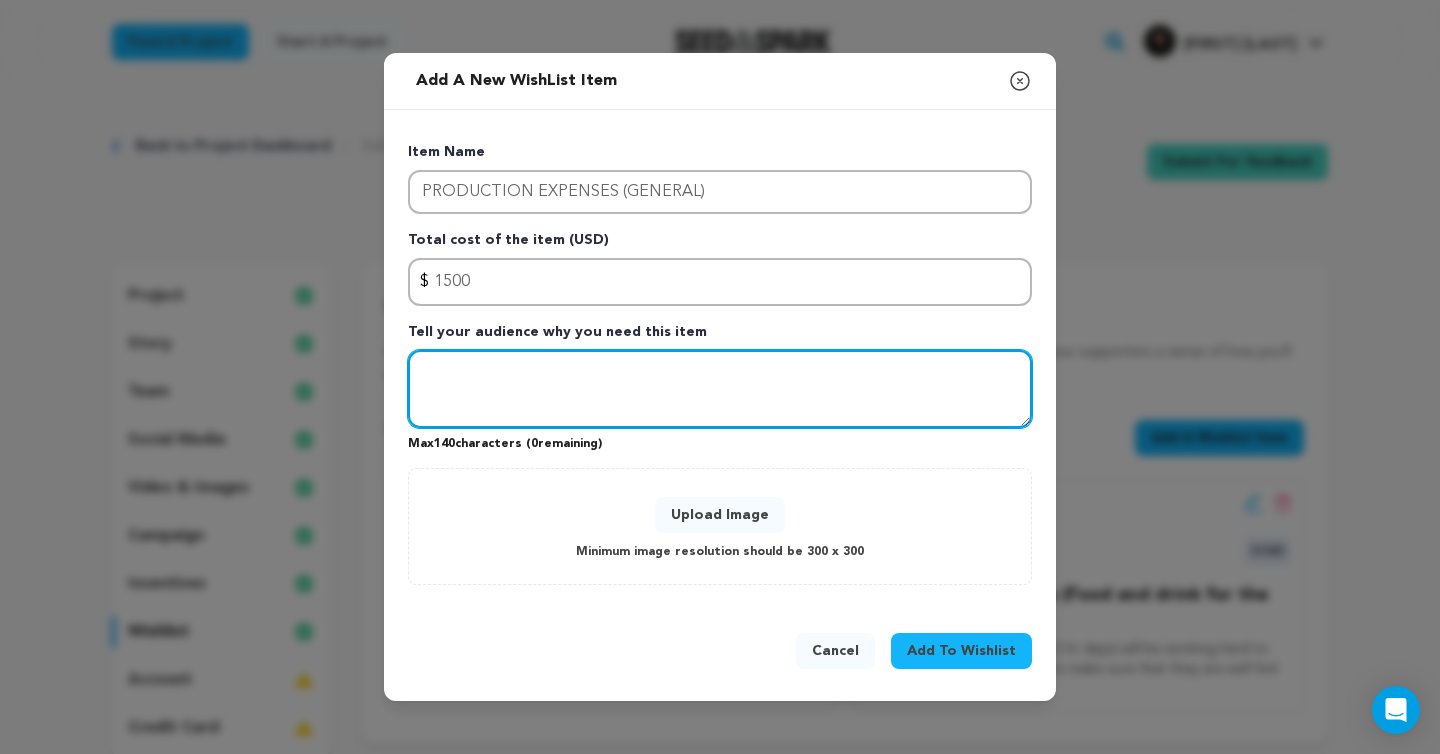 click at bounding box center (720, 389) 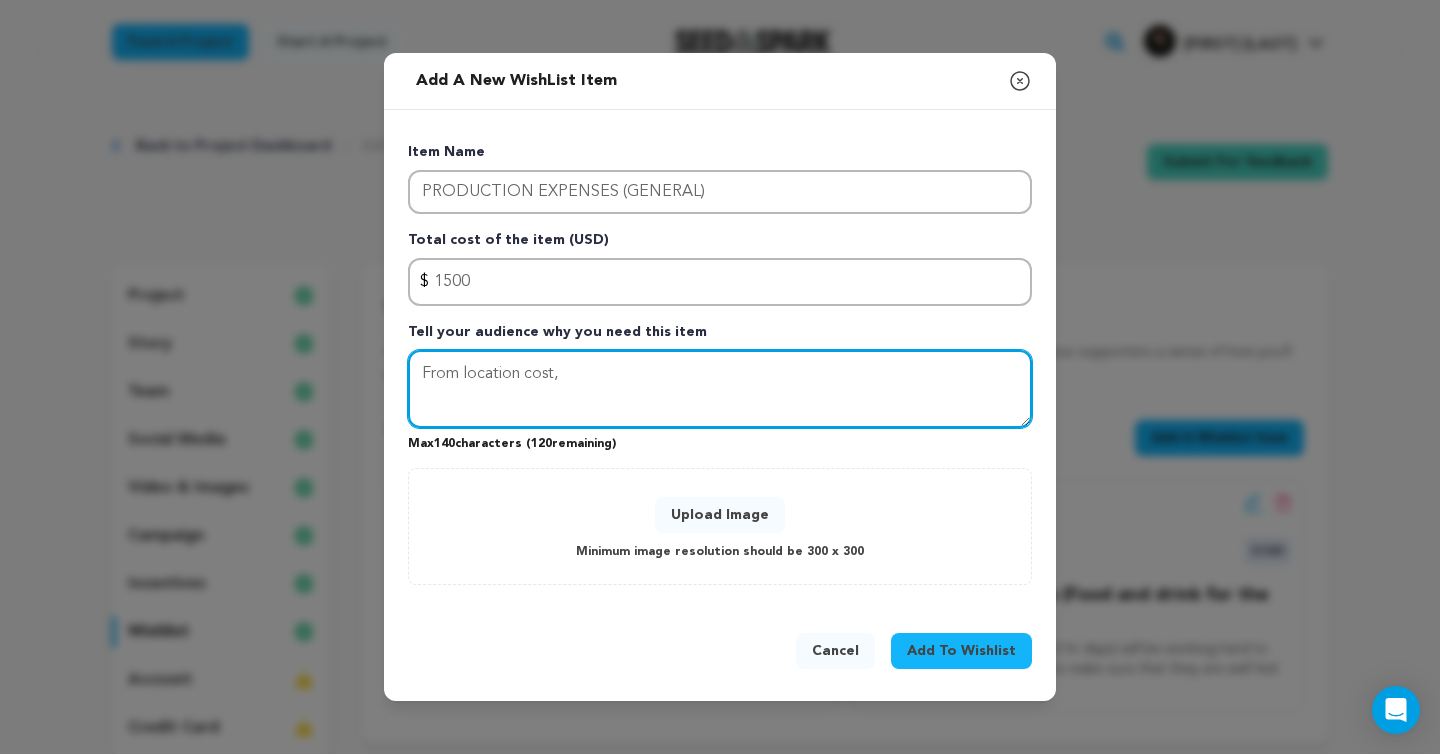click on "From location cost," at bounding box center [720, 389] 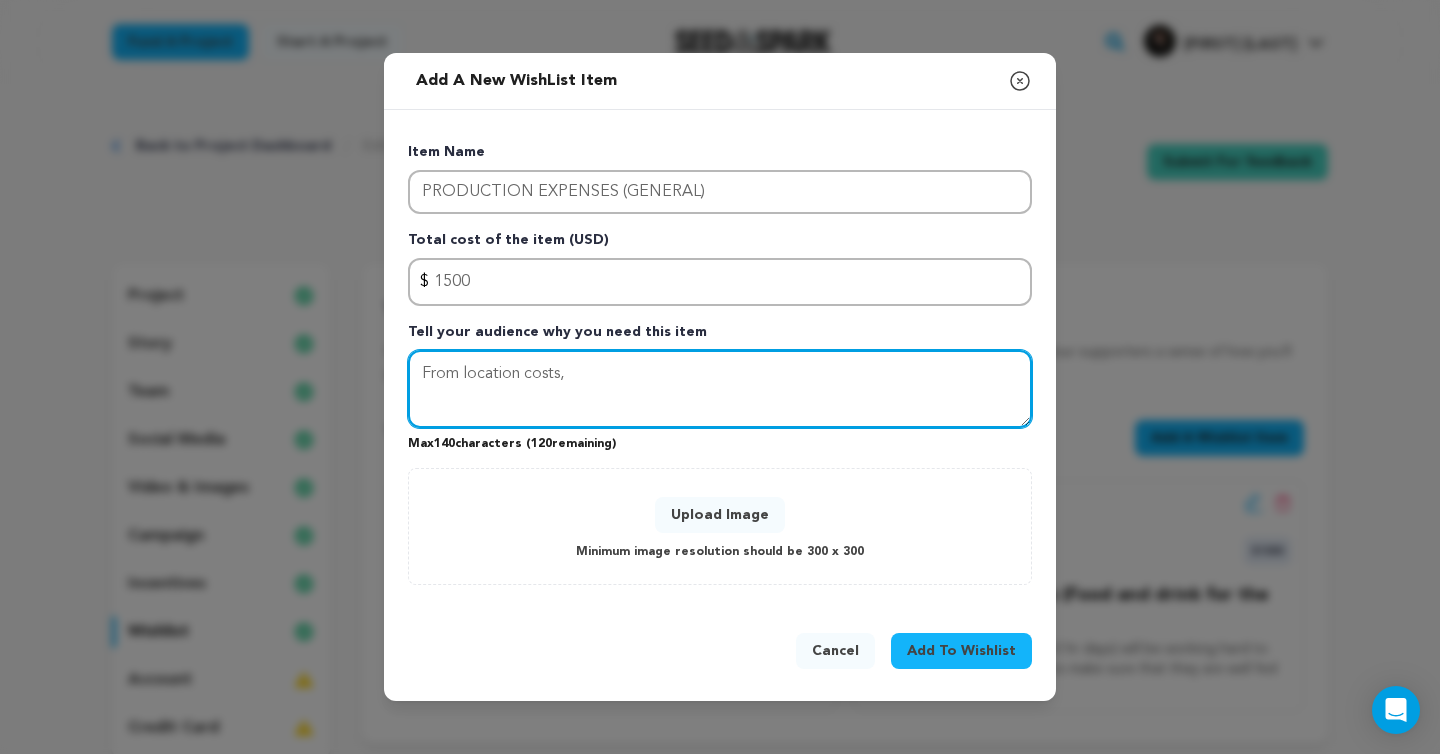 click on "From location costs," at bounding box center [720, 389] 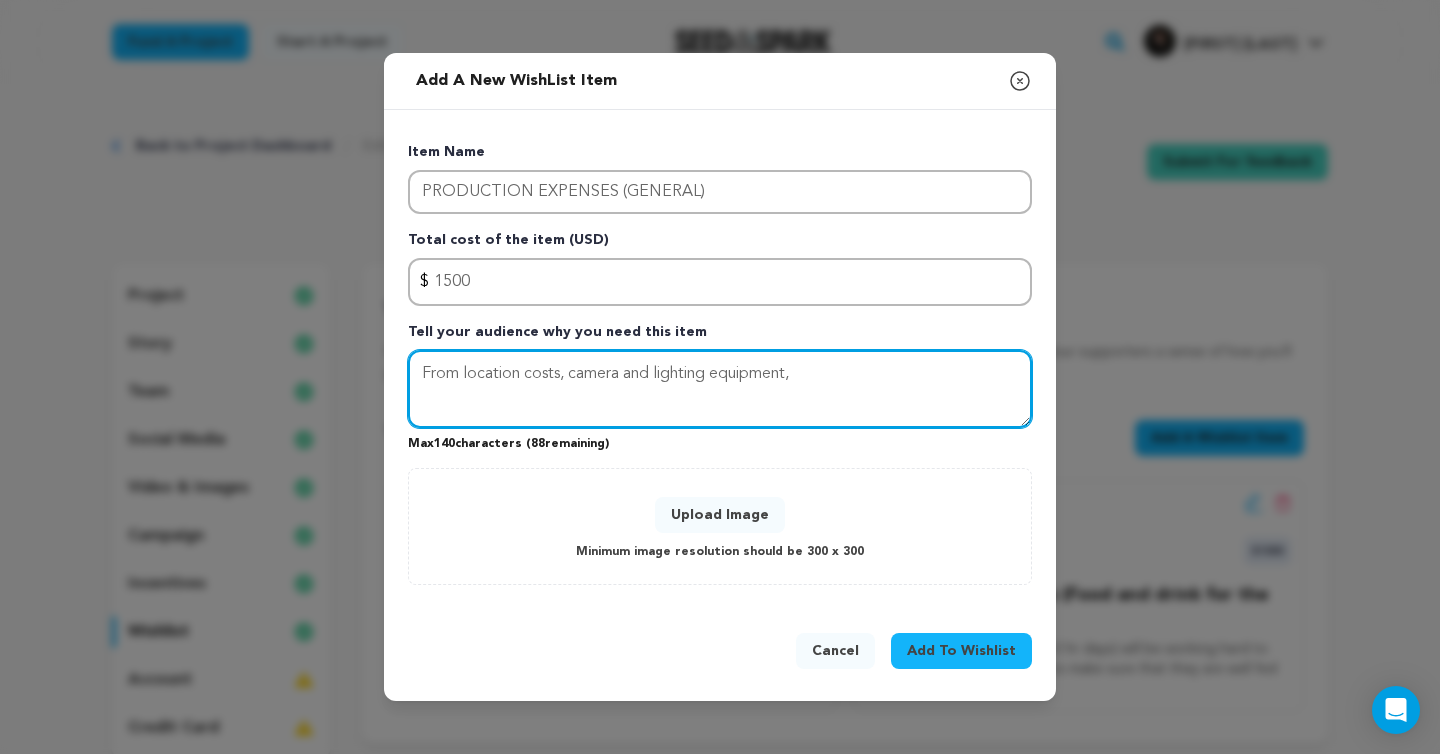 drag, startPoint x: 566, startPoint y: 370, endPoint x: 460, endPoint y: 369, distance: 106.004715 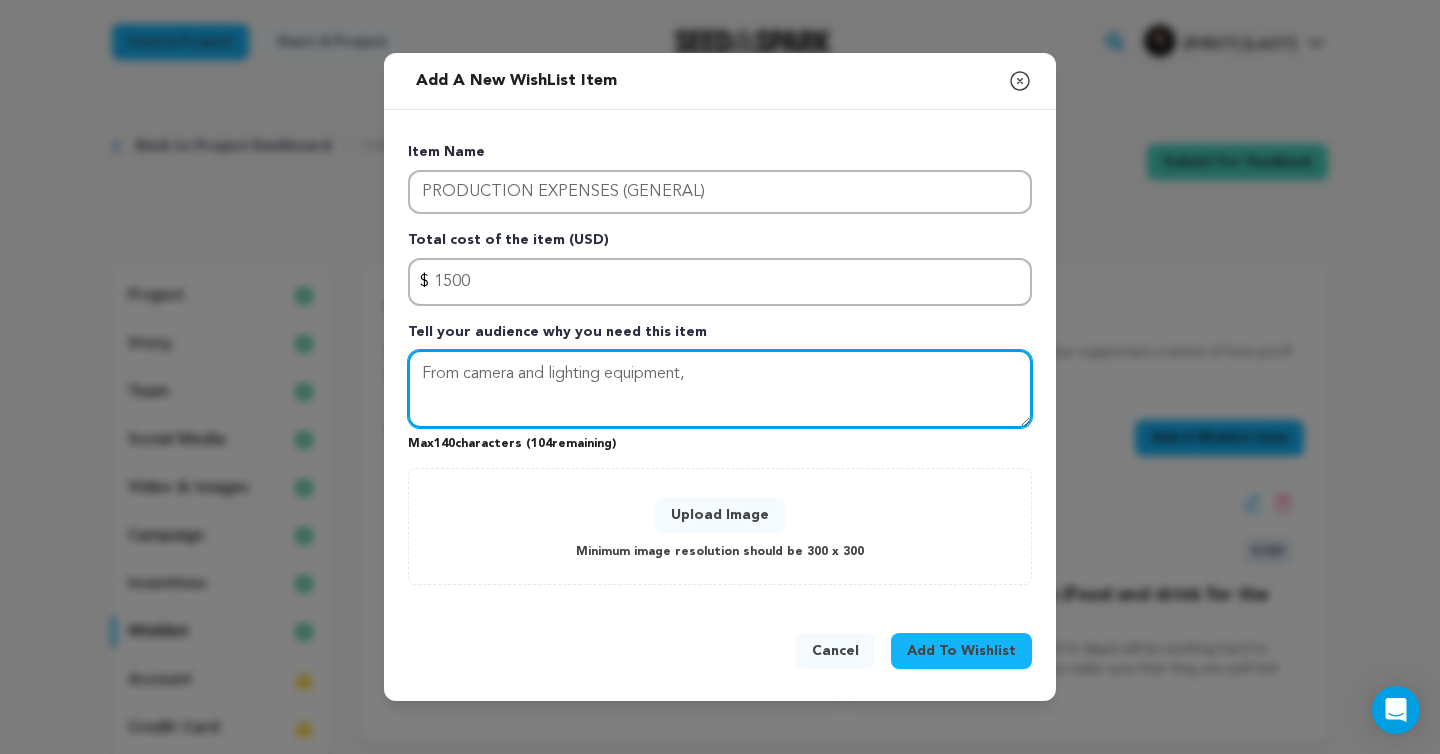 click on "From camera and lighting equipment," at bounding box center (720, 389) 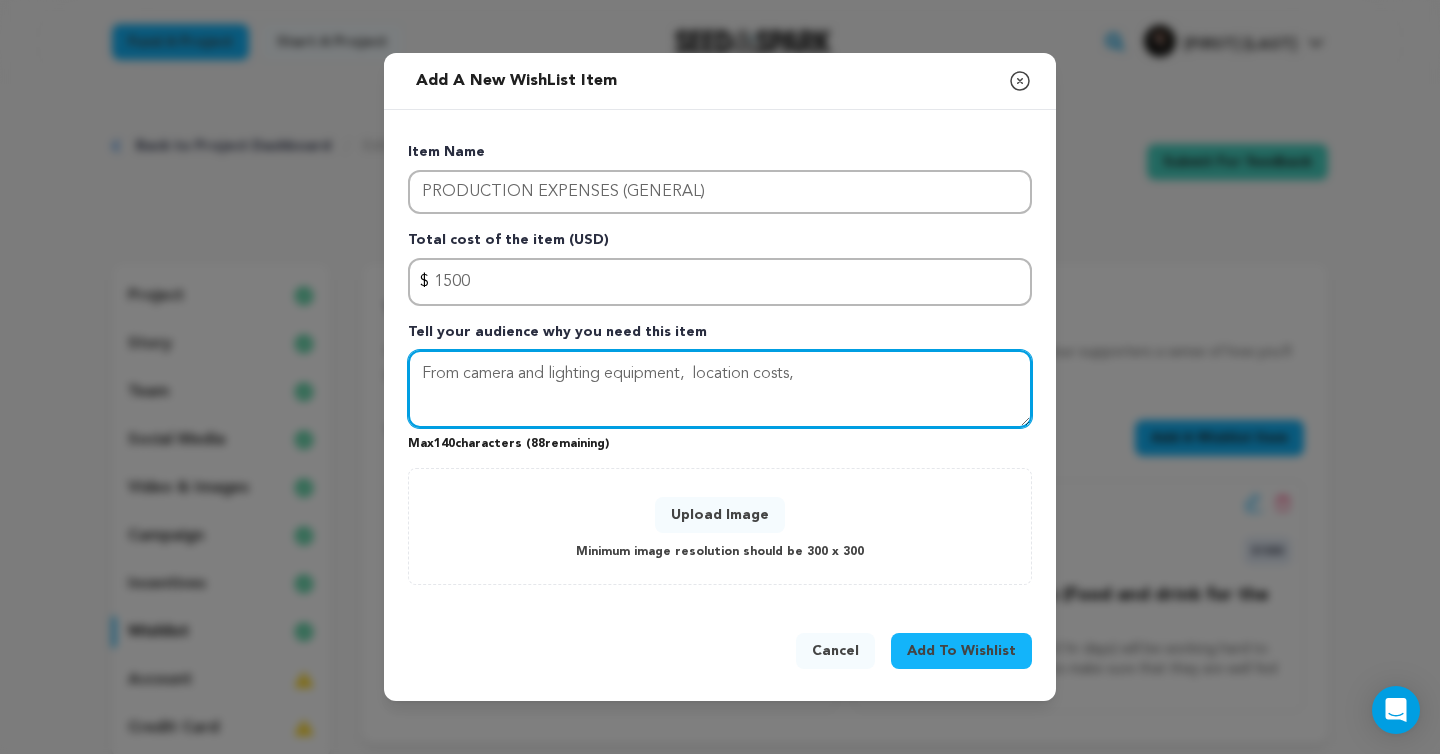 click on "From camera and lighting equipment,  location costs," at bounding box center (720, 389) 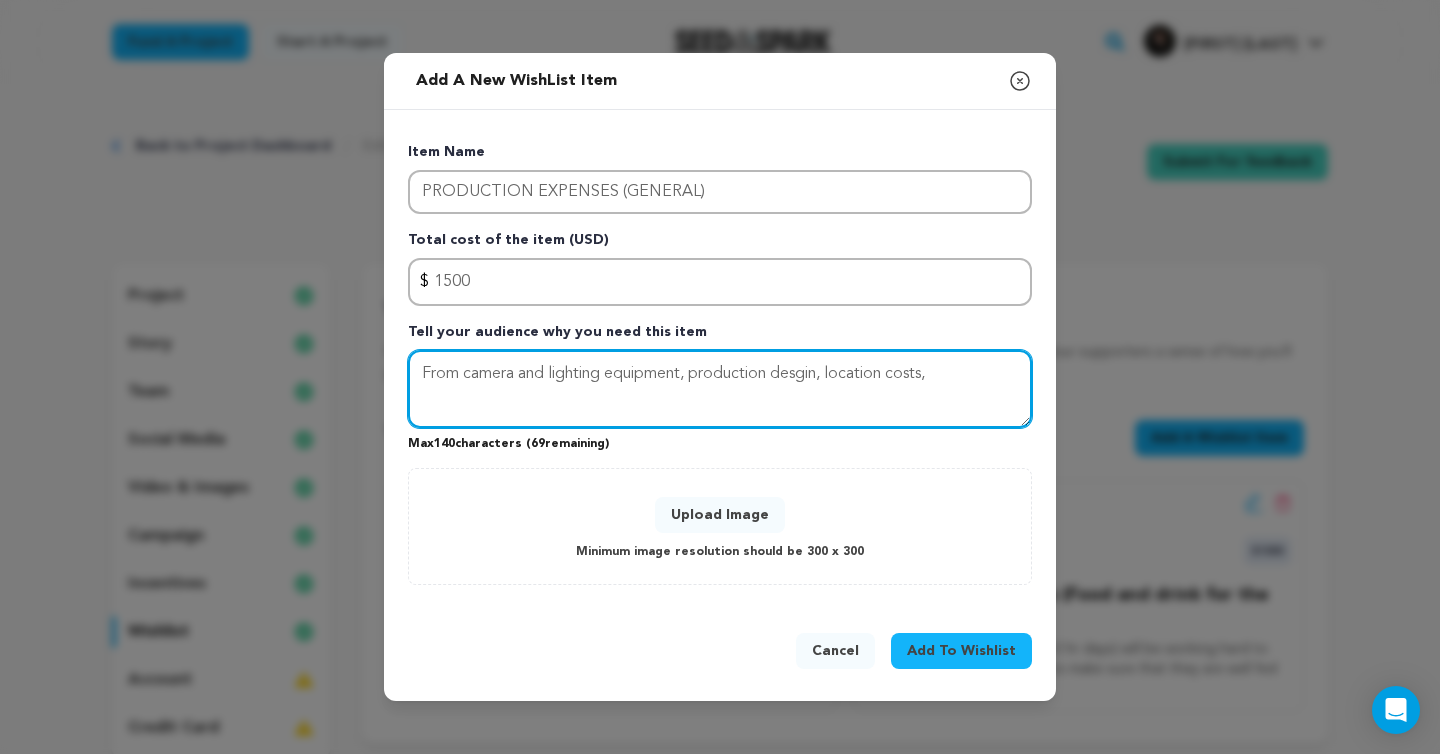 click on "From camera and lighting equipment,  production desgin, location costs," at bounding box center (720, 389) 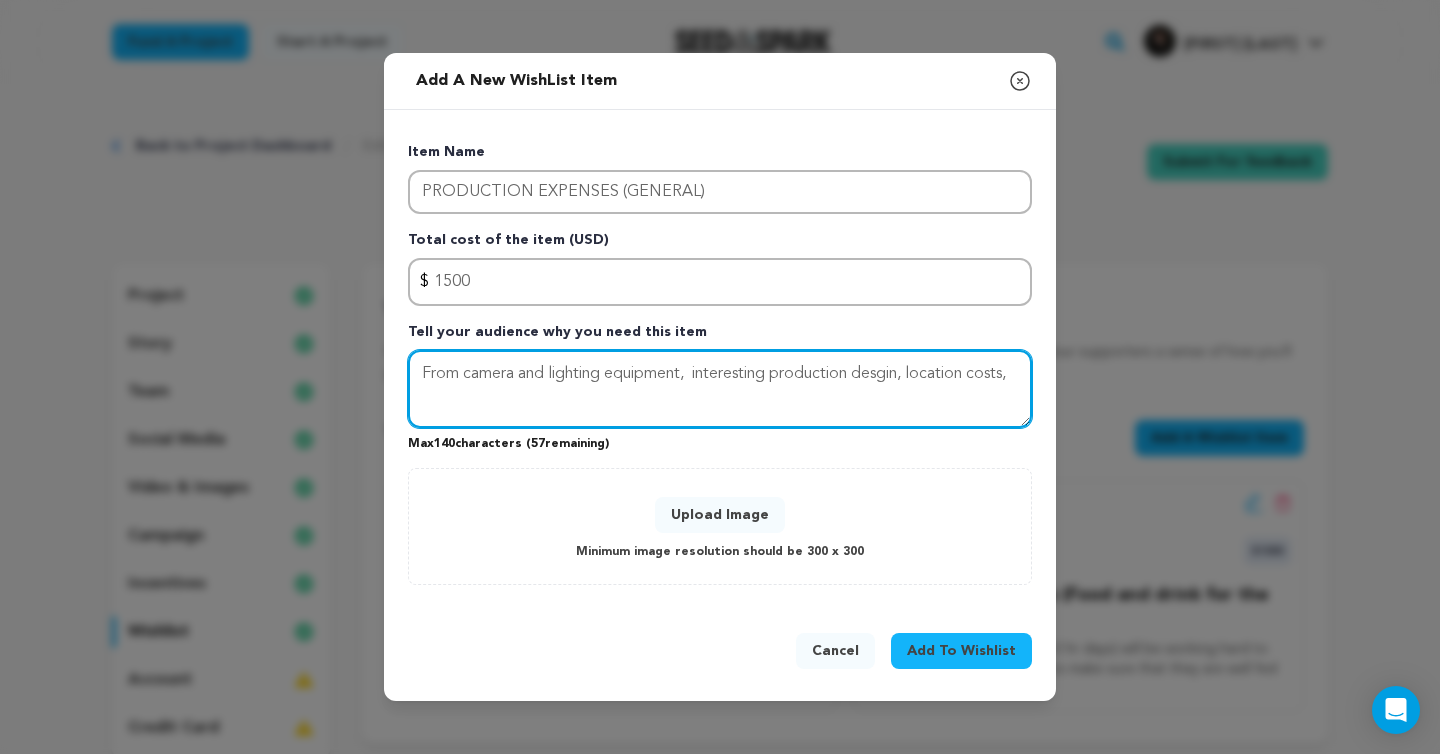click on "From camera and lighting equipment,  interesting production desgin, location costs," at bounding box center (720, 389) 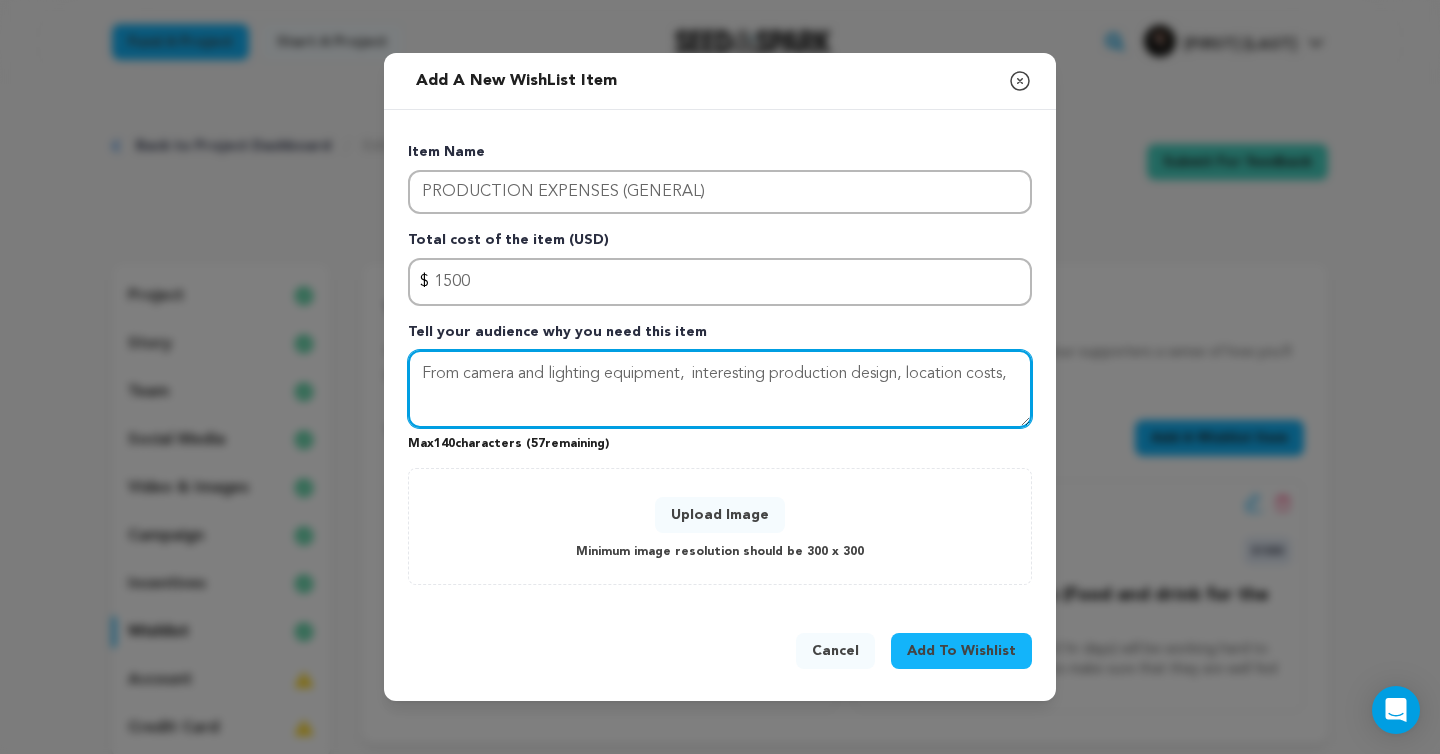 click on "From camera and lighting equipment,  interesting production design, location costs," at bounding box center [720, 389] 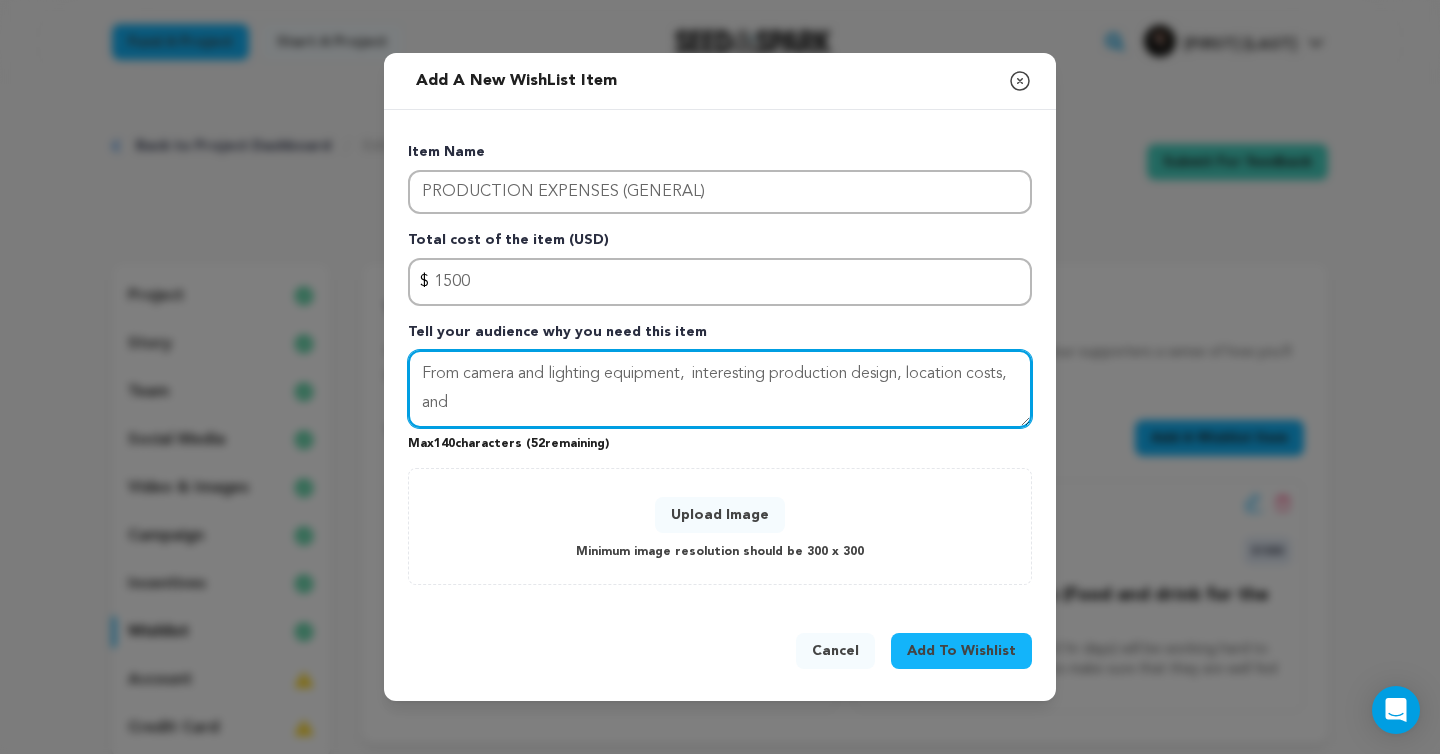 click on "From camera and lighting equipment,  interesting production design, location costs, and" at bounding box center [720, 389] 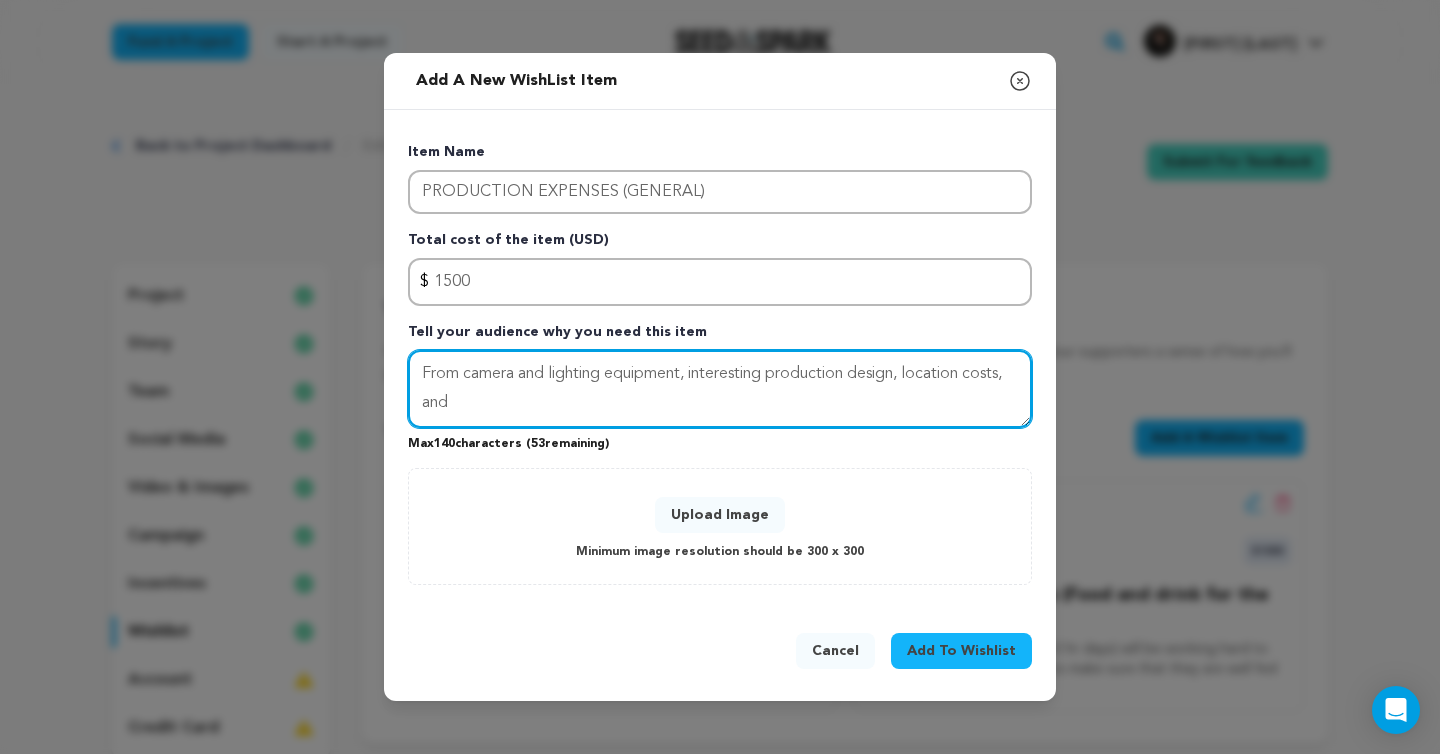 click on "From camera and lighting equipment, interesting production design, location costs, and" at bounding box center [720, 389] 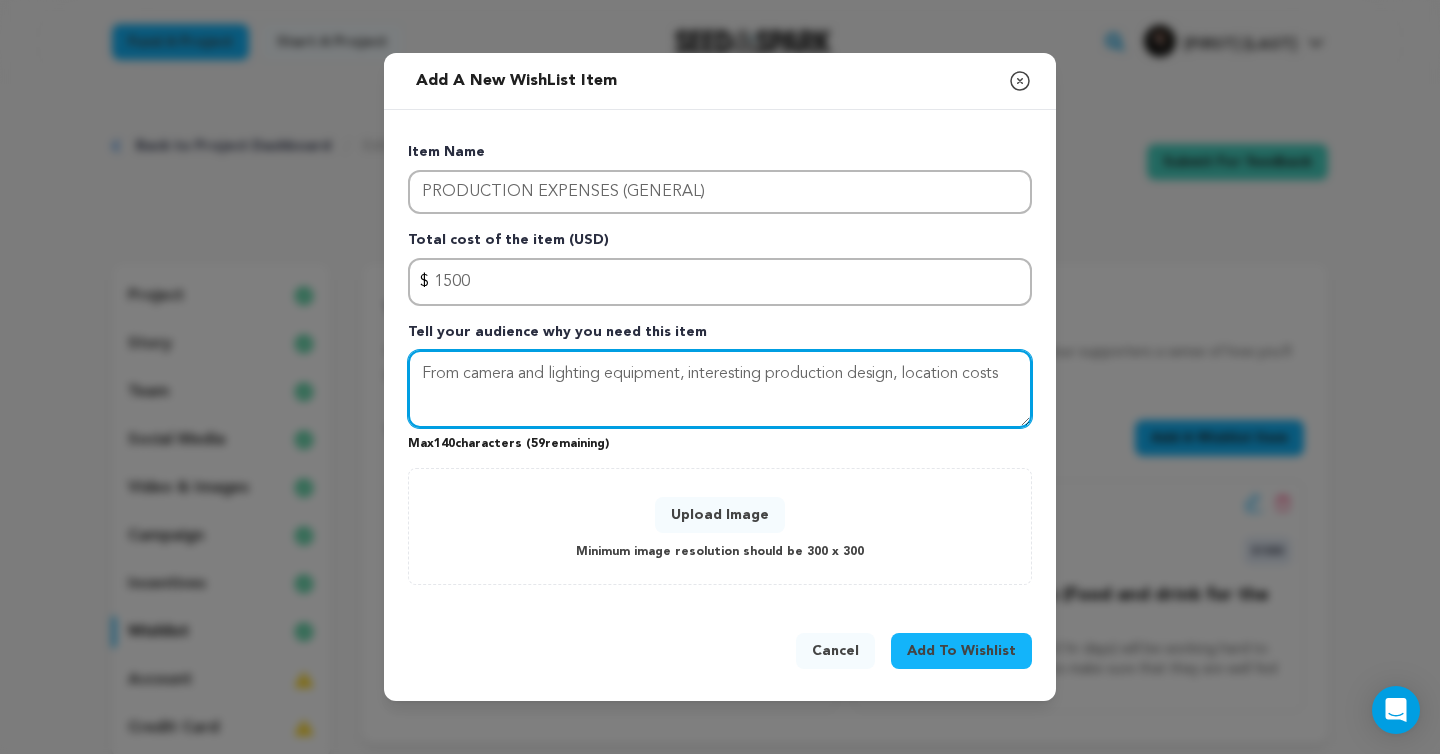 click on "From camera and lighting equipment, interesting production design, location costs" at bounding box center [720, 389] 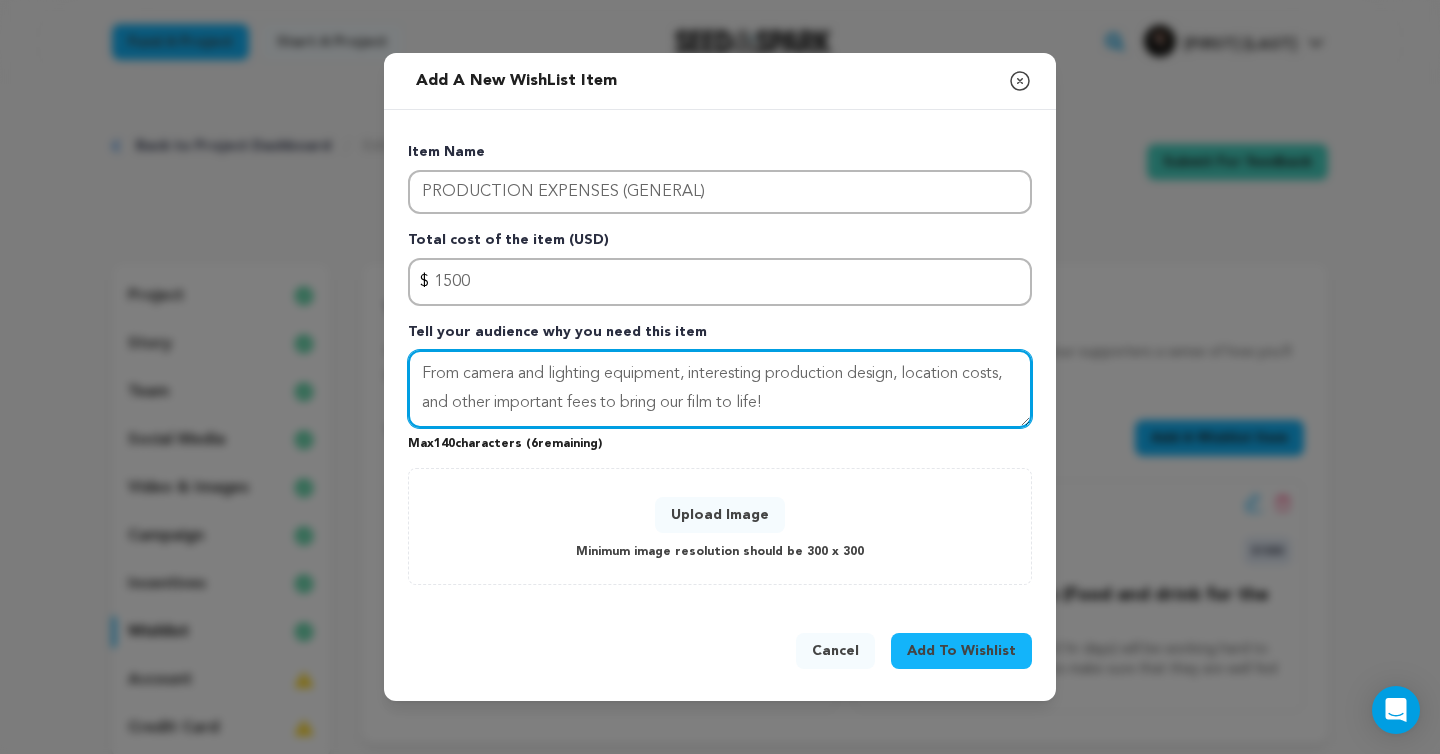 click on "From camera and lighting equipment, interesting production design, location costs, and other important fees to bring our film to life!" at bounding box center [720, 389] 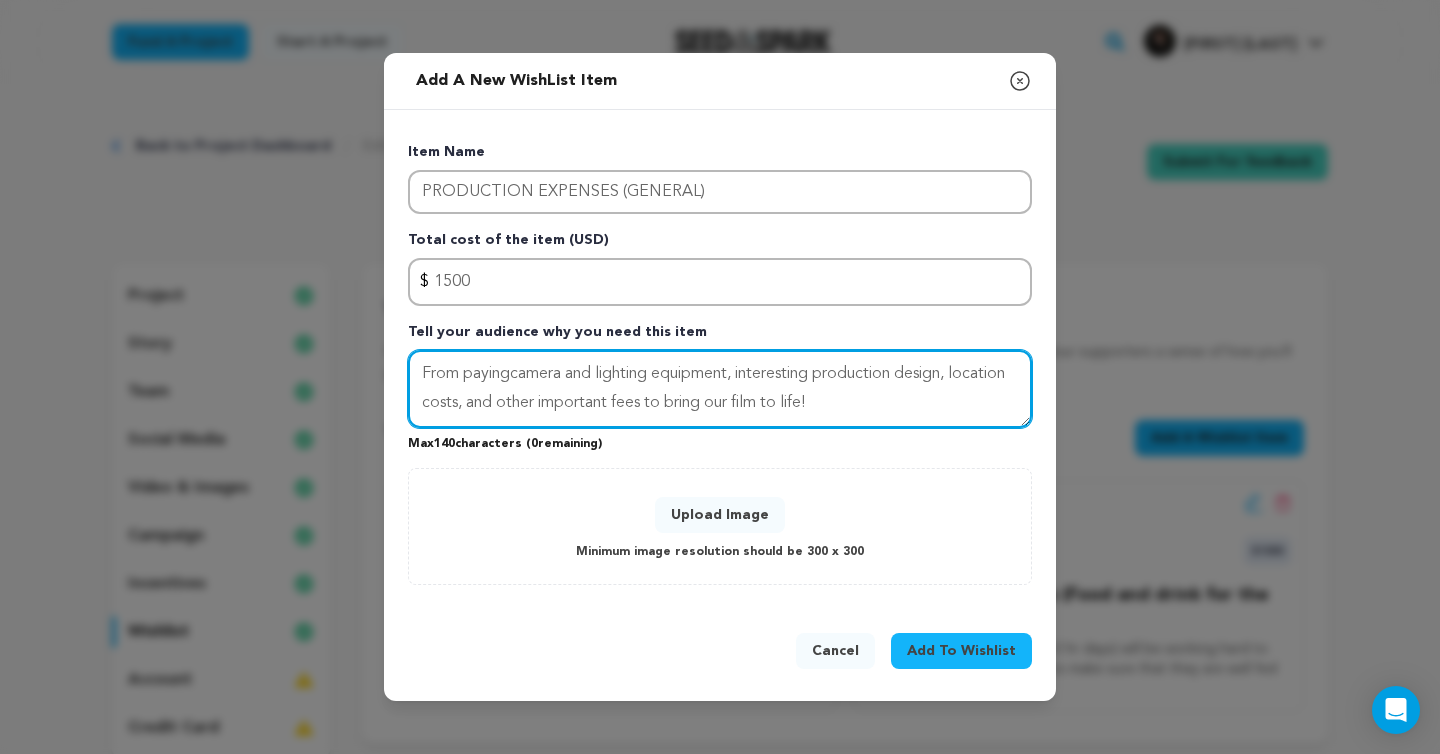 drag, startPoint x: 529, startPoint y: 401, endPoint x: 702, endPoint y: 400, distance: 173.00288 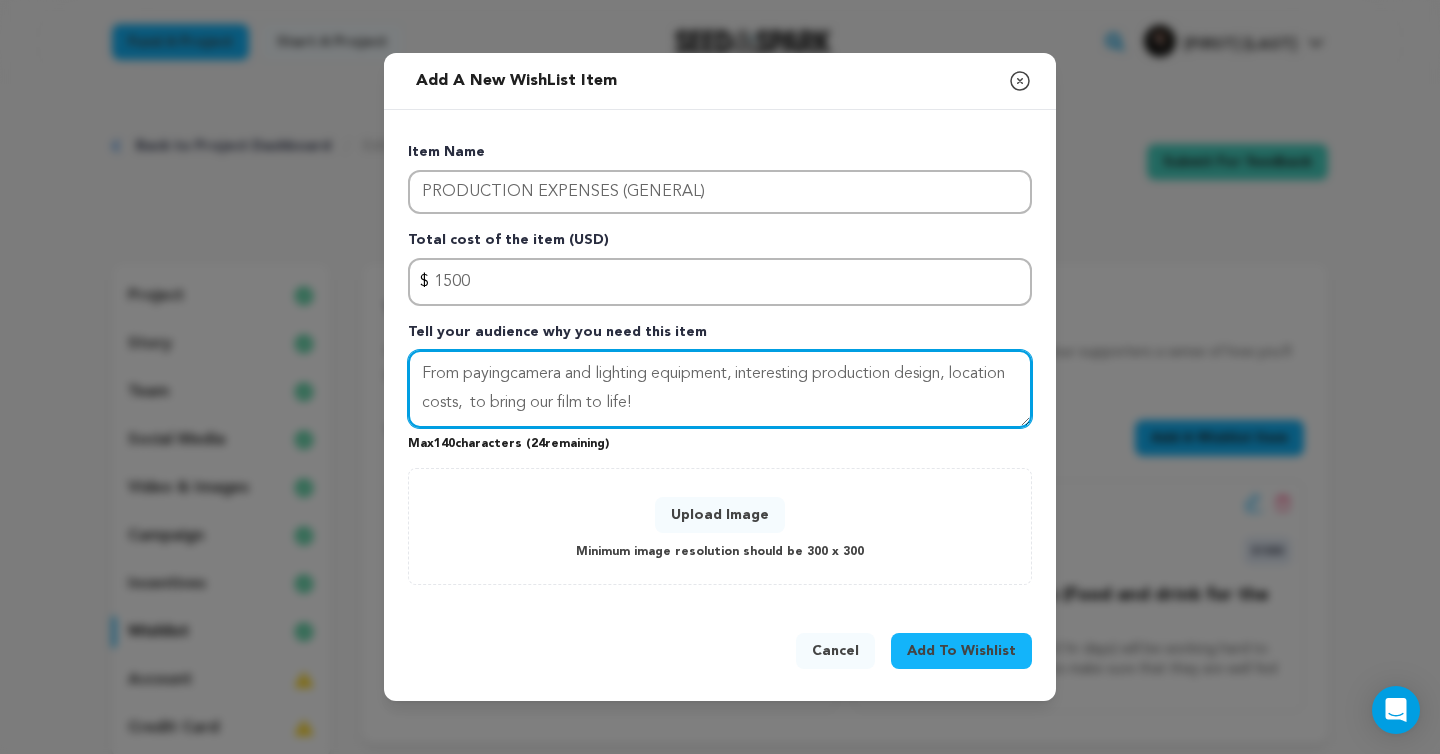click on "From payingcamera and lighting equipment, interesting production design, location costs,  to bring our film to life!" at bounding box center (720, 389) 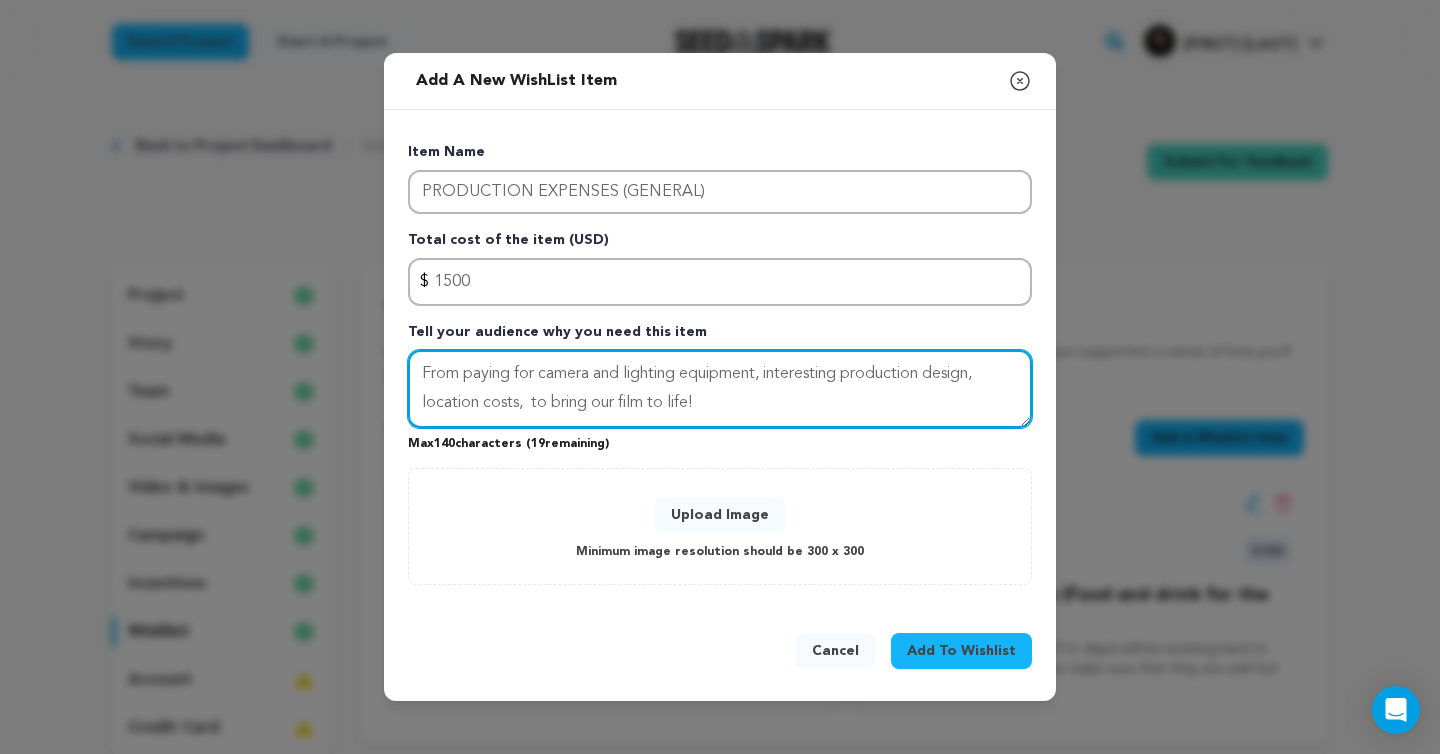 click on "From paying for camera and lighting equipment, interesting production design, location costs,  to bring our film to life!" at bounding box center (720, 389) 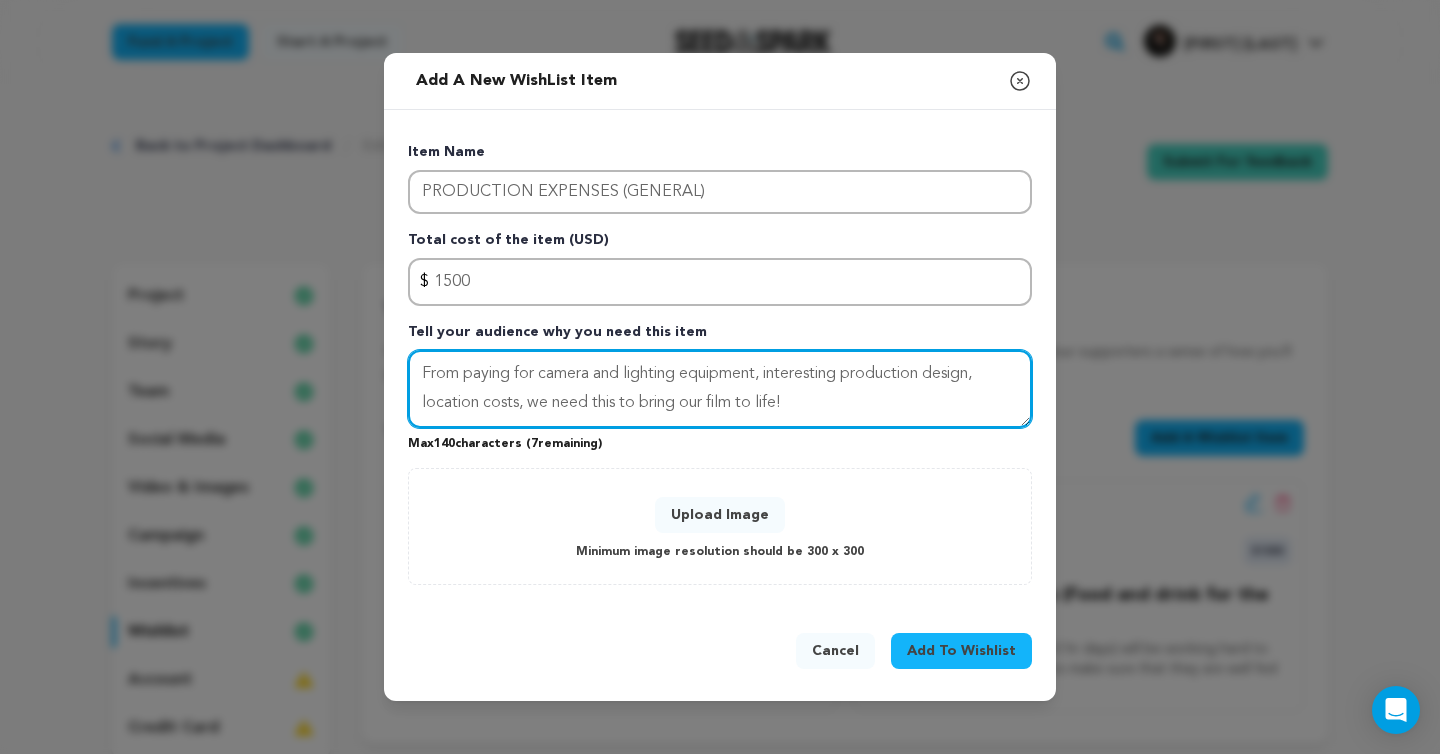 click on "From paying for camera and lighting equipment, interesting production design, location costs, we need this to bring our film to life!" at bounding box center (720, 389) 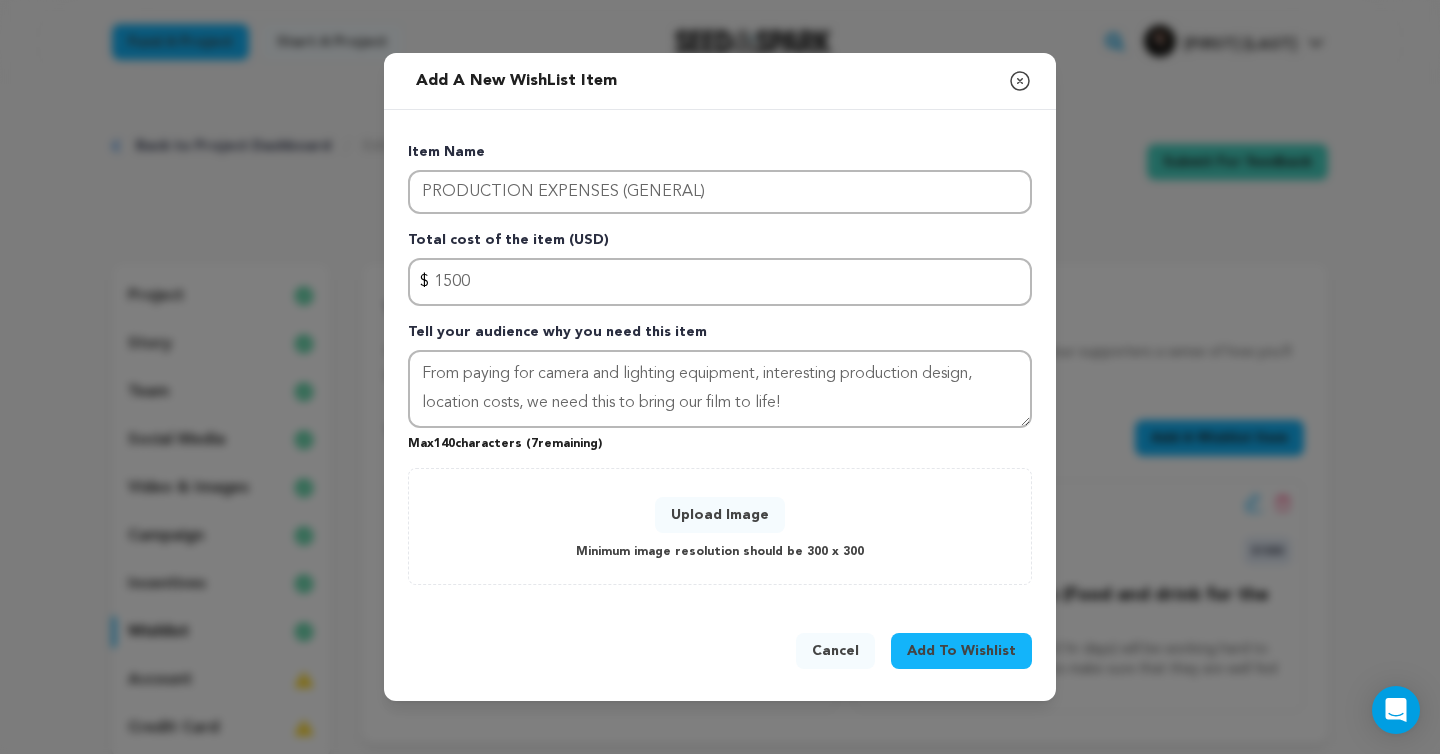click on "Item Name
PRODUCTION EXPENSES (GENERAL)
Total cost of the item (USD)
$
Amount
1500
Tell your audience why you need this item
From paying for camera and lighting equipment, interesting production design, location costs, we need this to bring our film to life!
Max  140  characters
( 7  remaining)
0
0" at bounding box center (720, 363) 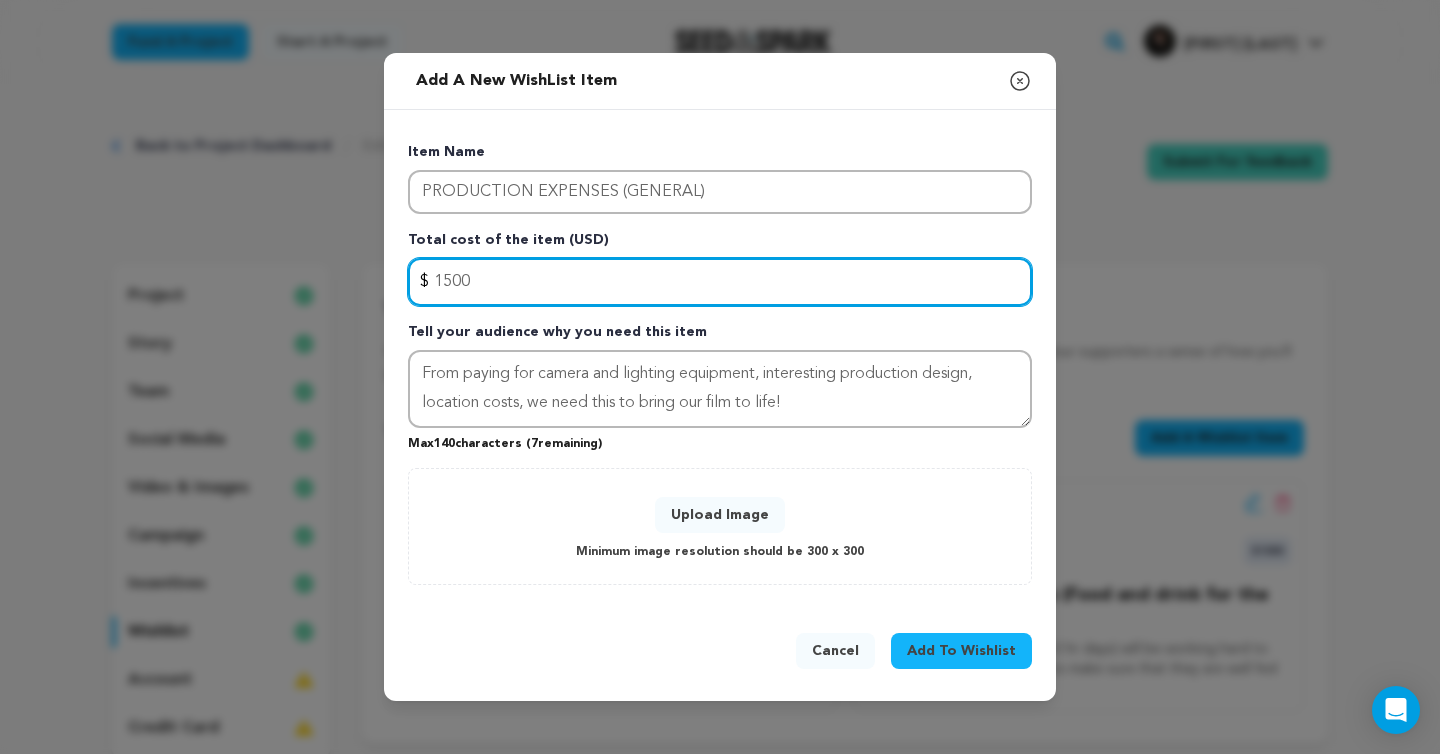 click on "1500" at bounding box center [720, 282] 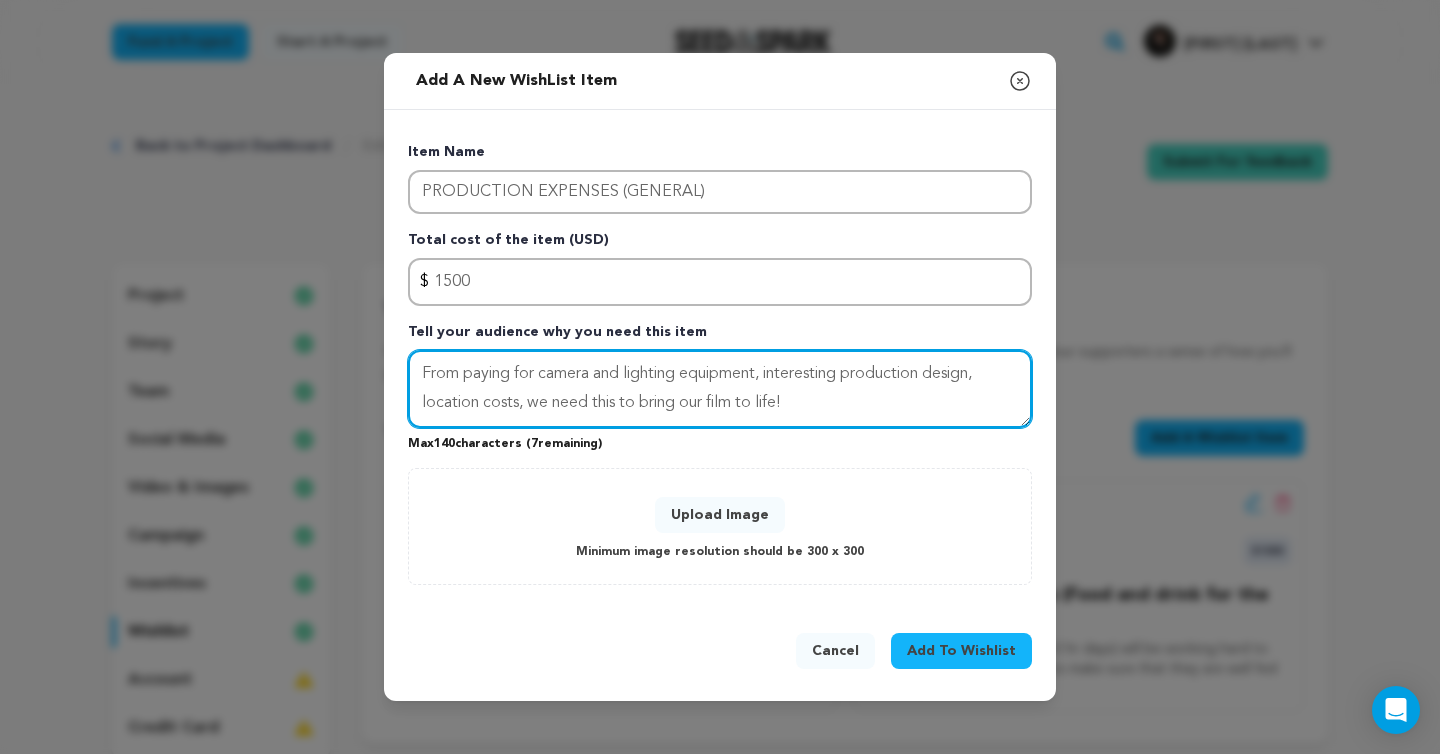 click on "From paying for camera and lighting equipment, interesting production design, location costs, we need this to bring our film to life!" at bounding box center (720, 389) 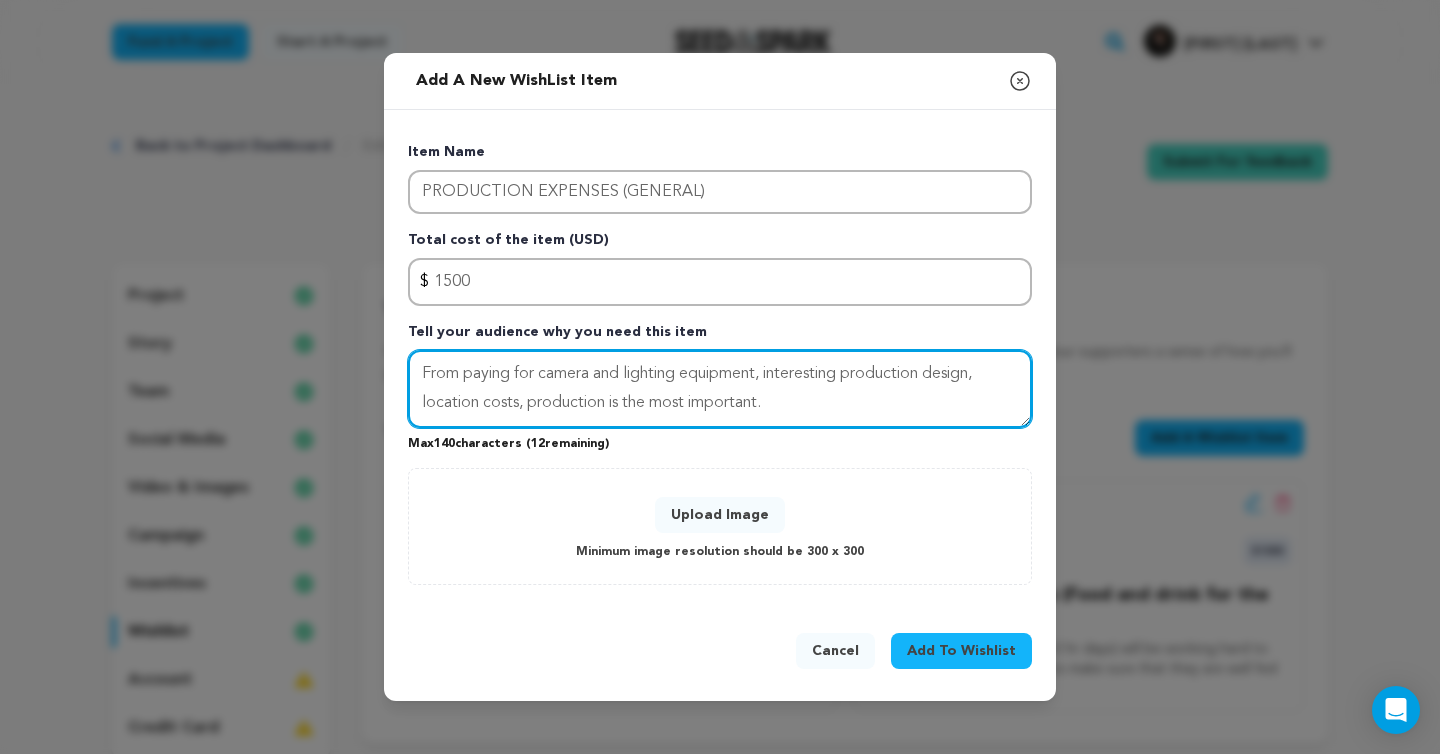 click on "From paying for camera and lighting equipment, interesting production design, location costs, production is the most important." at bounding box center (720, 389) 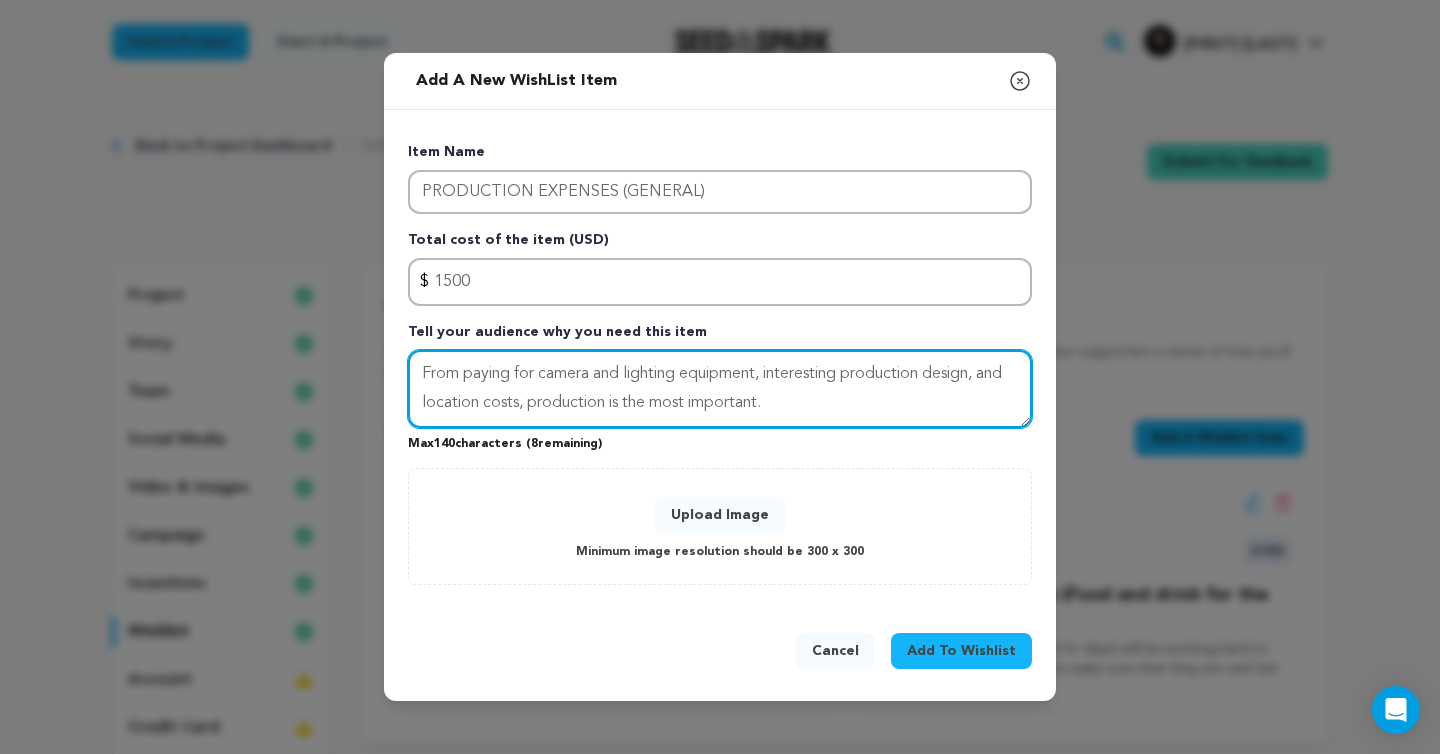 click on "From paying for camera and lighting equipment, interesting production design, and location costs, production is the most important." at bounding box center [720, 389] 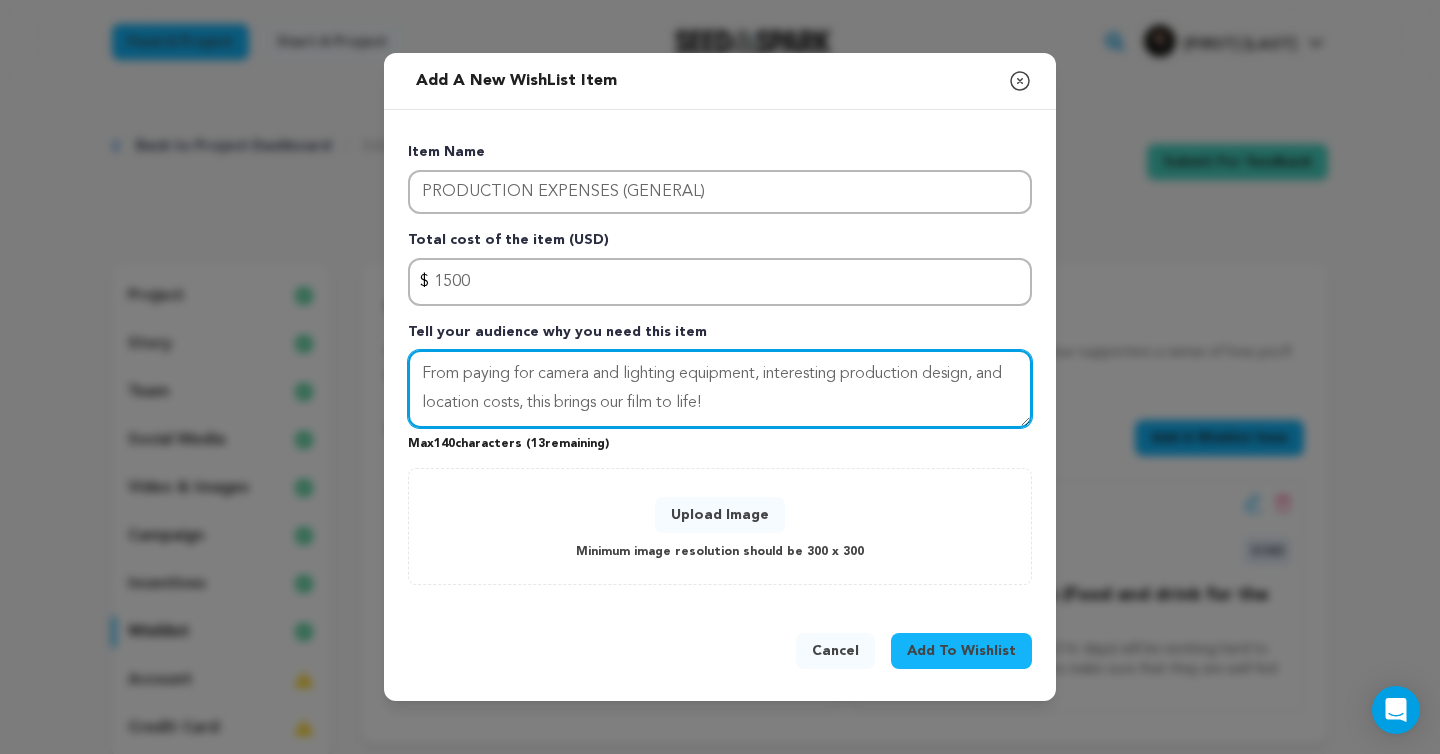 drag, startPoint x: 761, startPoint y: 405, endPoint x: 587, endPoint y: 408, distance: 174.02586 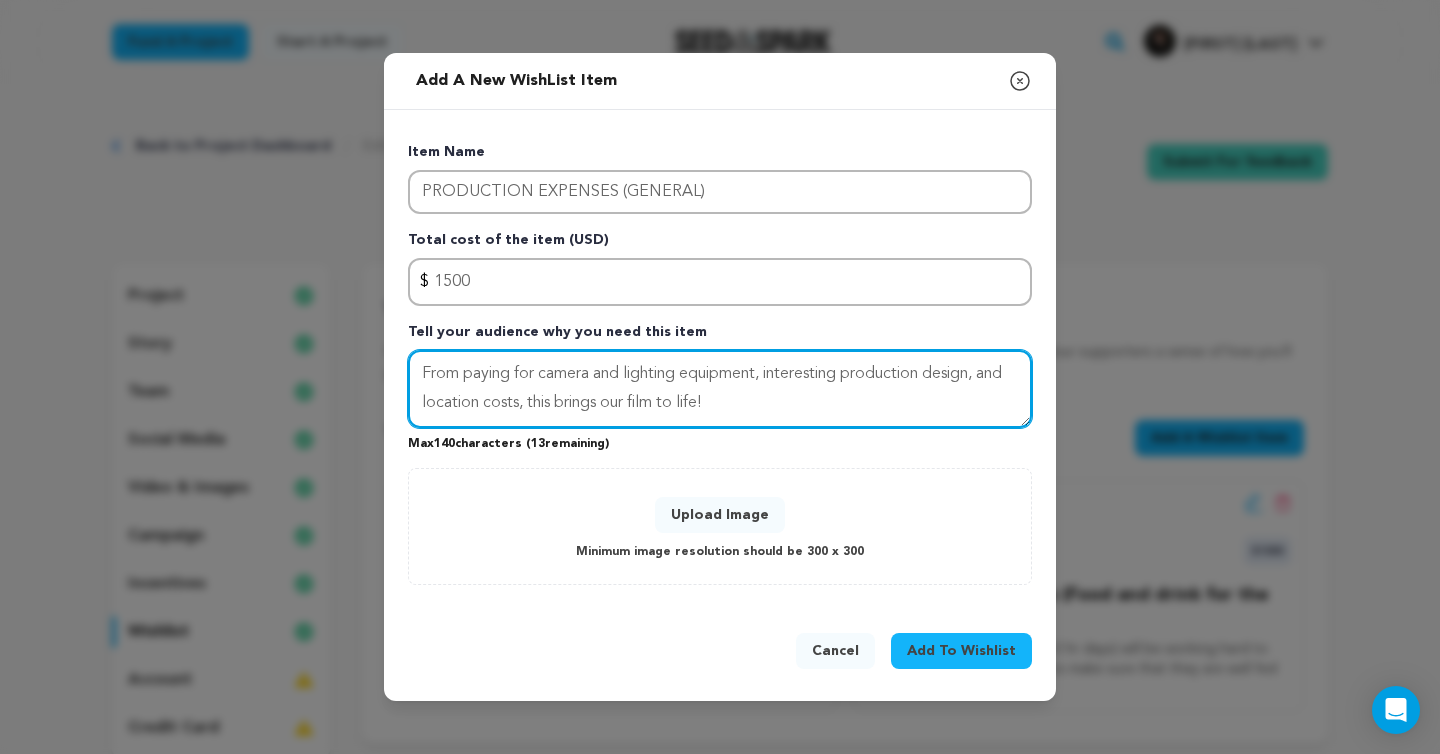 click on "From paying for camera and lighting equipment, interesting production design, and location costs, this brings our film to life!" at bounding box center (720, 389) 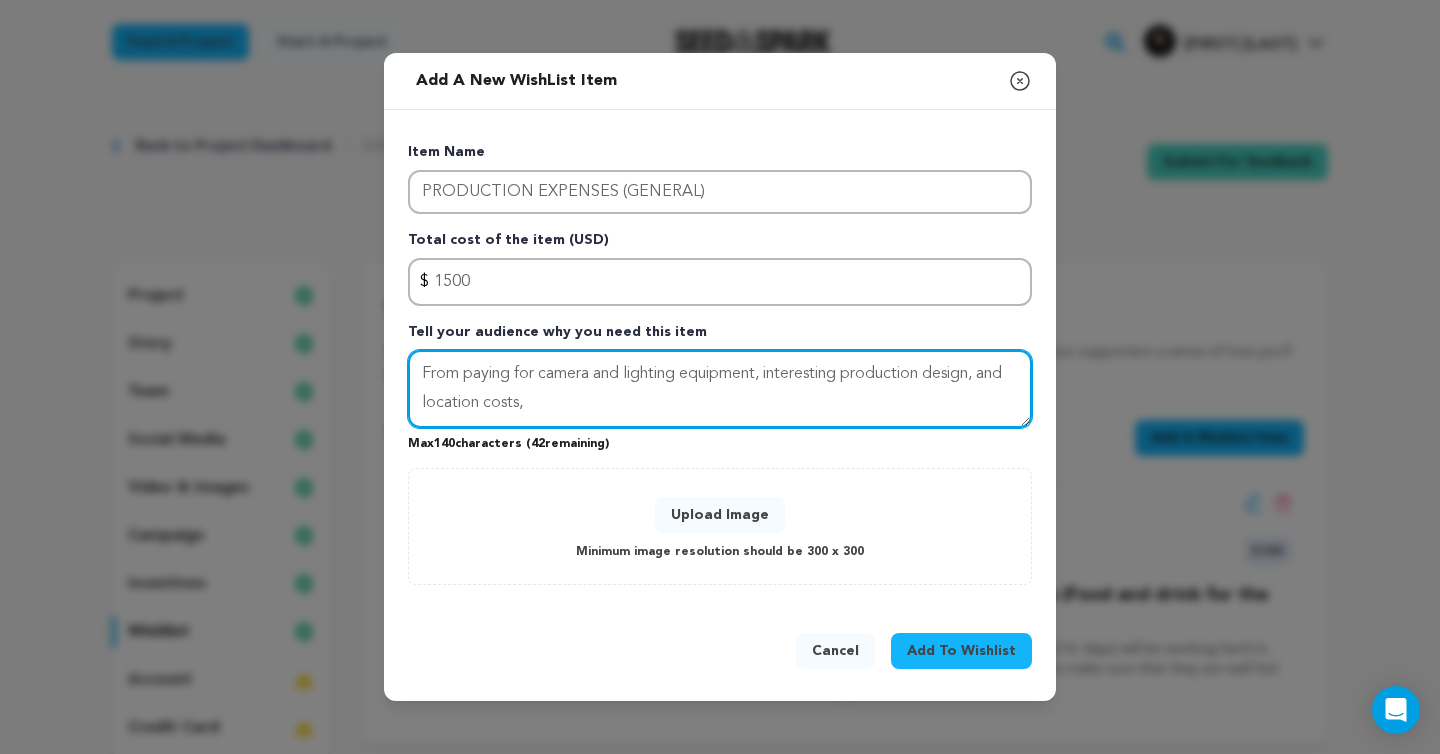 click on "From paying for camera and lighting equipment, interesting production design, and location costs," at bounding box center [720, 389] 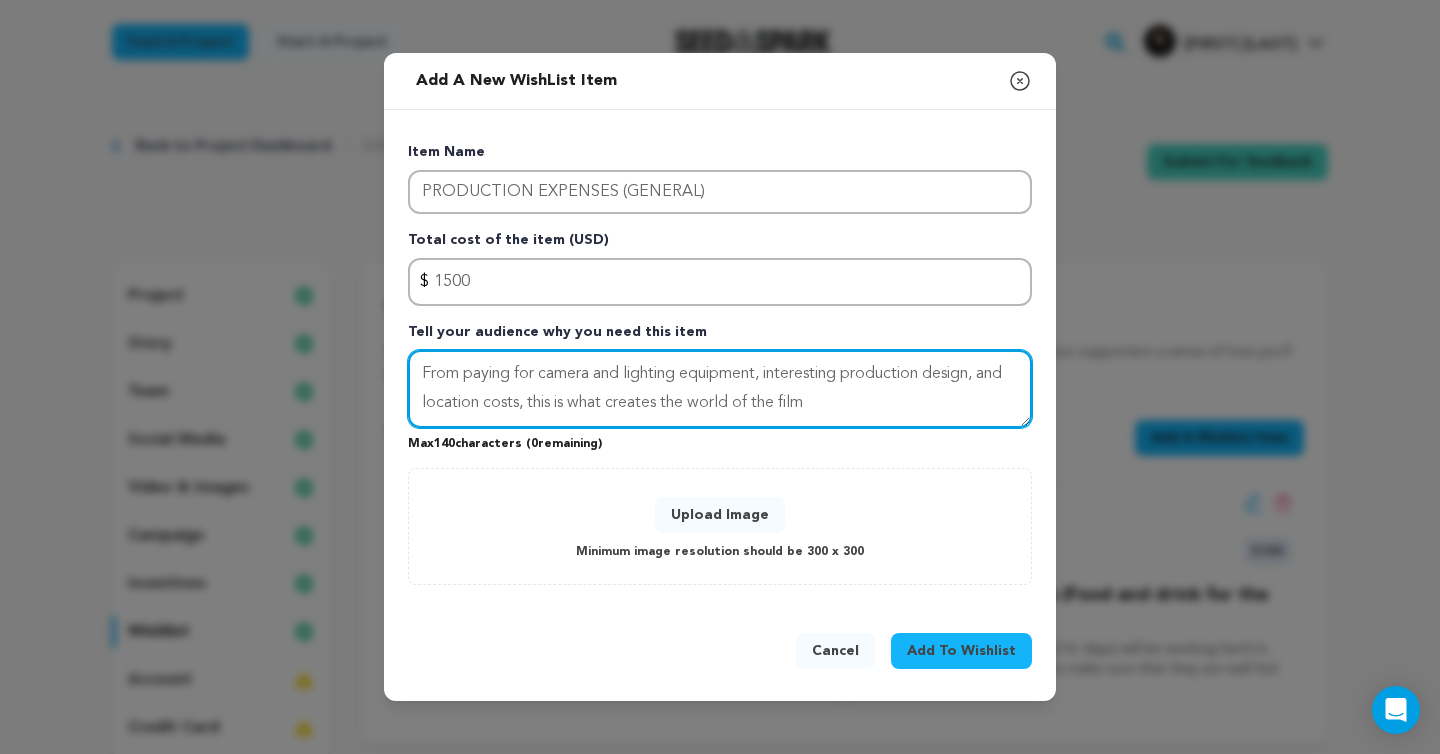 drag, startPoint x: 851, startPoint y: 374, endPoint x: 773, endPoint y: 379, distance: 78.160095 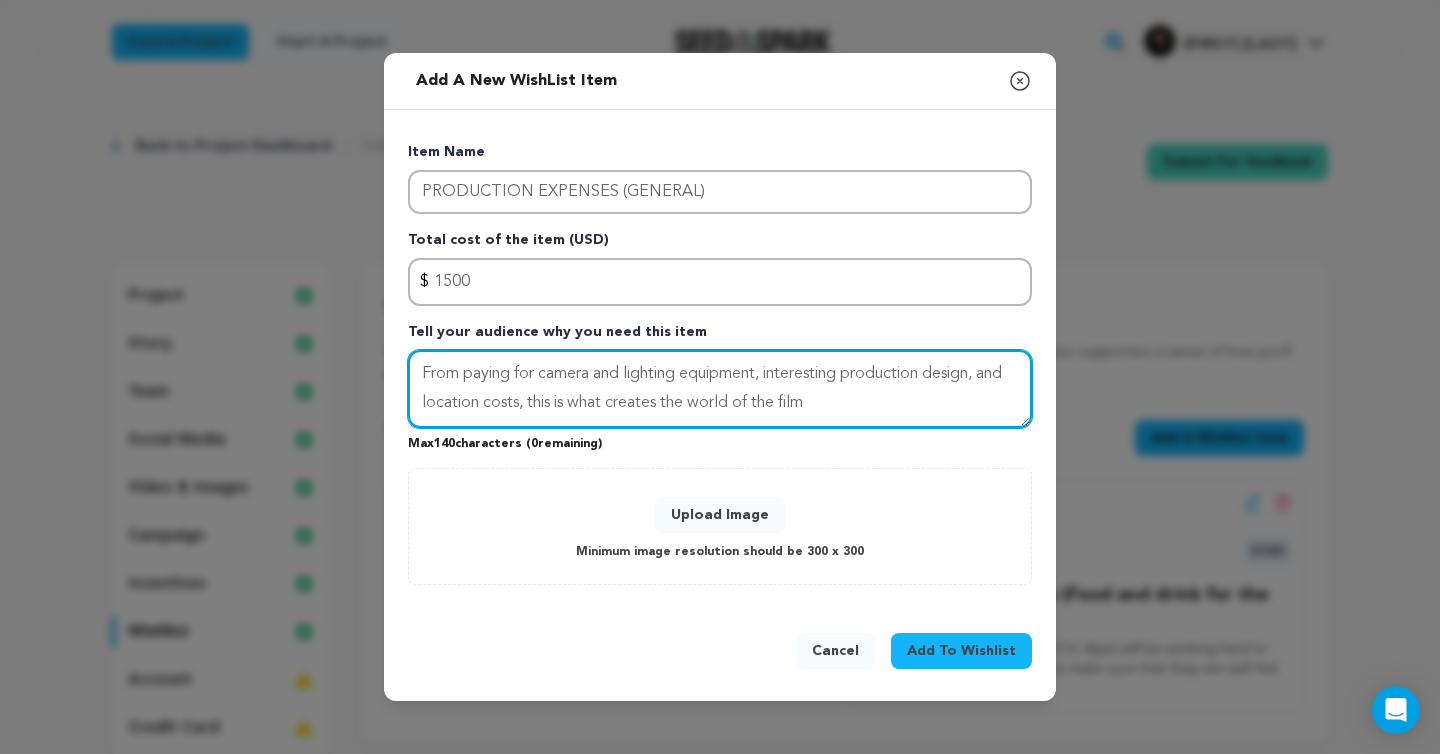 click on "From paying for camera and lighting equipment, interesting production design, and location costs, this is what creates the world of the film" at bounding box center (720, 389) 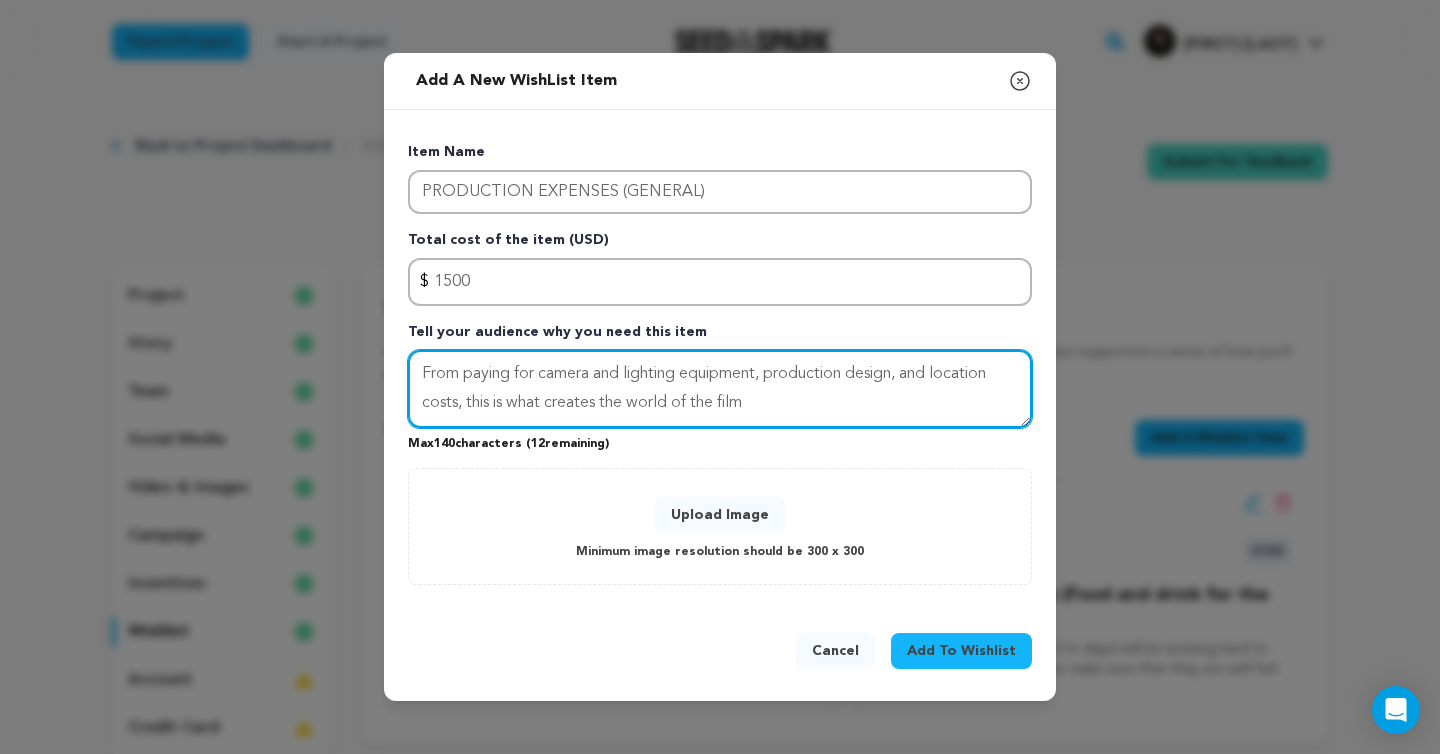 click on "From paying for camera and lighting equipment, production design, and location costs, this is what creates the world of the film" at bounding box center (720, 389) 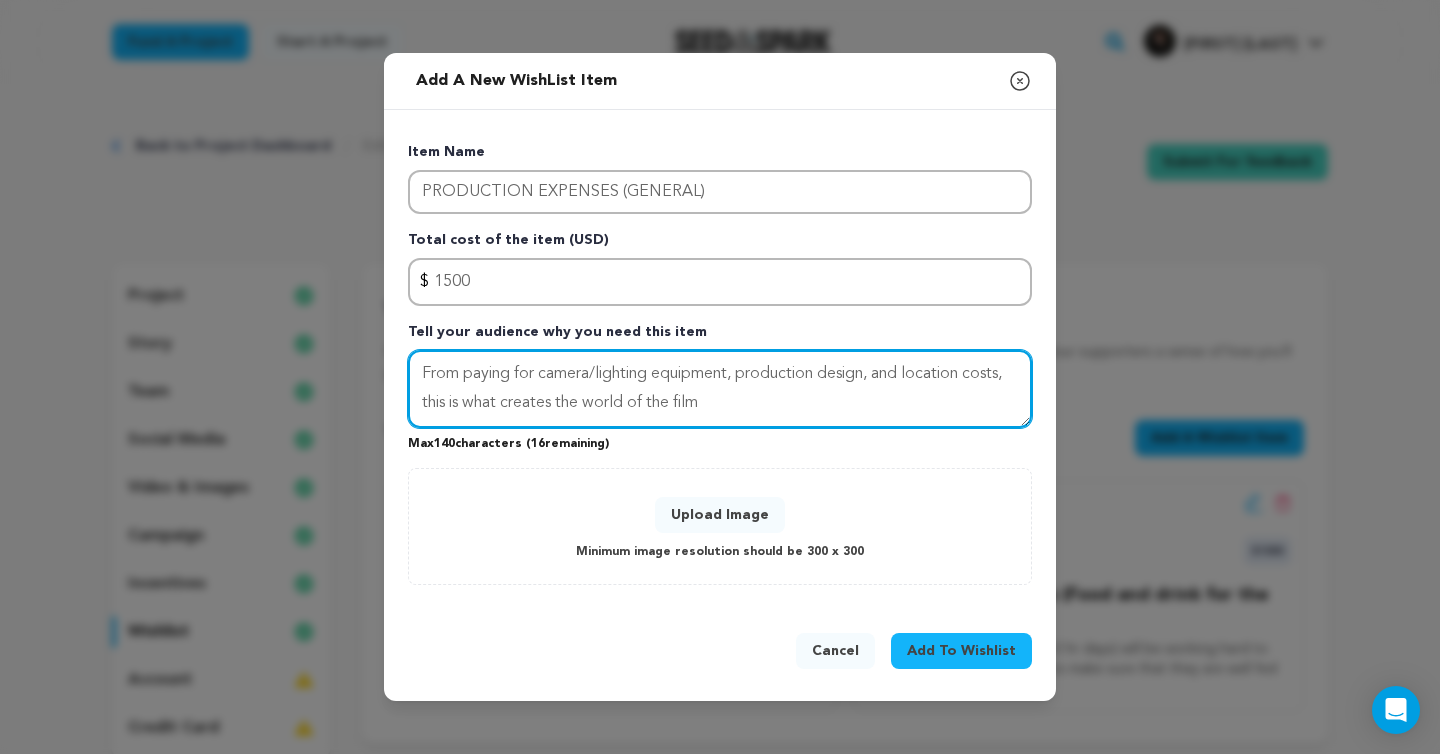 click on "From paying for camera/lighting equipment, production design, and location costs, this is what creates the world of the film" at bounding box center (720, 389) 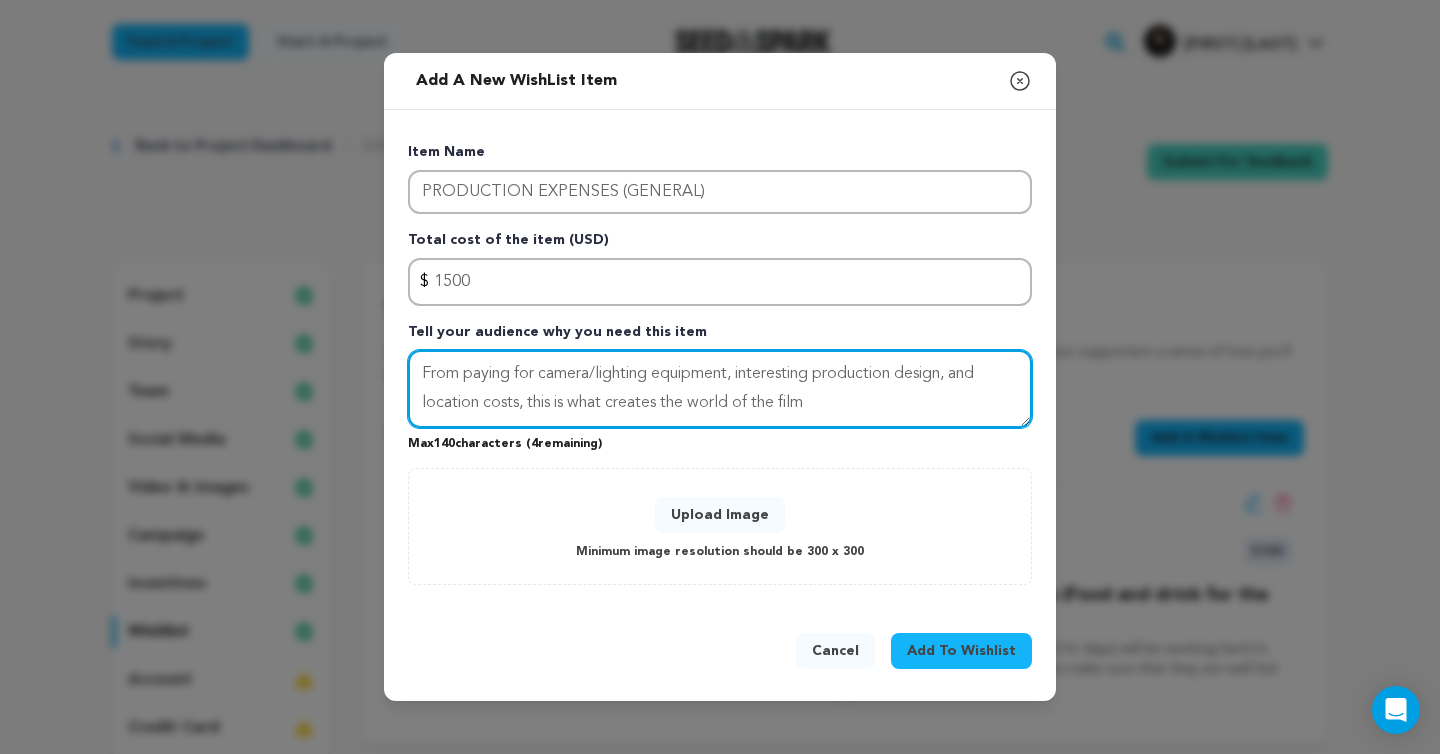 click on "From paying for camera/lighting equipment, interesting production design, and location costs, this is what creates the world of the film" at bounding box center [720, 389] 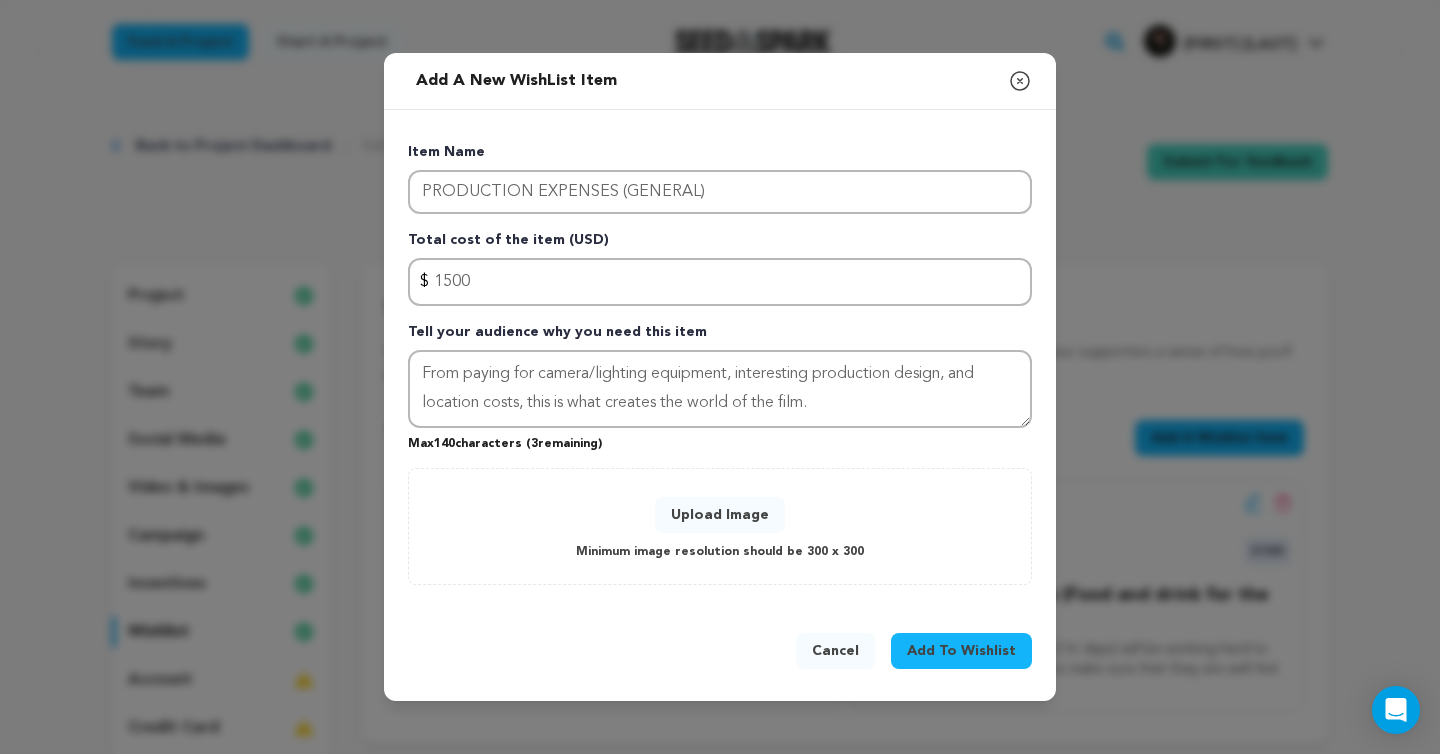 click on "Upload Image" at bounding box center [720, 515] 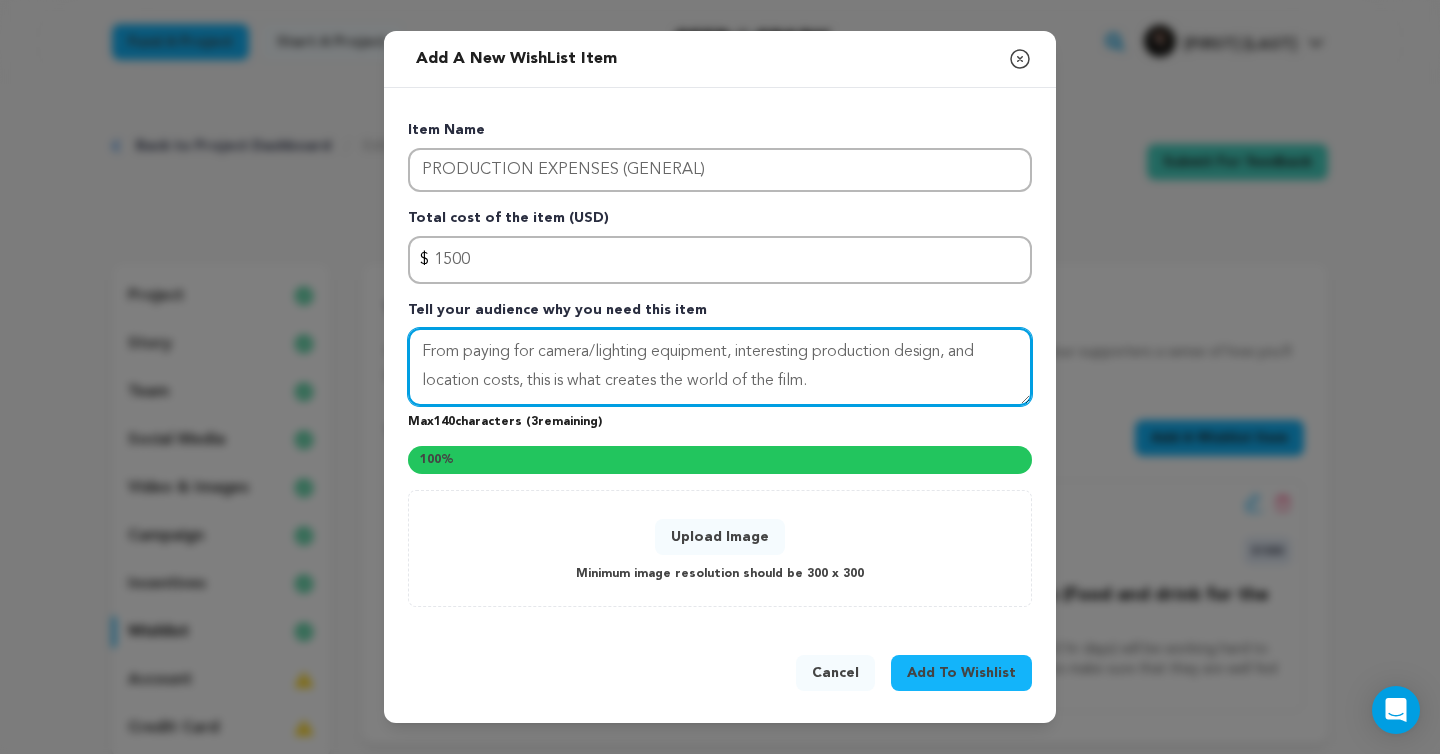 click on "From paying for camera/lighting equipment, interesting production design, and location costs, this is what creates the world of the film." at bounding box center [720, 367] 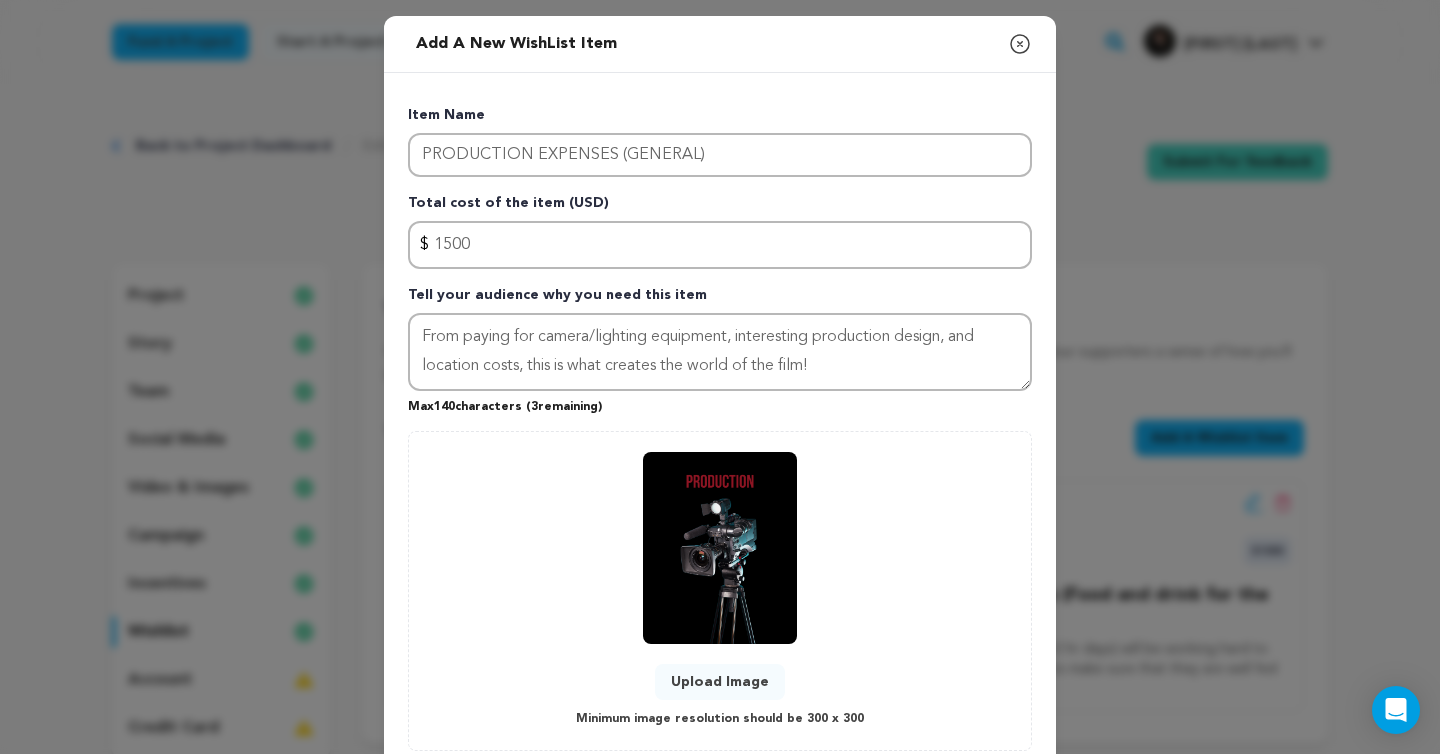 click on "Max  140  characters
( 3  remaining)" at bounding box center [720, 403] 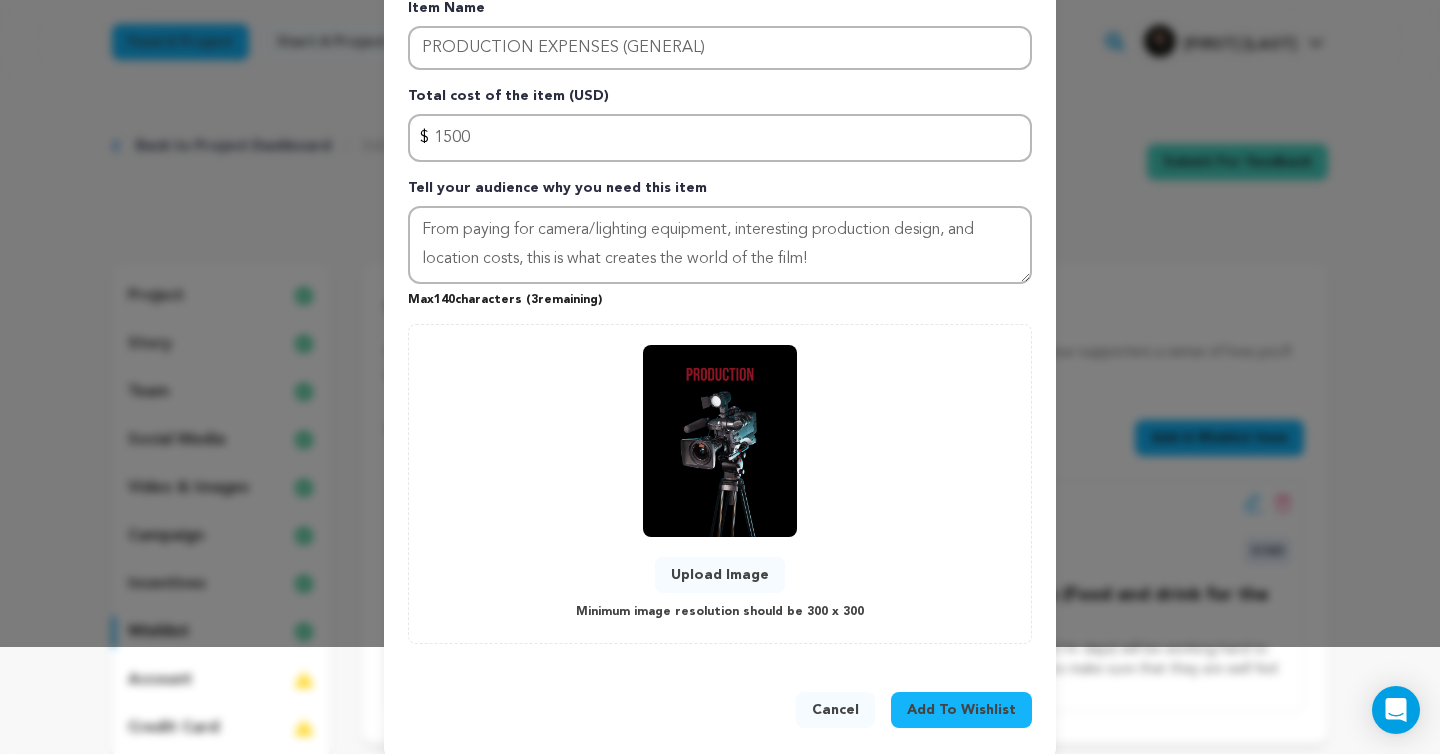 scroll, scrollTop: 129, scrollLeft: 0, axis: vertical 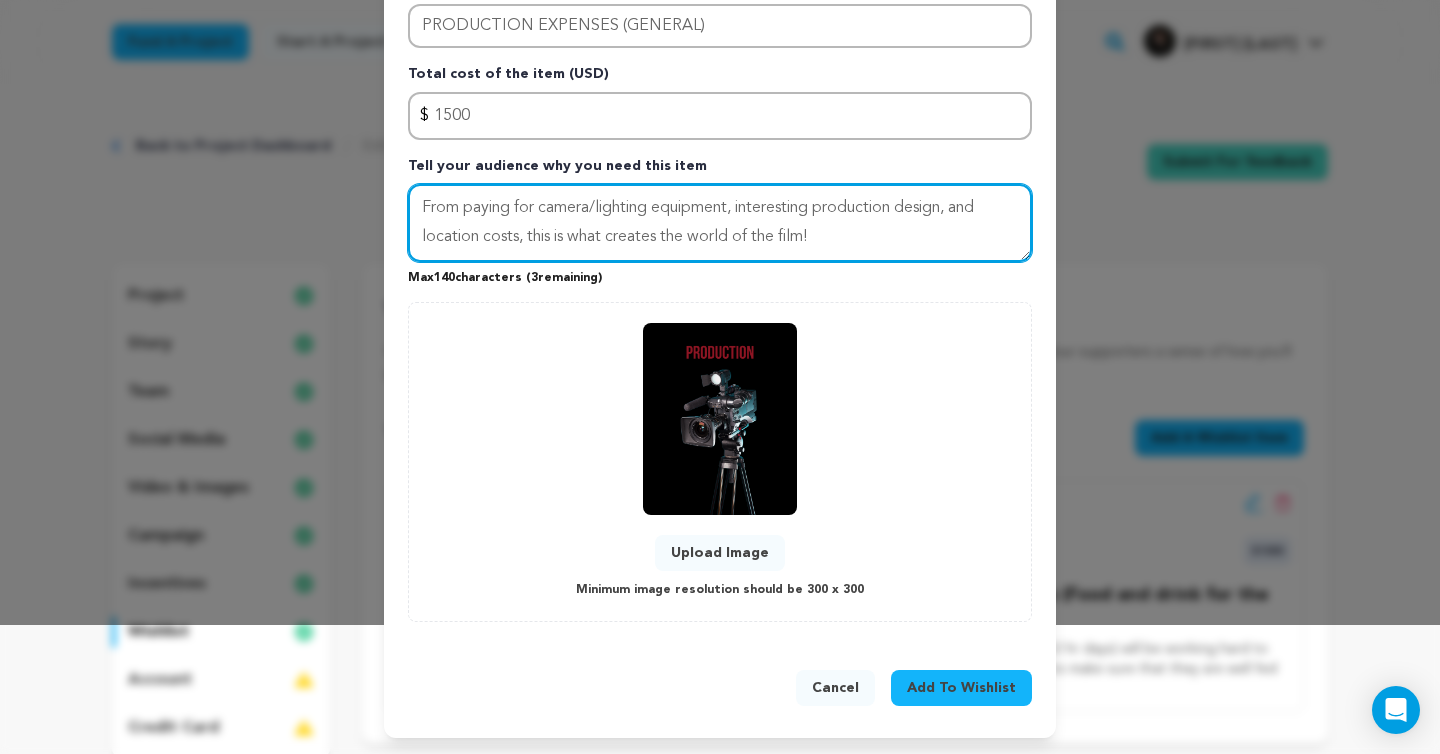 drag, startPoint x: 811, startPoint y: 240, endPoint x: 785, endPoint y: 240, distance: 26 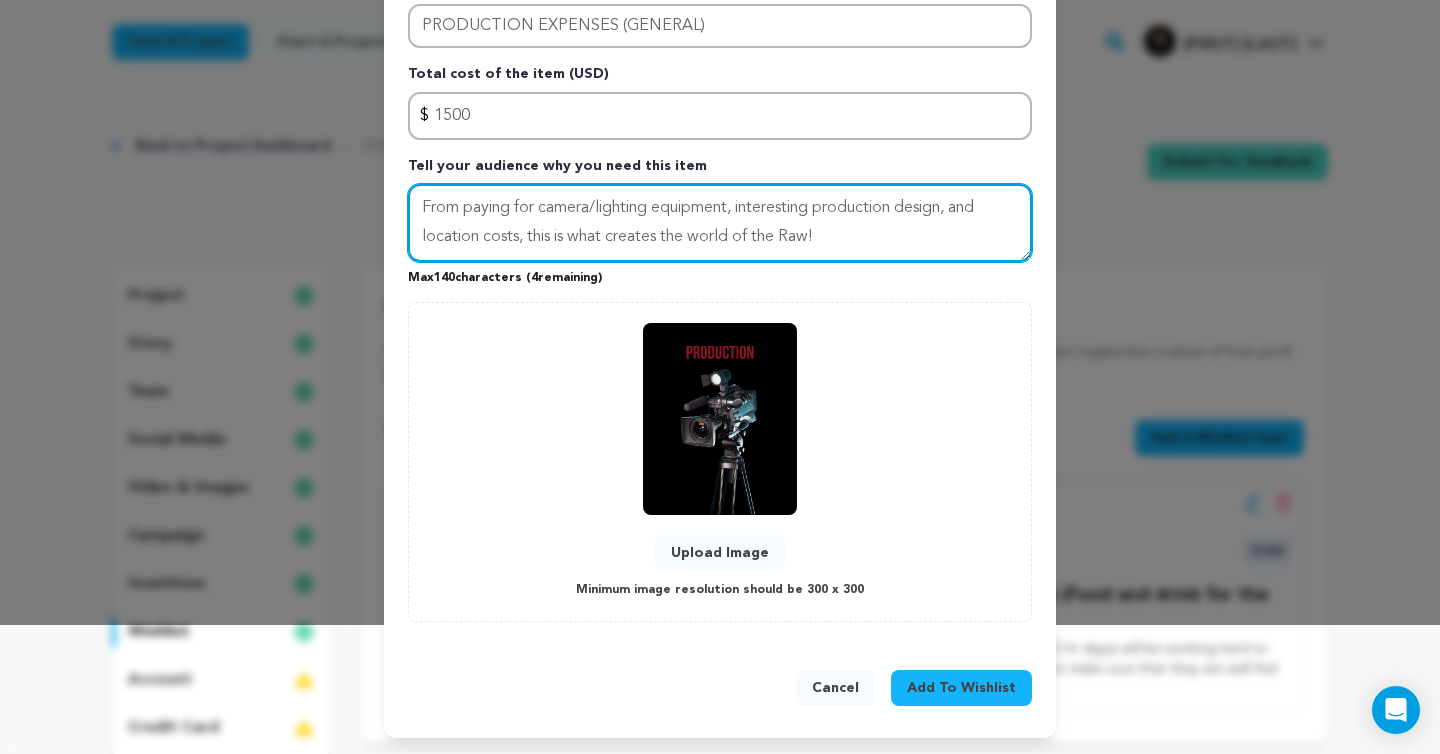 type on "From paying for camera/lighting equipment, interesting production design, and location costs, this is what creates the world of the Raw!" 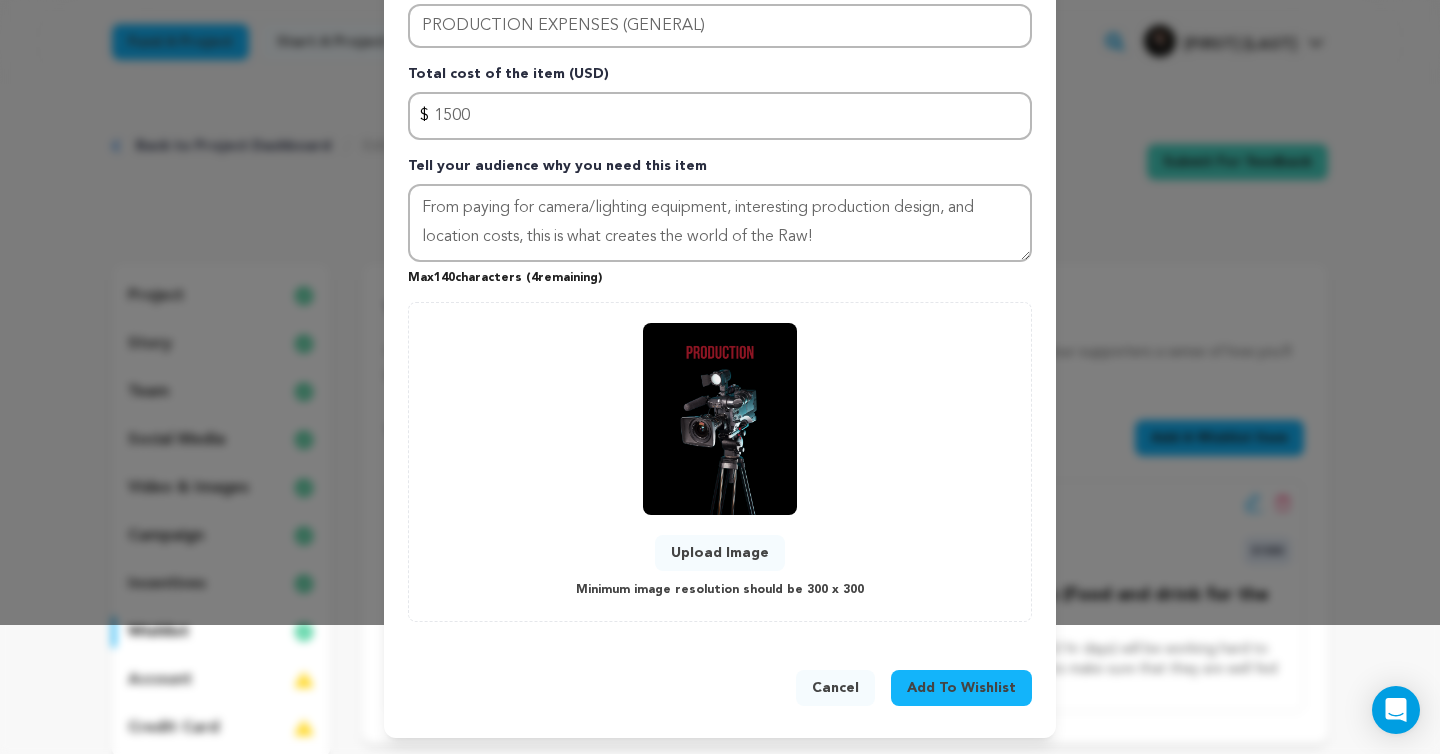 click on "Add To Wishlist" at bounding box center (961, 688) 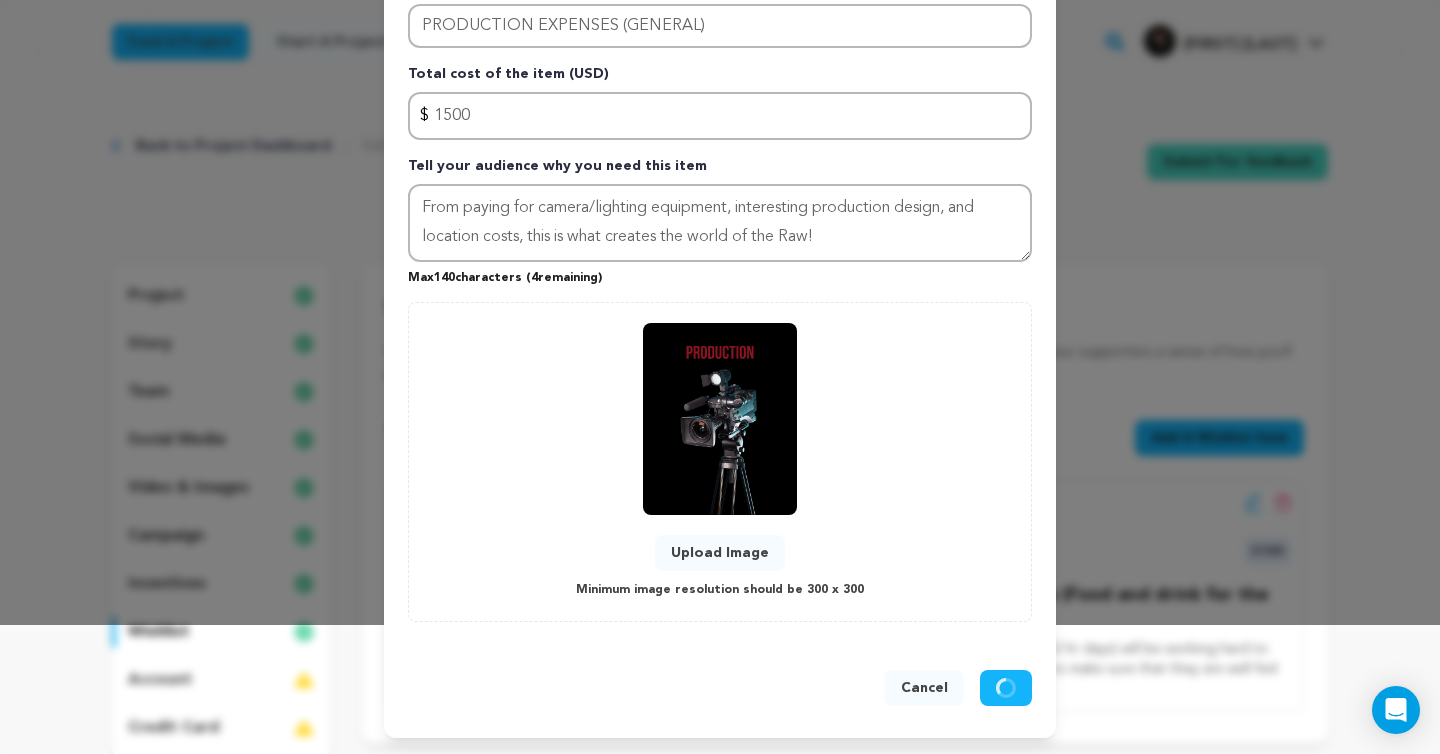 type 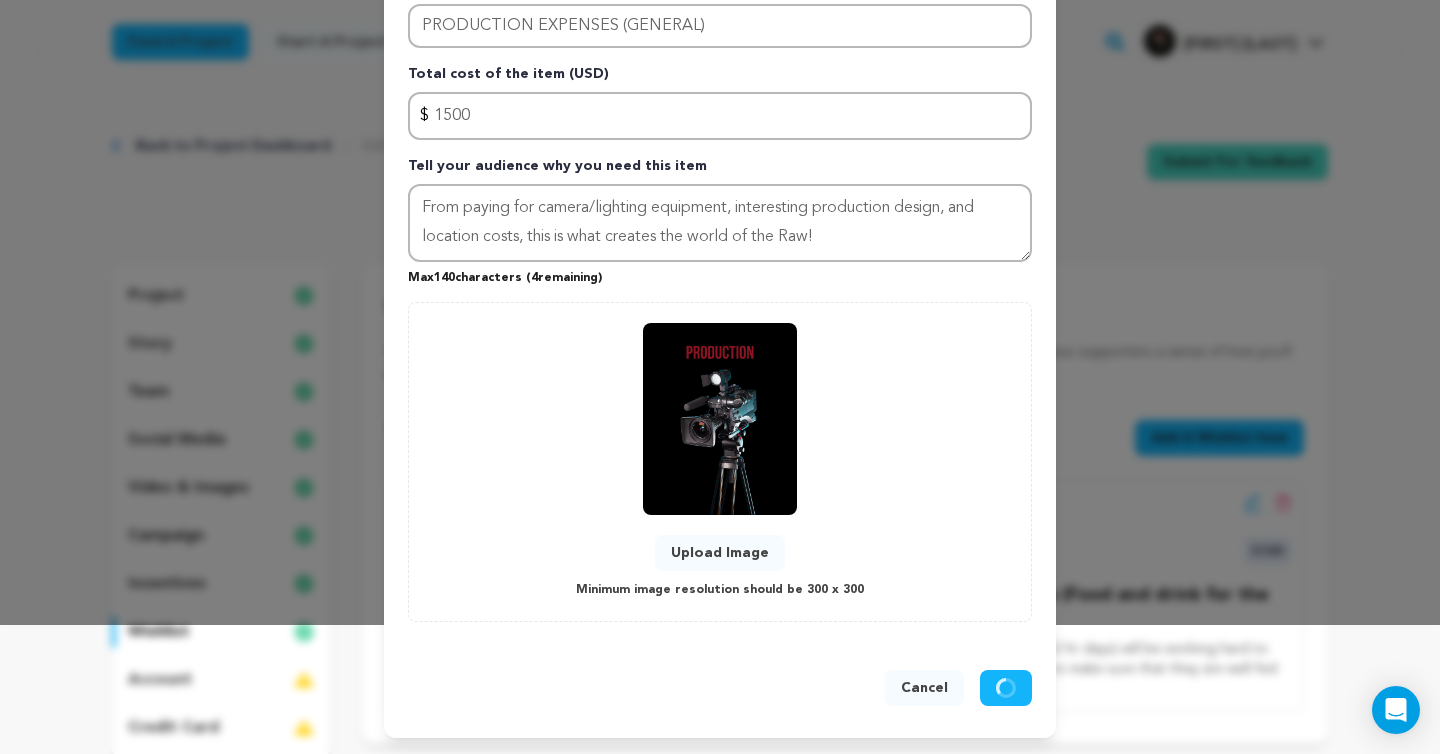 type 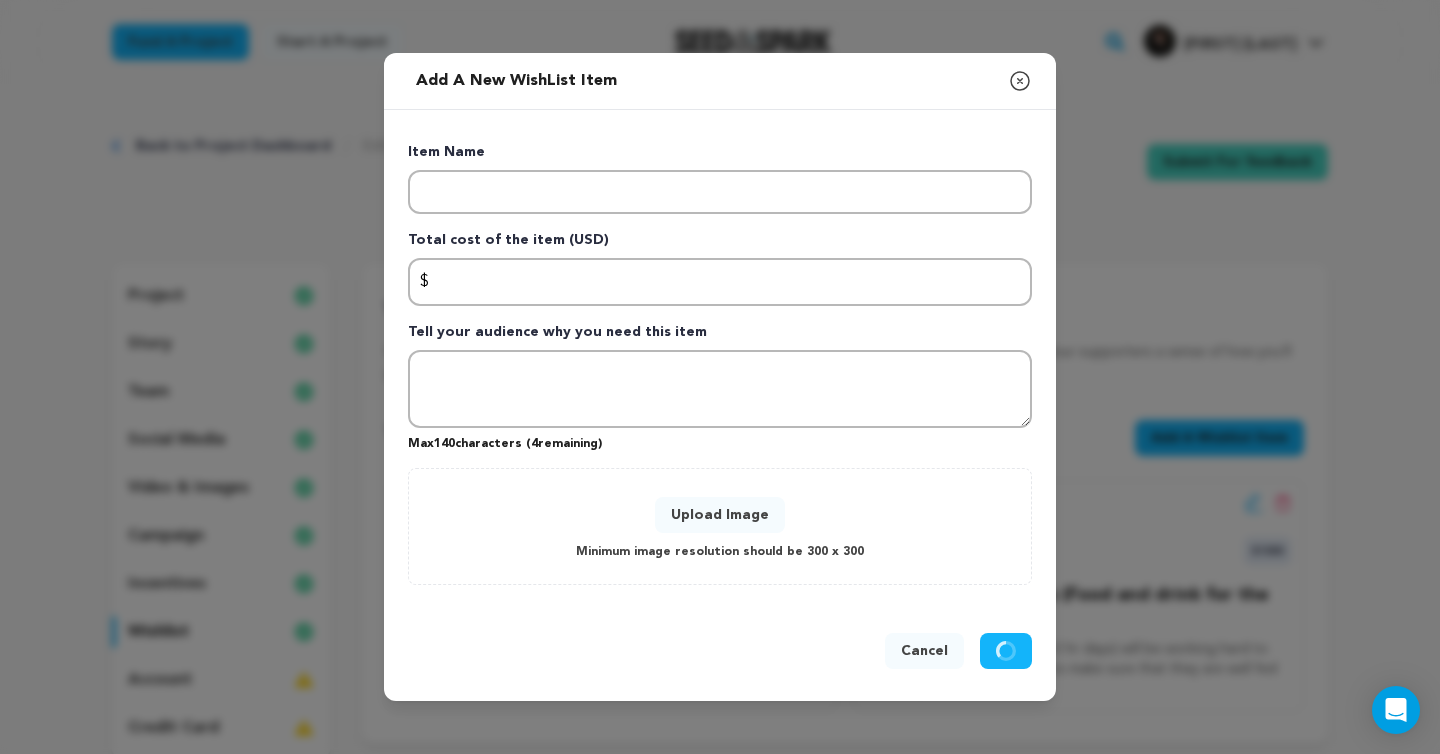scroll, scrollTop: 0, scrollLeft: 0, axis: both 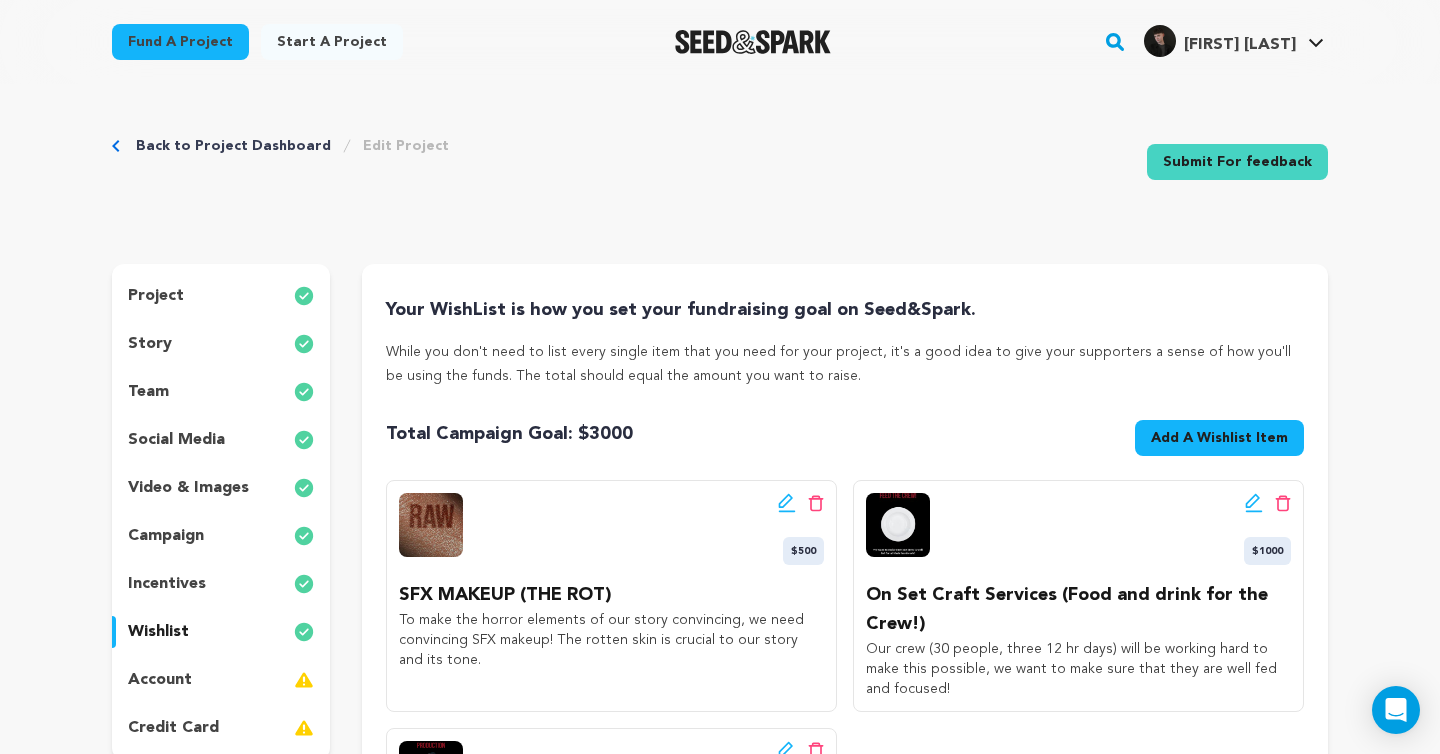 click on "project
story
team
social media
video & images
campaign
incentives
wishlist account" at bounding box center (221, 512) 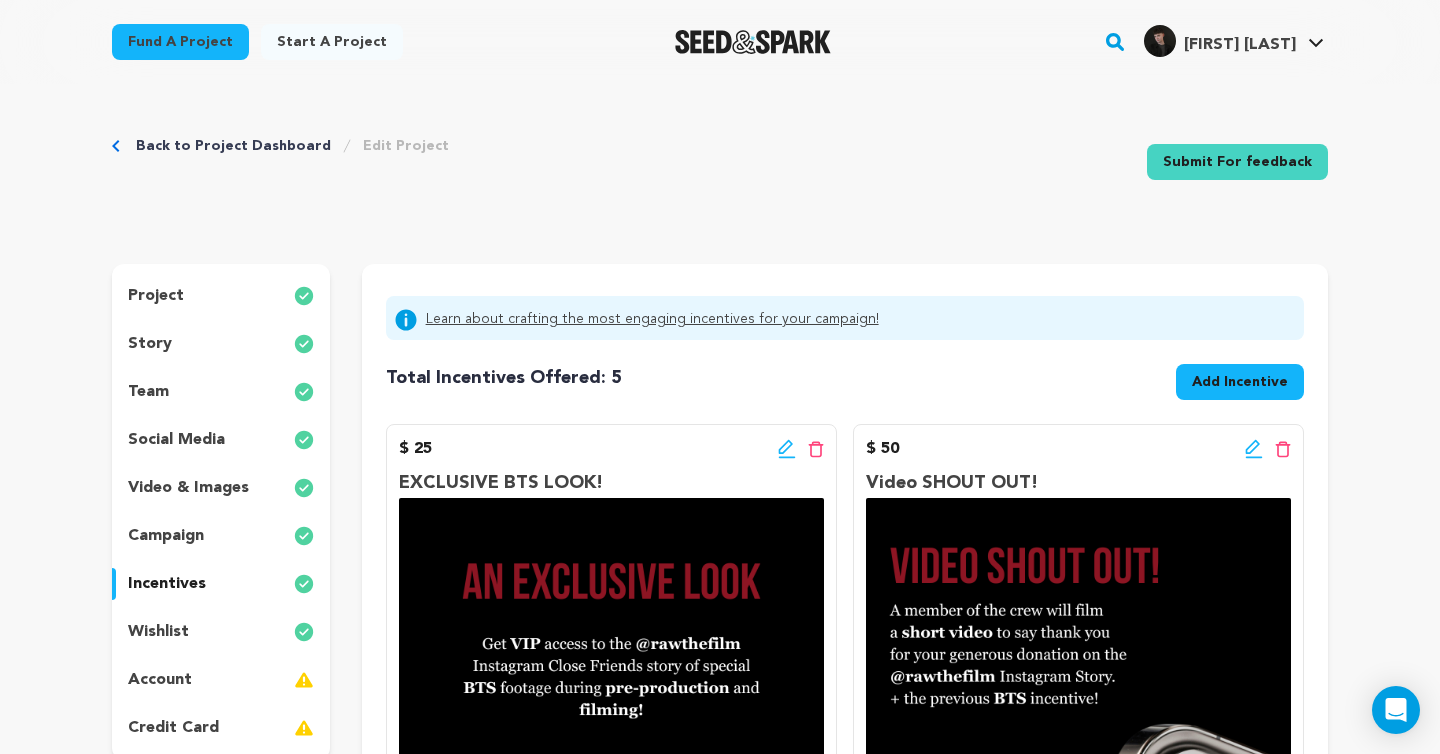 click on "campaign" at bounding box center [221, 536] 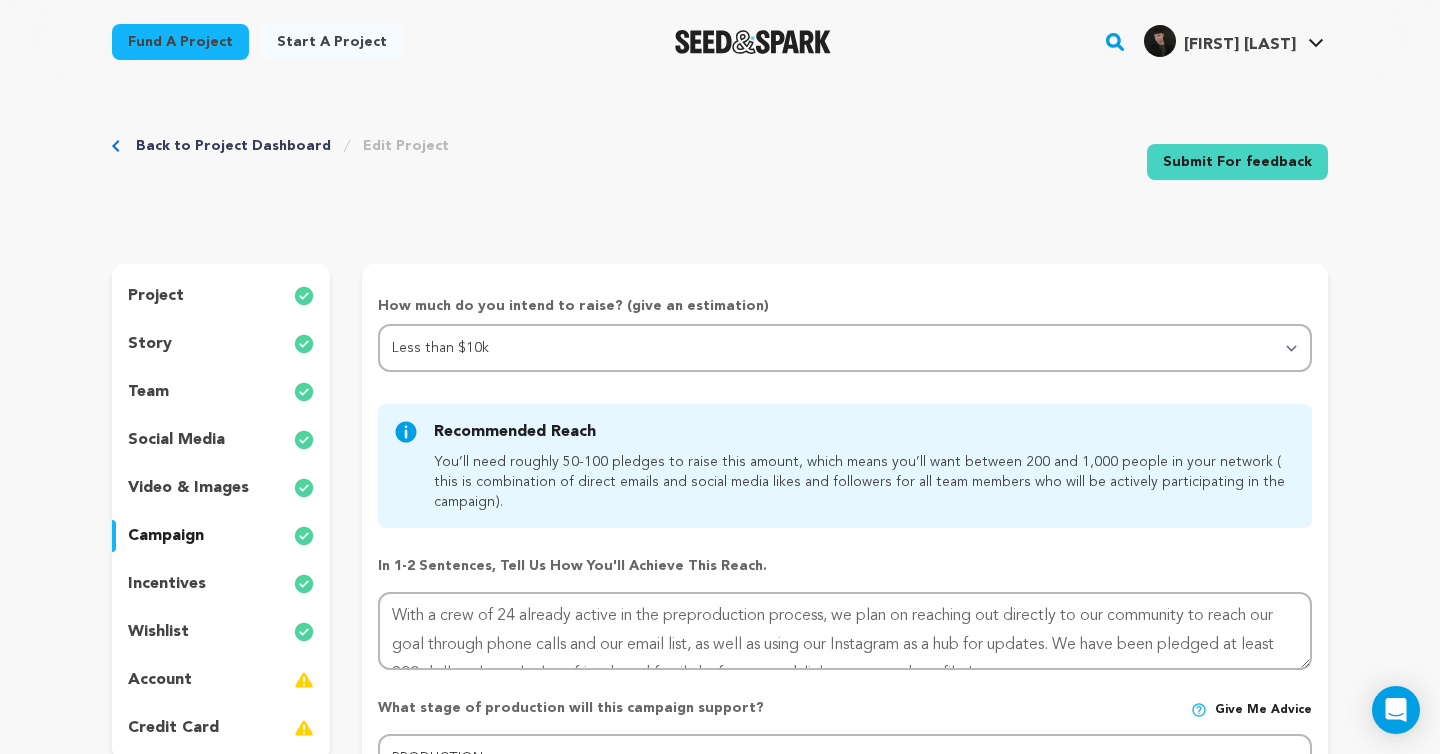 click on "project
story
team
social media
video & images
campaign
incentives
wishlist account" at bounding box center (221, 512) 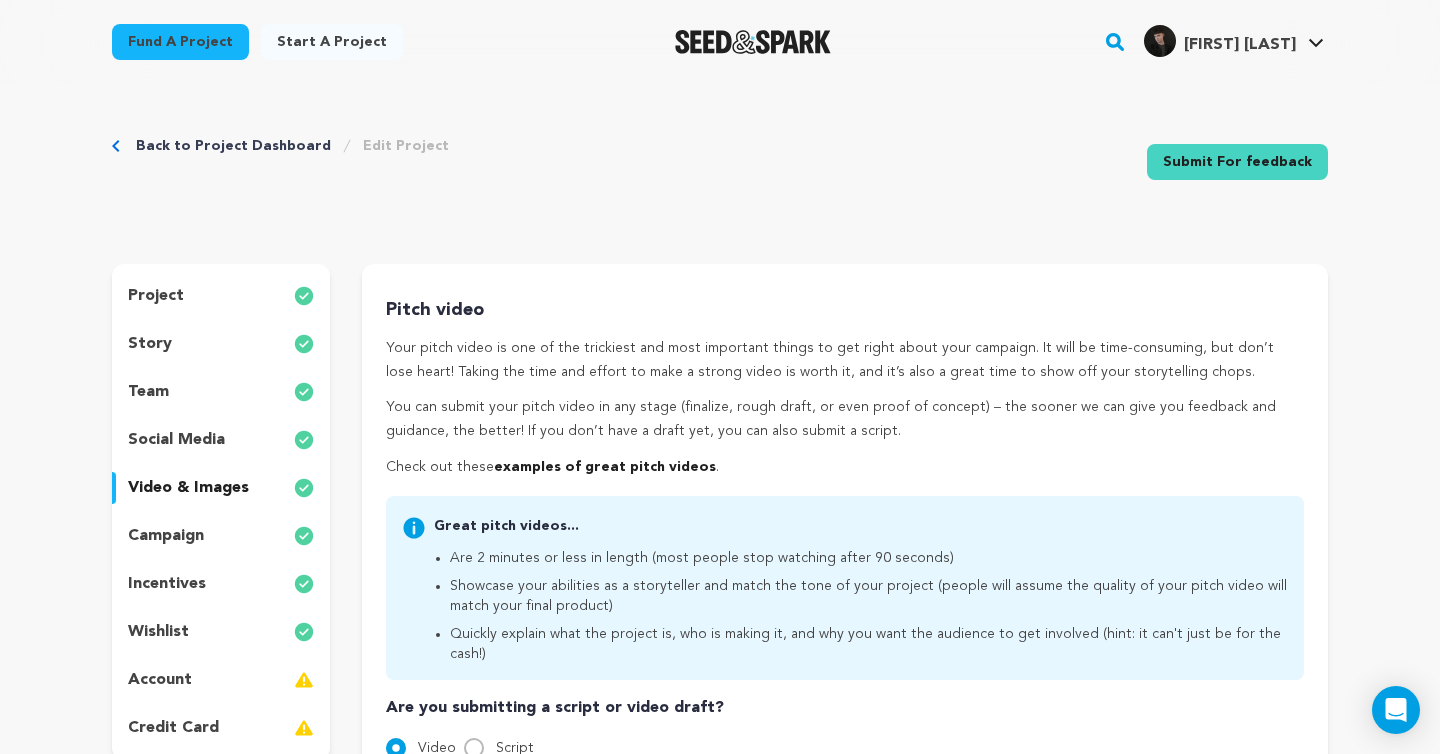 click on "wishlist" at bounding box center (158, 632) 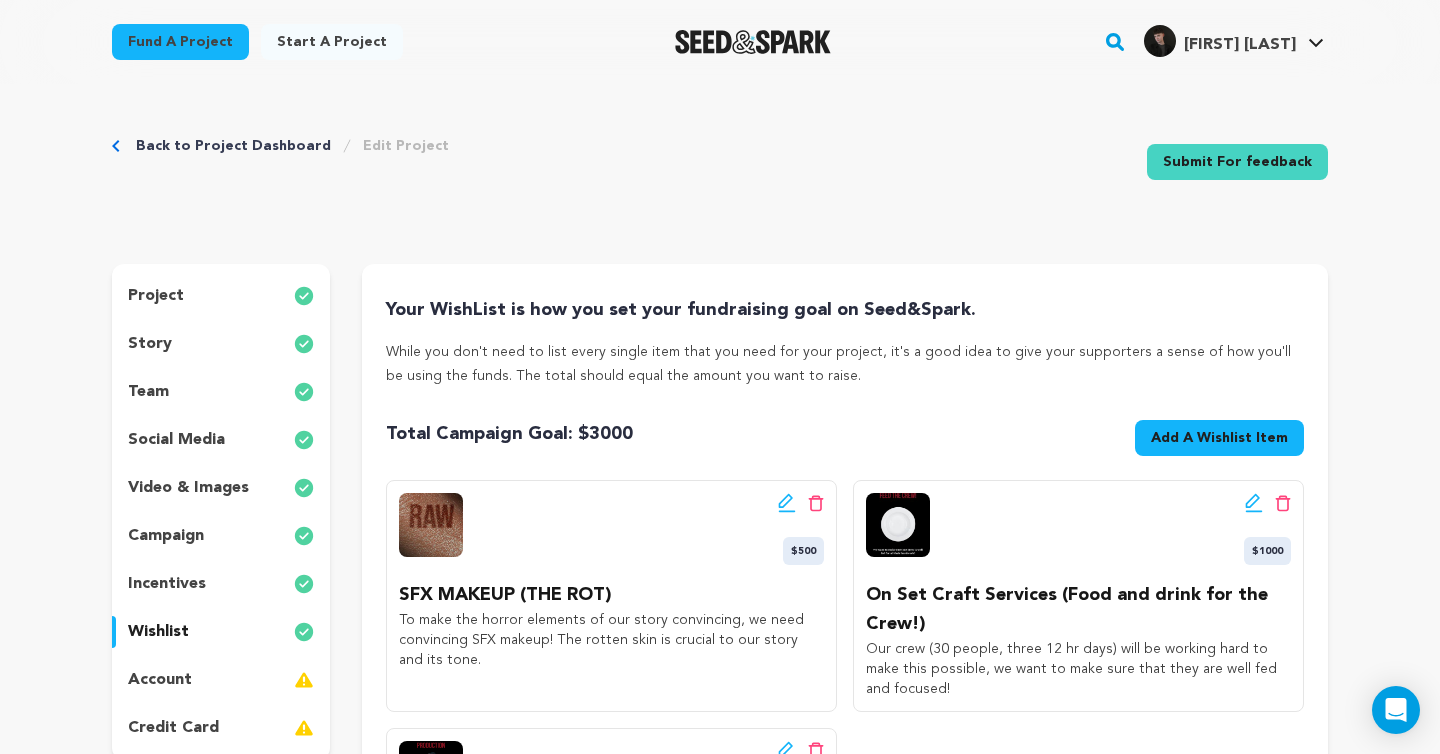 click on "Edit wishlist button
Delete wishlist button
$500
SFX MAKEUP (THE ROT)
To make the horror elements of our story convincing, we need convincing SFX makeup! The rotten skin is crucial to our story and its tone." at bounding box center [611, 596] 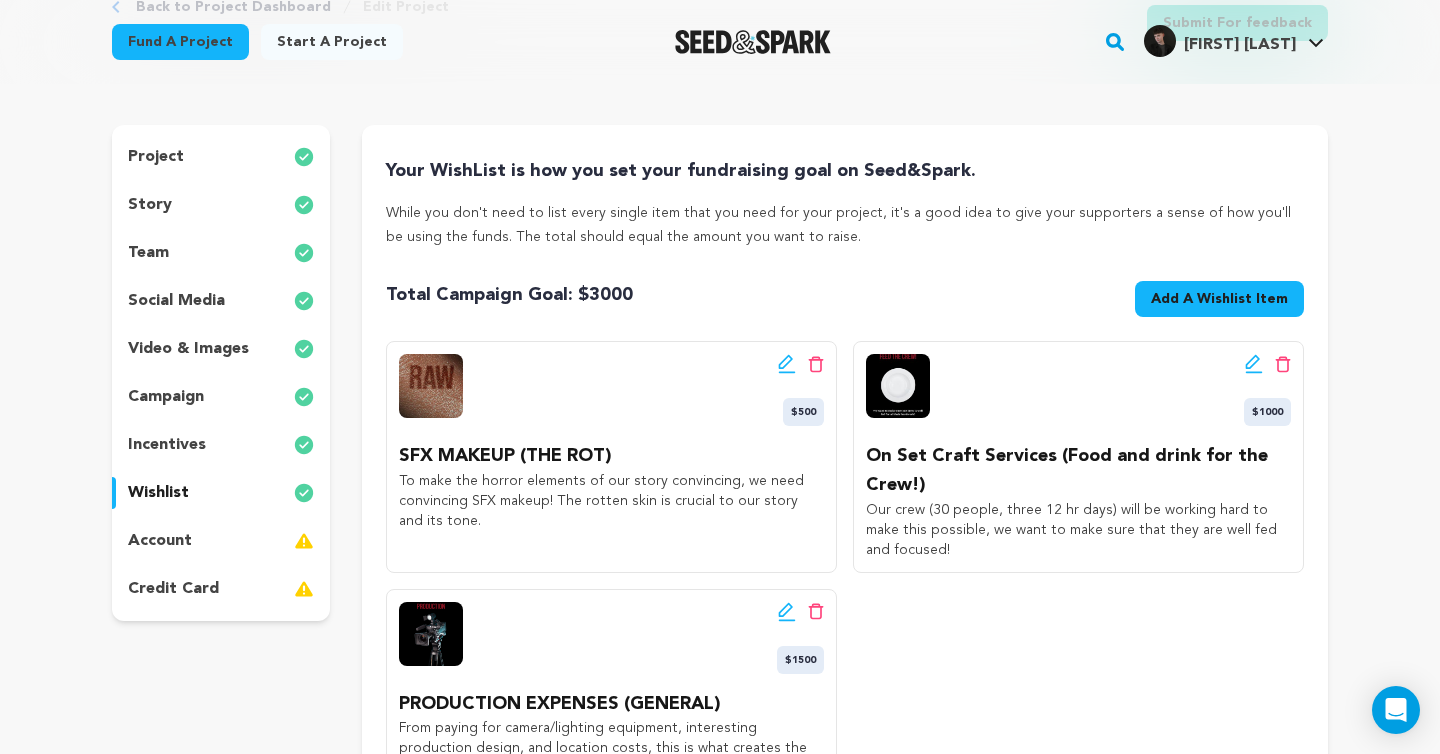 scroll, scrollTop: 132, scrollLeft: 0, axis: vertical 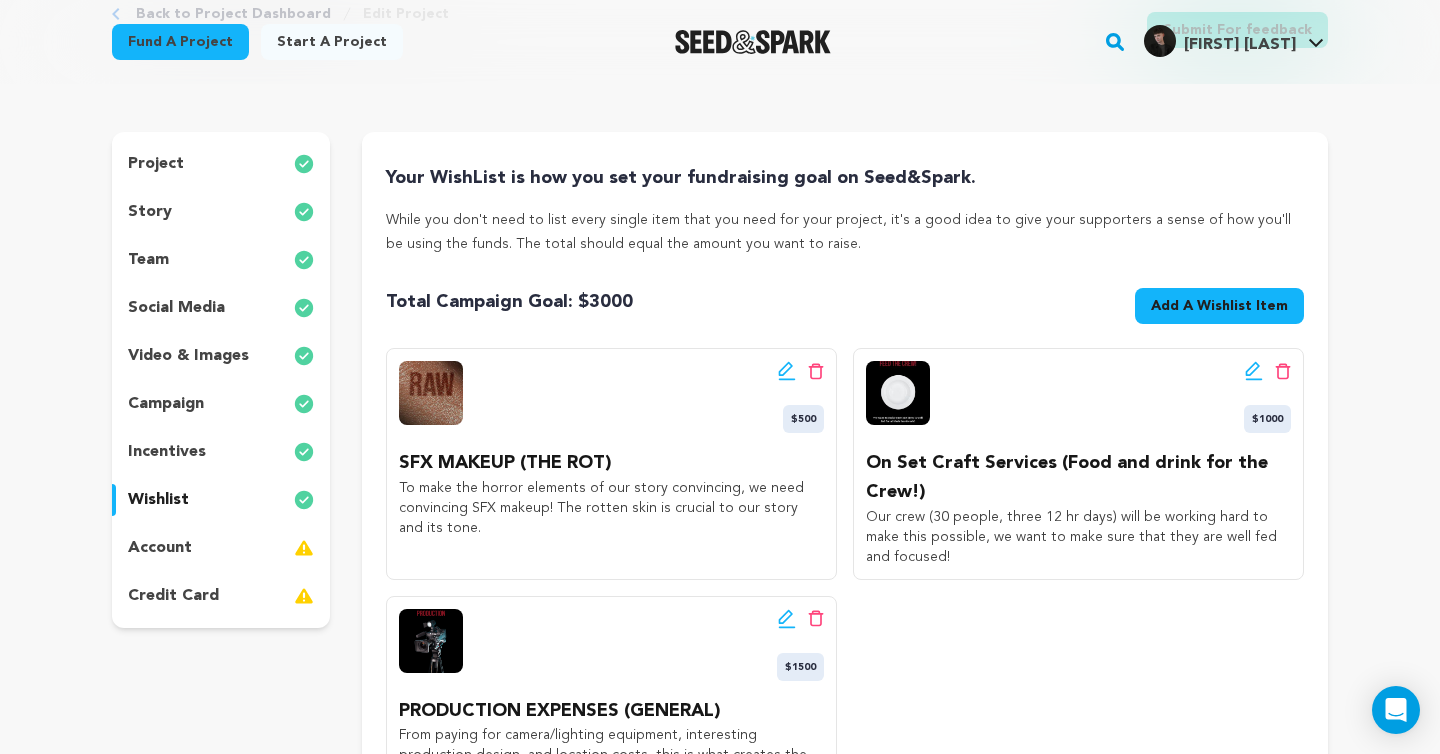 click on "project" at bounding box center (156, 164) 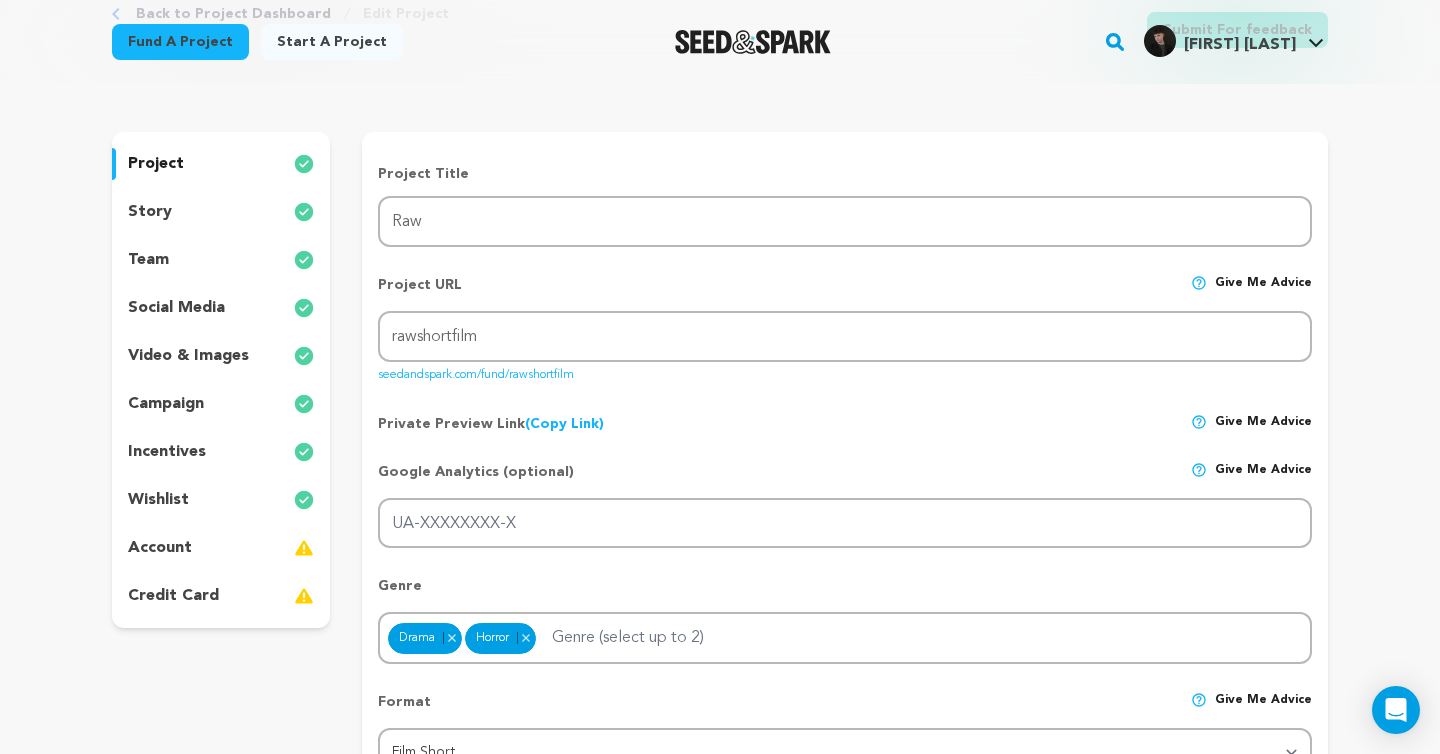 click on "story" at bounding box center [221, 212] 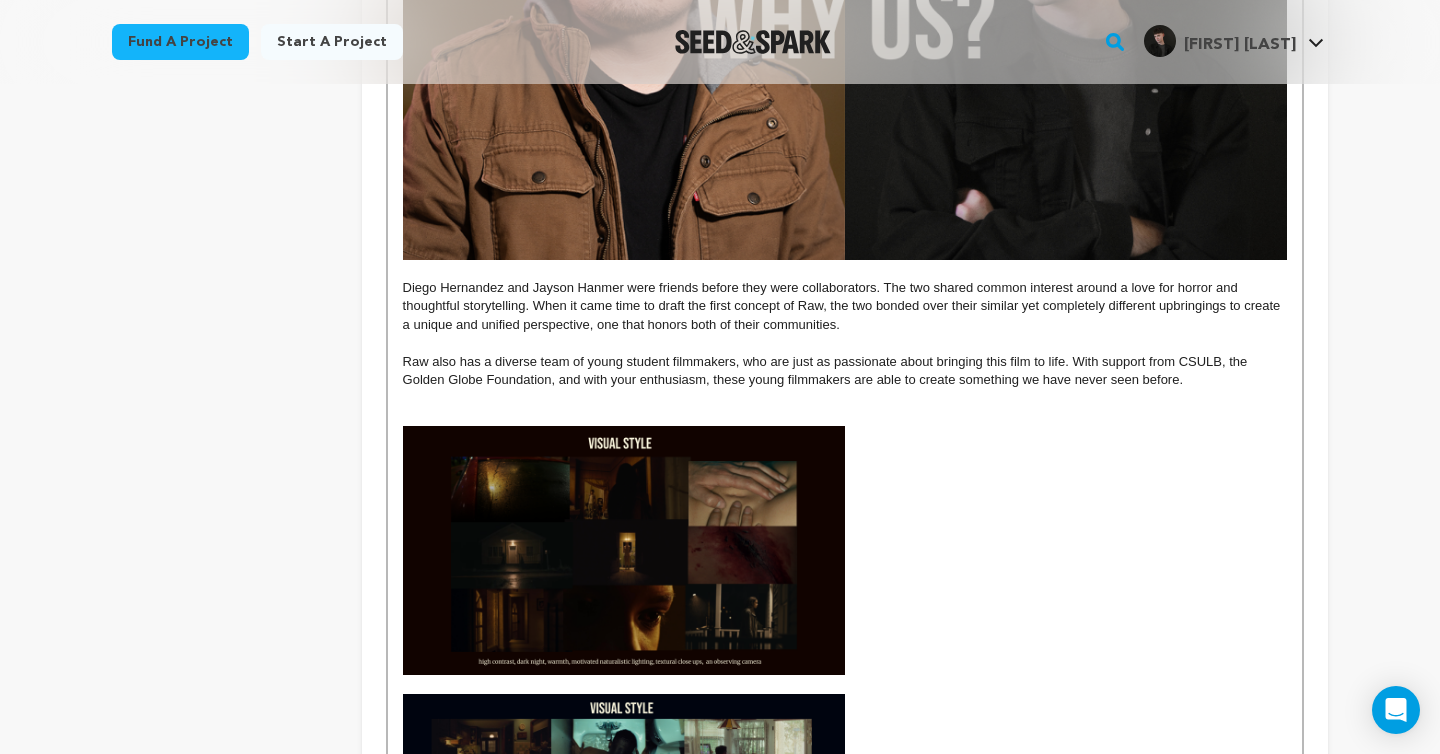 scroll, scrollTop: 2181, scrollLeft: 0, axis: vertical 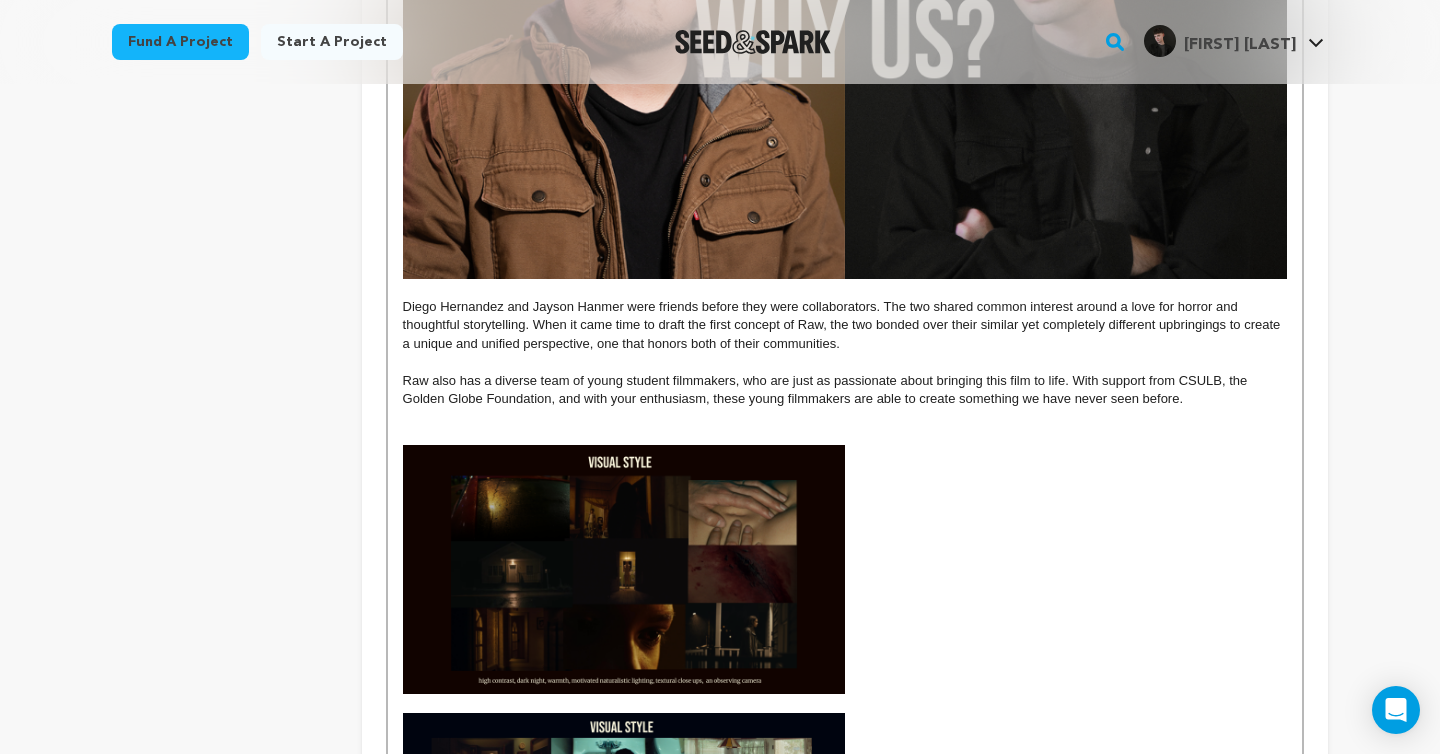 click at bounding box center (624, 569) 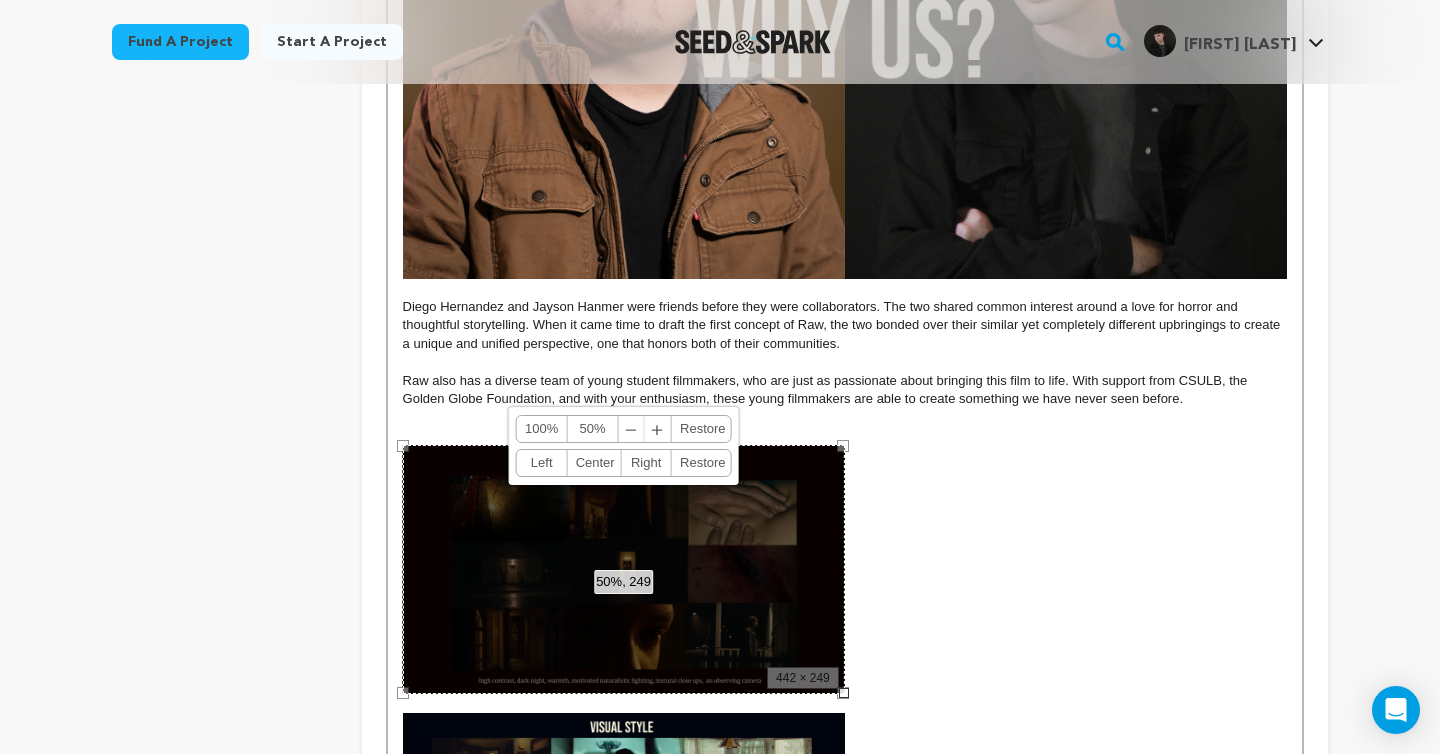 click on "100%
50%
﹣
﹢
Restore" at bounding box center (624, 429) 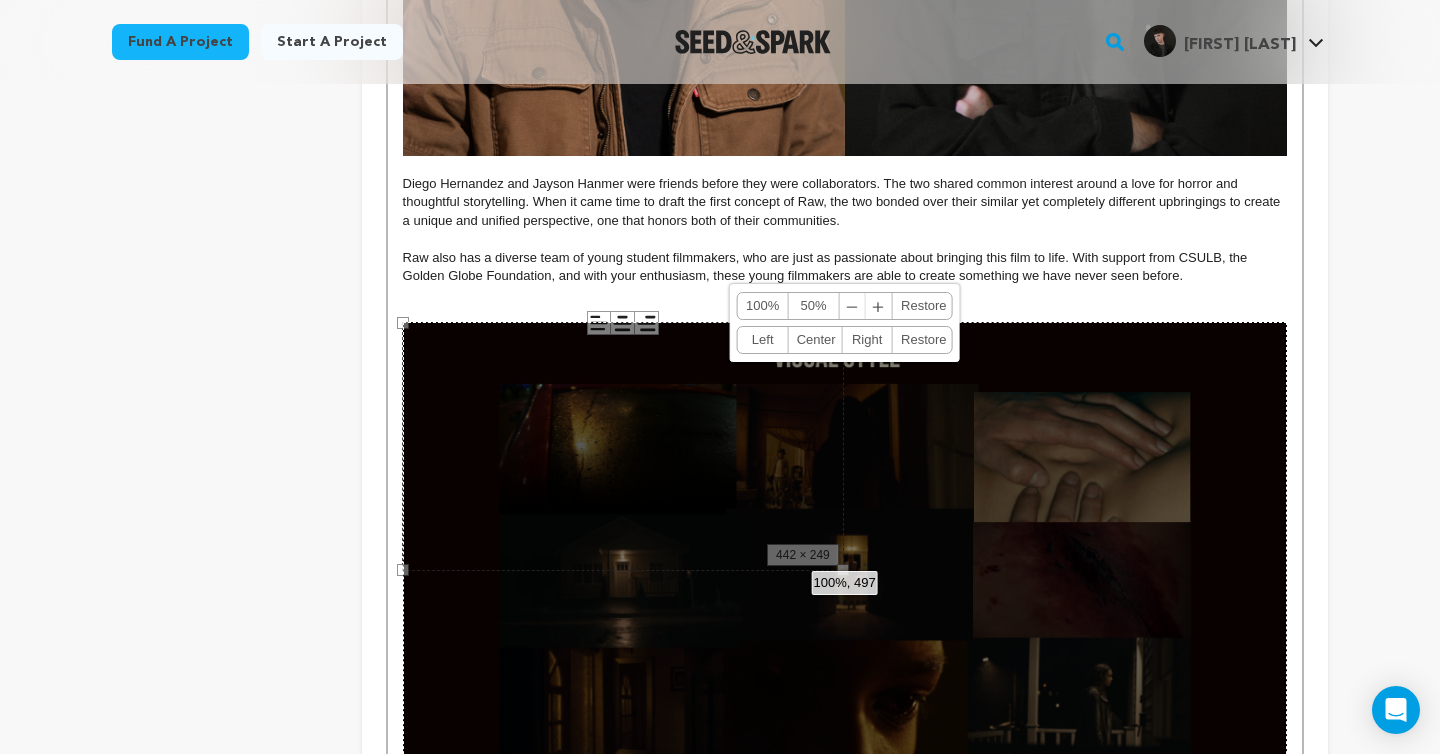 scroll, scrollTop: 2523, scrollLeft: 0, axis: vertical 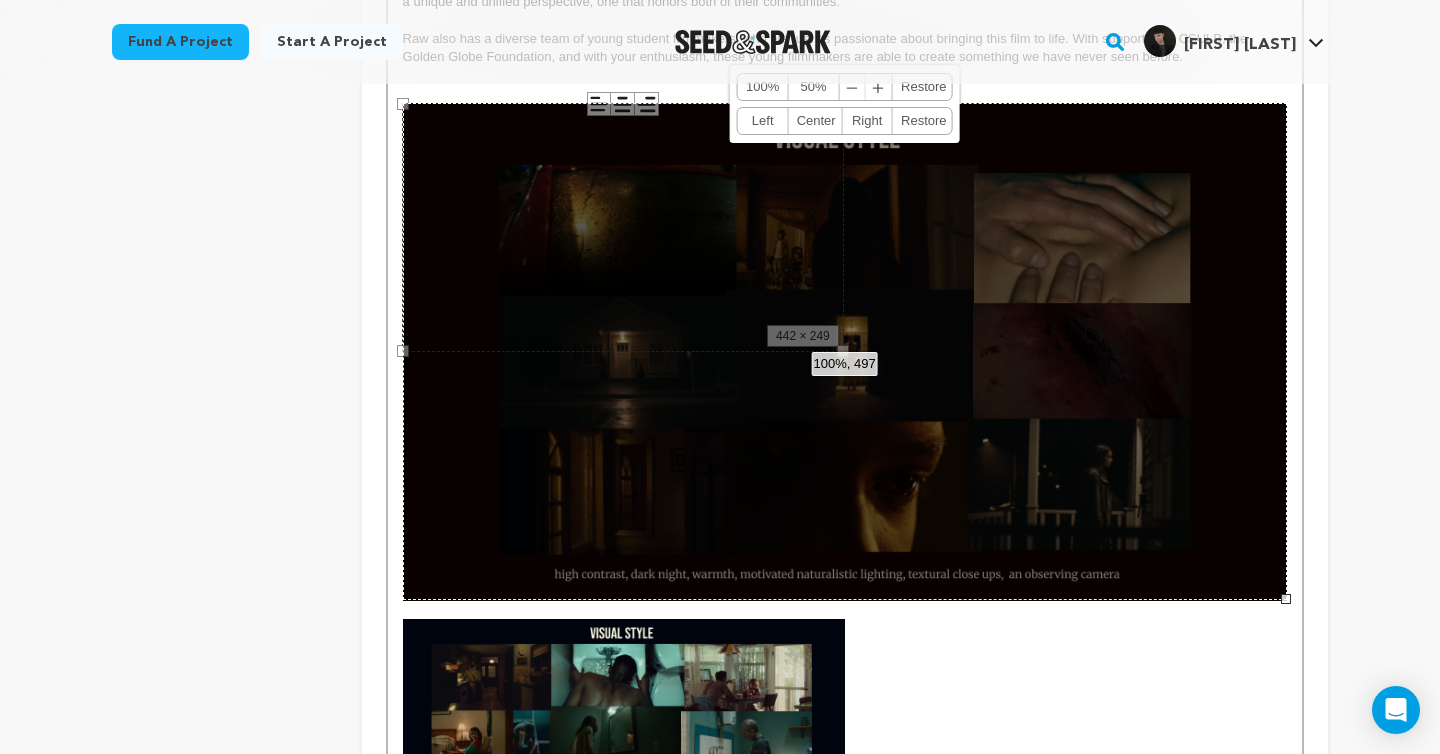 click at bounding box center (624, 743) 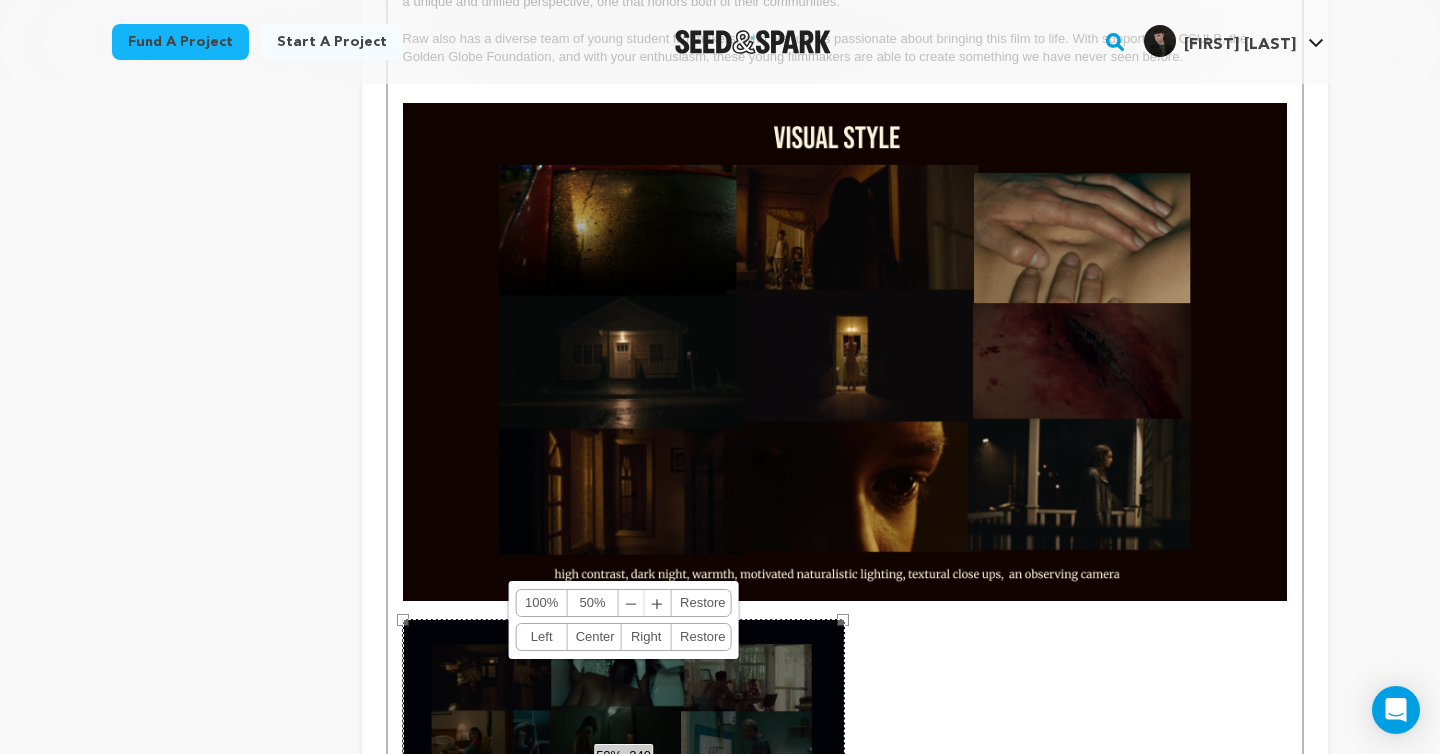 click on "100%" at bounding box center [542, 603] 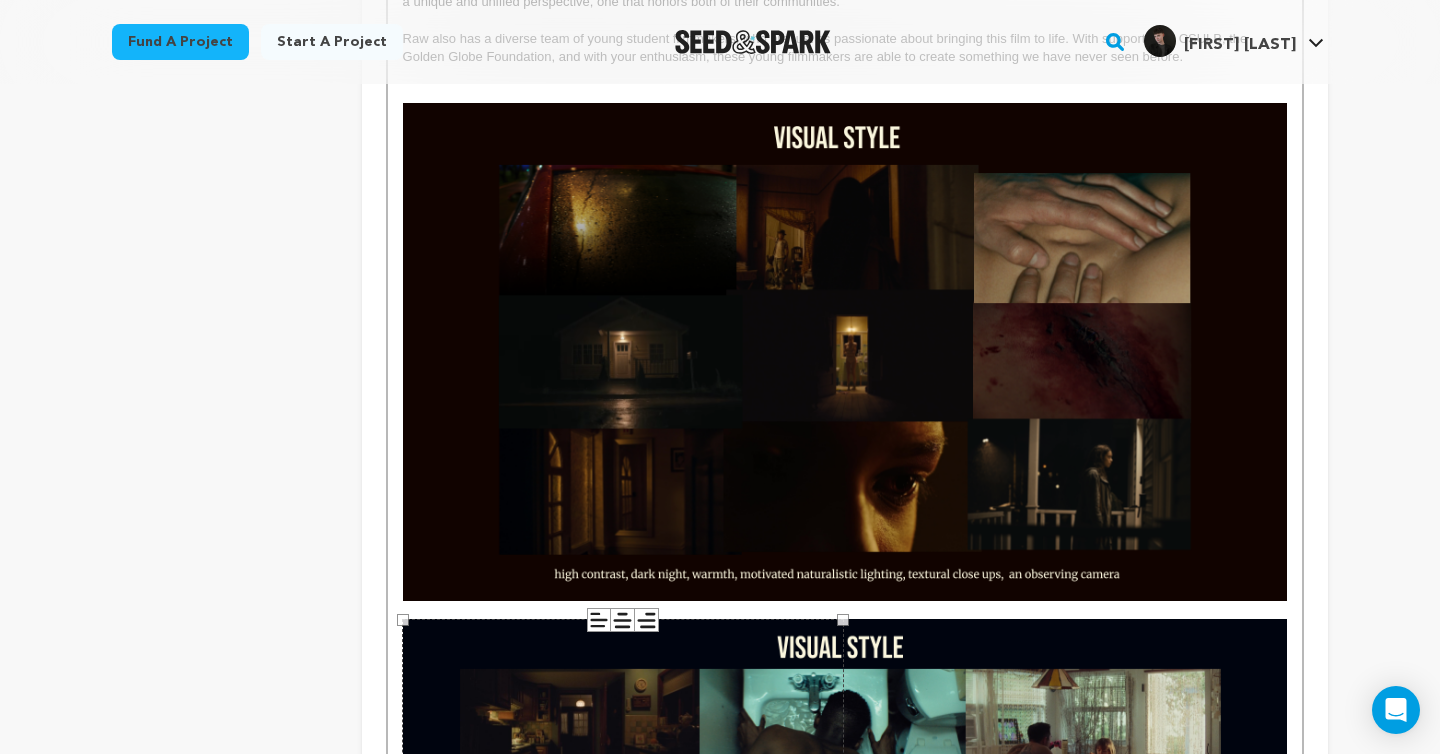 click on "project
story
team
social media
video & images
campaign
incentives
wishlist" at bounding box center [221, -518] 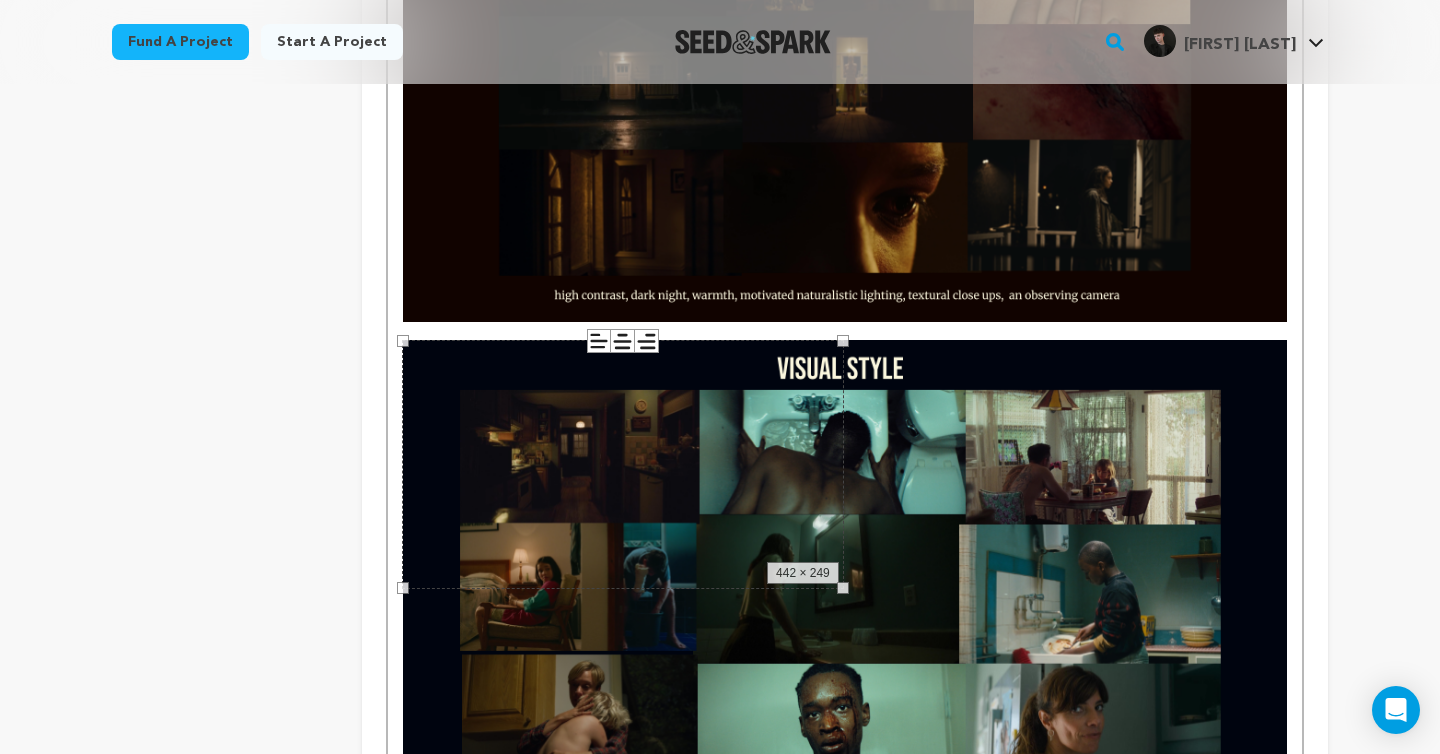scroll, scrollTop: 3312, scrollLeft: 0, axis: vertical 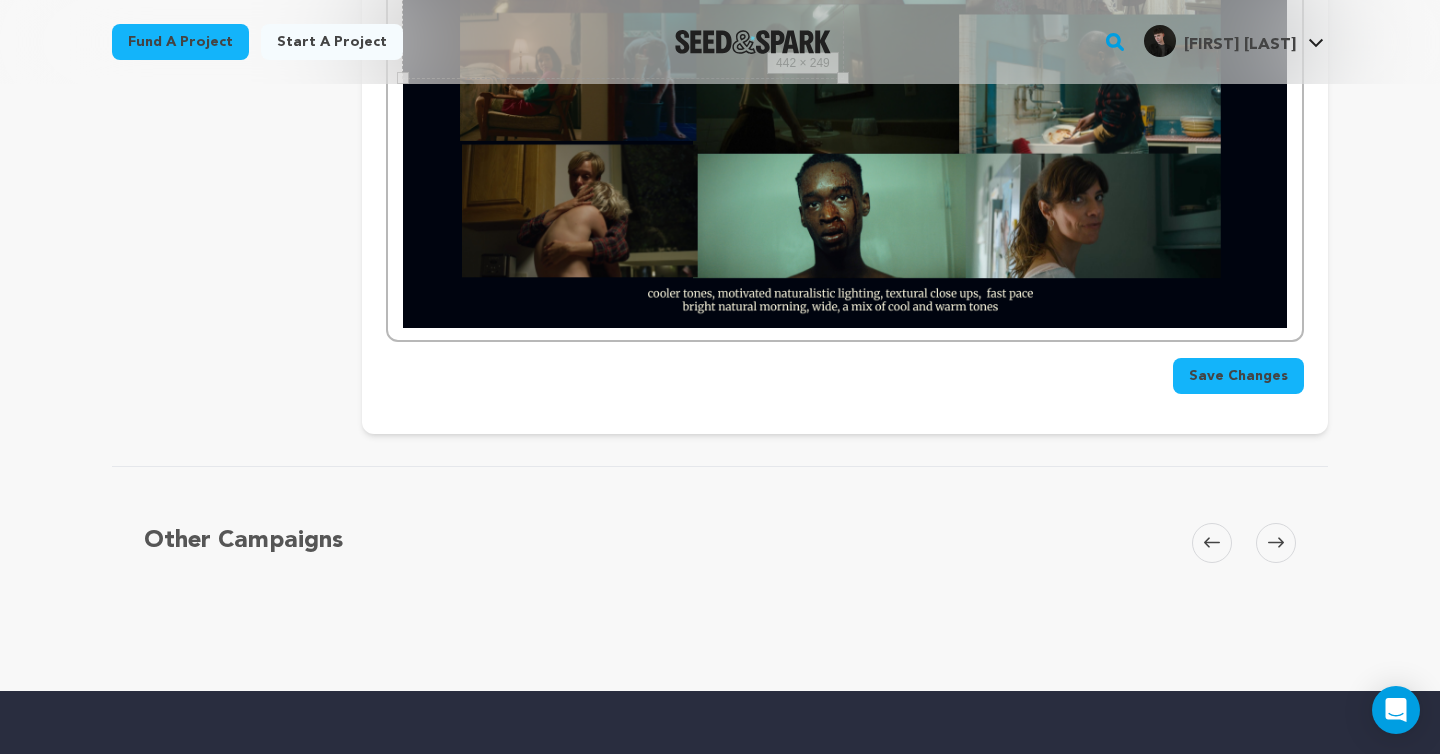 click on "Save Changes" at bounding box center [1238, 376] 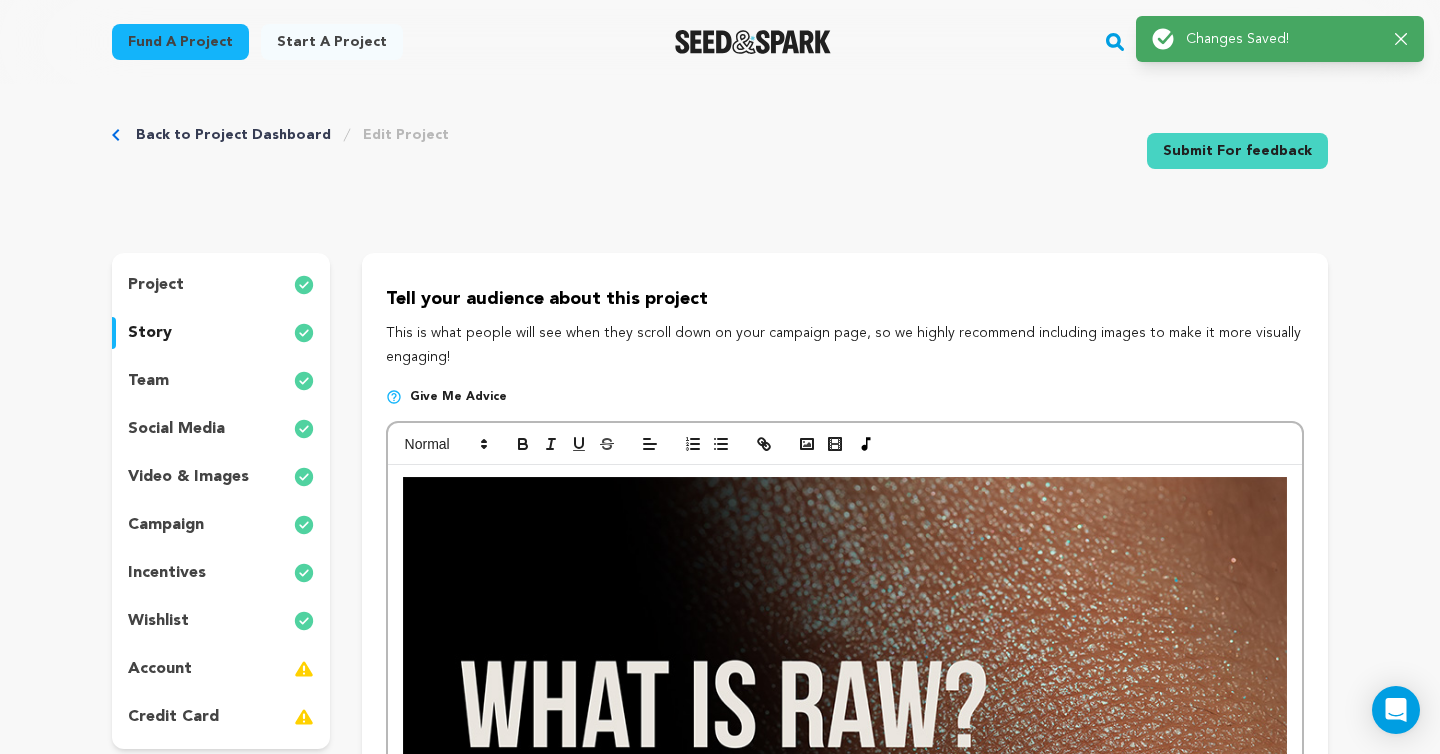 scroll, scrollTop: 0, scrollLeft: 0, axis: both 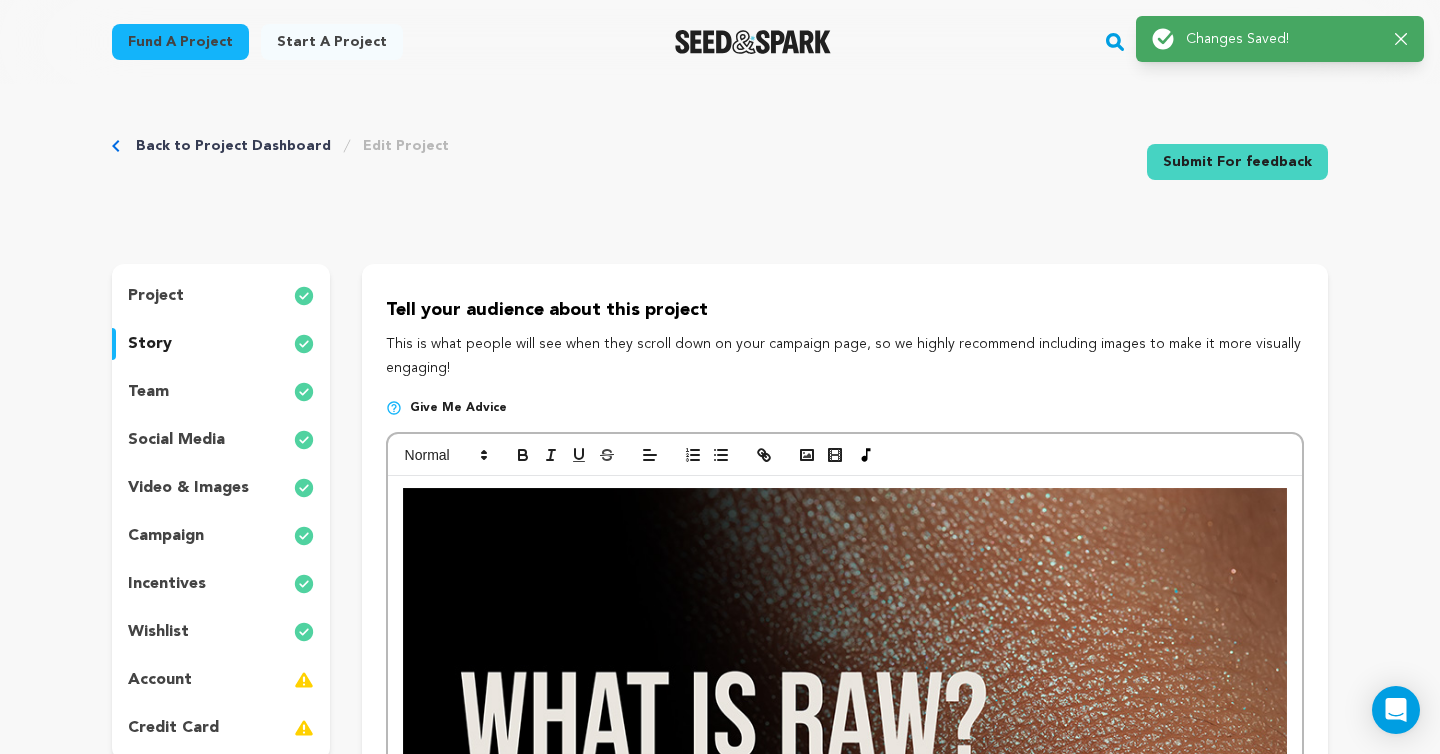 click on "social media" at bounding box center [221, 440] 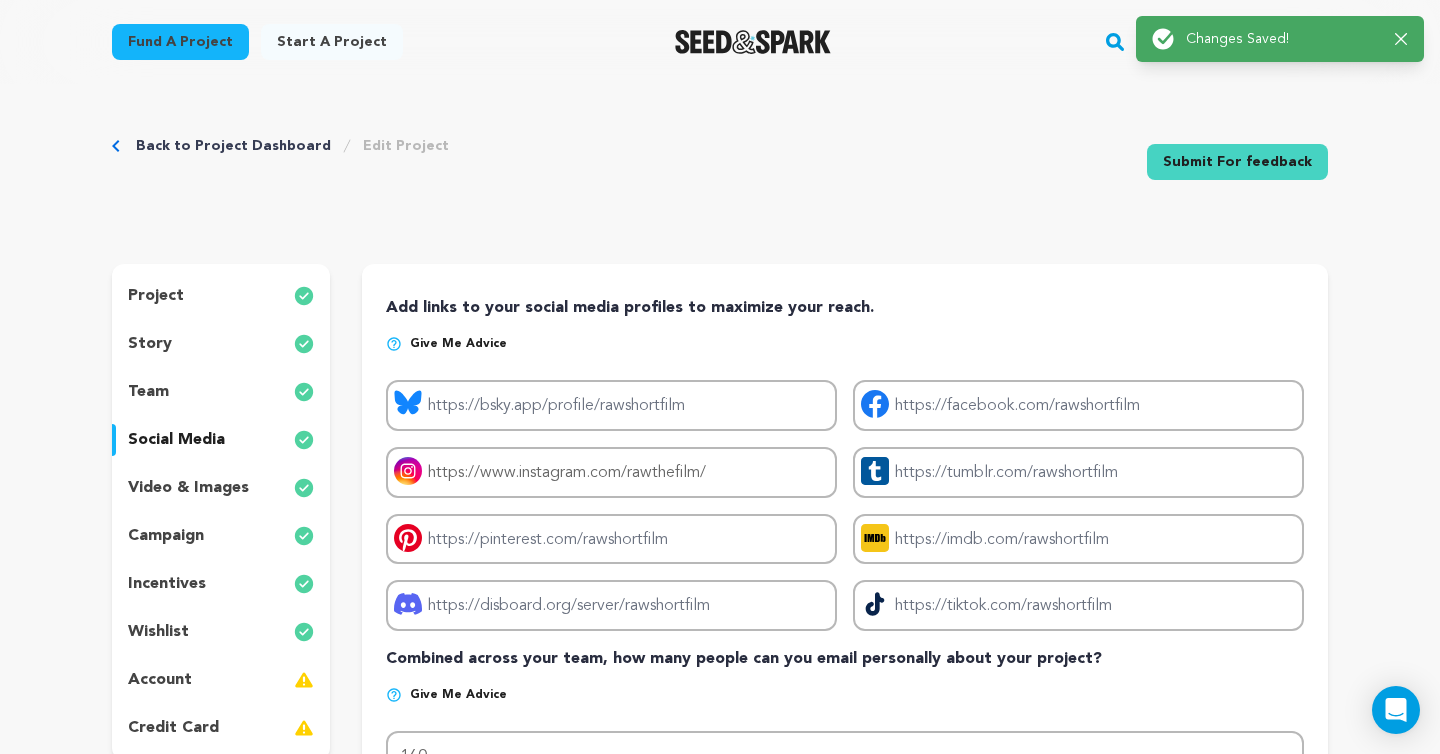click on "team" at bounding box center [221, 392] 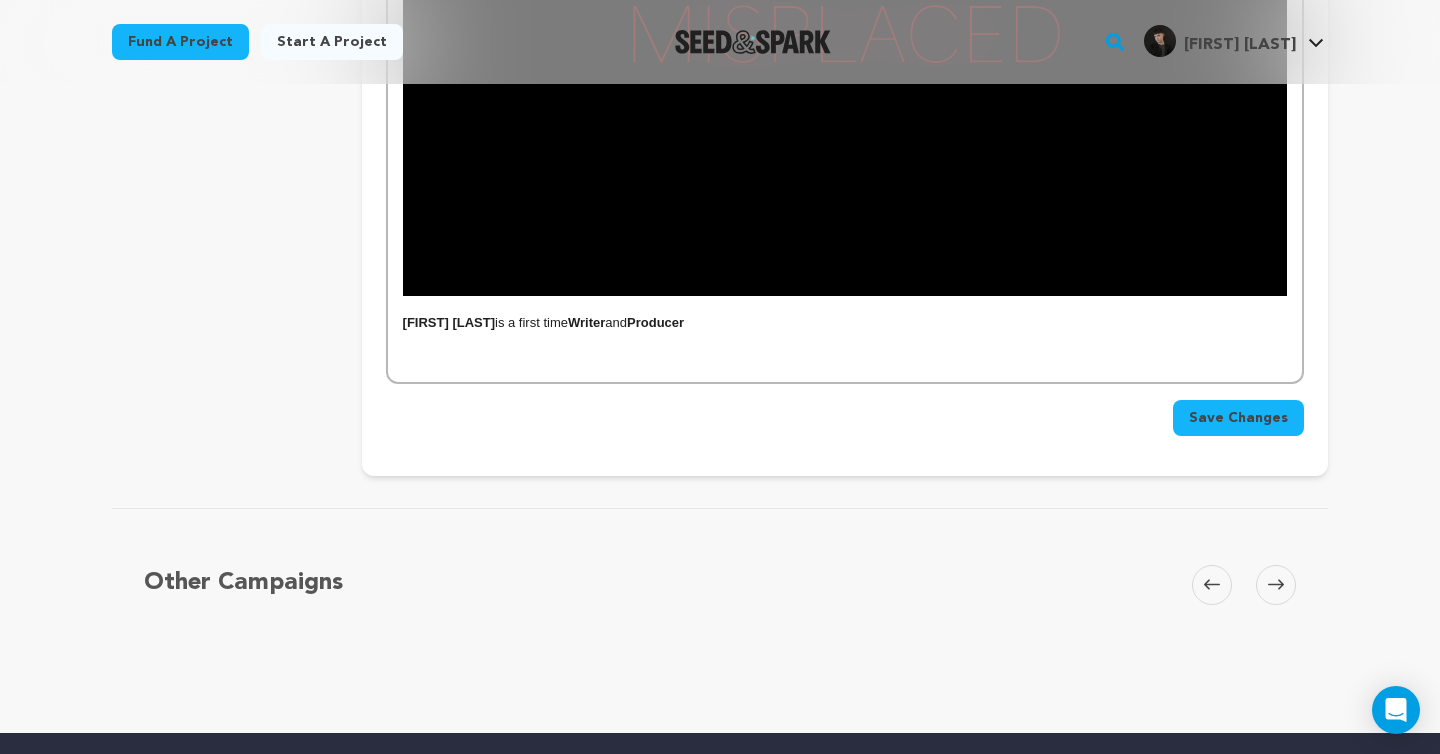 scroll, scrollTop: 1879, scrollLeft: 0, axis: vertical 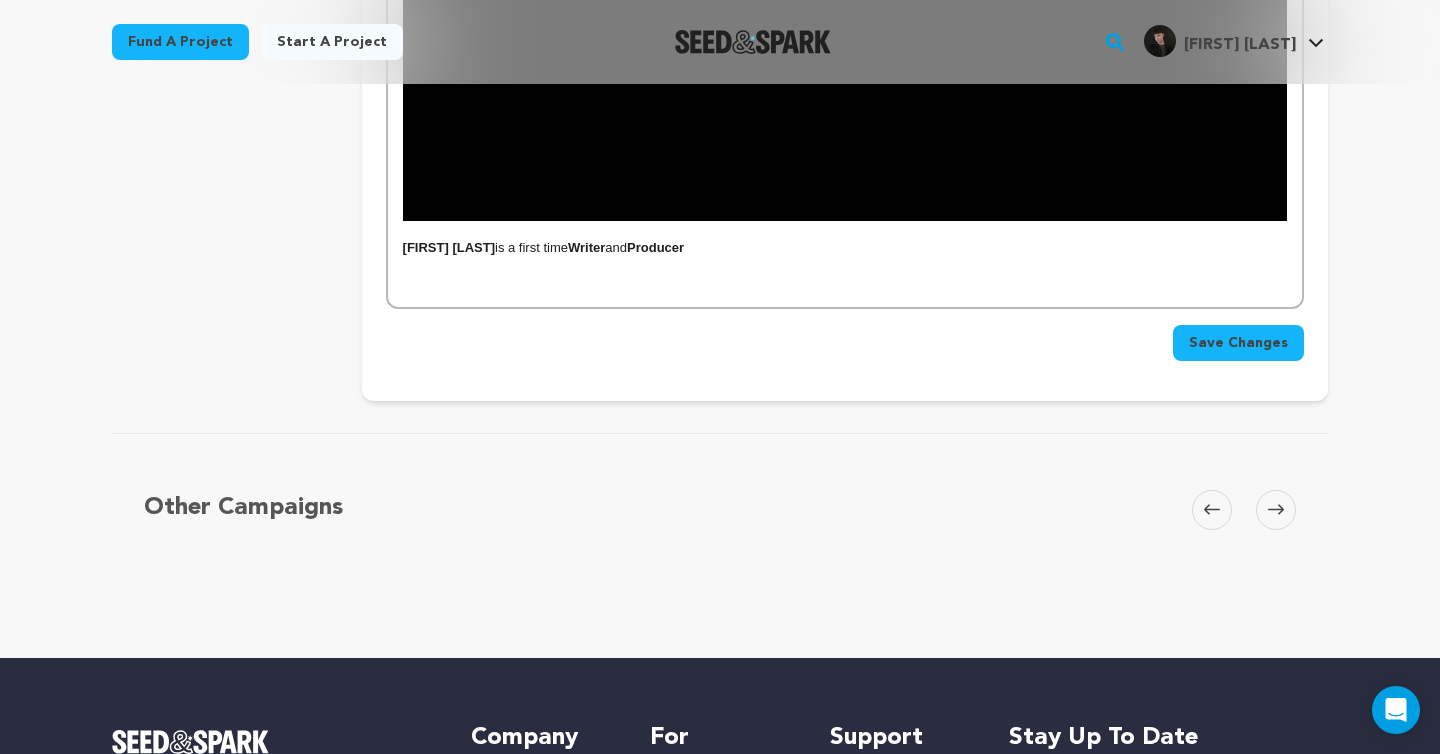 click on "Jayson Hanmer  is a first time  Writer  and  Producer" at bounding box center (845, 248) 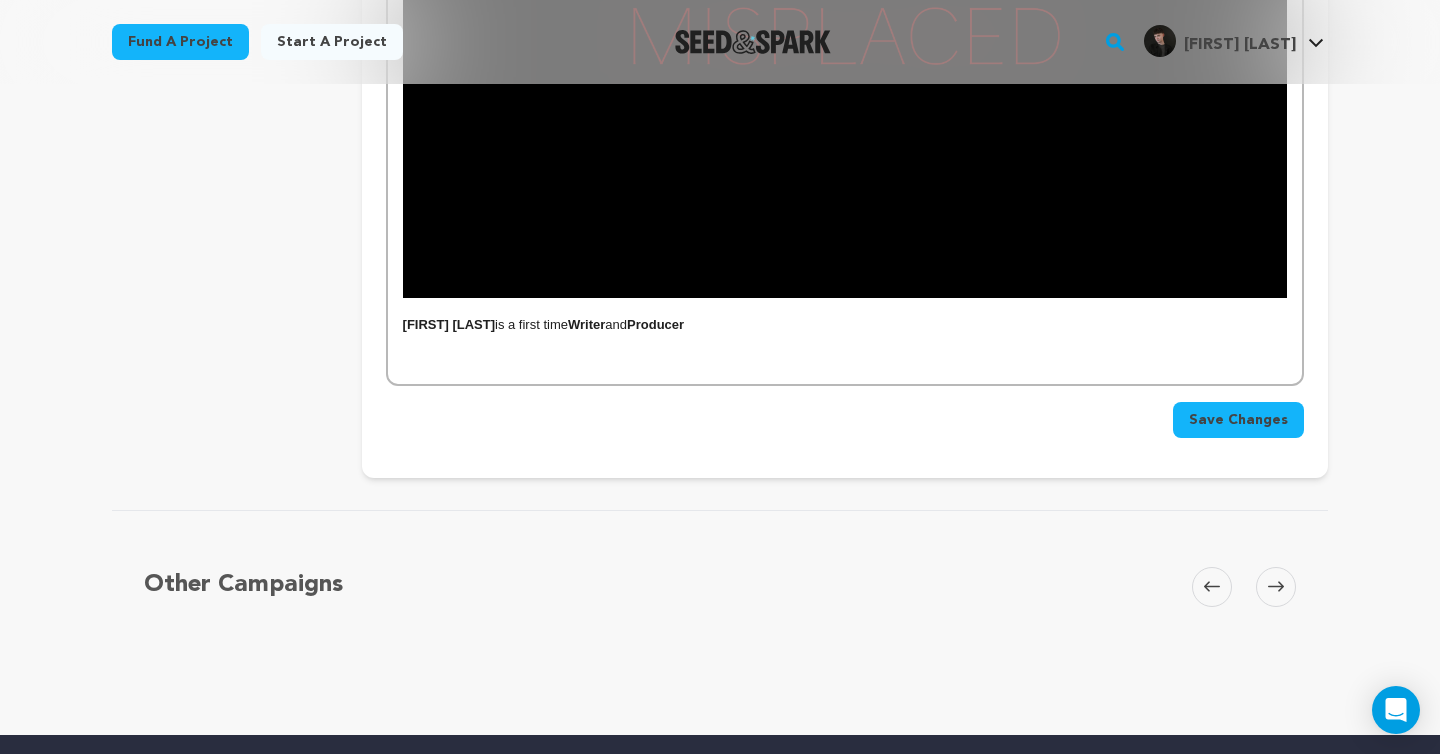 scroll, scrollTop: 1799, scrollLeft: 0, axis: vertical 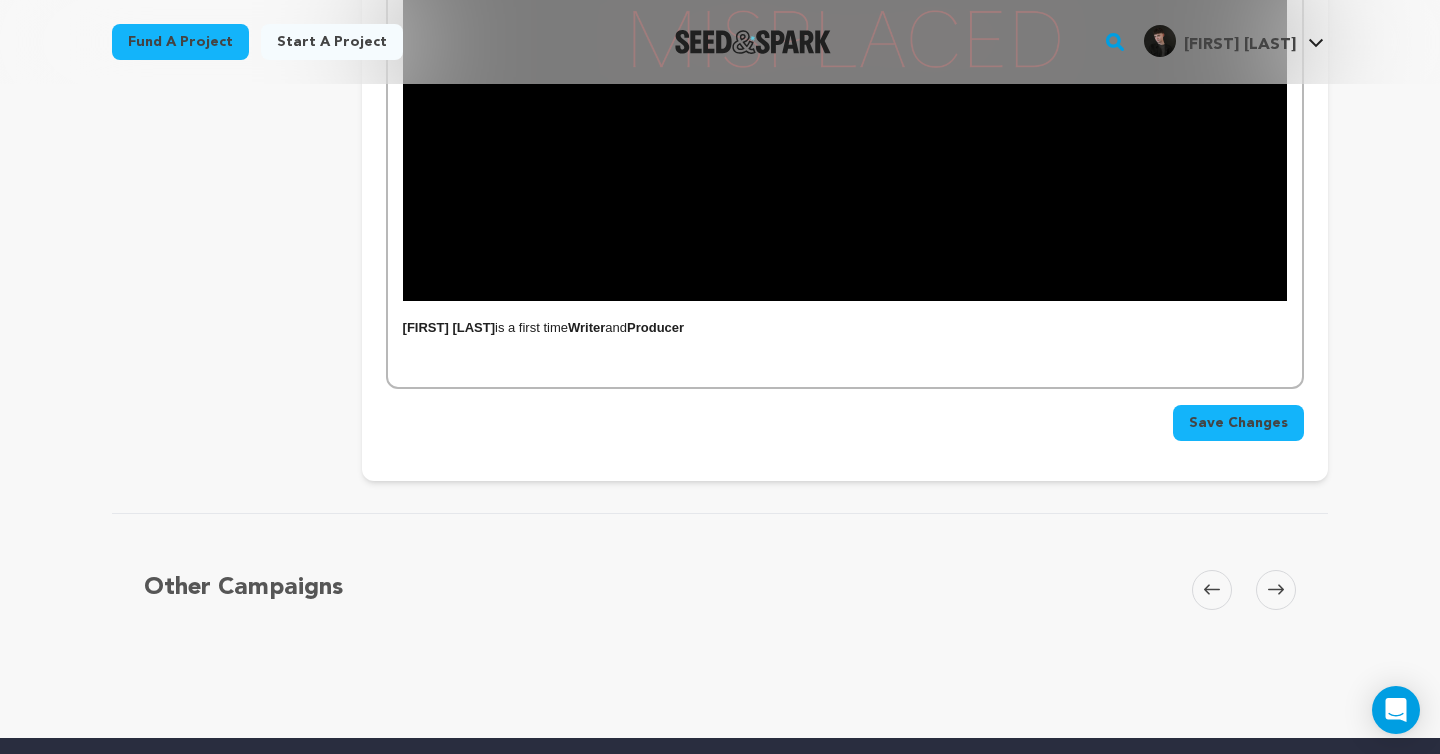 click on "Save Changes" at bounding box center (1238, 423) 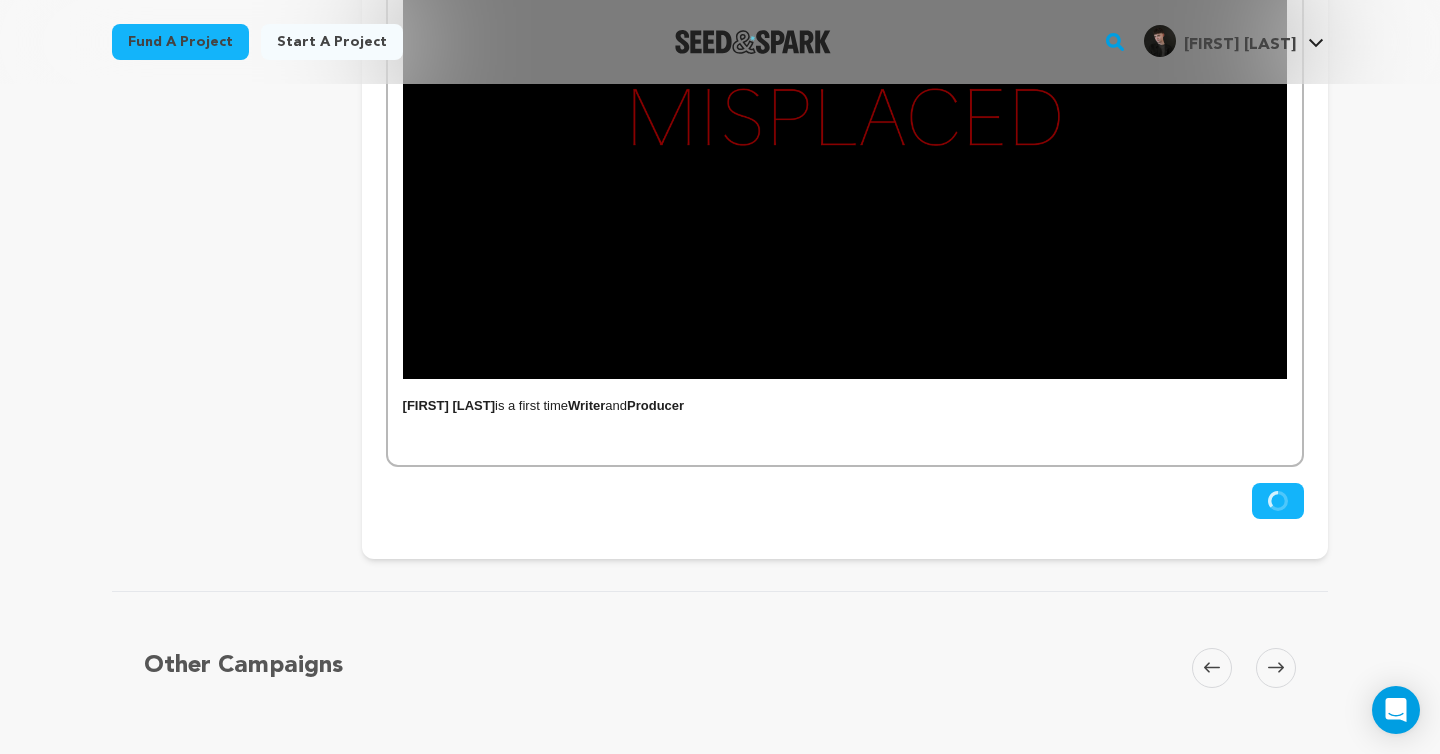 scroll, scrollTop: 1681, scrollLeft: 0, axis: vertical 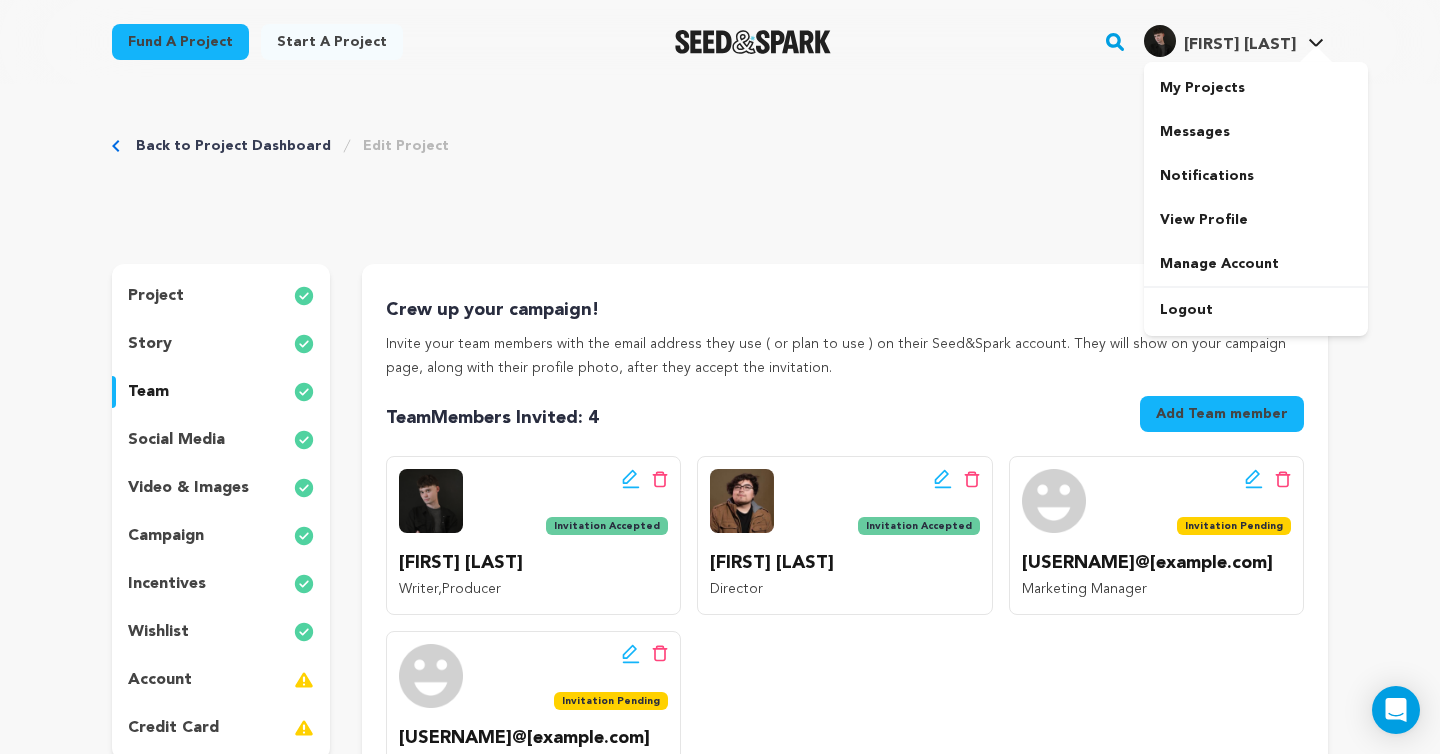click on "[FIRST] [LAST]" at bounding box center [1240, 45] 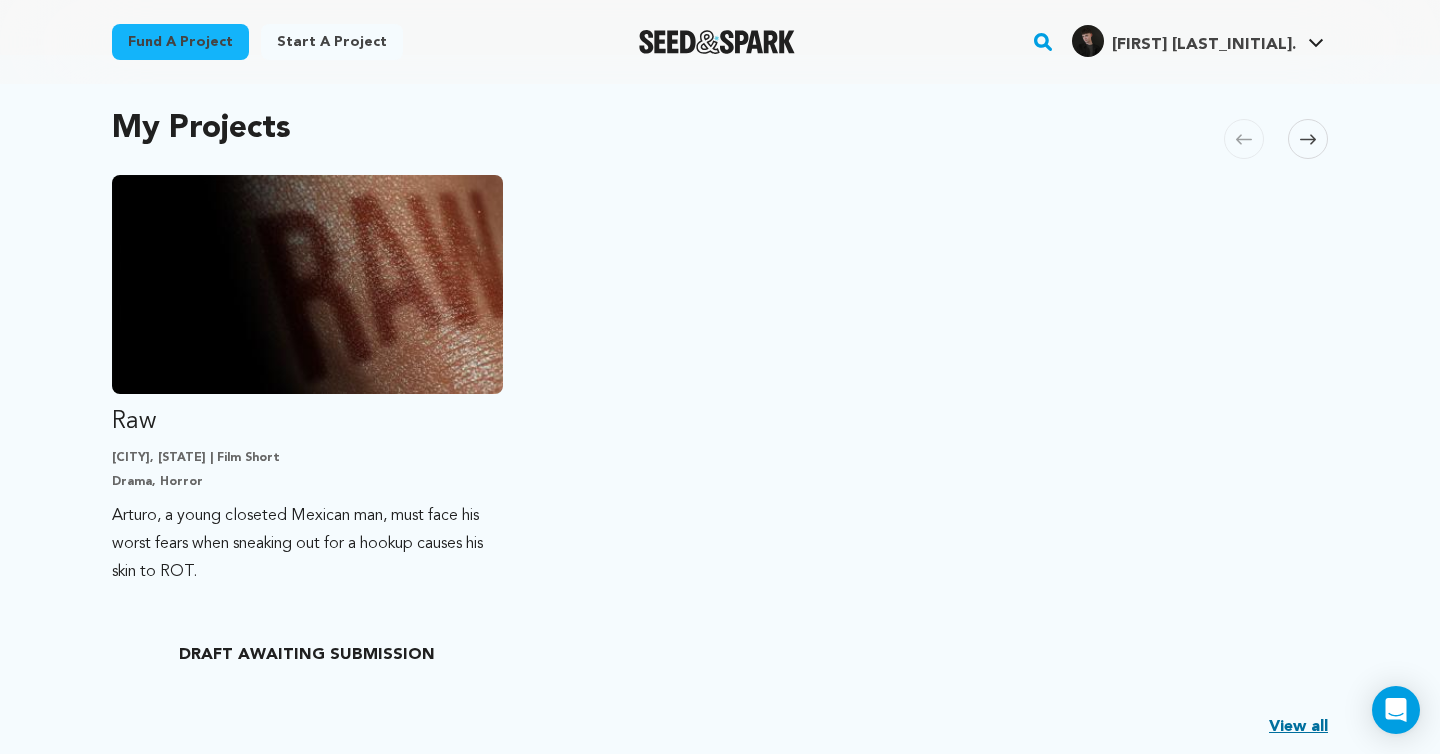 scroll, scrollTop: 434, scrollLeft: 0, axis: vertical 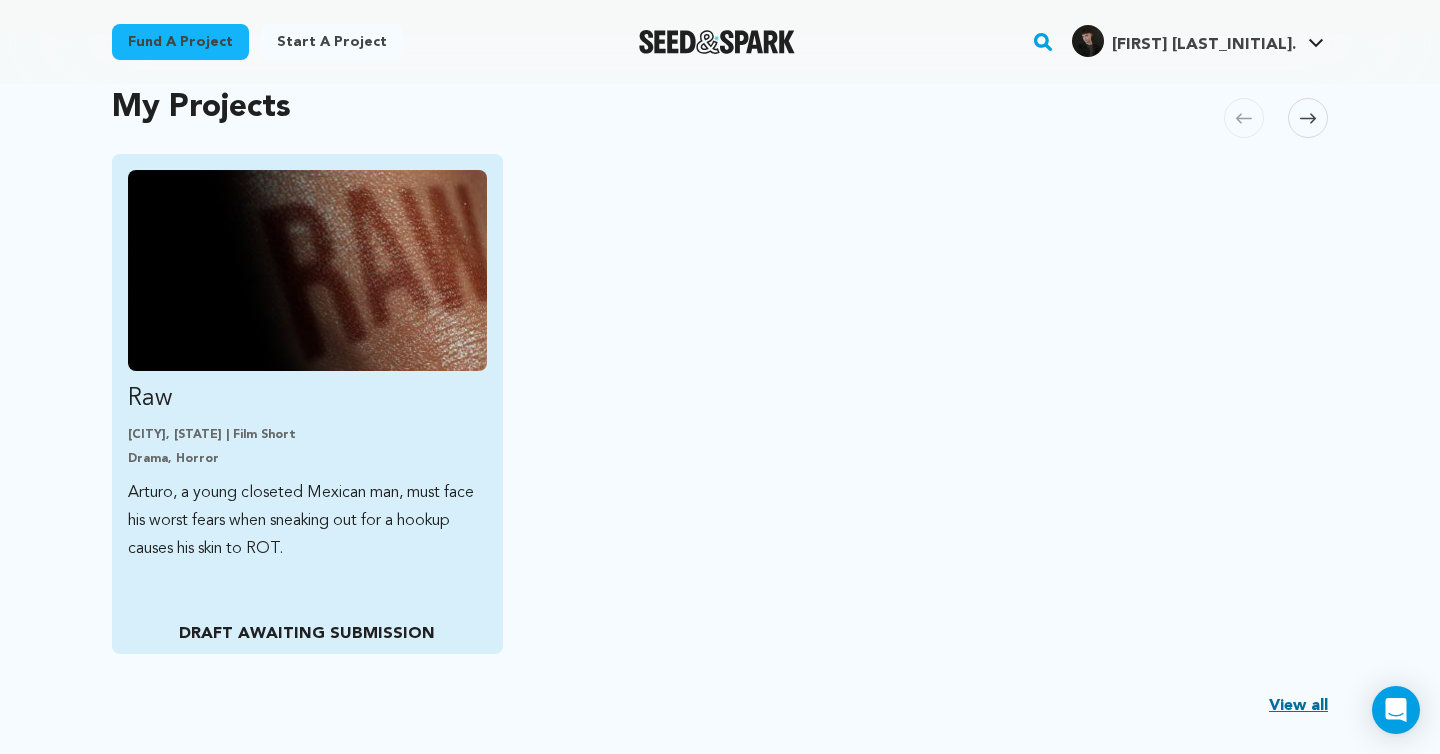 click at bounding box center (307, 270) 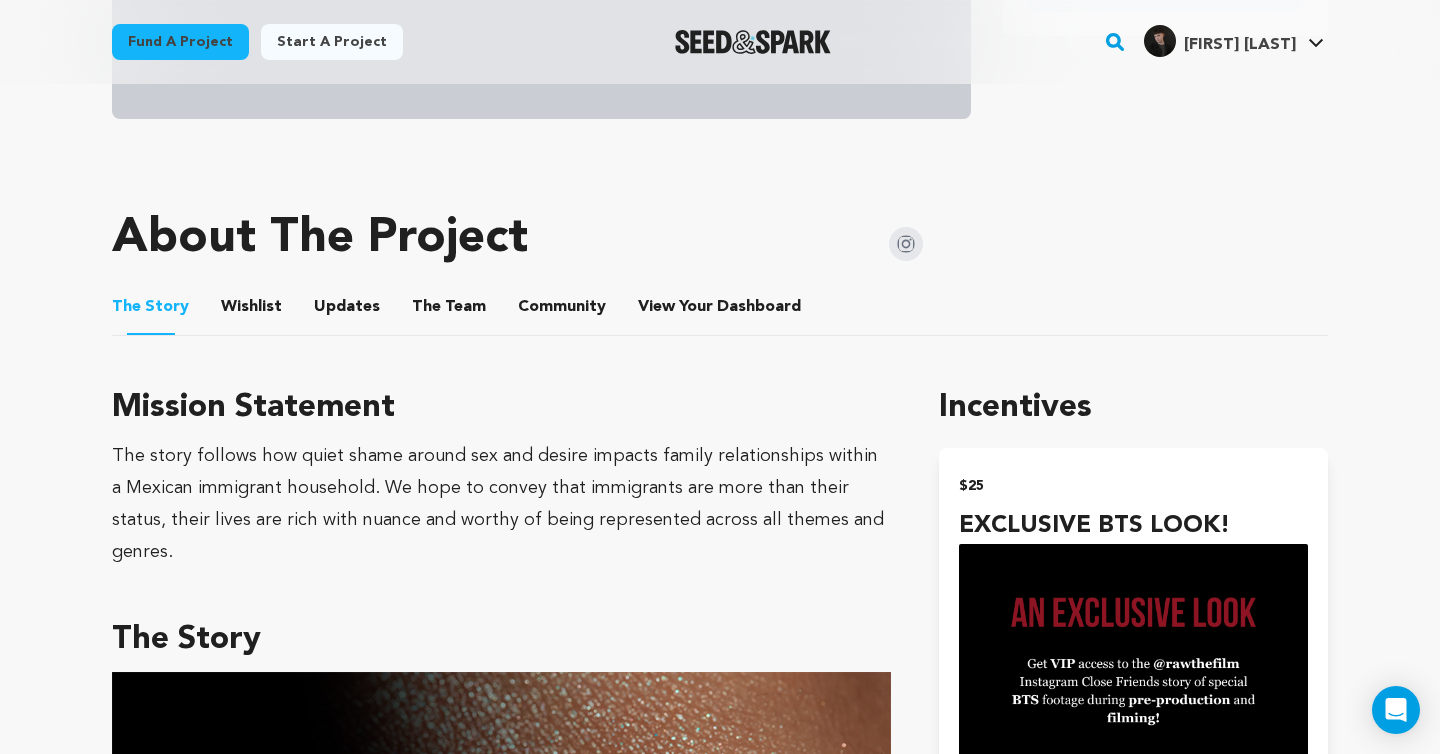 scroll, scrollTop: 742, scrollLeft: 0, axis: vertical 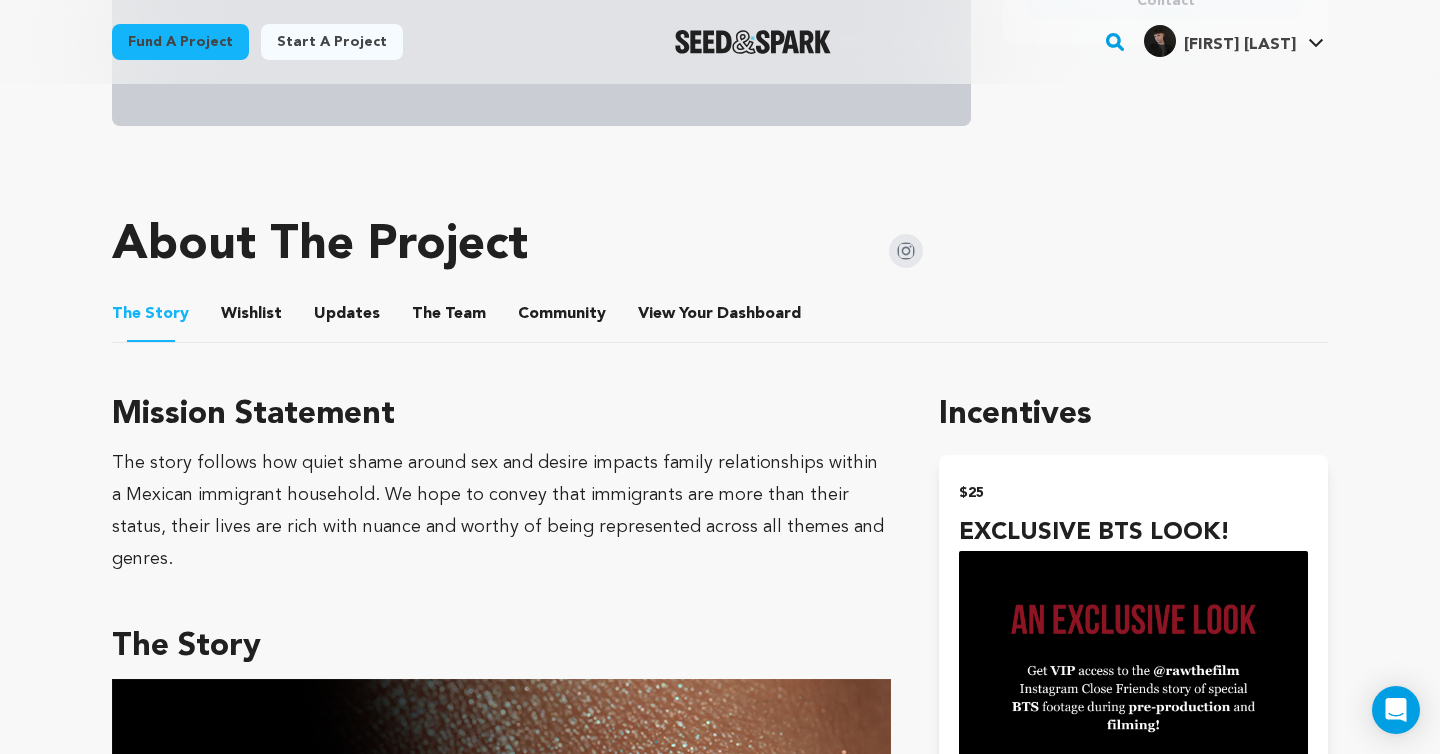 click on "Wishlist" at bounding box center (252, 318) 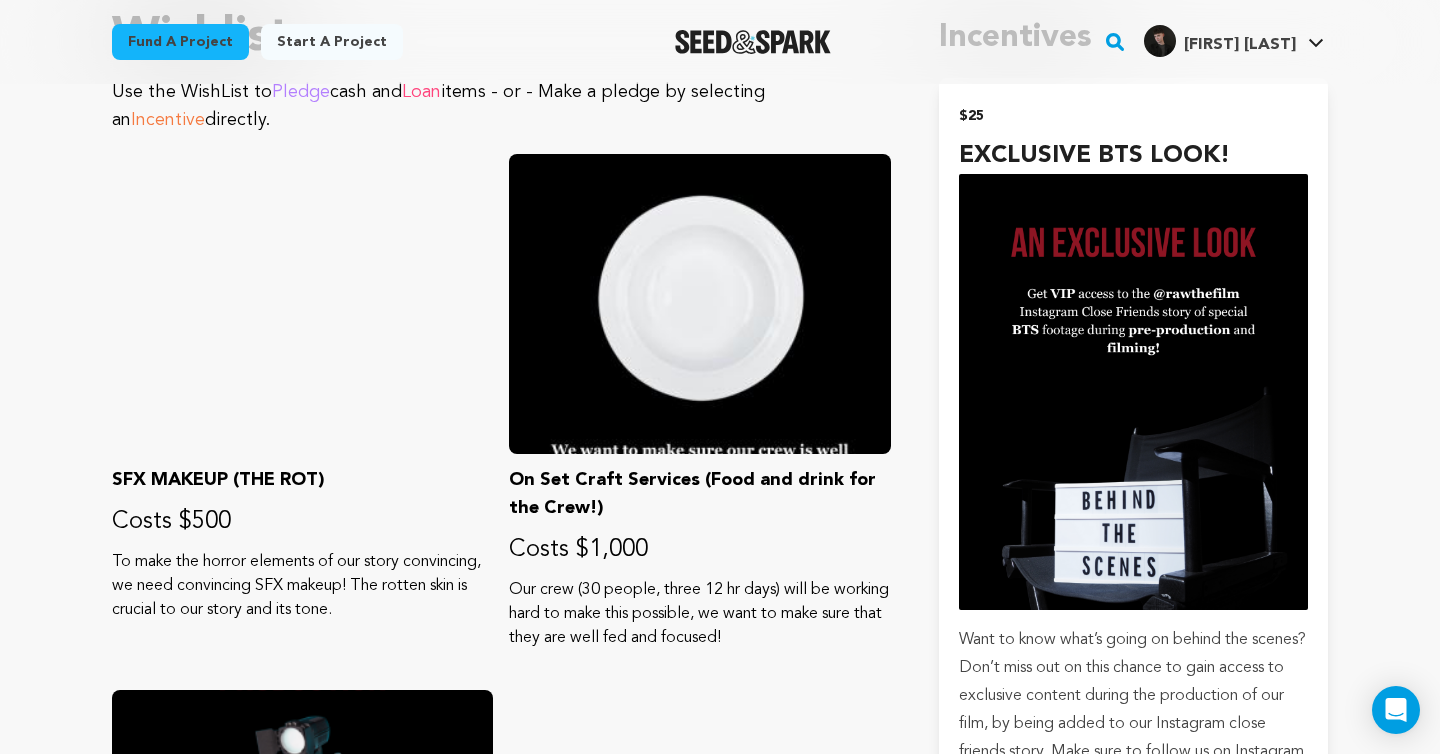 scroll, scrollTop: 1120, scrollLeft: 0, axis: vertical 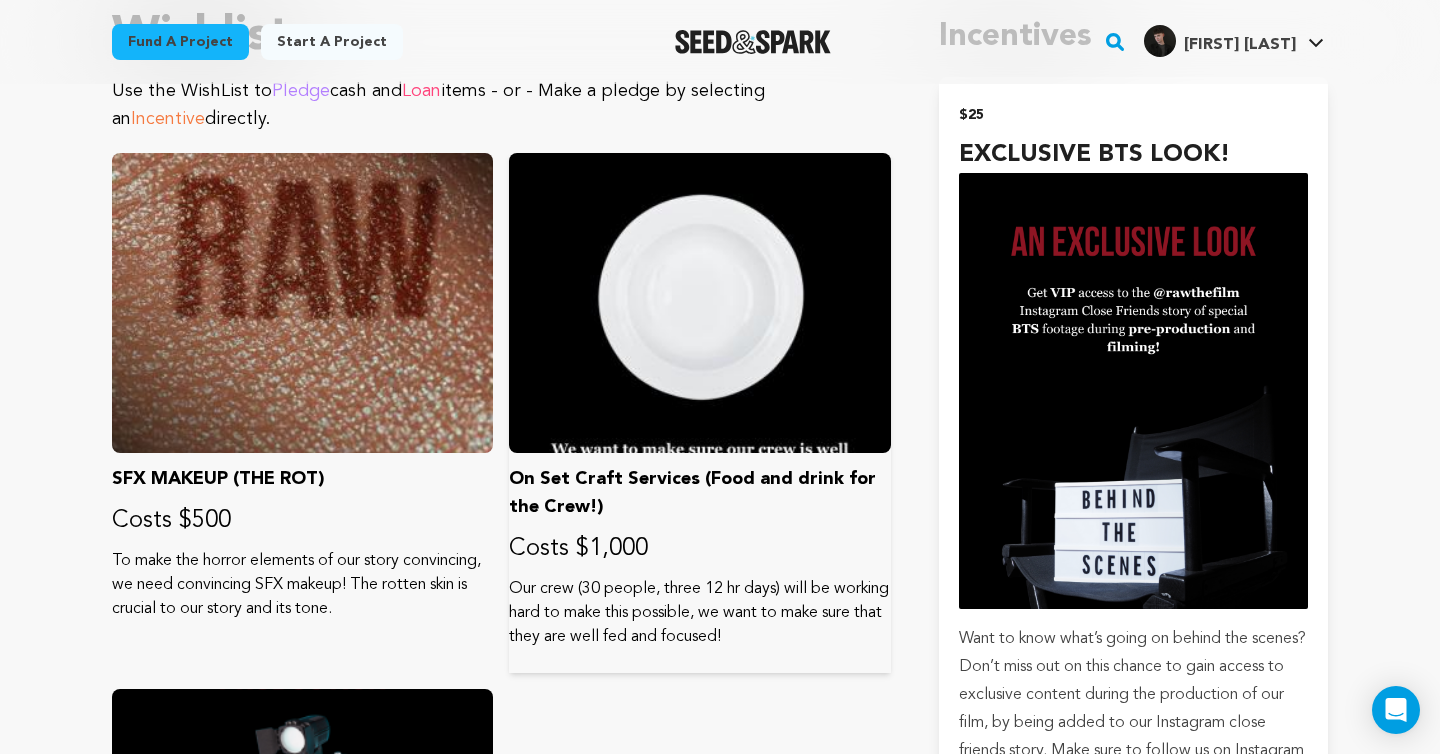 click at bounding box center [699, 303] 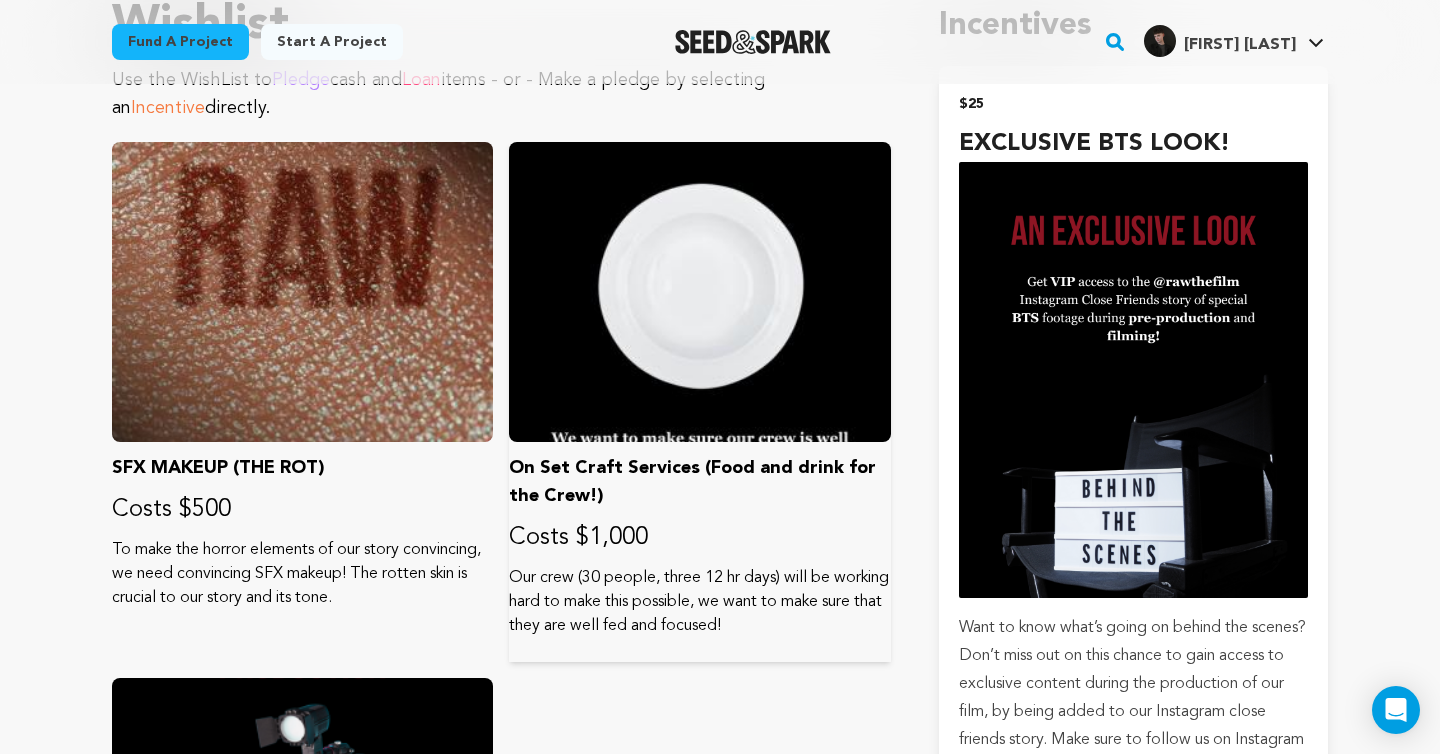 scroll, scrollTop: 1128, scrollLeft: 0, axis: vertical 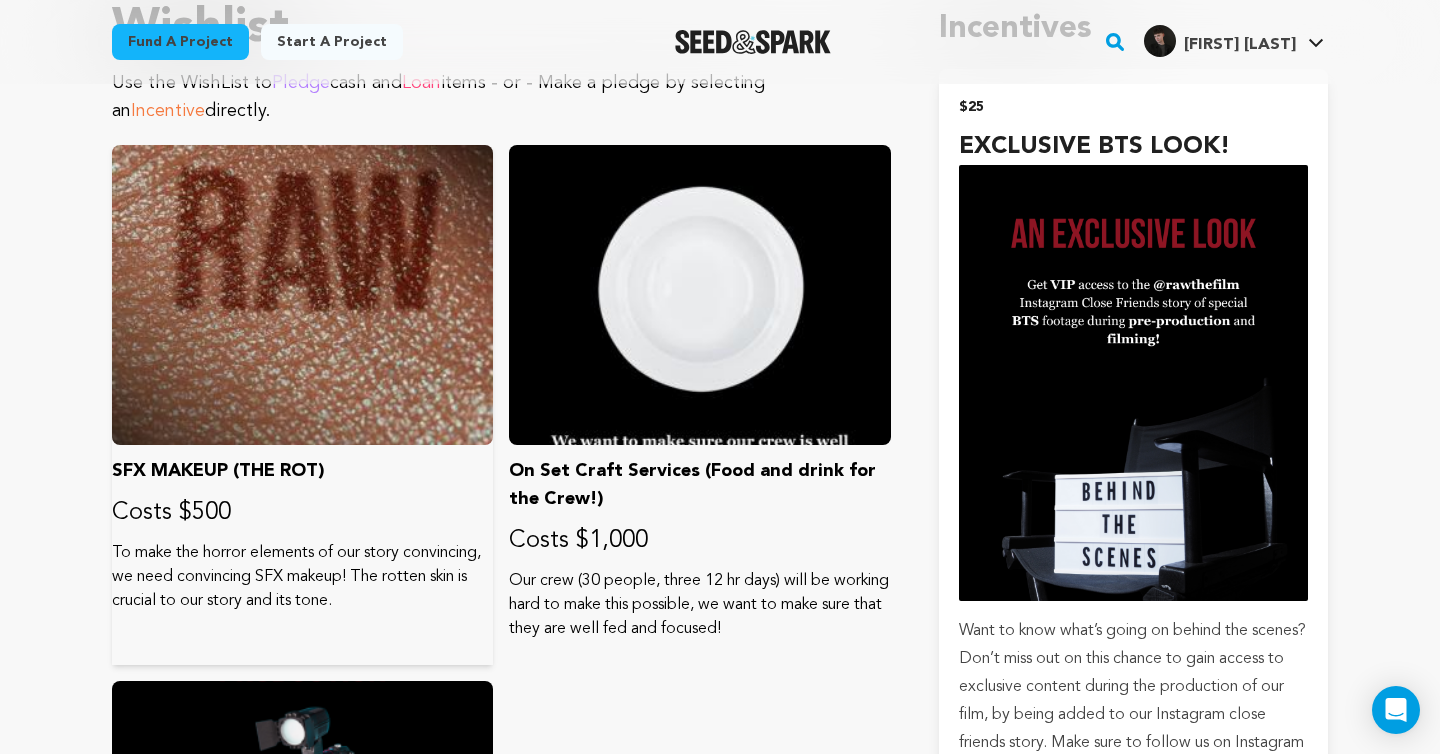 click at bounding box center (302, 295) 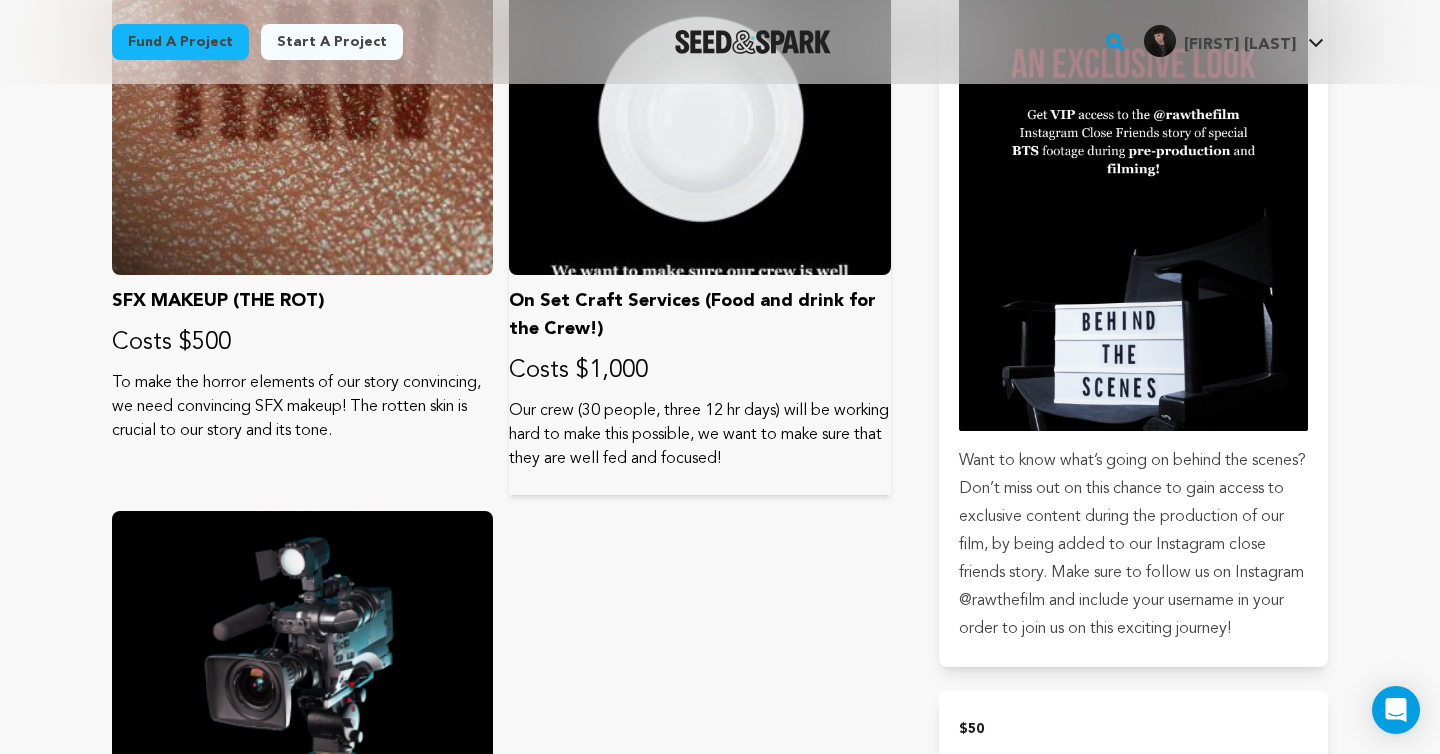 scroll, scrollTop: 1111, scrollLeft: 0, axis: vertical 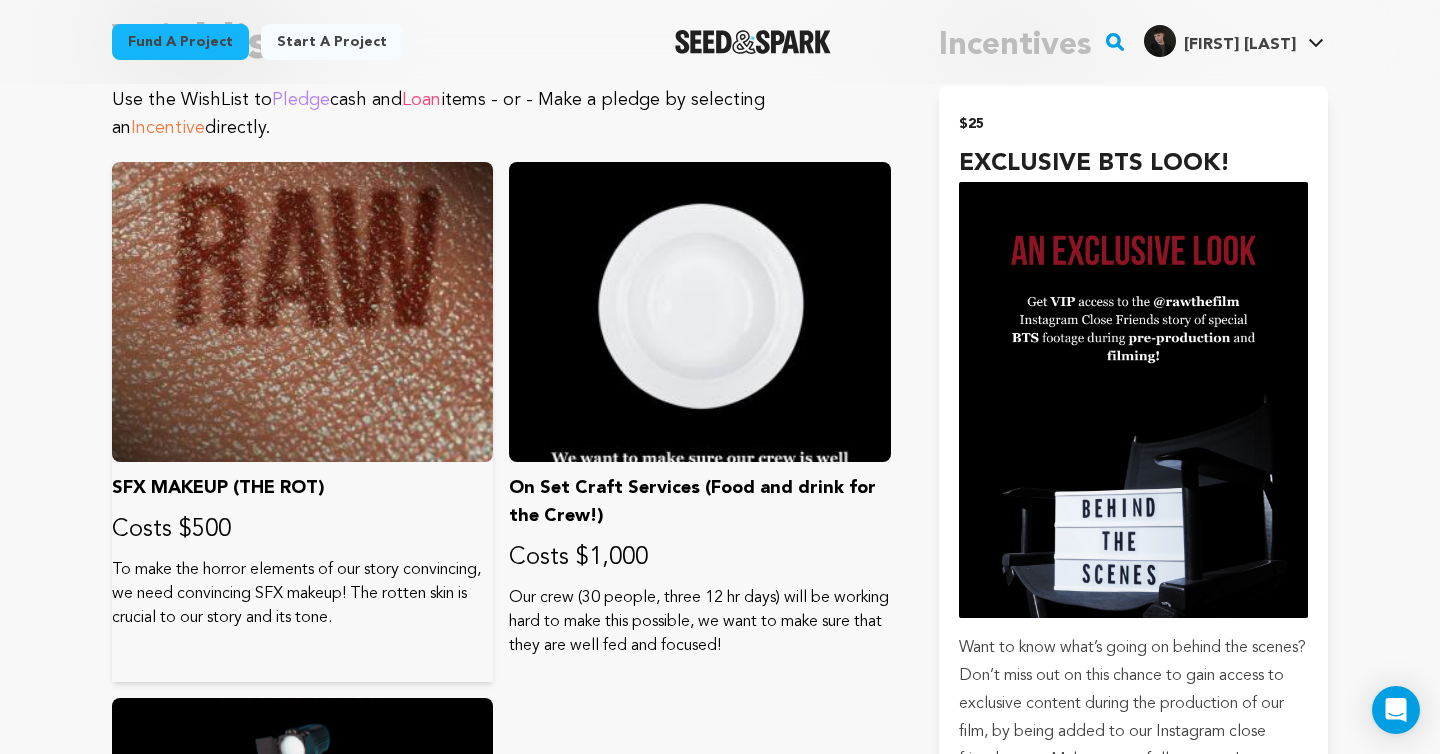 click at bounding box center (302, 312) 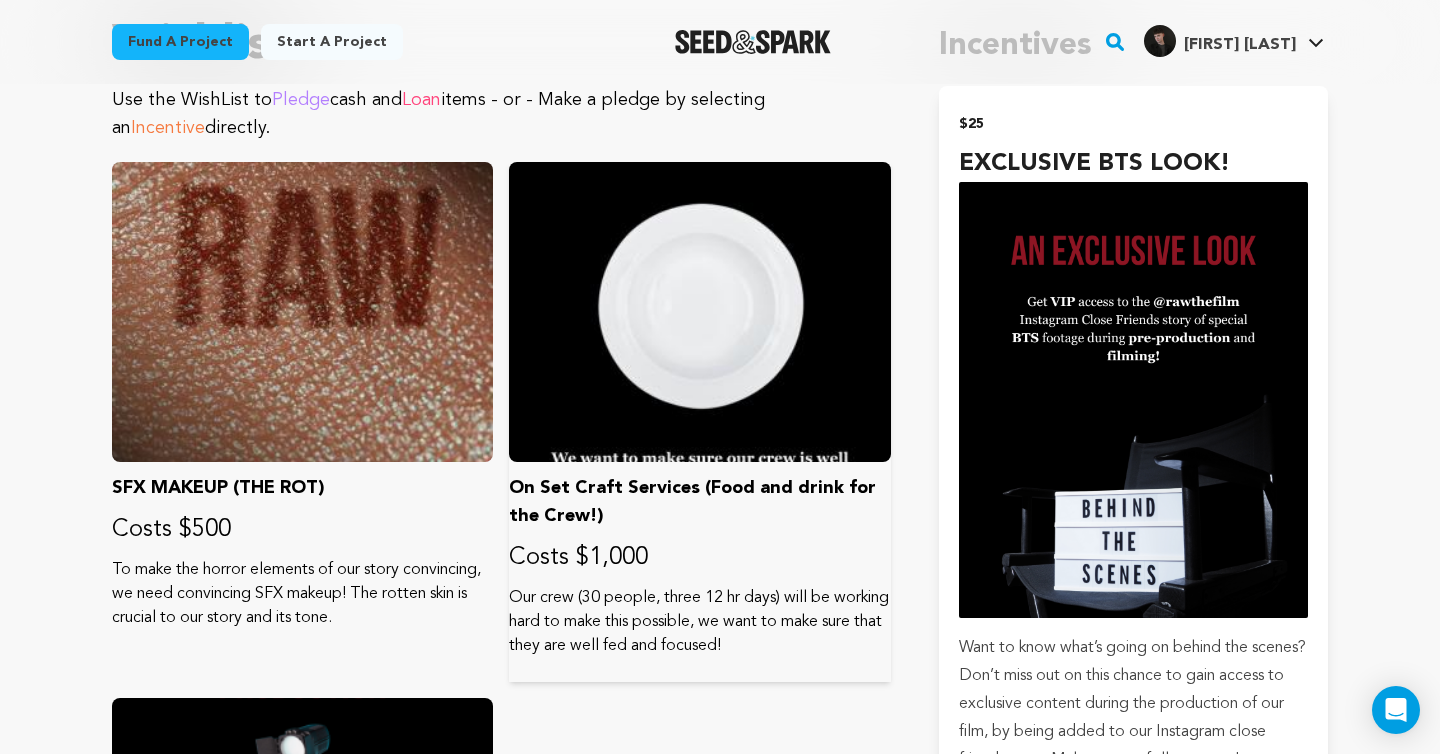 click at bounding box center [699, 312] 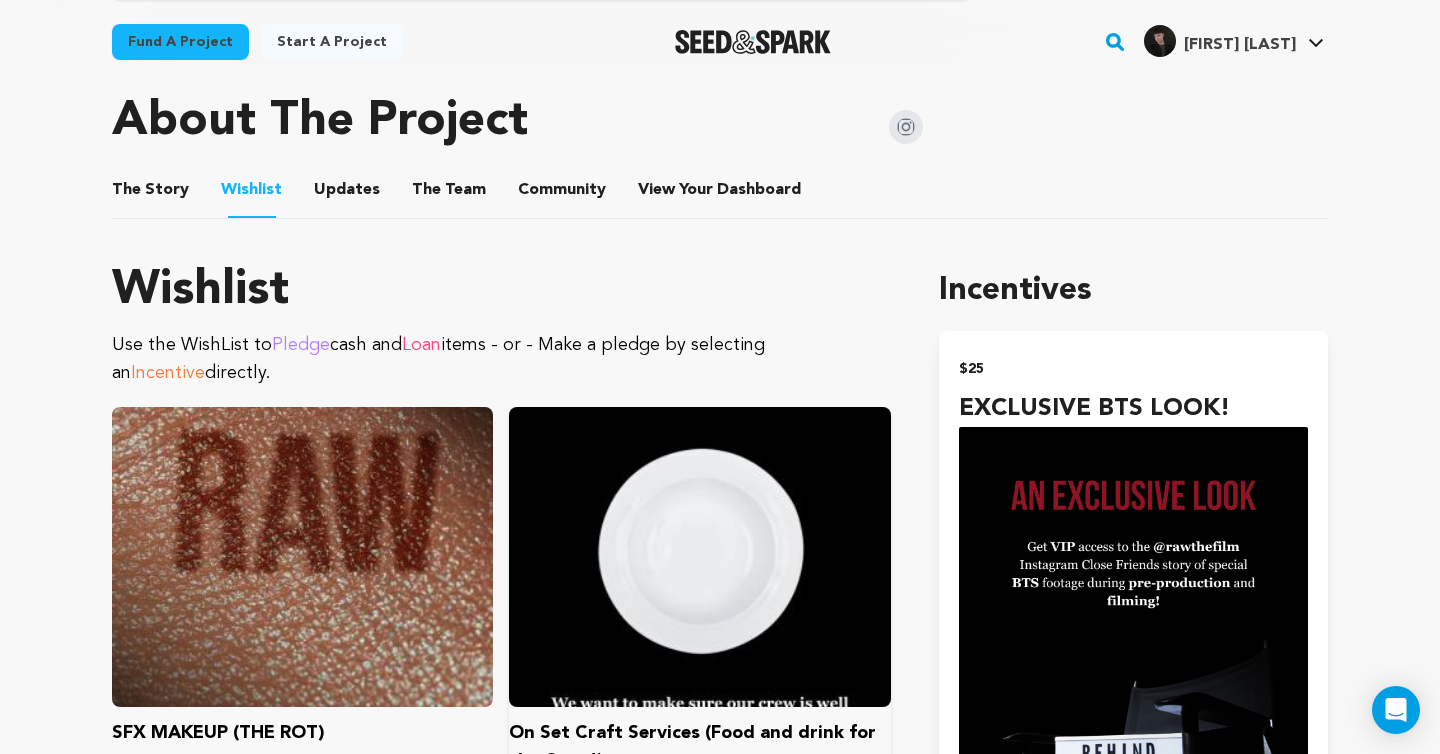 scroll, scrollTop: 855, scrollLeft: 0, axis: vertical 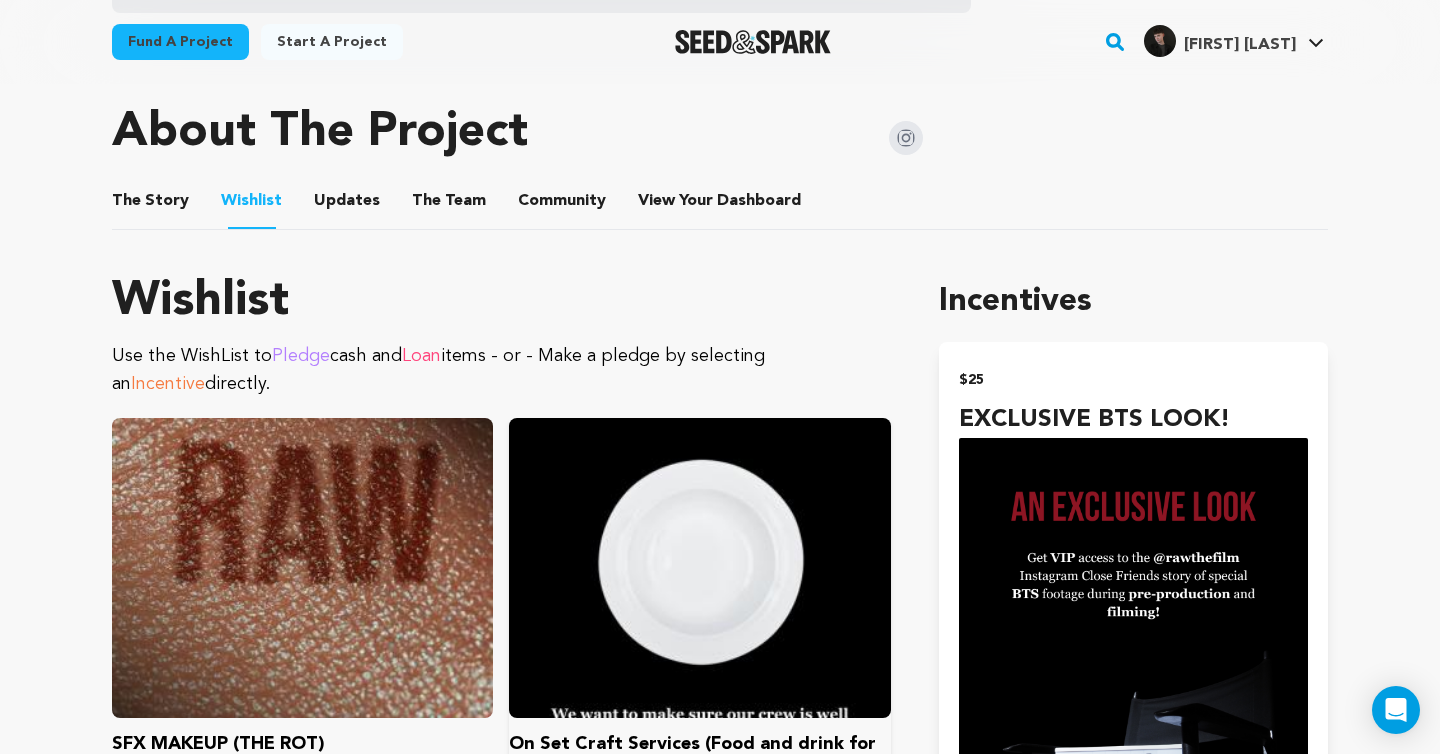 click at bounding box center [699, 568] 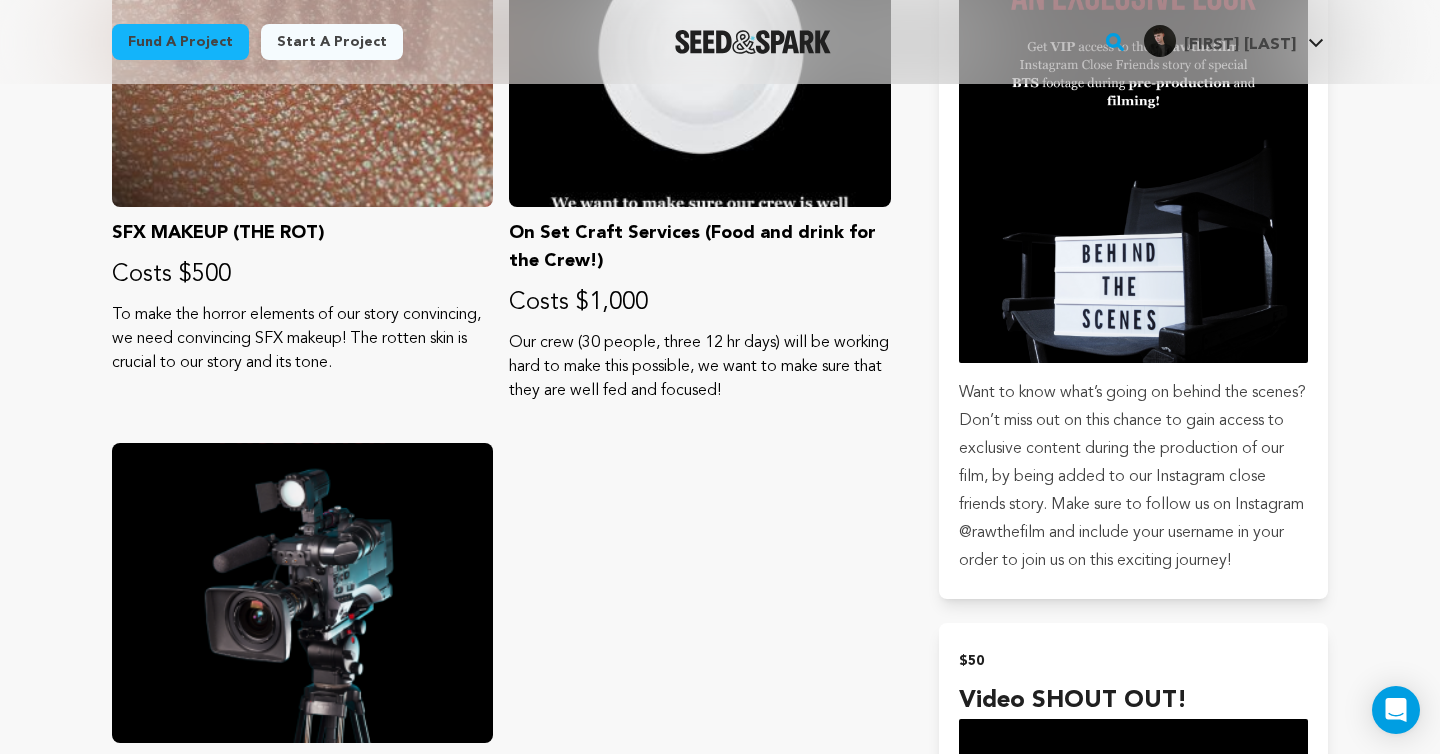 scroll, scrollTop: 1116, scrollLeft: 0, axis: vertical 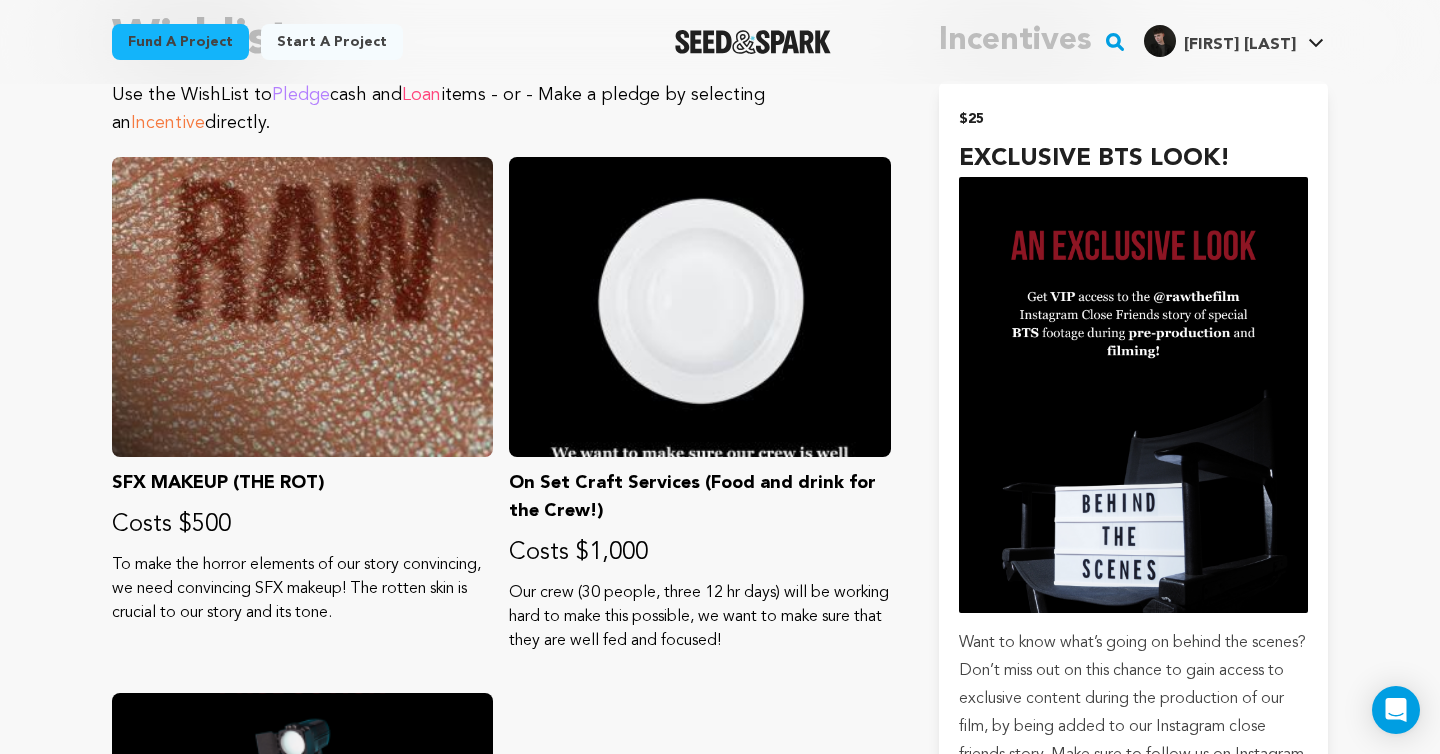 click at bounding box center (699, 307) 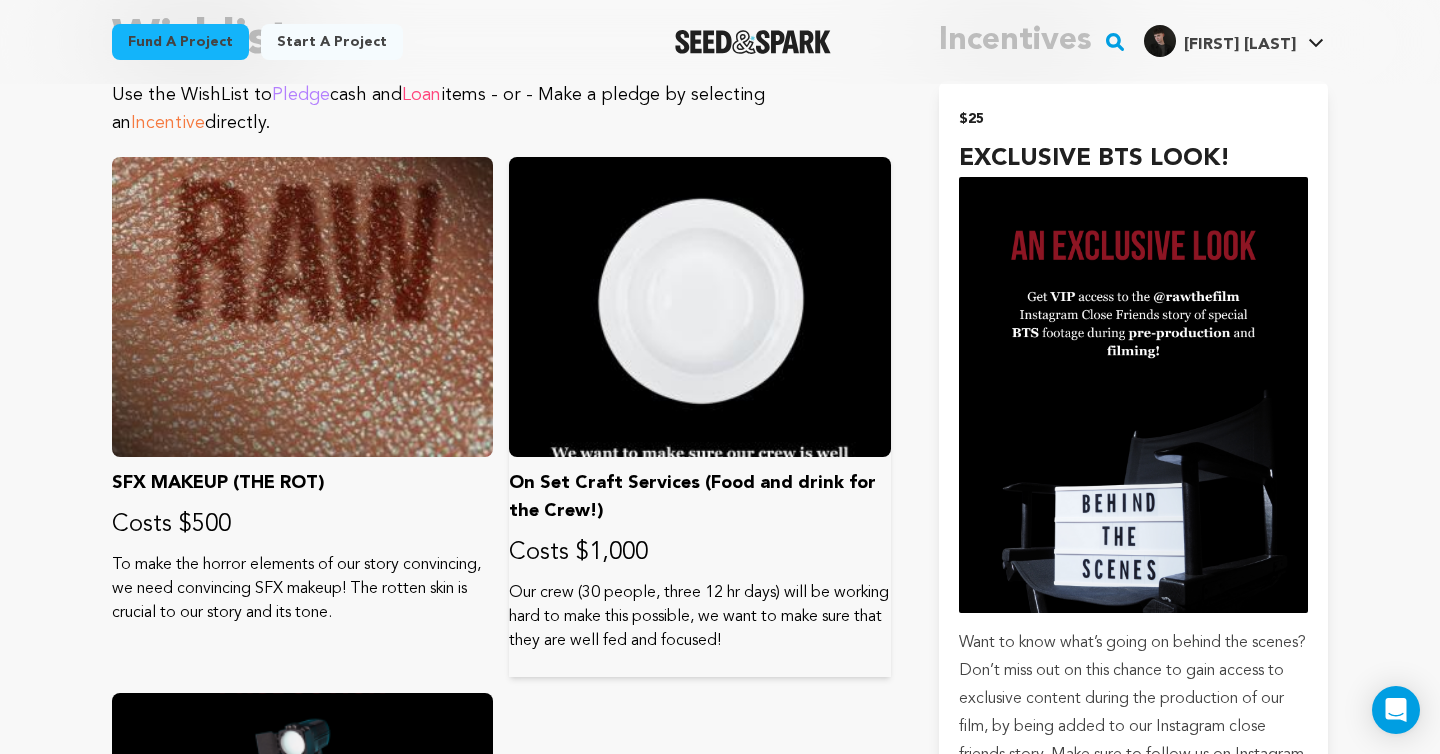 click at bounding box center [699, 307] 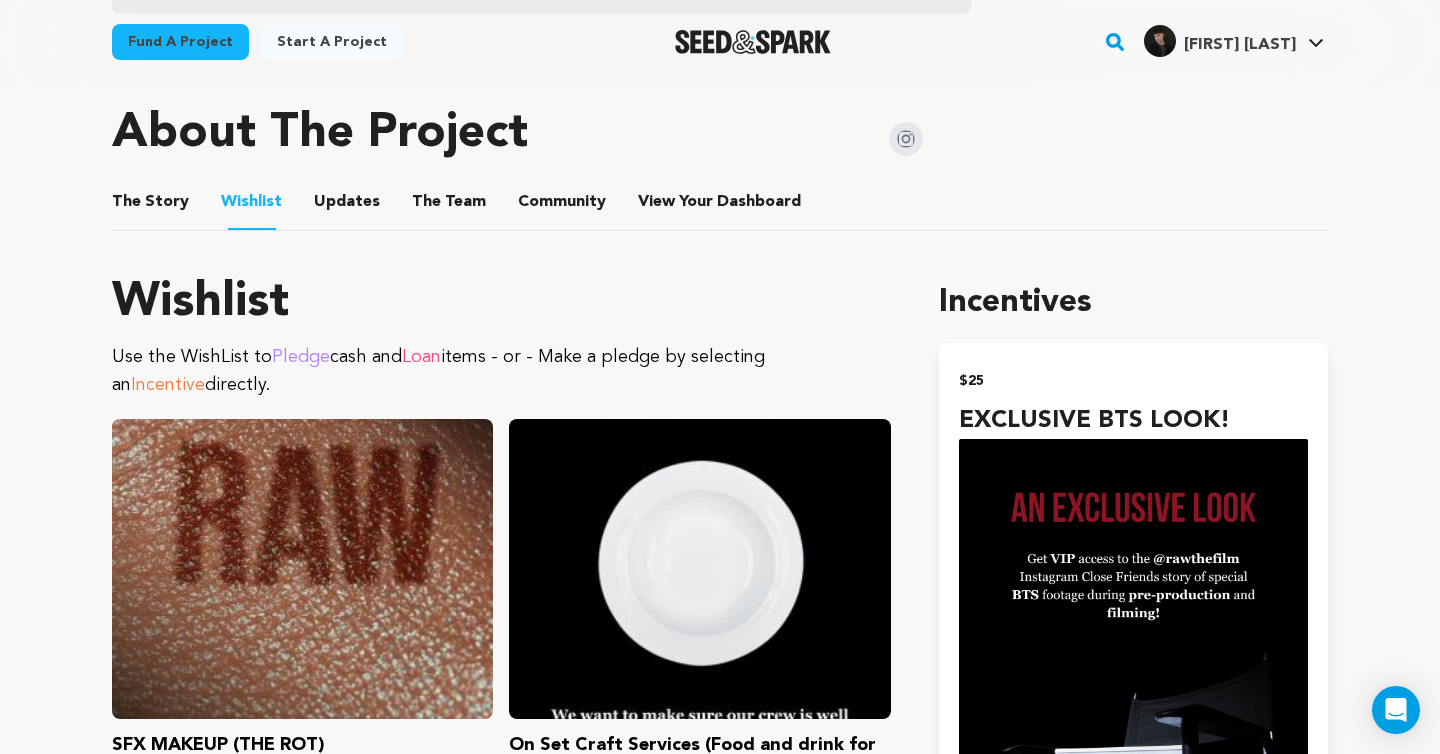 scroll, scrollTop: 820, scrollLeft: 0, axis: vertical 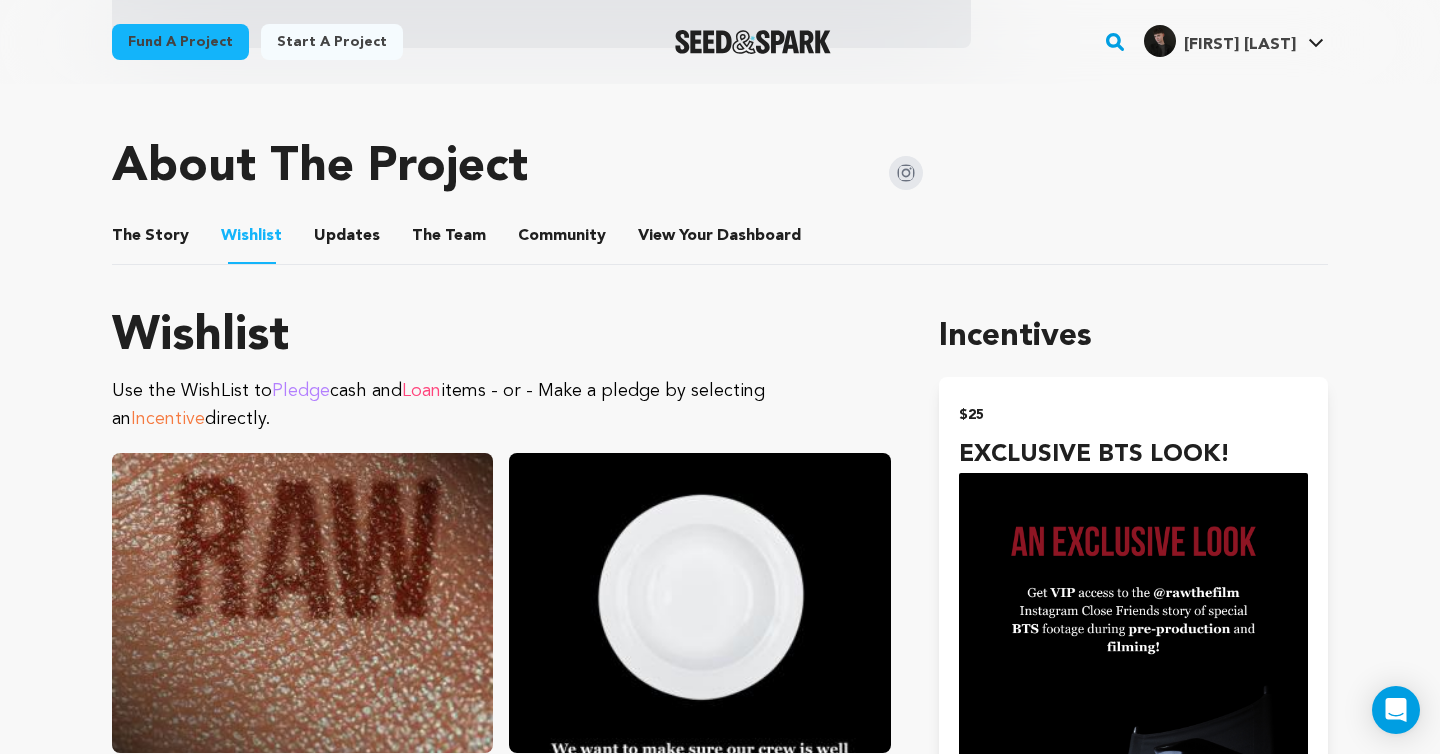 click on "Updates" at bounding box center [347, 240] 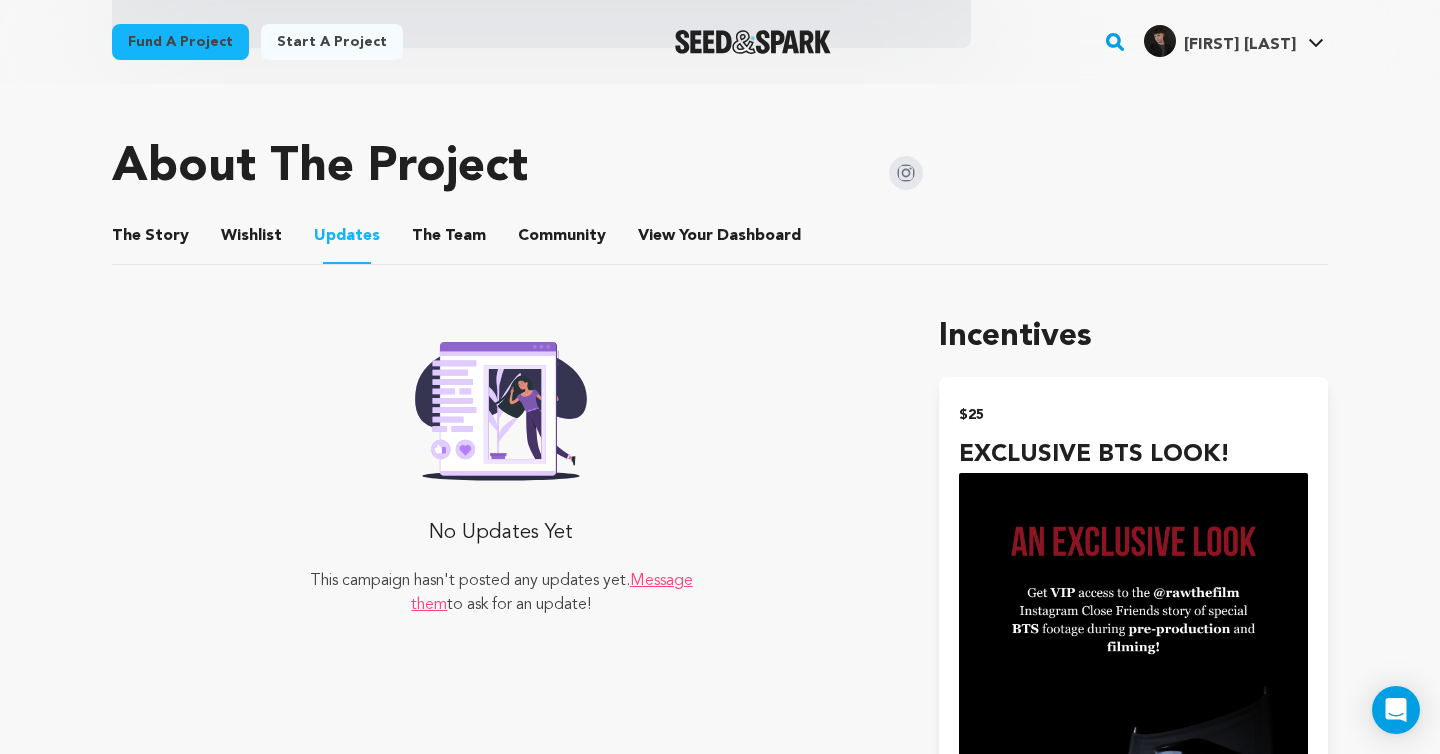click on "The Team" at bounding box center (449, 240) 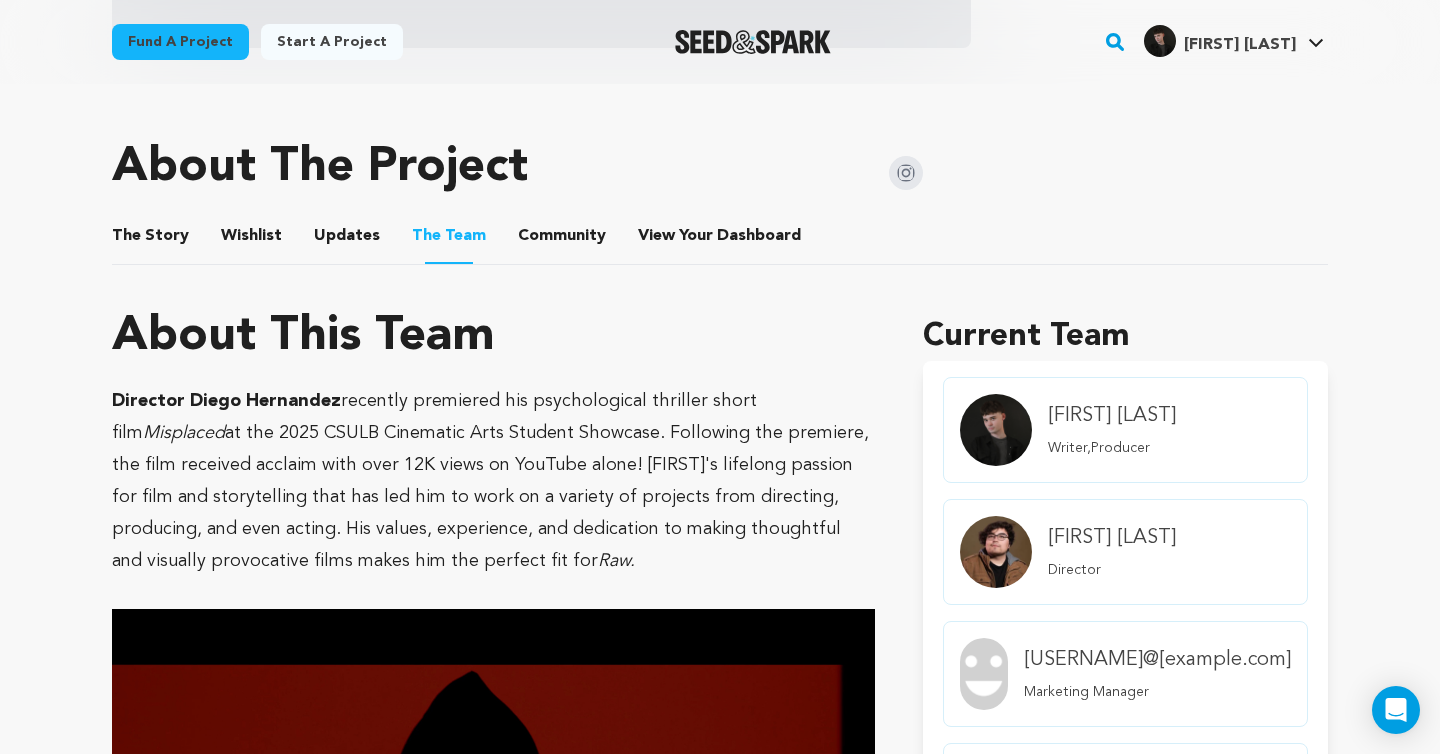 click on "Community" at bounding box center [562, 240] 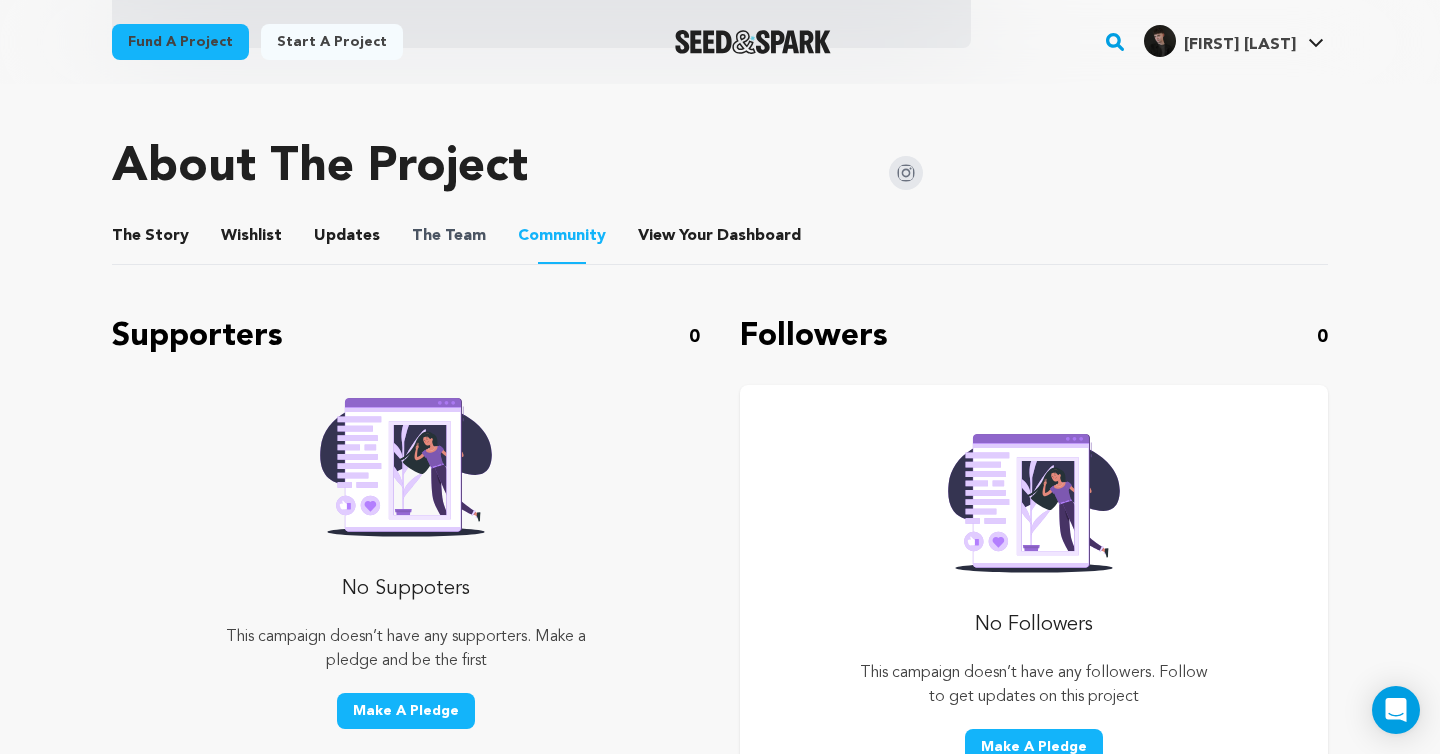 click on "The" at bounding box center [426, 236] 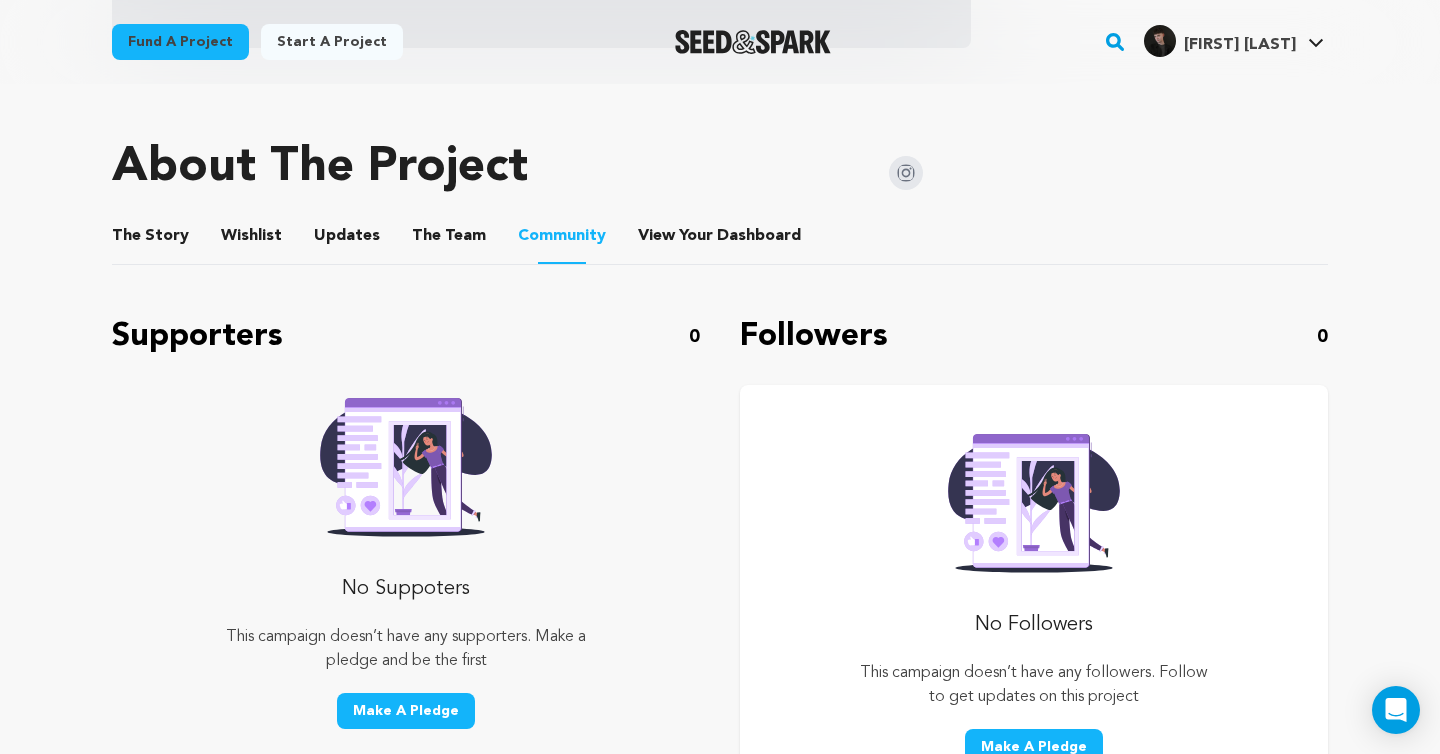 click on "Updates" at bounding box center [347, 240] 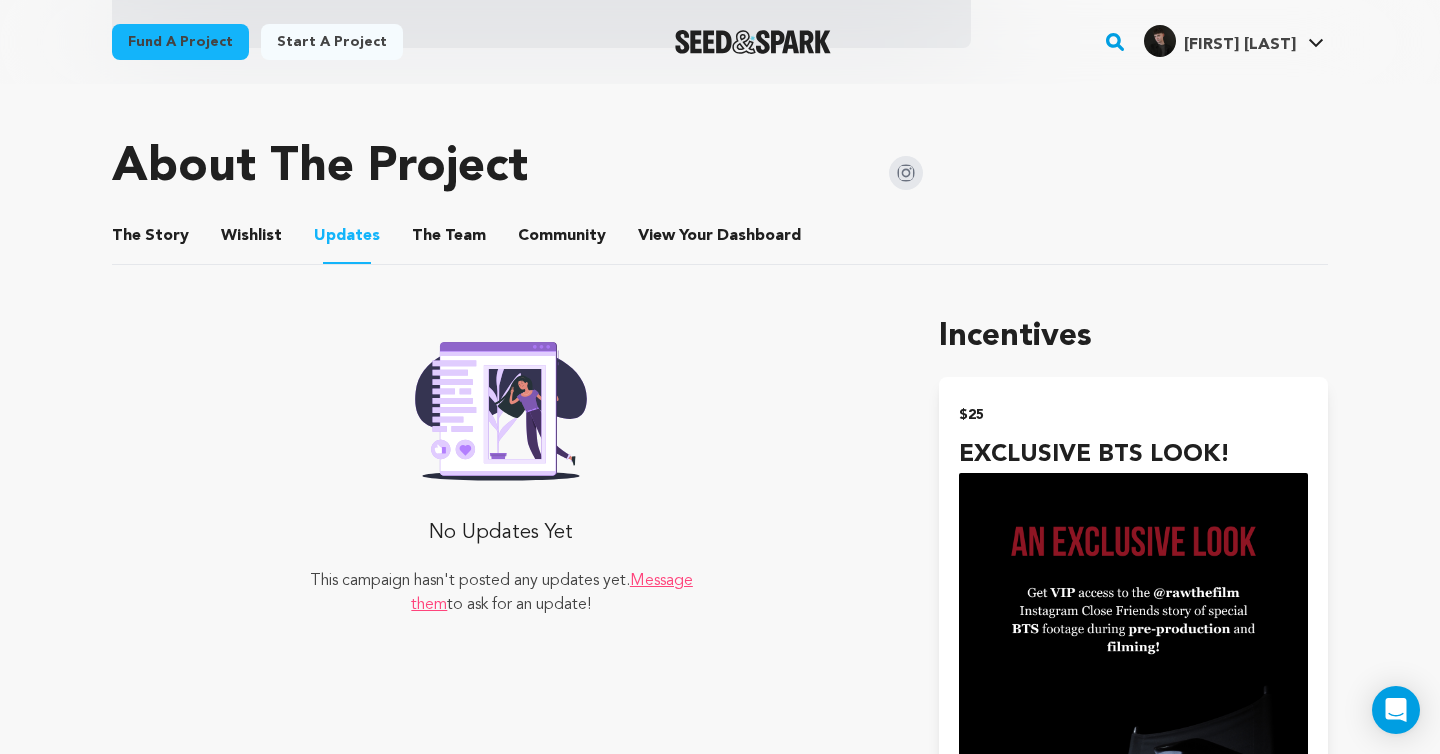 click on "Wishlist" at bounding box center (252, 240) 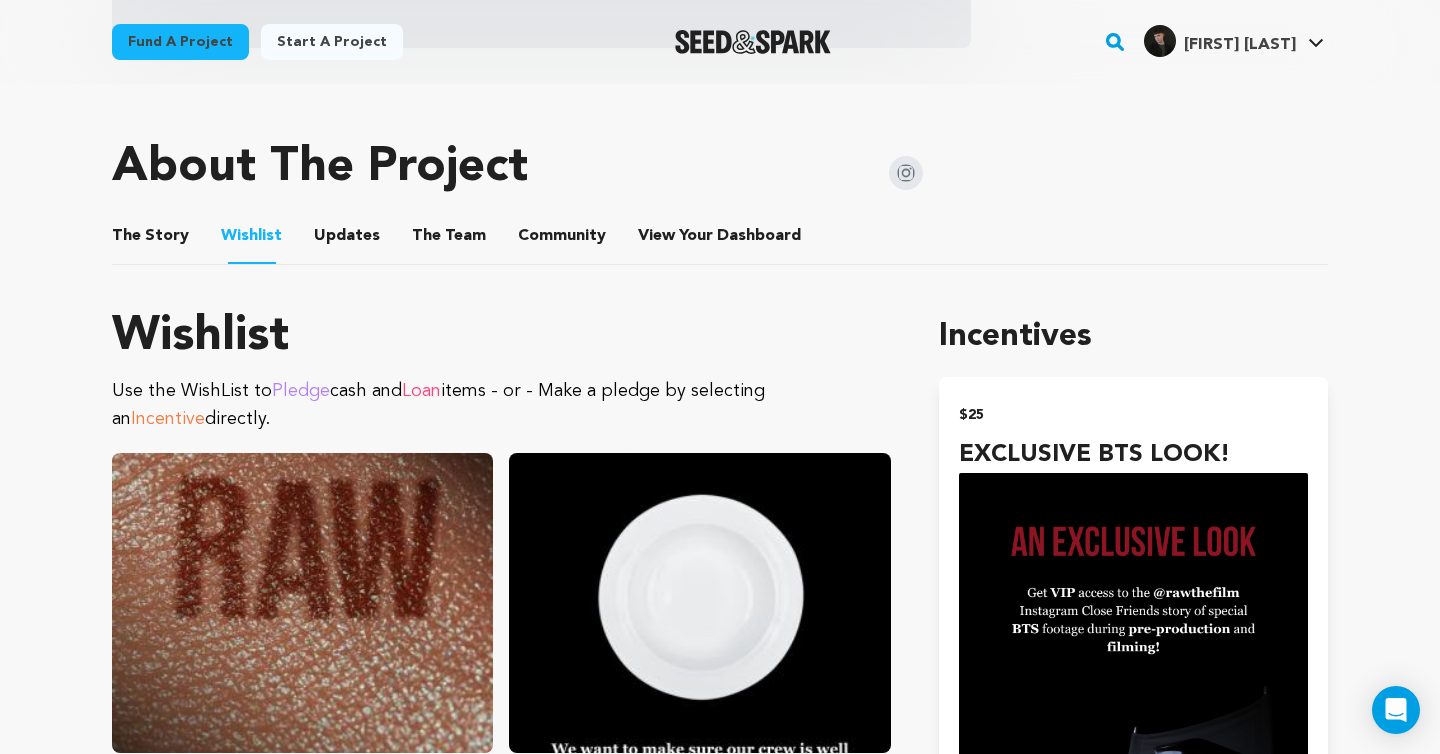 click on "The Story" at bounding box center [151, 240] 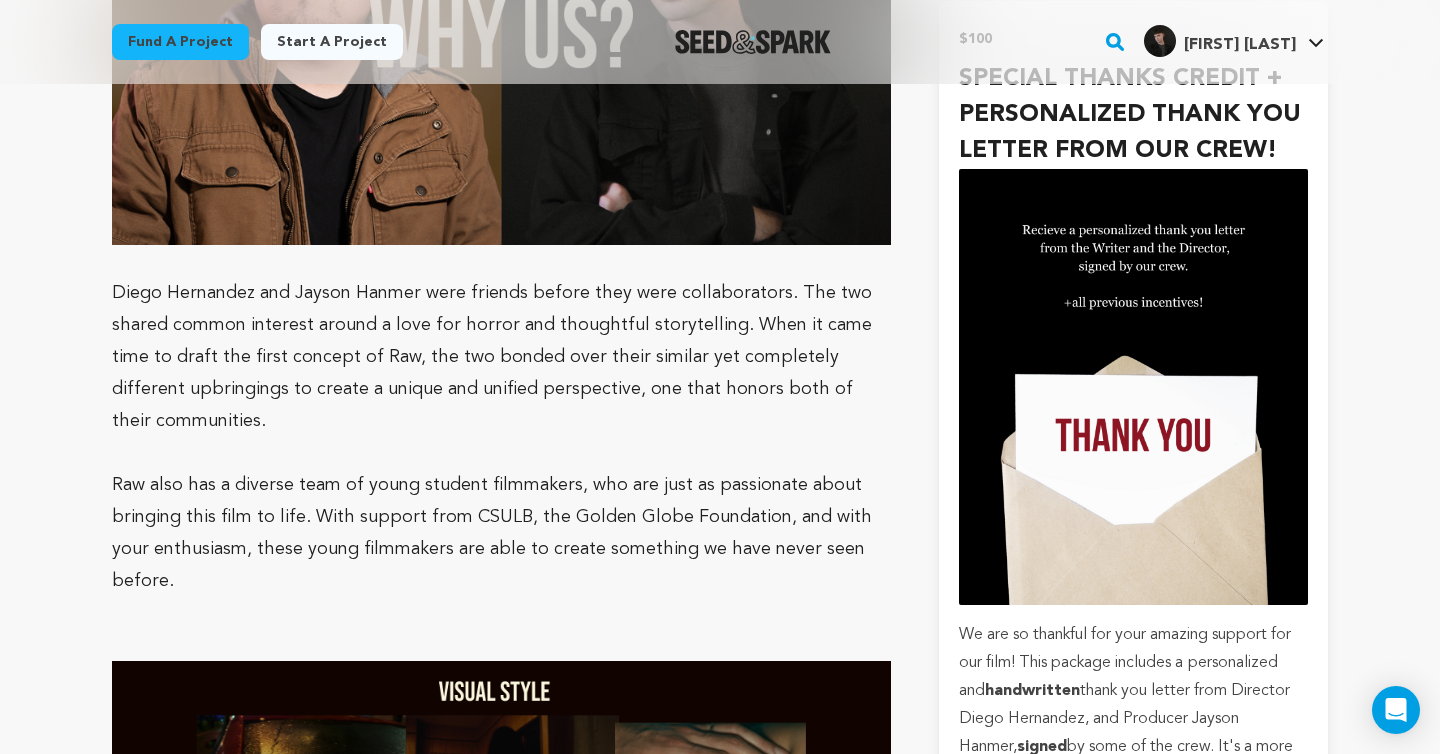 scroll, scrollTop: 3617, scrollLeft: 0, axis: vertical 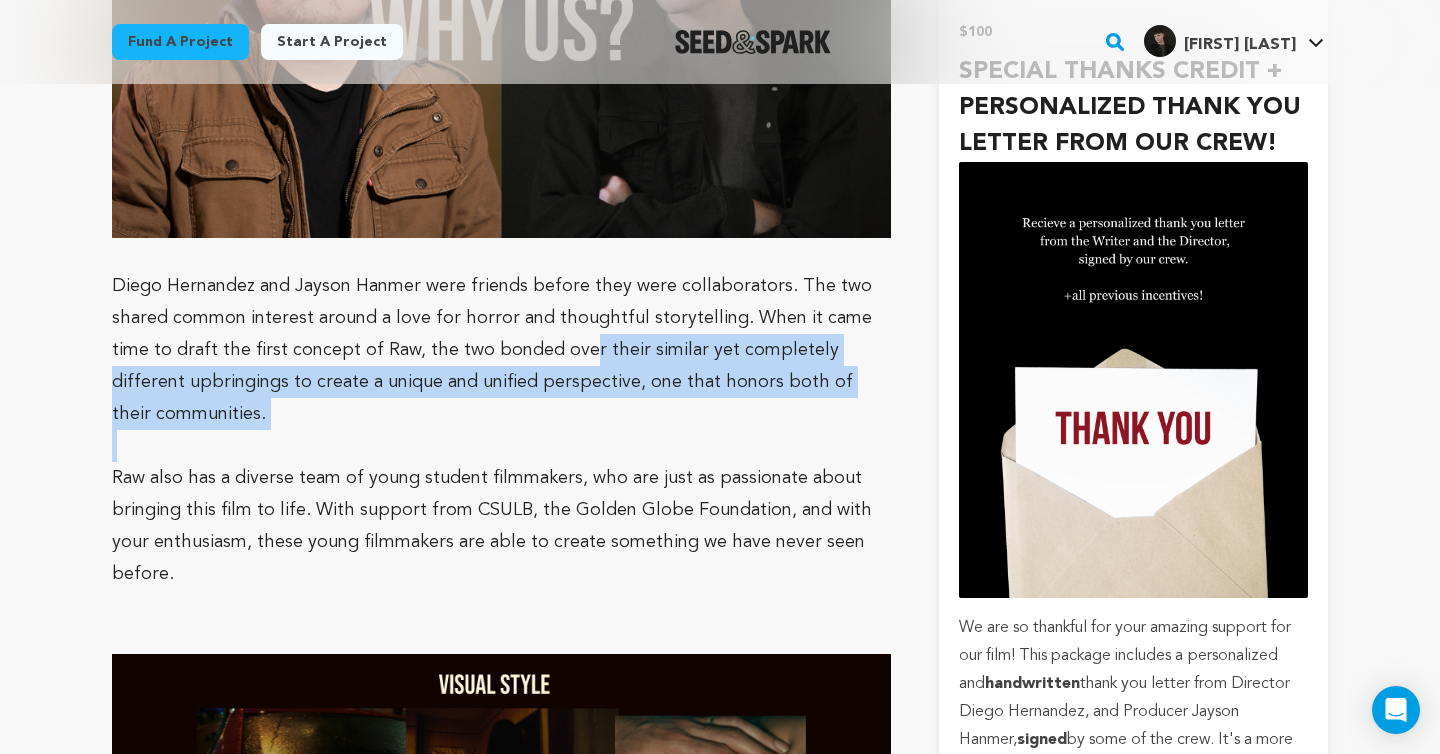 drag, startPoint x: 539, startPoint y: 283, endPoint x: 601, endPoint y: 370, distance: 106.83164 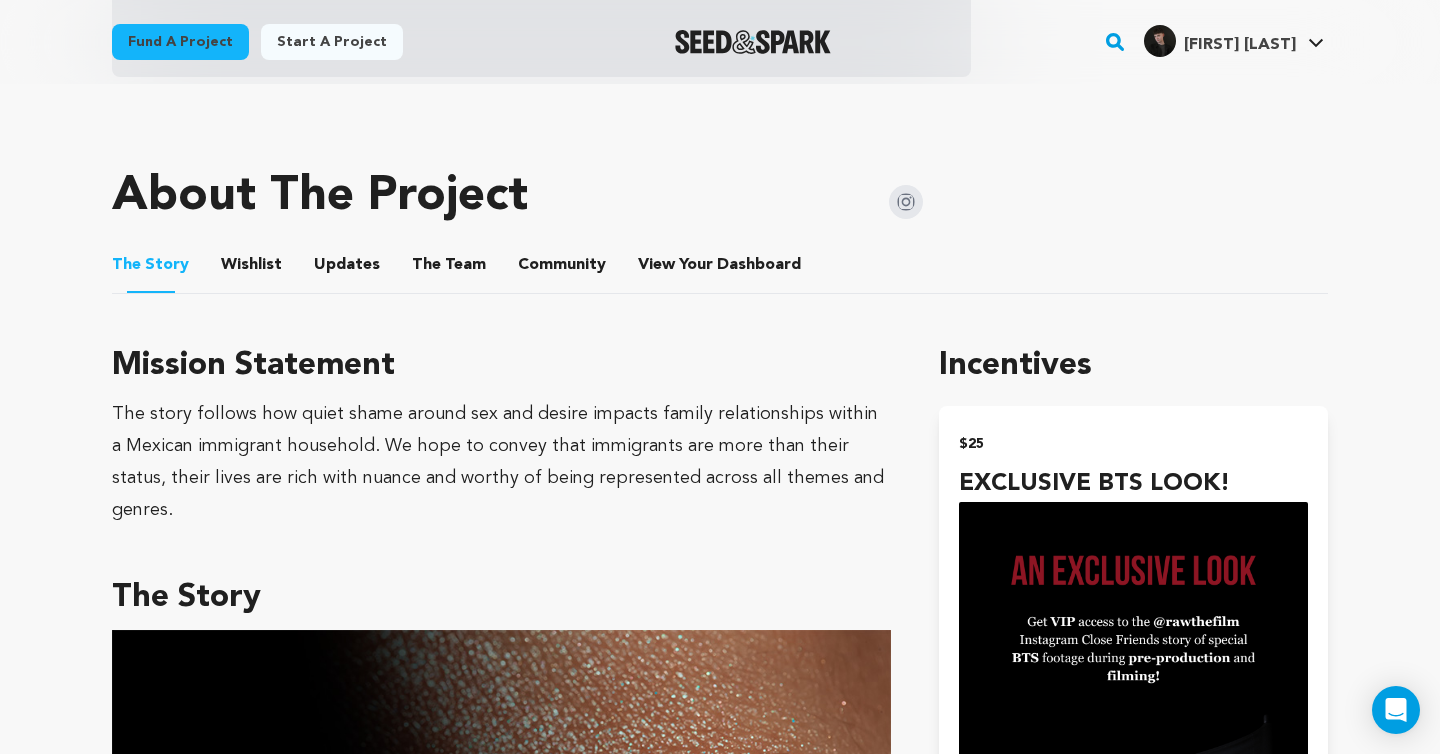 scroll, scrollTop: 733, scrollLeft: 0, axis: vertical 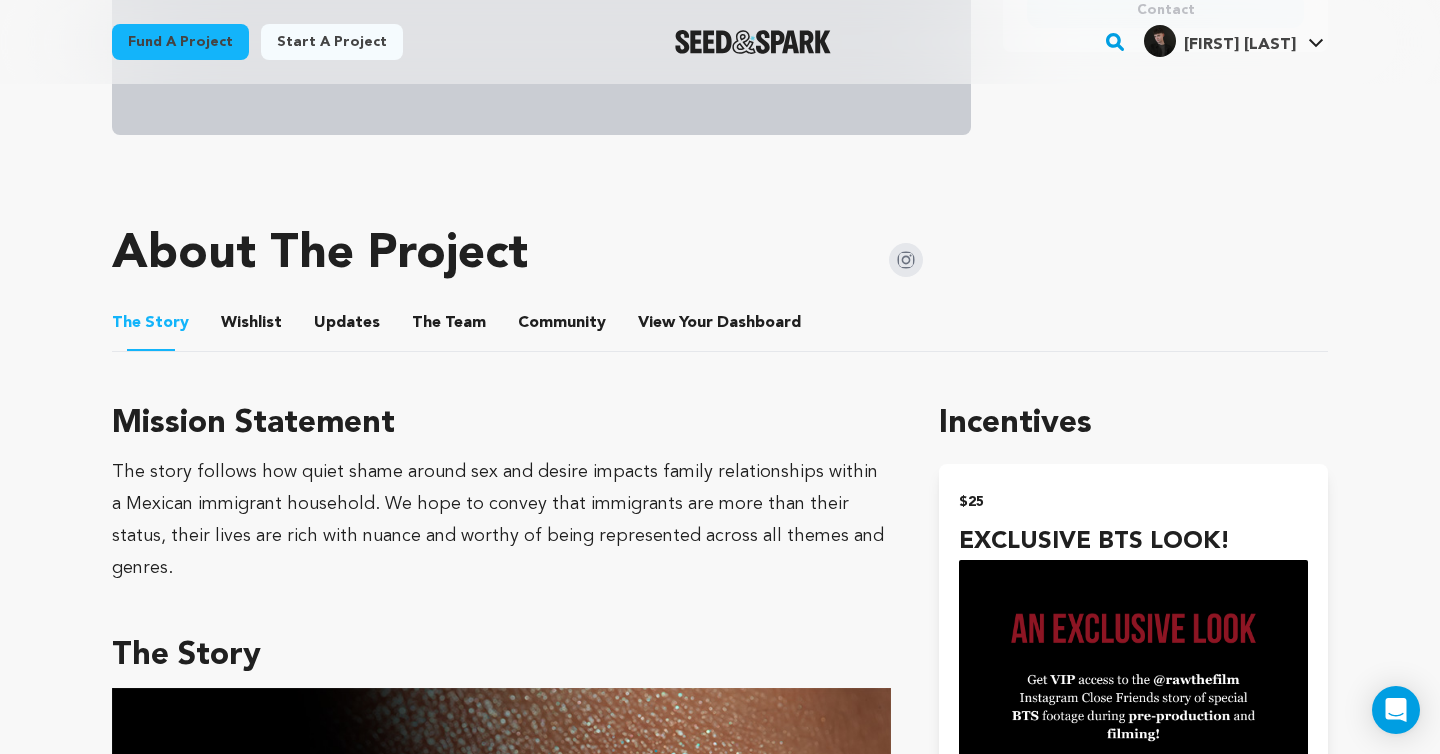 click on "Wishlist" at bounding box center [252, 327] 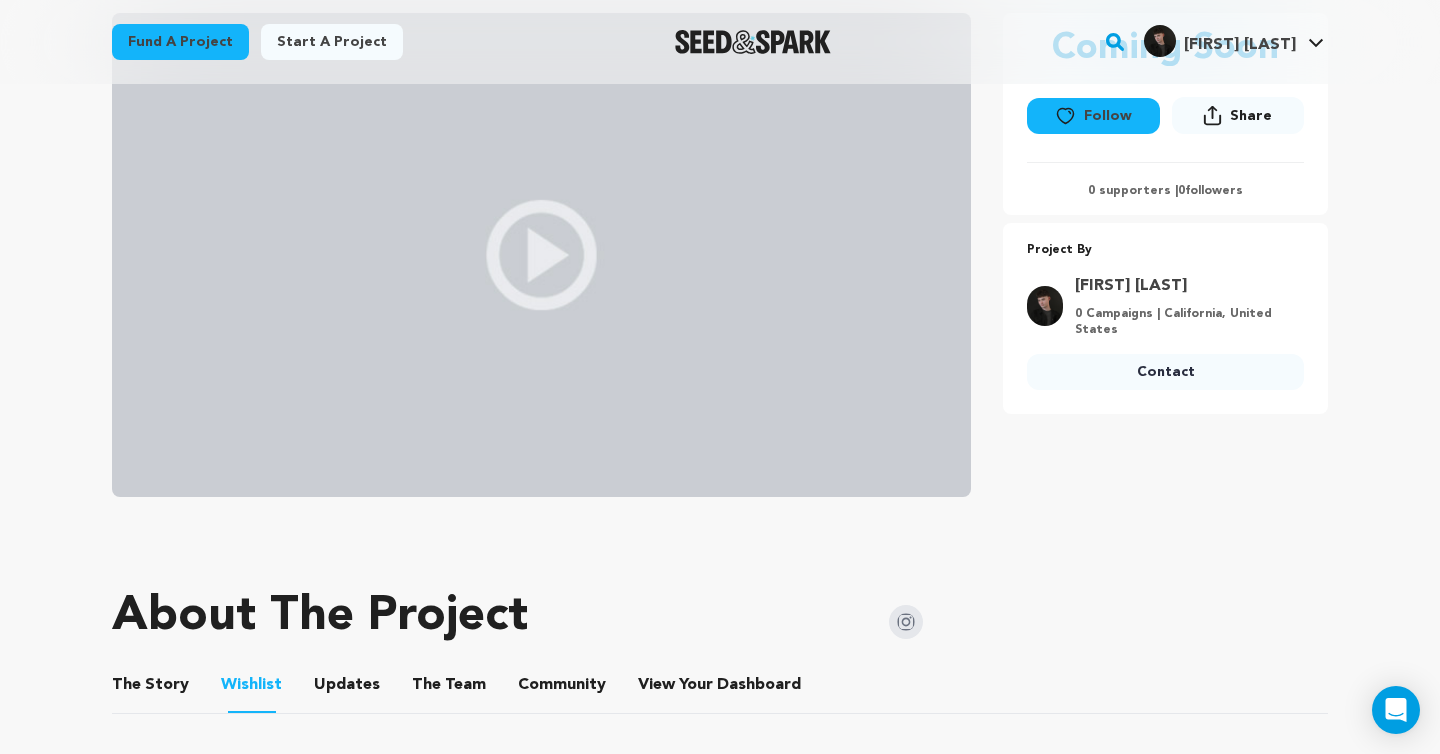 scroll, scrollTop: 14, scrollLeft: 0, axis: vertical 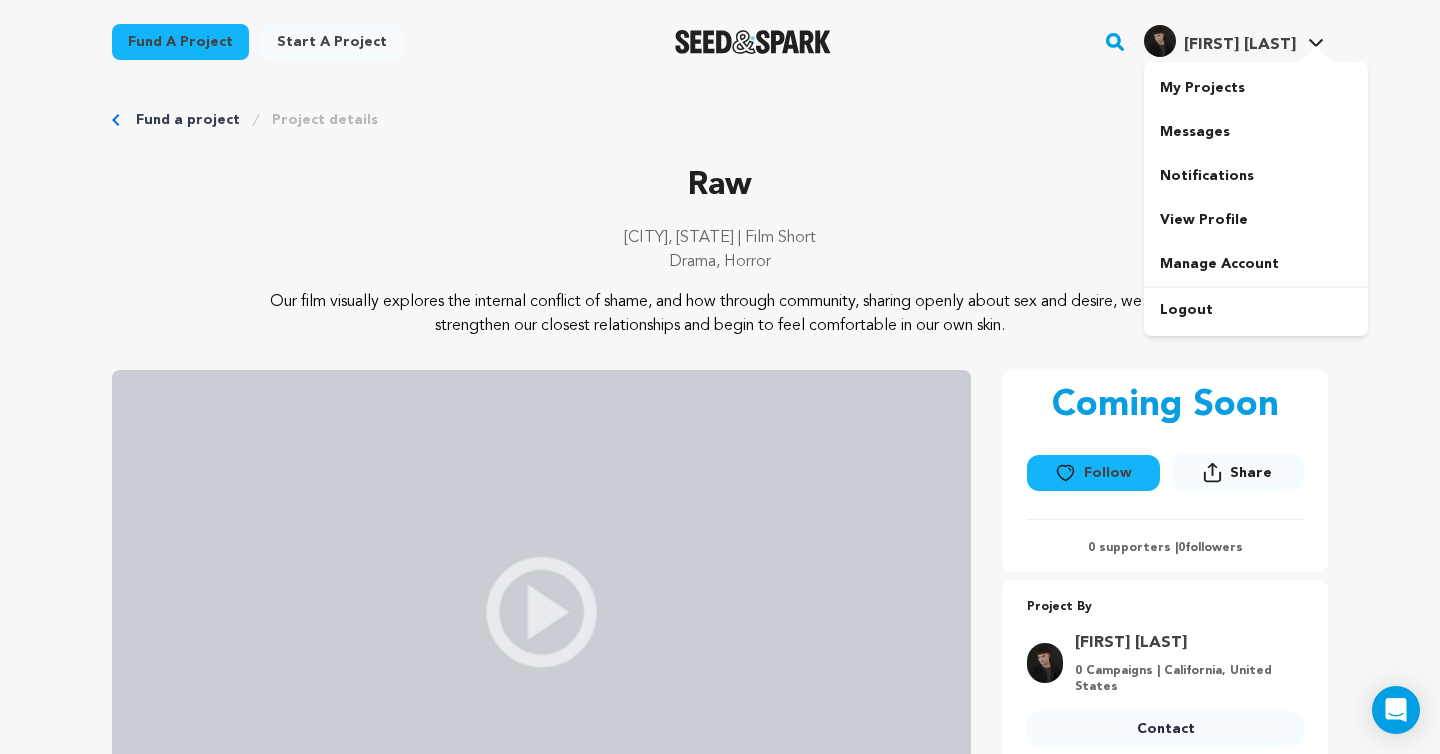 click on "[FIRST] [LAST]." at bounding box center (1220, 41) 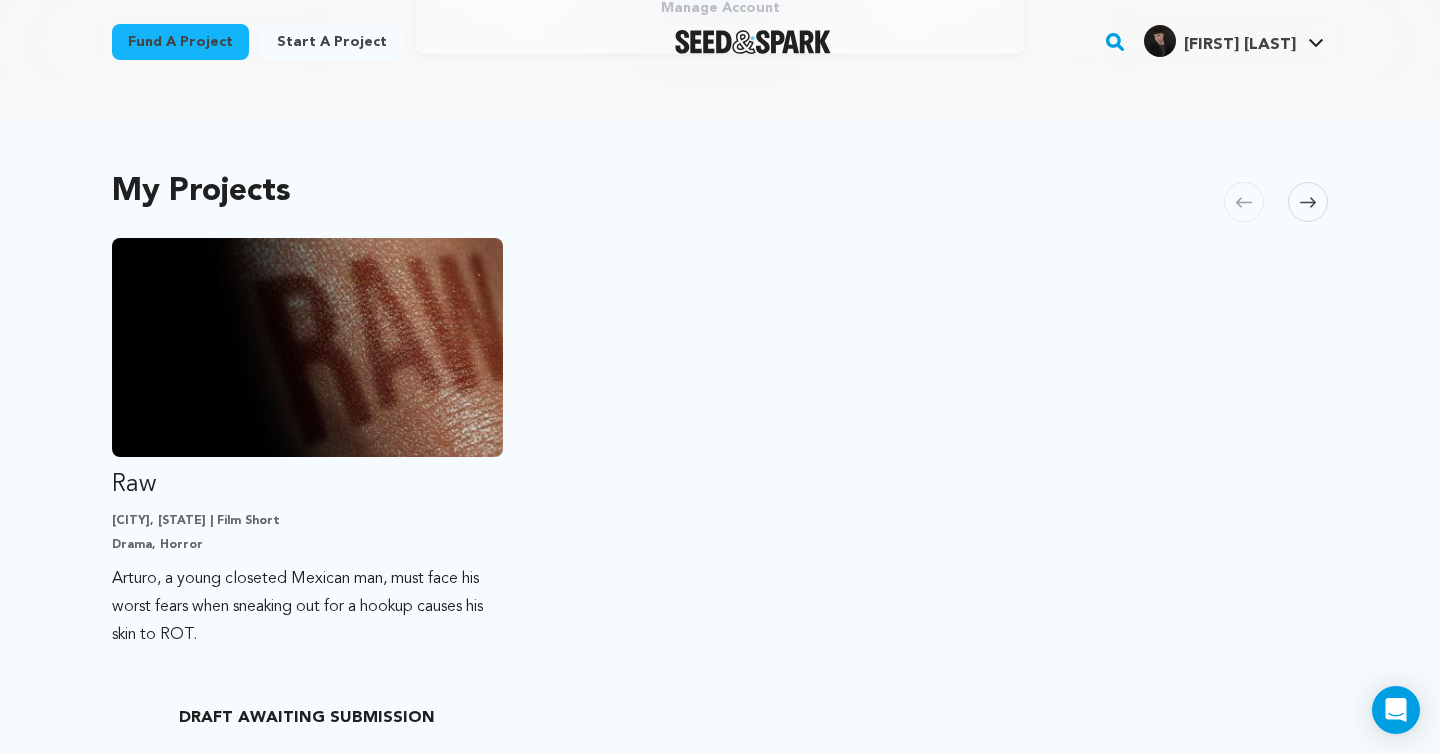 scroll, scrollTop: 359, scrollLeft: 0, axis: vertical 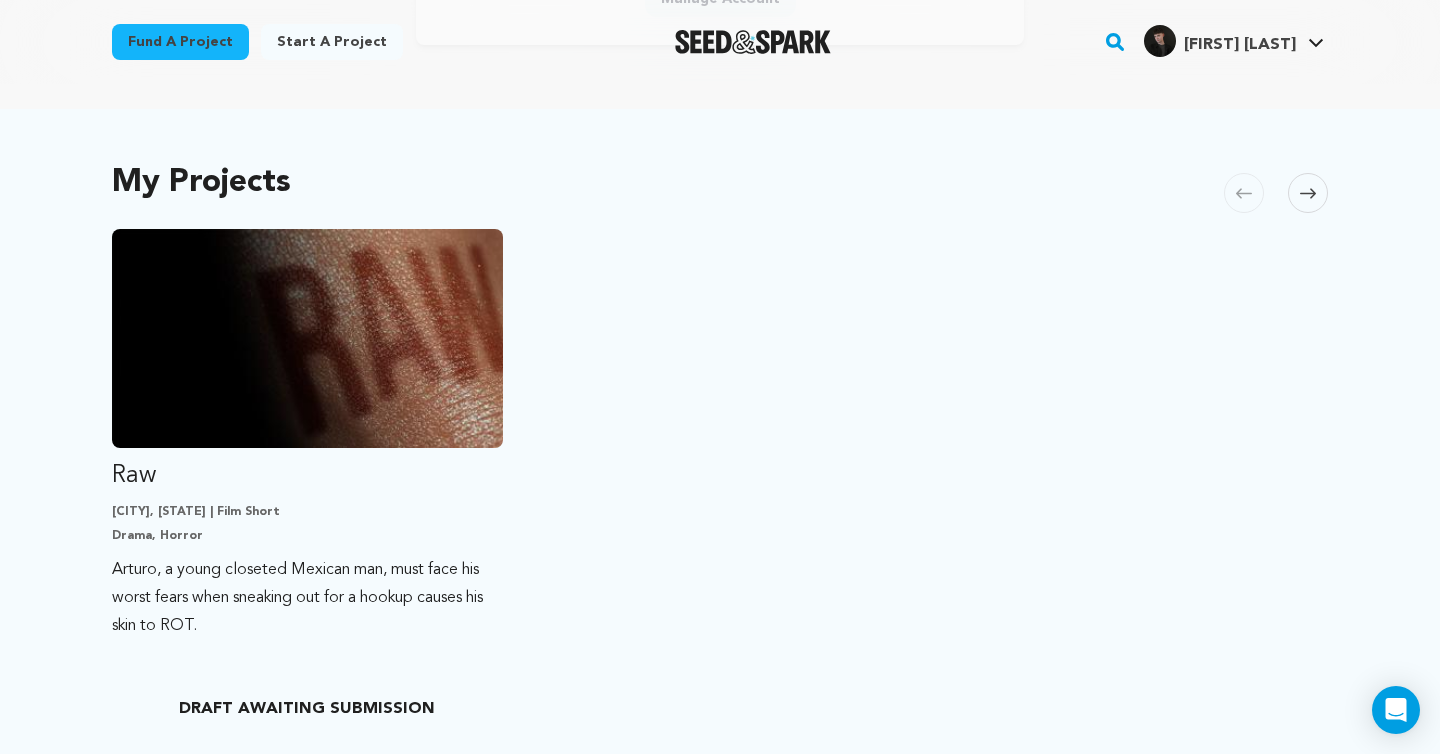 click on "[FIRST] [LAST]" at bounding box center (1240, 45) 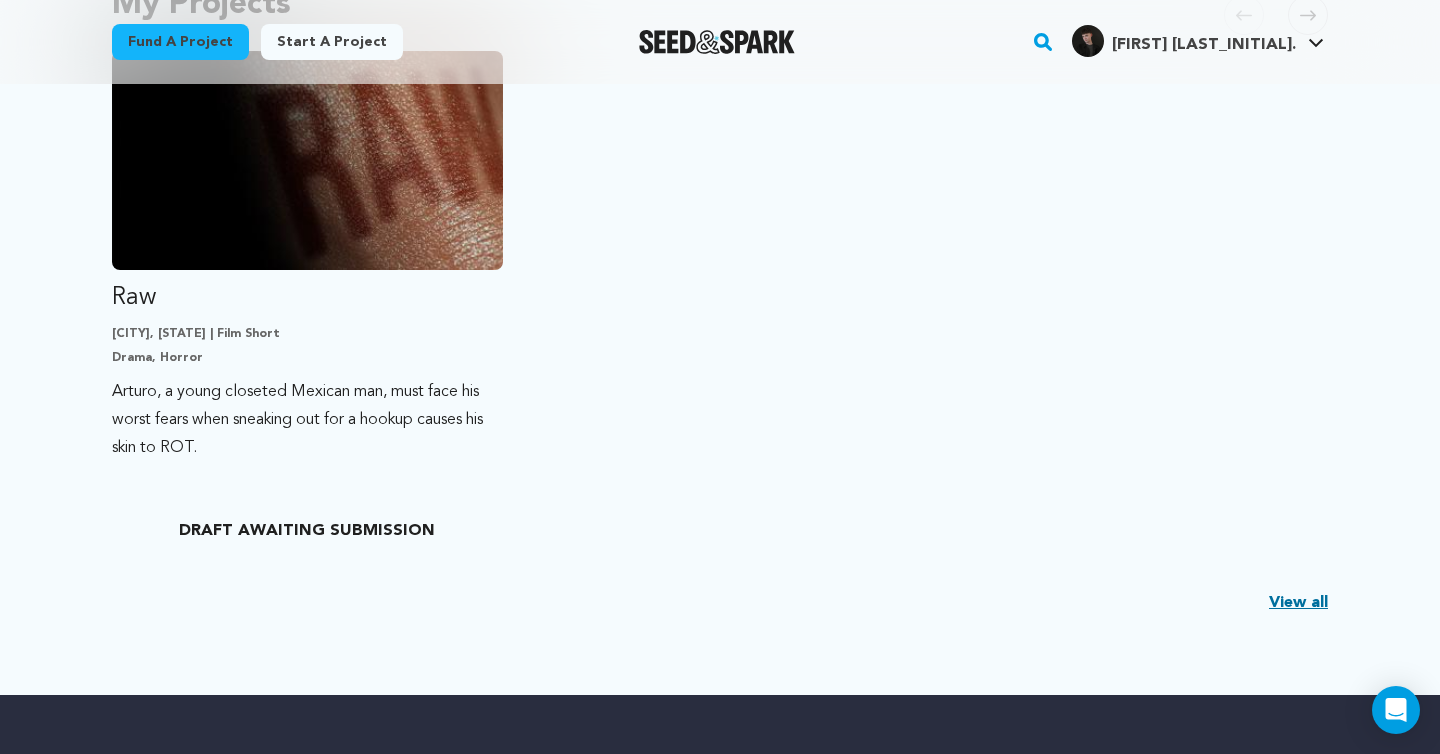 scroll, scrollTop: 556, scrollLeft: 0, axis: vertical 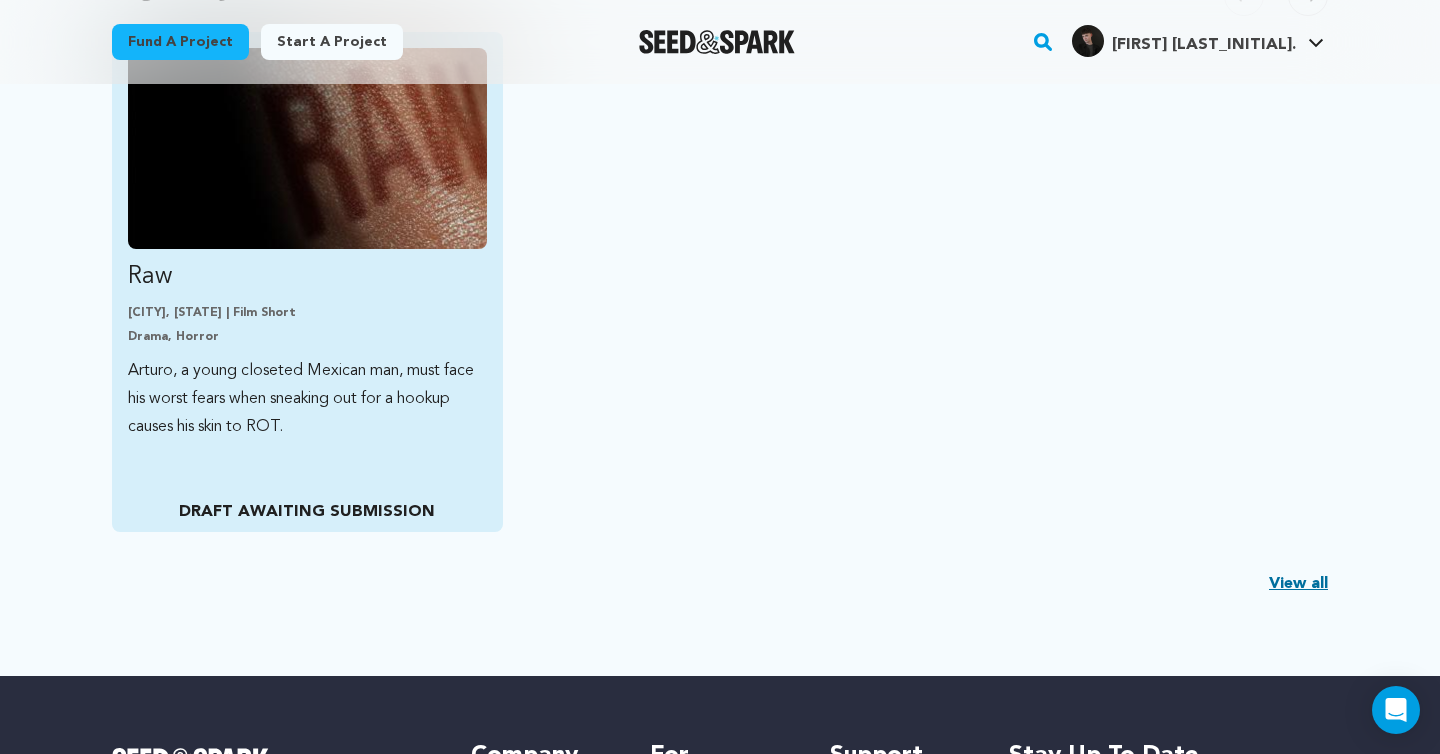 click on "Arturo, a young closeted Mexican man, must face his worst fears when sneaking out for a hookup causes his skin to ROT." at bounding box center (307, 399) 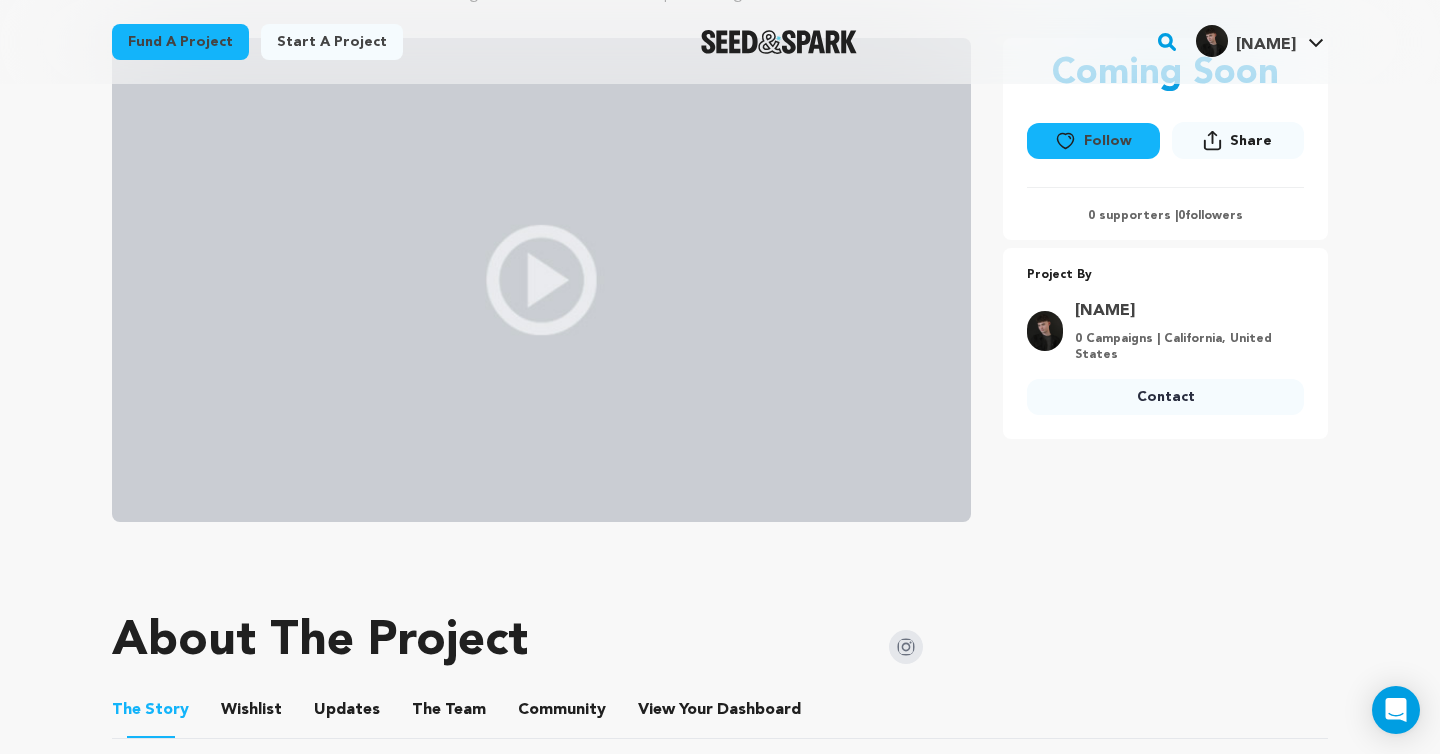 scroll, scrollTop: 362, scrollLeft: 0, axis: vertical 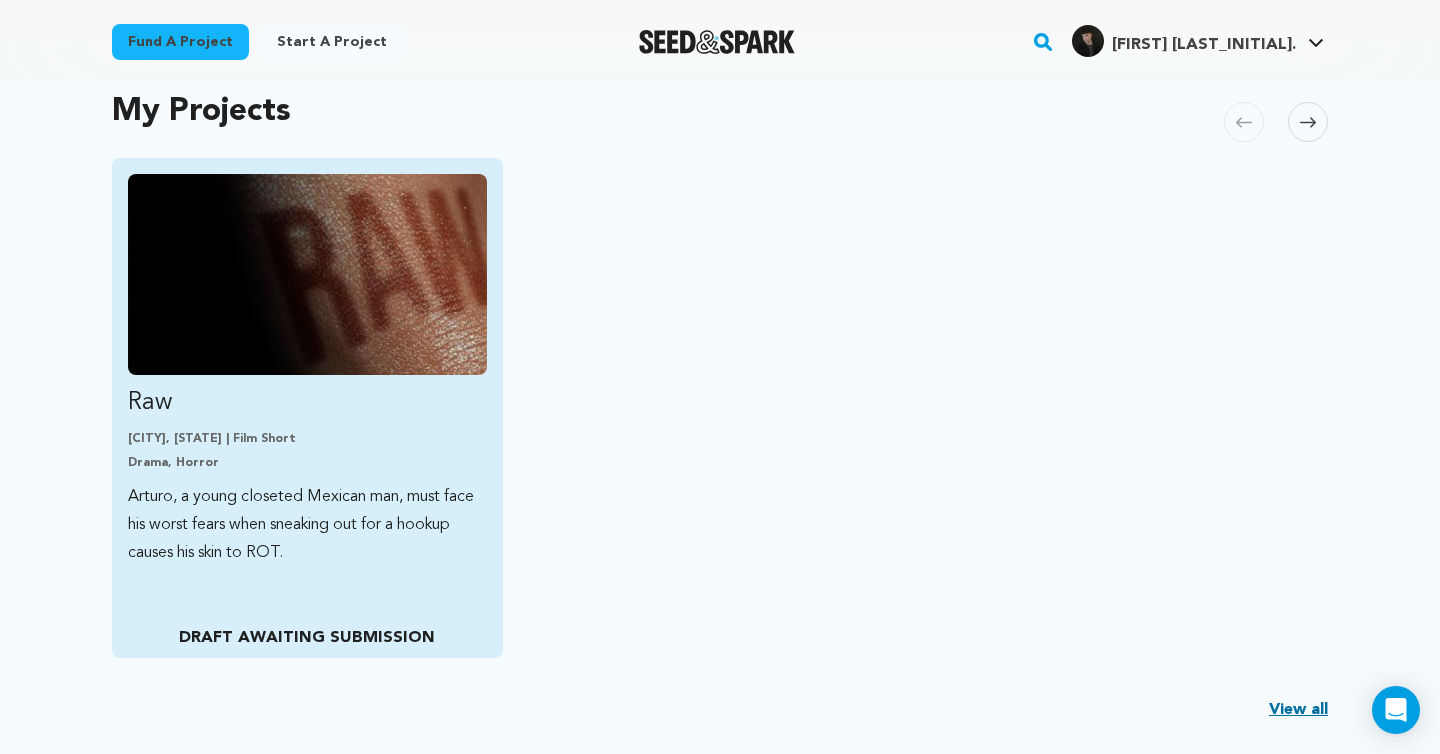 click on "Raw
Long Beach, California | Film Short
Drama, Horror
Arturo, a young closeted Mexican man, must face his worst fears when sneaking out for a hookup causes his skin to ROT.
DRAFT AWAITING SUBMISSION" at bounding box center (307, 408) 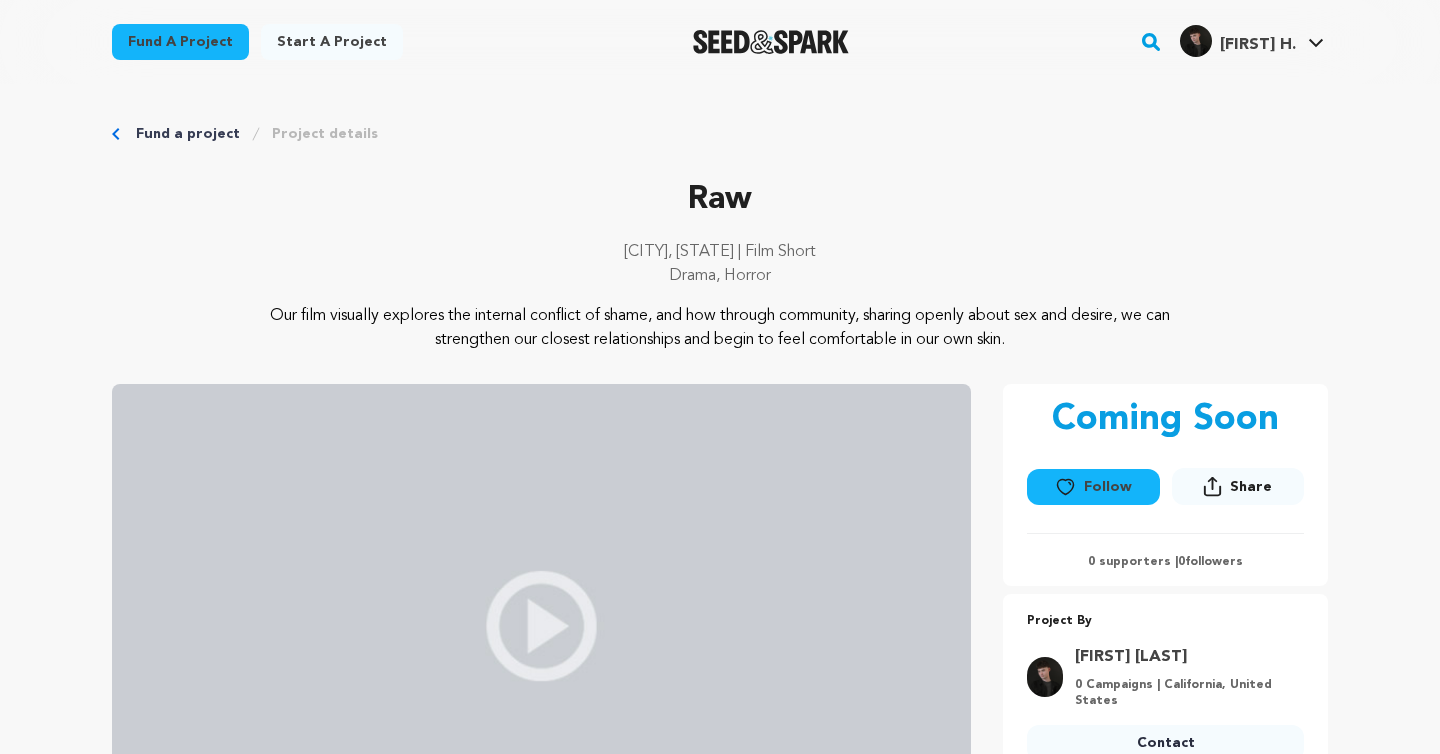 scroll, scrollTop: 0, scrollLeft: 0, axis: both 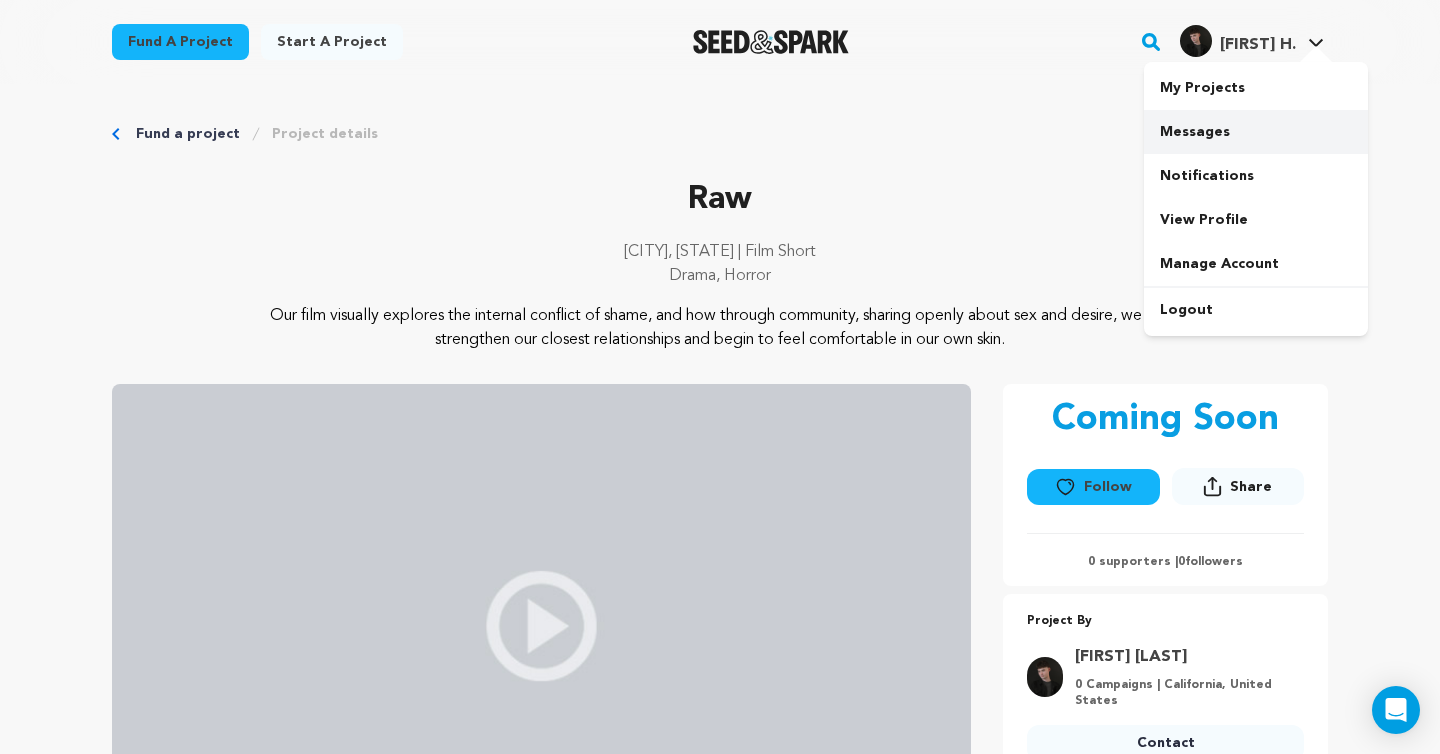 click on "Messages" at bounding box center [1256, 132] 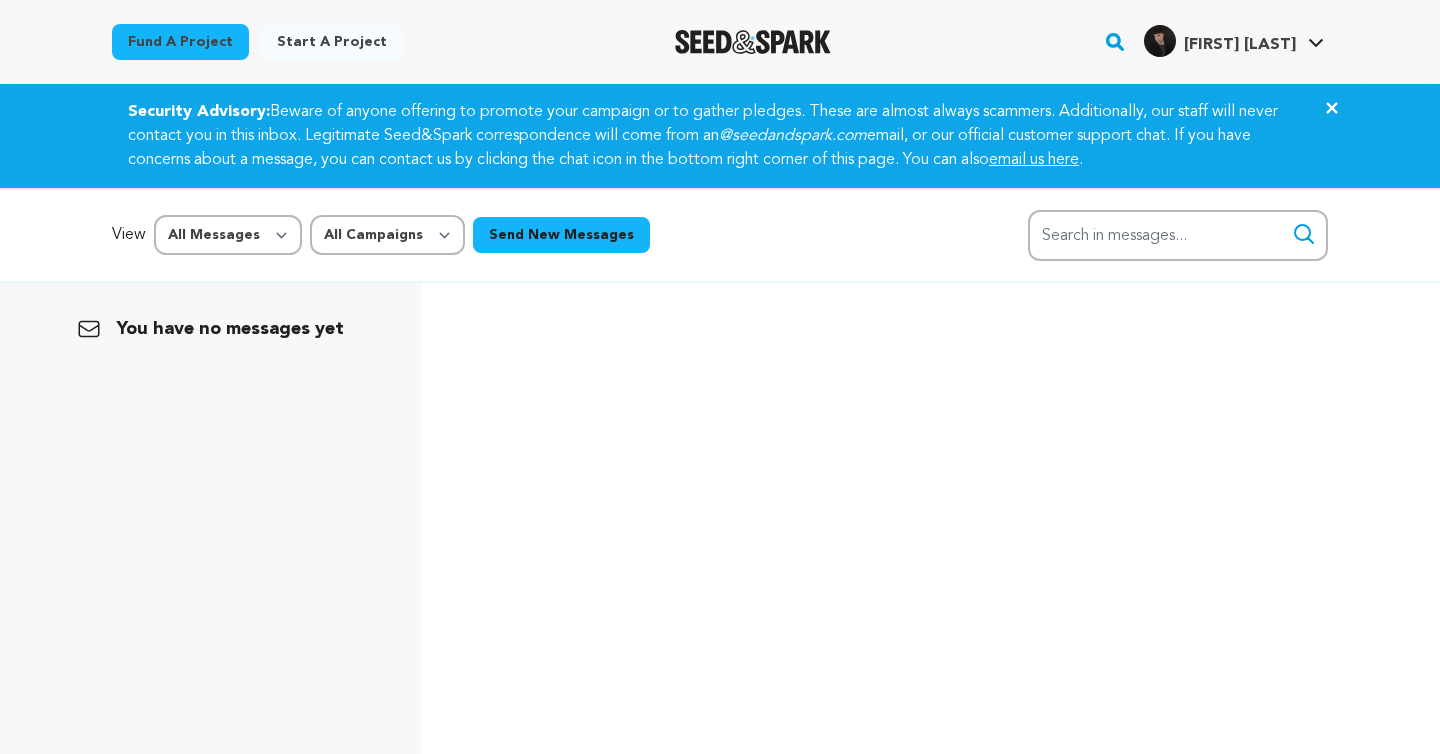 scroll, scrollTop: 0, scrollLeft: 0, axis: both 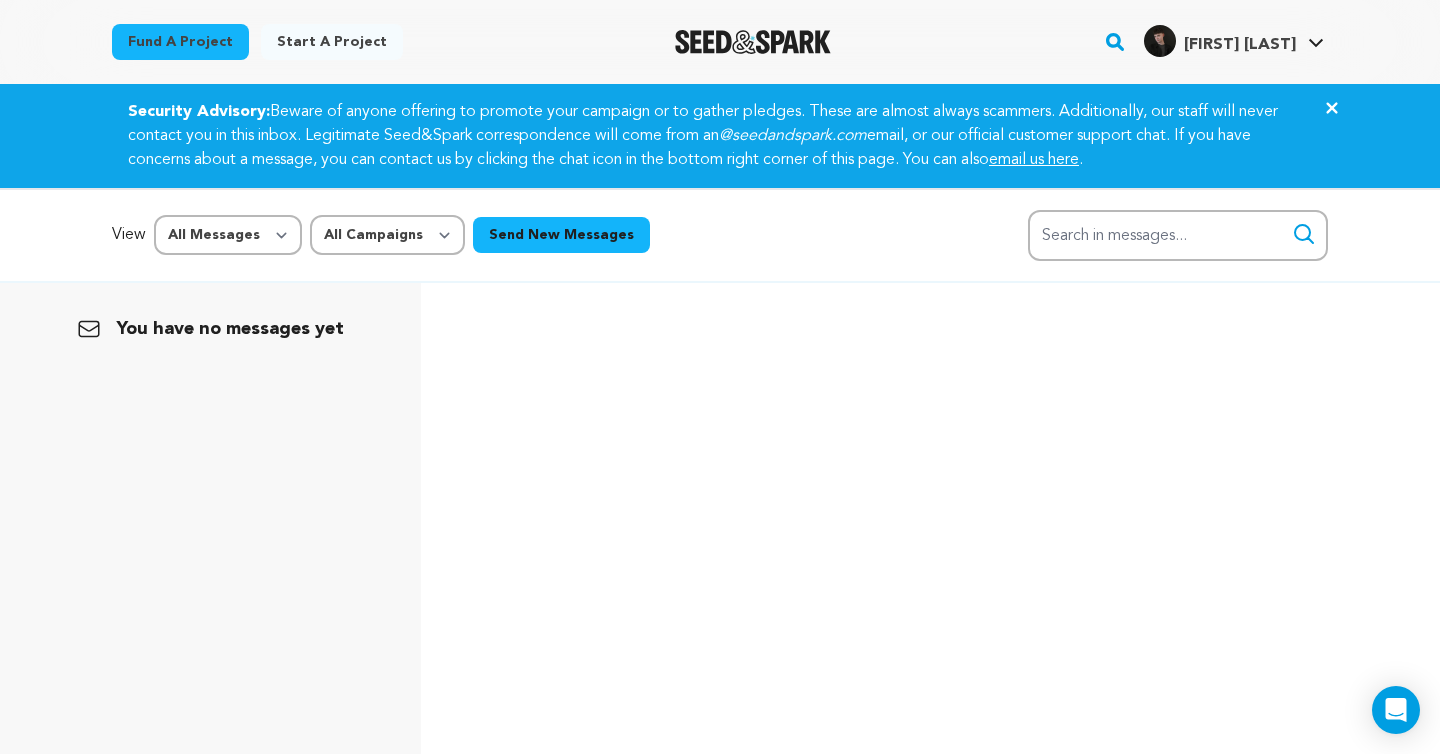 click on "Jayson H.
Jayson H." at bounding box center [1234, 42] 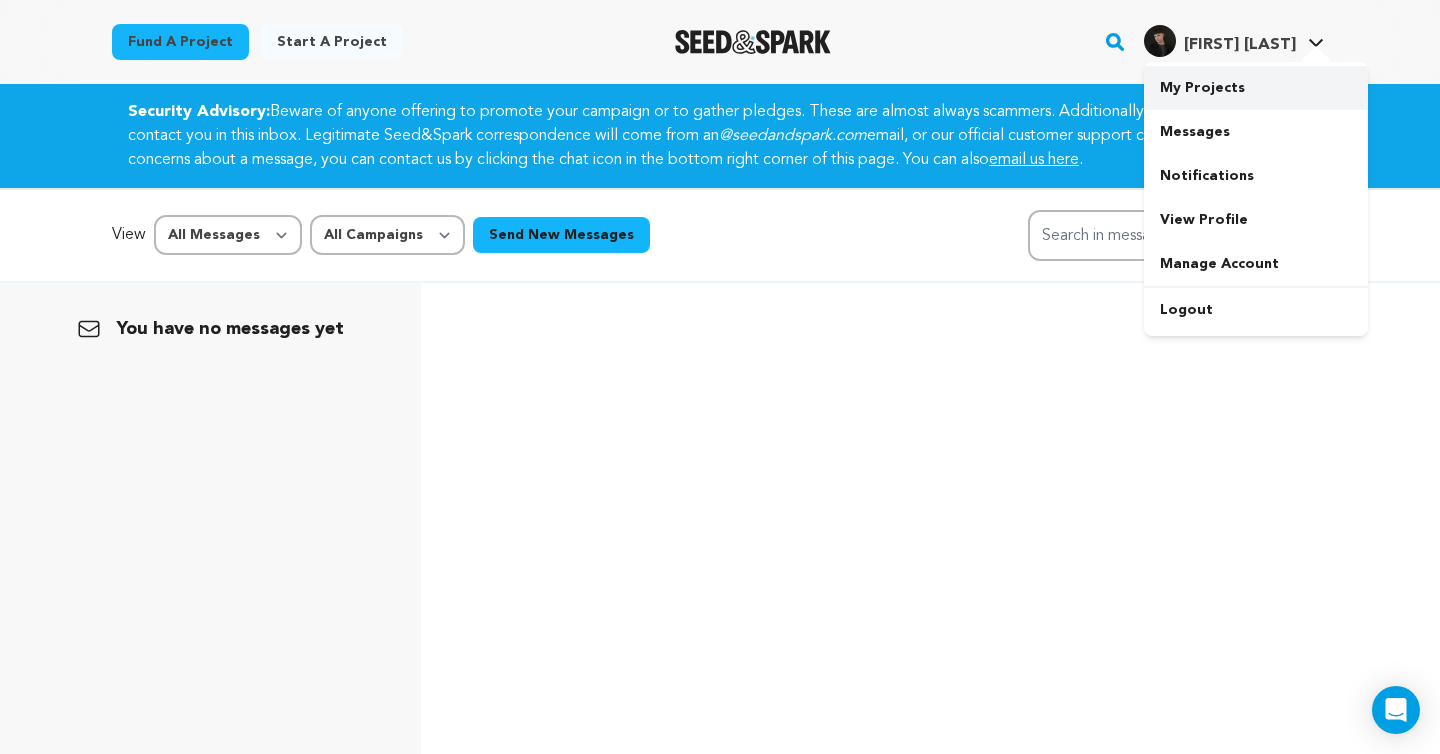 click on "My Projects" at bounding box center (1256, 88) 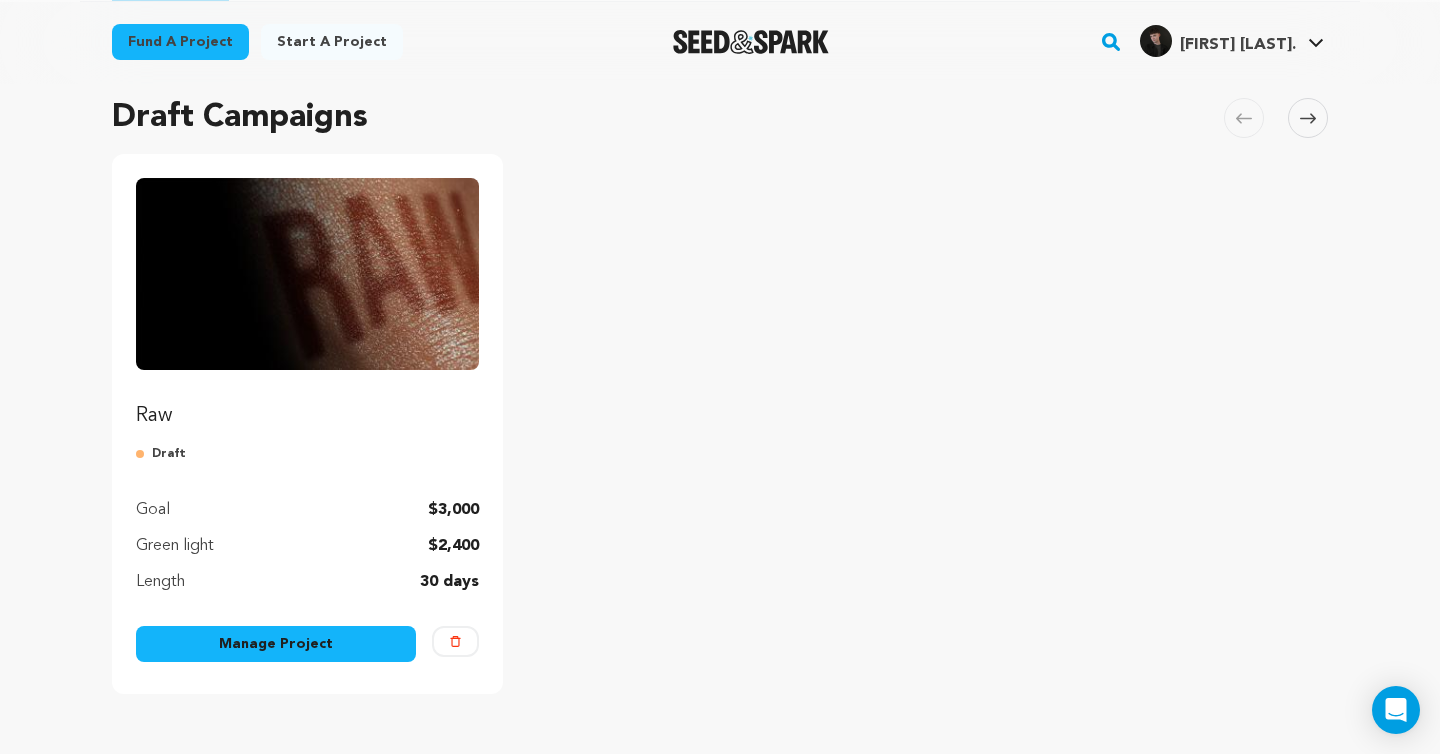 scroll, scrollTop: 202, scrollLeft: 0, axis: vertical 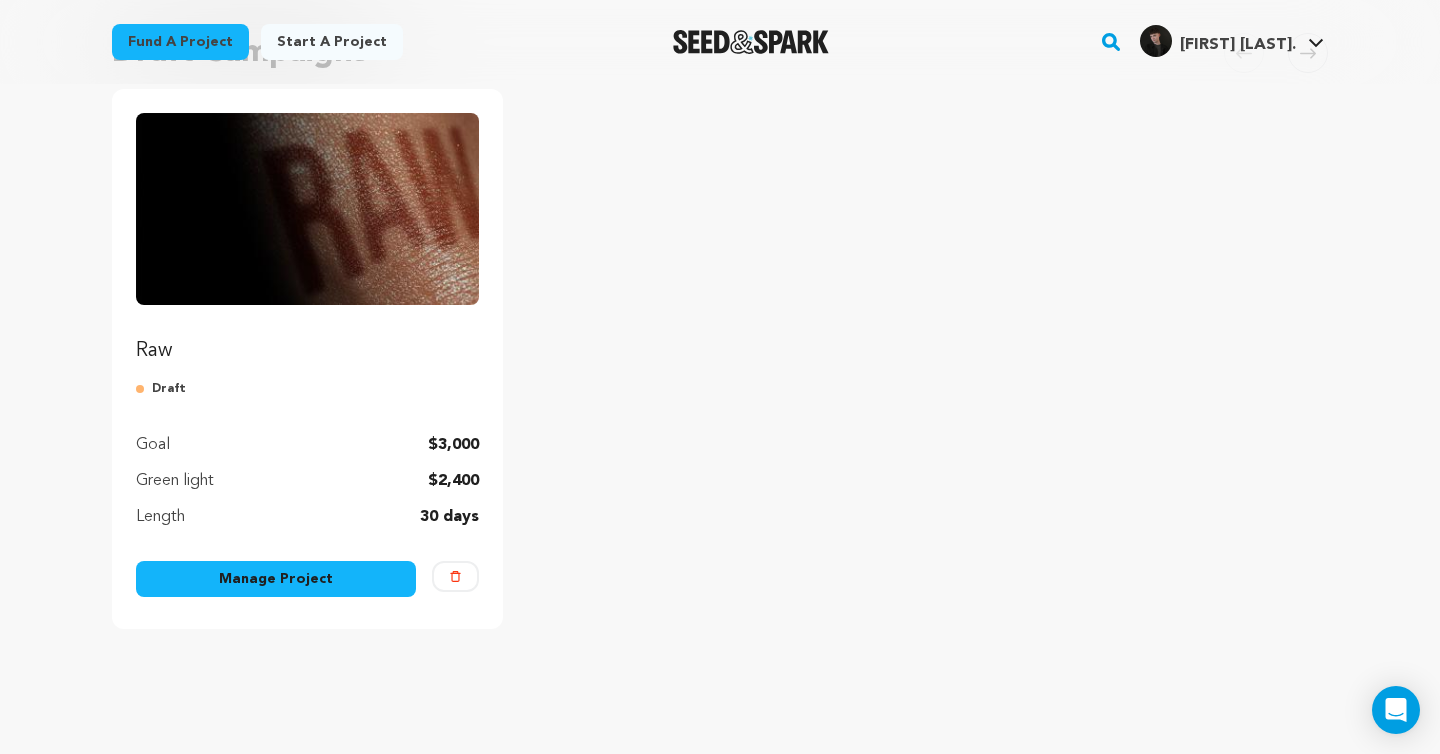 drag, startPoint x: 424, startPoint y: 480, endPoint x: 505, endPoint y: 479, distance: 81.00617 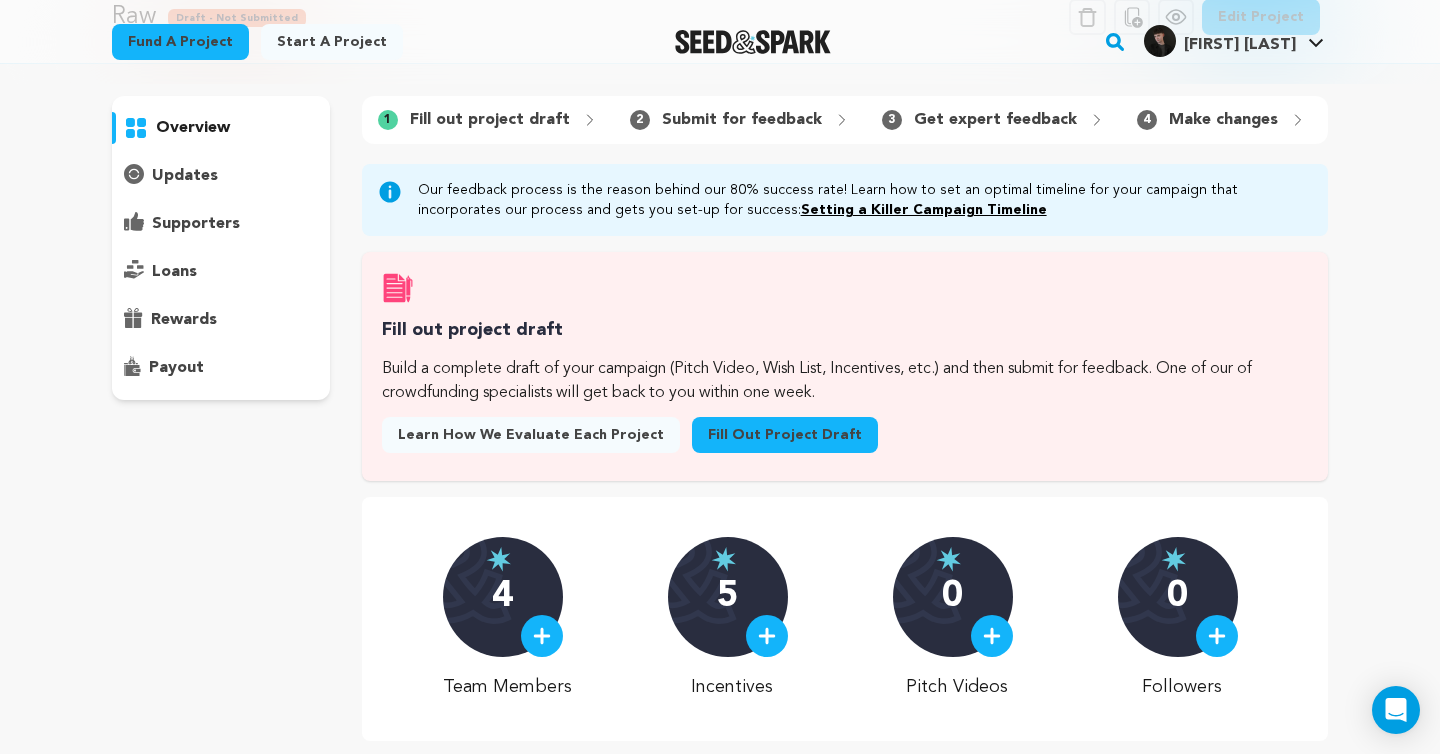 scroll, scrollTop: 112, scrollLeft: 0, axis: vertical 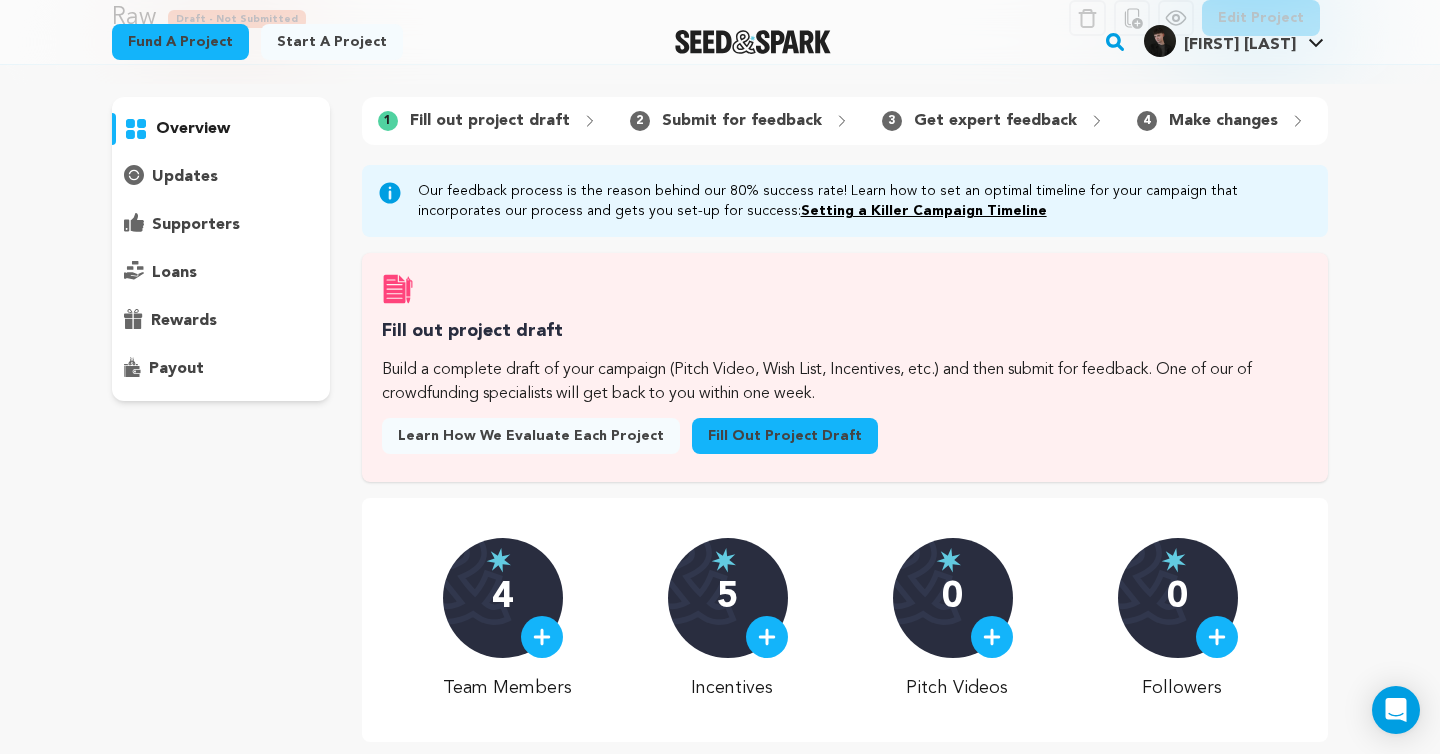 click 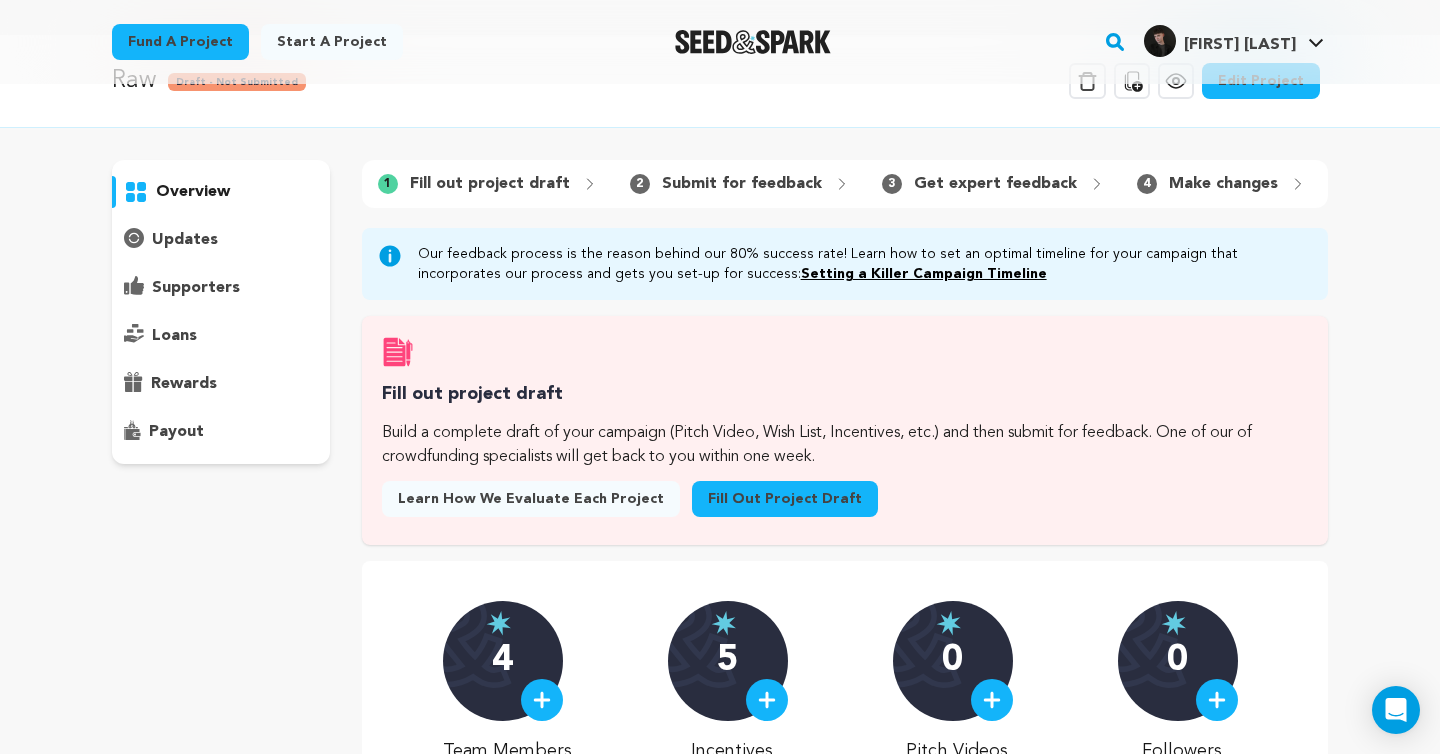 scroll, scrollTop: 36, scrollLeft: 0, axis: vertical 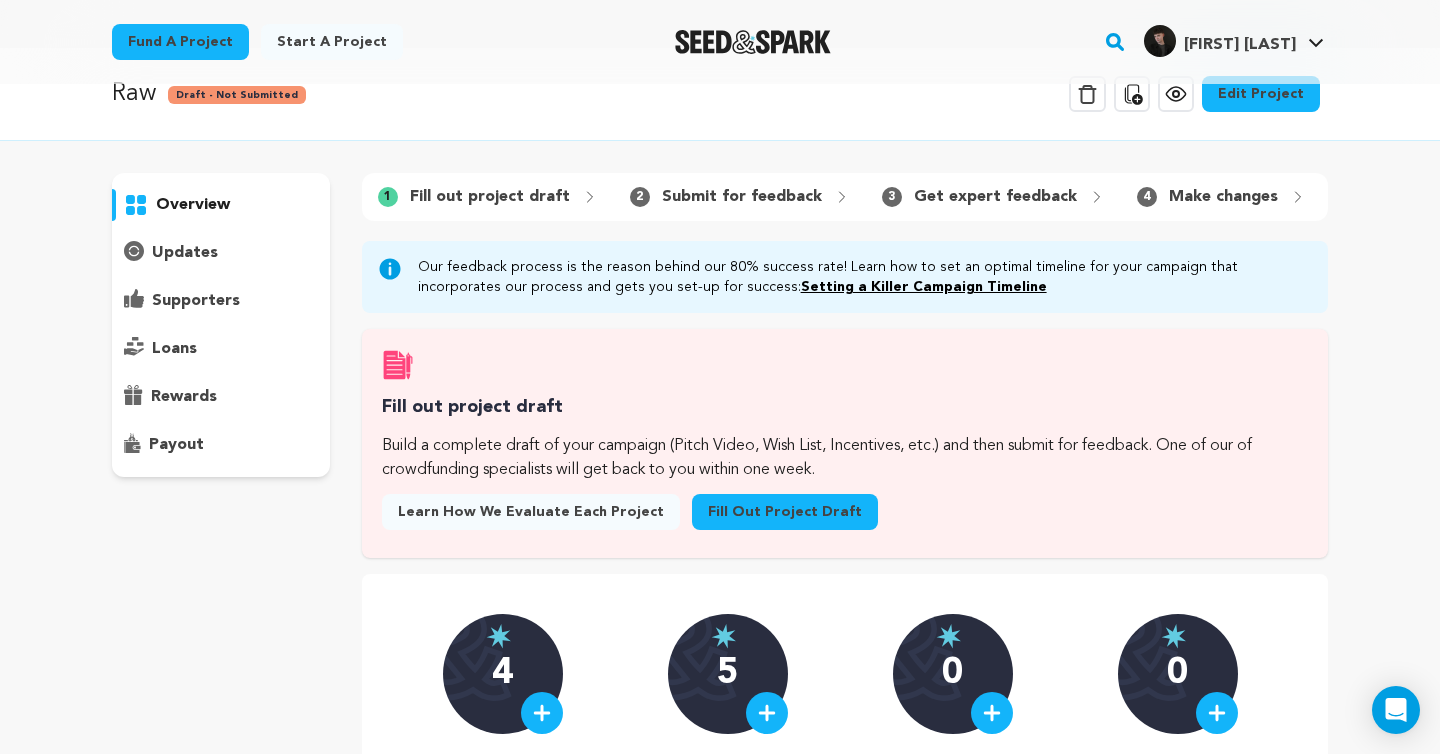 click on "updates" at bounding box center (185, 253) 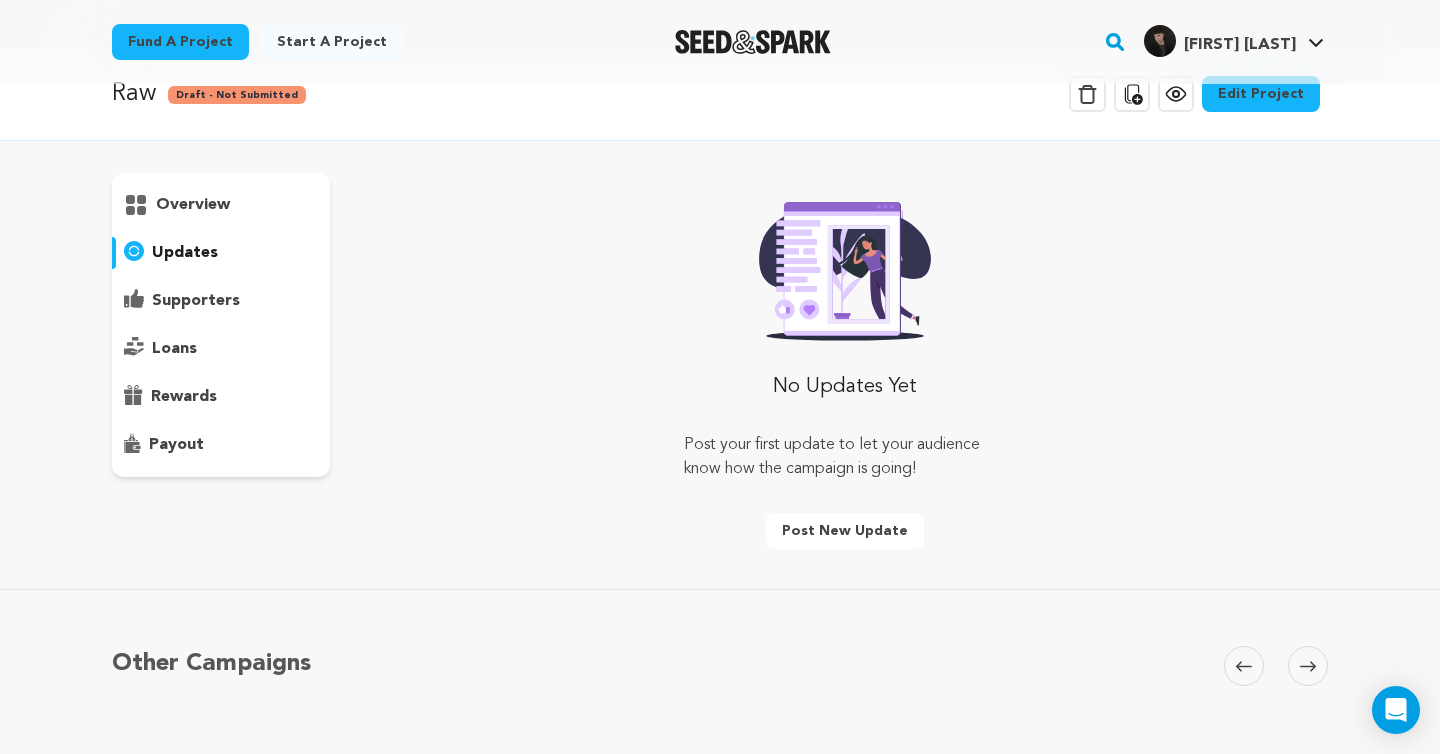 click on "supporters" at bounding box center [196, 301] 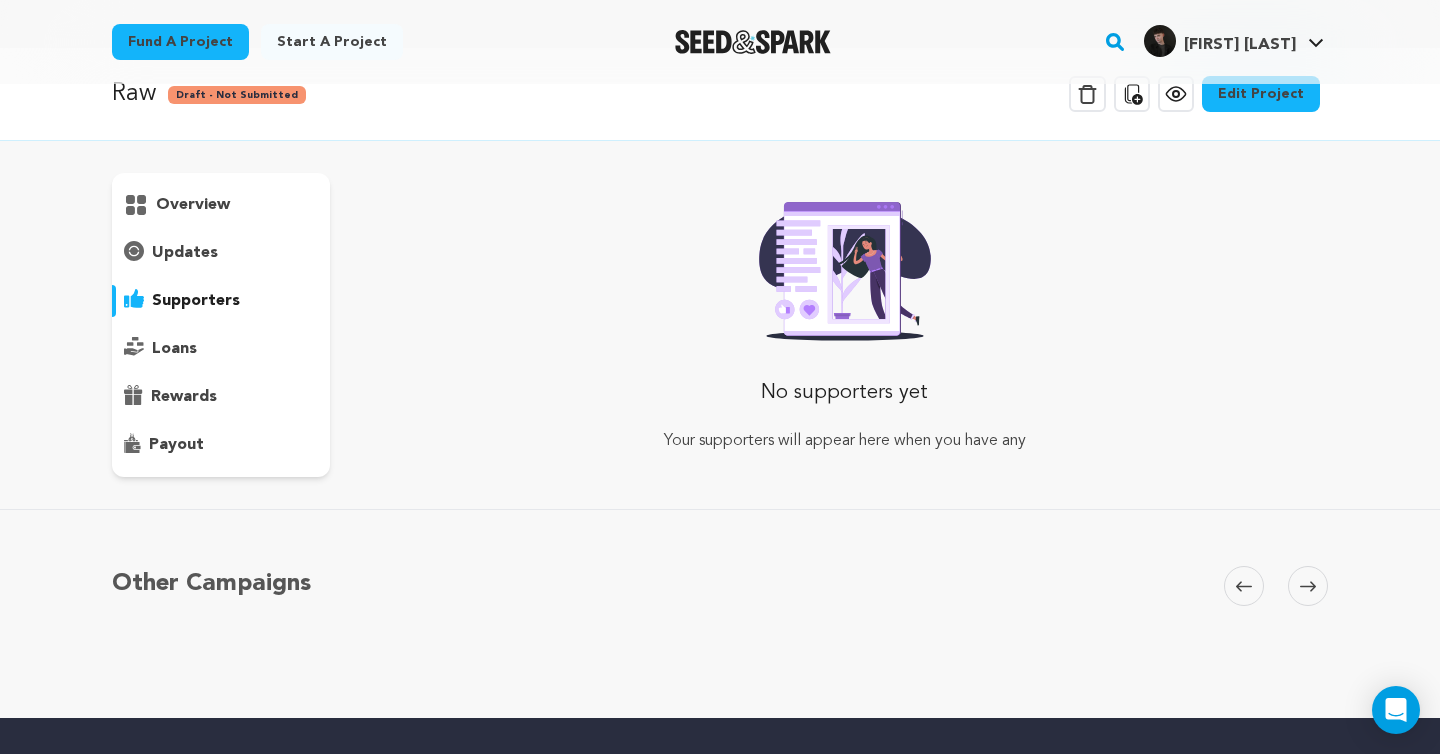 click on "overview" at bounding box center [221, 325] 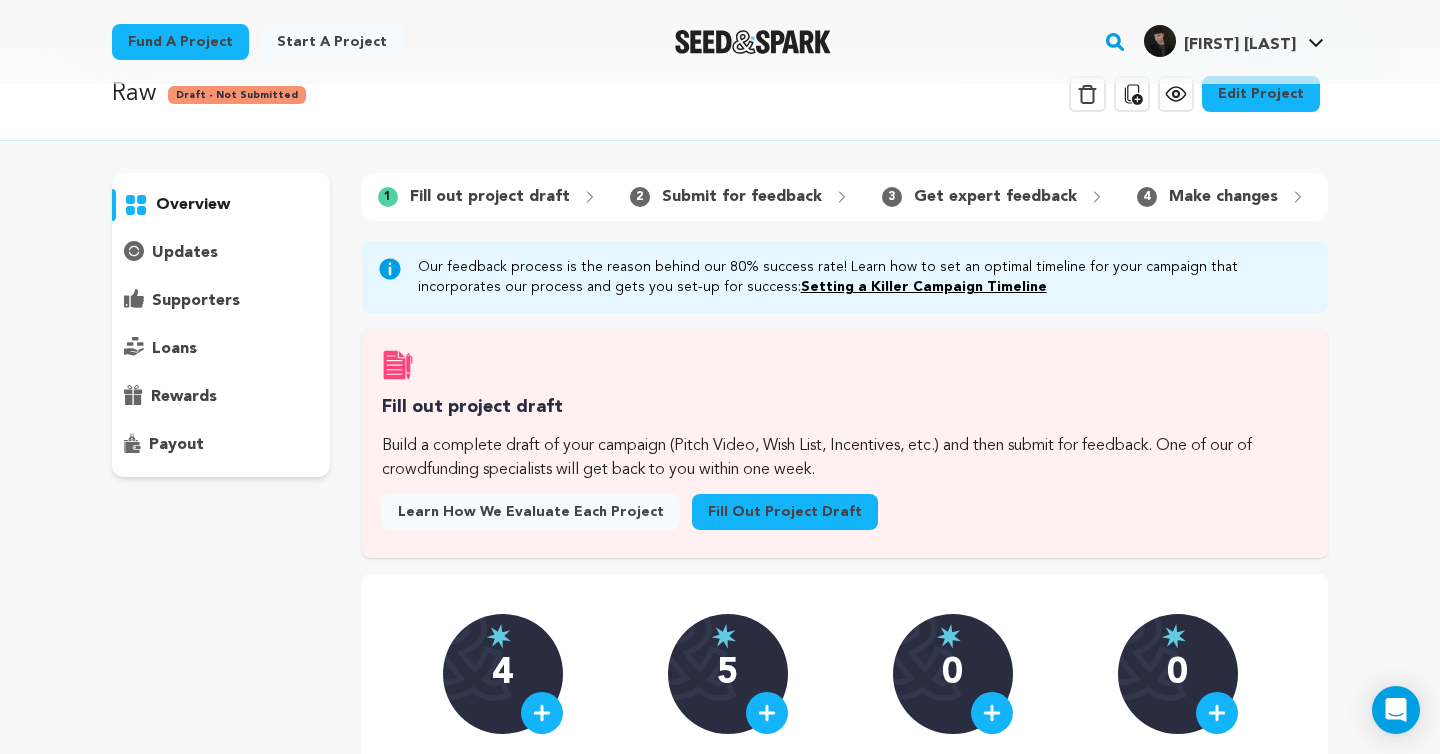 click on "Fill out project draft" at bounding box center [490, 197] 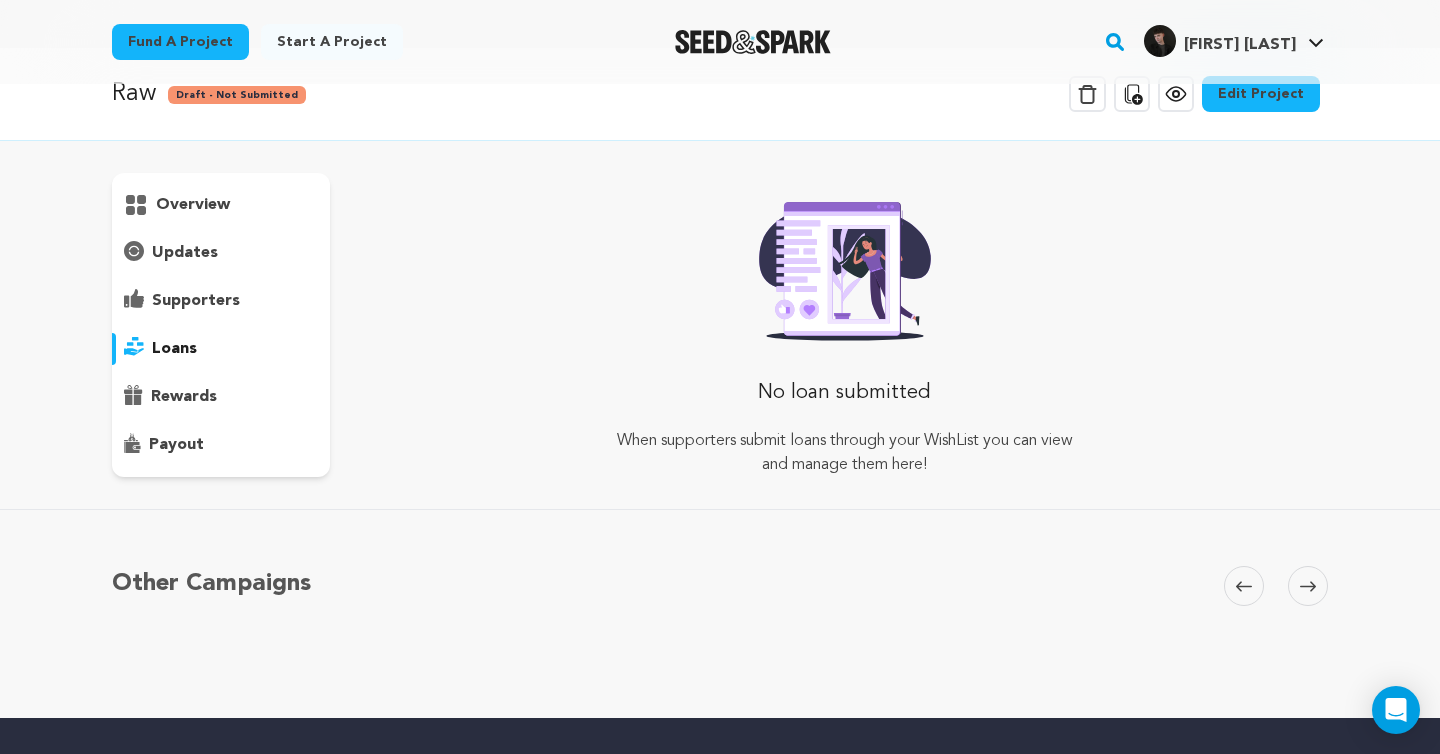 click on "overview" at bounding box center (193, 205) 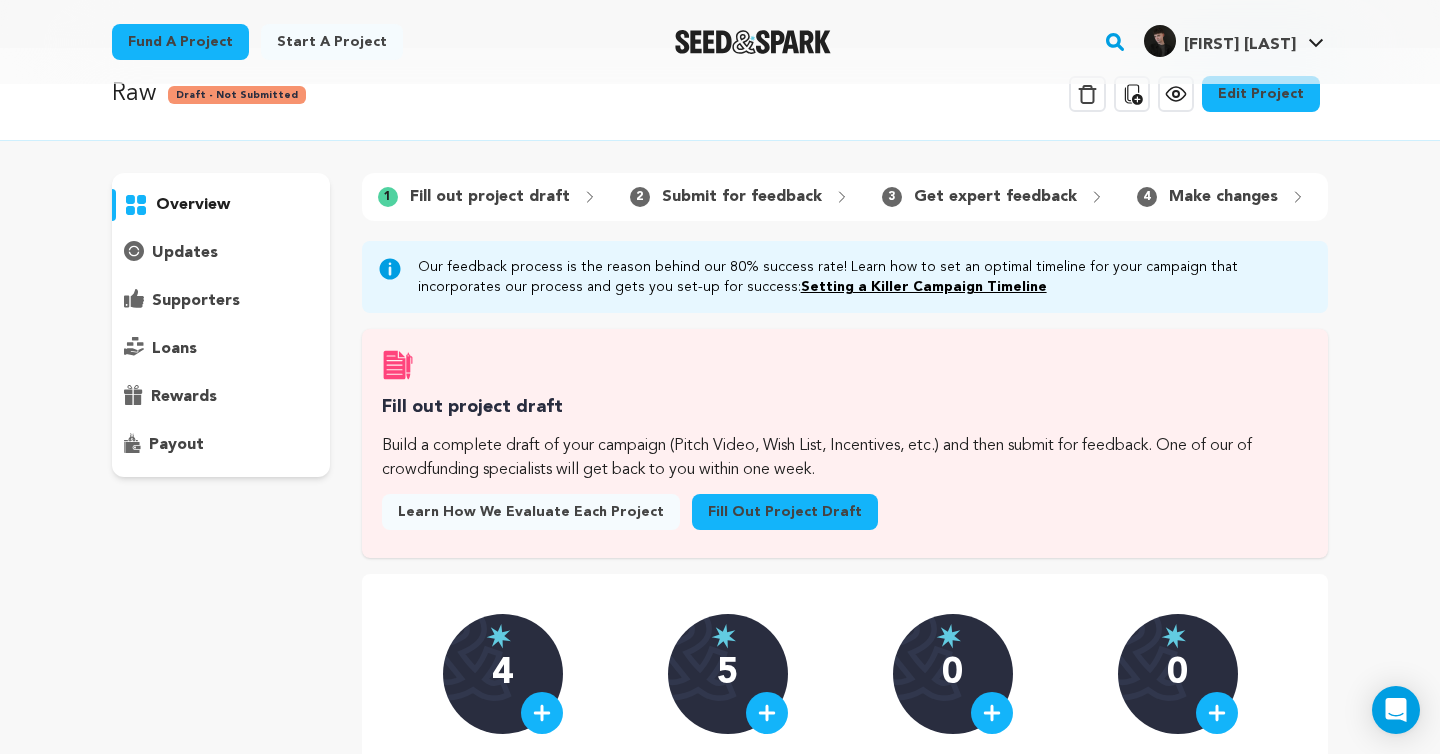 click on "Fill out project draft" at bounding box center [785, 512] 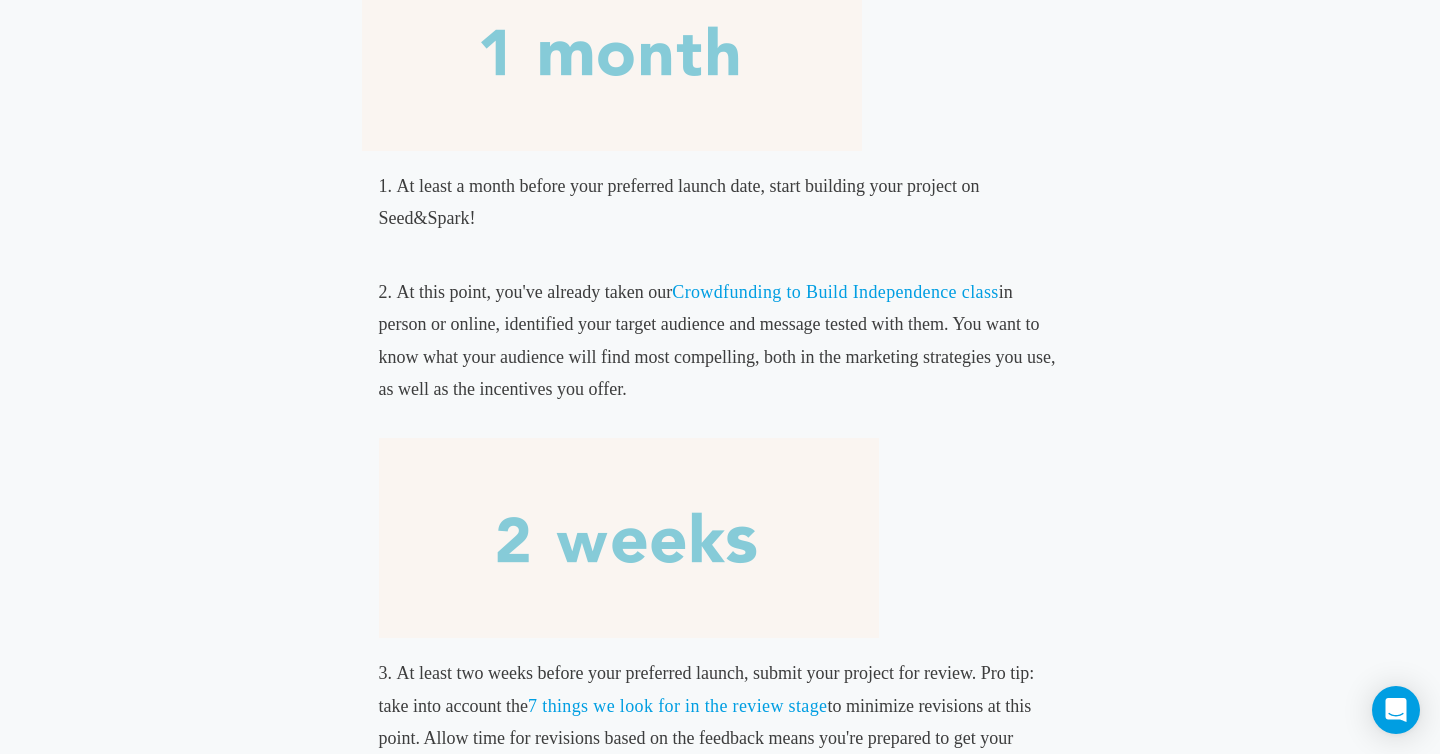 scroll, scrollTop: 759, scrollLeft: 0, axis: vertical 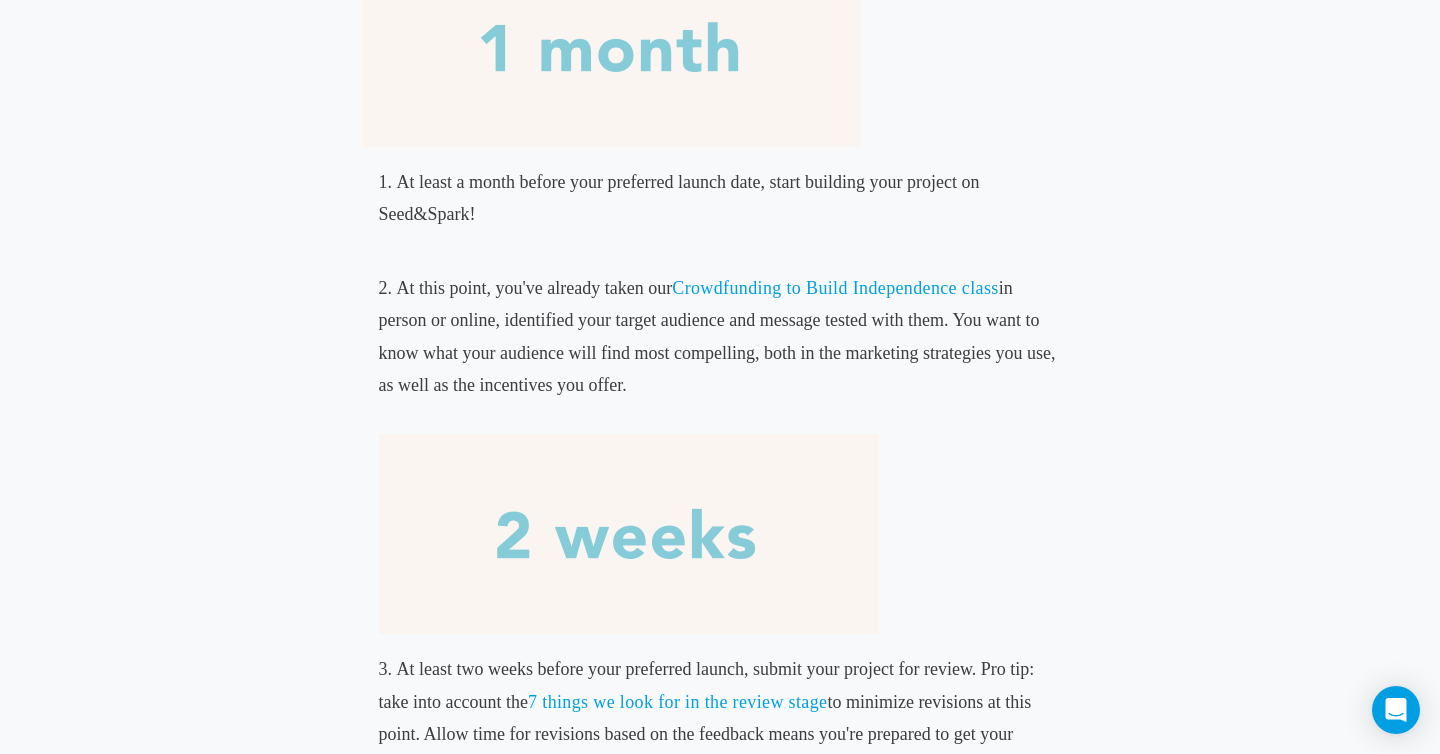 drag, startPoint x: 473, startPoint y: 286, endPoint x: 674, endPoint y: 402, distance: 232.0711 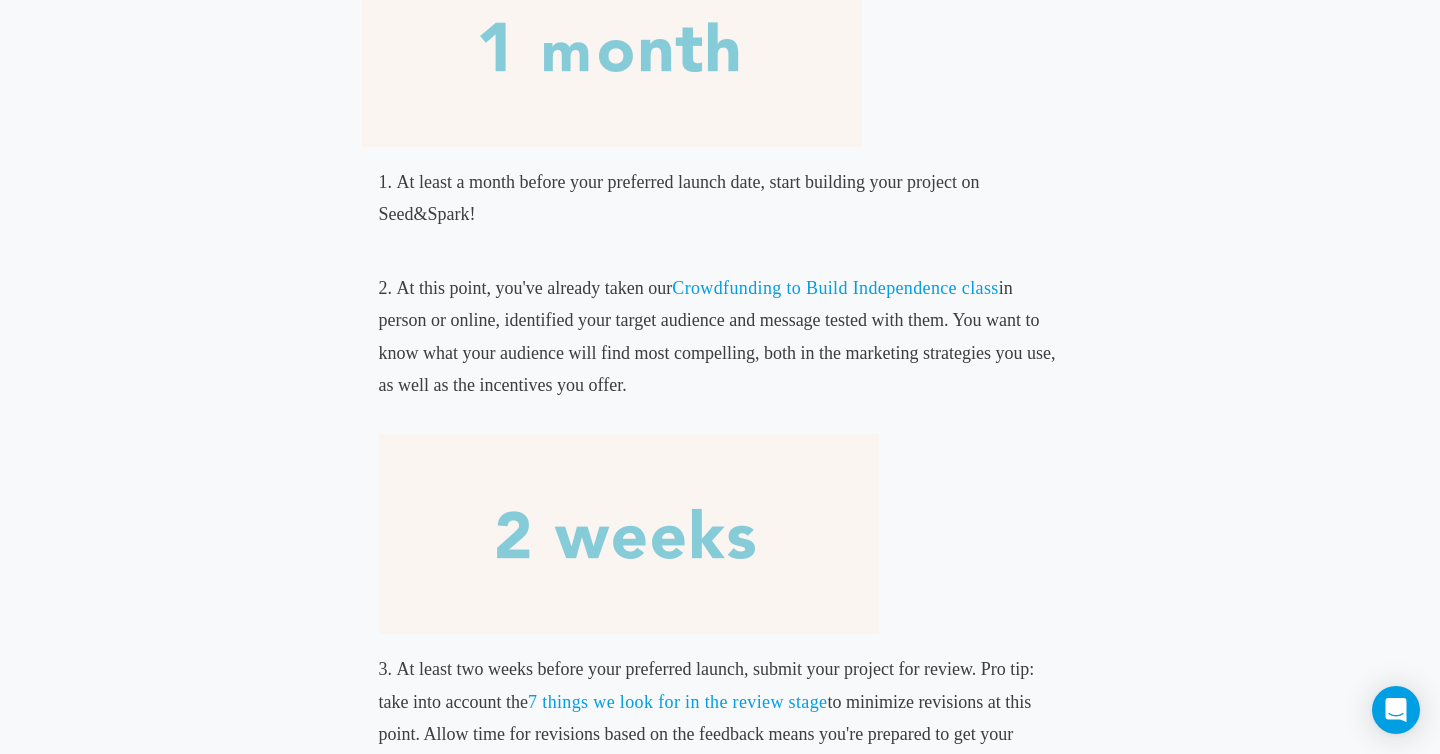 click on "At this point, you've already taken our  Crowdfunding to Build Independence class  in person or online, identified your target audience and message tested with them. You want to know what your audience will find most compelling, both in the marketing strategies you use, as well as the incentives you offer." at bounding box center (720, 457) 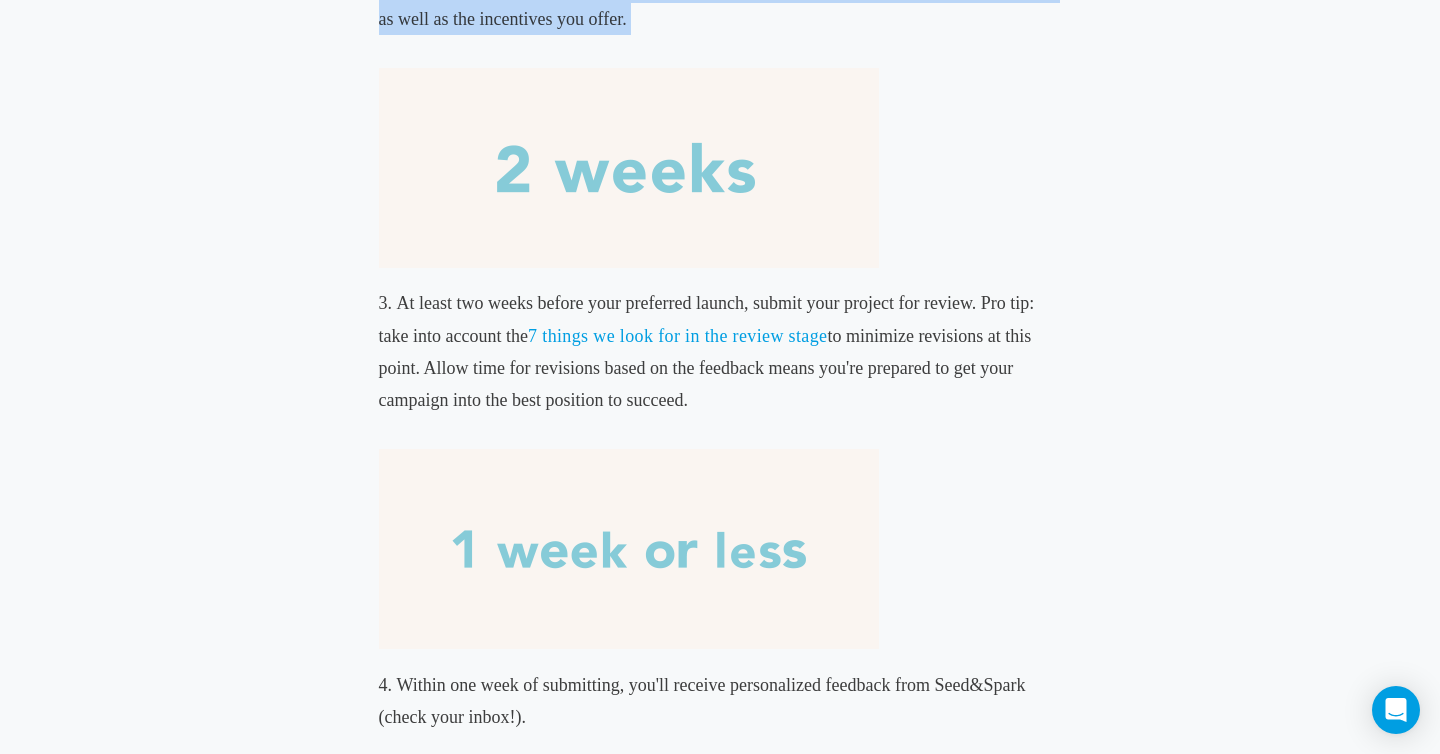 scroll, scrollTop: 1131, scrollLeft: 0, axis: vertical 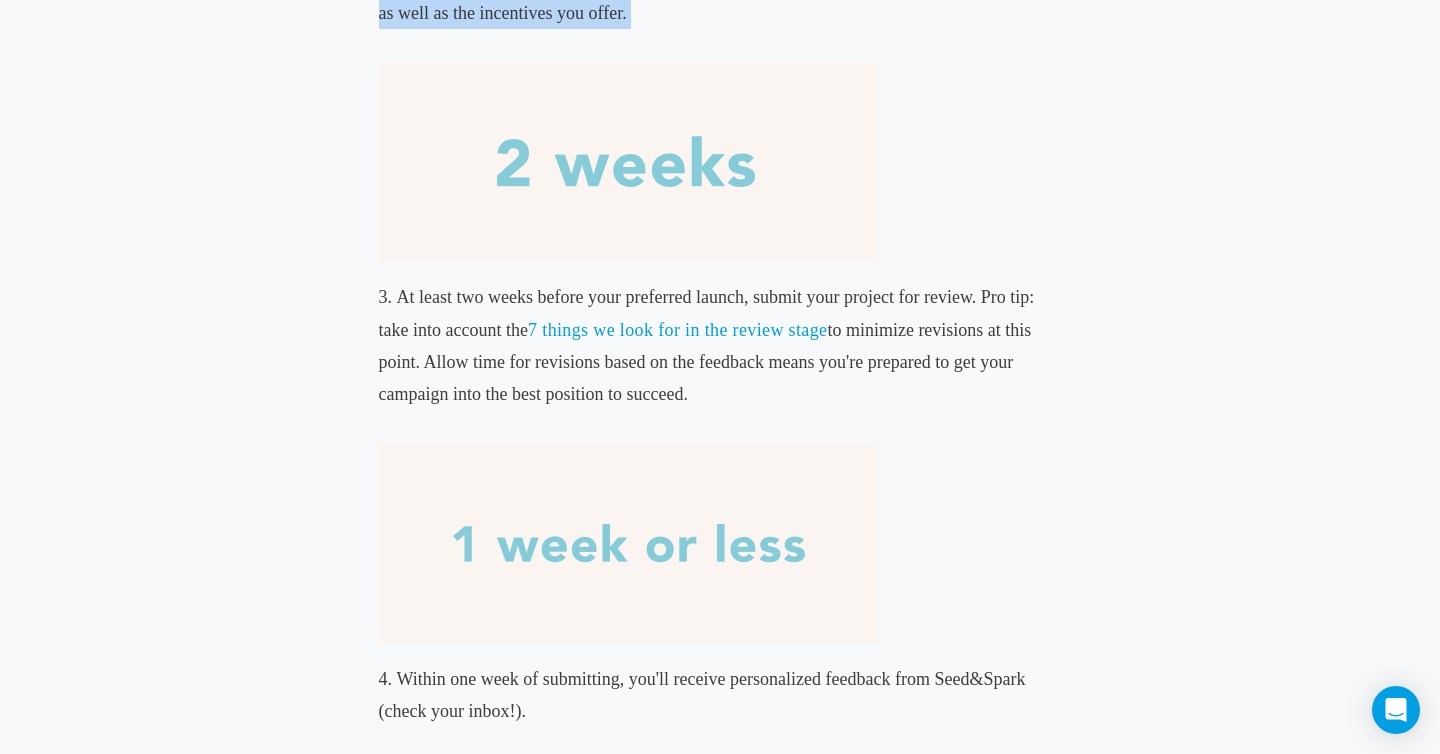 drag, startPoint x: 423, startPoint y: 315, endPoint x: 708, endPoint y: 408, distance: 299.78992 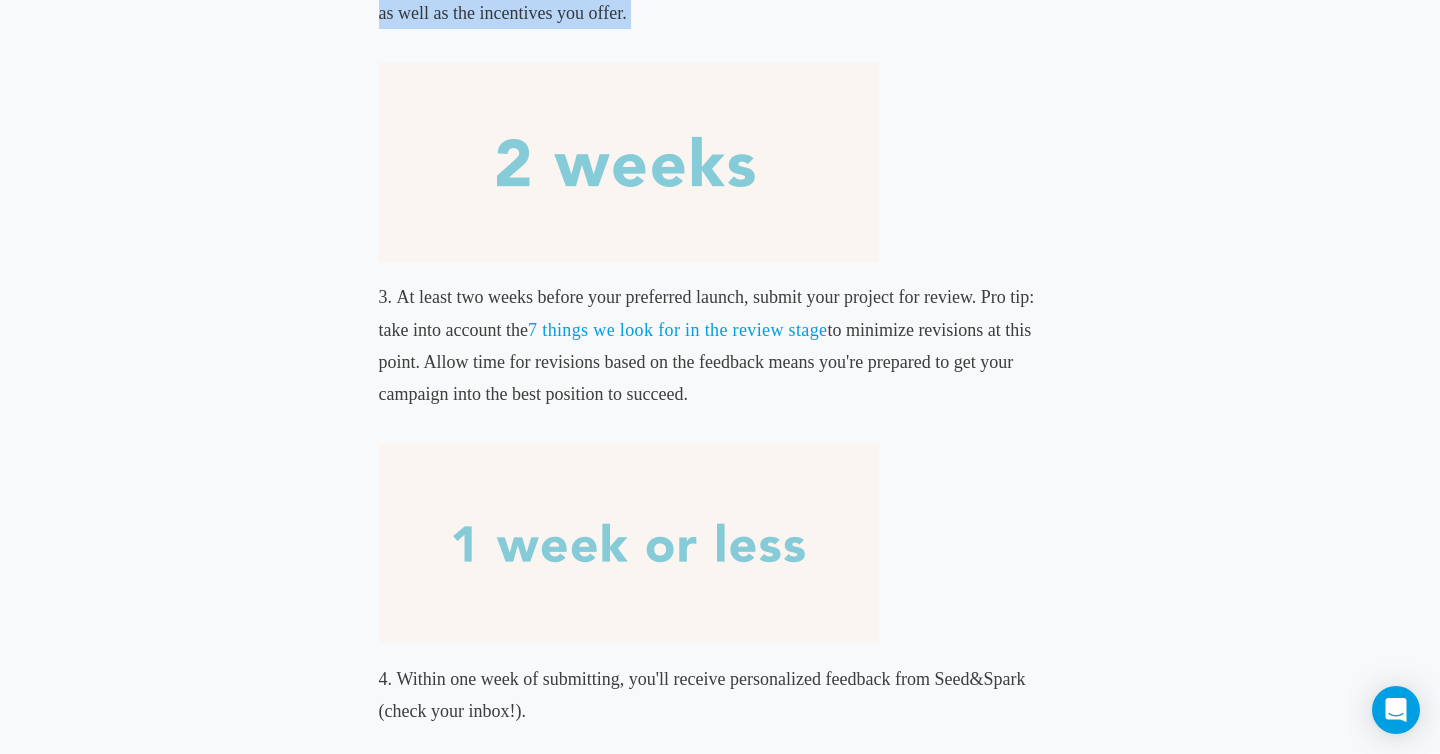 click on "At least two weeks before your preferred launch, submit your project for review. Pro tip: take into account the  7 things we look for in the review stage  to minimize revisions at this point. Allow time for revisions based on the feedback means you're prepared to get your campaign into the best position to succeed." at bounding box center (720, 467) 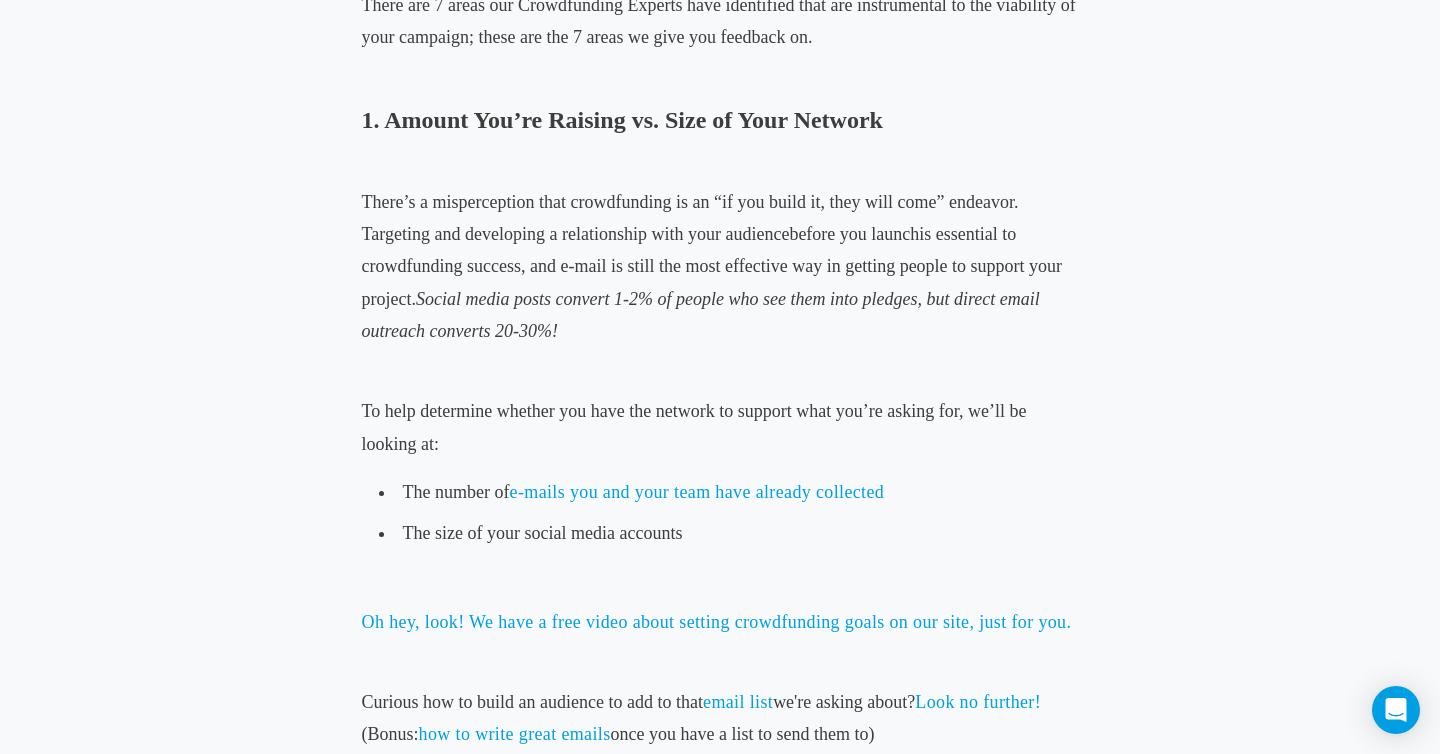 scroll, scrollTop: 900, scrollLeft: 0, axis: vertical 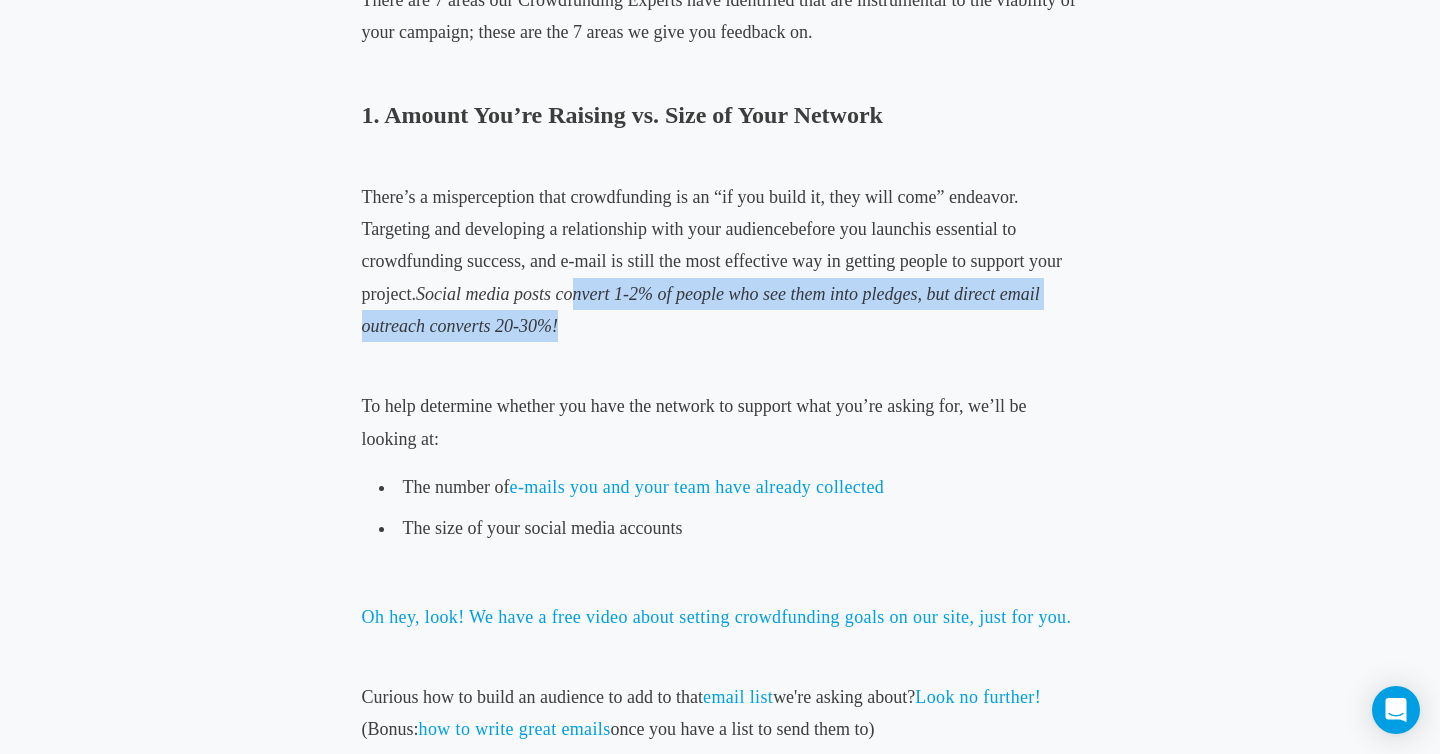 drag, startPoint x: 579, startPoint y: 287, endPoint x: 657, endPoint y: 337, distance: 92.64988 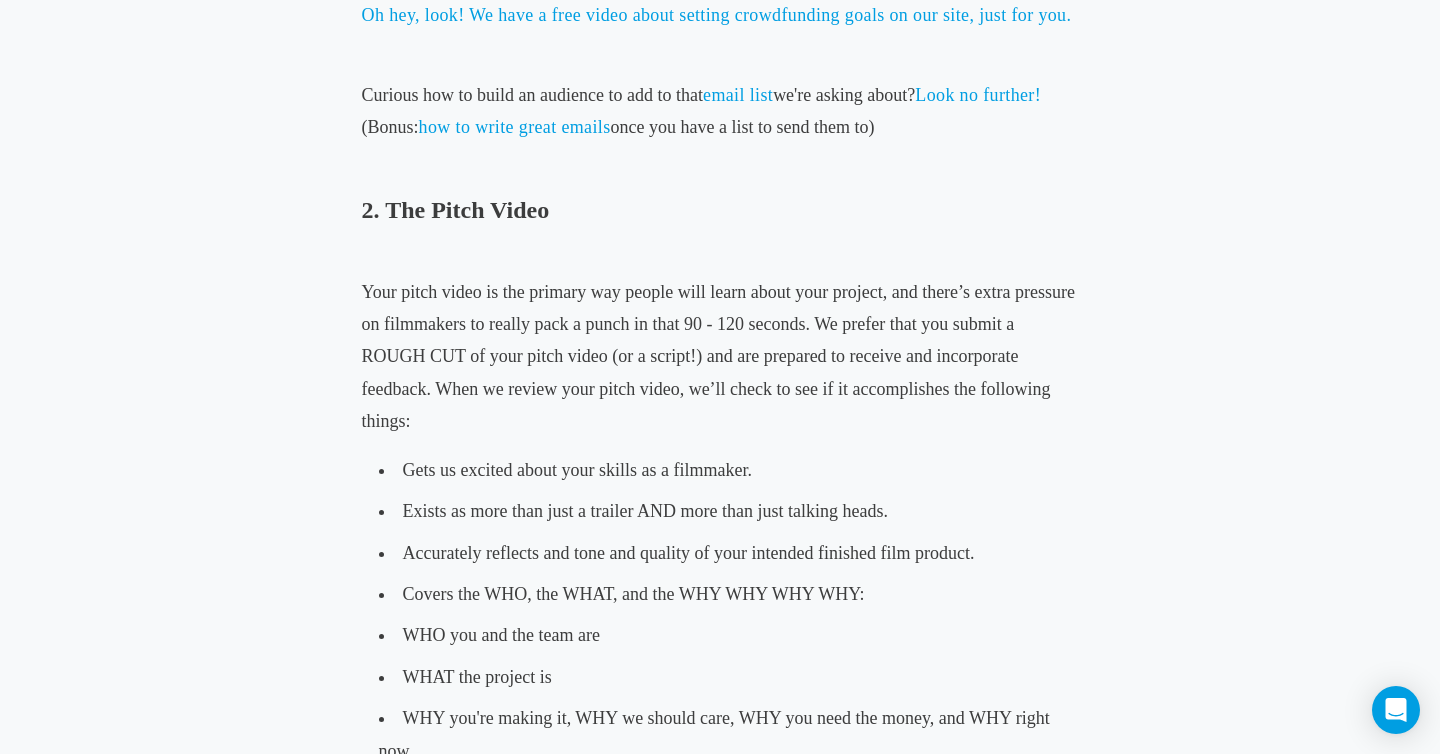 scroll, scrollTop: 1514, scrollLeft: 0, axis: vertical 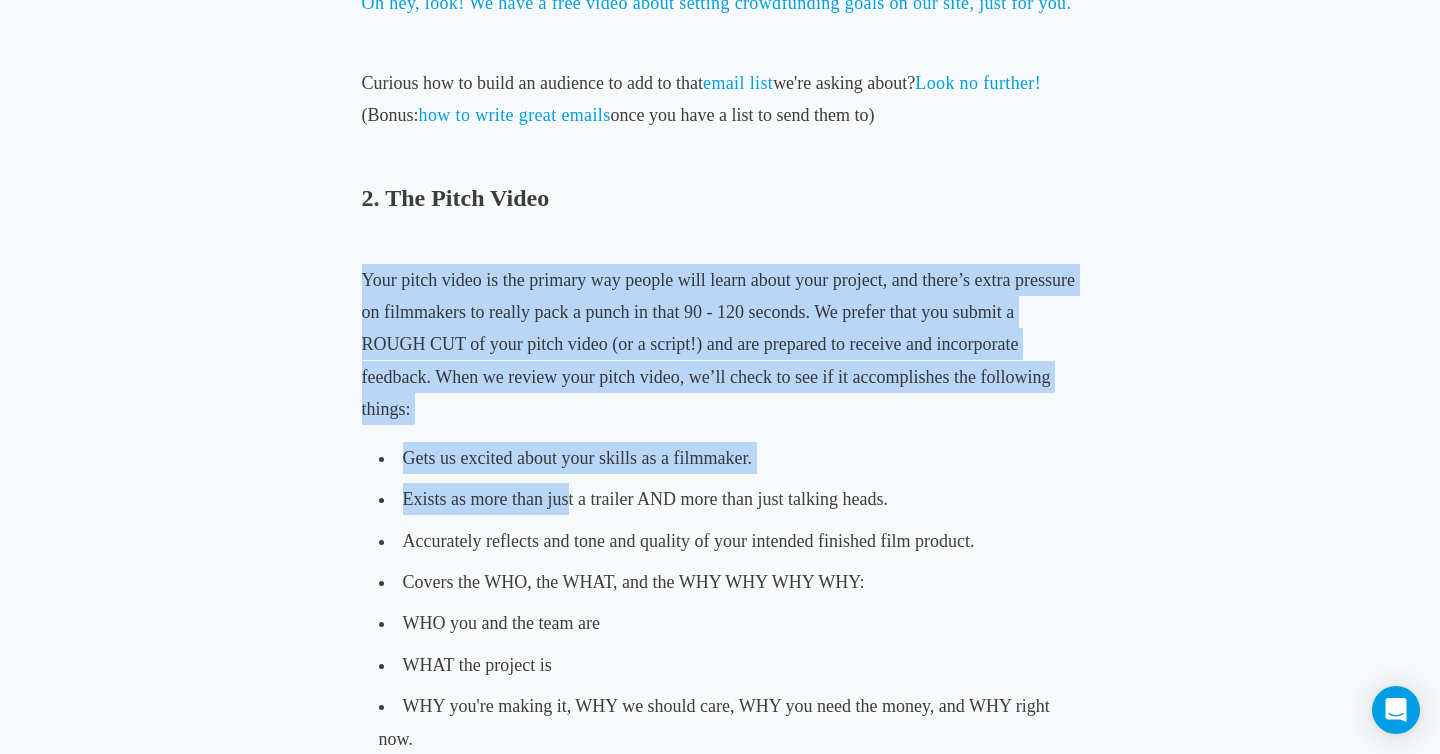 drag, startPoint x: 352, startPoint y: 294, endPoint x: 569, endPoint y: 505, distance: 302.67145 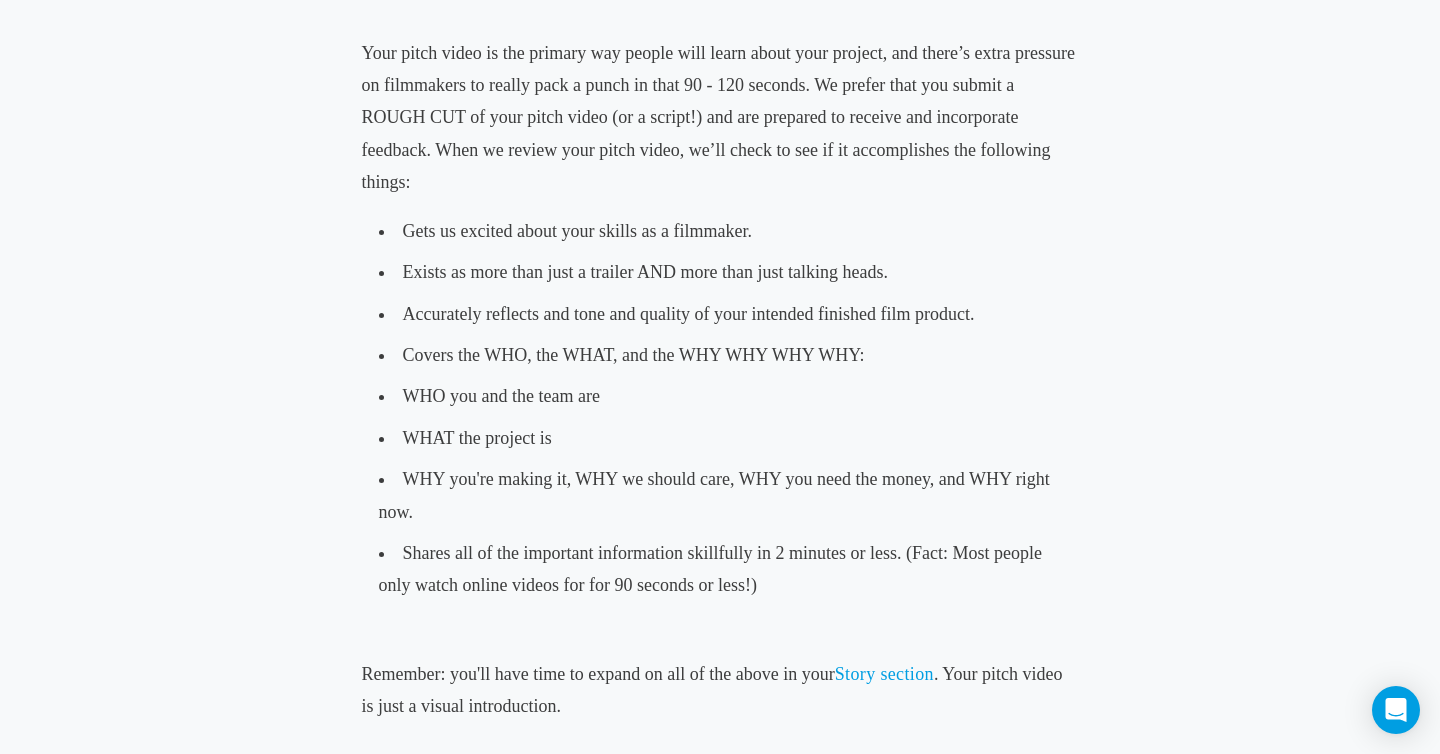click on "WHY you're making it, WHY we should care, WHY you need the money, and WHY right now." at bounding box center [720, 496] 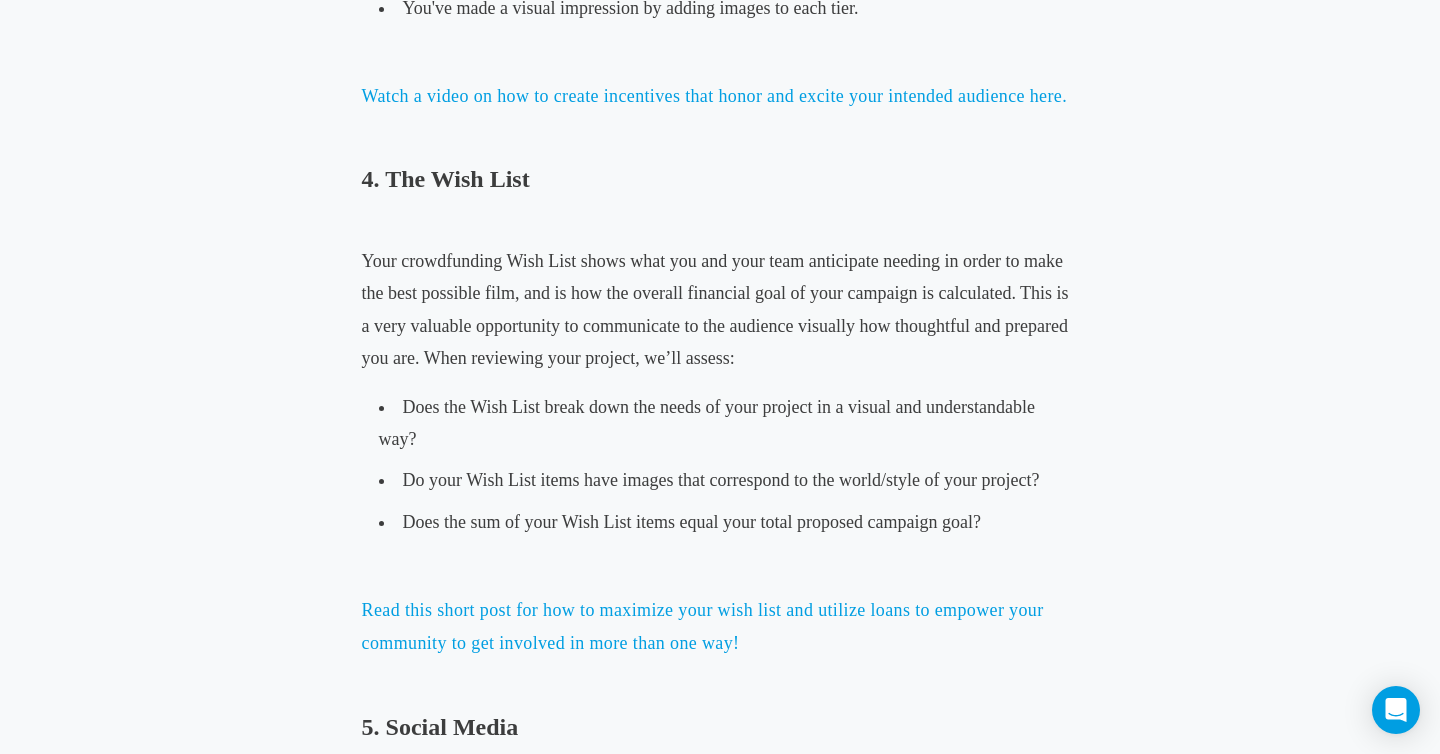 scroll, scrollTop: 3102, scrollLeft: 0, axis: vertical 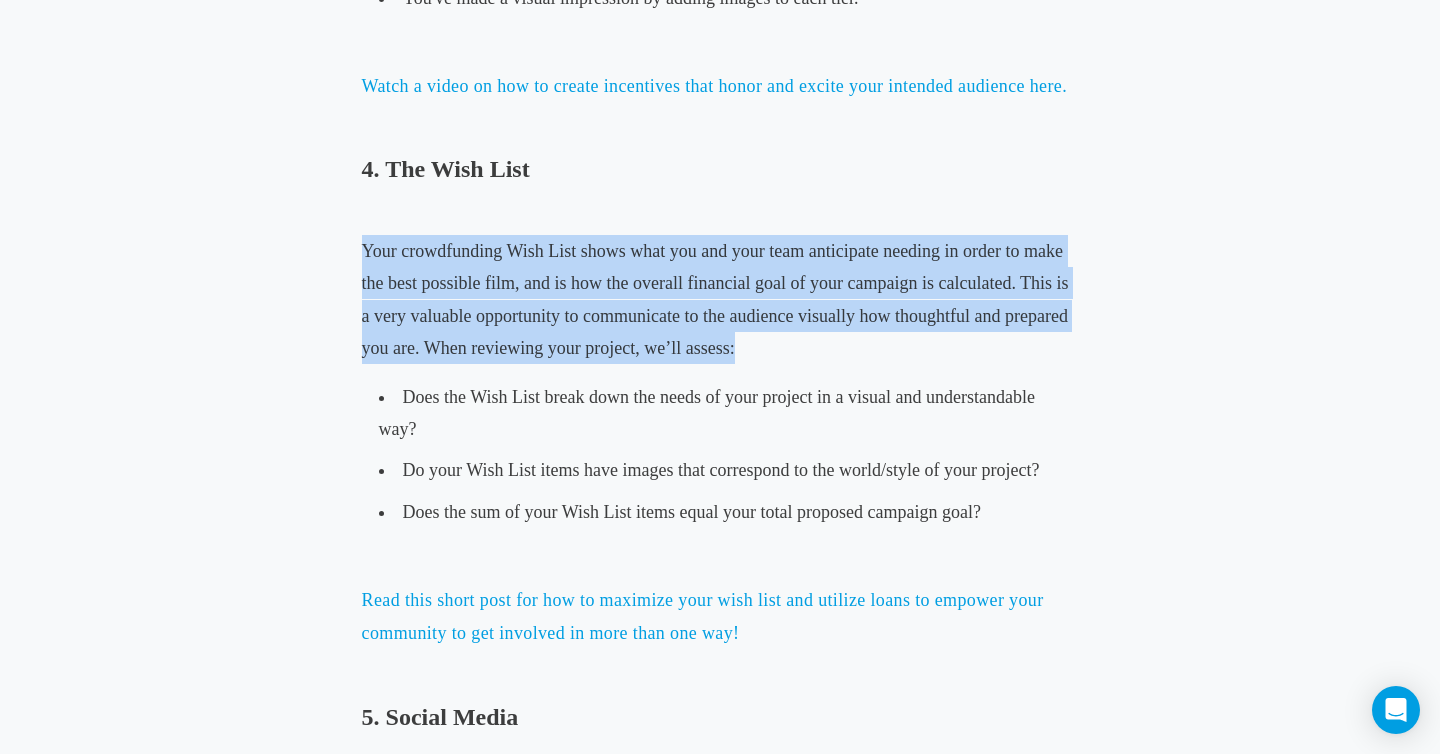 drag, startPoint x: 356, startPoint y: 243, endPoint x: 805, endPoint y: 358, distance: 463.49326 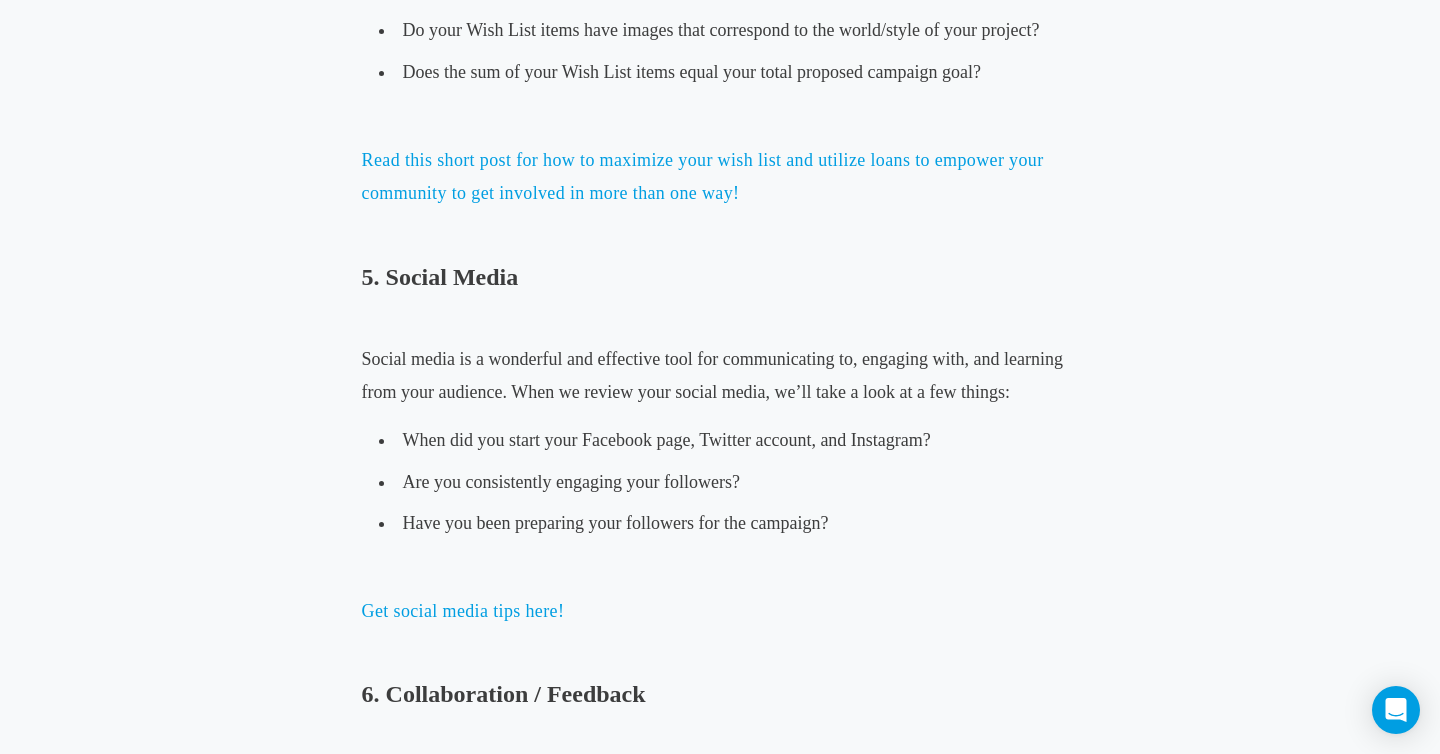 scroll, scrollTop: 3544, scrollLeft: 0, axis: vertical 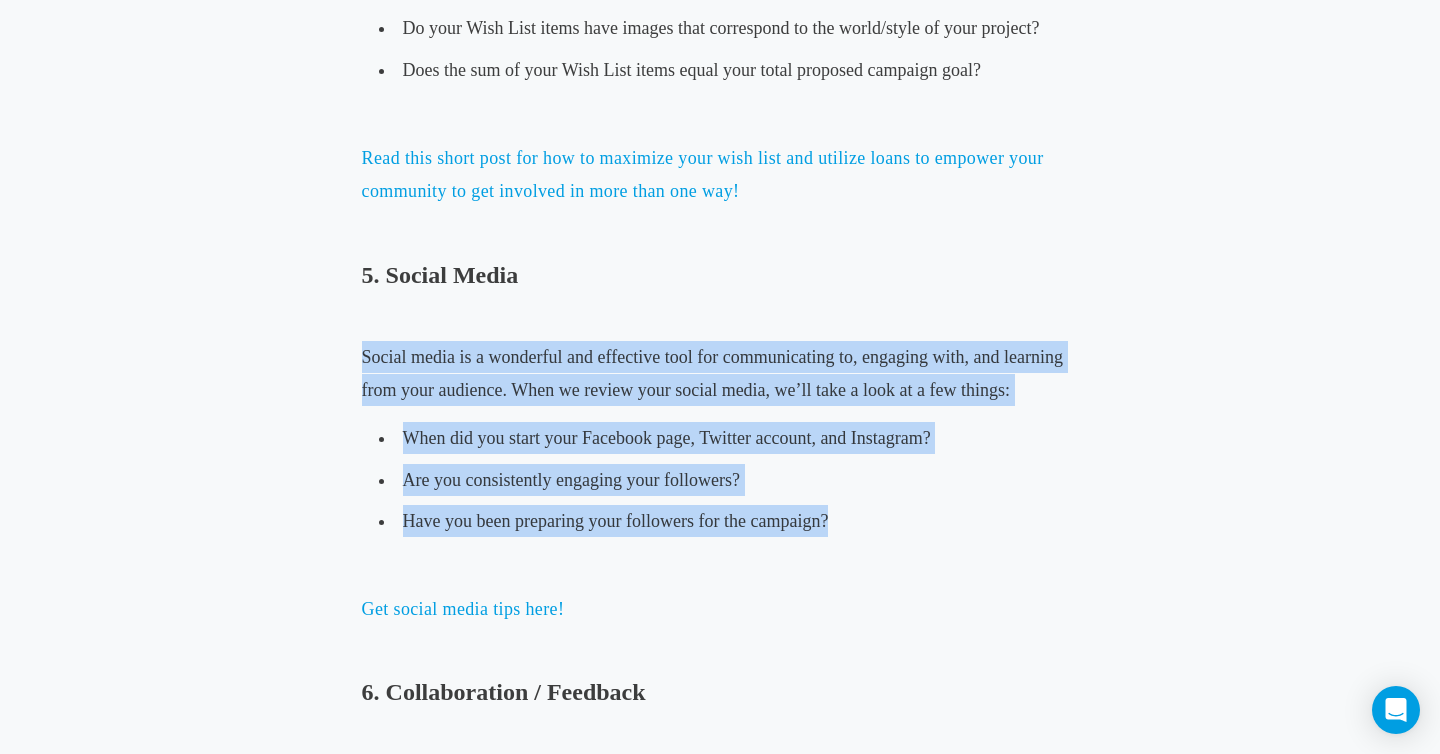 drag, startPoint x: 357, startPoint y: 348, endPoint x: 957, endPoint y: 517, distance: 623.3466 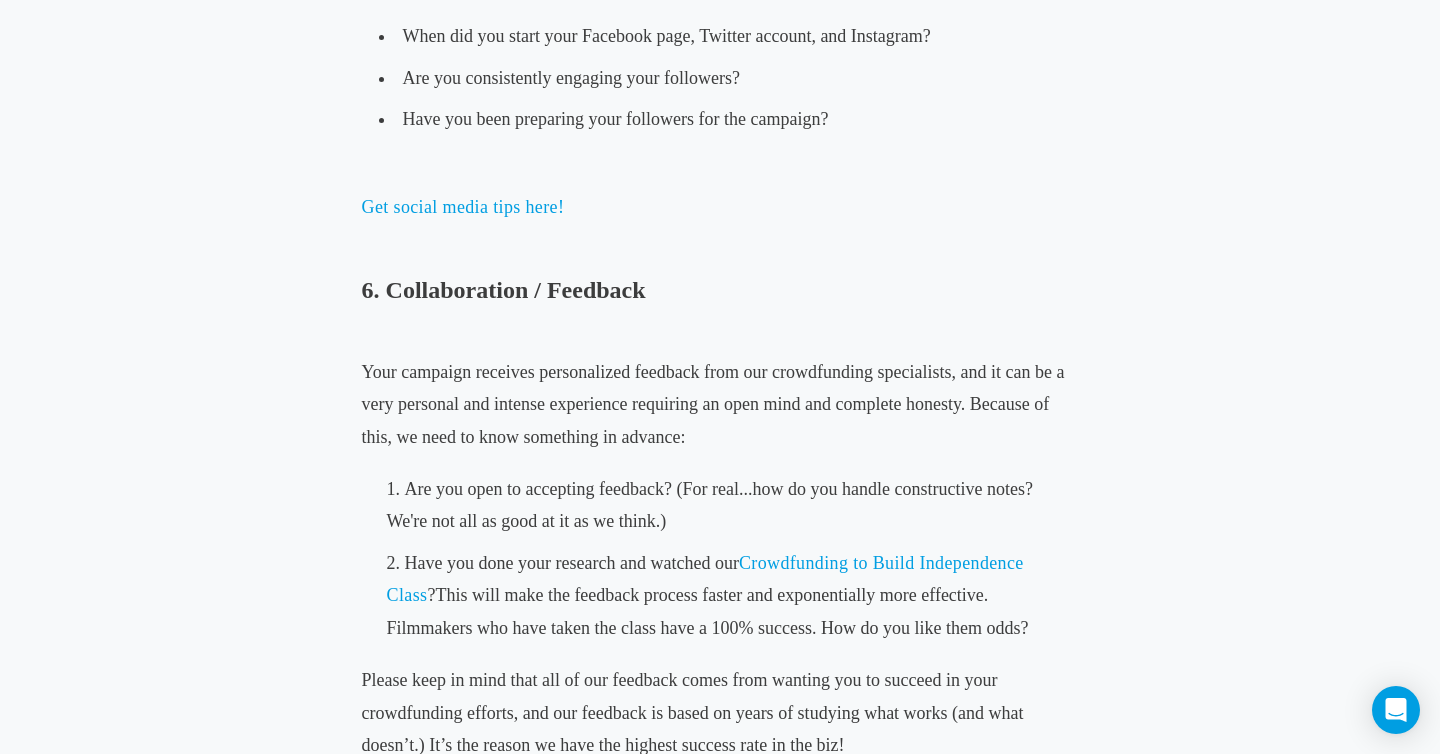 scroll, scrollTop: 3975, scrollLeft: 0, axis: vertical 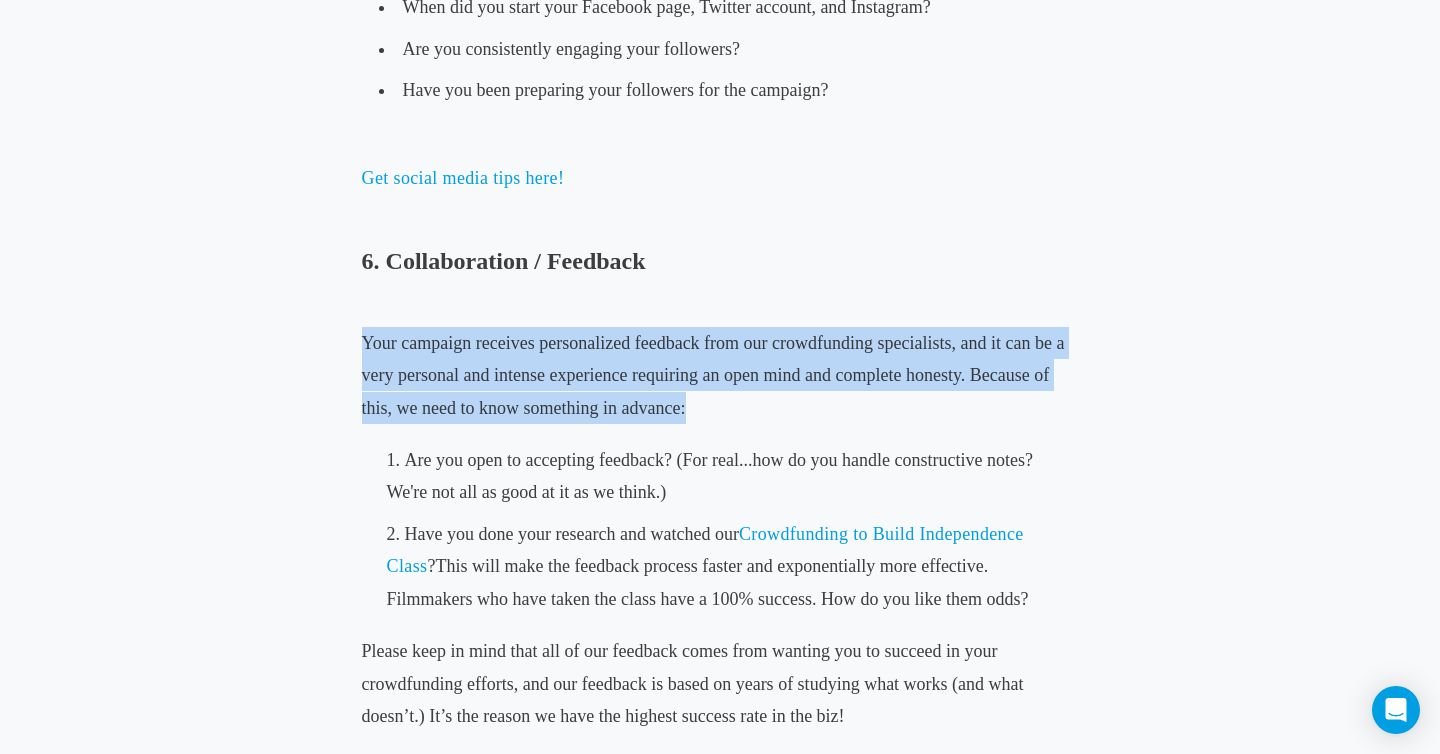 drag, startPoint x: 344, startPoint y: 330, endPoint x: 770, endPoint y: 434, distance: 438.5111 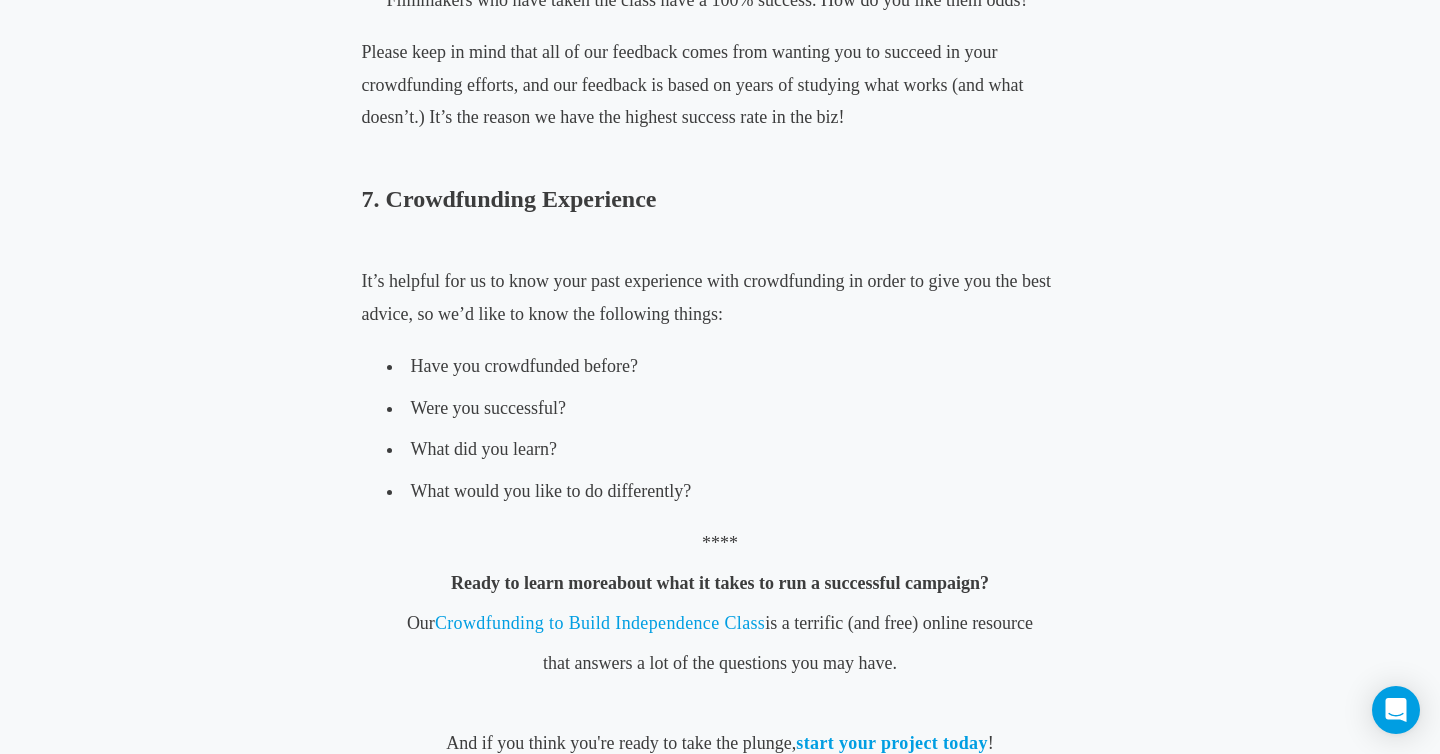 scroll, scrollTop: 4575, scrollLeft: 0, axis: vertical 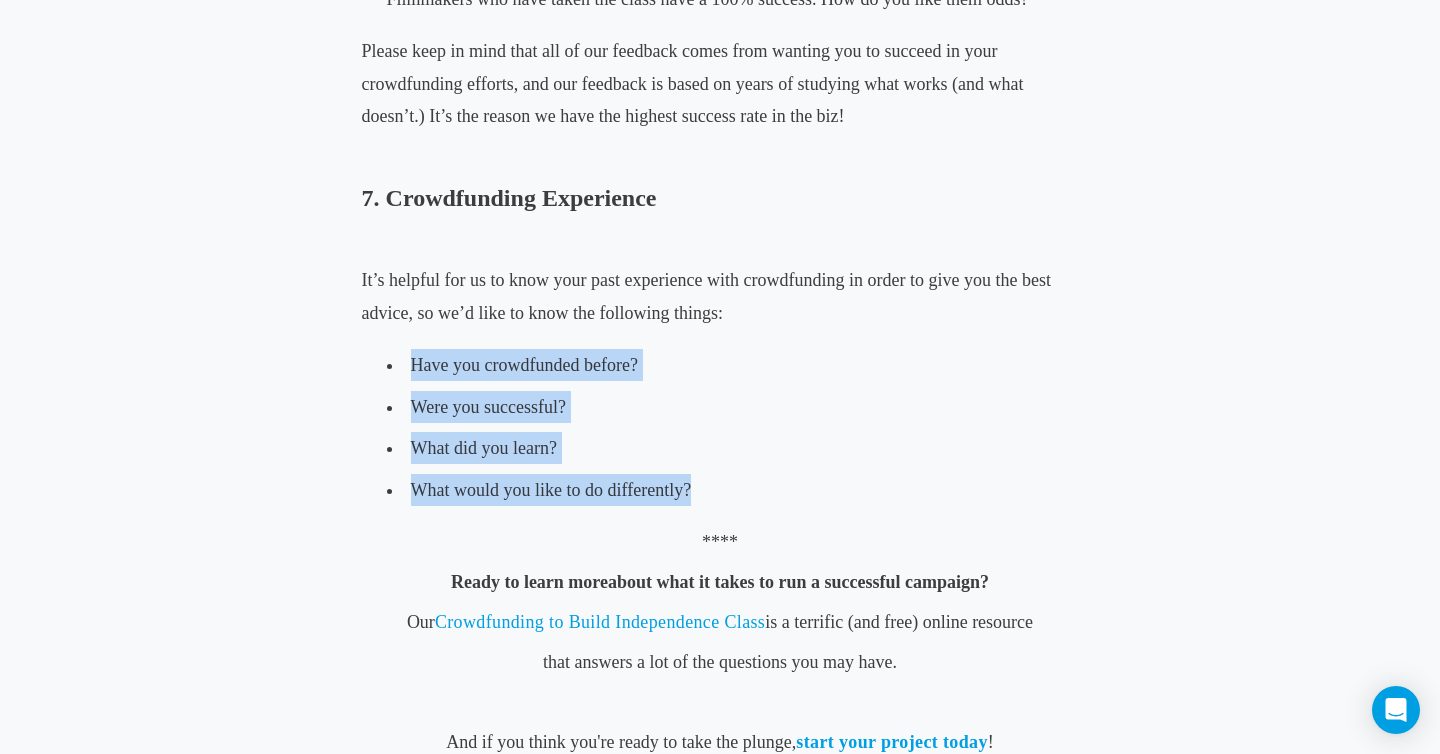 drag, startPoint x: 456, startPoint y: 342, endPoint x: 789, endPoint y: 497, distance: 367.3064 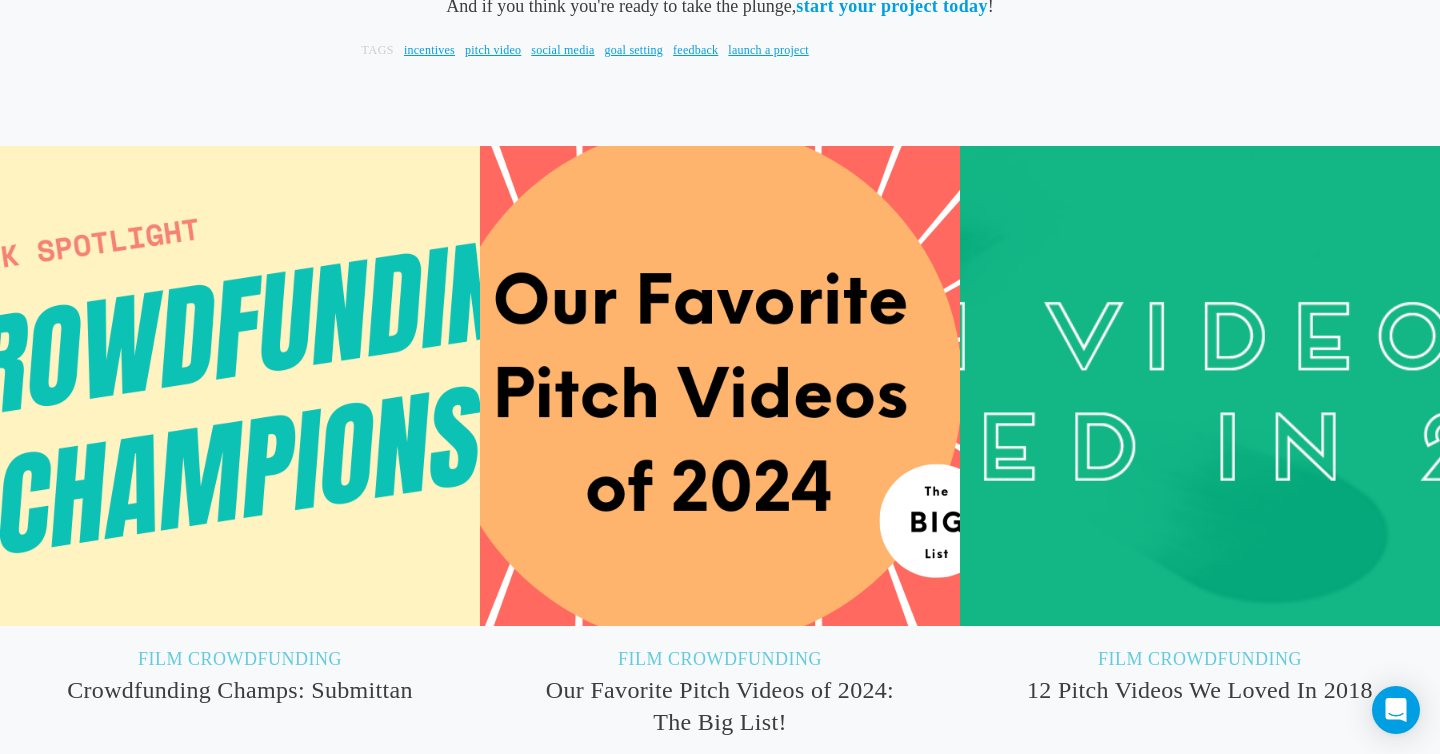 scroll, scrollTop: 5241, scrollLeft: 0, axis: vertical 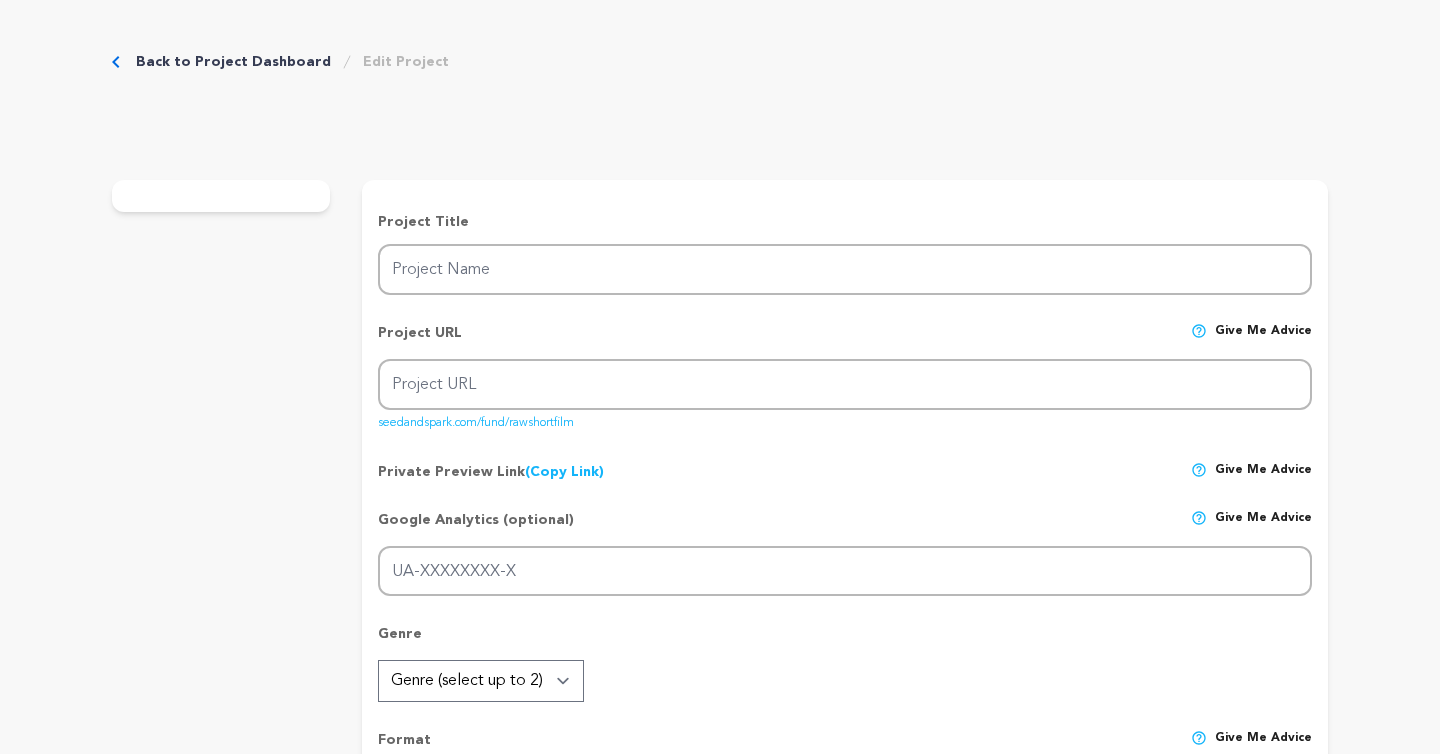 type on "Raw" 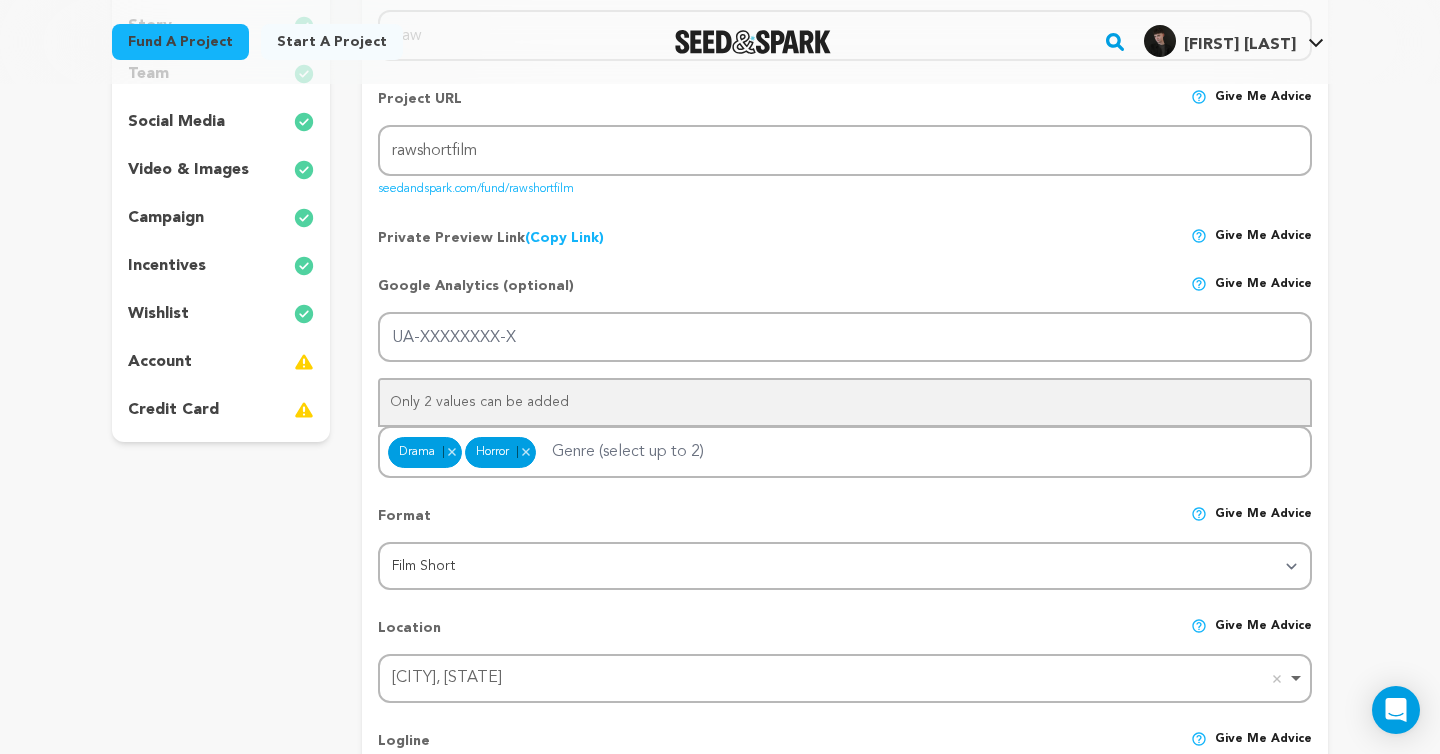 scroll, scrollTop: 262, scrollLeft: 0, axis: vertical 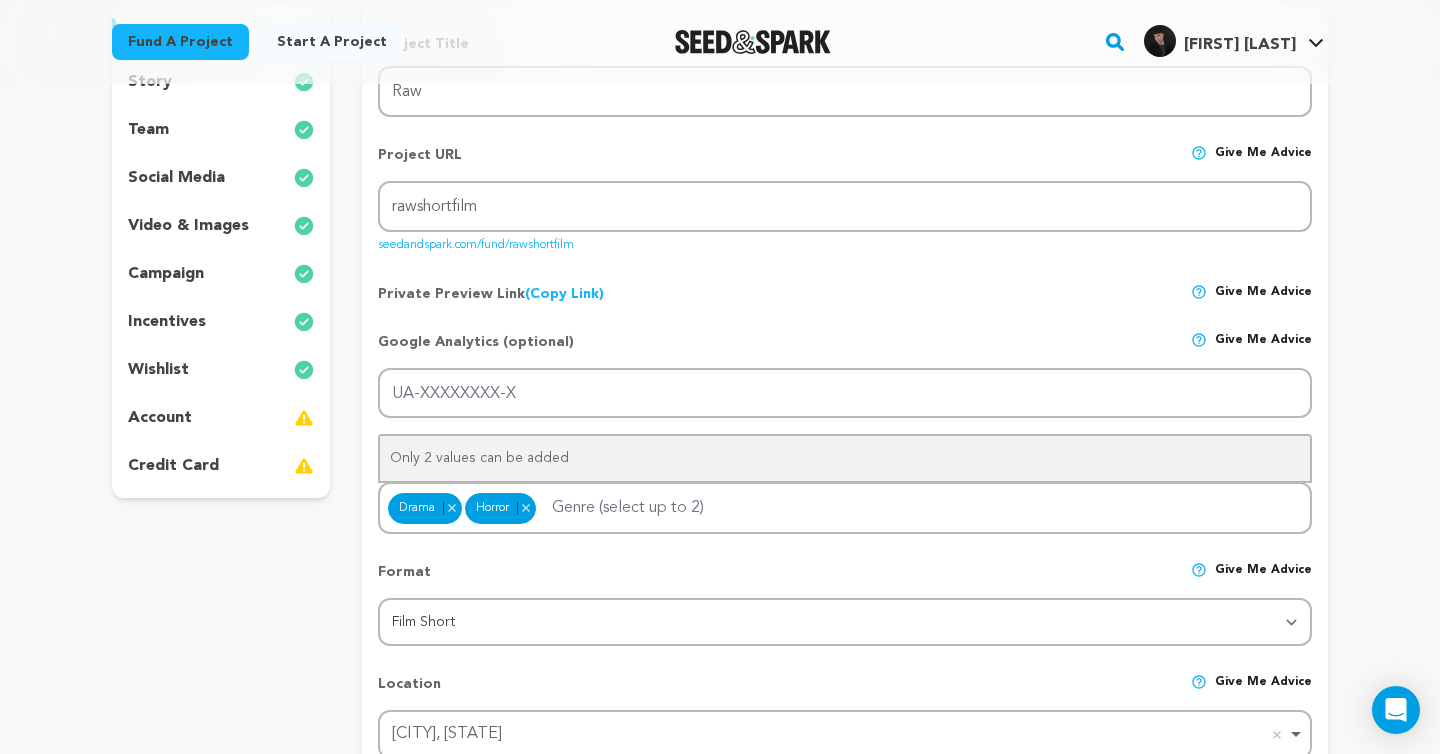click on "project
story
team
social media
video & images
campaign
incentives
wishlist account" at bounding box center [221, 250] 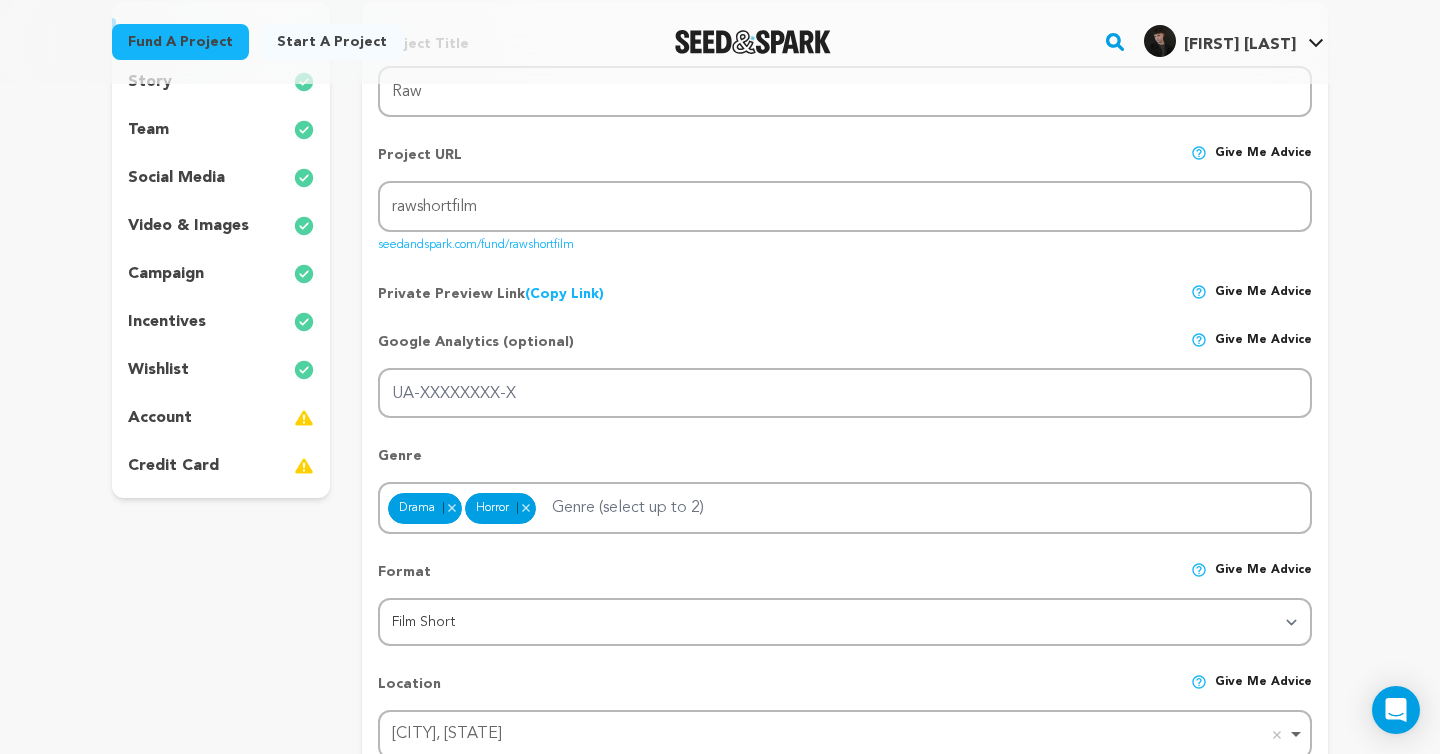 click on "project
story
team
social media
video & images
campaign
incentives
wishlist account" at bounding box center [221, 250] 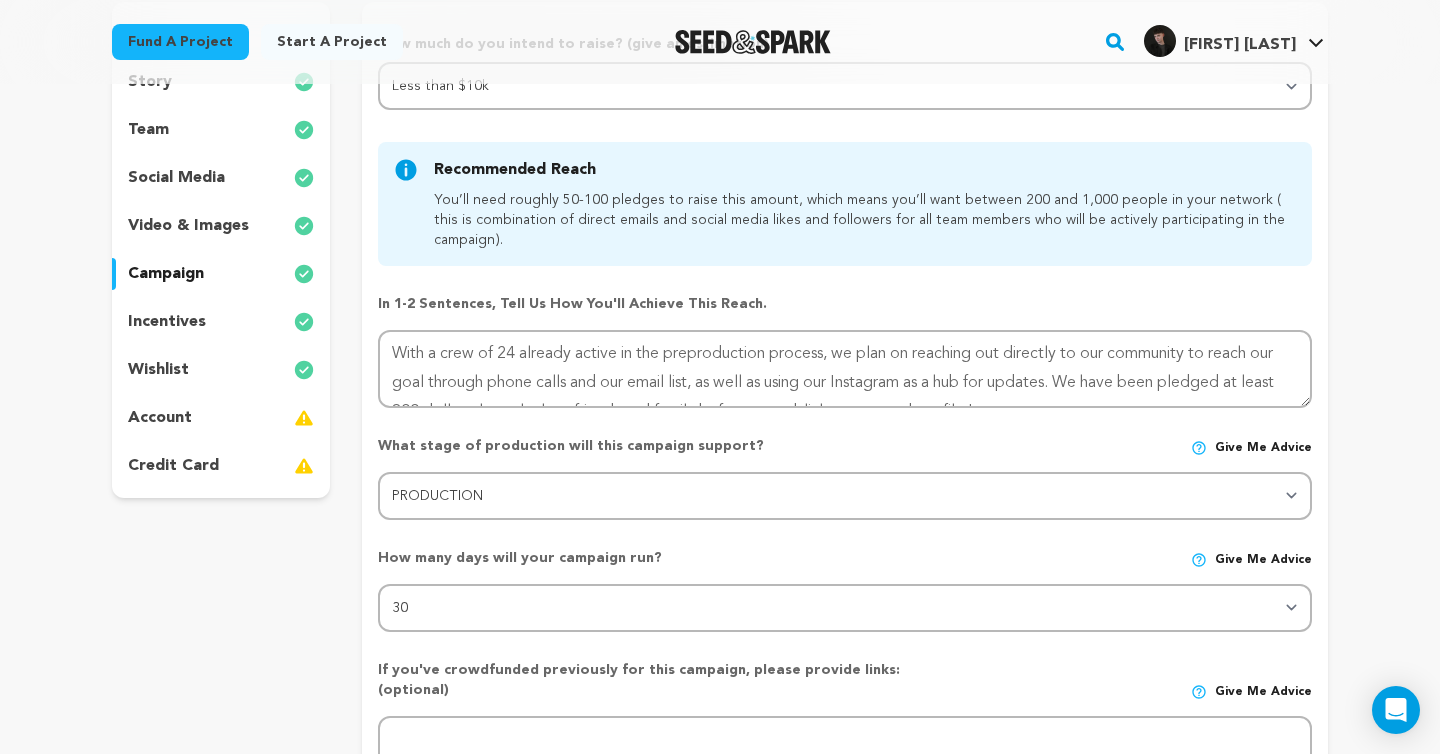 click on "incentives" at bounding box center [167, 322] 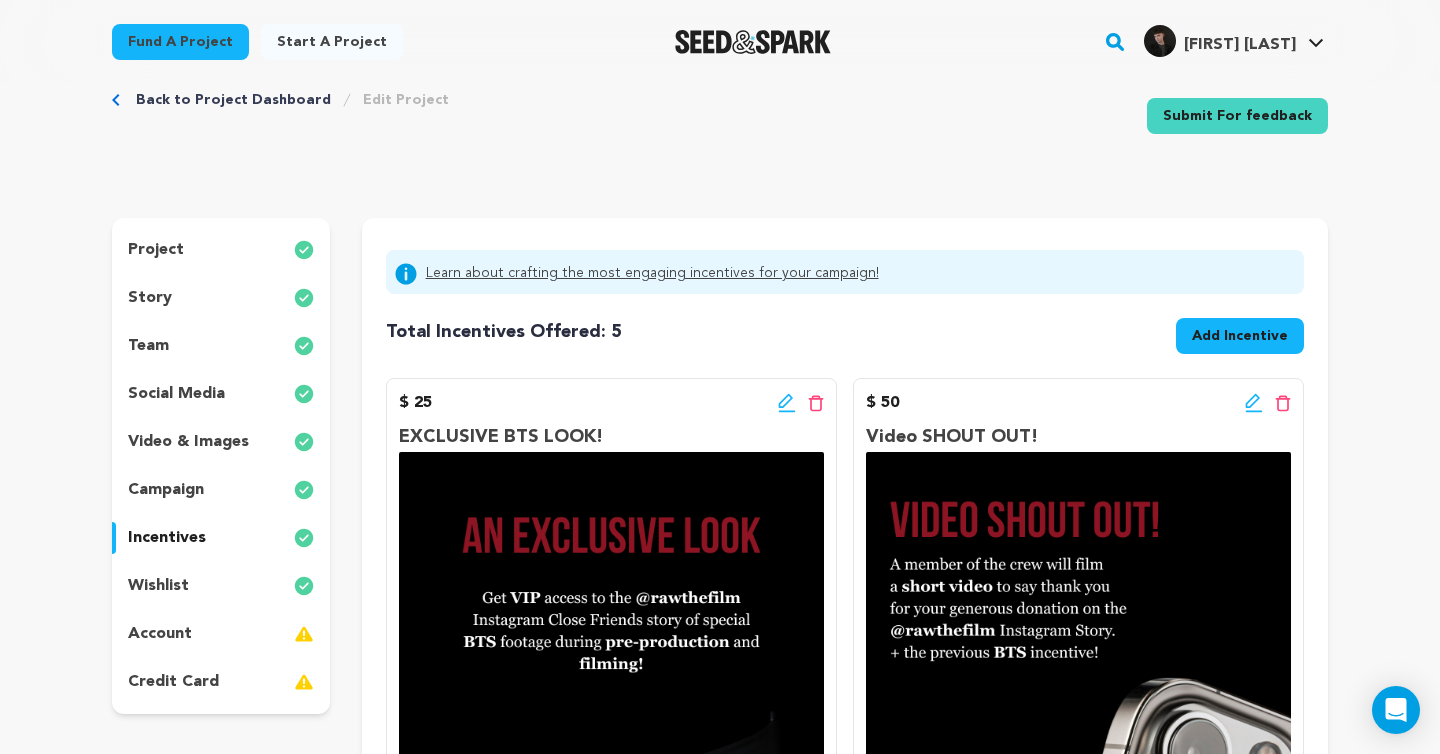 scroll, scrollTop: 0, scrollLeft: 0, axis: both 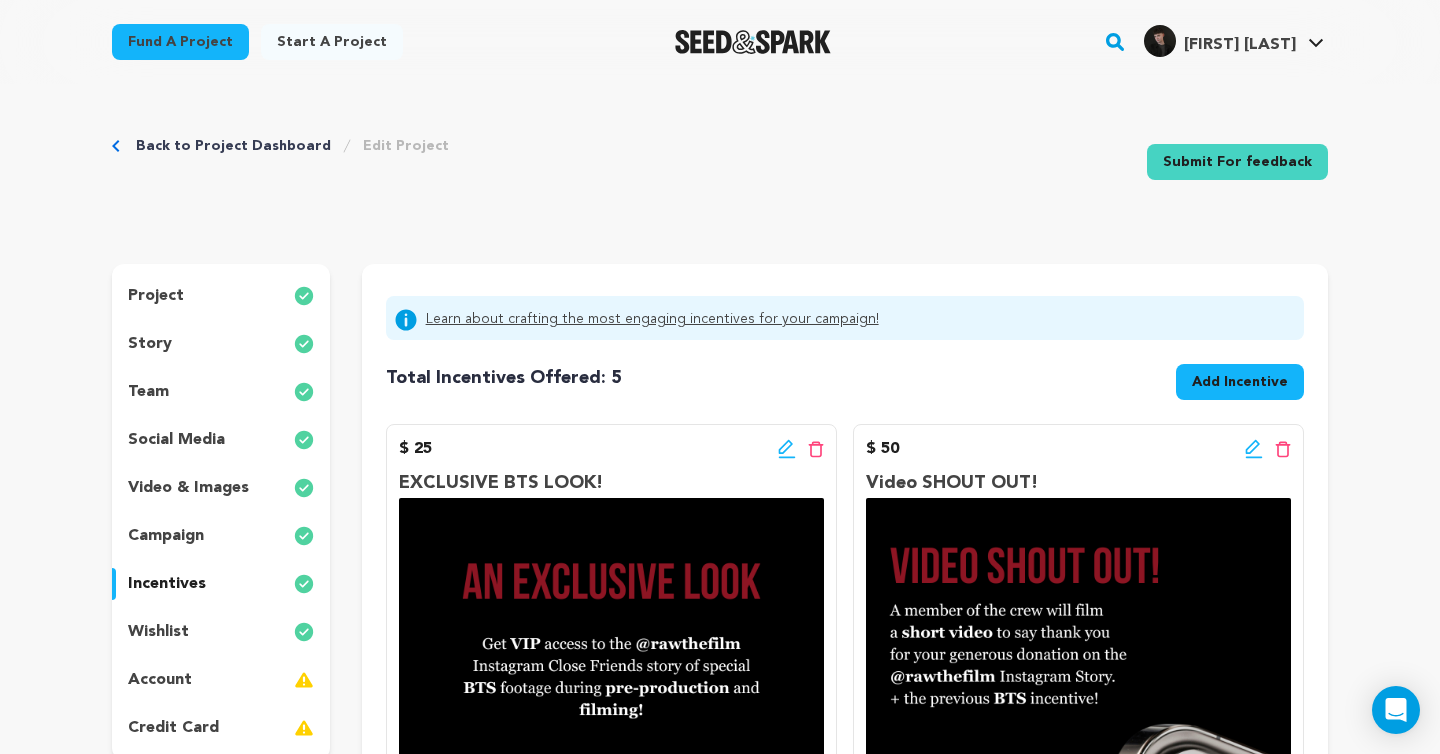 click on "social media" at bounding box center (176, 440) 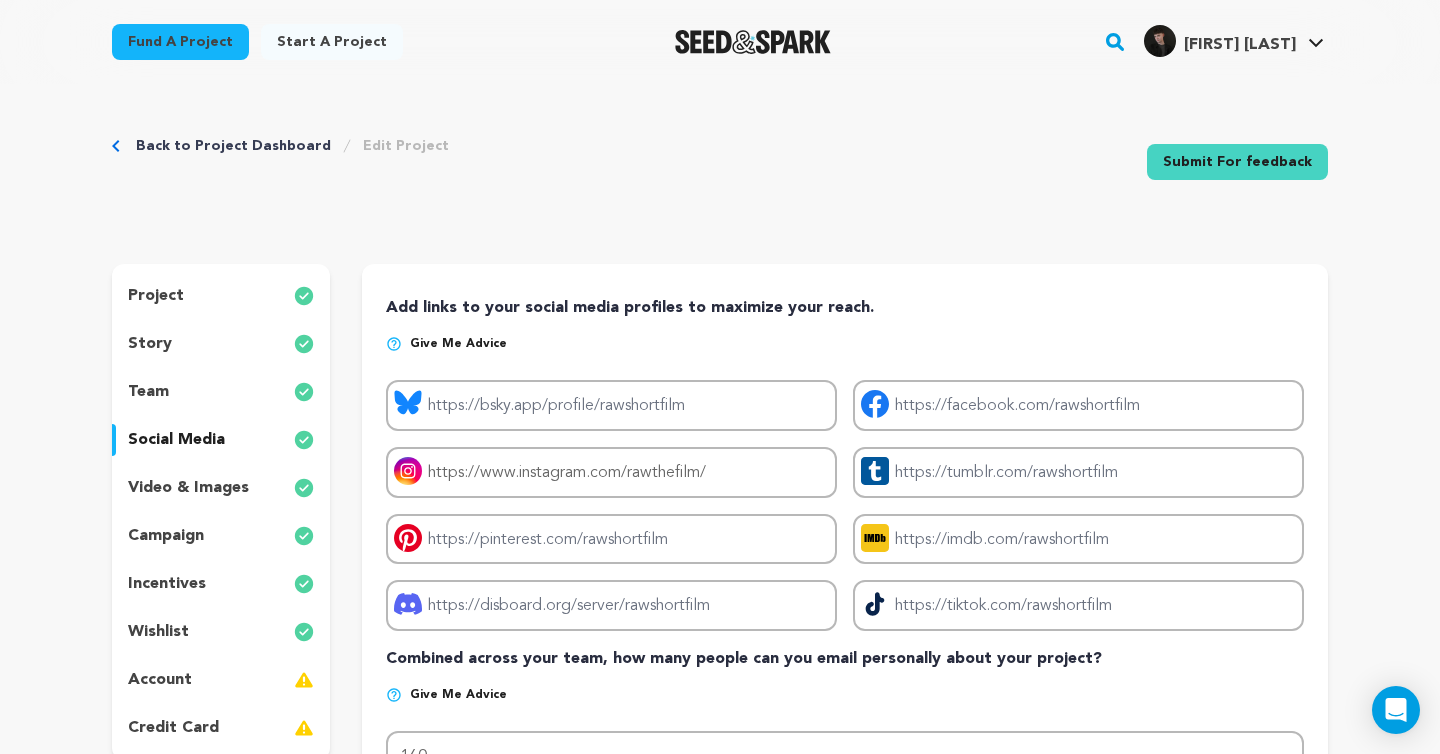 click on "team" at bounding box center (221, 392) 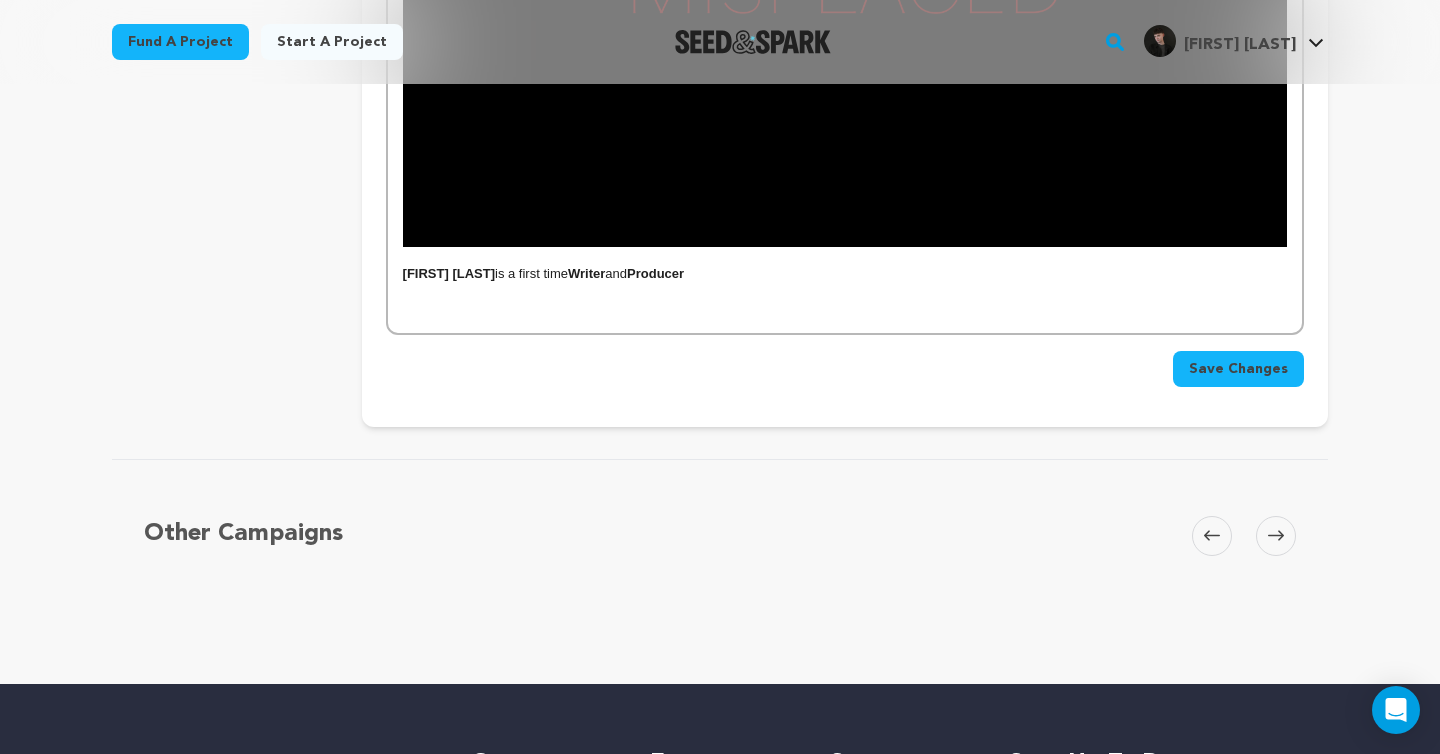 scroll, scrollTop: 1855, scrollLeft: 0, axis: vertical 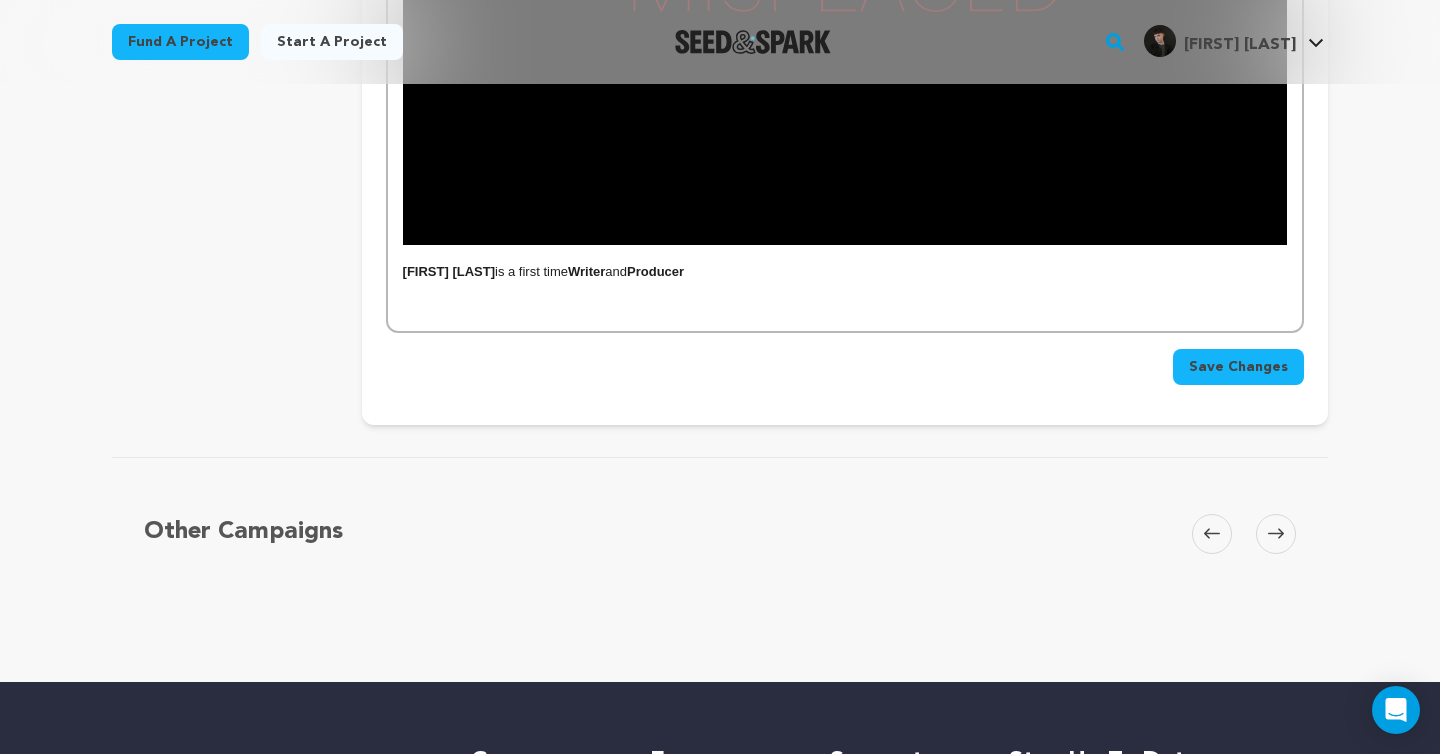 click at bounding box center [845, 291] 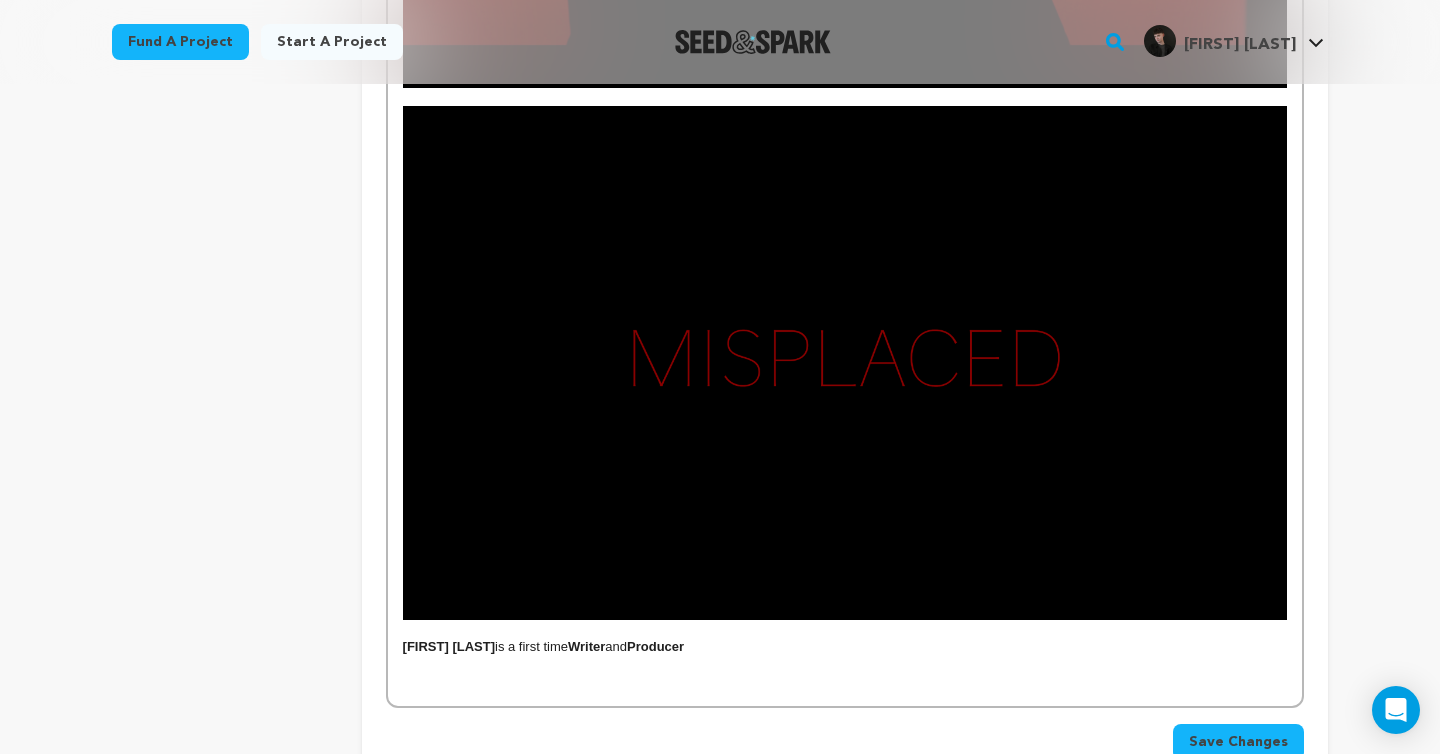scroll, scrollTop: 1845, scrollLeft: 0, axis: vertical 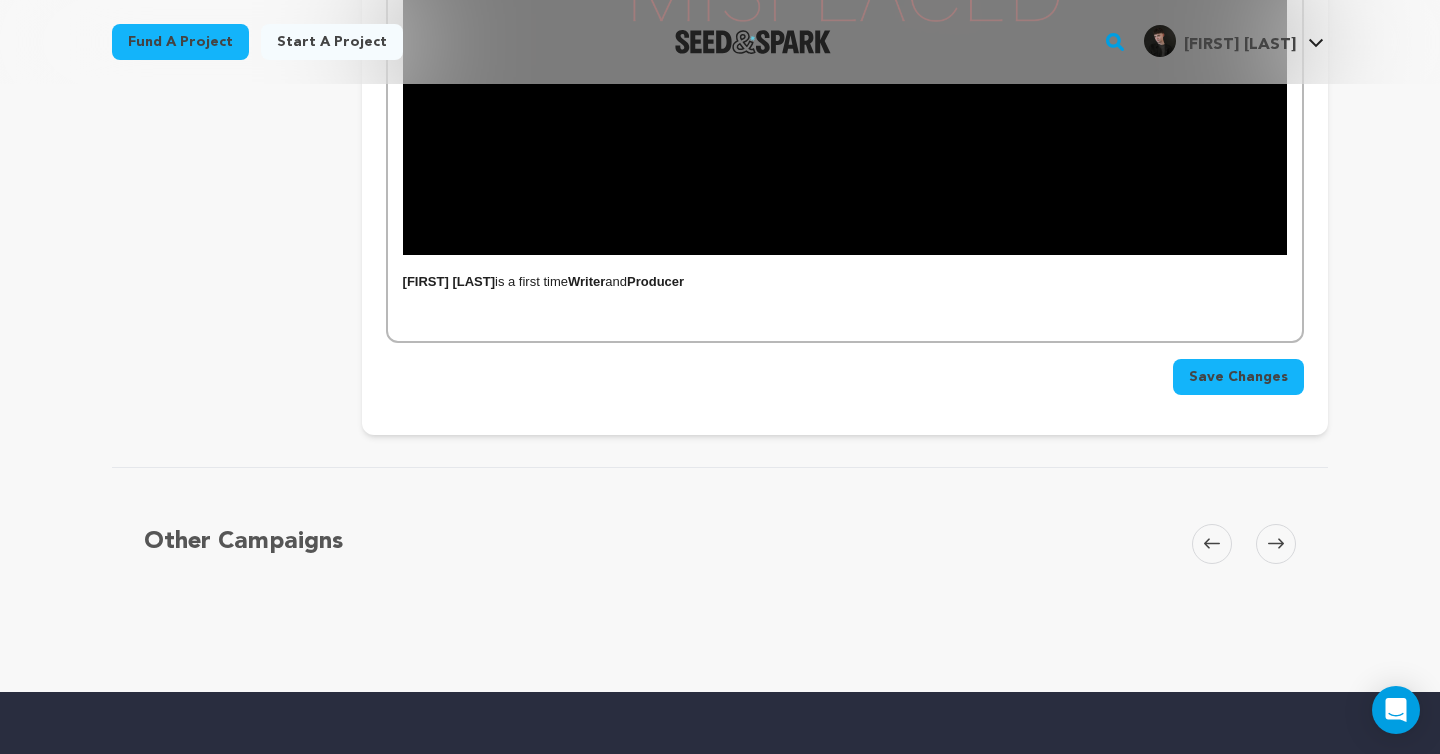 click on "Jayson Hanmer  is a first time  Writer  and  Producer" at bounding box center [845, 282] 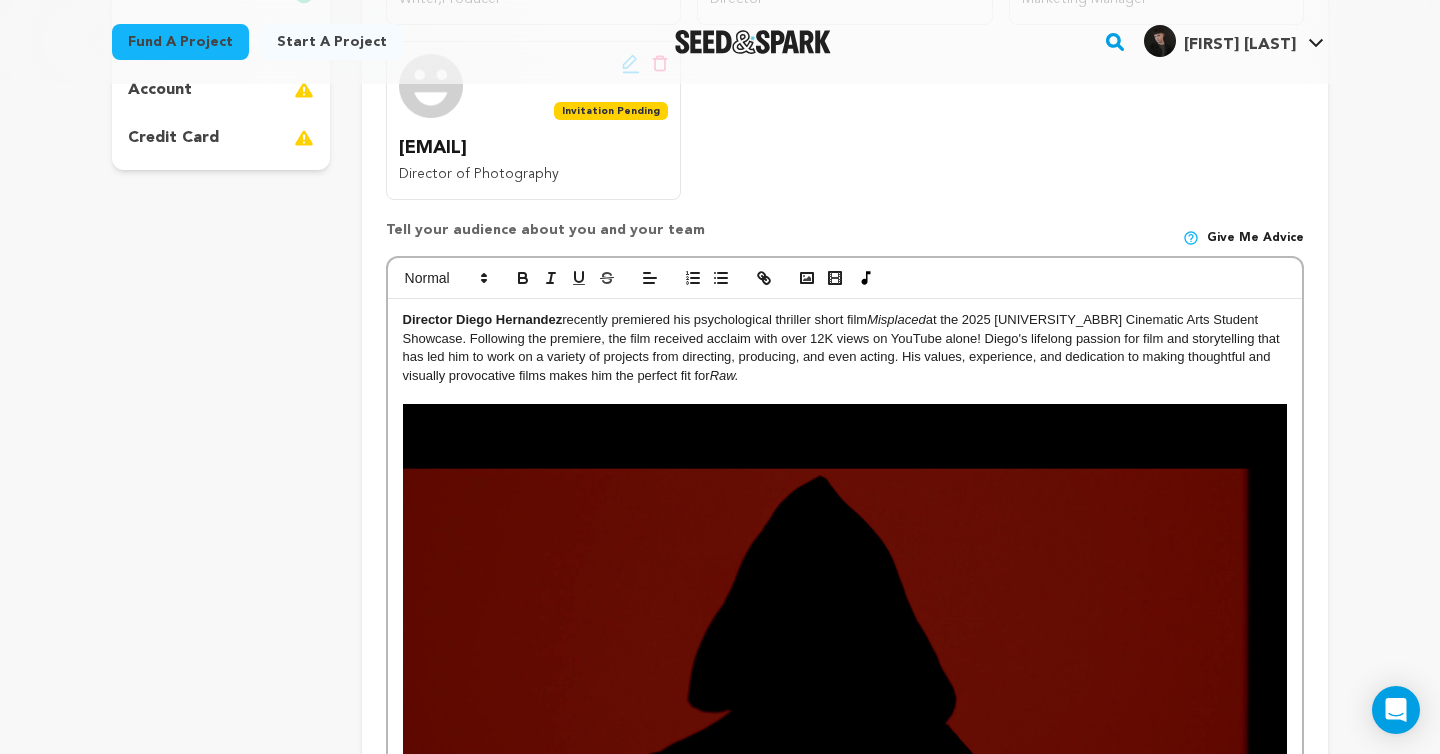 scroll, scrollTop: 578, scrollLeft: 0, axis: vertical 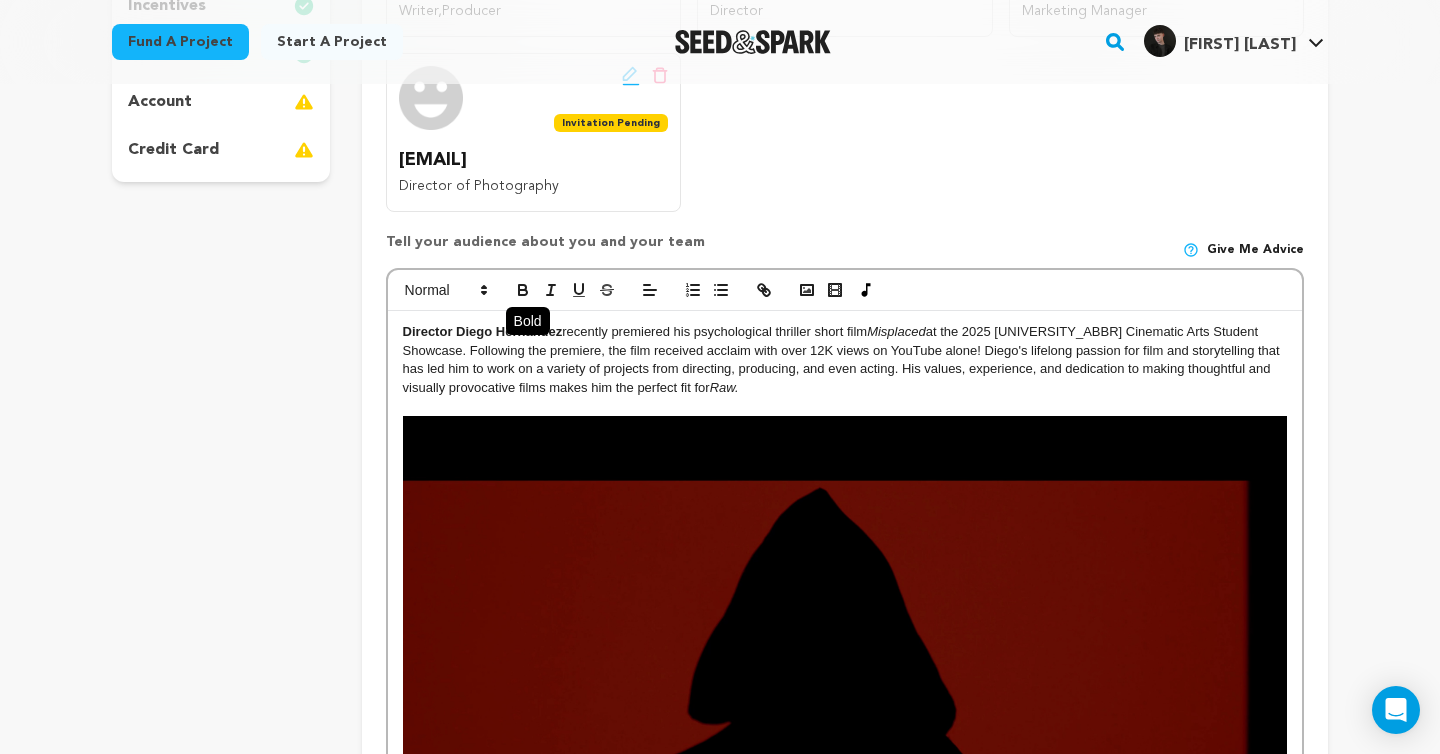 click 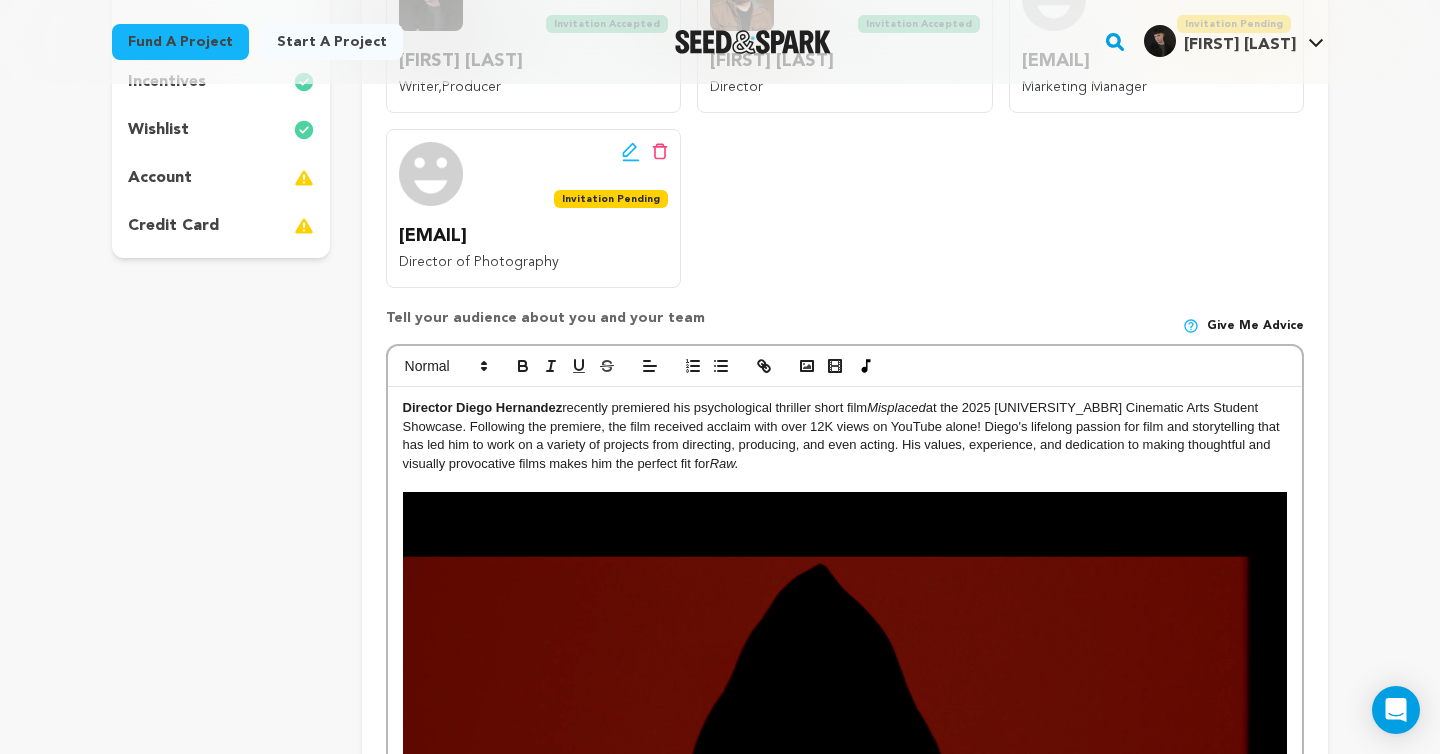 scroll, scrollTop: 418, scrollLeft: 0, axis: vertical 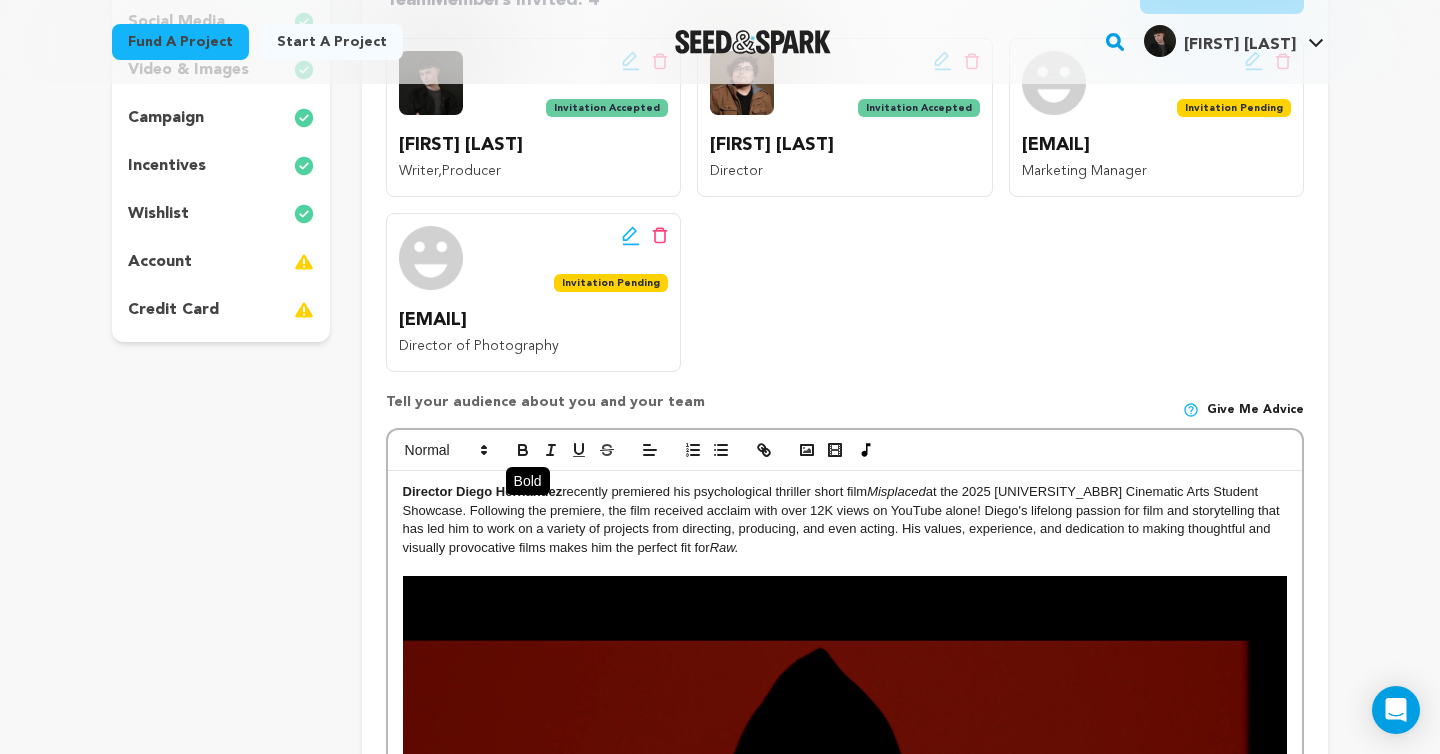 click 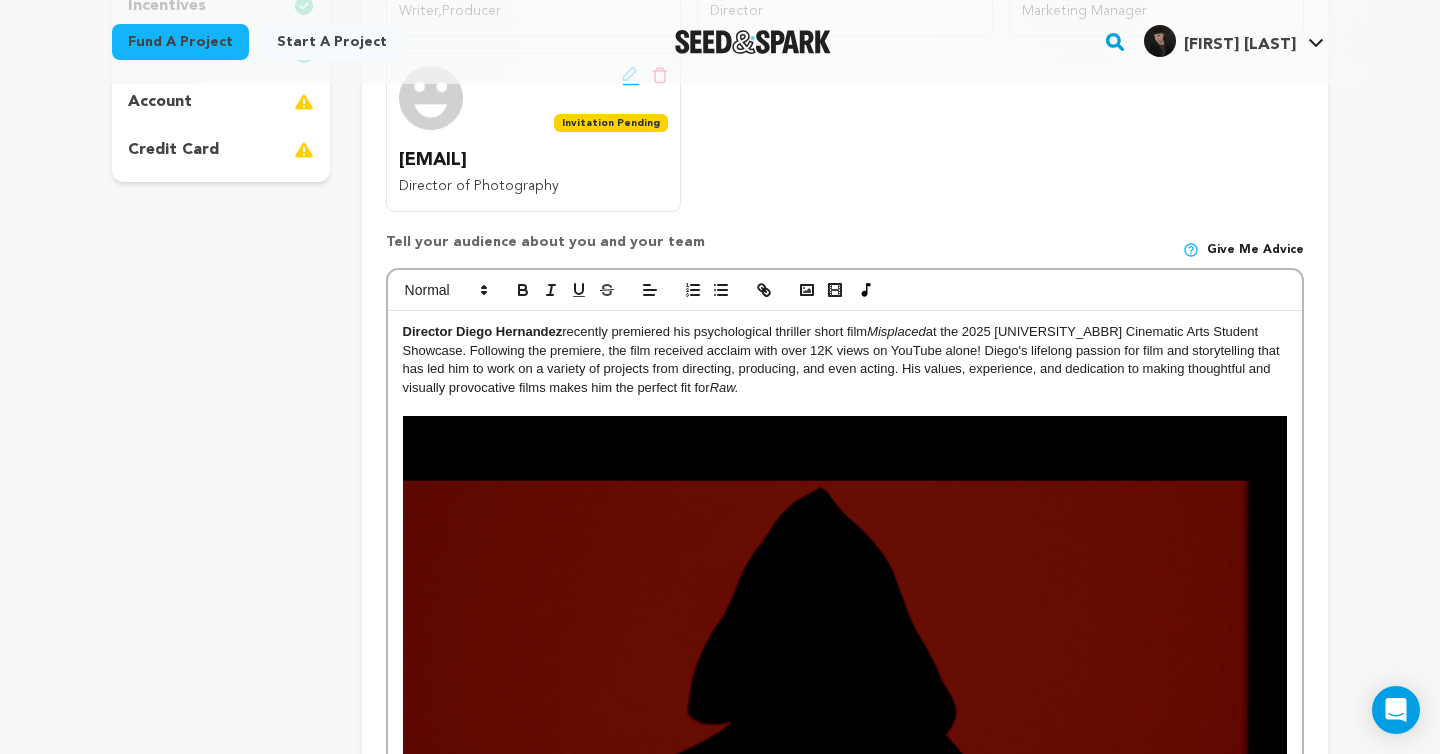 scroll, scrollTop: 602, scrollLeft: 0, axis: vertical 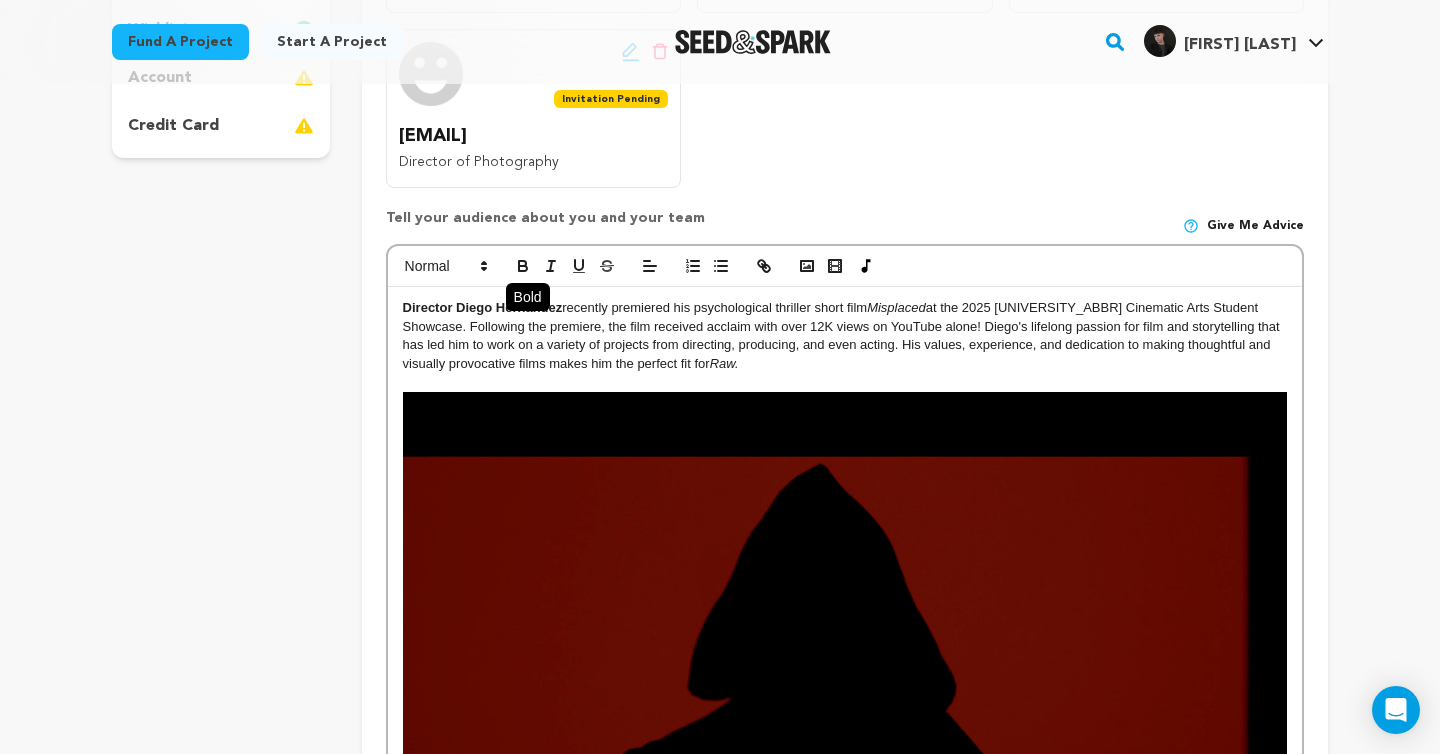 click 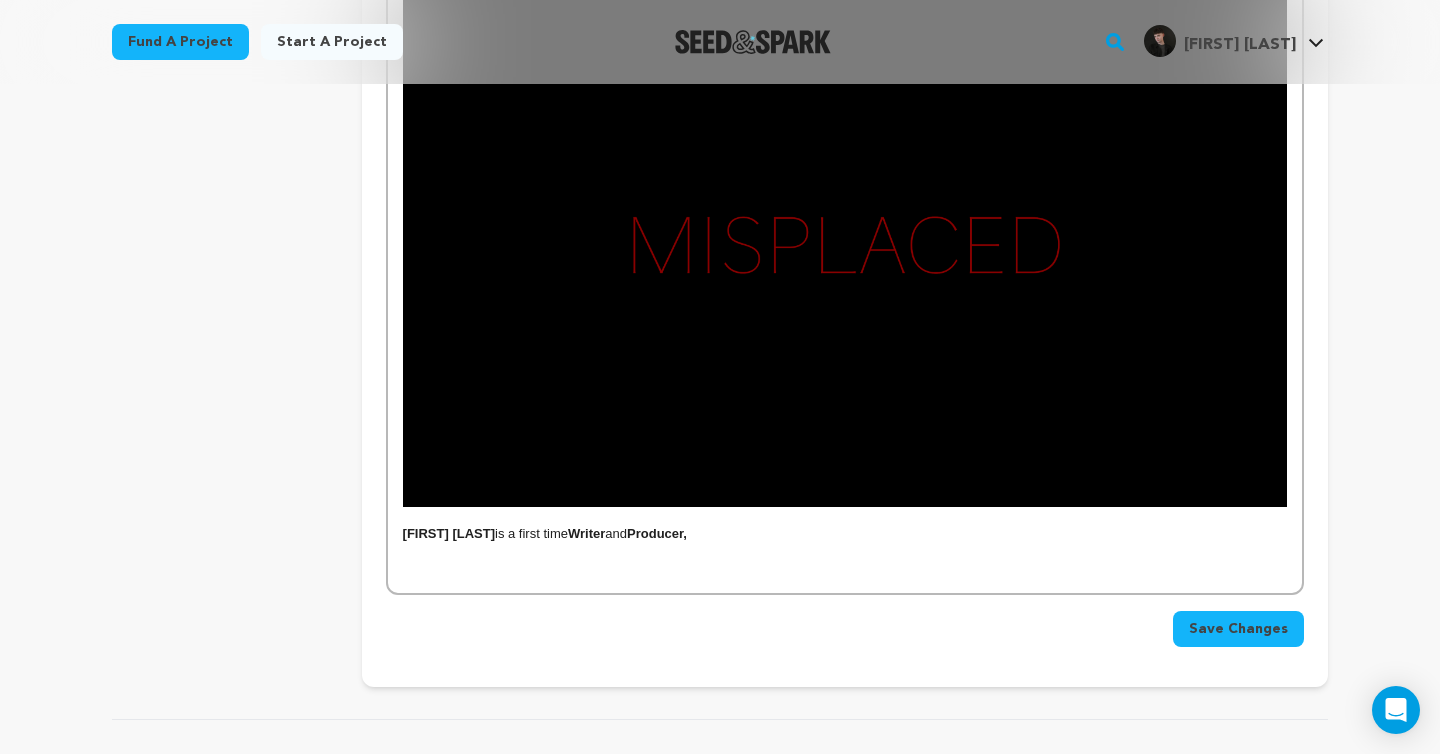 scroll, scrollTop: 1595, scrollLeft: 0, axis: vertical 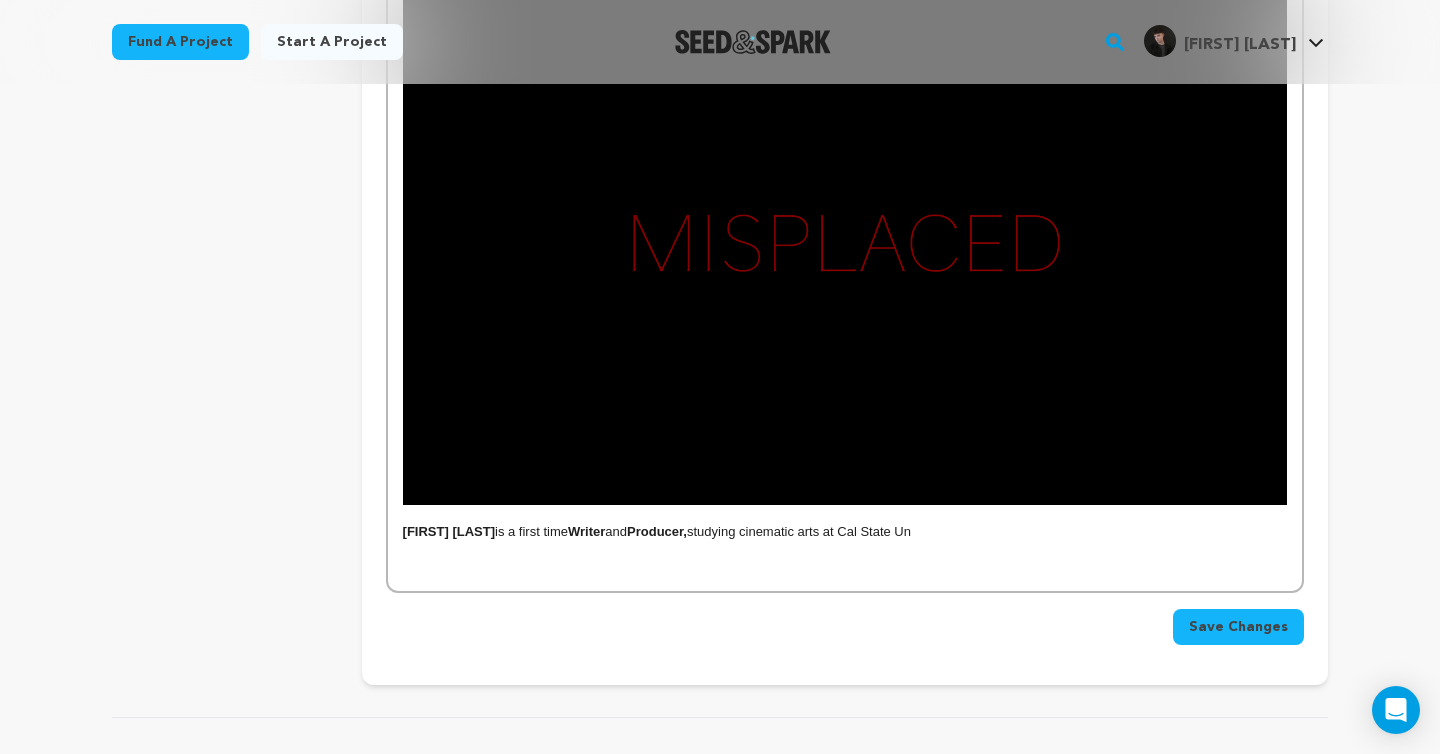 click on "Jayson Hanmer  is a first time  Writer  and  Producer,  studying cinematic arts at Cal State Un" at bounding box center (845, 532) 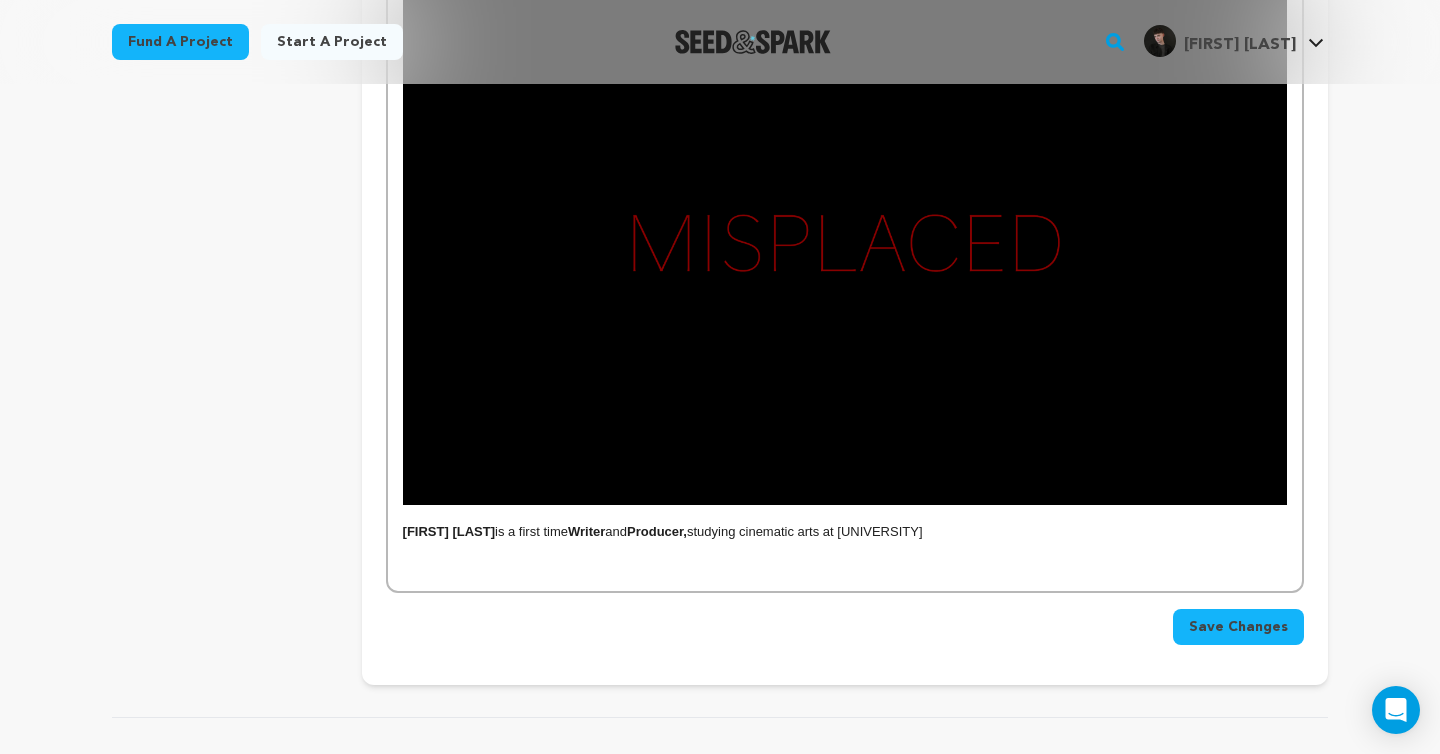 click at bounding box center (845, 514) 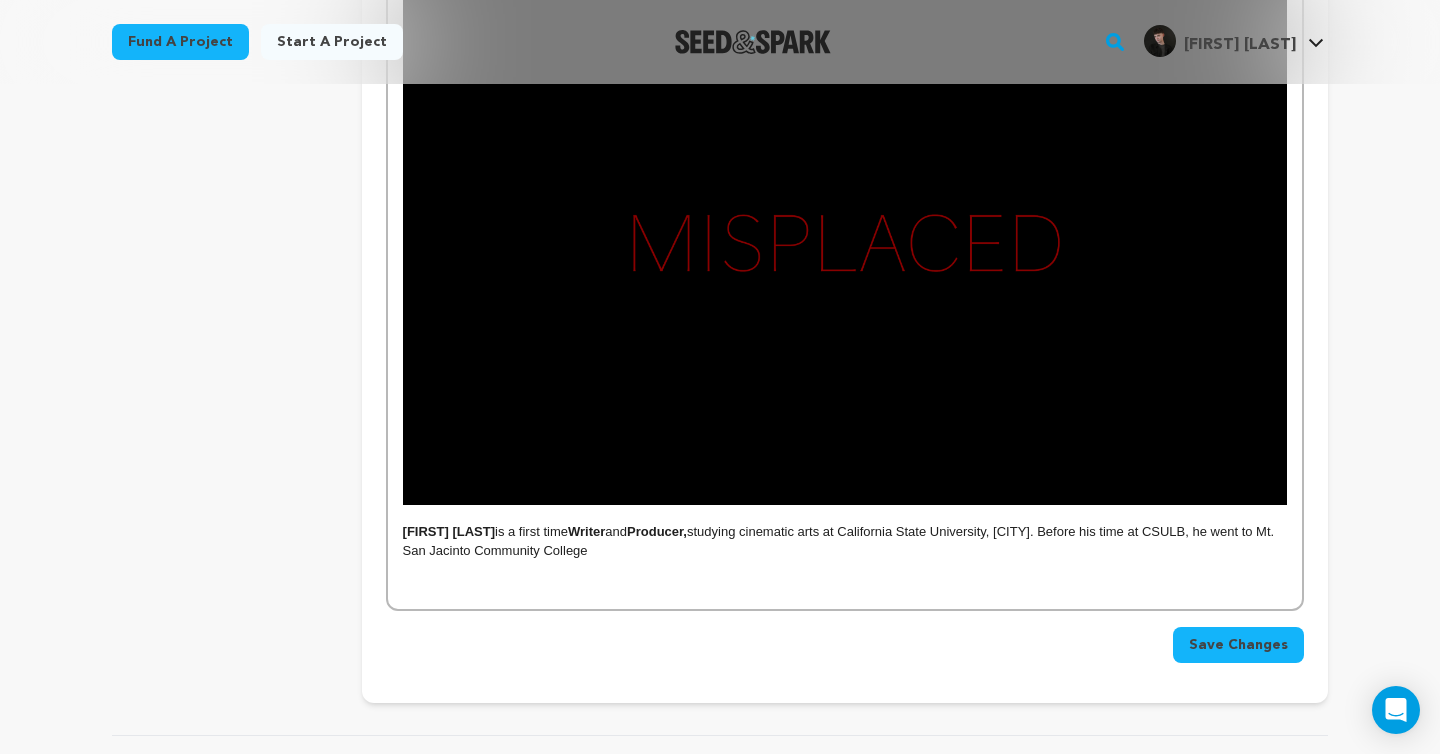 click on "Jayson Hanmer  is a first time  Writer  and  Producer,  studying cinematic arts at California State University, Long Beach. Before his time at CSULB, he went to Mt. San Jacinto Community College" at bounding box center [845, 541] 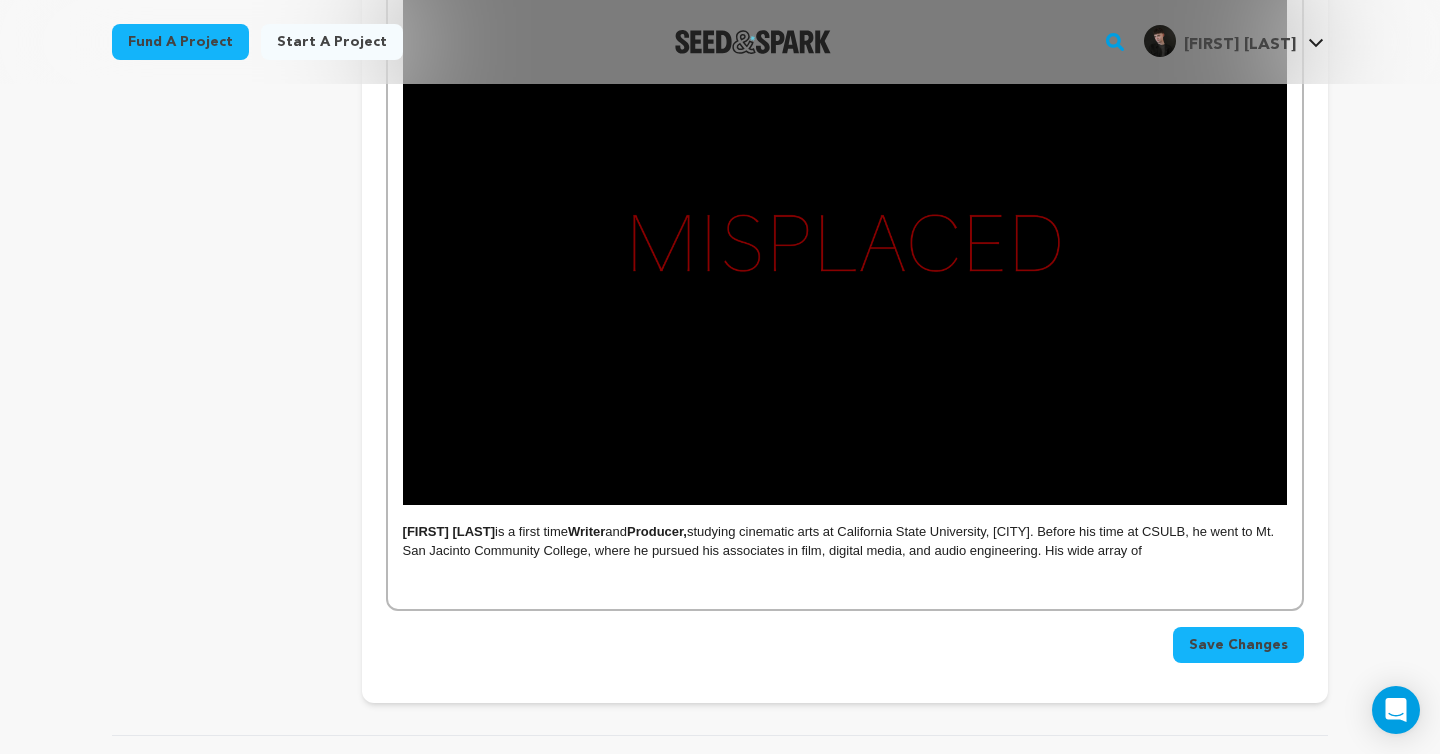 click at bounding box center (845, 514) 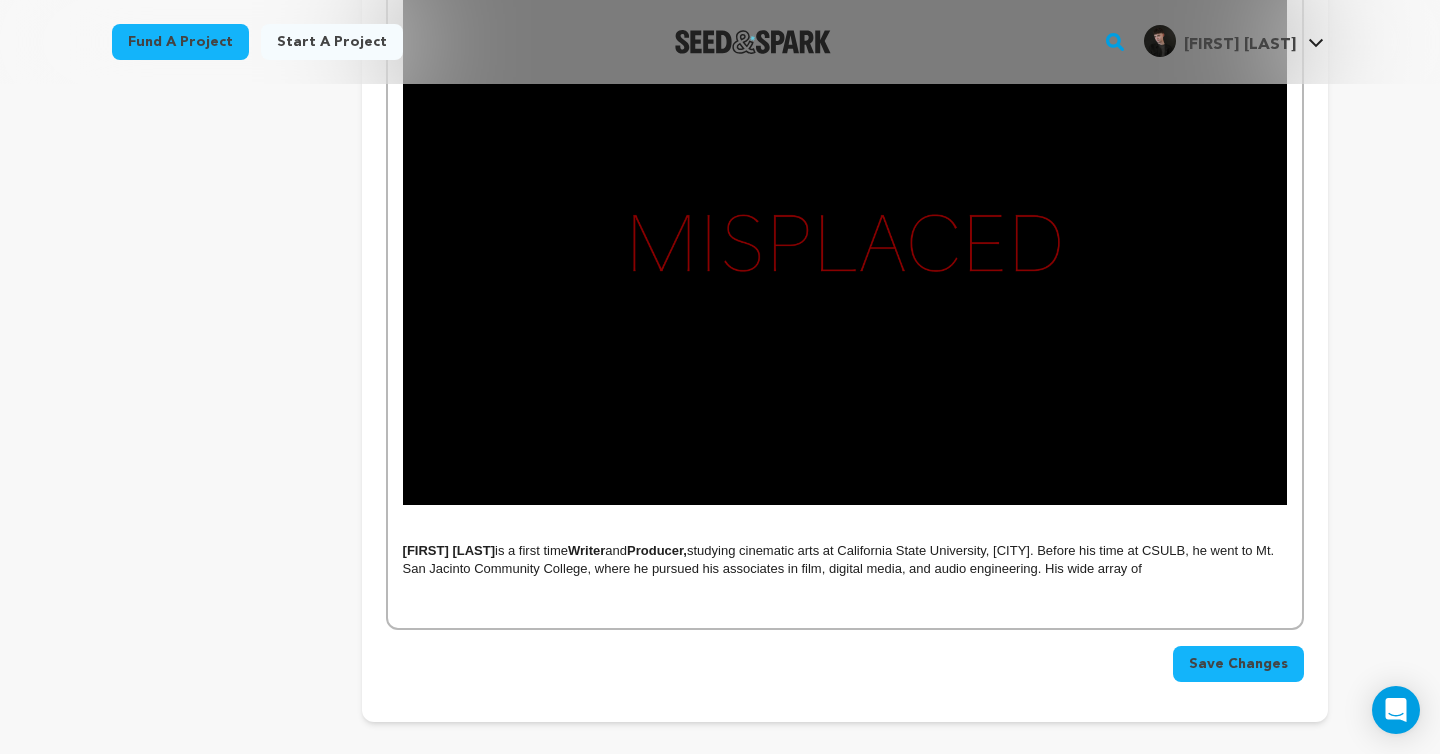 click at bounding box center (845, 588) 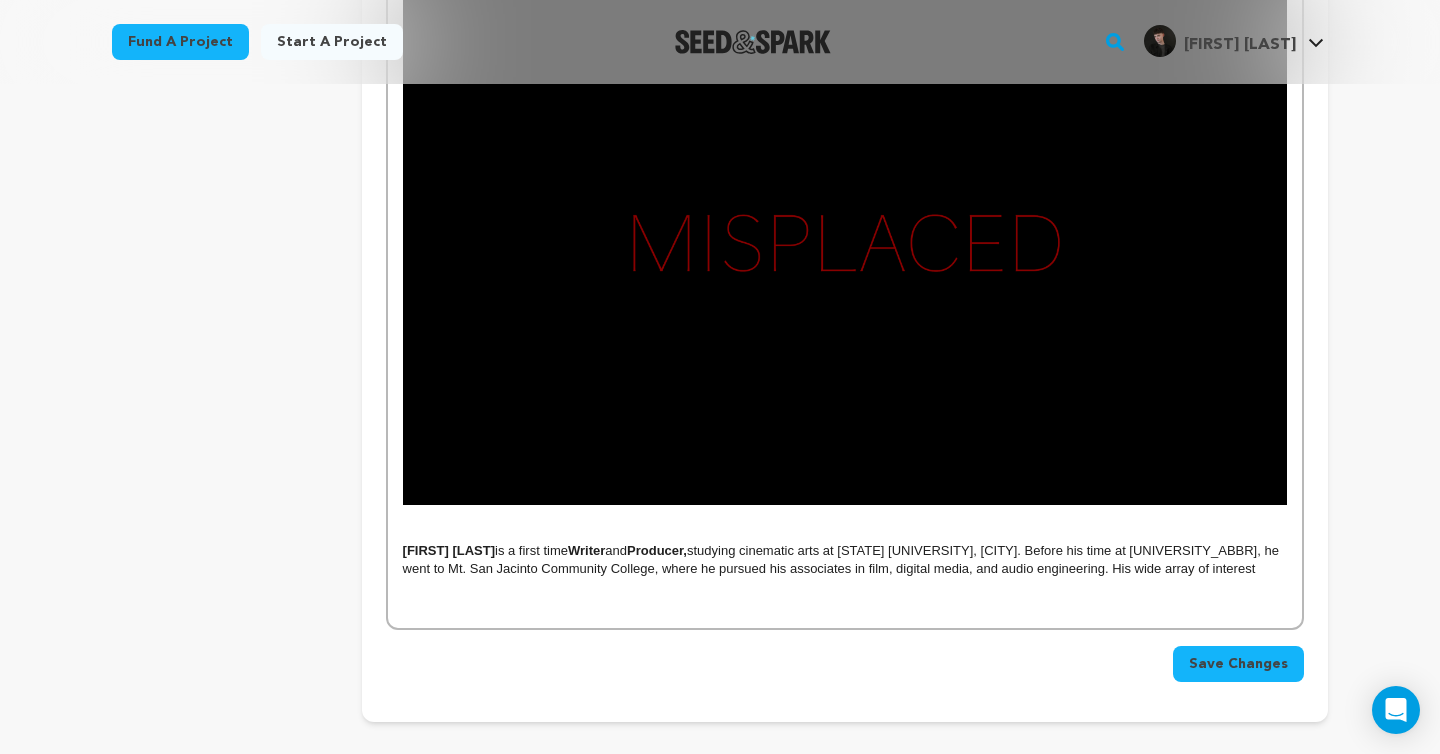 scroll, scrollTop: 1600, scrollLeft: 0, axis: vertical 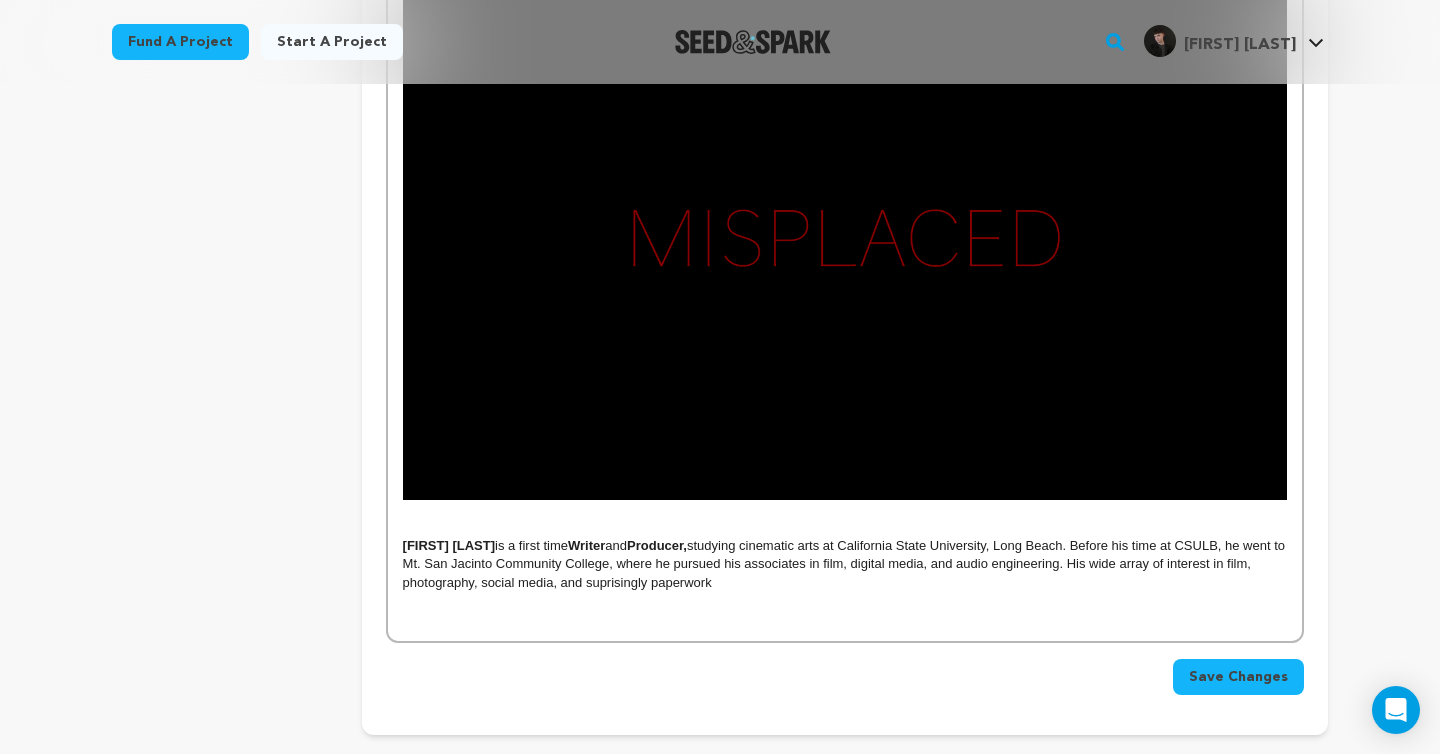 click on "Jayson Hanmer  is a first time  Writer  and  Producer,  studying cinematic arts at California State University, Long Beach. Before his time at CSULB, he went to Mt. San Jacinto Community College, where he pursued his associates in film, digital media, and audio engineering. His wide array of interest in film, photography, social media, and suprisingly paperwork" at bounding box center [845, 564] 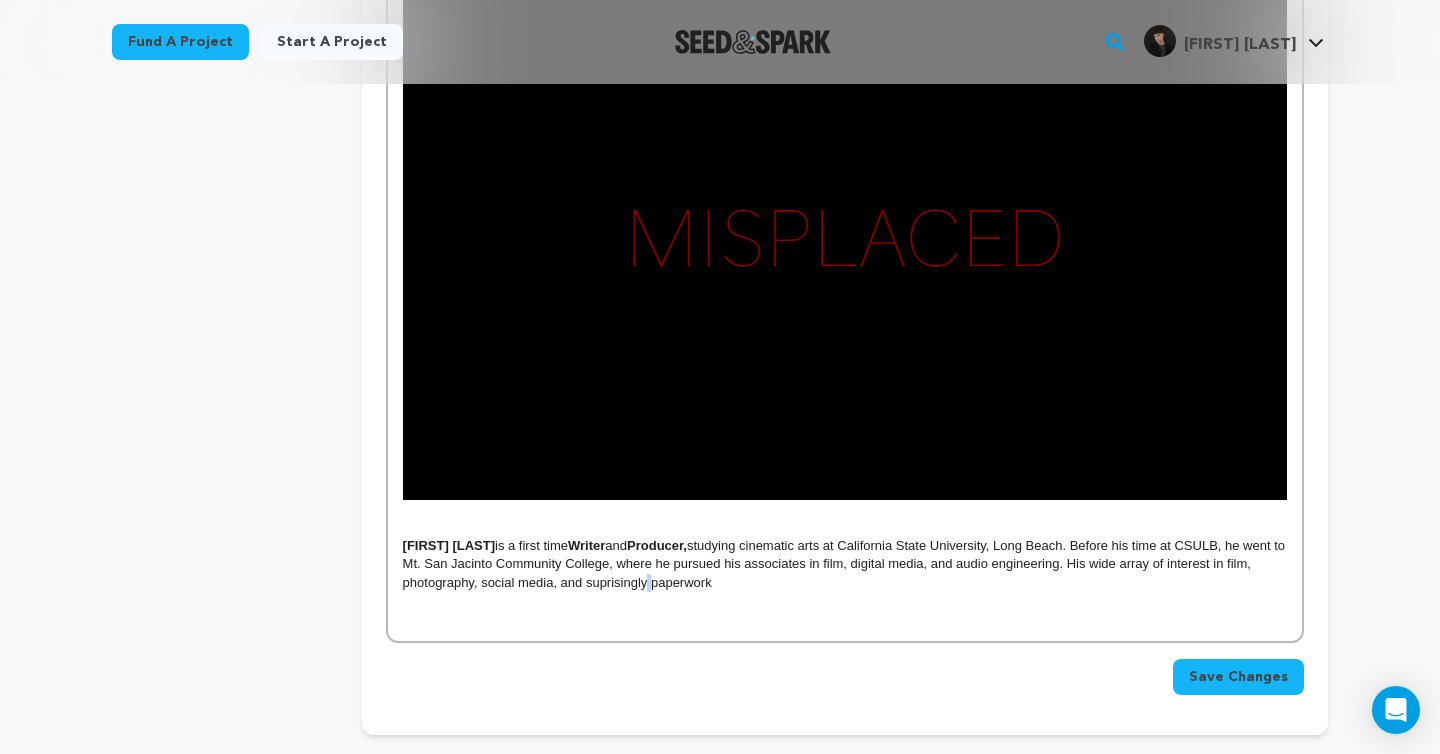 click on "Jayson Hanmer  is a first time  Writer  and  Producer,  studying cinematic arts at California State University, Long Beach. Before his time at CSULB, he went to Mt. San Jacinto Community College, where he pursued his associates in film, digital media, and audio engineering. His wide array of interest in film, photography, social media, and suprisingly paperwork" at bounding box center (845, 564) 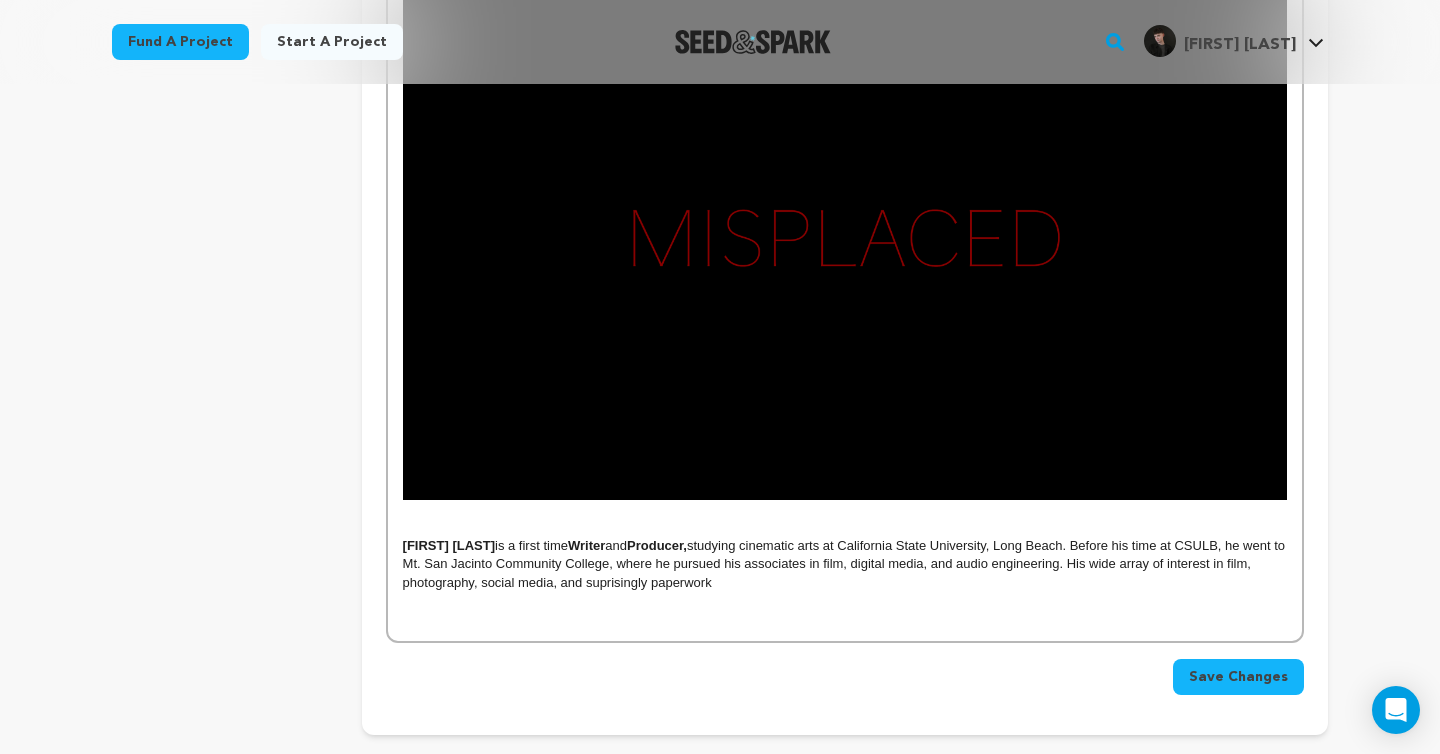 click on "Jayson Hanmer  is a first time  Writer  and  Producer,  studying cinematic arts at California State University, Long Beach. Before his time at CSULB, he went to Mt. San Jacinto Community College, where he pursued his associates in film, digital media, and audio engineering. His wide array of interest in film, photography, social media, and suprisingly paperwork" at bounding box center [845, 564] 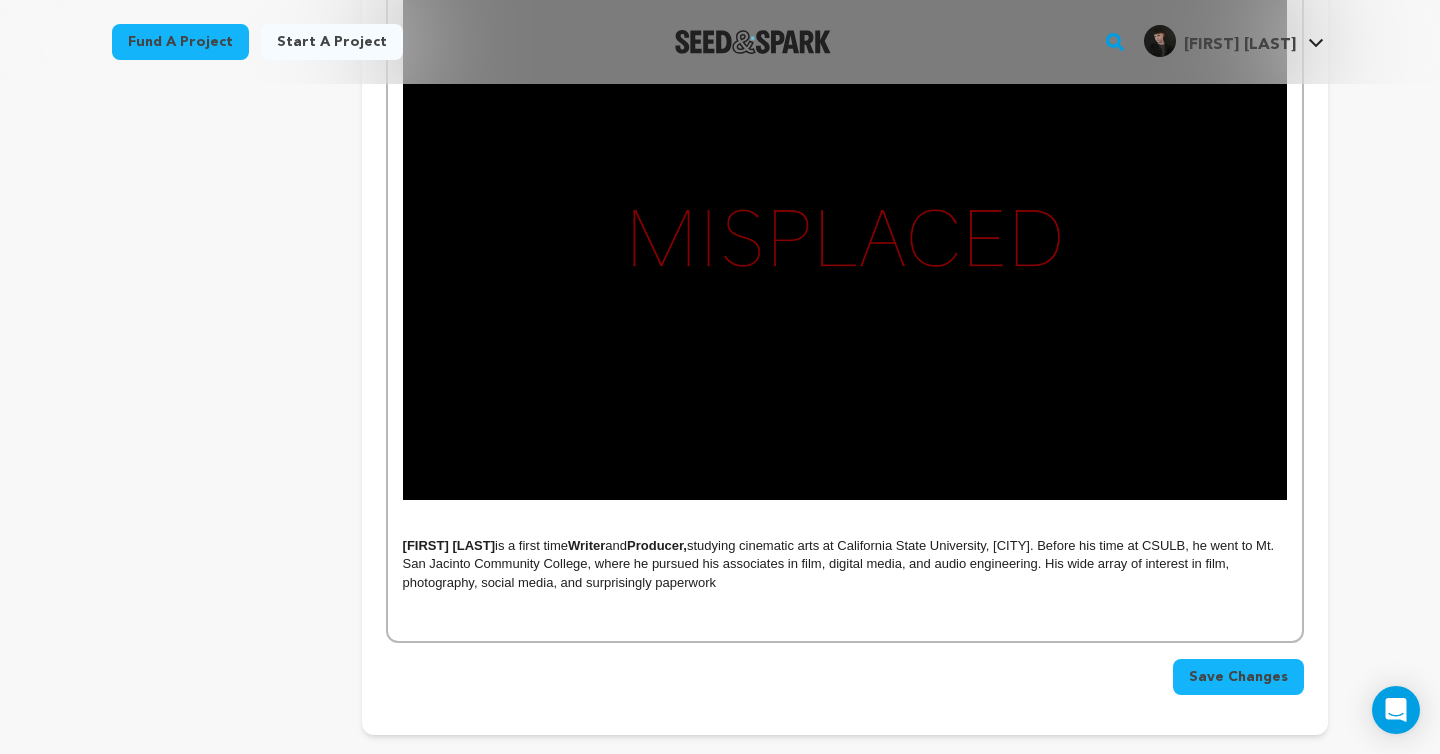 click on "Jayson Hanmer  is a first time  Writer  and  Producer,  studying cinematic arts at California State University, Long Beach. Before his time at CSULB, he went to Mt. San Jacinto Community College, where he pursued his associates in film, digital media, and audio engineering. His wide array of interest in film, photography, social media, and surprisingly paperwork" at bounding box center [845, 564] 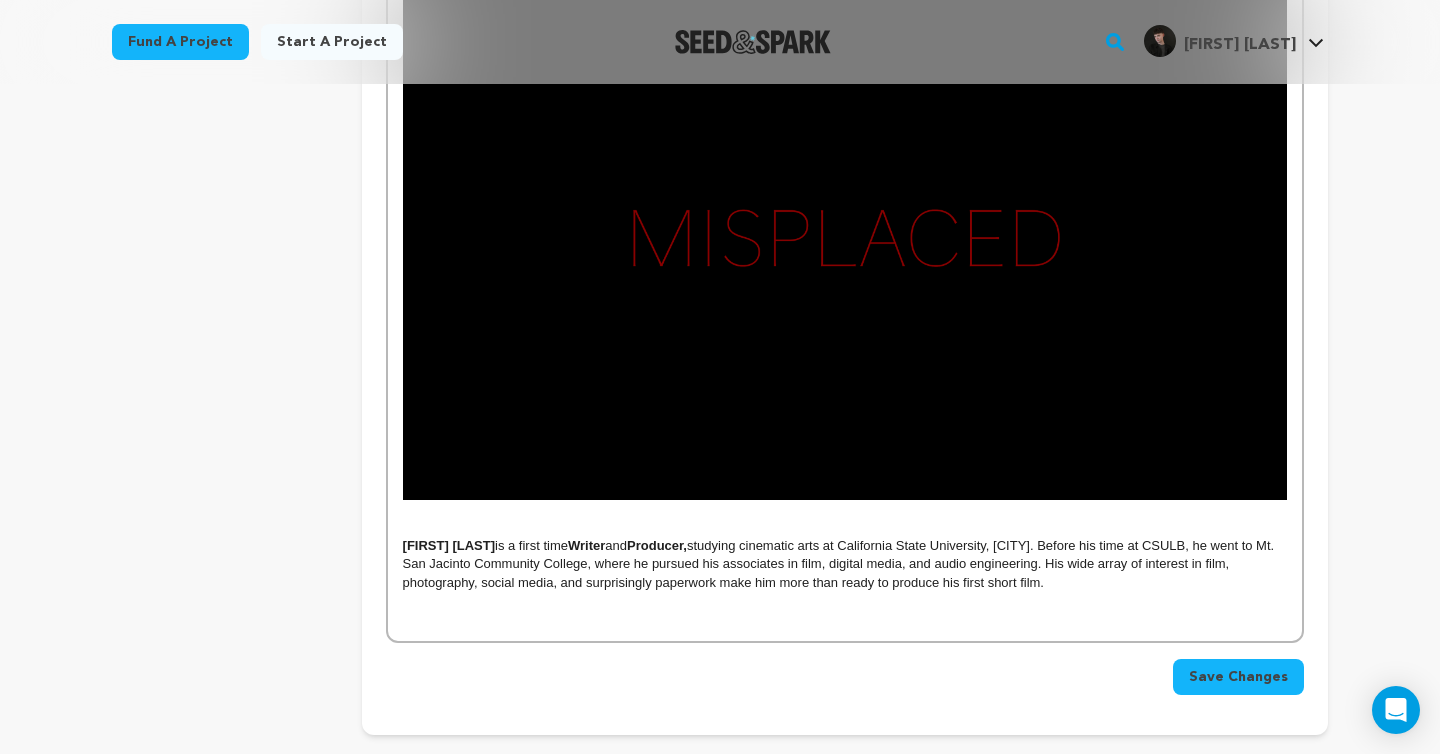 click on "Jayson Hanmer  is a first time  Writer  and  Producer,  studying cinematic arts at California State University, Long Beach. Before his time at CSULB, he went to Mt. San Jacinto Community College, where he pursued his associates in film, digital media, and audio engineering. His wide array of interest in film, photography, social media, and surprisingly paperwork make him more than ready to produce his first short film." at bounding box center [845, 564] 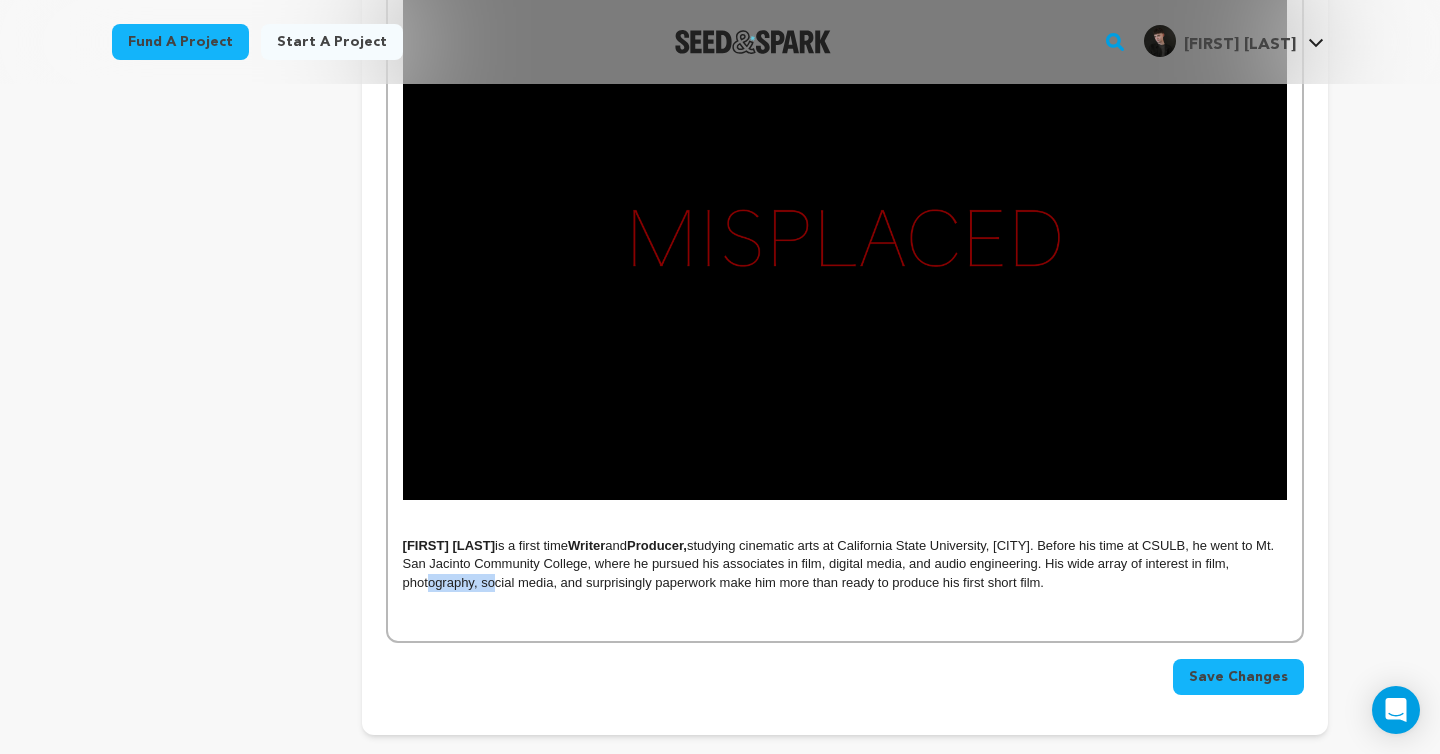 drag, startPoint x: 502, startPoint y: 586, endPoint x: 432, endPoint y: 586, distance: 70 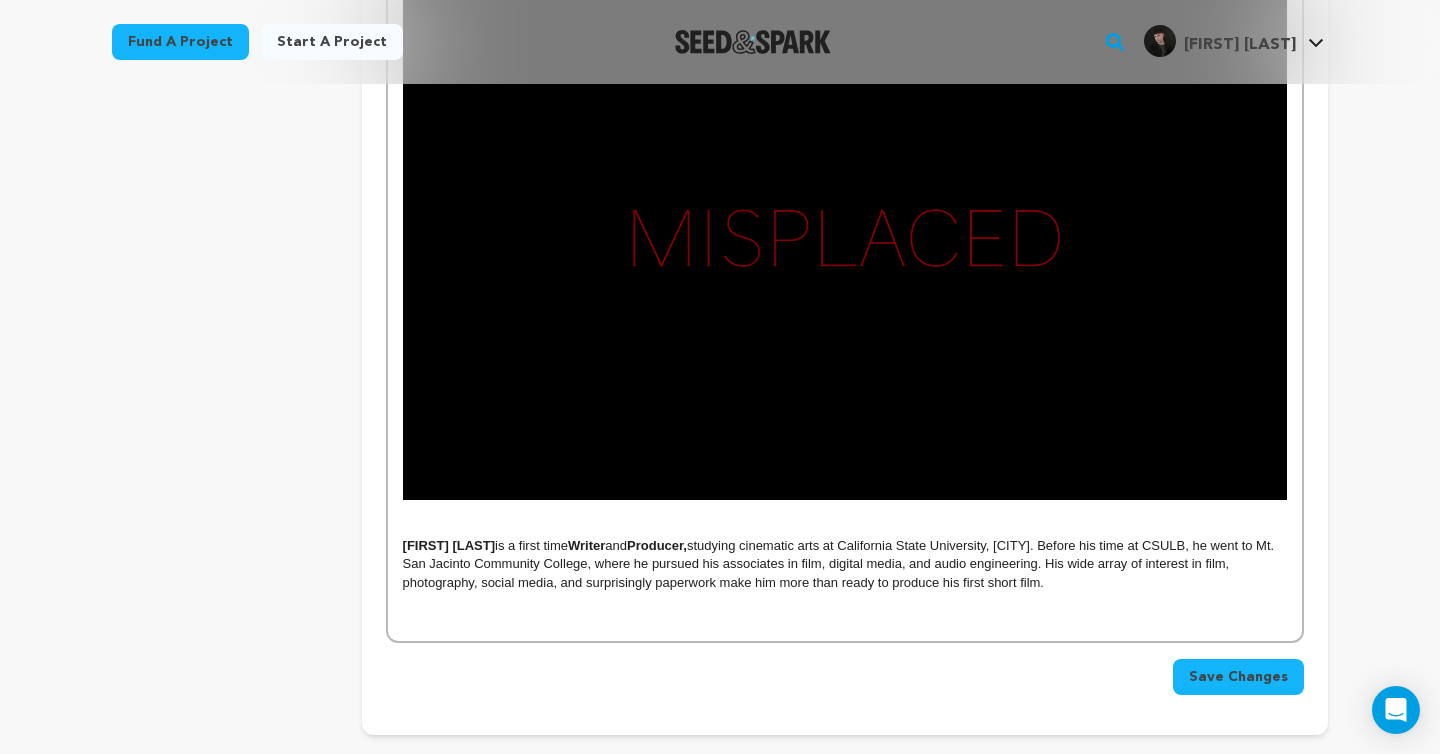 click on "Jayson Hanmer  is a first time  Writer  and  Producer,  studying cinematic arts at California State University, Long Beach. Before his time at CSULB, he went to Mt. San Jacinto Community College, where he pursued his associates in film, digital media, and audio engineering. His wide array of interest in film, photography, social media, and surprisingly paperwork make him more than ready to produce his first short film." at bounding box center [845, 564] 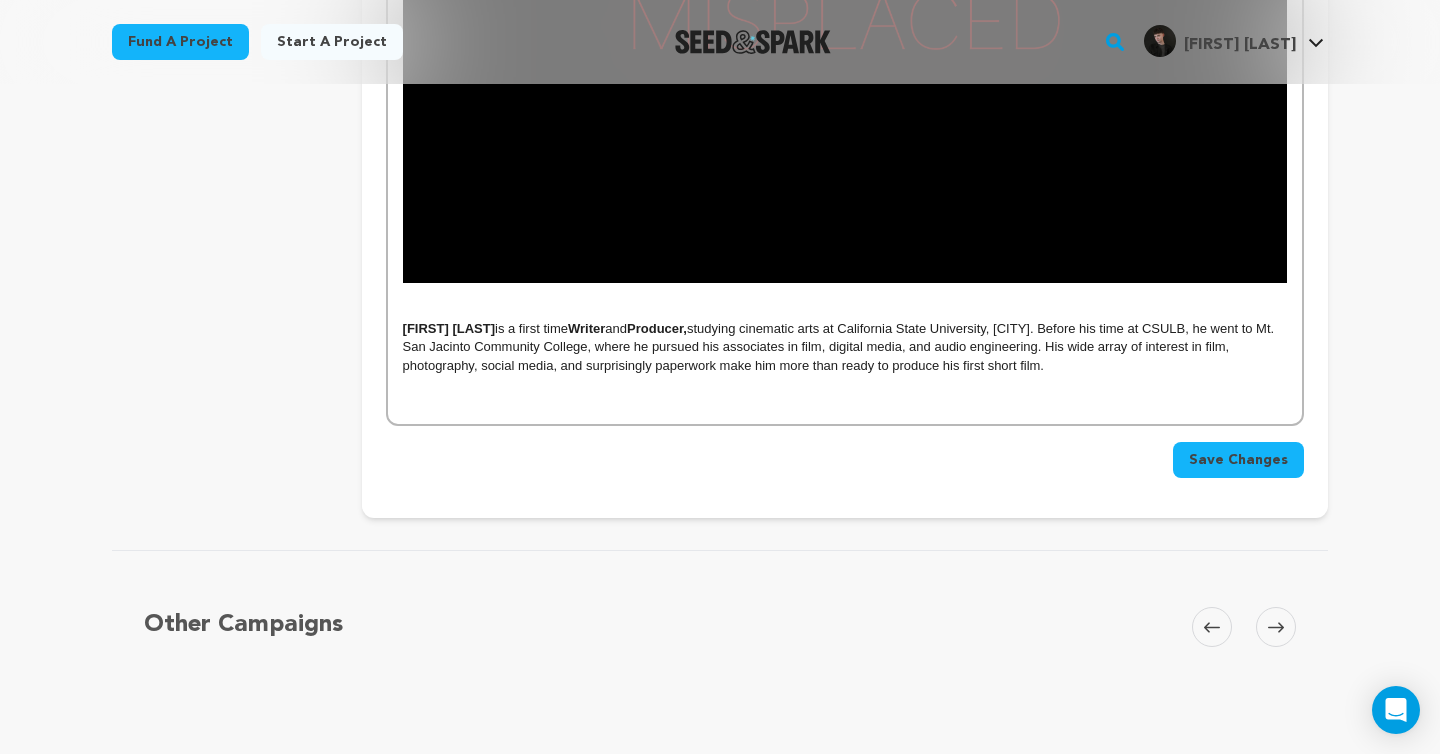 scroll, scrollTop: 1833, scrollLeft: 0, axis: vertical 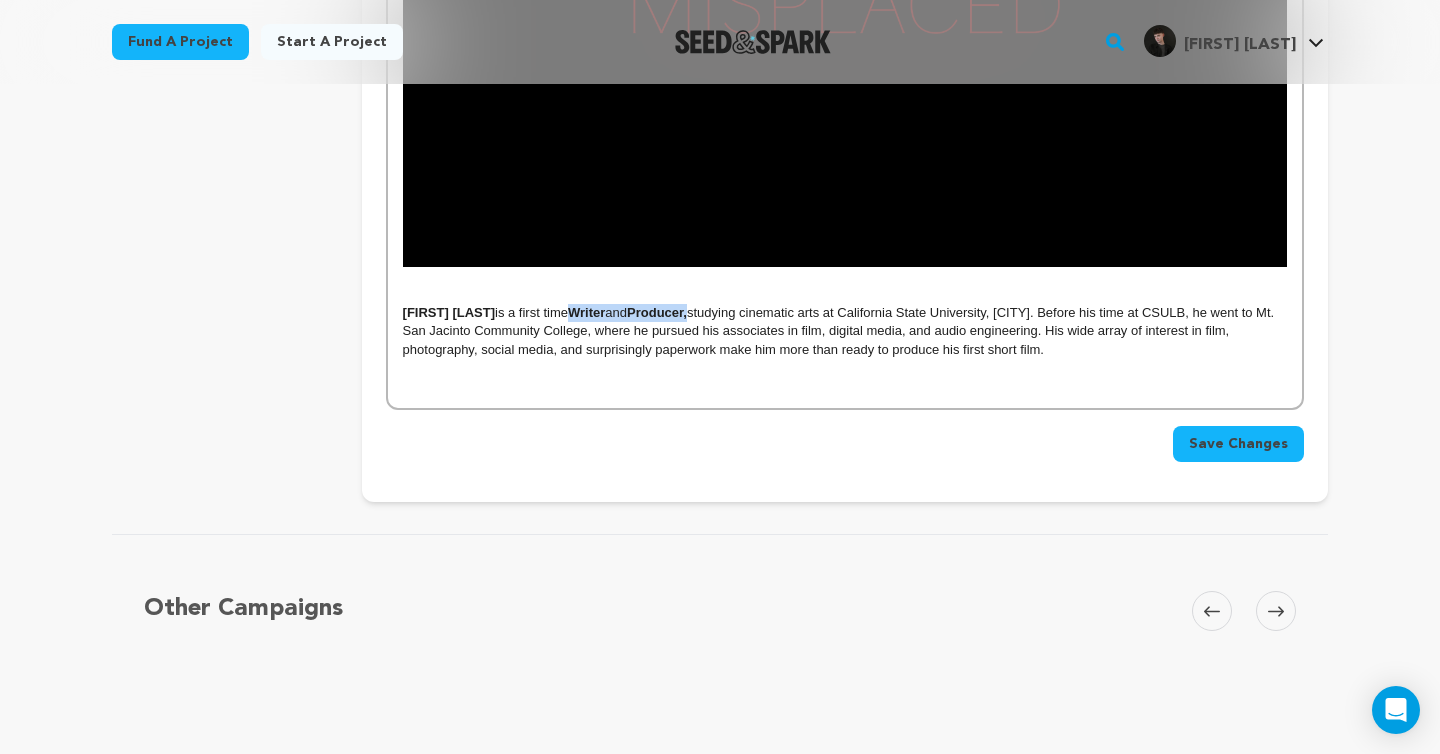 drag, startPoint x: 704, startPoint y: 313, endPoint x: 583, endPoint y: 308, distance: 121.103264 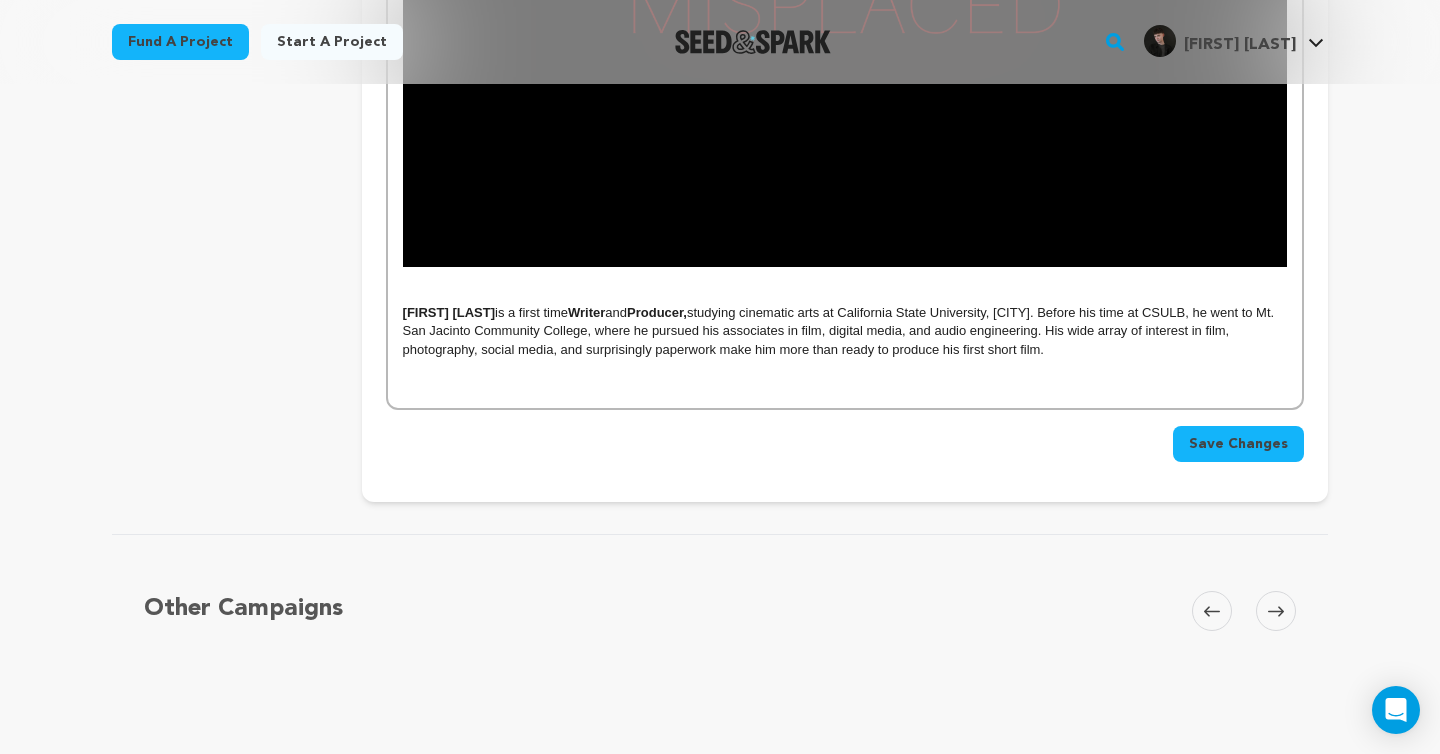 click on "Jayson Hanmer  is a first time  Writer  and  Producer,  studying cinematic arts at California State University, Long Beach. Before his time at CSULB, he went to Mt. San Jacinto Community College, where he pursued his associates in film, digital media, and audio engineering. His wide array of interest in film, photography, social media, and surprisingly paperwork make him more than ready to produce his first short film." at bounding box center [845, 331] 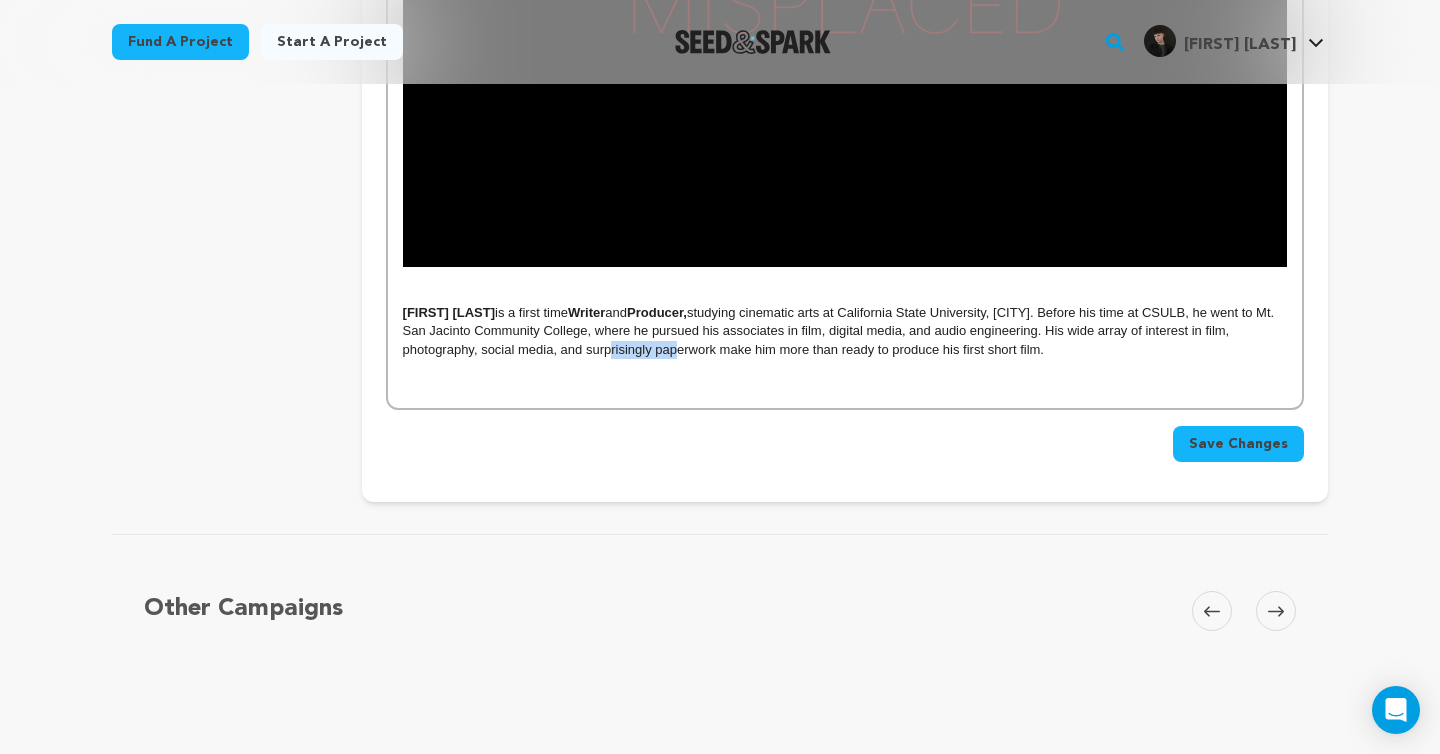 drag, startPoint x: 614, startPoint y: 355, endPoint x: 680, endPoint y: 356, distance: 66.007576 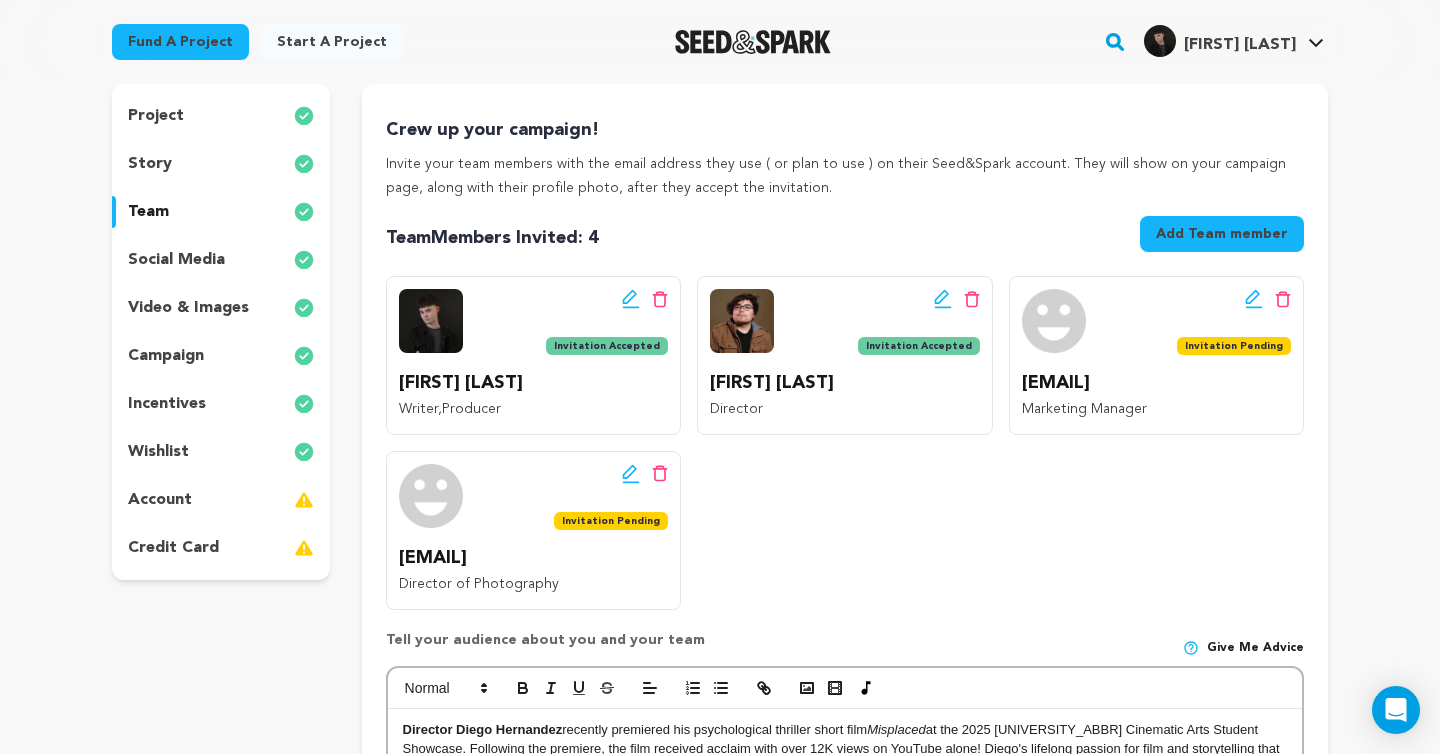 scroll, scrollTop: 304, scrollLeft: 0, axis: vertical 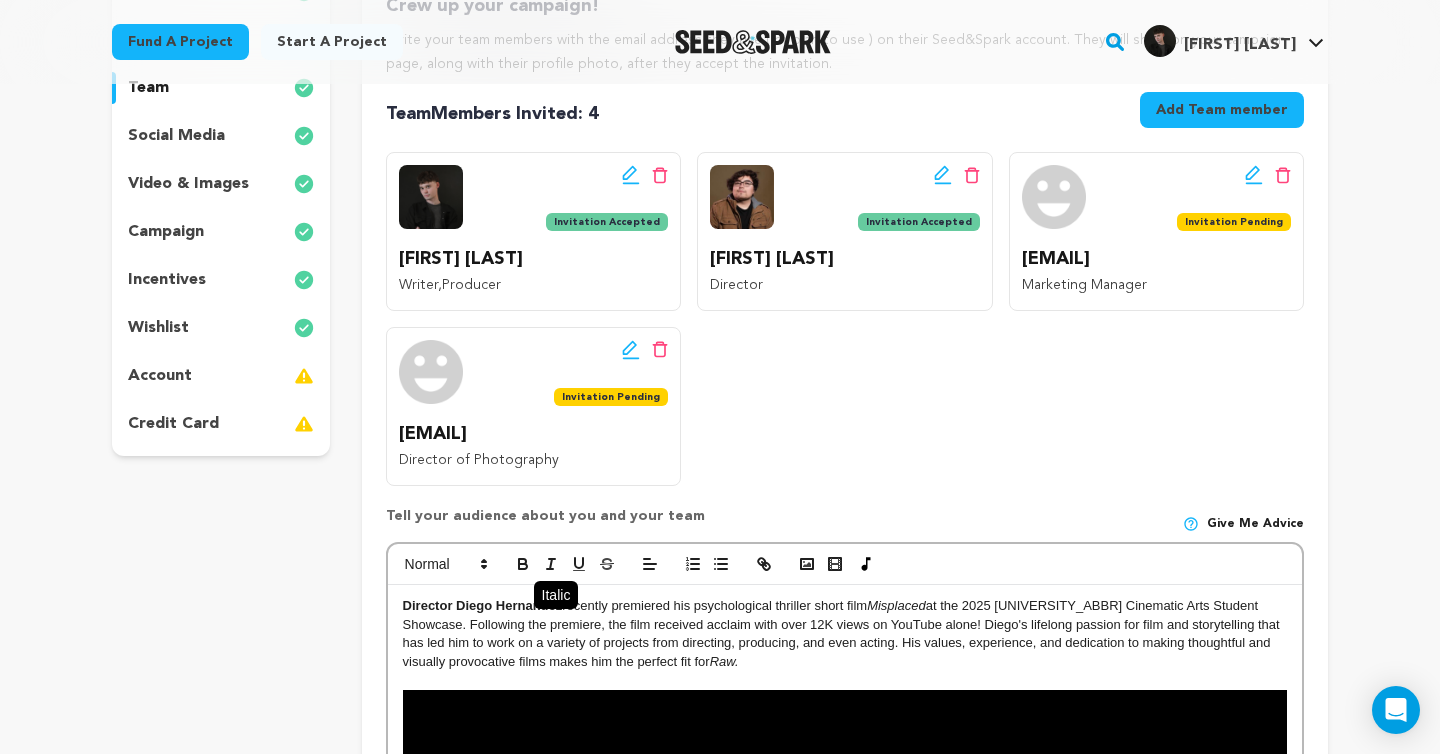 click 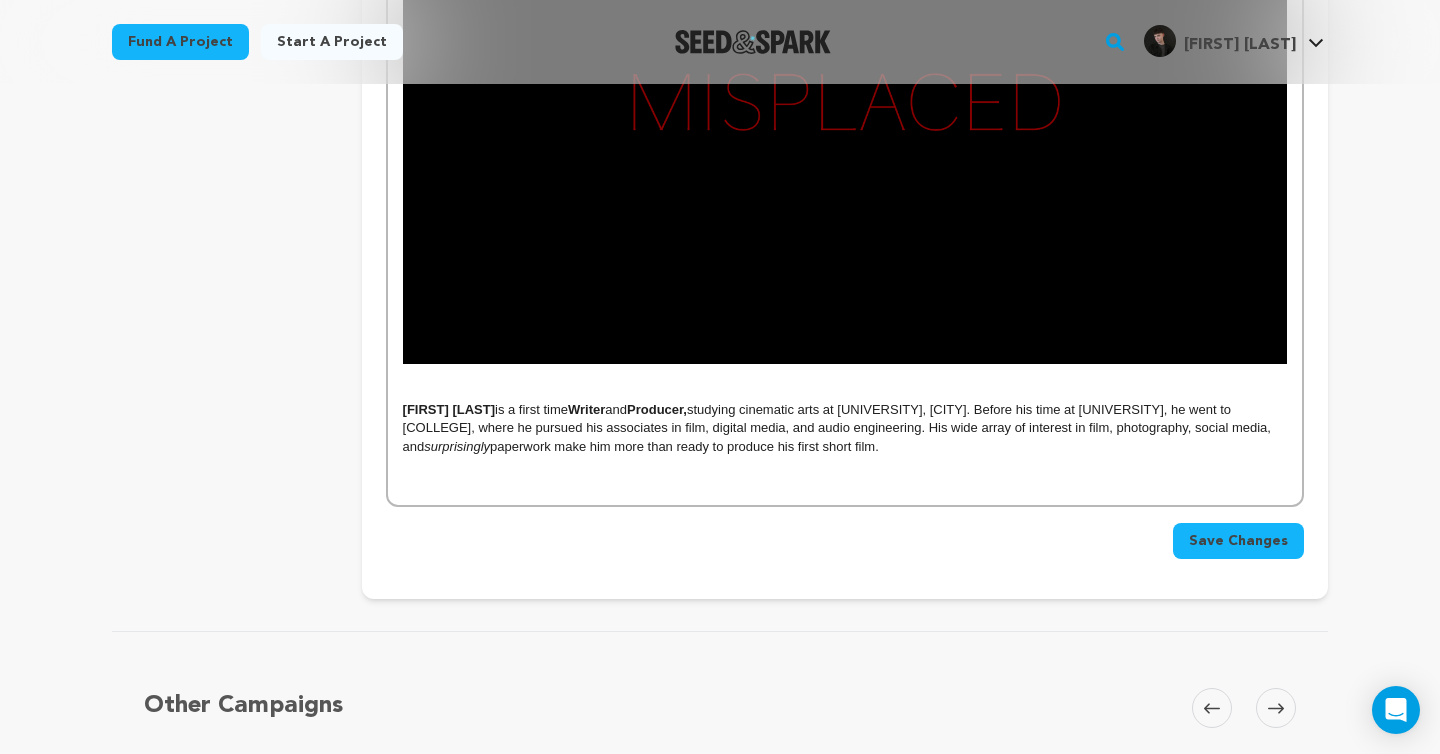 scroll, scrollTop: 1931, scrollLeft: 0, axis: vertical 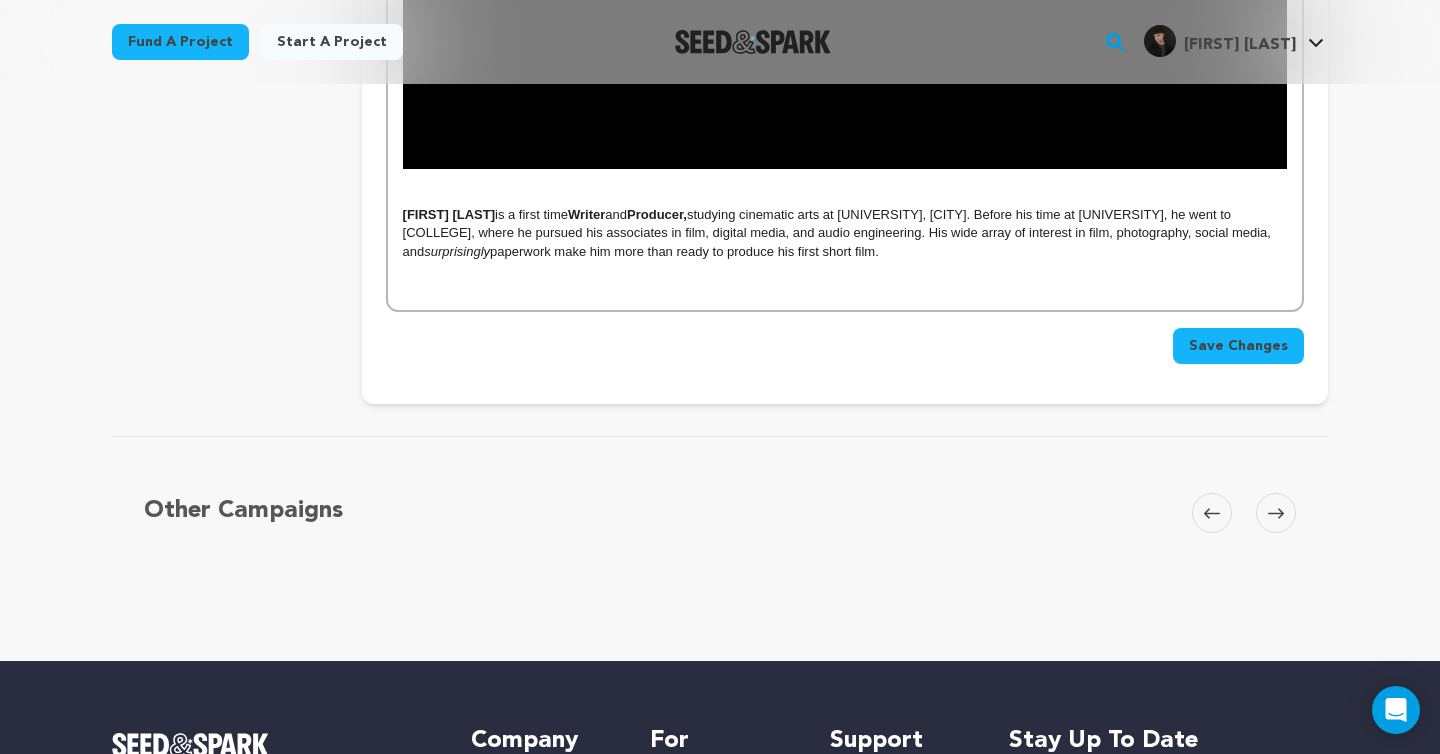 click on "Jayson Hanmer  is a first time  Writer  and  Producer,  studying cinematic arts at California State University, Long Beach. Before his time at CSULB, he went to Mt. San Jacinto Community College, where he pursued his associates in film, digital media, and audio engineering. His wide array of interest in film, photography, social media, and  surprisingly  paperwork make him more than ready to produce his first short film." at bounding box center (845, 233) 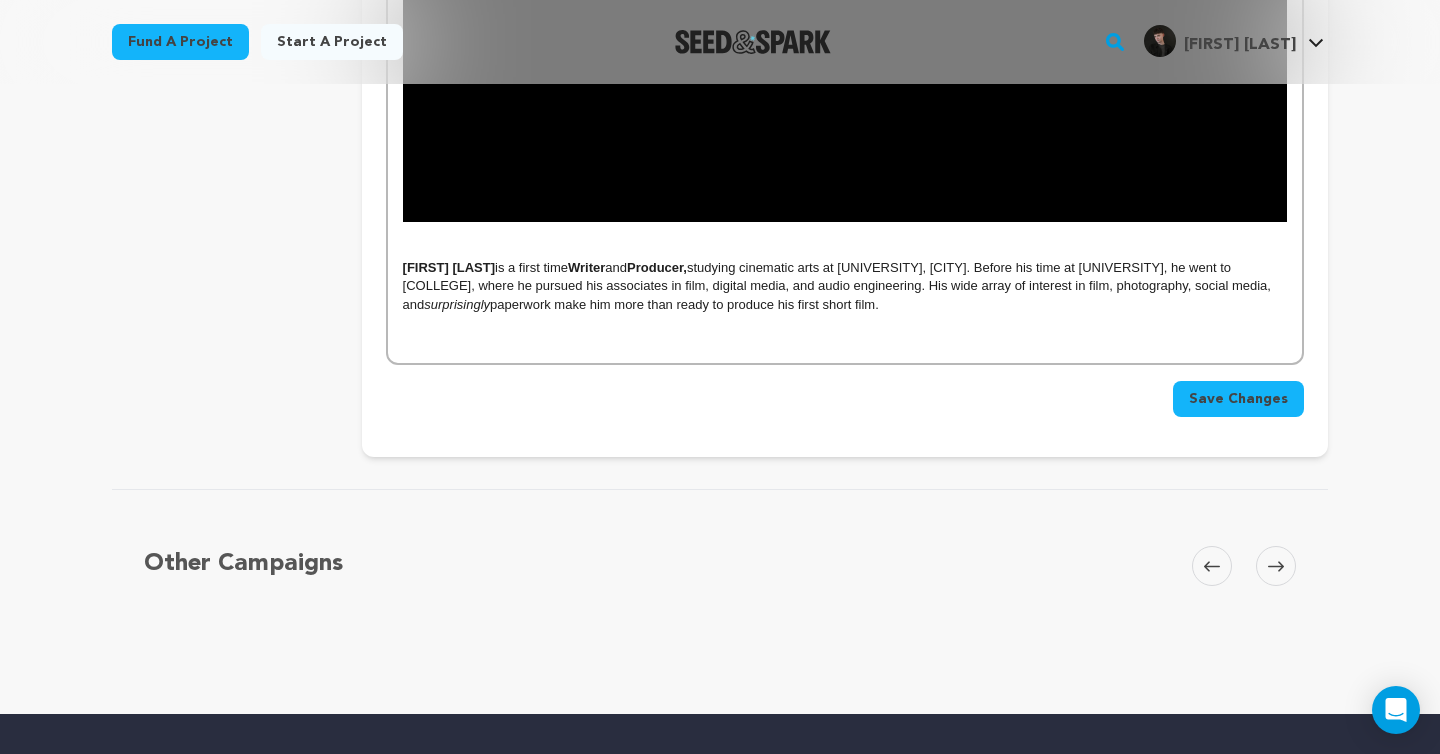 scroll, scrollTop: 1871, scrollLeft: 0, axis: vertical 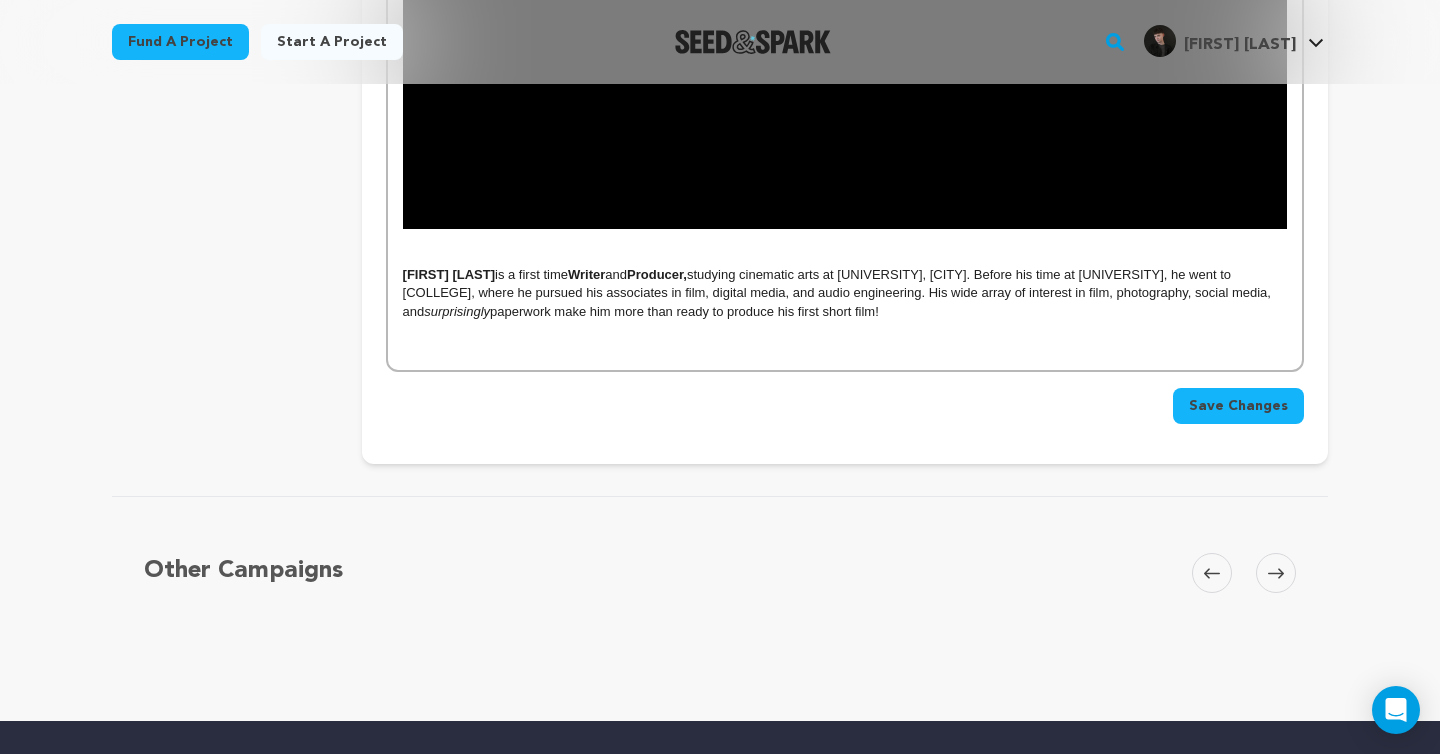 click on "Jayson Hanmer  is a first time  Writer  and  Producer,  studying cinematic arts at California State University, Long Beach. Before his time at CSULB, he went to Mt. San Jacinto Community College, where he pursued his associates in film, digital media, and audio engineering. His wide array of interest in film, photography, social media, and  surprisingly  paperwork make him more than ready to produce his first short film!" at bounding box center (845, 293) 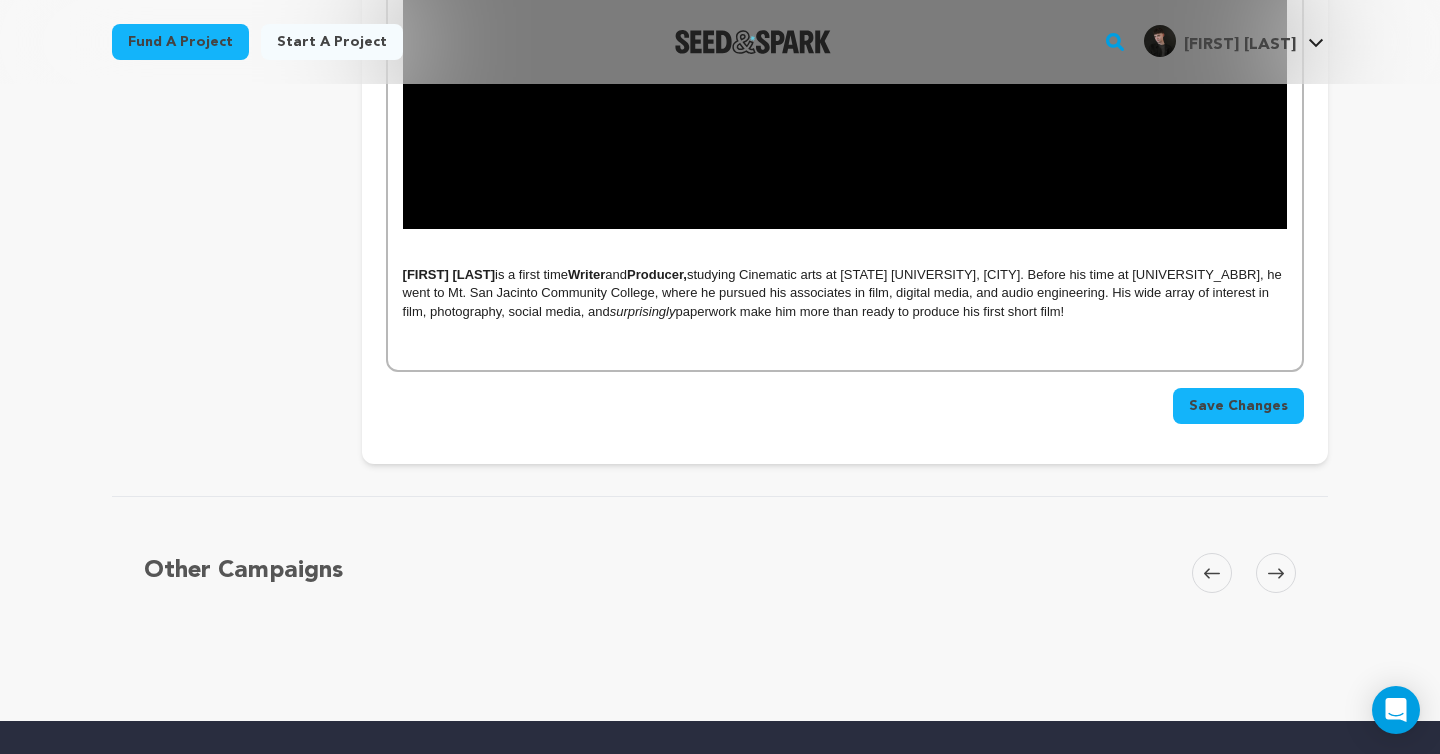 click on "Jayson Hanmer  is a first time  Writer  and  Producer,  studying Cinematic arts at California State University, Long Beach. Before his time at CSULB, he went to Mt. San Jacinto Community College, where he pursued his associates in film, digital media, and audio engineering. His wide array of interest in film, photography, social media, and  surprisingly  paperwork make him more than ready to produce his first short film!" at bounding box center (845, 293) 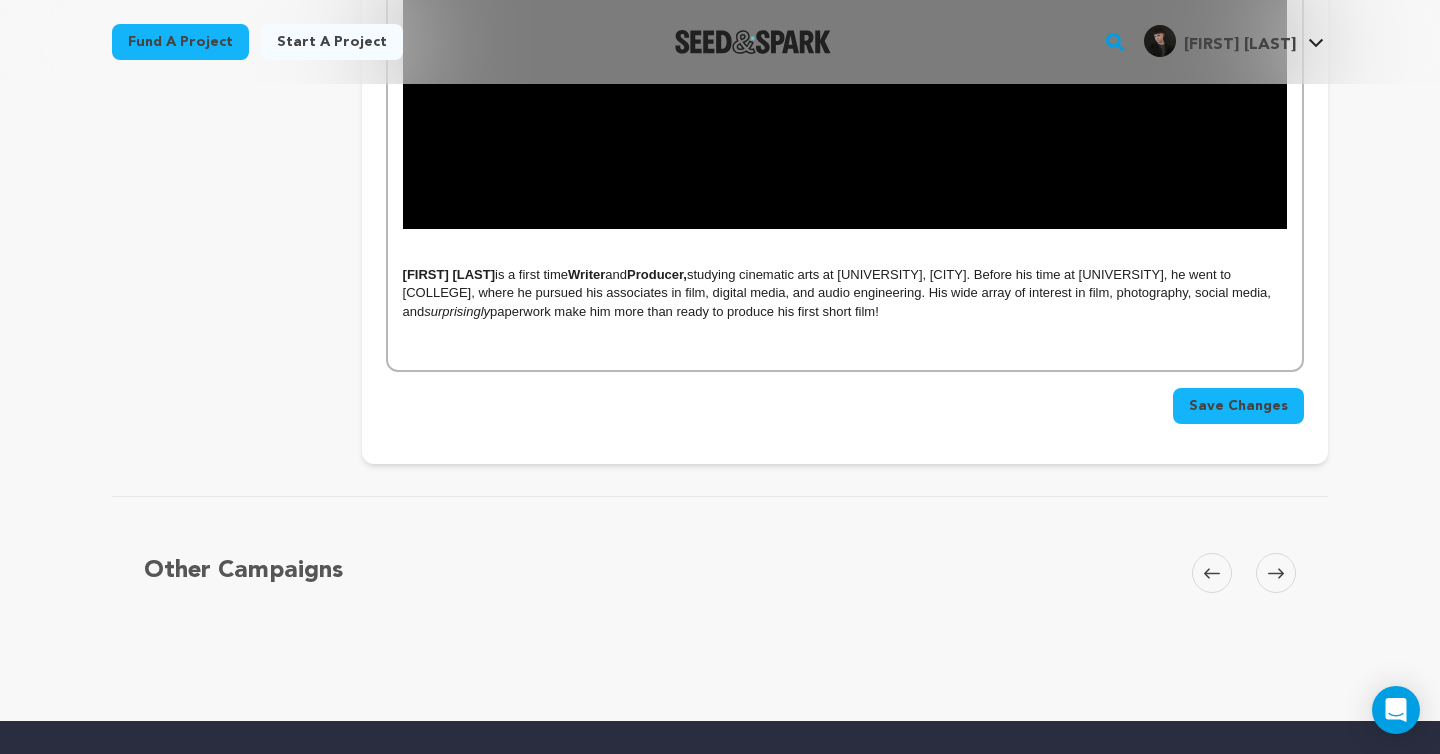 click at bounding box center [845, 330] 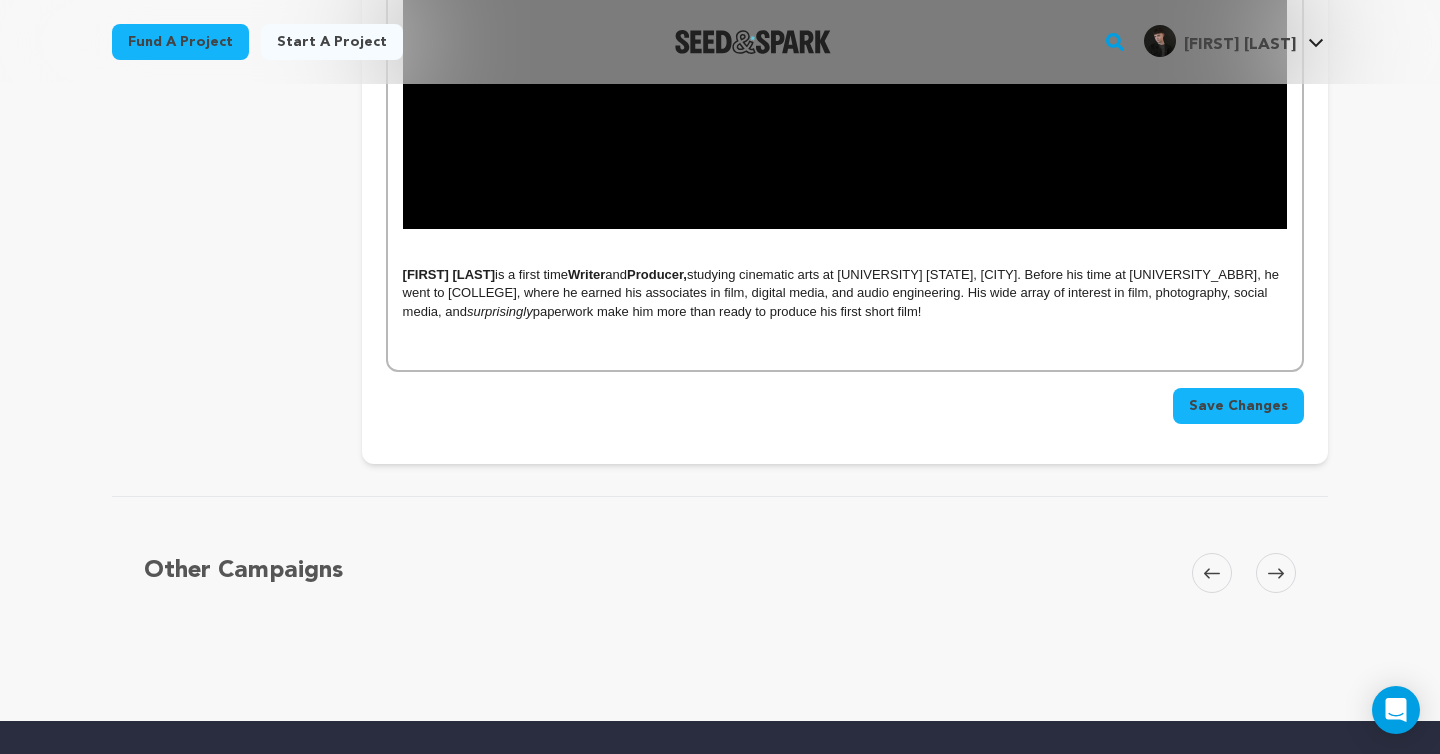 click on "Jayson Hanmer  is a first time  Writer  and  Producer,  studying cinematic arts at California State University, Long Beach. Before his time at CSULB, he went to Mt. San Jacinto Community College, where he earned his associates in film, digital media, and audio engineering. His wide array of interest in film, photography, social media, and  surprisingly  paperwork make him more than ready to produce his first short film!" at bounding box center [845, 293] 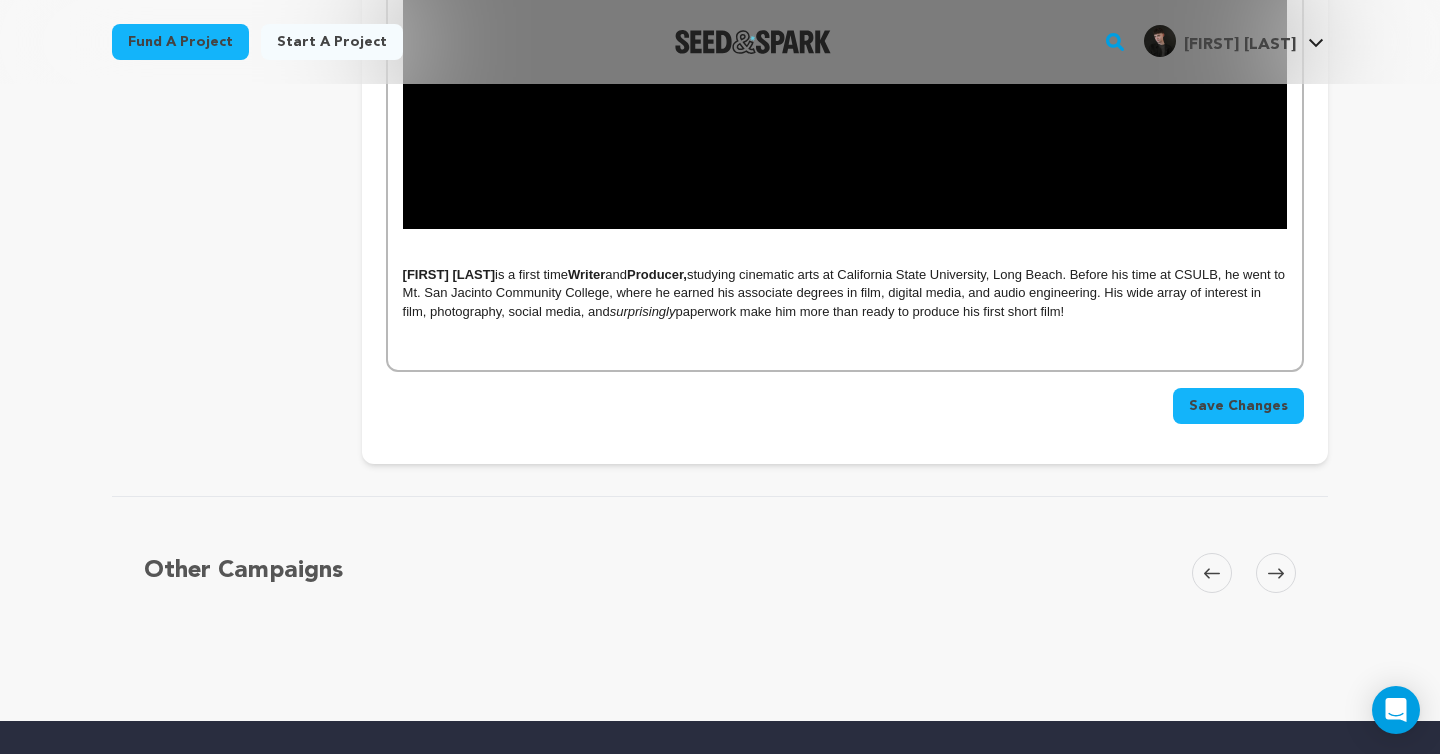 click on "Jayson Hanmer  is a first time  Writer  and  Producer,  studying cinematic arts at California State University, Long Beach. Before his time at CSULB, he went to Mt. San Jacinto Community College, where he earned his associate degrees in film, digital media, and audio engineering. His wide array of interest in film, photography, social media, and  surprisingly  paperwork make him more than ready to produce his first short film!" at bounding box center (845, 293) 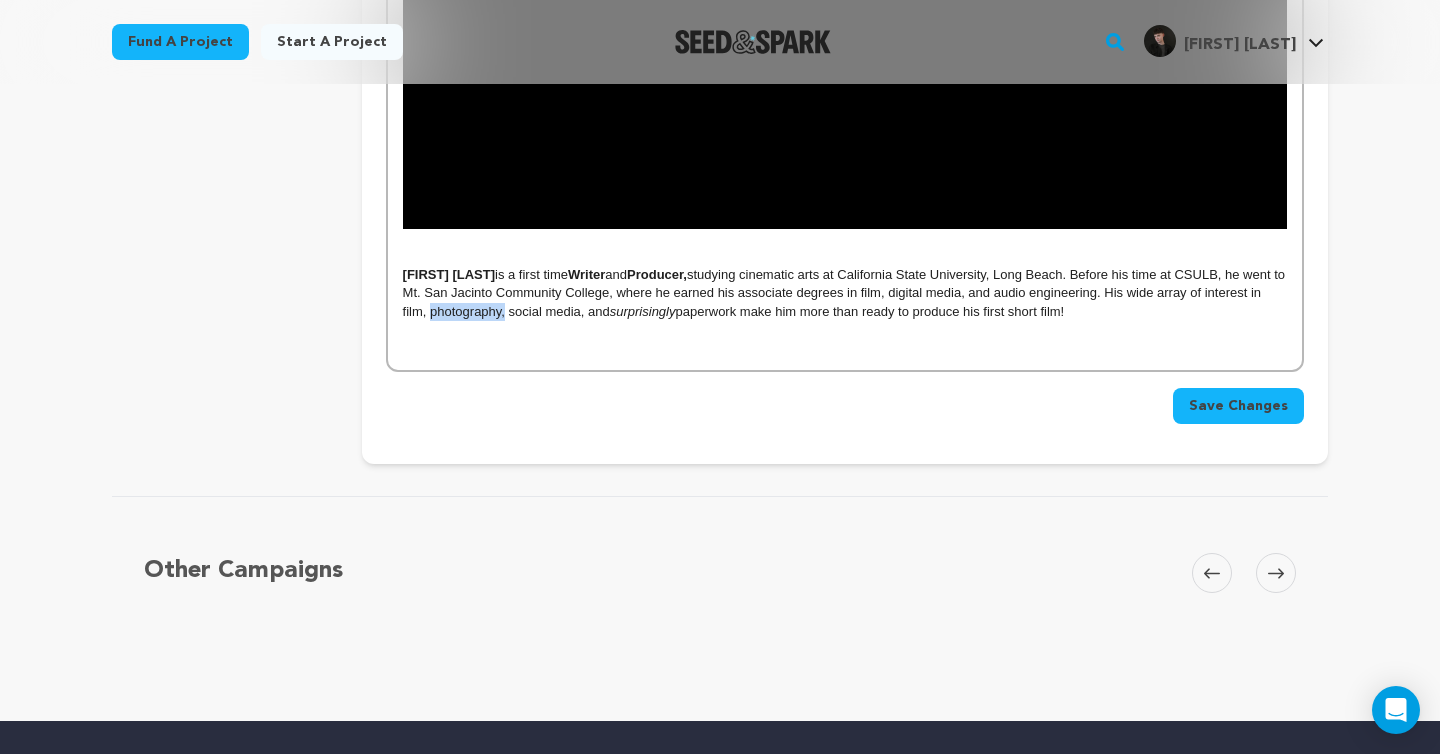 drag, startPoint x: 565, startPoint y: 317, endPoint x: 491, endPoint y: 315, distance: 74.02702 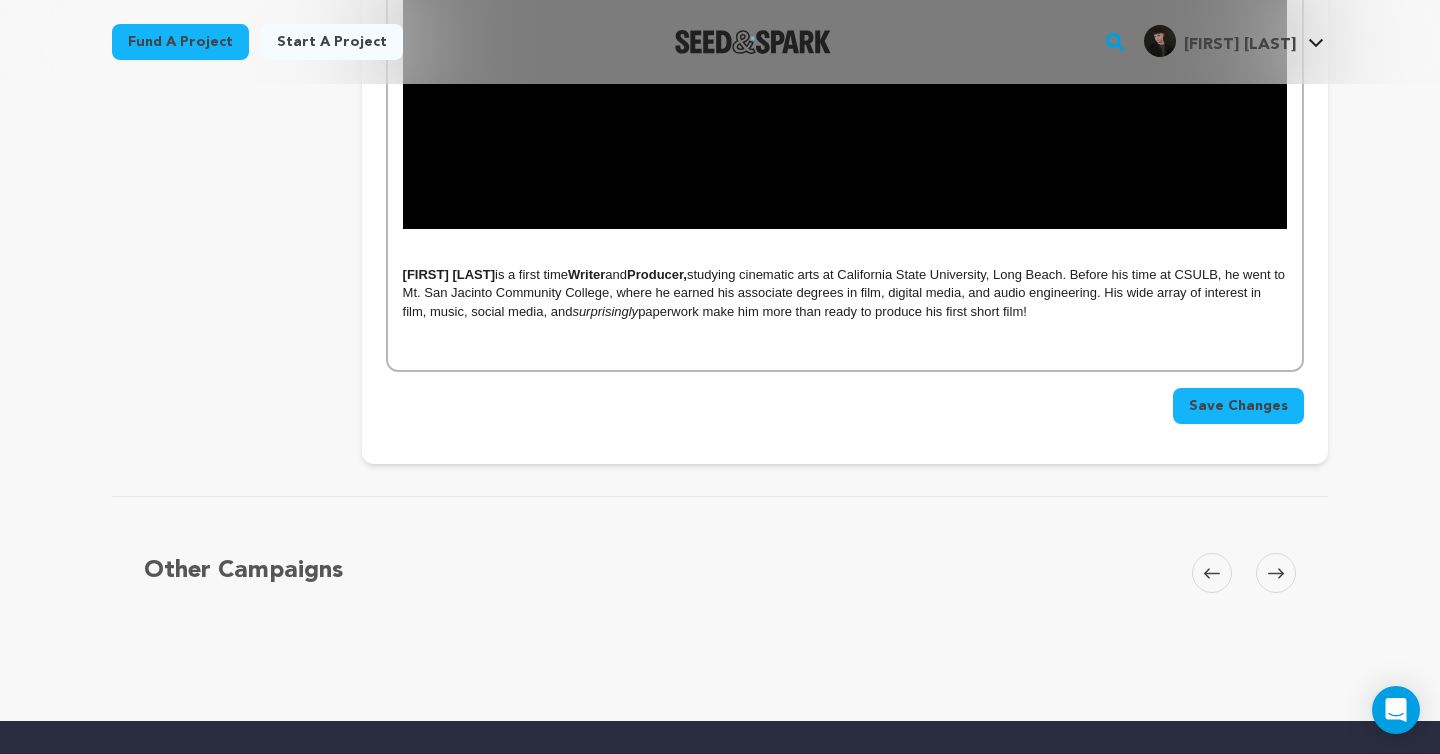 click on "Jayson Hanmer  is a first time  Writer  and  Producer,  studying cinematic arts at California State University, Long Beach. Before his time at CSULB, he went to Mt. San Jacinto Community College, where he earned his associate degrees in film, digital media, and audio engineering. His wide array of interest in film, music, social media, and  surprisingly  paperwork make him more than ready to produce his first short film!" at bounding box center [845, 293] 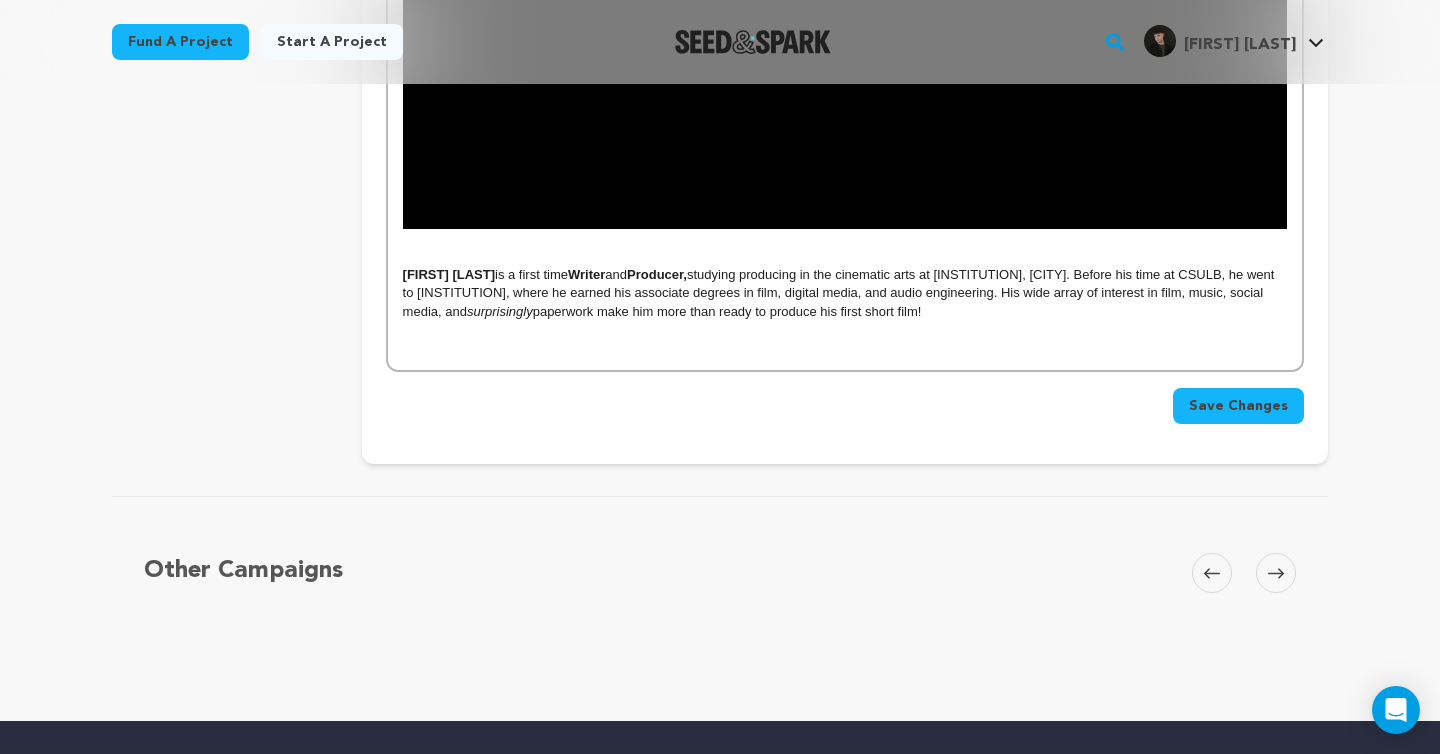 click on "Jayson Hanmer  is a first time  Writer  and  Producer,  studying producing in the cinematic arts at California State University, Long Beach. Before his time at CSULB, he went to Mt. San Jacinto Community College, where he earned his associate degrees in film, digital media, and audio engineering. His wide array of interest in film, music, social media, and  surprisingly  paperwork make him more than ready to produce his first short film!" at bounding box center (845, 293) 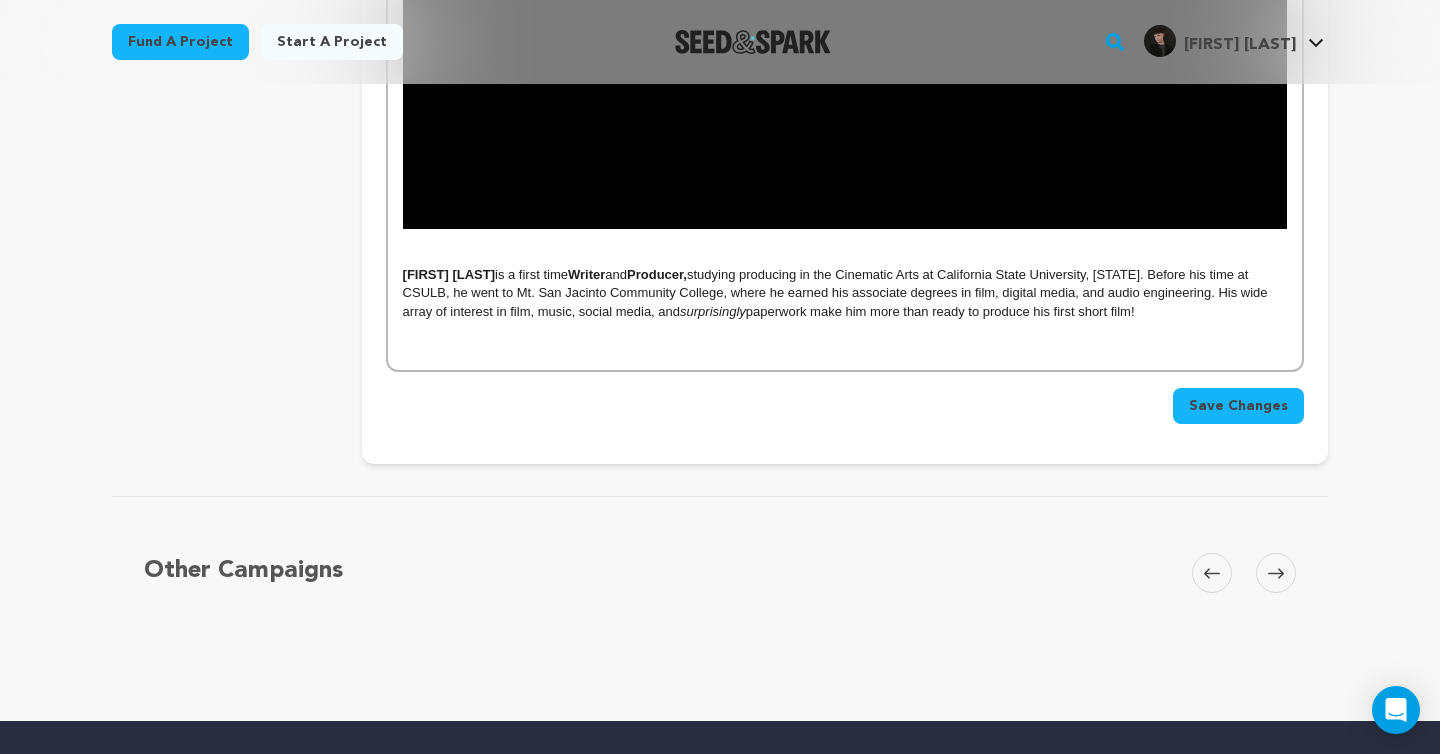 click on "Jayson Hanmer  is a first time  Writer  and  Producer,  studying producing in the Cinematic arts at California State University, Long Beach. Before his time at CSULB, he went to Mt. San Jacinto Community College, where he earned his associate degrees in film, digital media, and audio engineering. His wide array of interest in film, music, social media, and  surprisingly  paperwork make him more than ready to produce his first short film!" at bounding box center (845, 293) 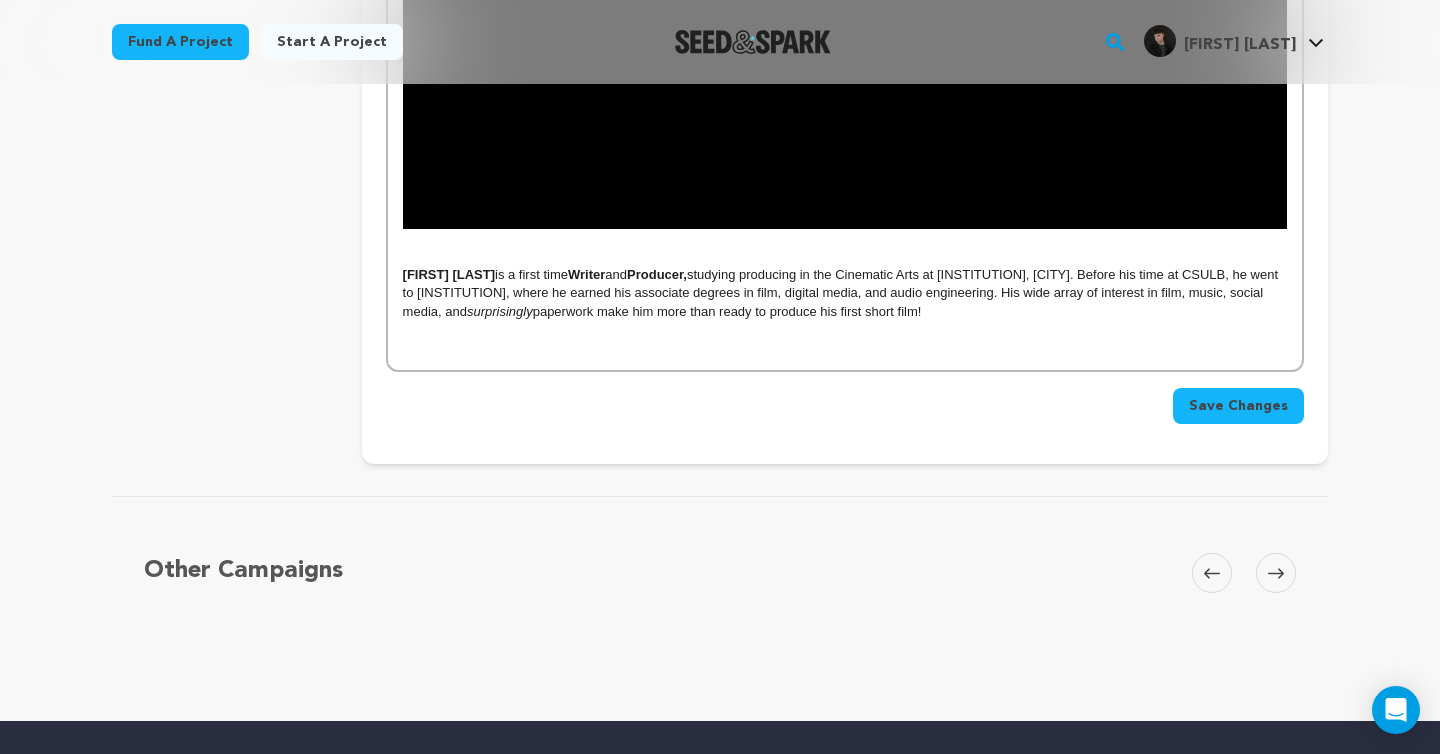click on "Jayson Hanmer  is a first time  Writer  and  Producer,  studying producing in the Cinematic Arts at California State University, Long Beach. Before his time at CSULB, he went to Mt. San Jacinto Community College, where he earned his associate degrees in film, digital media, and audio engineering. His wide array of interest in film, music, social media, and  surprisingly  paperwork make him more than ready to produce his first short film!" at bounding box center (845, 293) 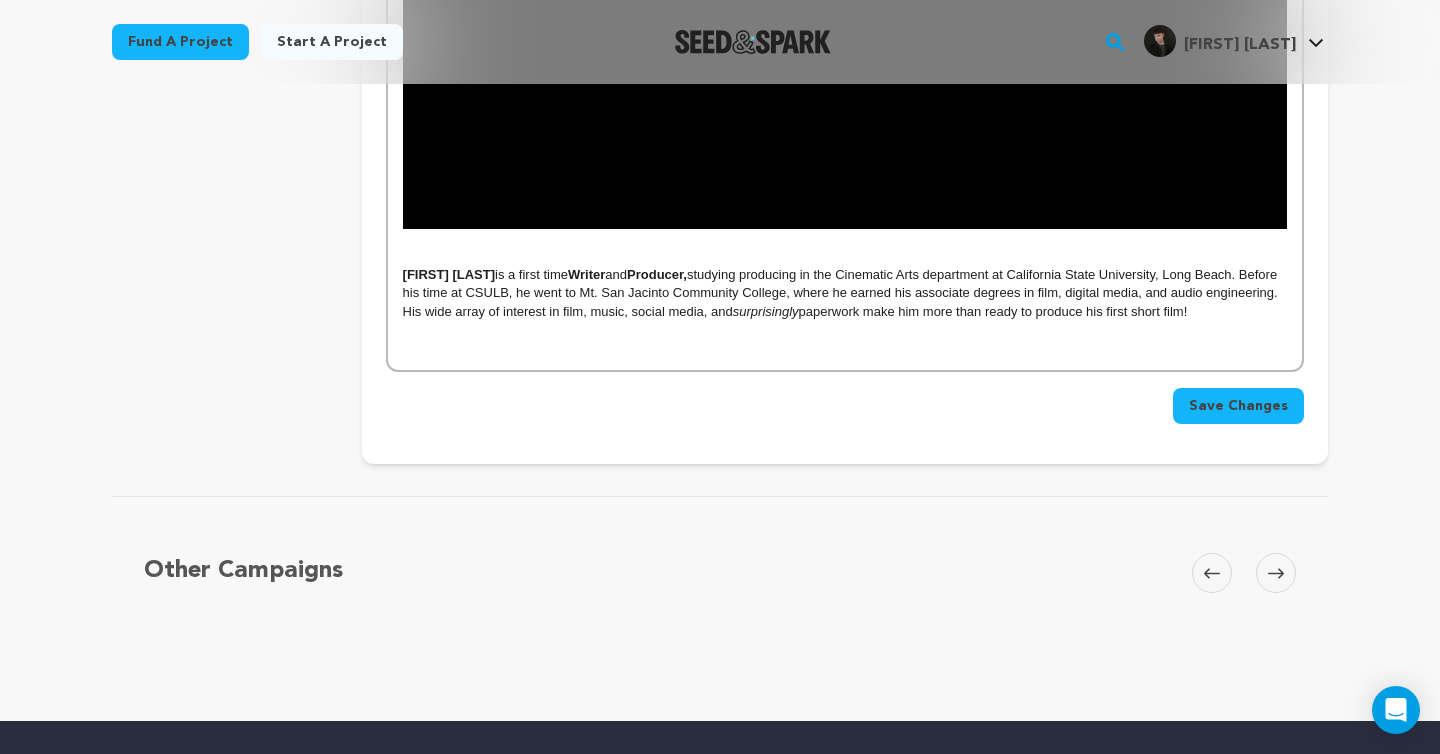 click at bounding box center [845, 330] 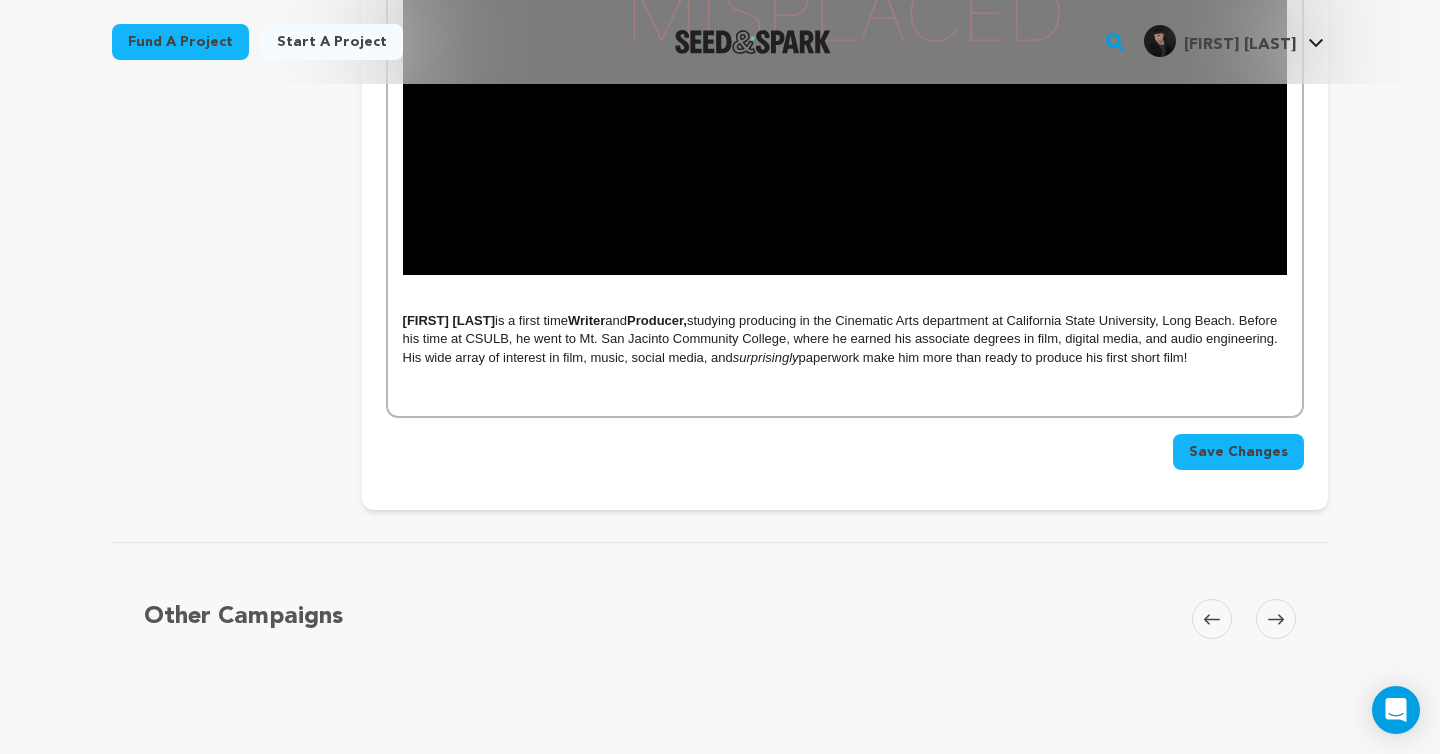 scroll, scrollTop: 1818, scrollLeft: 0, axis: vertical 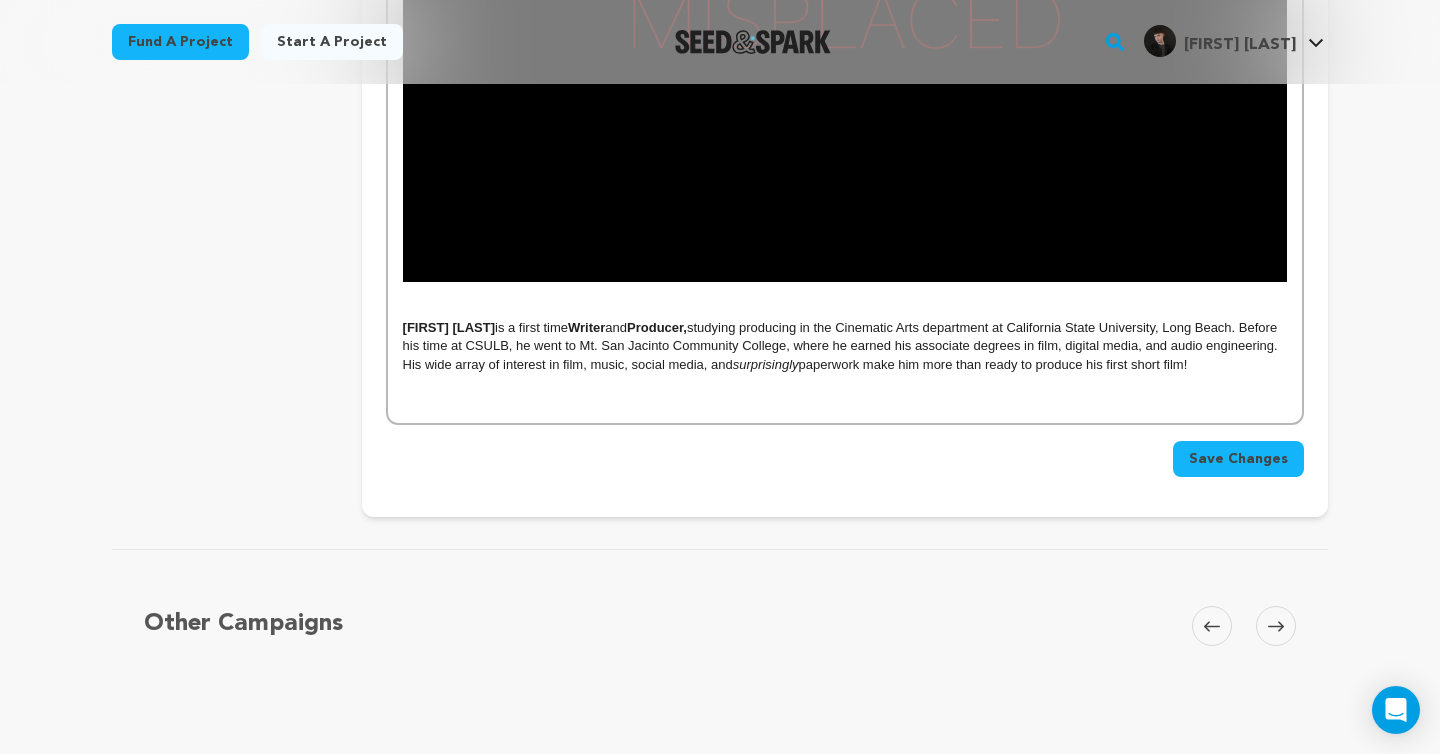 click on "Jayson Hanmer  is a first time  Writer  and  Producer,  studying producing in the Cinematic Arts department at California State University, Long Beach. Before his time at CSULB, he went to Mt. San Jacinto Community College, where he earned his associate degrees in film, digital media, and audio engineering. His wide array of interest in film, music, social media, and  surprisingly  paperwork make him more than ready to produce his first short film!" at bounding box center (845, 346) 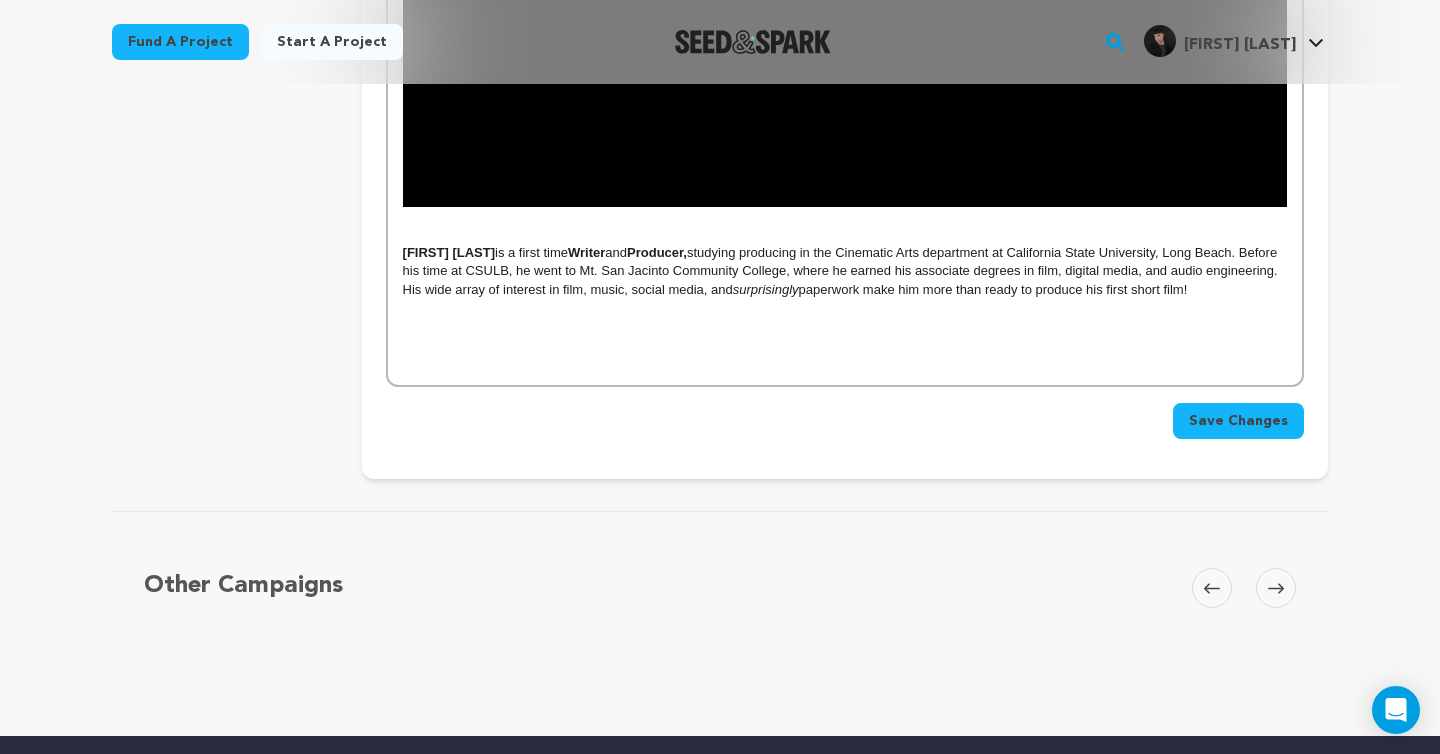 scroll, scrollTop: 1892, scrollLeft: 0, axis: vertical 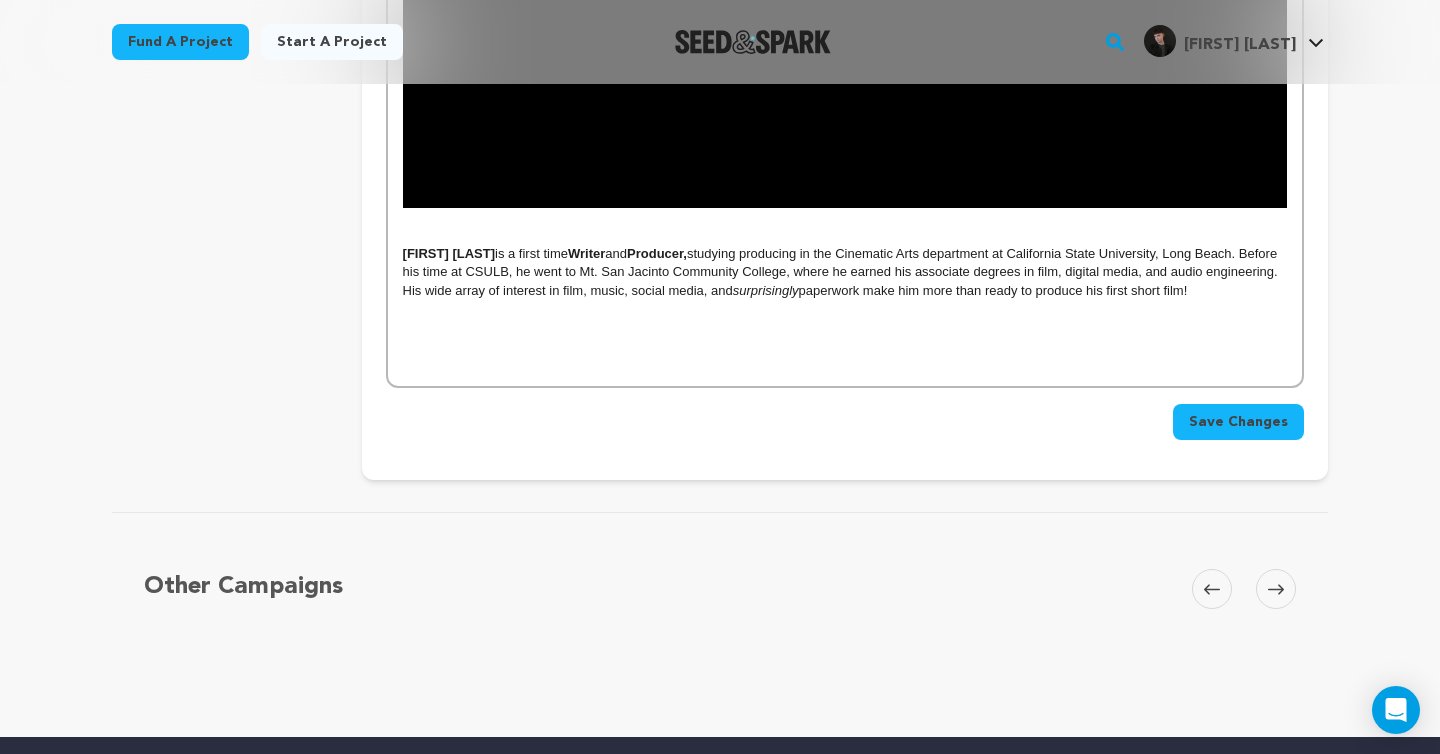 click on "Director Diego Hernandez  recently premiered his psychological thriller short film  Misplaced  at the 2025 CSULB Cinematic Arts Student Showcase. Following the premiere, the film received acclaim with over 12K views on YouTube alone! Diego's lifelong passion for film and storytelling that has led him to work on a variety of projects from directing, producing, and even acting. His values, experience, and dedication to making thoughtful and visually provocative films makes him the perfect fit for  Raw. Jayson Hanmer  is a first time  Writer  and  Producer,  studying producing in the Cinematic Arts department at California State University, Long Beach. Before his time at CSULB, he went to Mt. San Jacinto Community College, where he earned his associate degrees in film, digital media, and audio engineering. His wide array of interest in film, music, social media, and  surprisingly  paperwork make him more than ready to produce his first short film!" at bounding box center [845, -309] 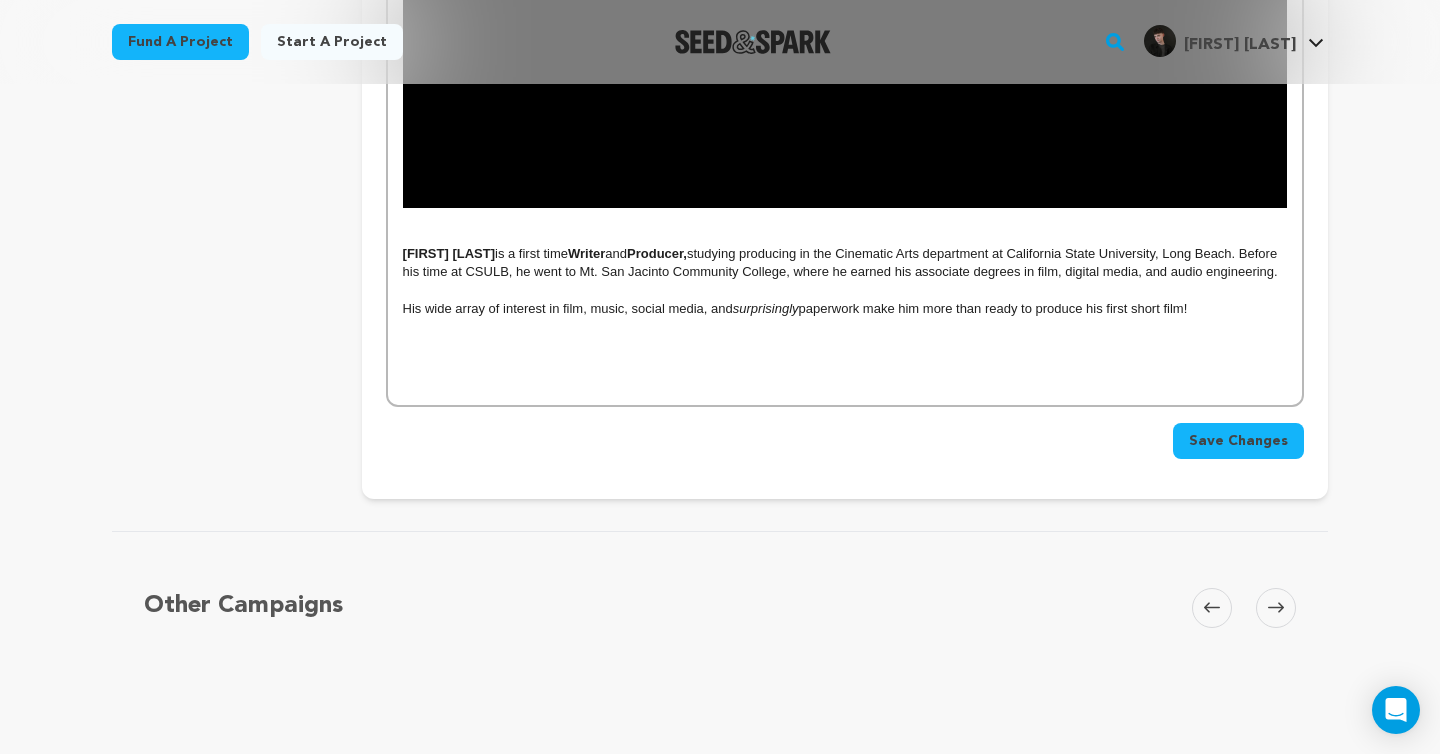 click on "Jayson Hanmer  is a first time  Writer  and  Producer,  studying producing in the Cinematic Arts department at California State University, Long Beach. Before his time at CSULB, he went to Mt. San Jacinto Community College, where he earned his associate degrees in film, digital media, and audio engineering." at bounding box center (845, 263) 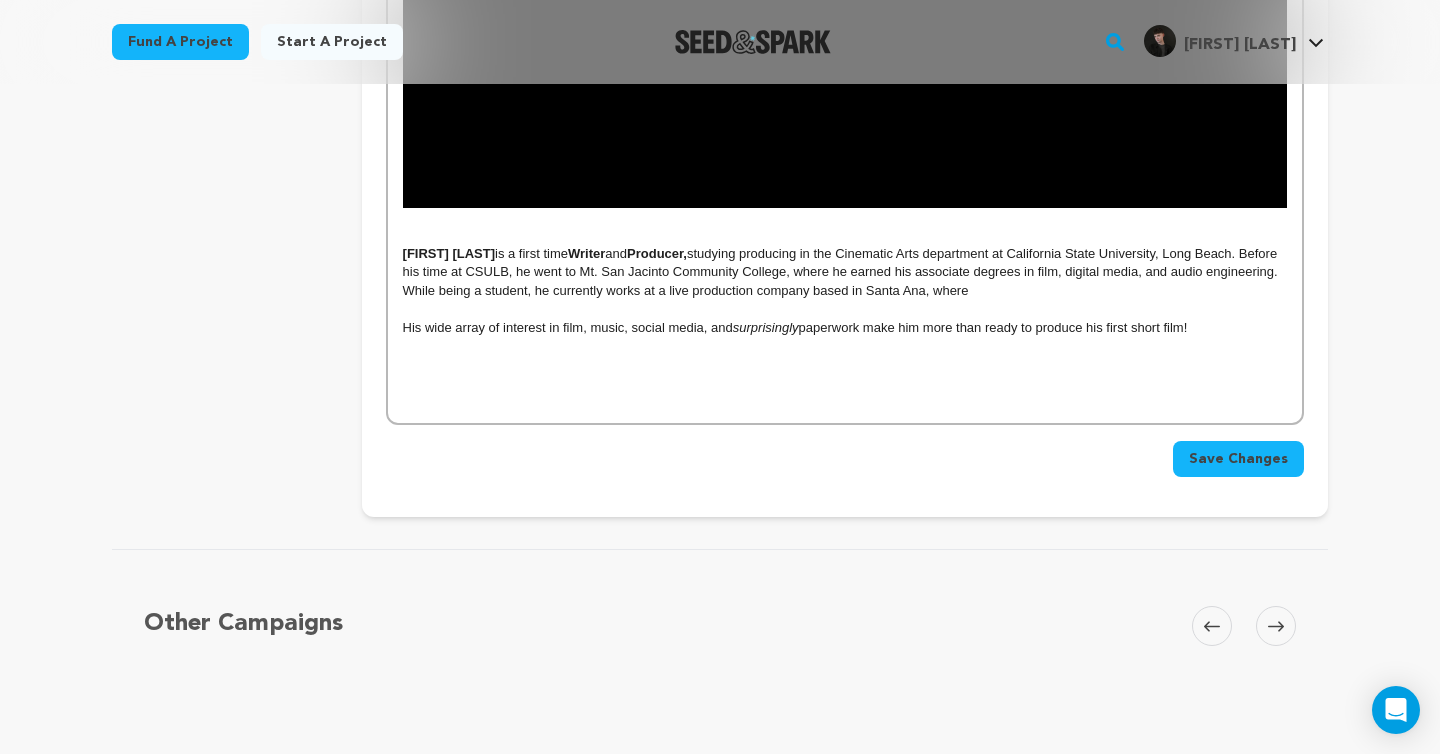 click on "Jayson Hanmer  is a first time  Writer  and  Producer,  studying producing in the Cinematic Arts department at California State University, Long Beach. Before his time at CSULB, he went to Mt. San Jacinto Community College, where he earned his associate degrees in film, digital media, and audio engineering. While being a student, he currently works at a live production company based in Santa Ana, where" at bounding box center [845, 272] 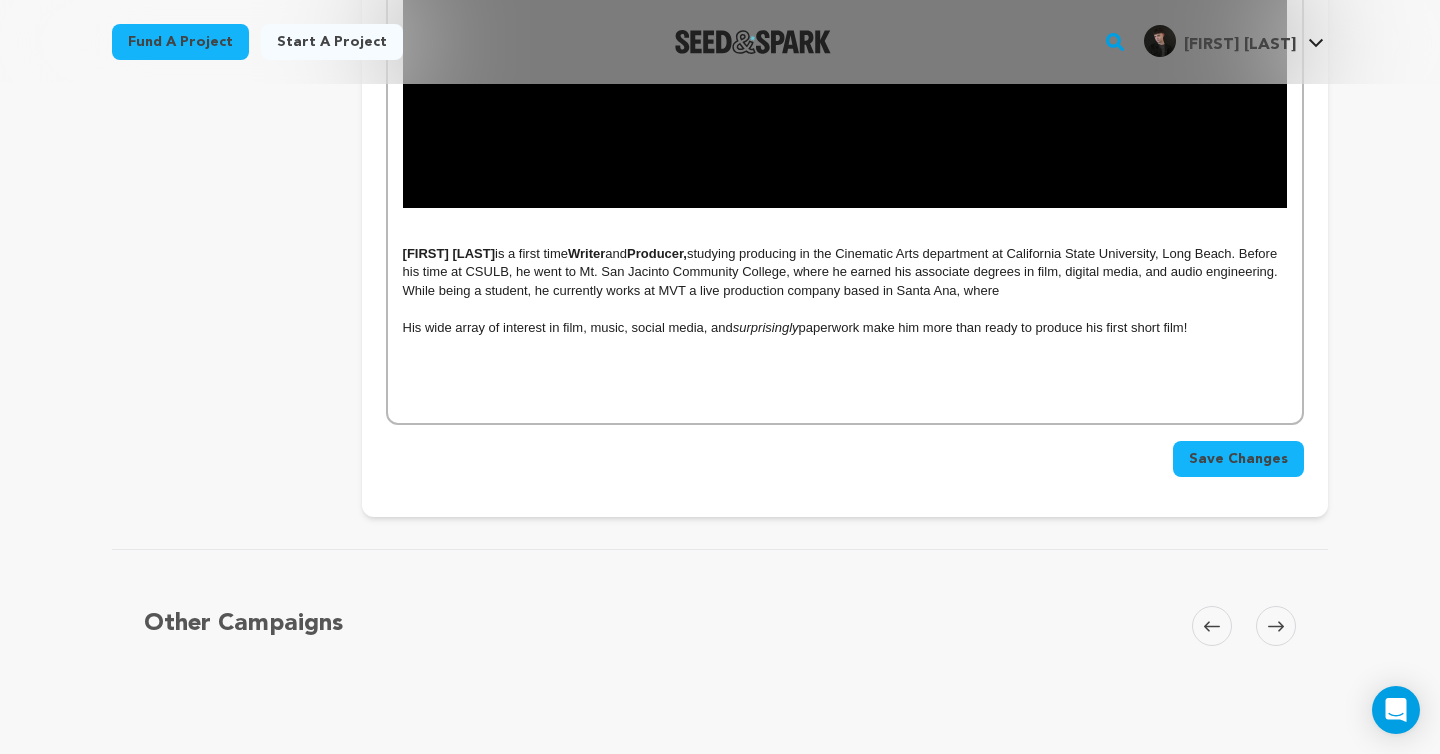click on "Jayson Hanmer  is a first time  Writer  and  Producer,  studying producing in the Cinematic Arts department at California State University, Long Beach. Before his time at CSULB, he went to Mt. San Jacinto Community College, where he earned his associate degrees in film, digital media, and audio engineering. While being a student, he currently works at MVT a live production company based in Santa Ana, where" at bounding box center (845, 272) 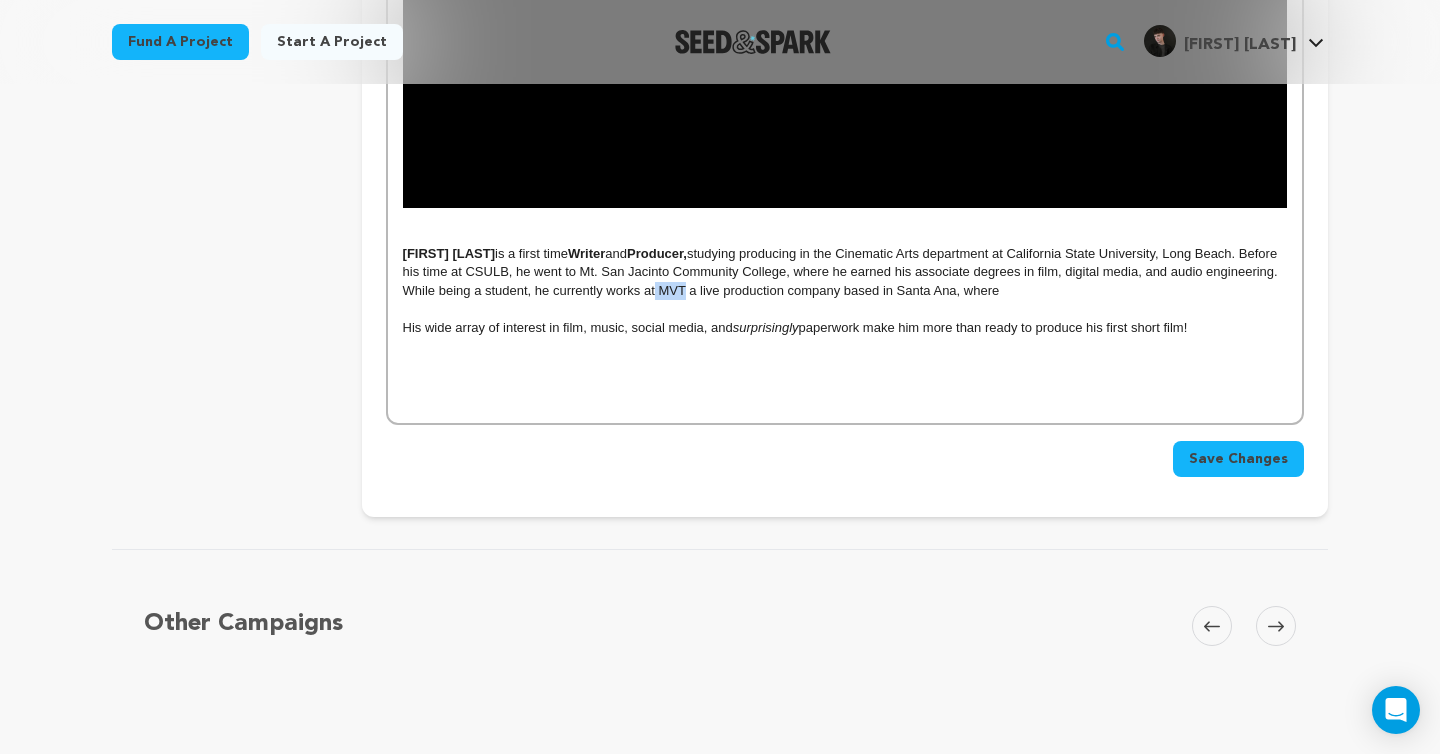 drag, startPoint x: 762, startPoint y: 295, endPoint x: 729, endPoint y: 294, distance: 33.01515 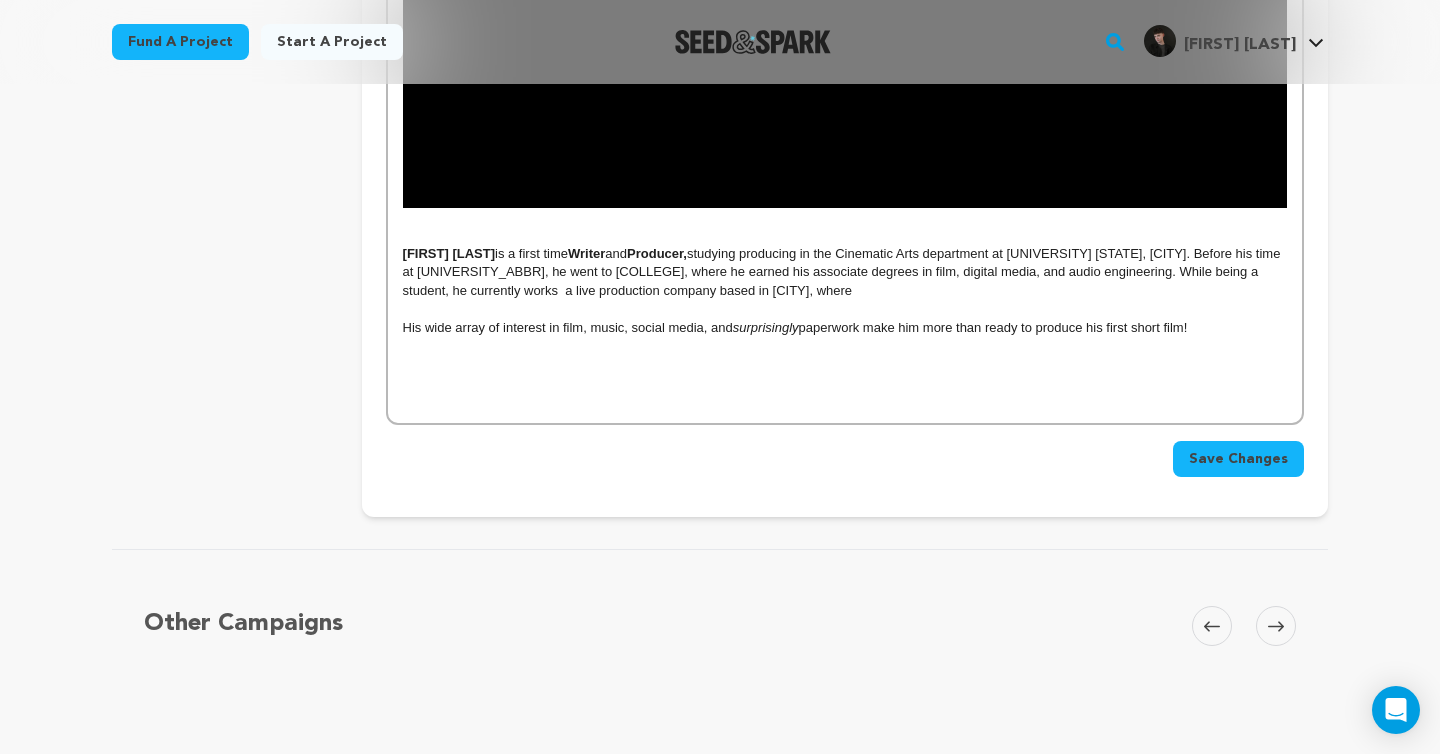 drag, startPoint x: 1043, startPoint y: 290, endPoint x: 474, endPoint y: 287, distance: 569.00793 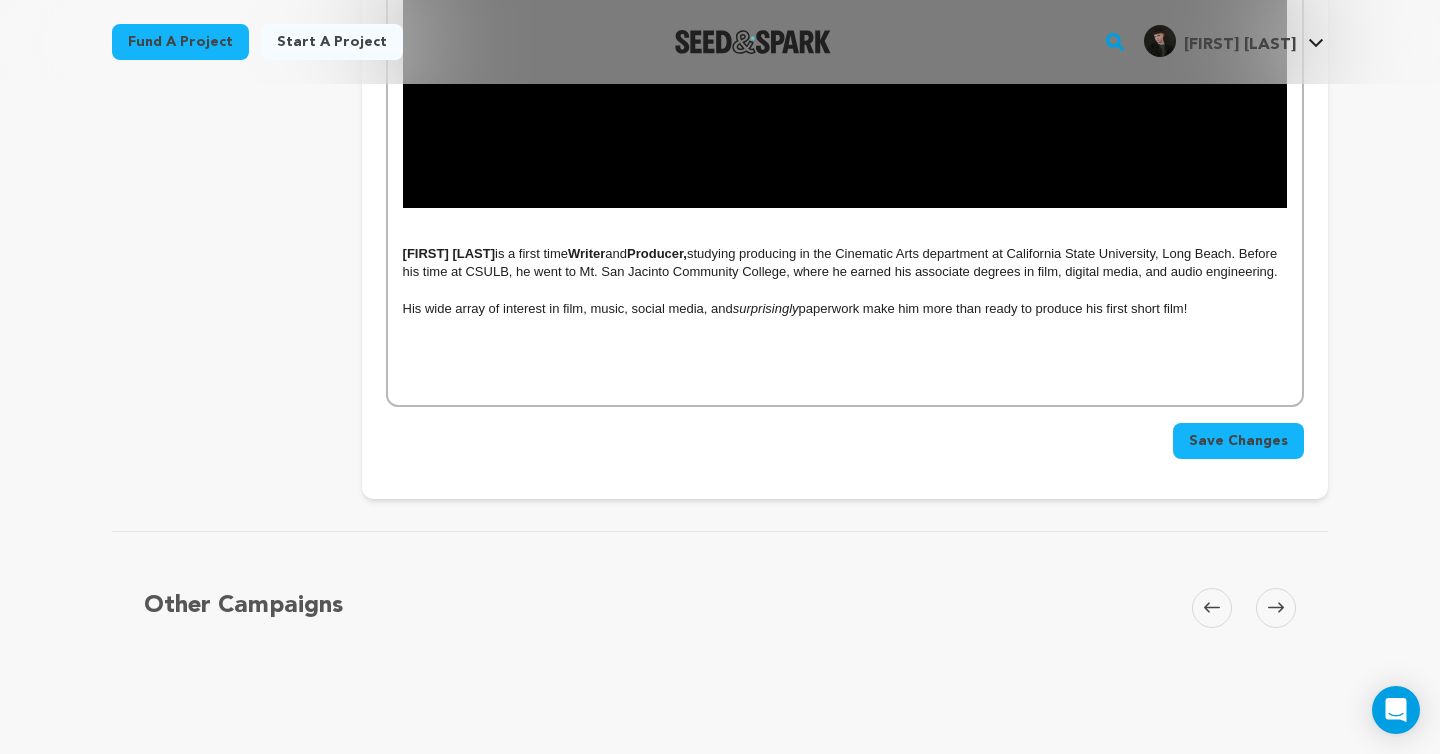 click on "His wide array of interest in film, music, social media, and  surprisingly  paperwork make him more than ready to produce his first short film!" at bounding box center (845, 309) 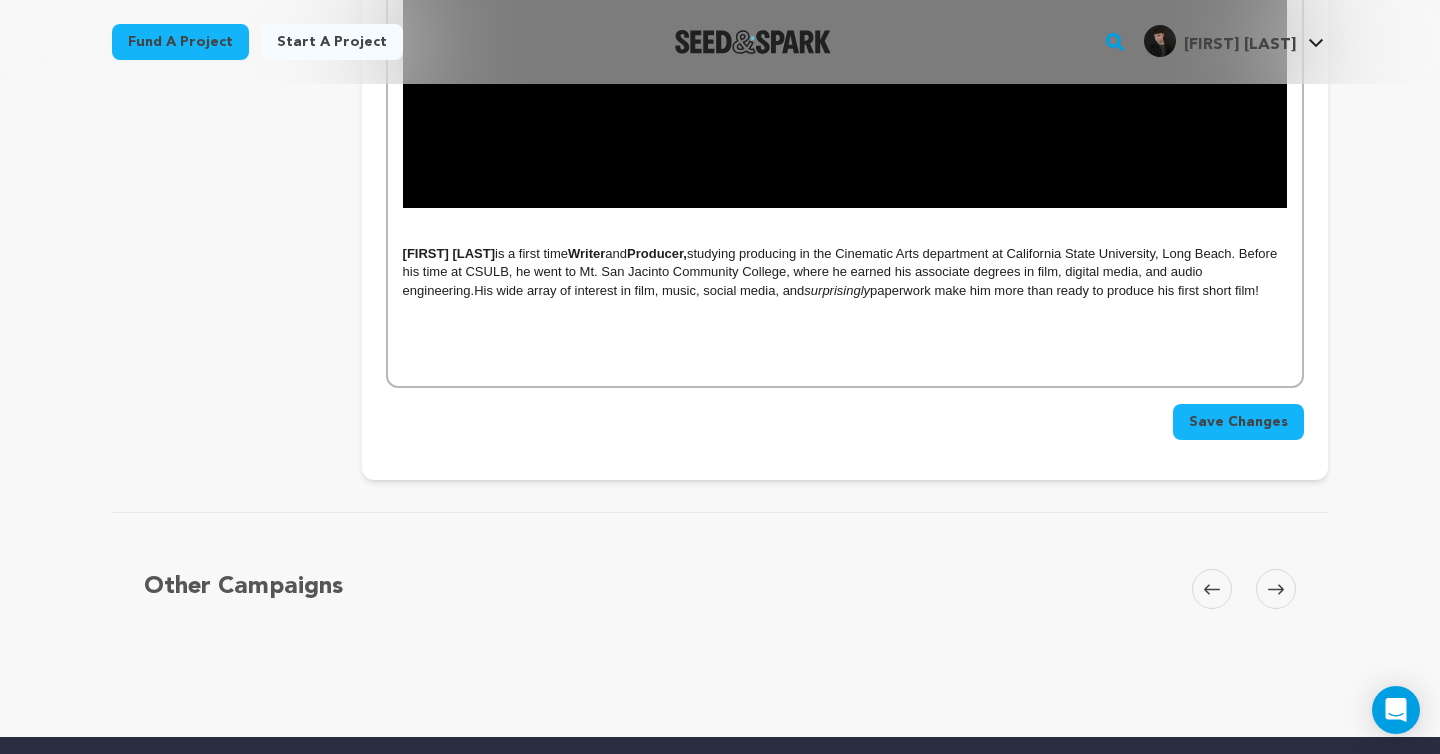click on "Director Diego Hernandez  recently premiered his psychological thriller short film  Misplaced  at the 2025 CSULB Cinematic Arts Student Showcase. Following the premiere, the film received acclaim with over 12K views on YouTube alone! Diego's lifelong passion for film and storytelling that has led him to work on a variety of projects from directing, producing, and even acting. His values, experience, and dedication to making thoughtful and visually provocative films makes him the perfect fit for  Raw. Jayson Hanmer  is a first time  Writer  and  Producer,  studying producing in the Cinematic Arts department at California State University, Long Beach. Before his time at CSULB, he went to Mt. San Jacinto Community College, where he earned his associate degrees in film, digital media, and audio engineering.His wide array of interest in film, music, social media, and  surprisingly  paperwork make him more than ready to produce his first short film!" at bounding box center [845, -309] 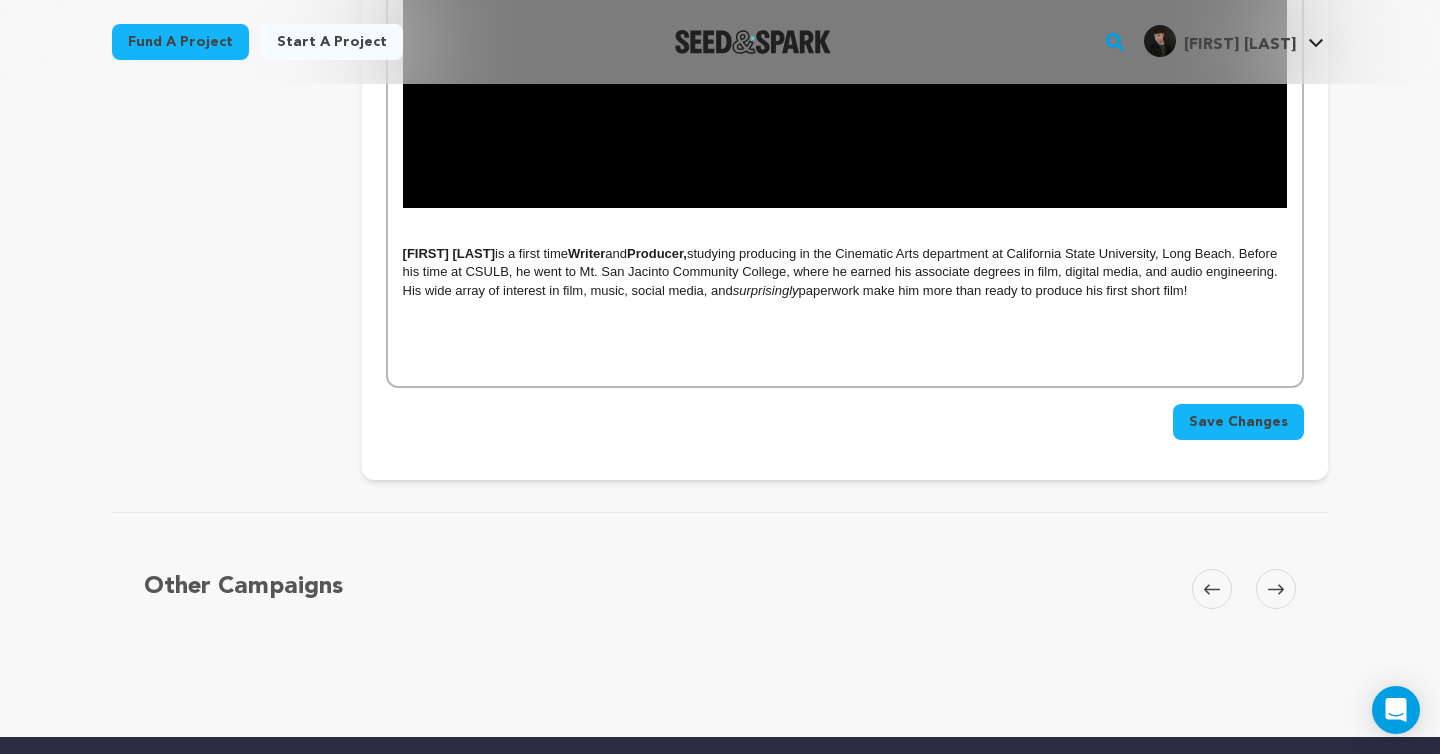 click at bounding box center (845, 346) 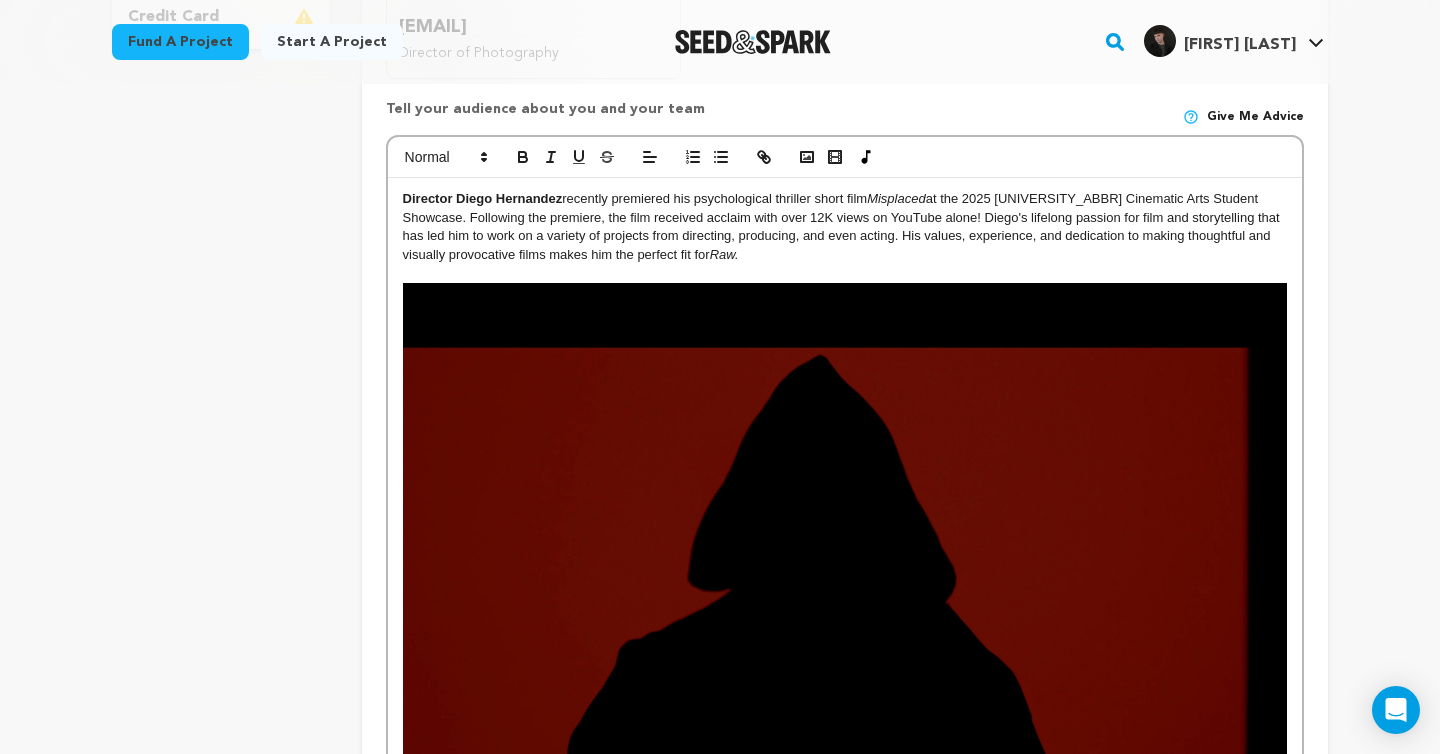 scroll, scrollTop: 706, scrollLeft: 0, axis: vertical 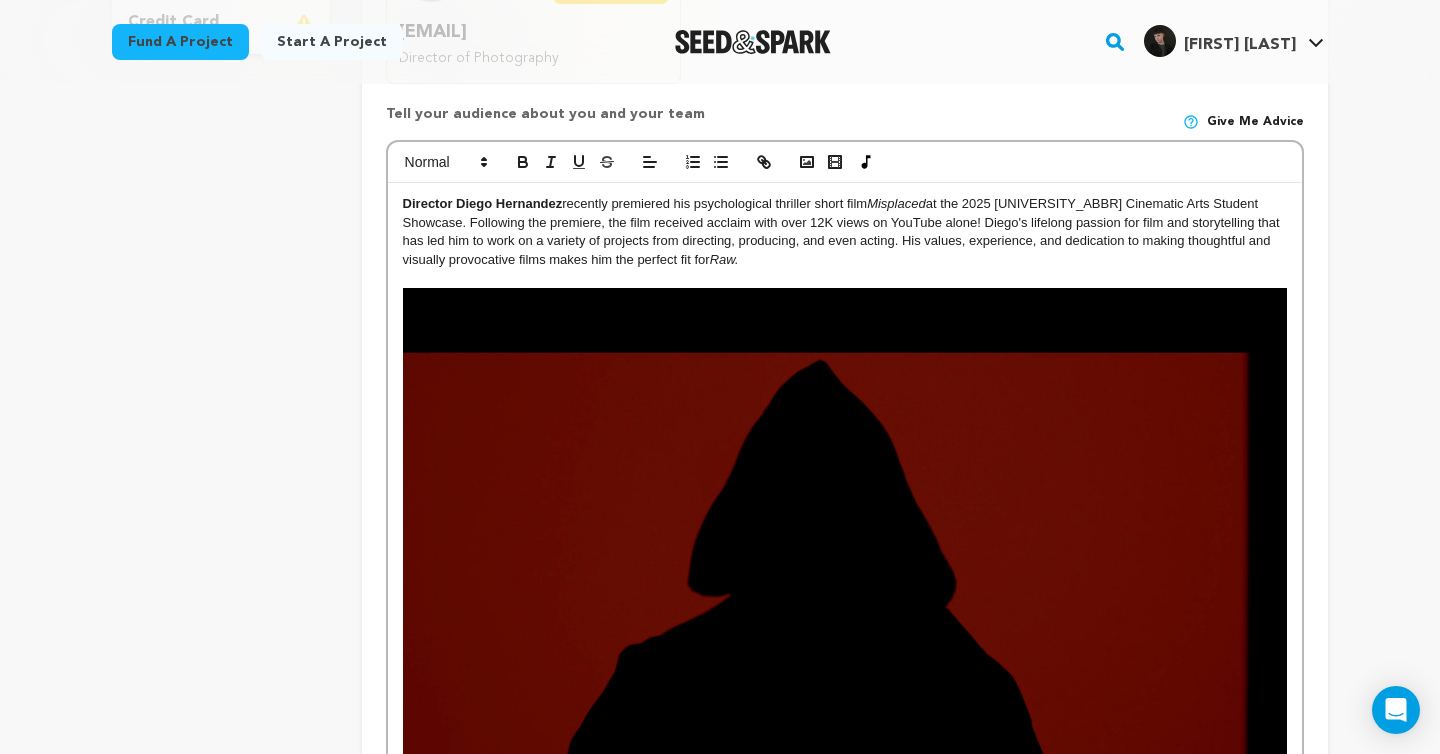 click on "Director Diego Hernandez  recently premiered his psychological thriller short film  Misplaced  at the 2025 CSULB Cinematic Arts Student Showcase. Following the premiere, the film received acclaim with over 12K views on YouTube alone! Diego's lifelong passion for film and storytelling that has led him to work on a variety of projects from directing, producing, and even acting. His values, experience, and dedication to making thoughtful and visually provocative films makes him the perfect fit for  Raw. Jayson Hanmer  is a first time  Writer  and  Producer,  studying producing in the Cinematic Arts department at California State University, Long Beach. Before his time at CSULB, he went to Mt. San Jacinto Community College, where he earned his associate degrees in film, digital media, and audio engineering. His wide array of interest in film, music, social media, and  surprisingly  paperwork make him more than ready to produce his first short film!" at bounding box center [845, 896] 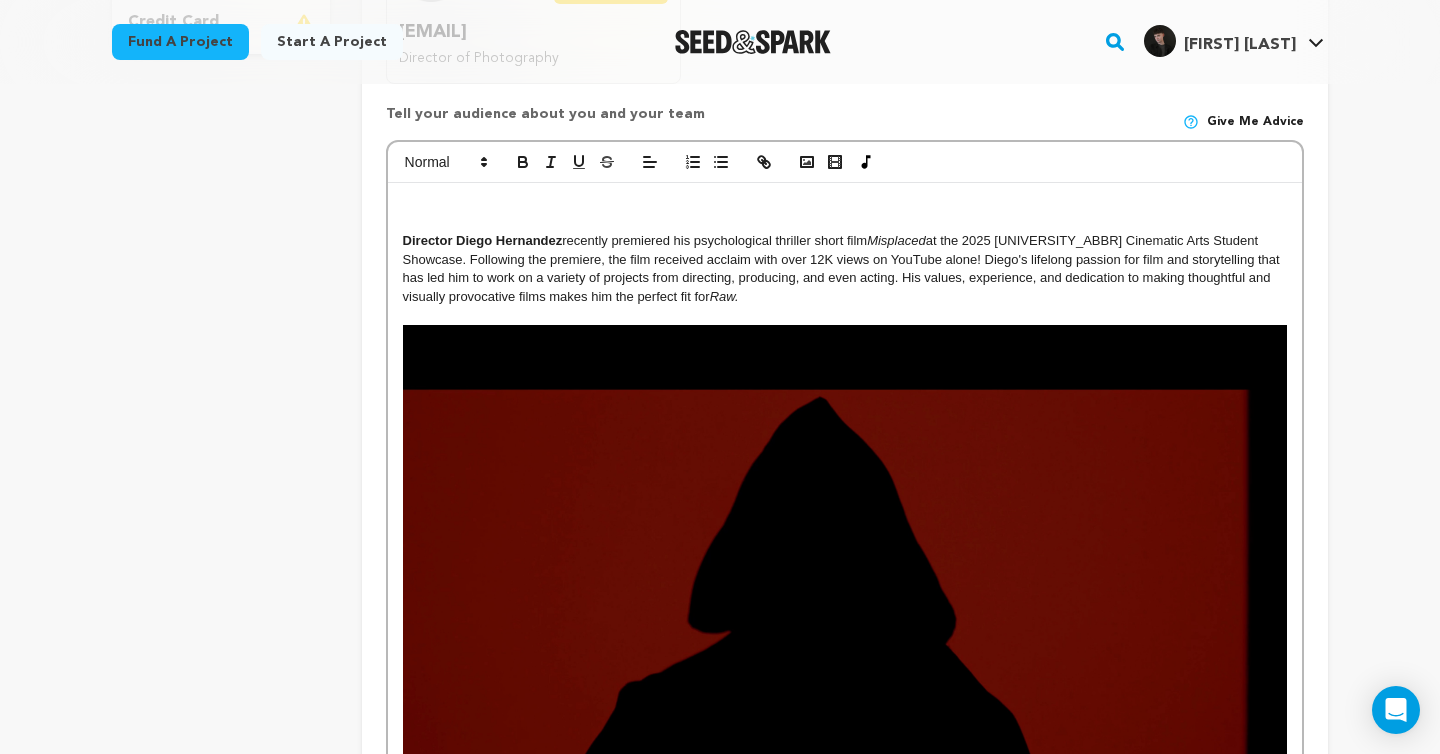 click at bounding box center (845, 315) 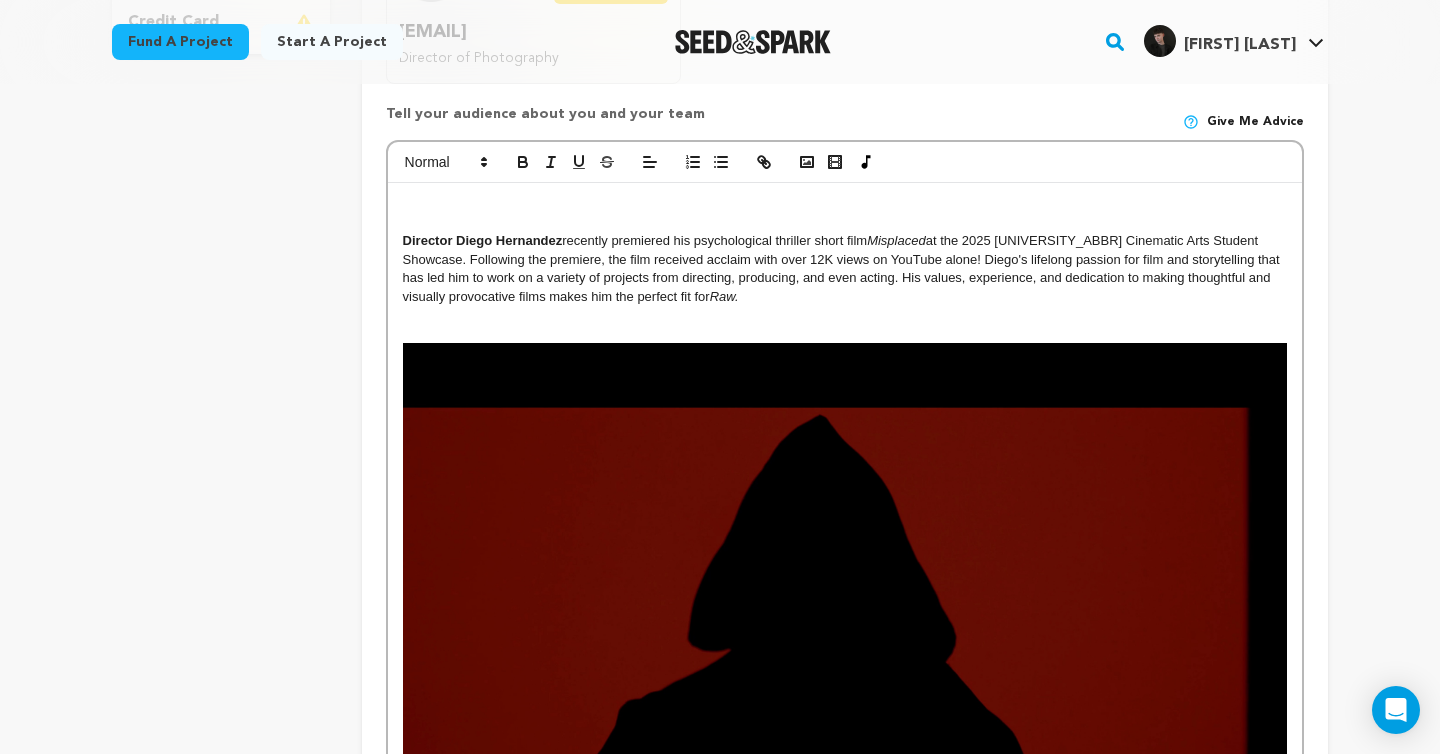 click at bounding box center [845, 223] 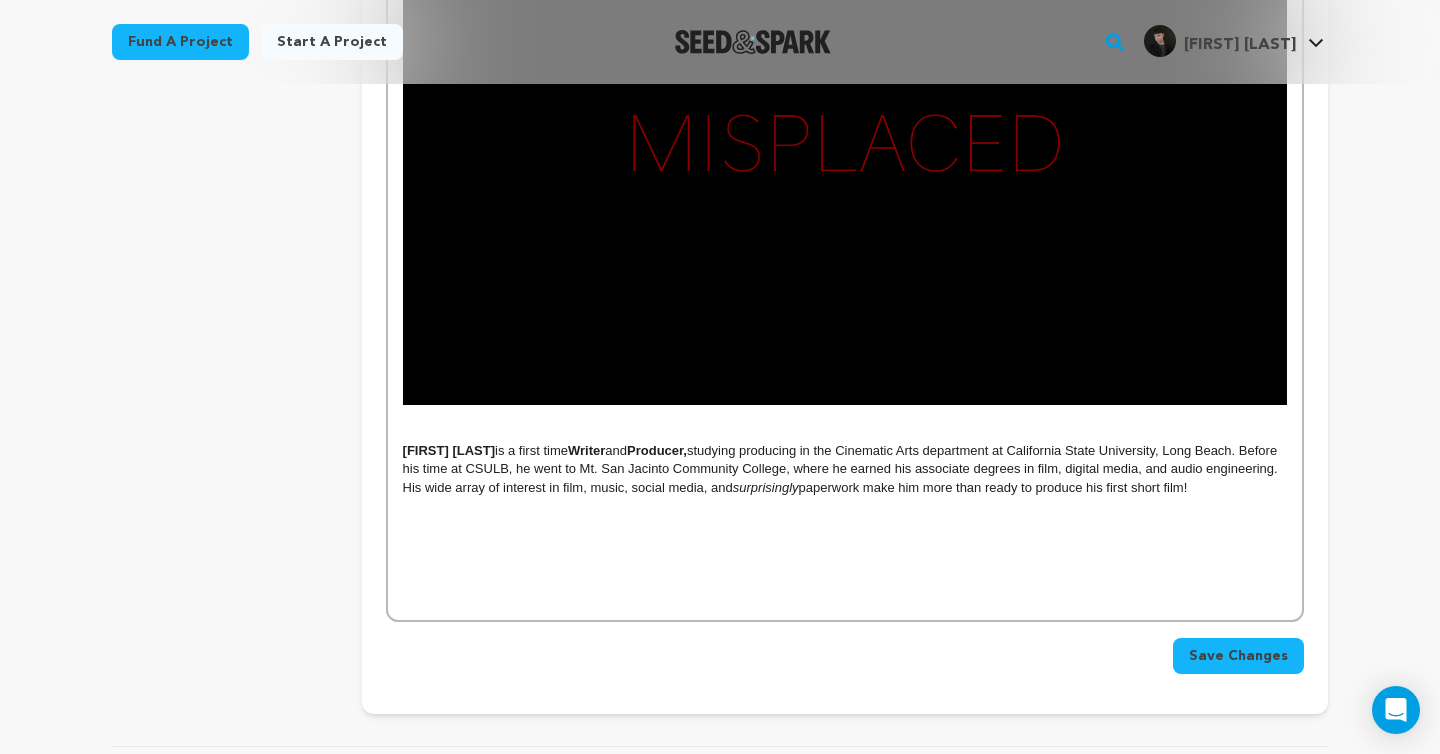 scroll, scrollTop: 1745, scrollLeft: 0, axis: vertical 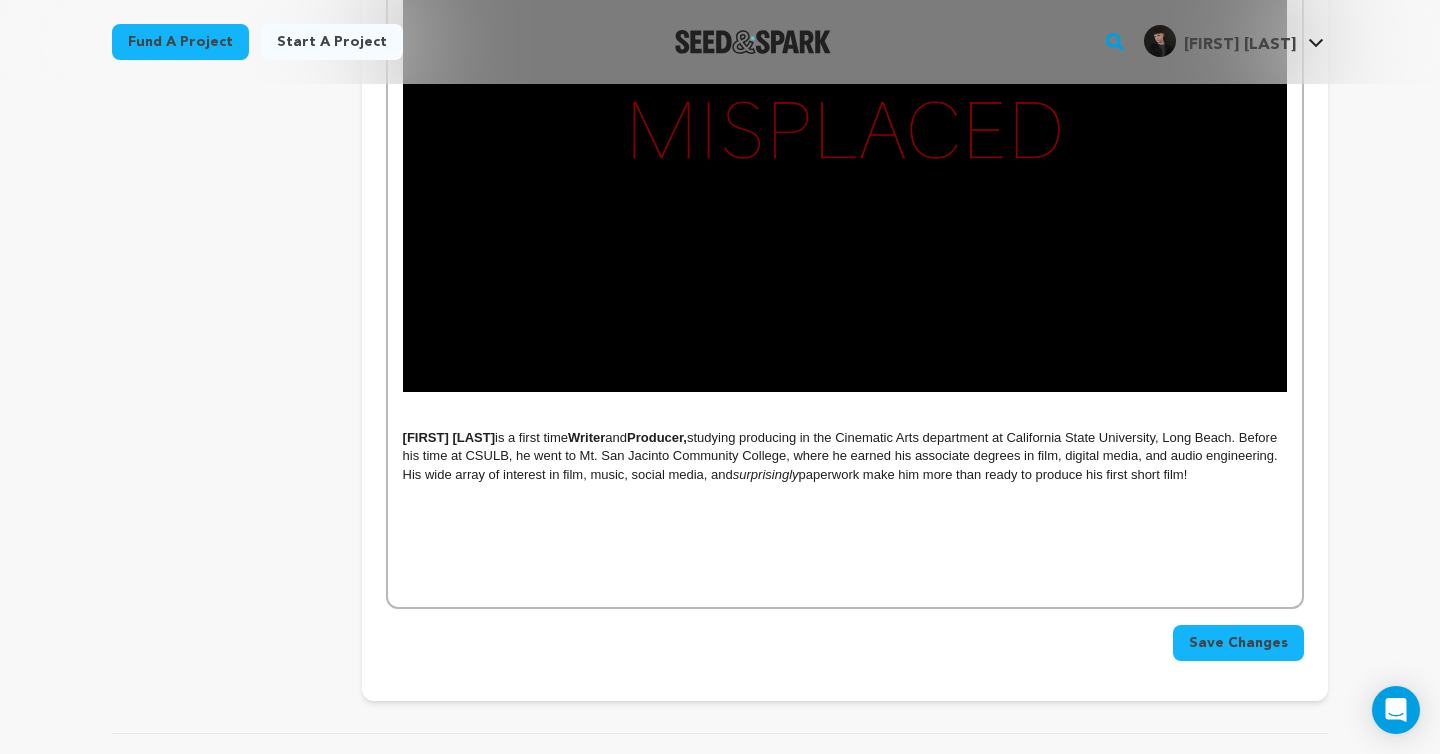 click at bounding box center (845, 401) 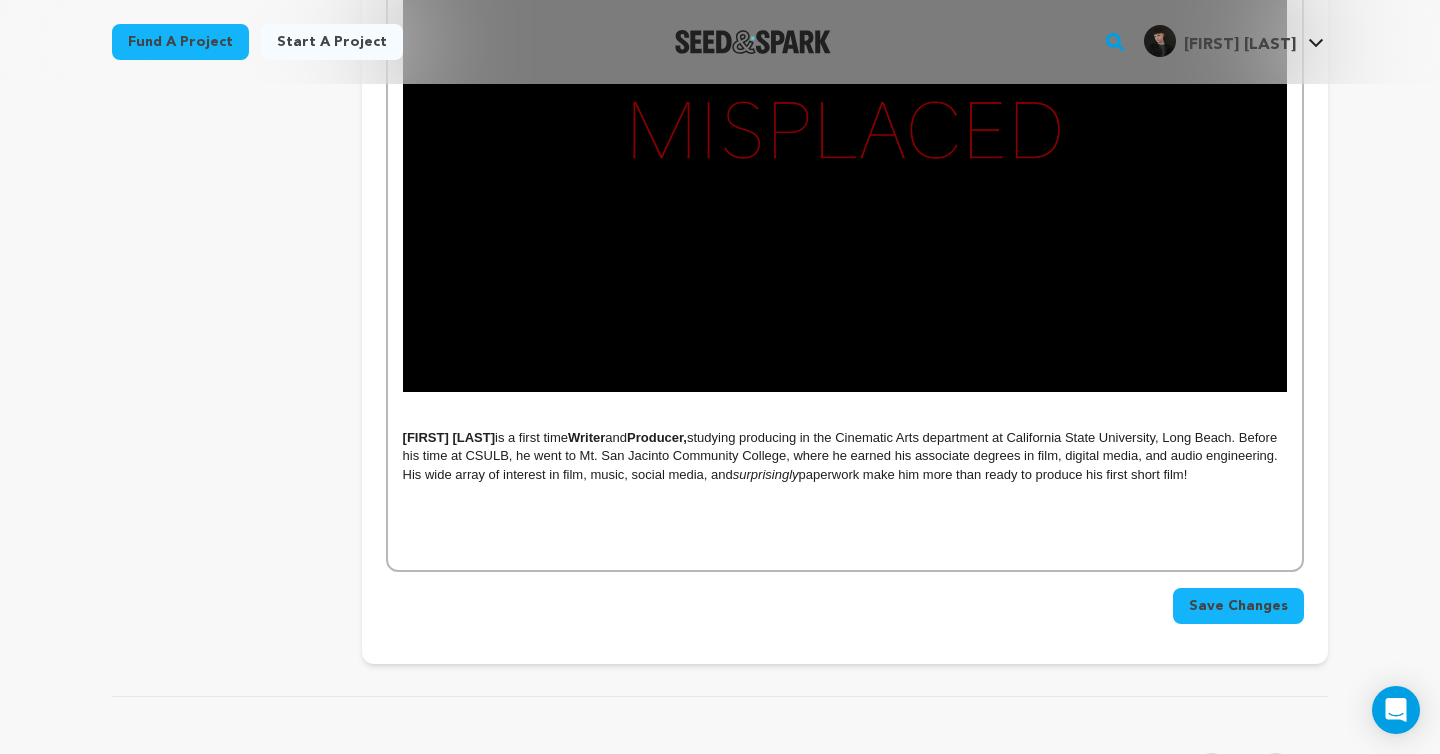 click on "Save Changes" at bounding box center (1238, 606) 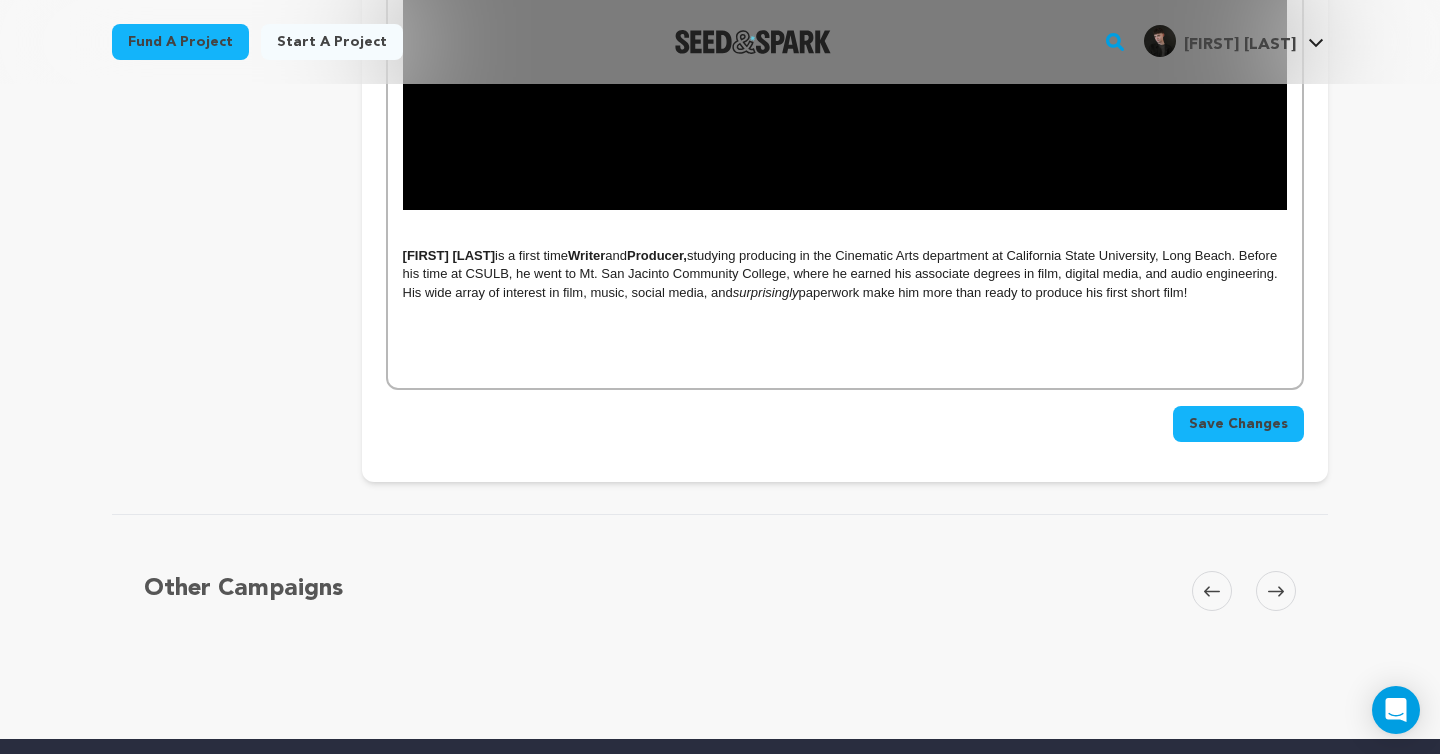 scroll, scrollTop: 1995, scrollLeft: 0, axis: vertical 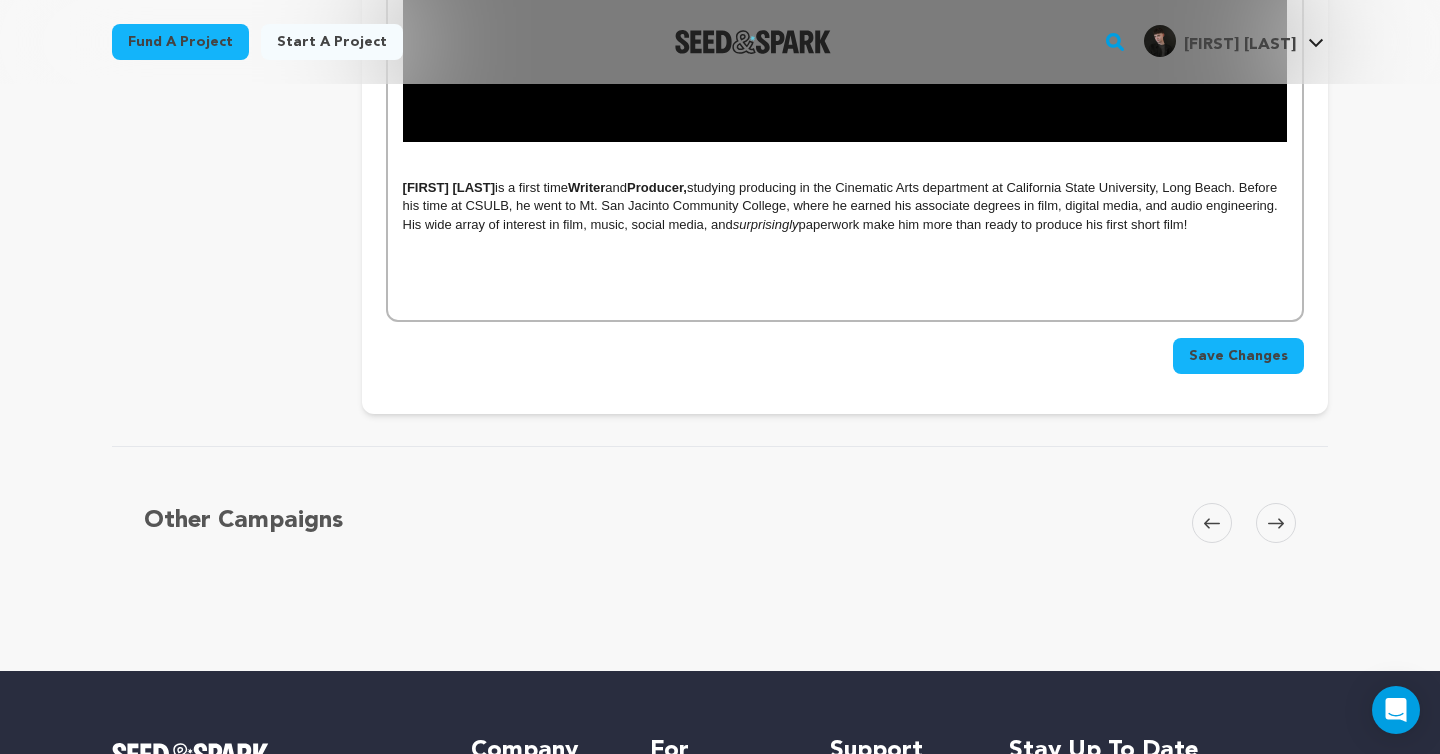 click on "Jayson Hanmer  is a first time  Writer  and  Producer,  studying producing in the Cinematic Arts department at California State University, Long Beach. Before his time at CSULB, he went to Mt. San Jacinto Community College, where he earned his associate degrees in film, digital media, and audio engineering. His wide array of interest in film, music, social media, and  surprisingly  paperwork make him more than ready to produce his first short film!" at bounding box center (845, 206) 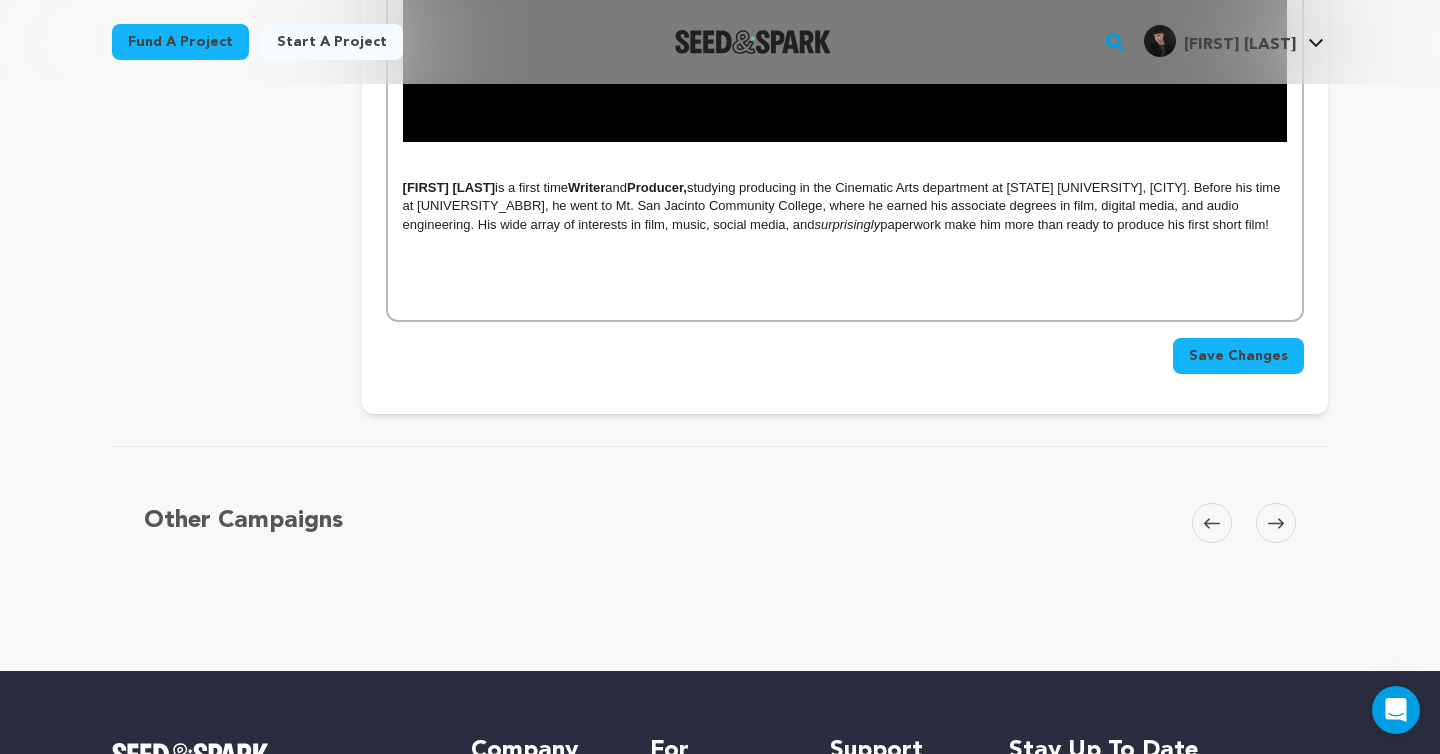 click at bounding box center (845, 262) 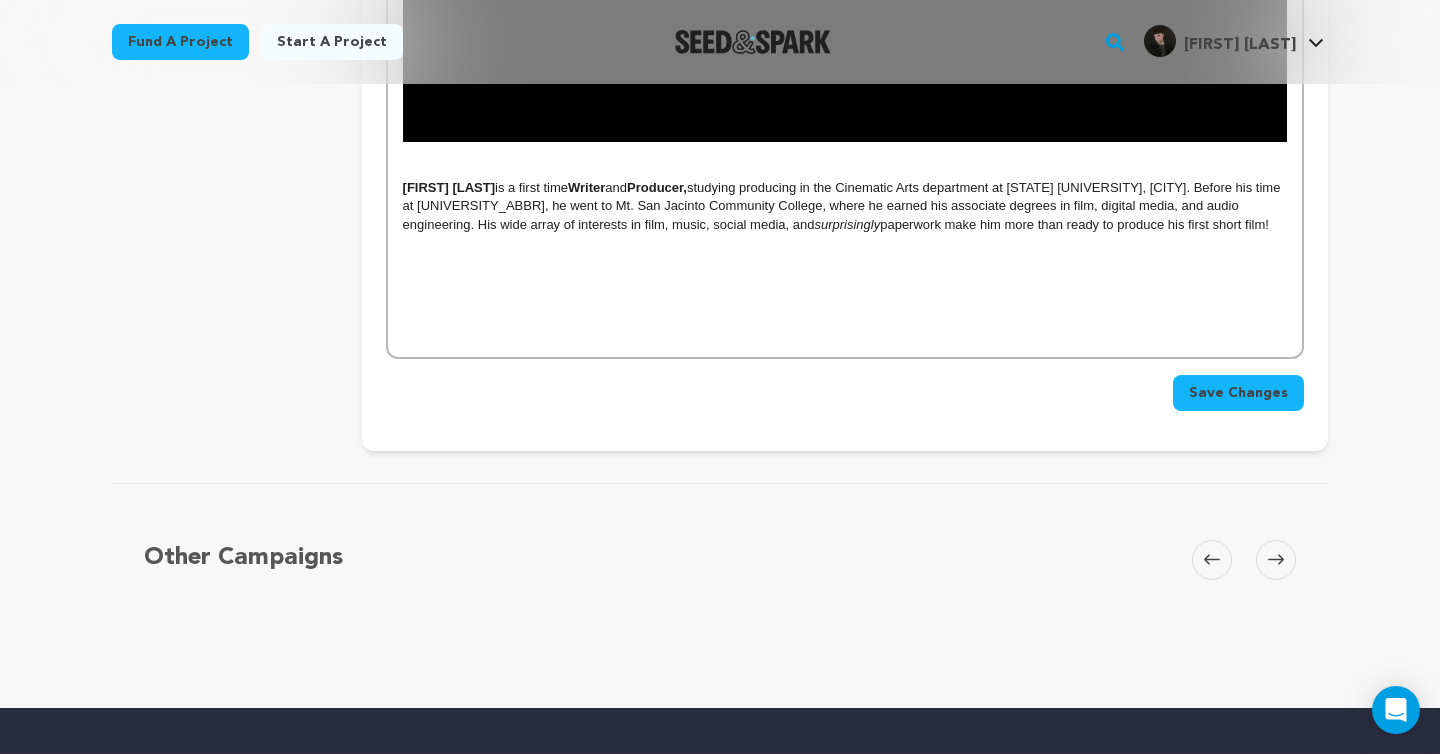 click on "Jayson Hanmer  is a first time  Writer  and  Producer,  studying producing in the Cinematic Arts department at California State University, Long Beach. Before his time at CSULB, he went to Mt. San Jacinto Community College, where he earned his associate degrees in film, digital media, and audio engineering. His wide array of interests in film, music, social media, and  surprisingly  paperwork make him more than ready to produce his first short film!" at bounding box center [845, 206] 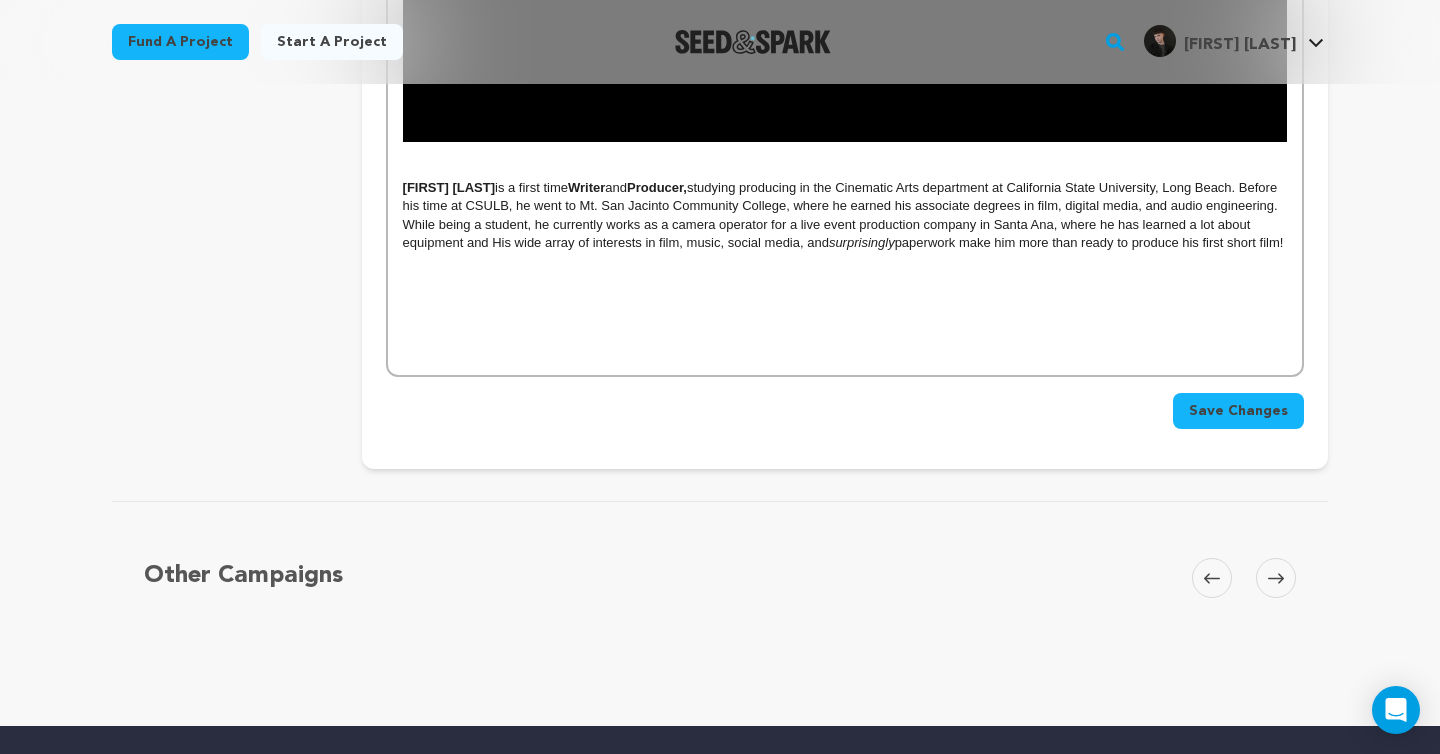 click on "Jayson Hanmer  is a first time  Writer  and  Producer,  studying producing in the Cinematic Arts department at California State University, Long Beach. Before his time at CSULB, he went to Mt. San Jacinto Community College, where he earned his associate degrees in film, digital media, and audio engineering. While being a student, he currently works as a camera operator for a live event production company in Santa Ana, where he has learned a lot about equipment and His wide array of interests in film, music, social media, and  surprisingly  paperwork make him more than ready to produce his first short film!" at bounding box center [845, 216] 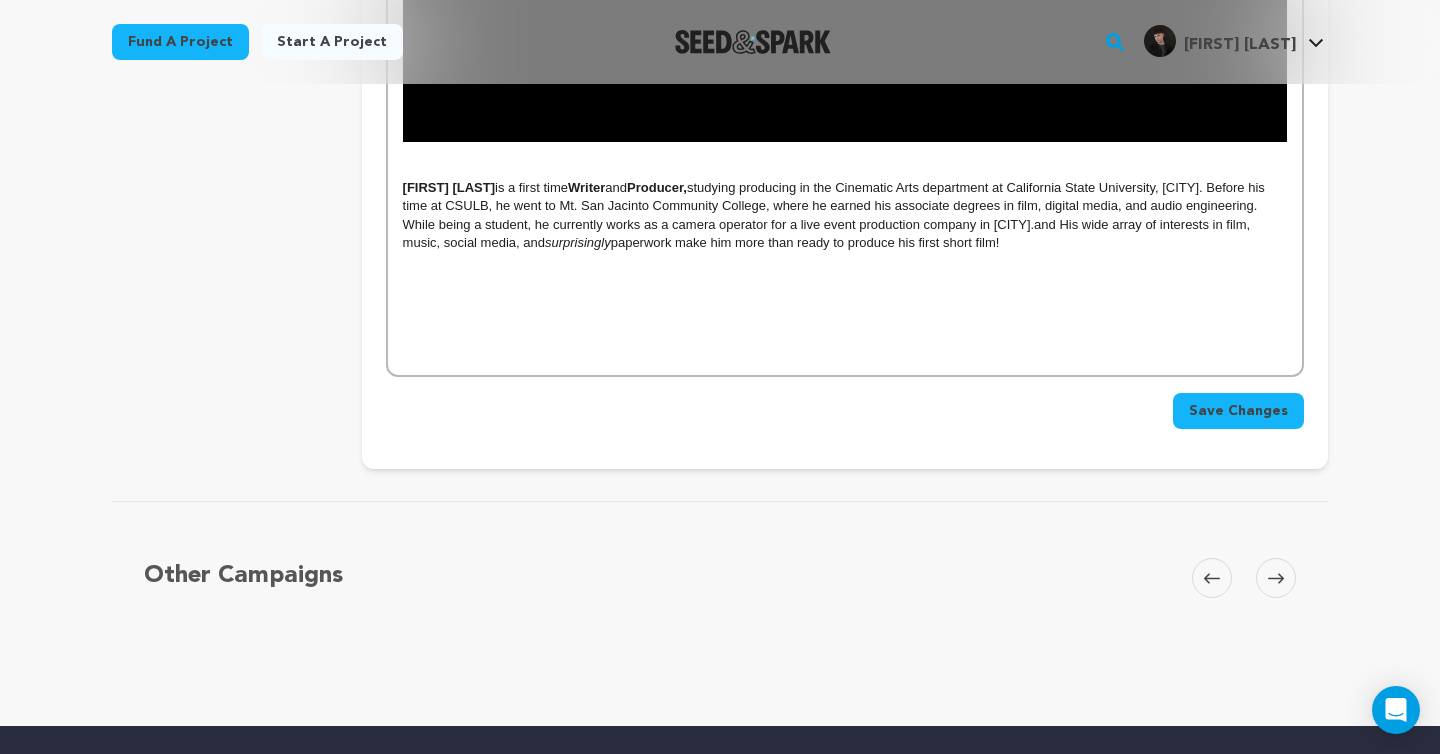 click on "Jayson Hanmer  is a first time  Writer  and  Producer,  studying producing in the Cinematic Arts department at California State University, Long Beach. Before his time at CSULB, he went to Mt. San Jacinto Community College, where he earned his associate degrees in film, digital media, and audio engineering. While being a student, he currently works as a camera operator for a live event production company in Santa Ana.and His wide array of interests in film, music, social media, and  surprisingly  paperwork make him more than ready to produce his first short film!" at bounding box center (845, 216) 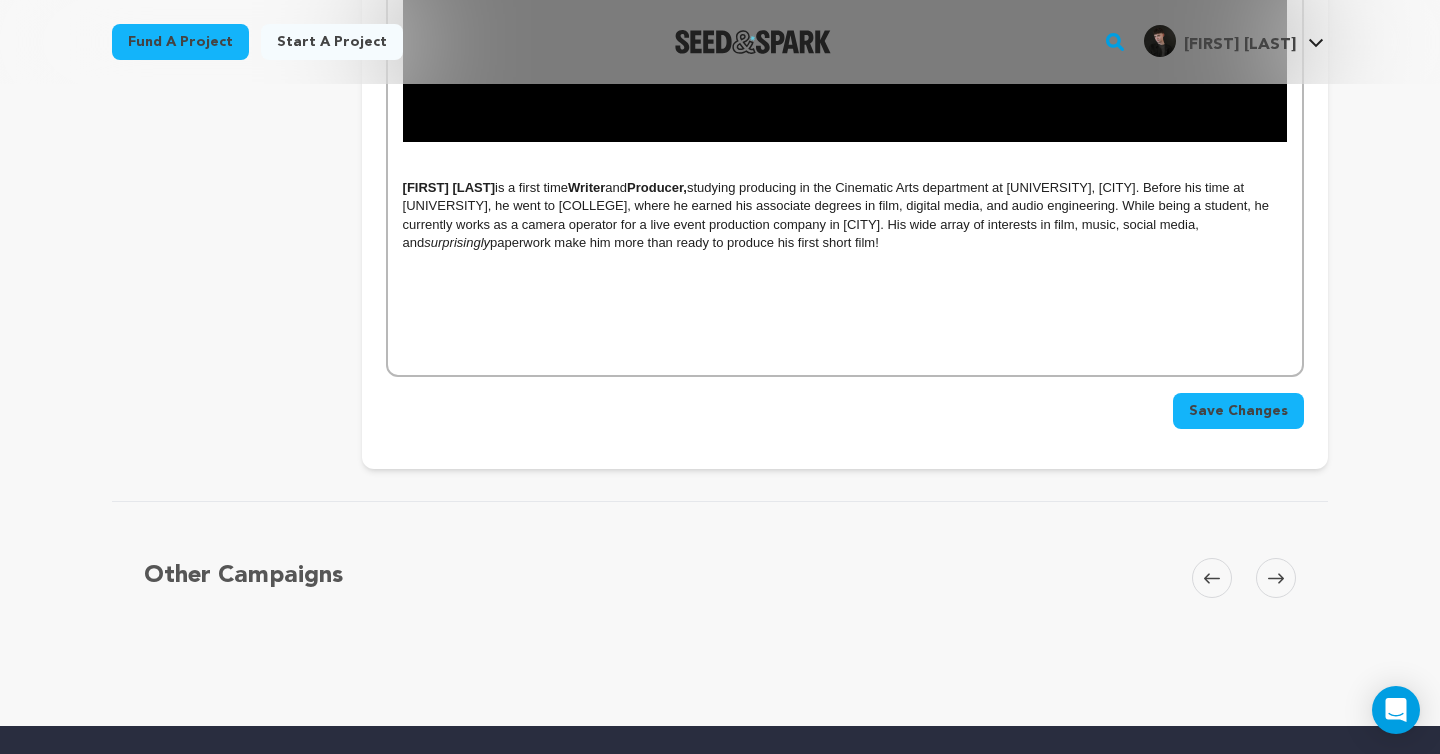 click at bounding box center (845, 262) 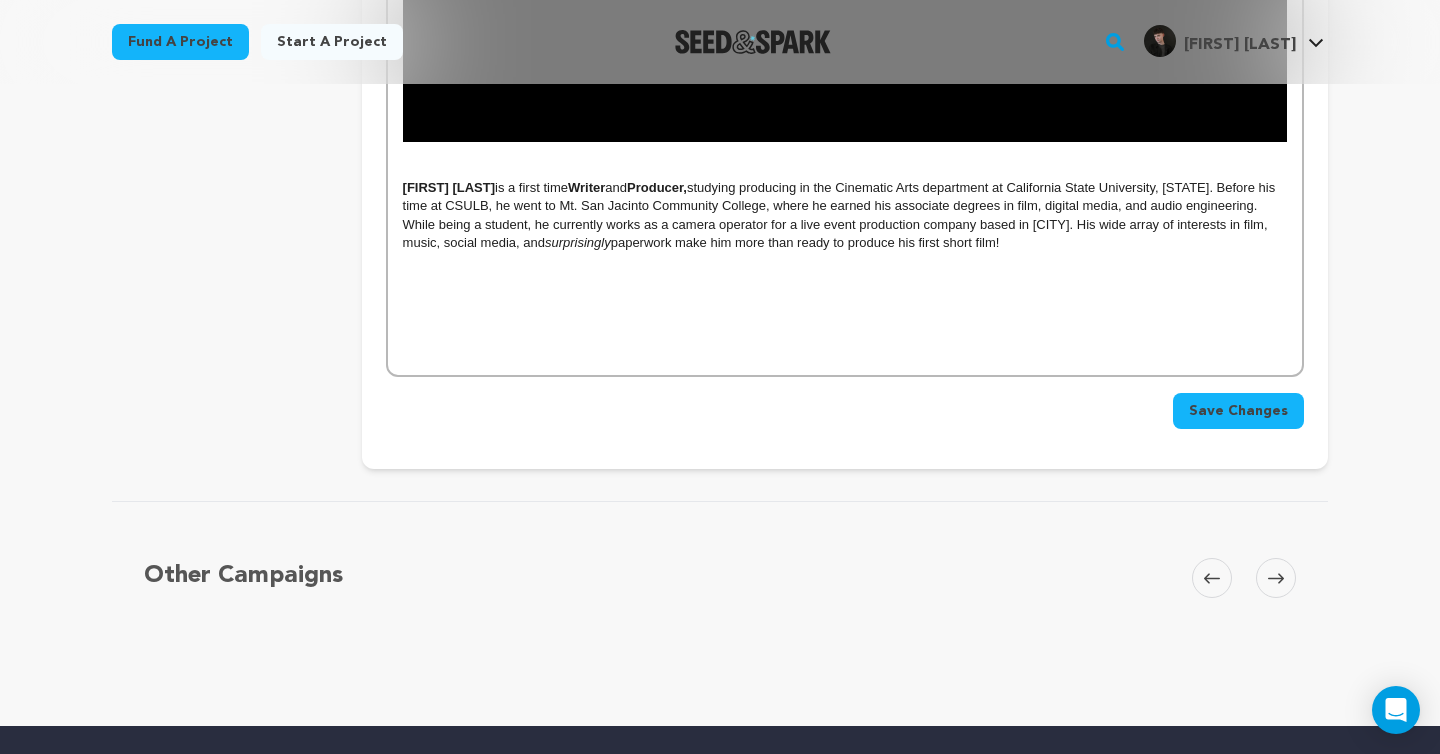click on "Jayson Hanmer  is a first time  Writer  and  Producer,  studying producing in the Cinematic Arts department at California State University, Long Beach. Before his time at CSULB, he went to Mt. San Jacinto Community College, where he earned his associate degrees in film, digital media, and audio engineering. While being a student, he currently works as a camera operator for a live event production company based in Santa Ana. His wide array of interests in film, music, social media, and  surprisingly  paperwork make him more than ready to produce his first short film!" at bounding box center [845, 216] 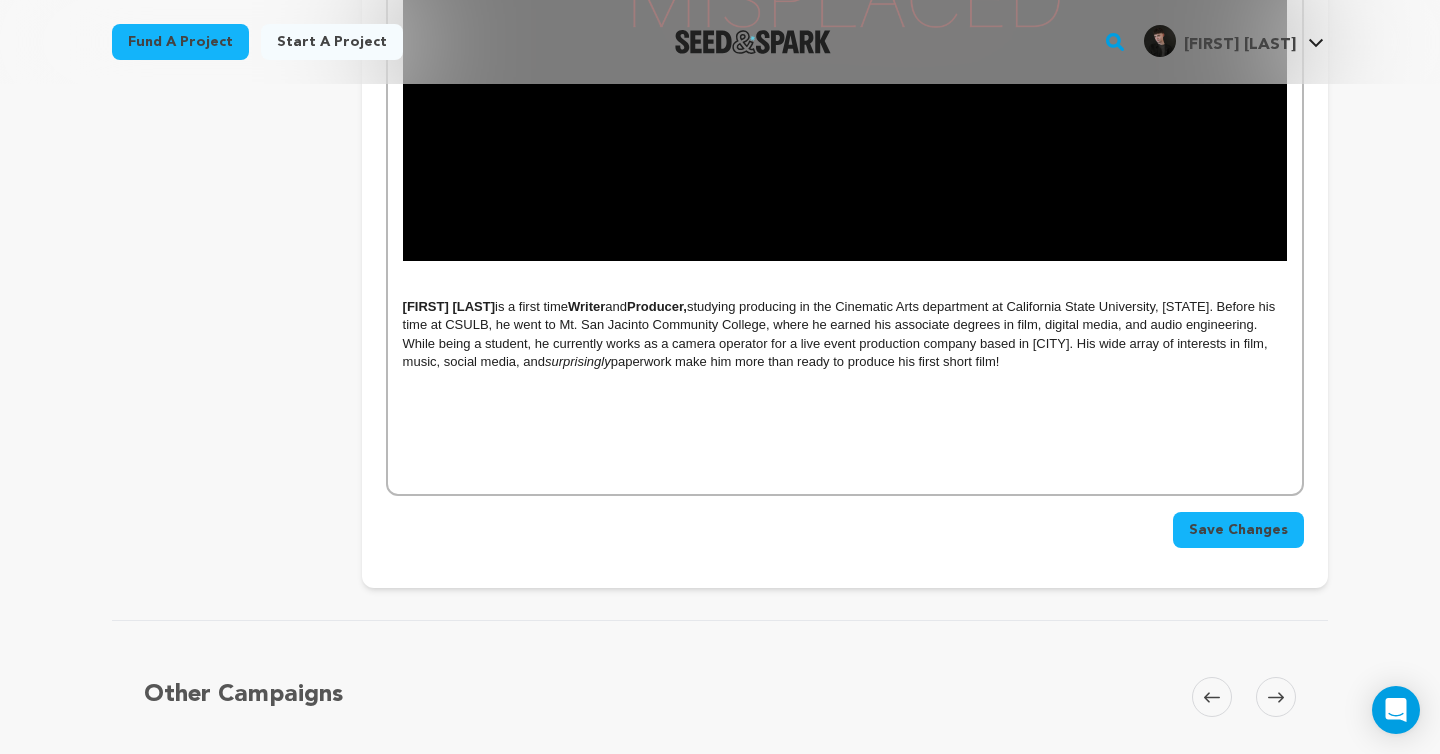 scroll, scrollTop: 1873, scrollLeft: 0, axis: vertical 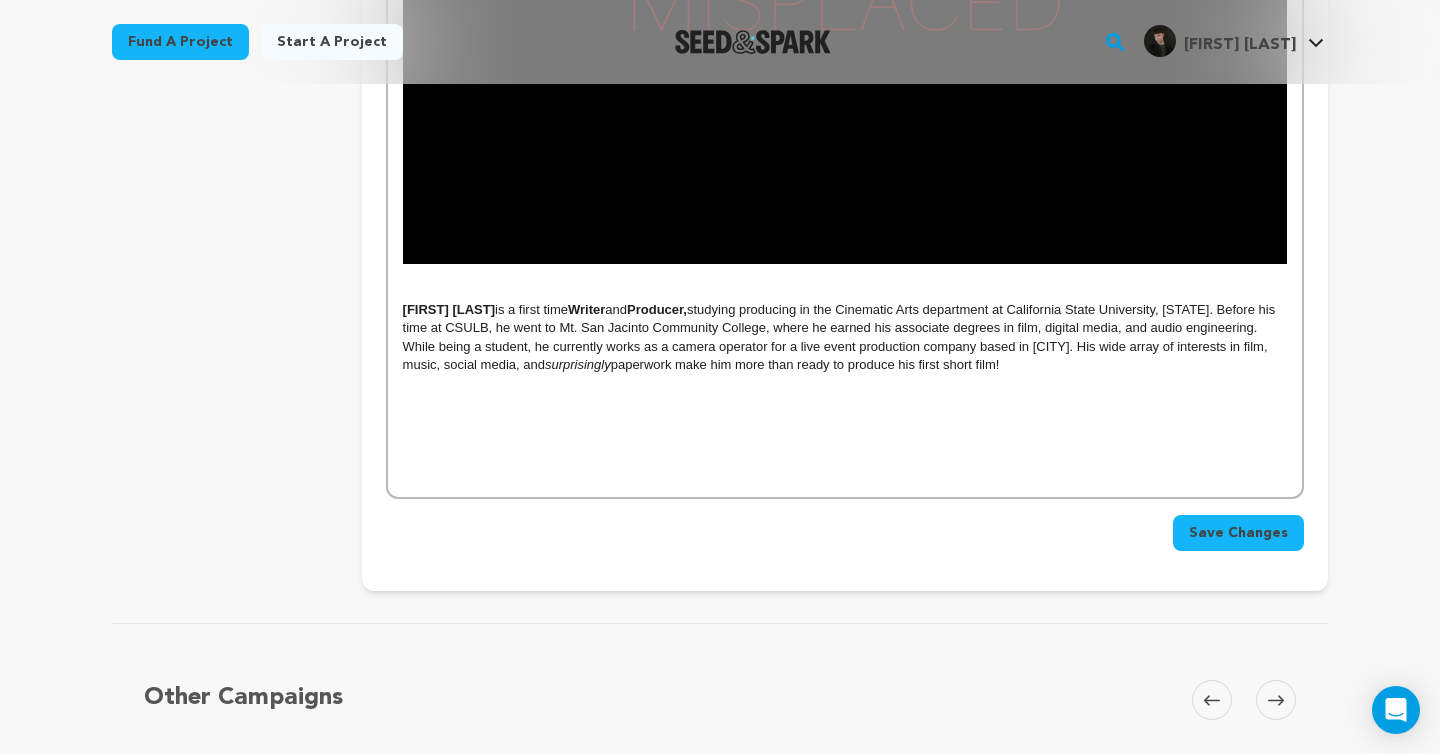 click at bounding box center [845, 402] 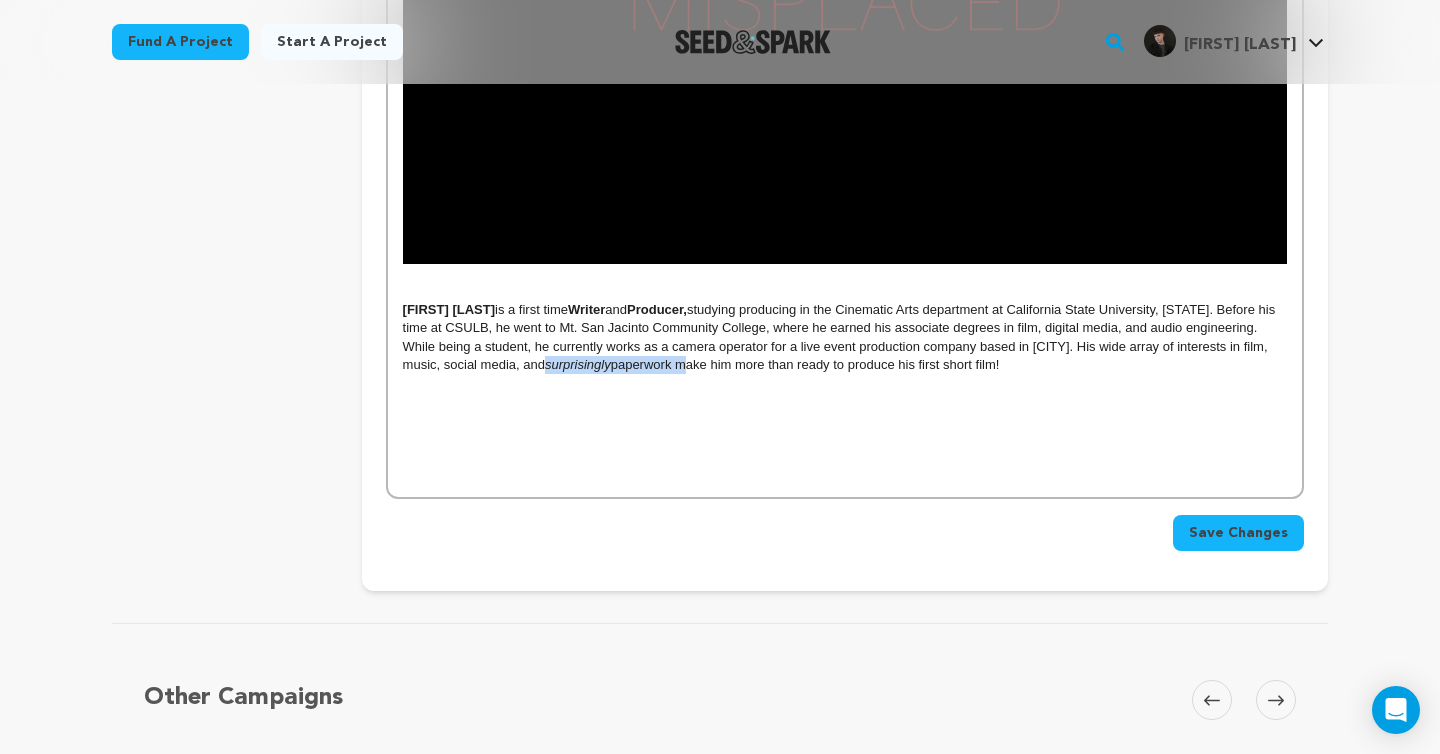 drag, startPoint x: 775, startPoint y: 369, endPoint x: 644, endPoint y: 369, distance: 131 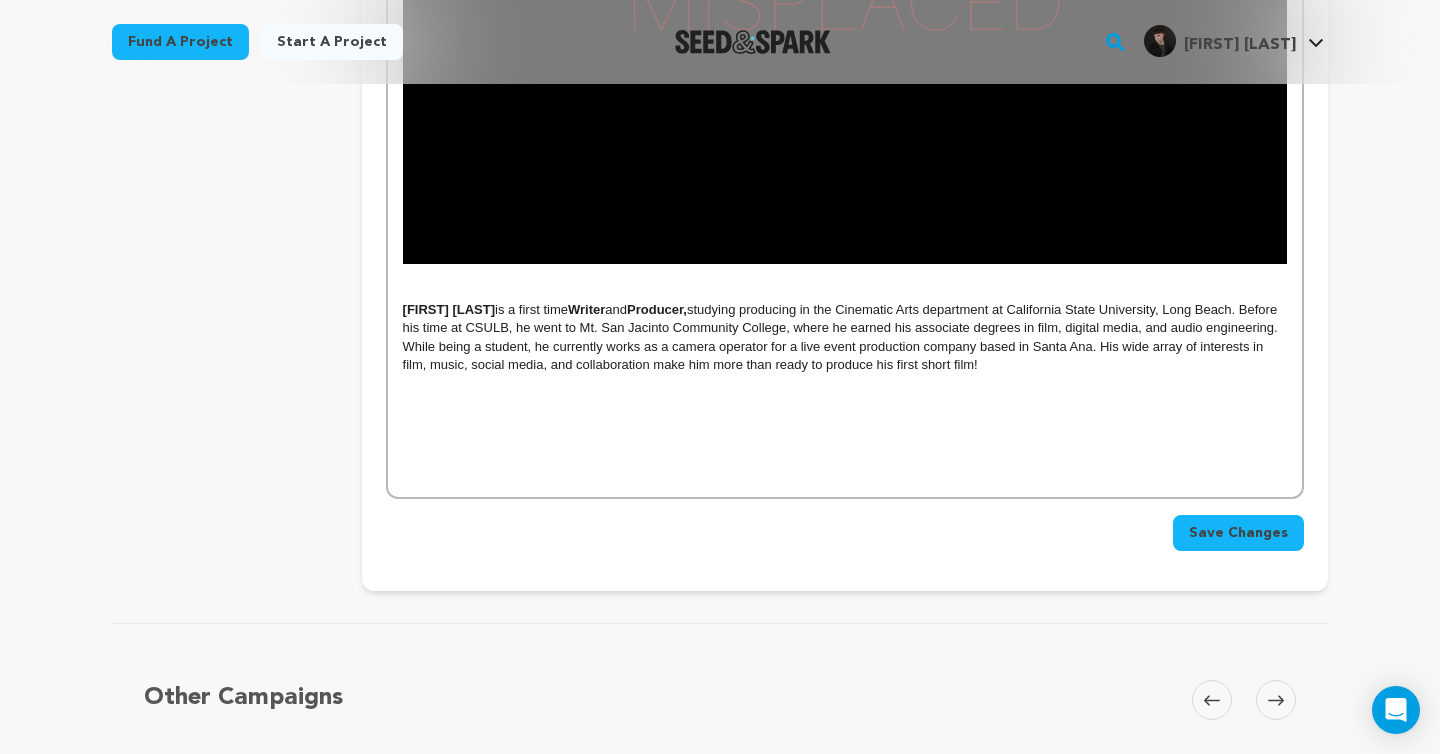 click on "Jayson Hanmer  is a first time  Writer  and  Producer,  studying producing in the Cinematic Arts department at California State University, Long Beach. Before his time at CSULB, he went to Mt. San Jacinto Community College, where he earned his associate degrees in film, digital media, and audio engineering. While being a student, he currently works as a camera operator for a live event production company based in Santa Ana. His wide array of interests in film, music, social media, and collaboration make him more than ready to produce his first short film!" at bounding box center [845, 338] 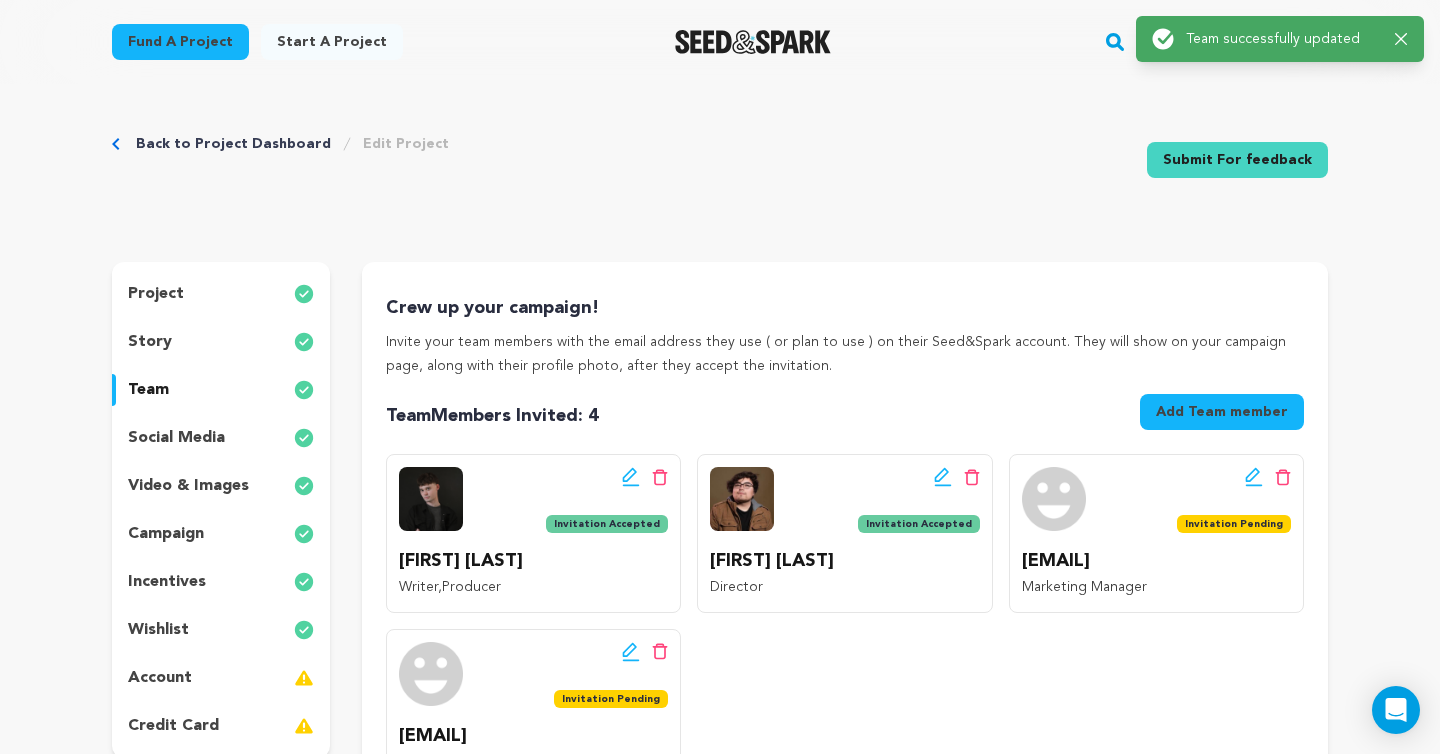 scroll, scrollTop: 0, scrollLeft: 0, axis: both 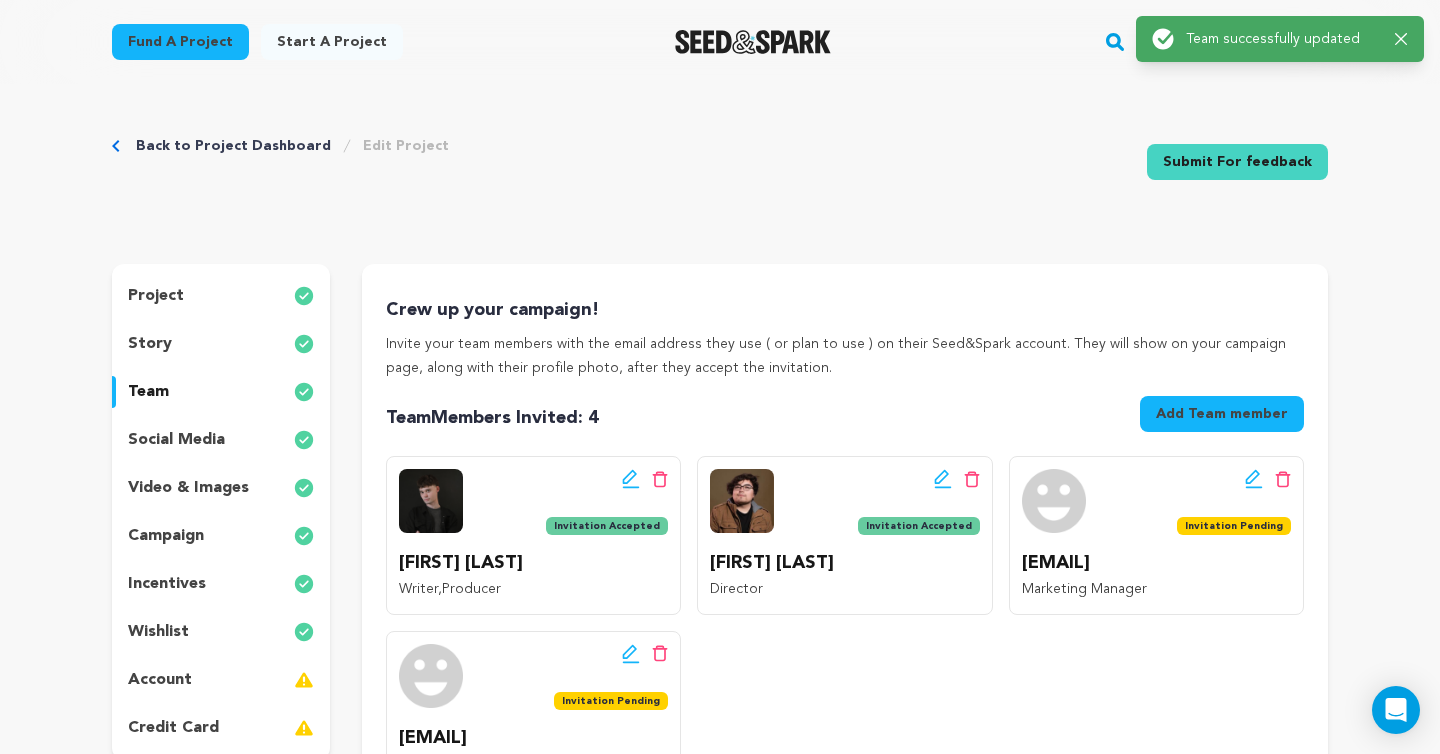 click on "social media" at bounding box center (176, 440) 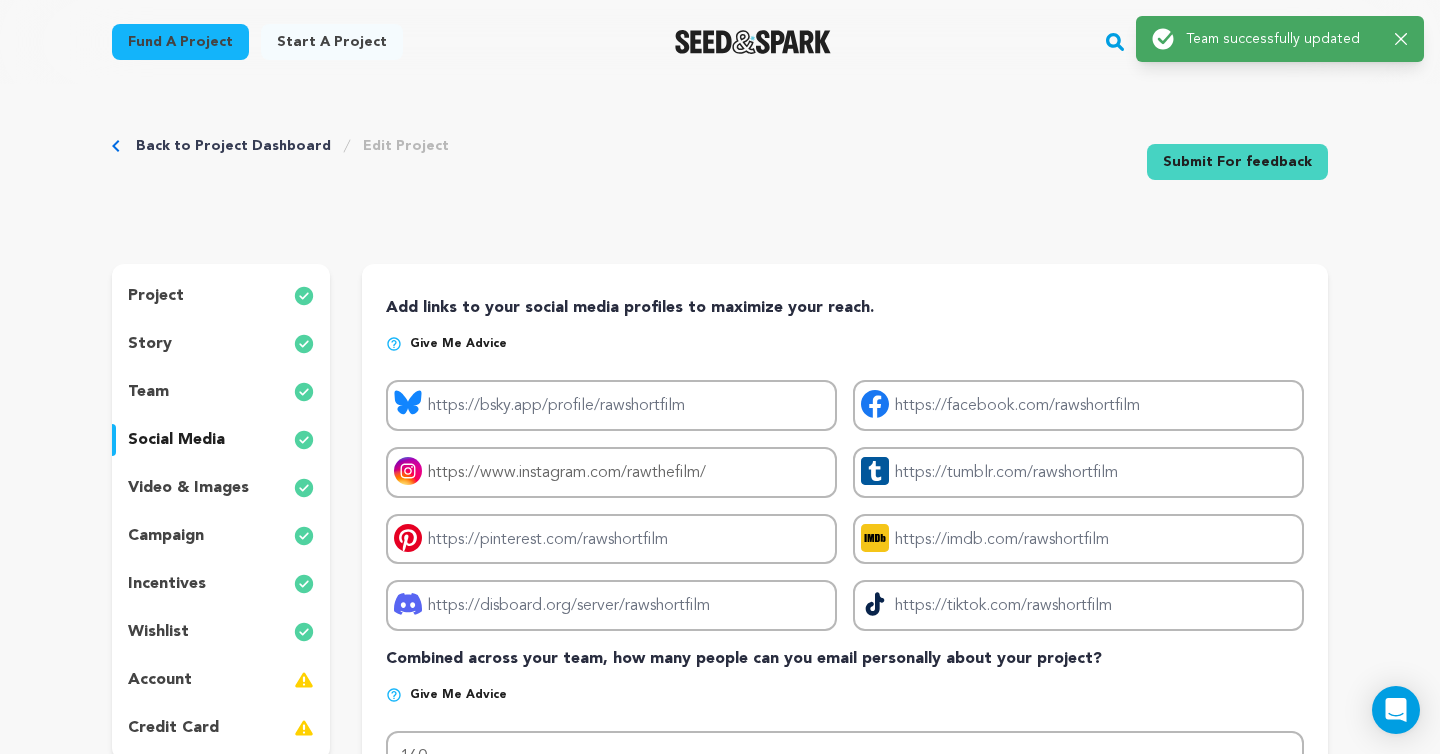 click on "project
story
team
social media
video & images
campaign
incentives
wishlist account" at bounding box center (221, 512) 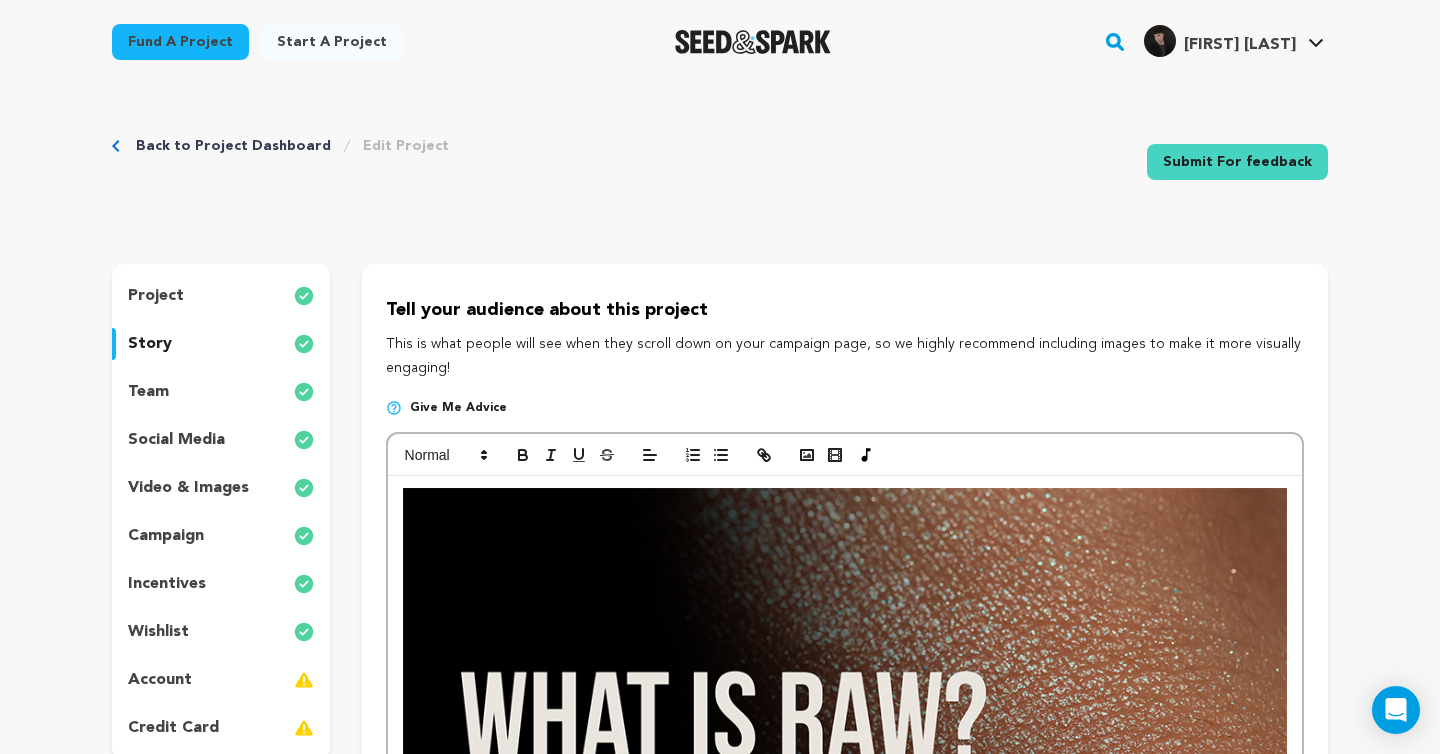 click on "project" at bounding box center [221, 296] 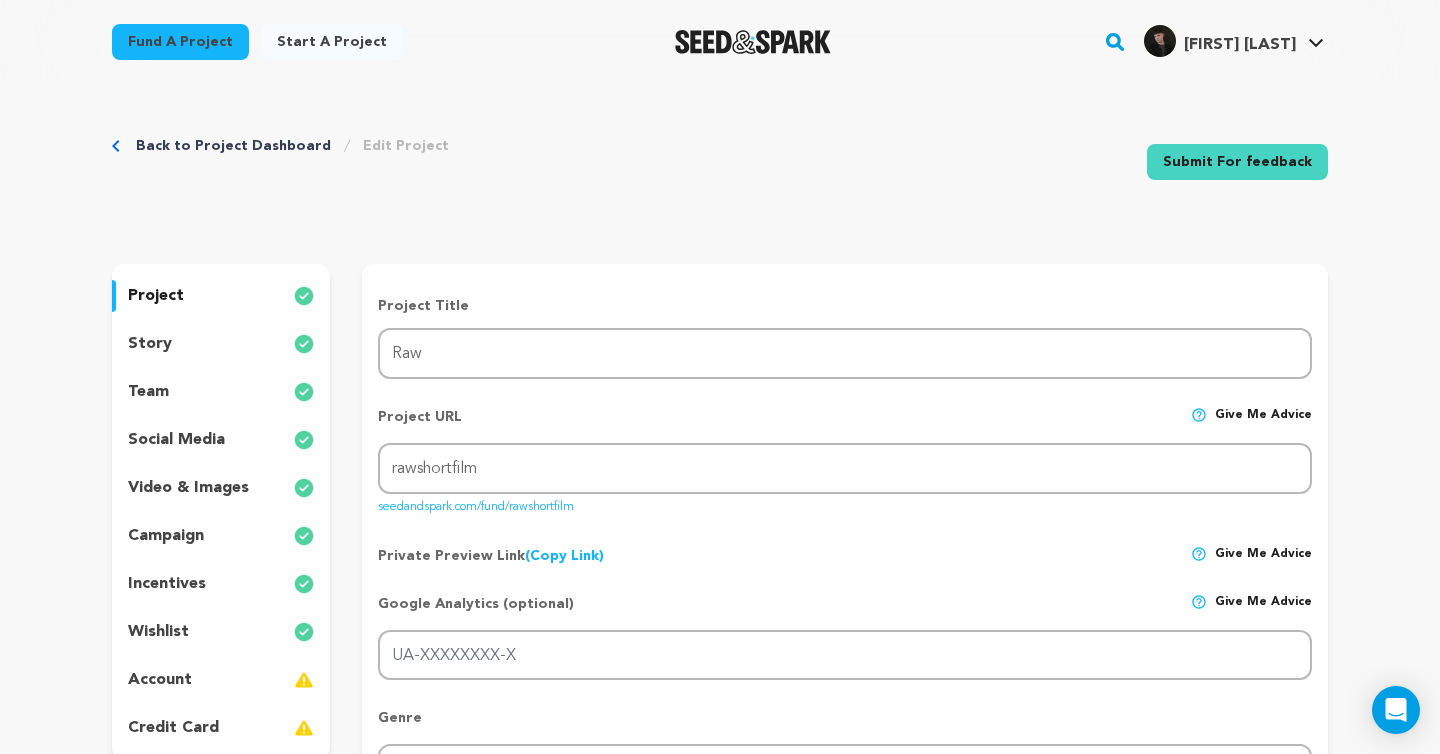 click on "team" at bounding box center (221, 392) 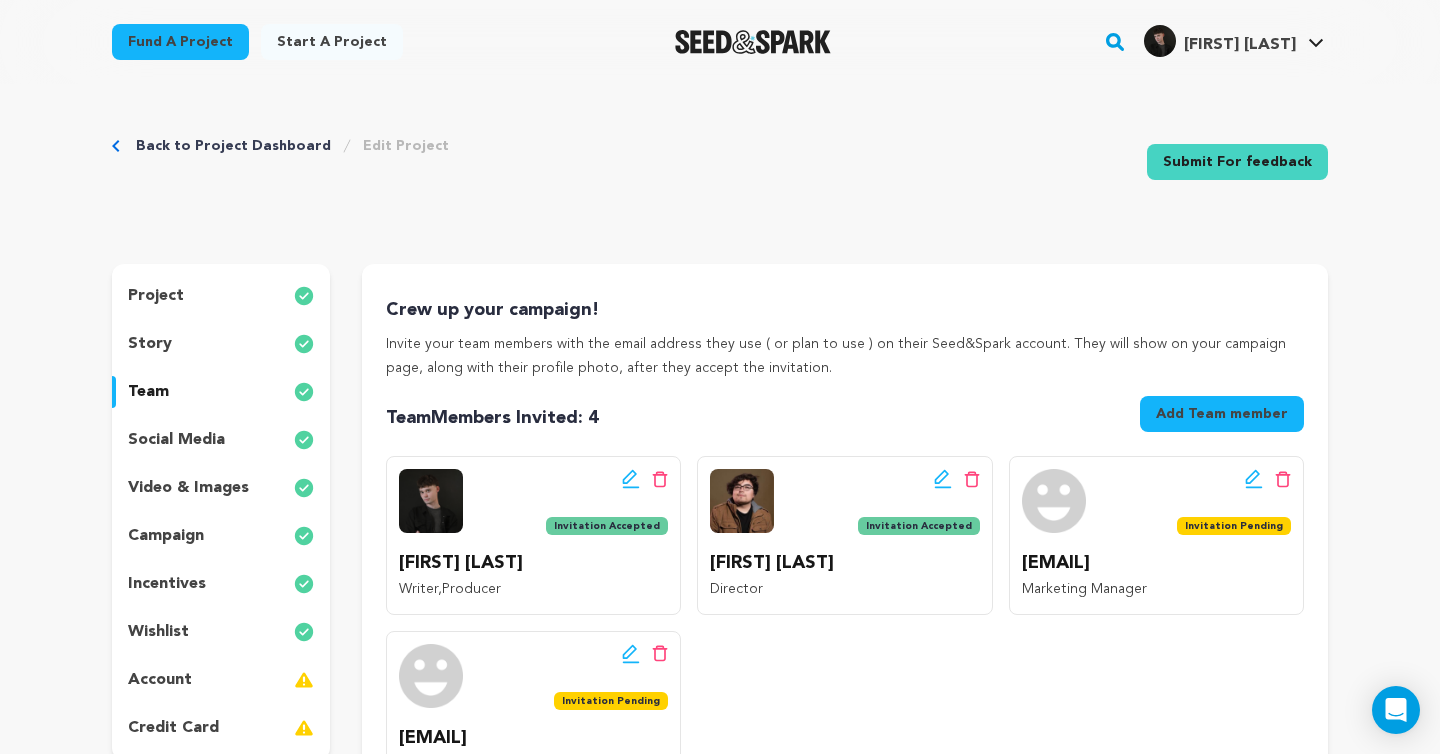 click on "video & images" at bounding box center (221, 488) 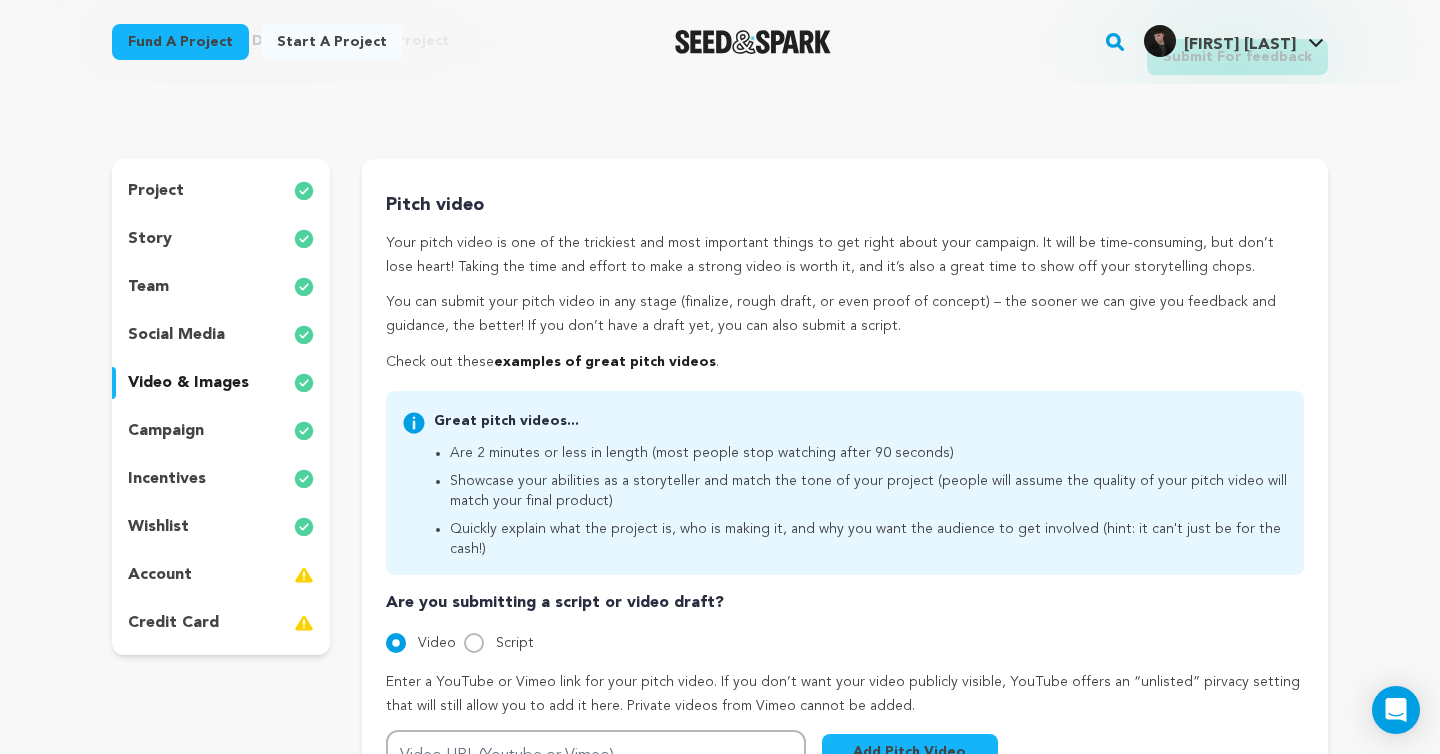 scroll, scrollTop: 113, scrollLeft: 0, axis: vertical 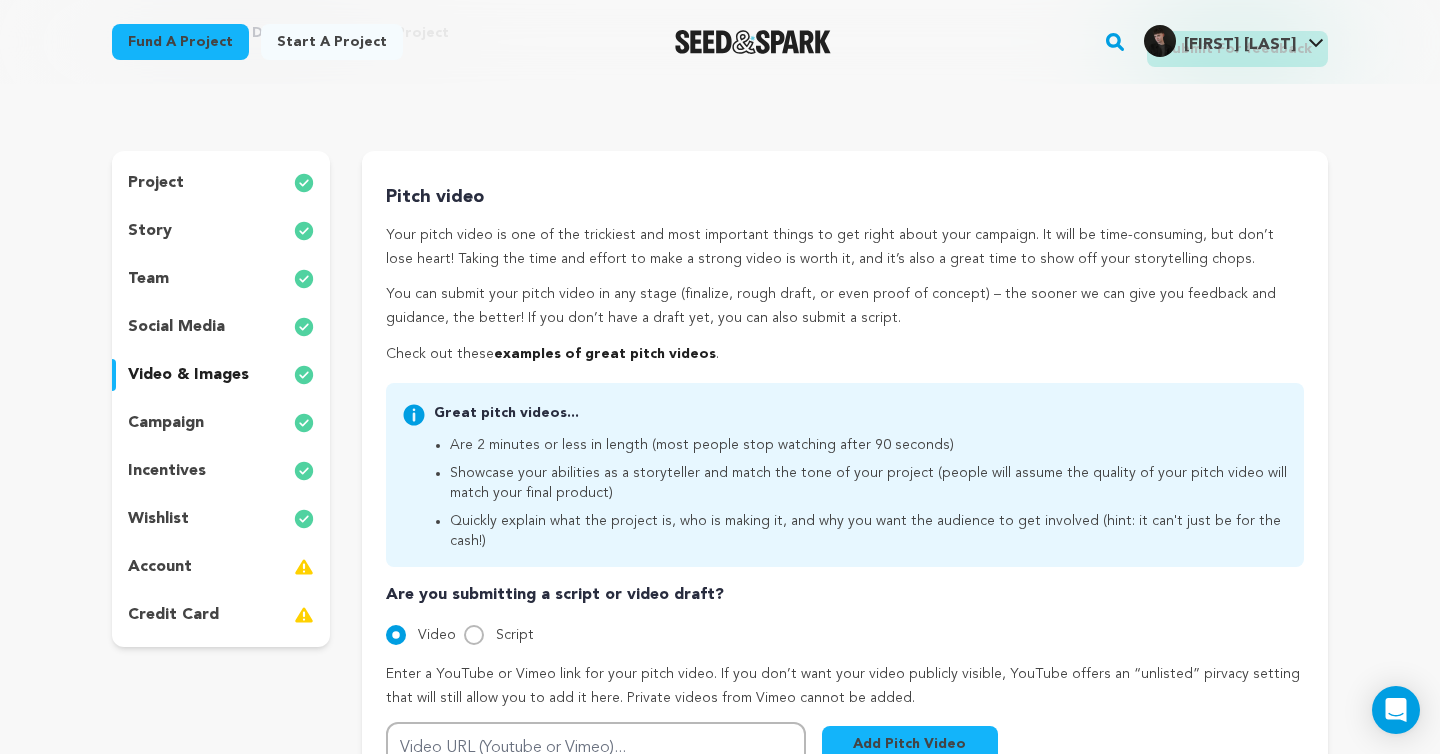 click on "incentives" at bounding box center (167, 471) 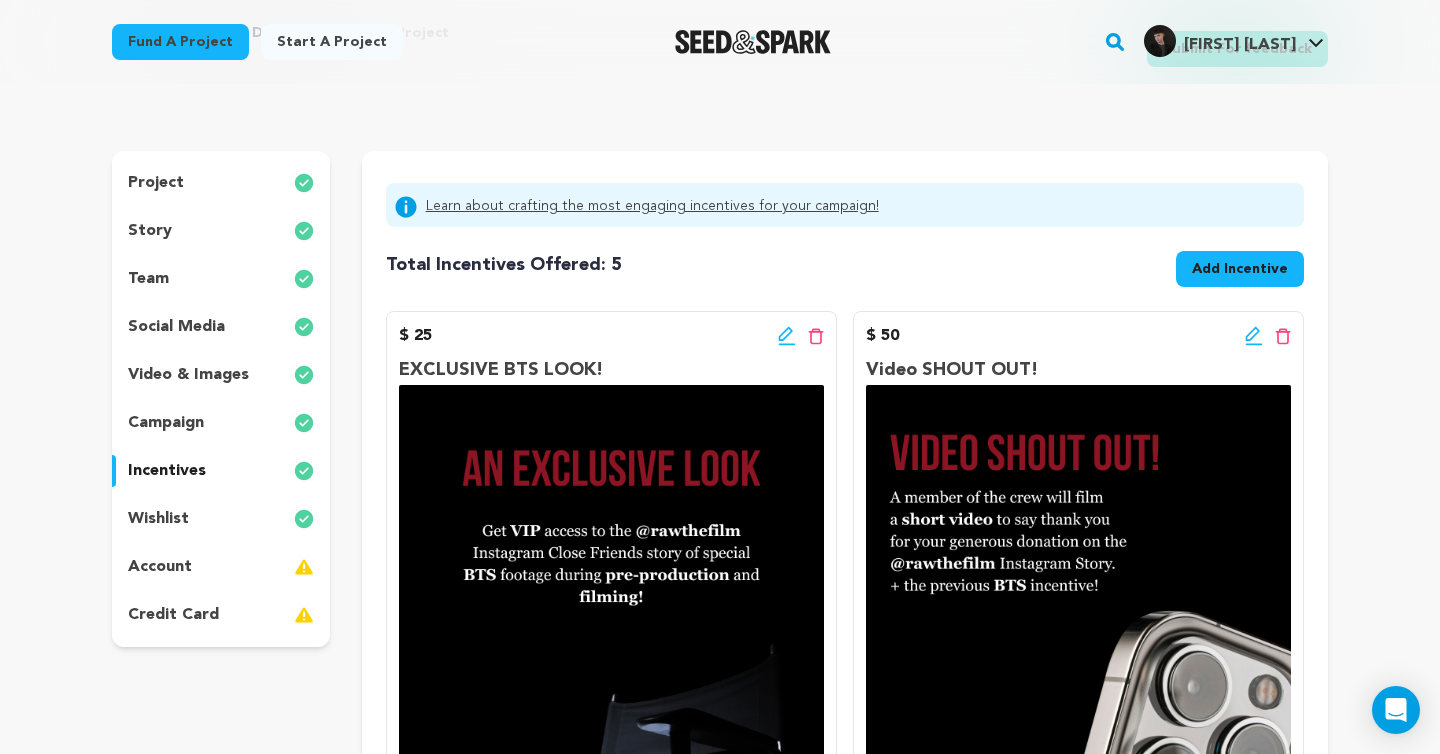click on "wishlist" at bounding box center (221, 519) 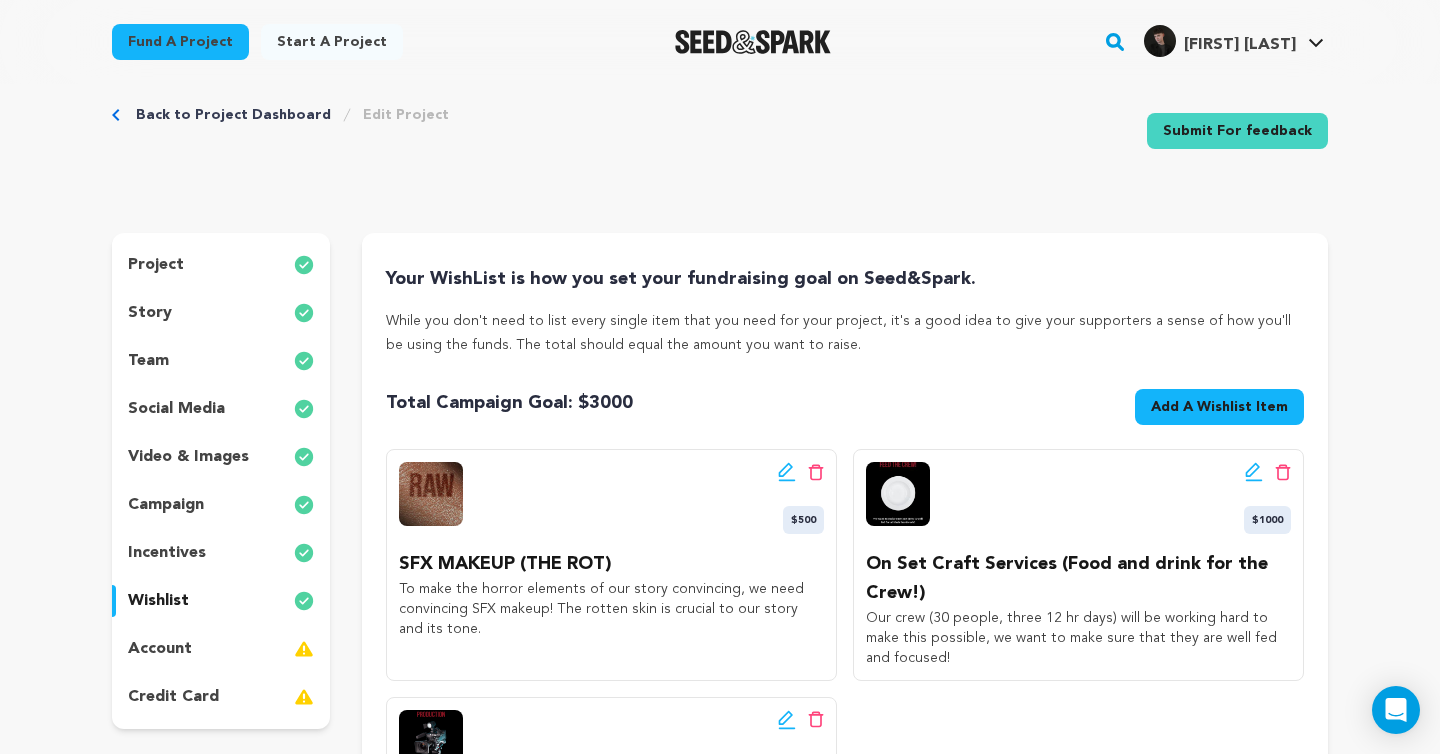 scroll, scrollTop: 27, scrollLeft: 0, axis: vertical 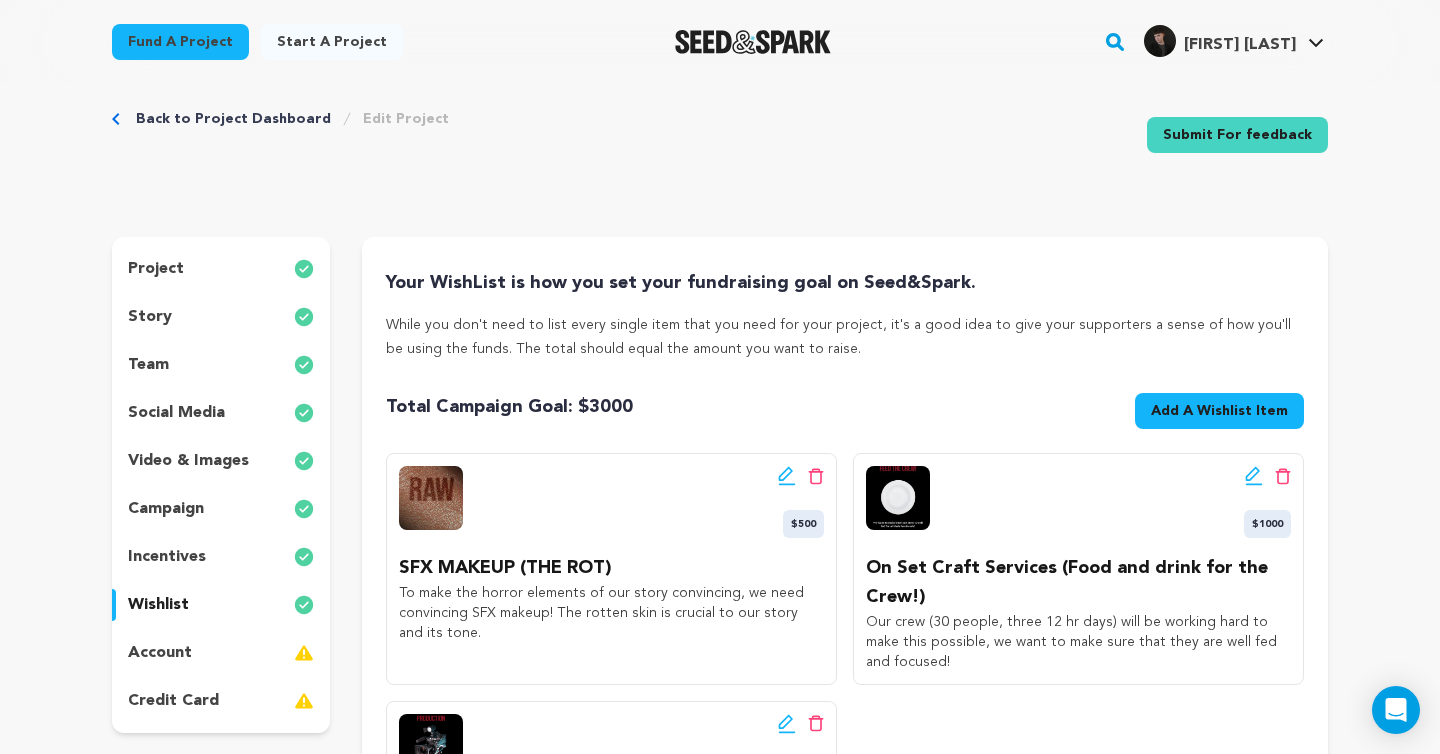 click on "Edit wishlist button
Delete wishlist button
$1000" at bounding box center (1078, 502) 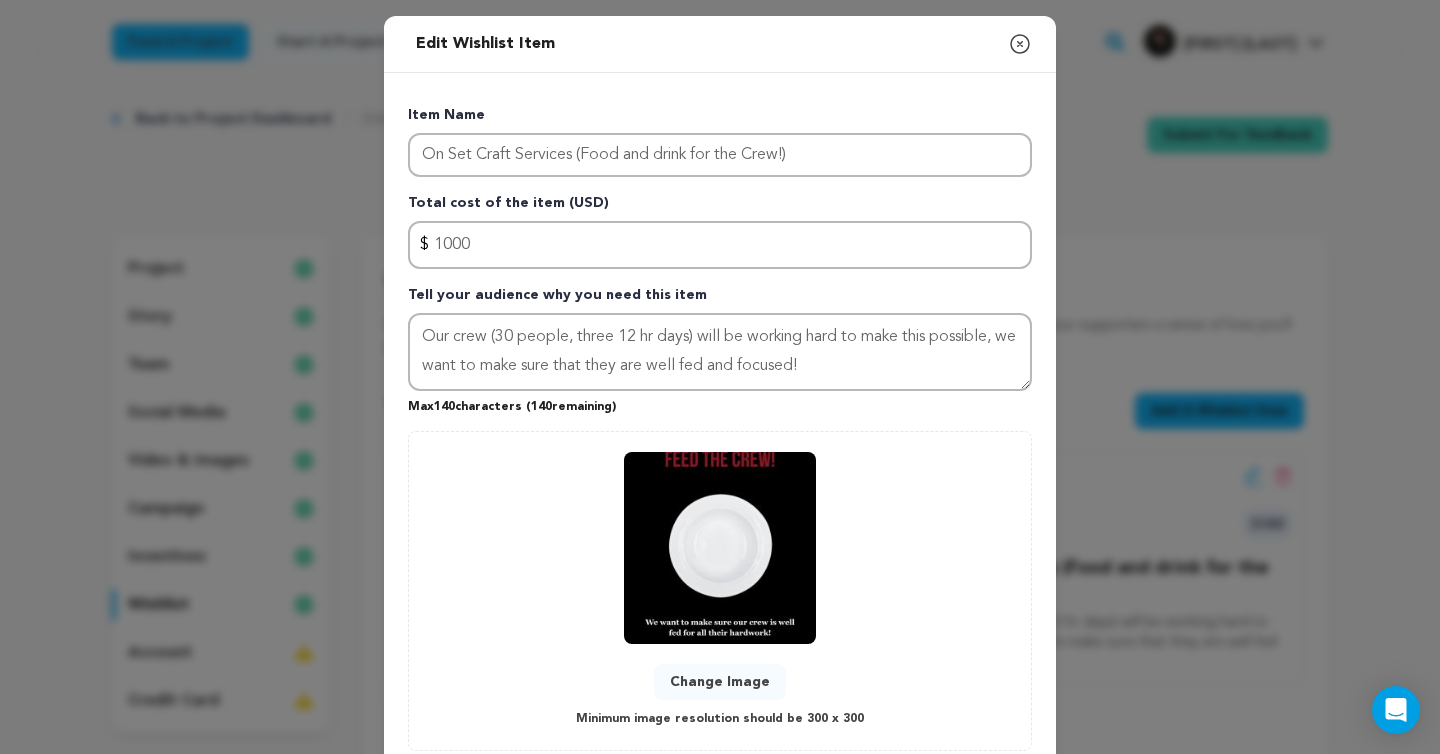 click at bounding box center (720, 548) 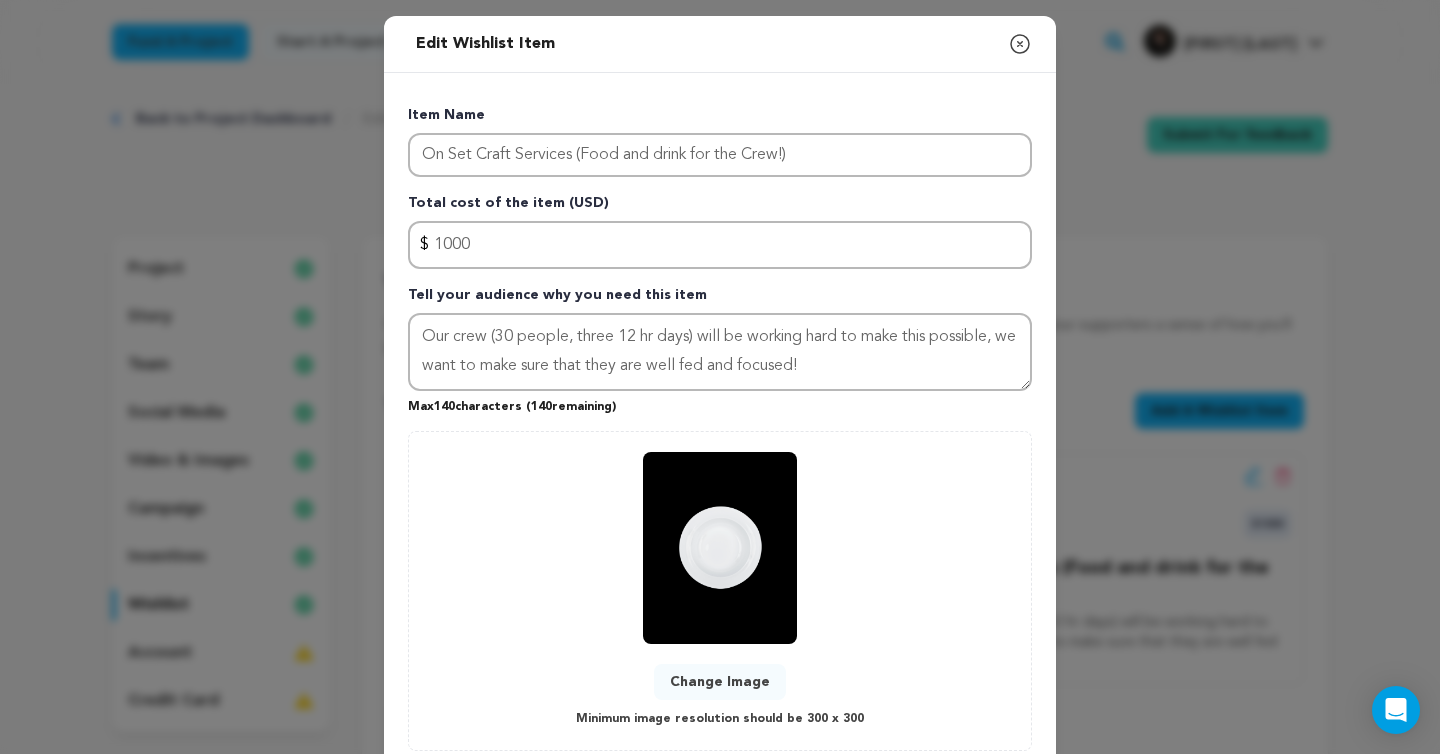 scroll, scrollTop: 129, scrollLeft: 0, axis: vertical 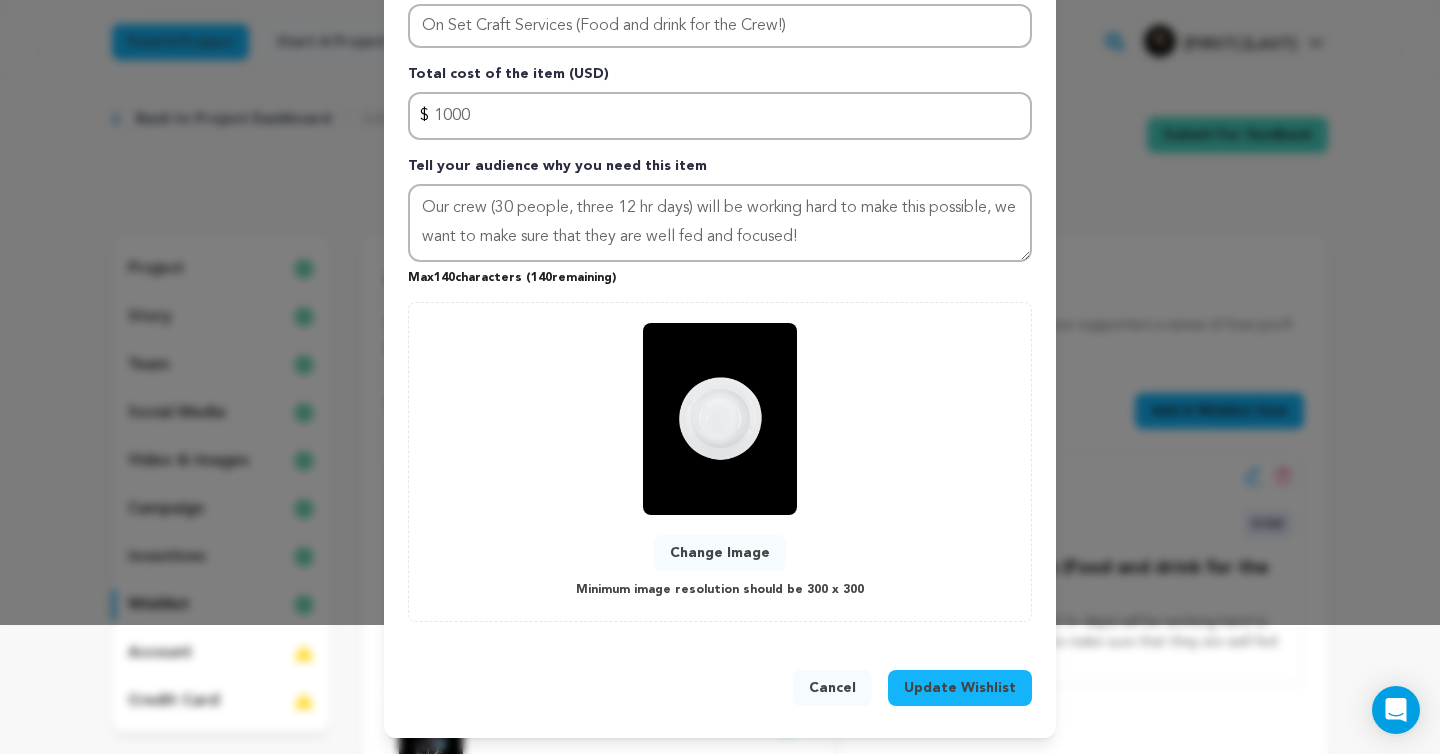 click on "Update Wishlist" at bounding box center (960, 688) 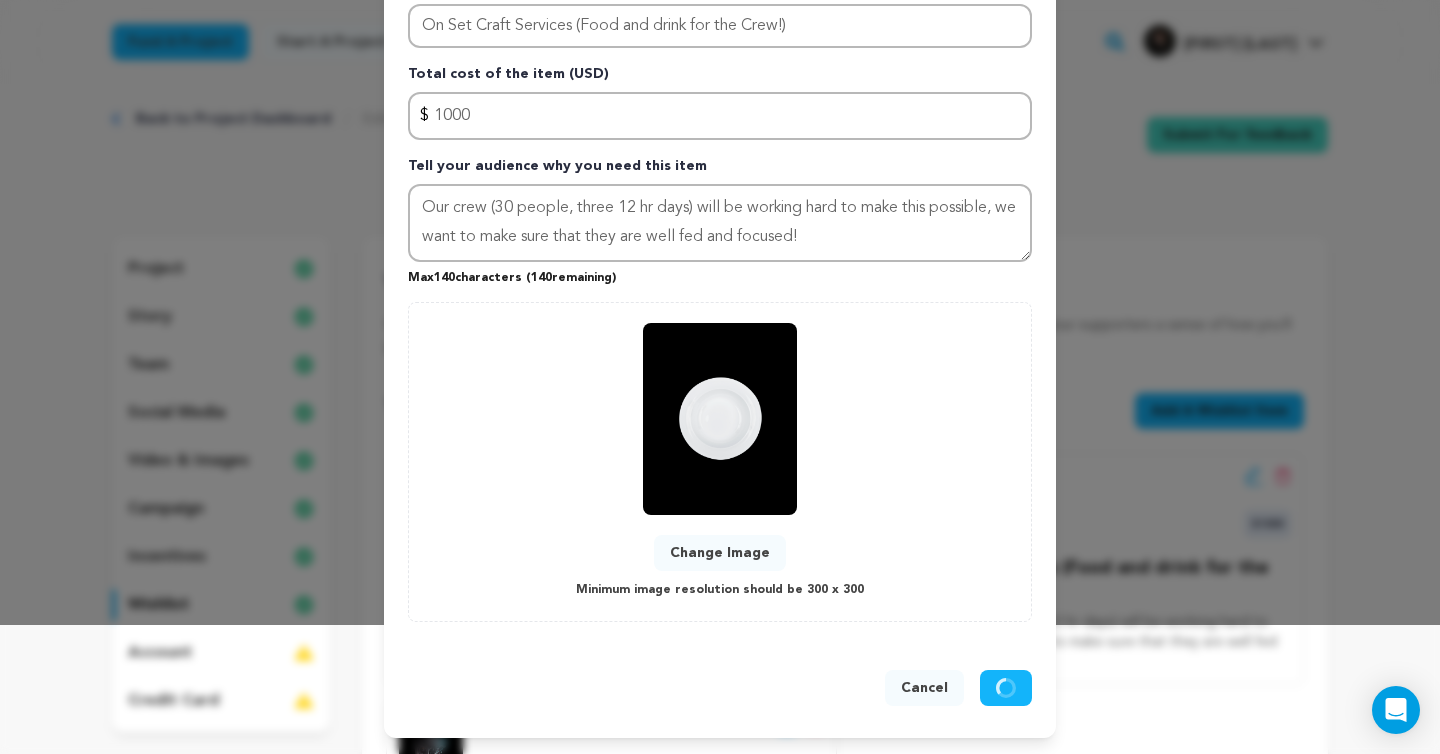 type 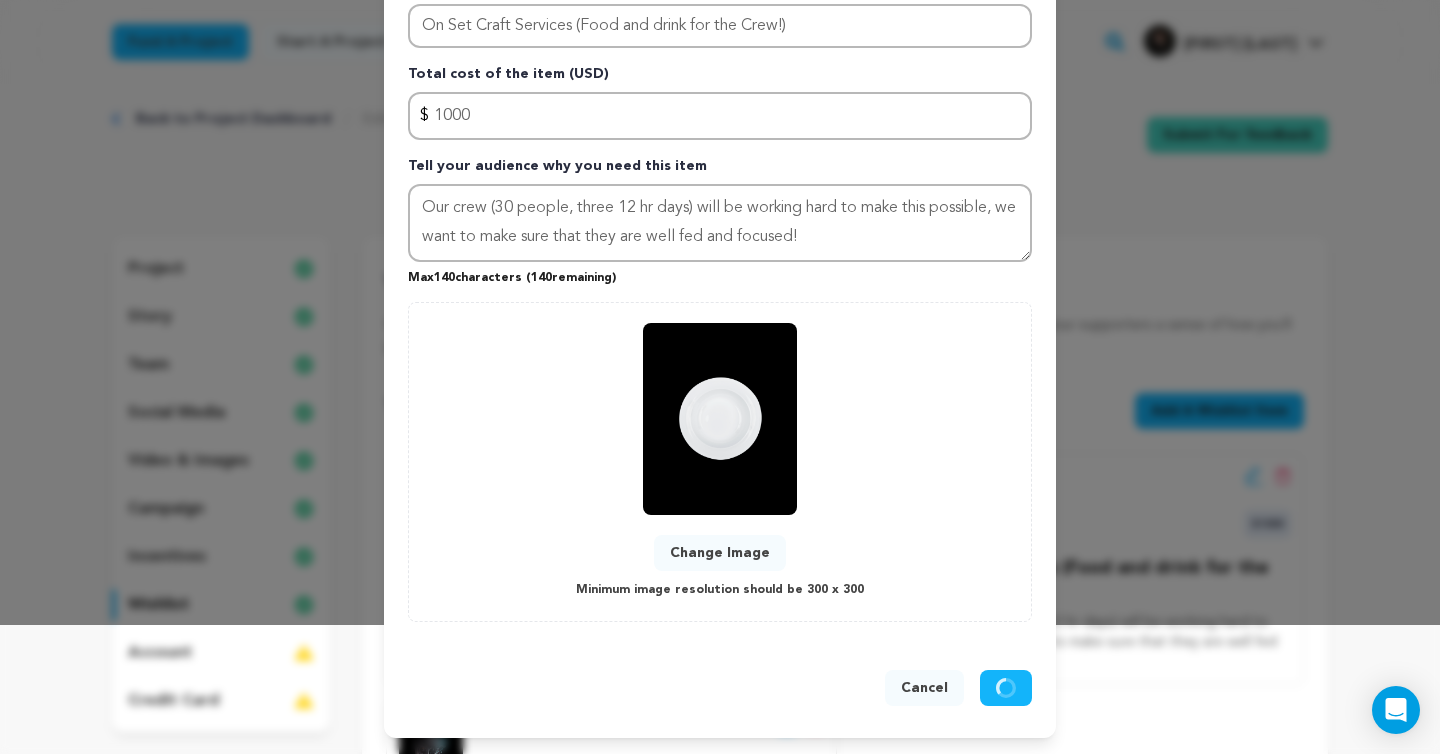 type 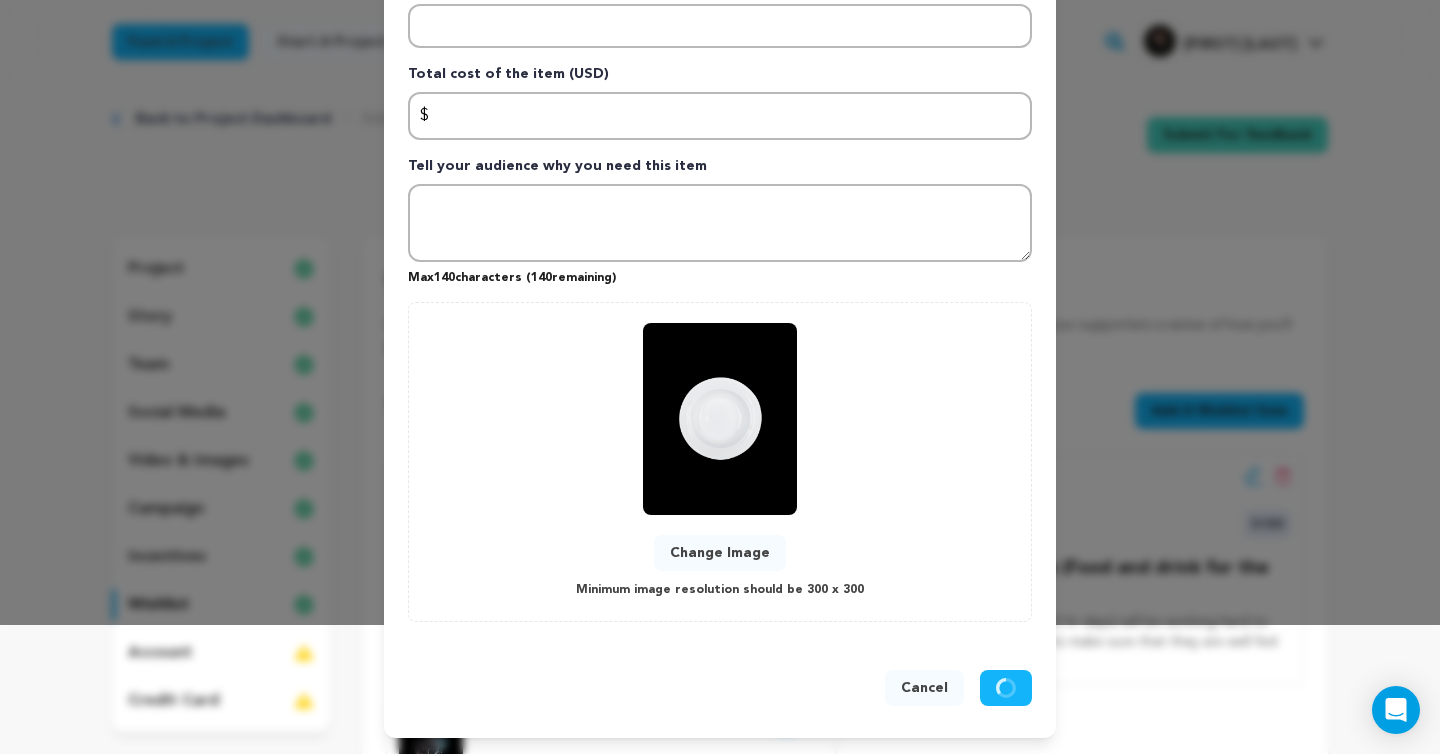 scroll, scrollTop: 0, scrollLeft: 0, axis: both 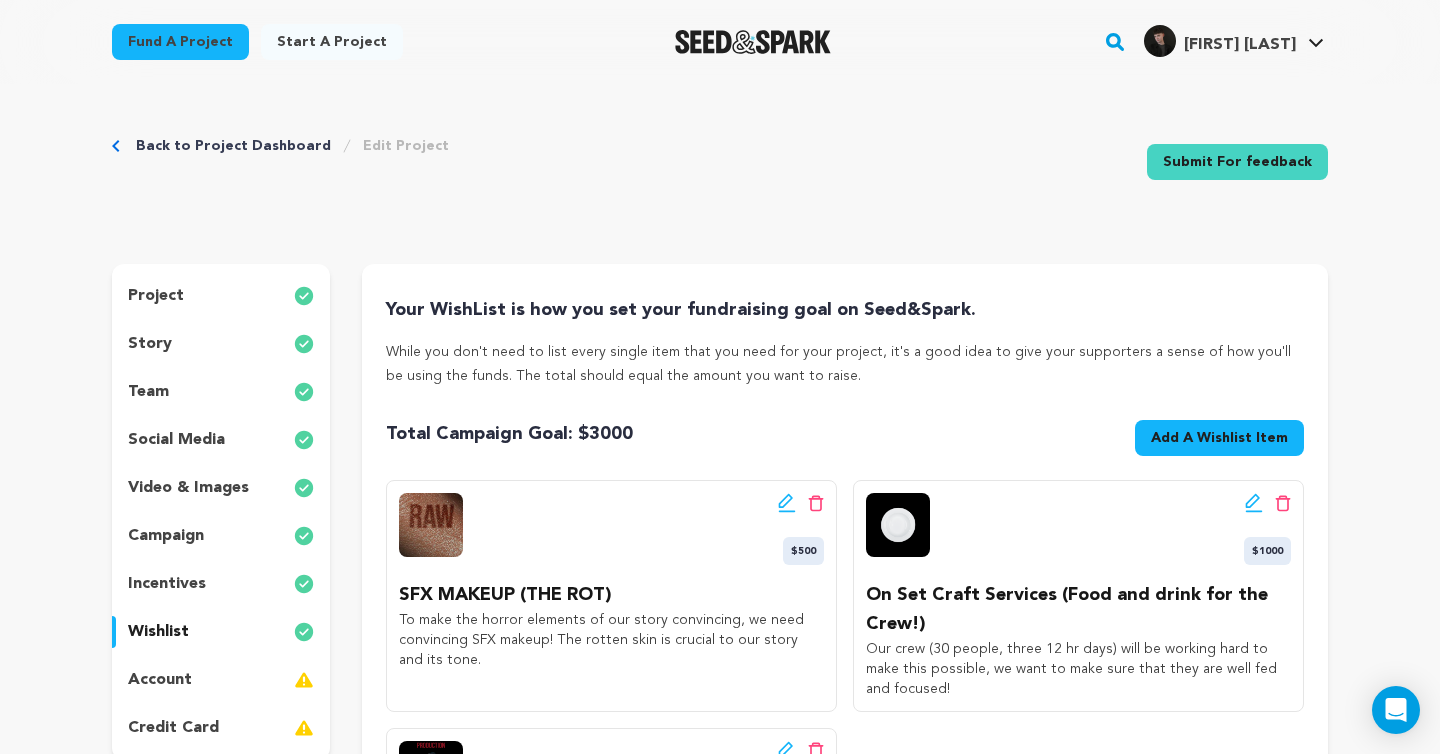 click on "Submit For feedback" at bounding box center [1237, 162] 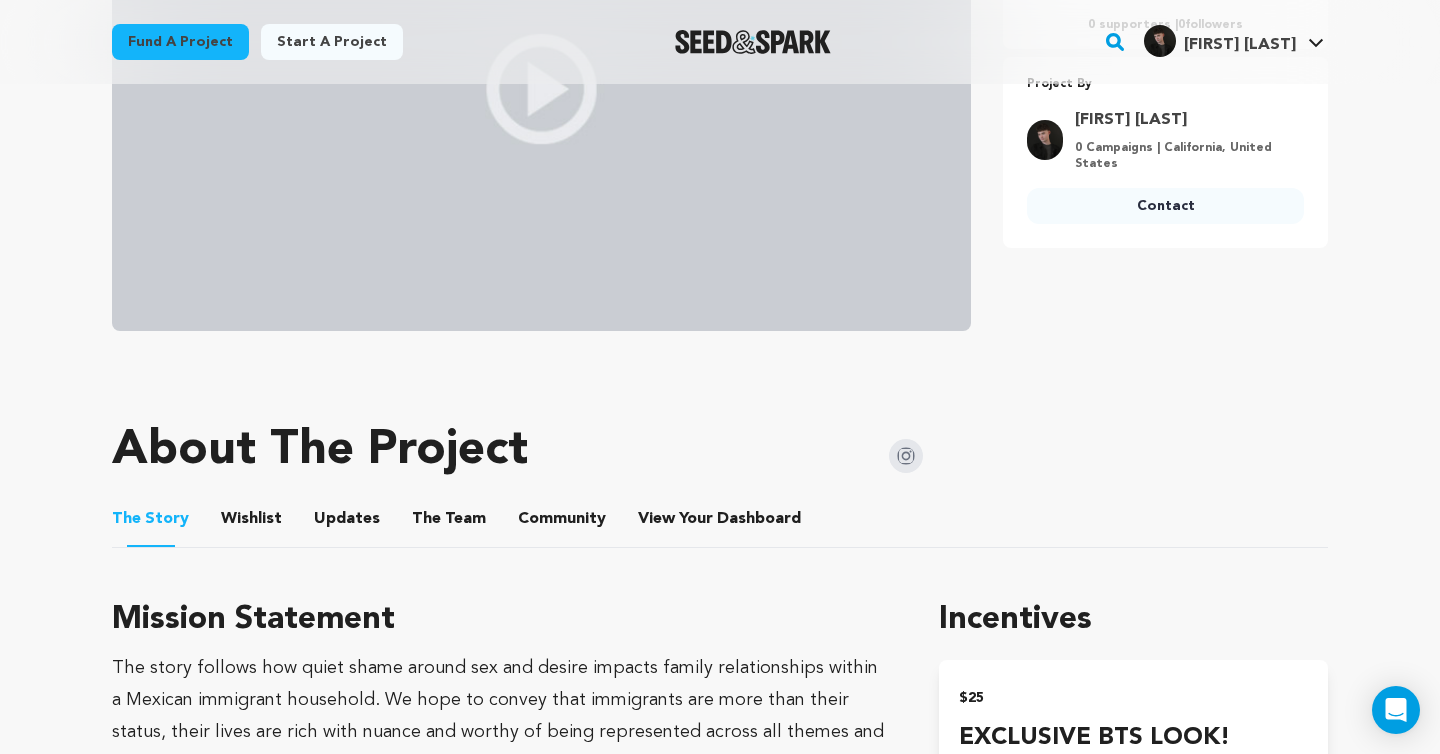 scroll, scrollTop: 685, scrollLeft: 0, axis: vertical 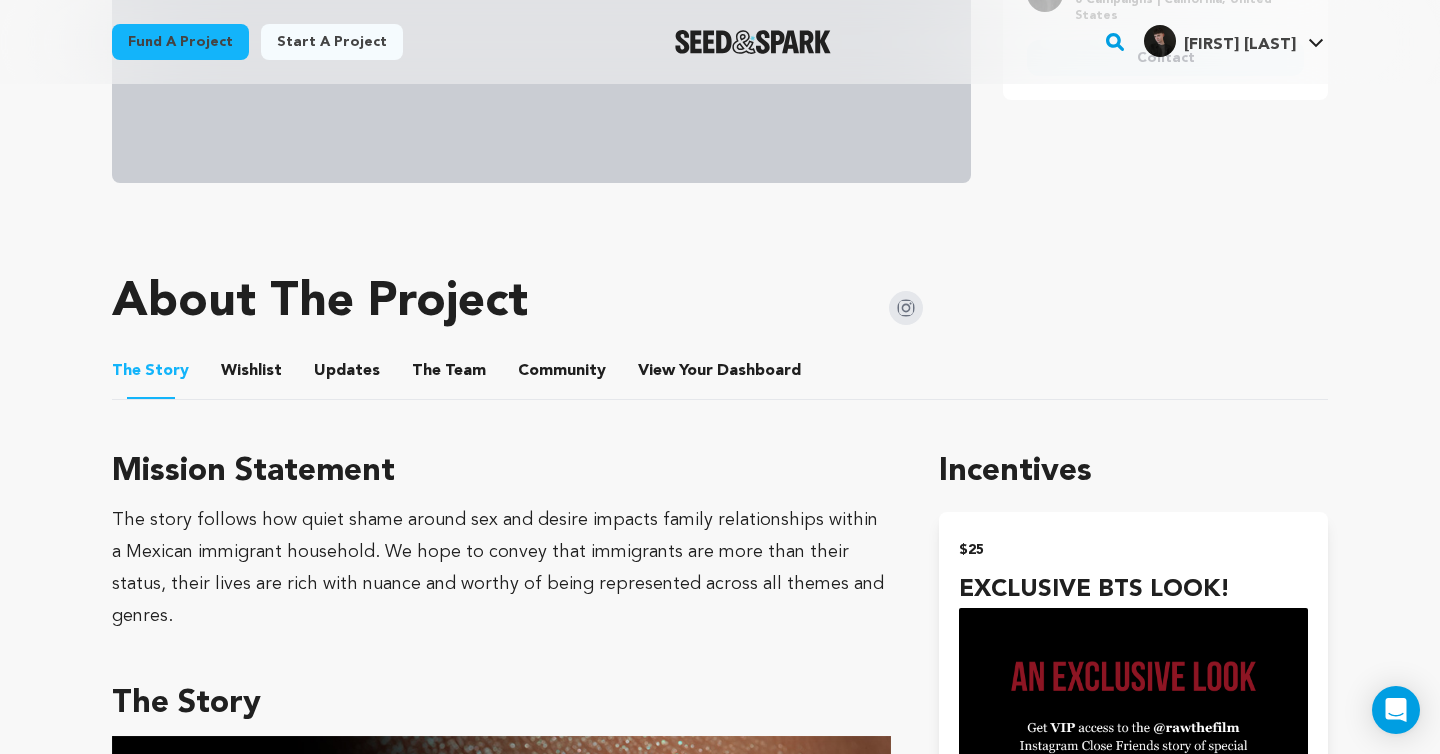 click on "The Team" at bounding box center [449, 375] 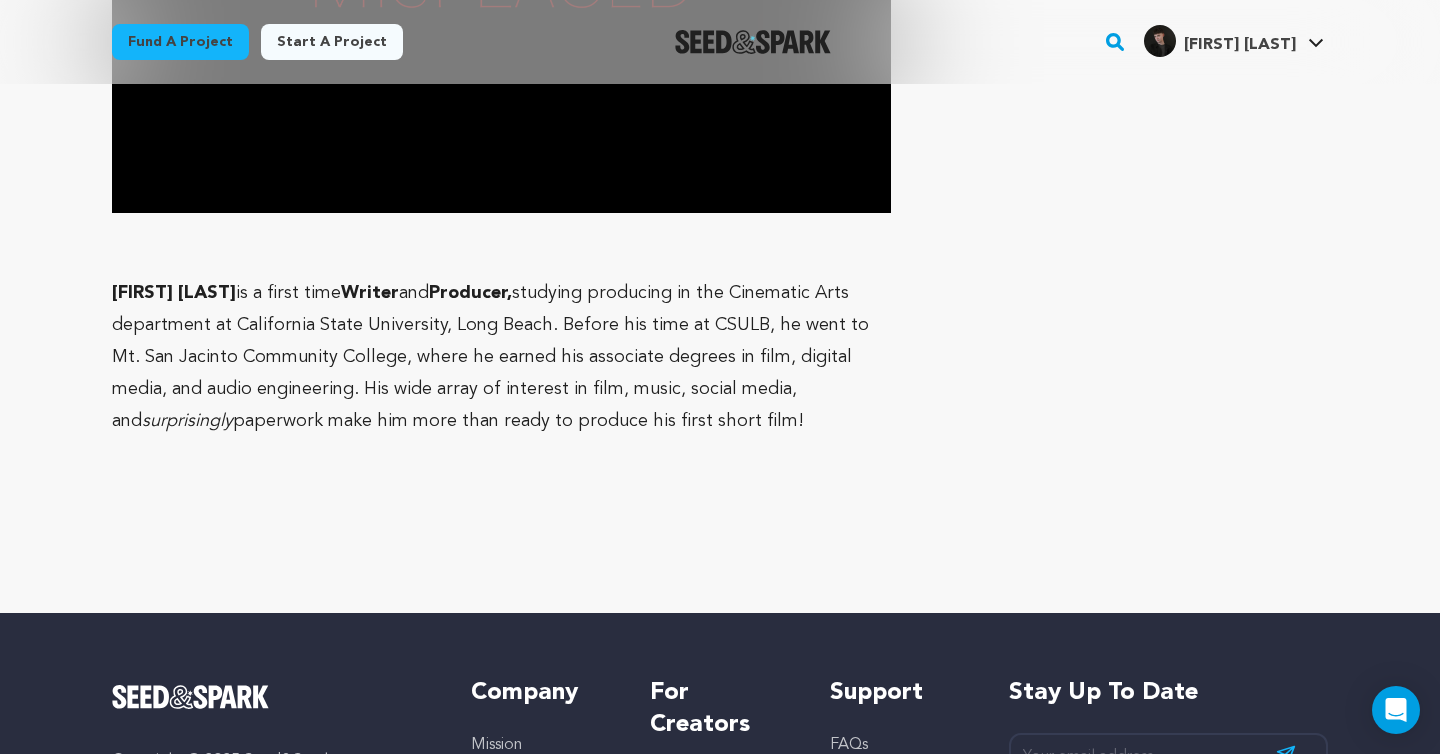scroll, scrollTop: 2207, scrollLeft: 0, axis: vertical 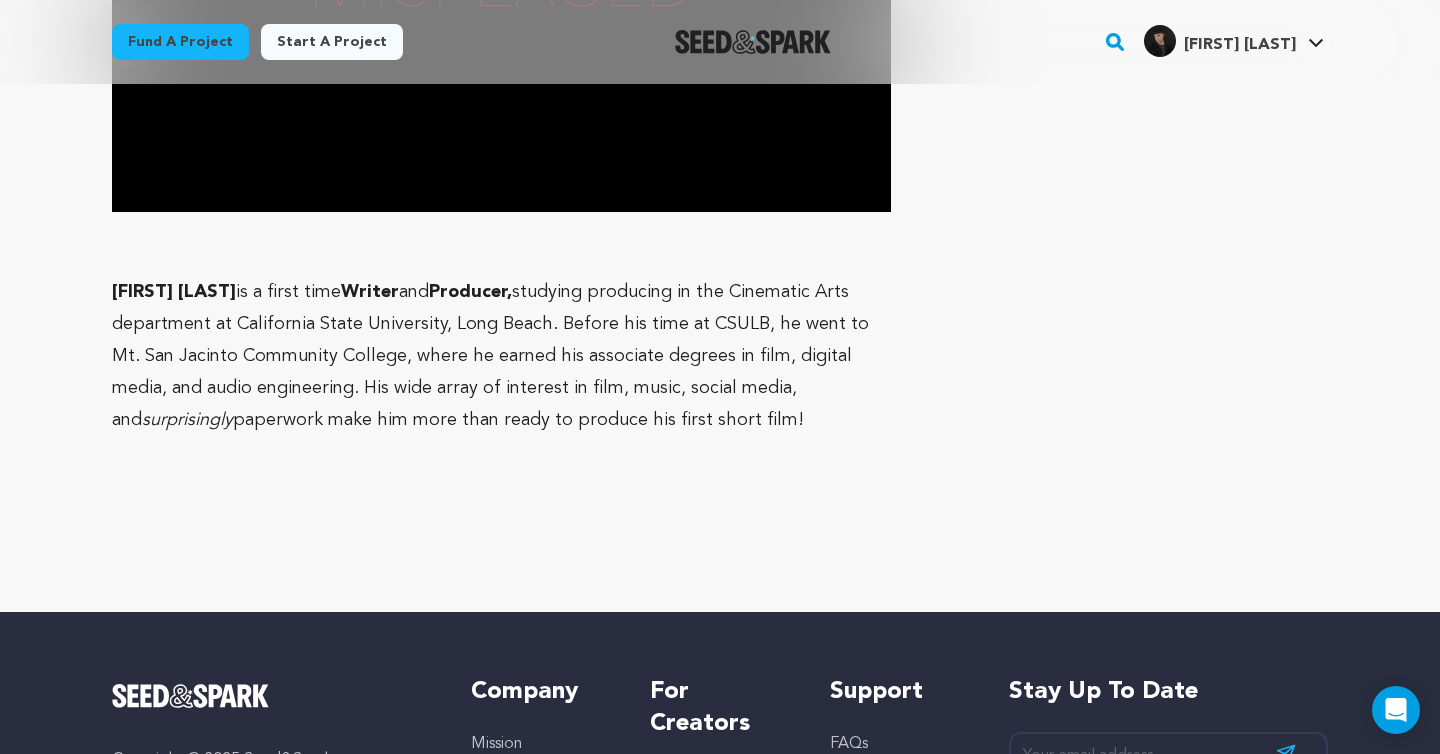 click on "Jayson Hanmer  is a first time  Writer  and  Producer,  studying producing in the Cinematic Arts department at California State University, Long Beach. Before his time at CSULB, he went to Mt. San Jacinto Community College, where he earned his associate degrees in film, digital media, and audio engineering. His wide array of interest in film, music, social media, and  surprisingly  paperwork make him more than ready to produce his first short film!" at bounding box center (501, 356) 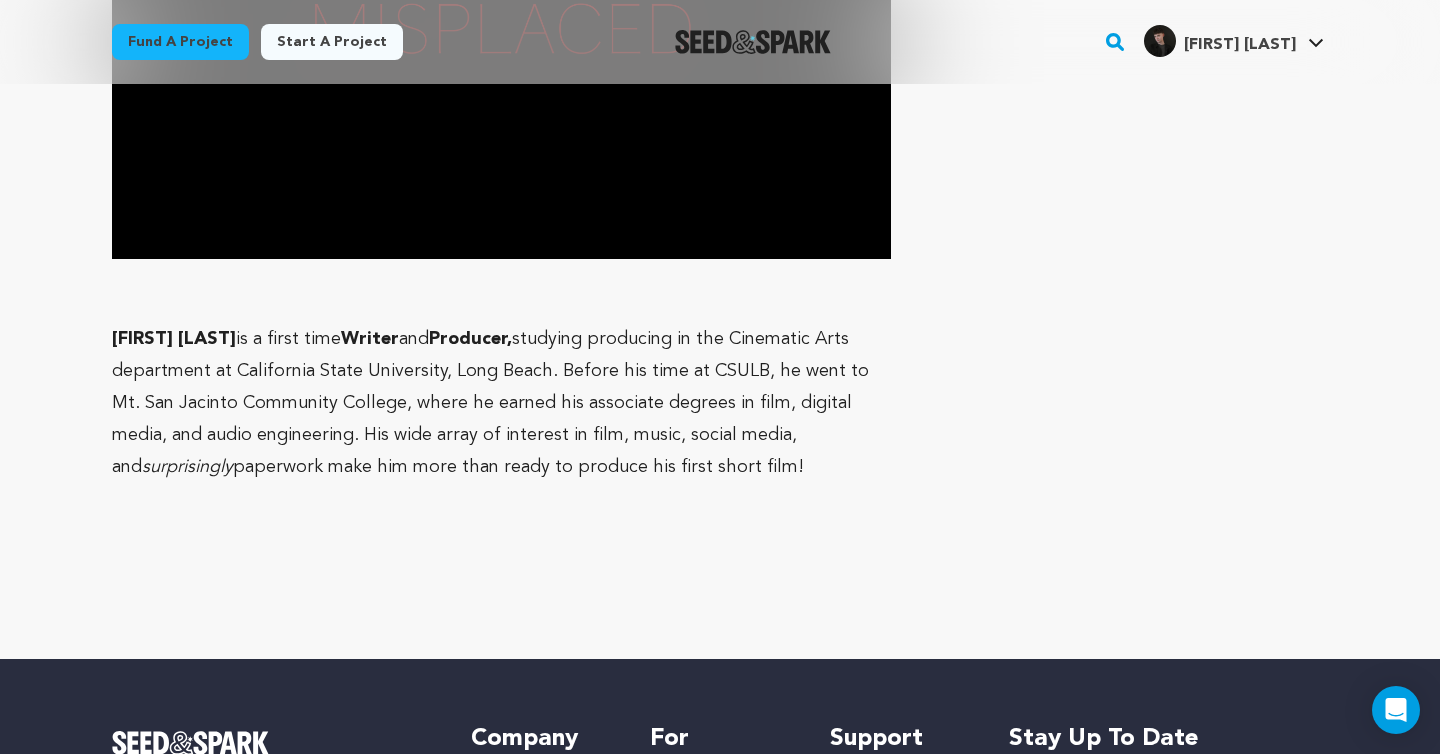 scroll, scrollTop: 2142, scrollLeft: 0, axis: vertical 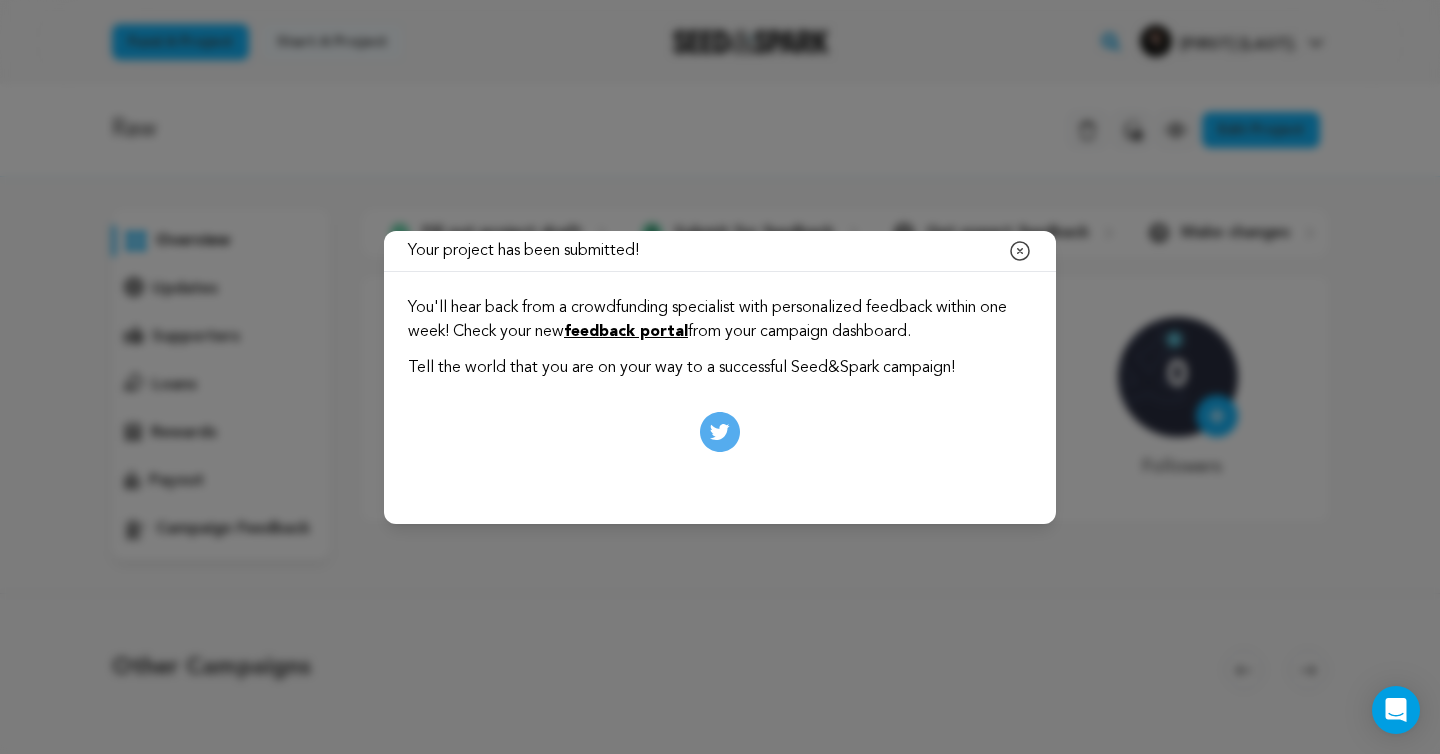 click 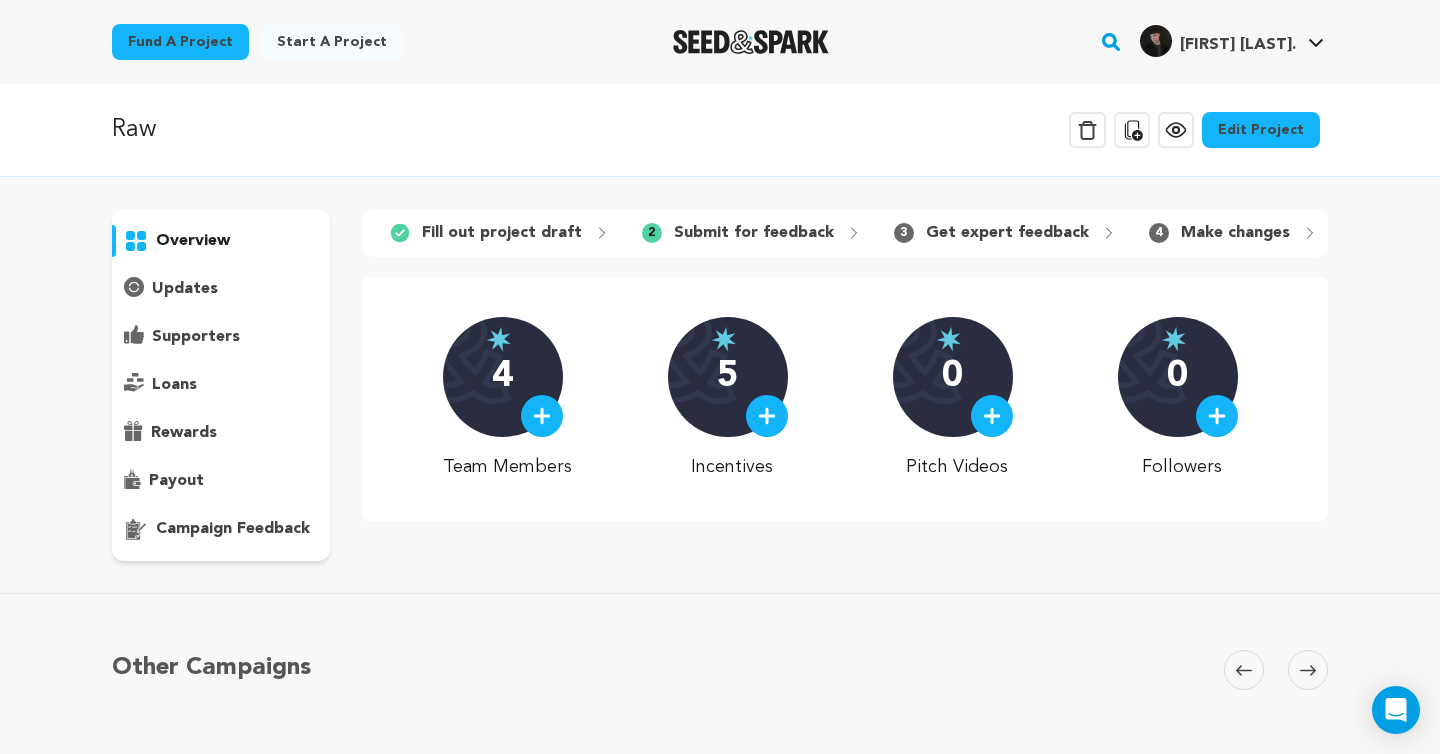 click on "campaign feedback" at bounding box center (233, 529) 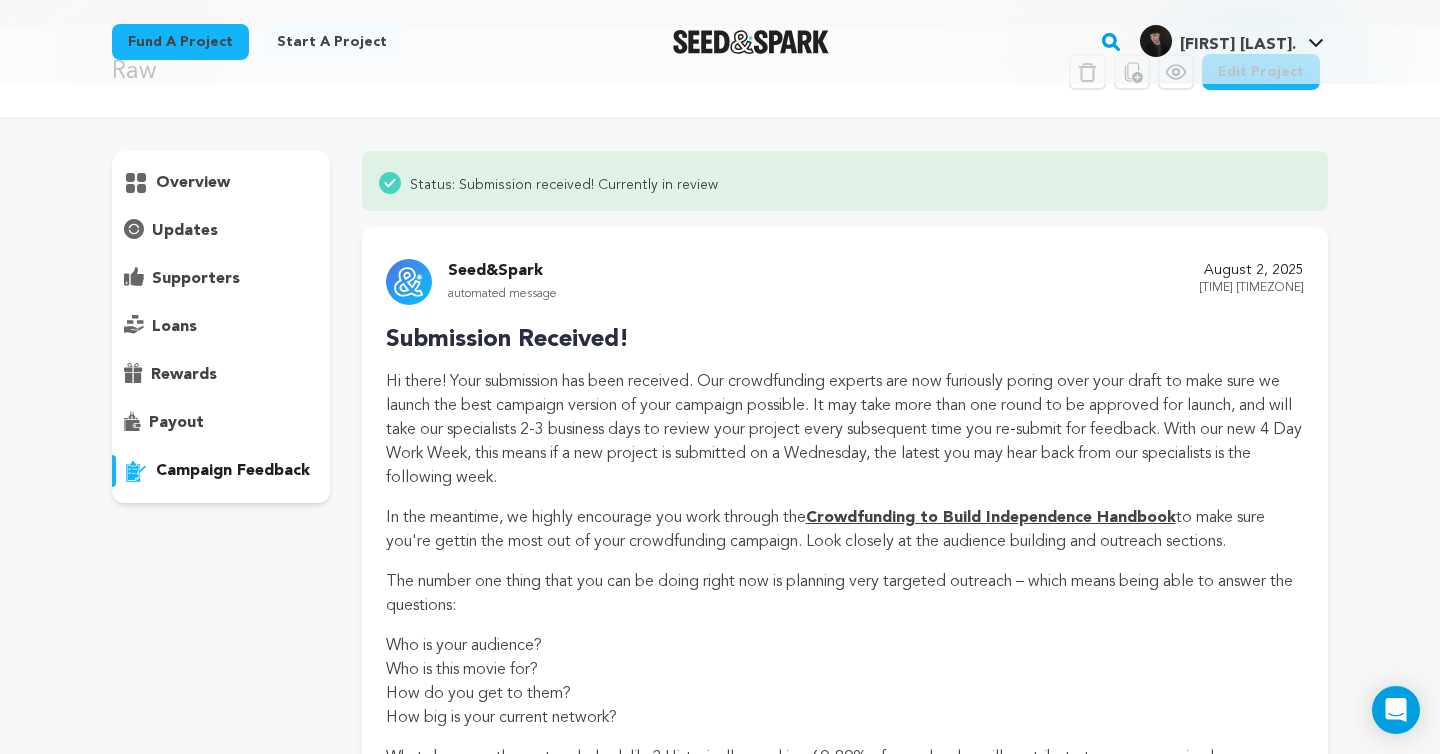 scroll, scrollTop: 60, scrollLeft: 0, axis: vertical 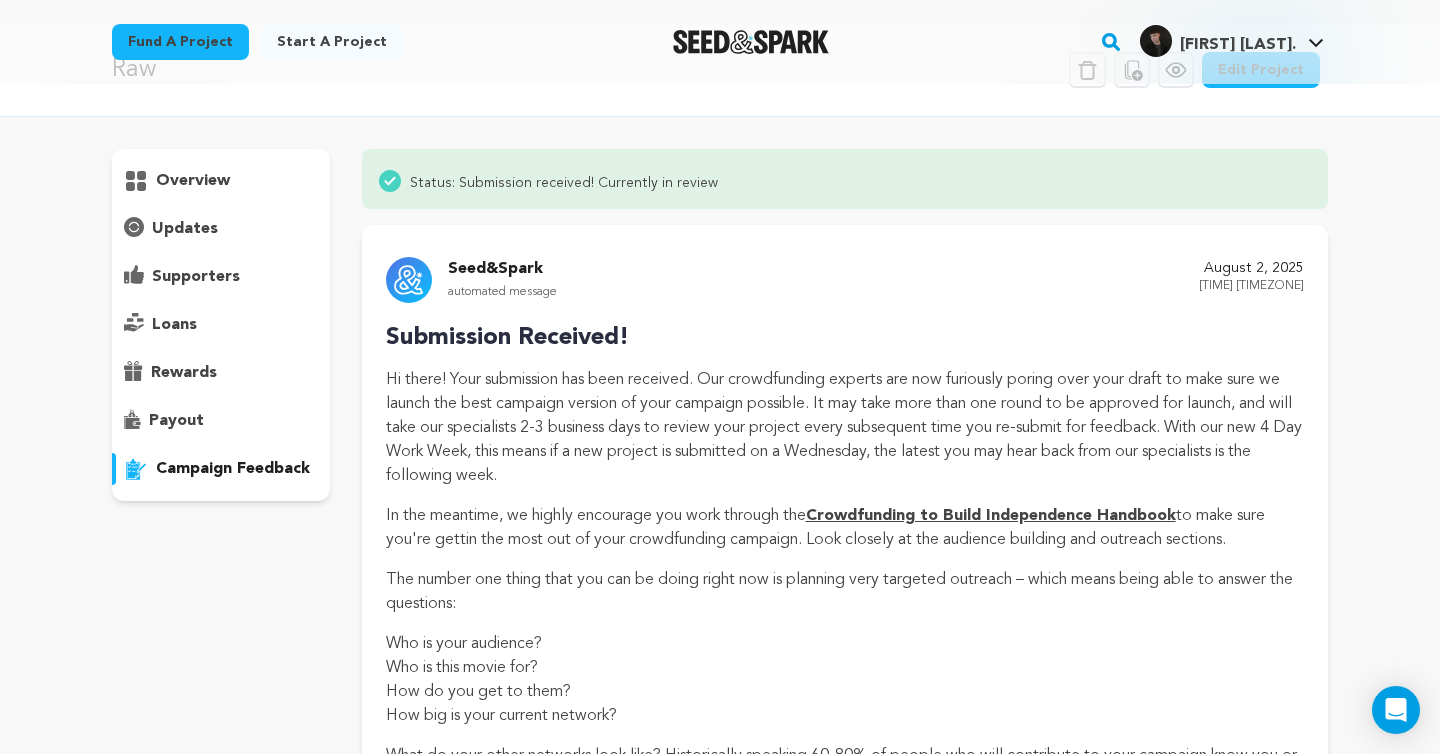drag, startPoint x: 551, startPoint y: 427, endPoint x: 622, endPoint y: 471, distance: 83.528435 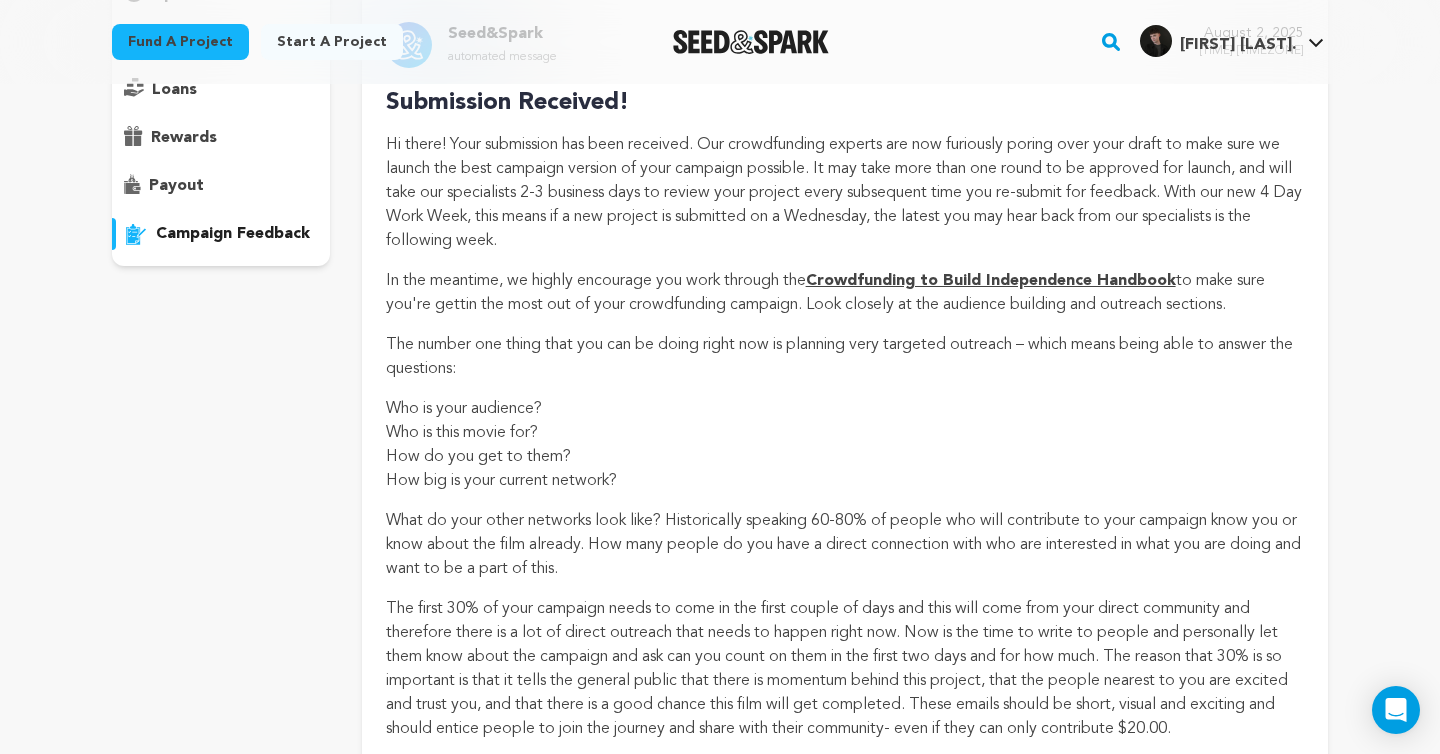 scroll, scrollTop: 297, scrollLeft: 0, axis: vertical 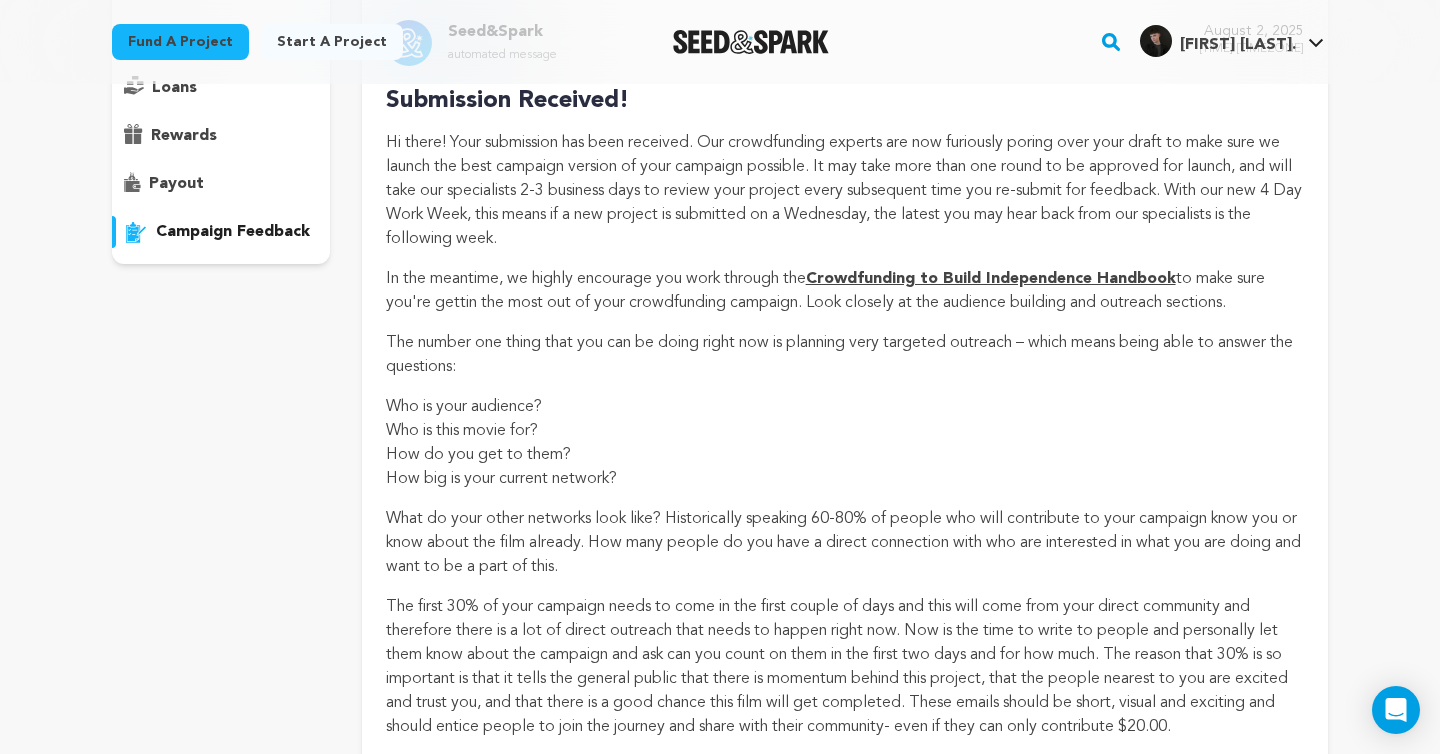 click on "The number one thing that you can be doing right now is planning very targeted outreach – which
means being able to answer the questions:" at bounding box center [845, 355] 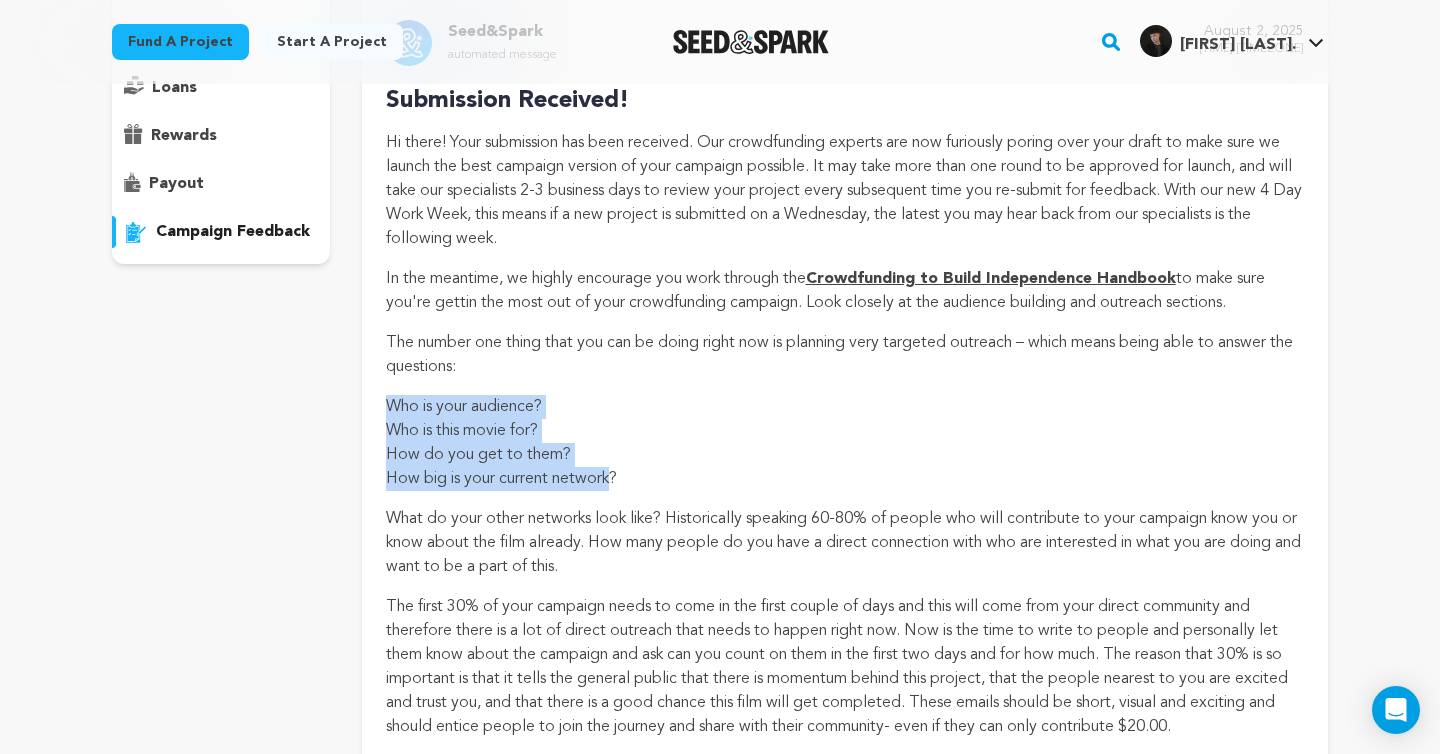drag, startPoint x: 382, startPoint y: 405, endPoint x: 612, endPoint y: 473, distance: 239.84161 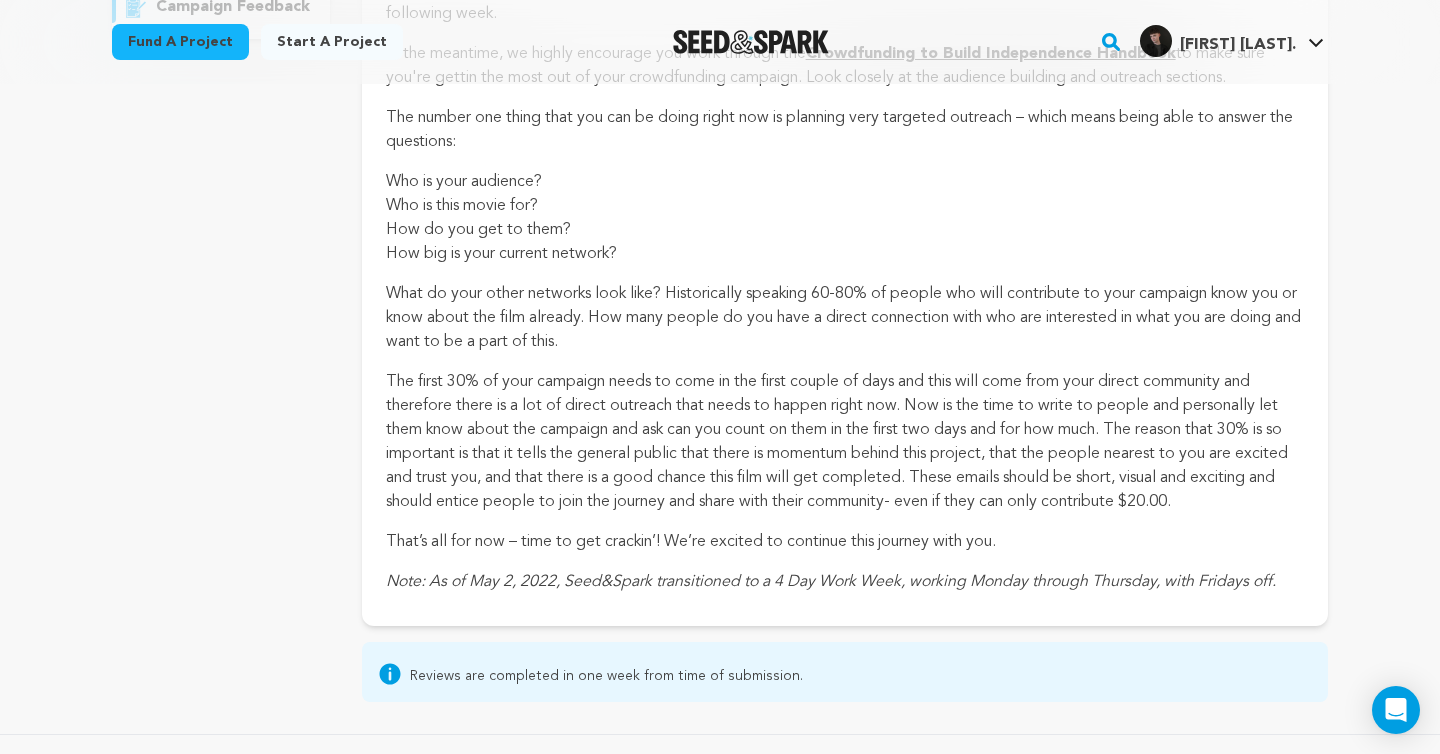 scroll, scrollTop: 508, scrollLeft: 0, axis: vertical 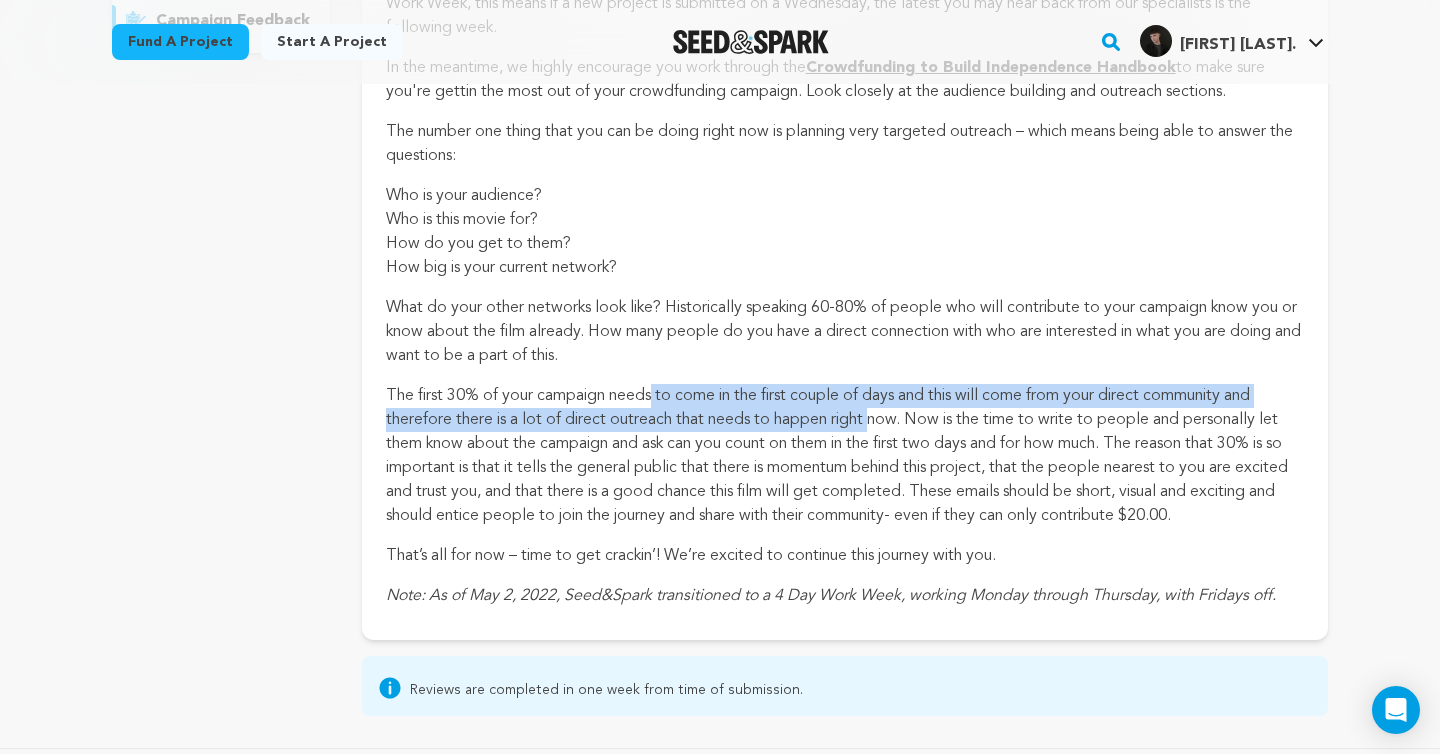 drag, startPoint x: 491, startPoint y: 391, endPoint x: 854, endPoint y: 408, distance: 363.39786 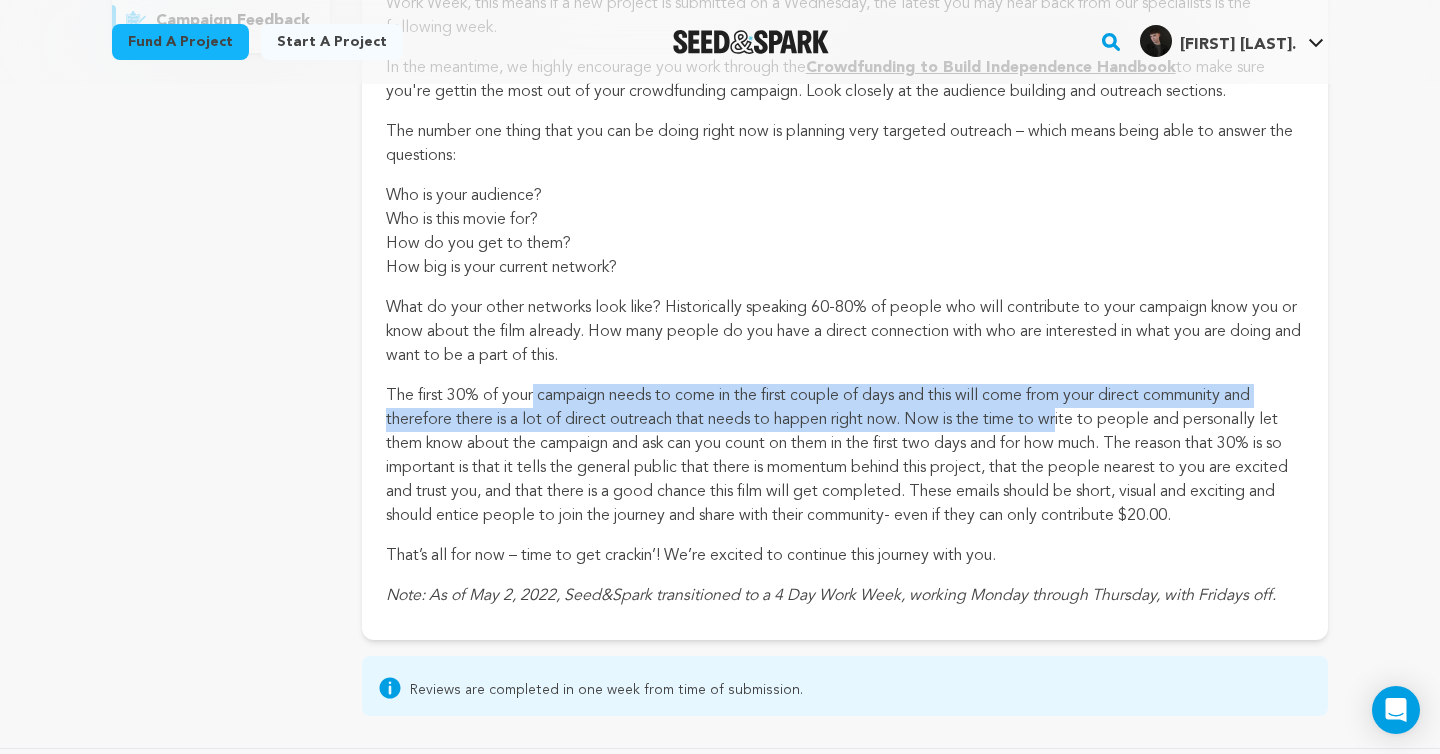 drag, startPoint x: 380, startPoint y: 396, endPoint x: 912, endPoint y: 417, distance: 532.4143 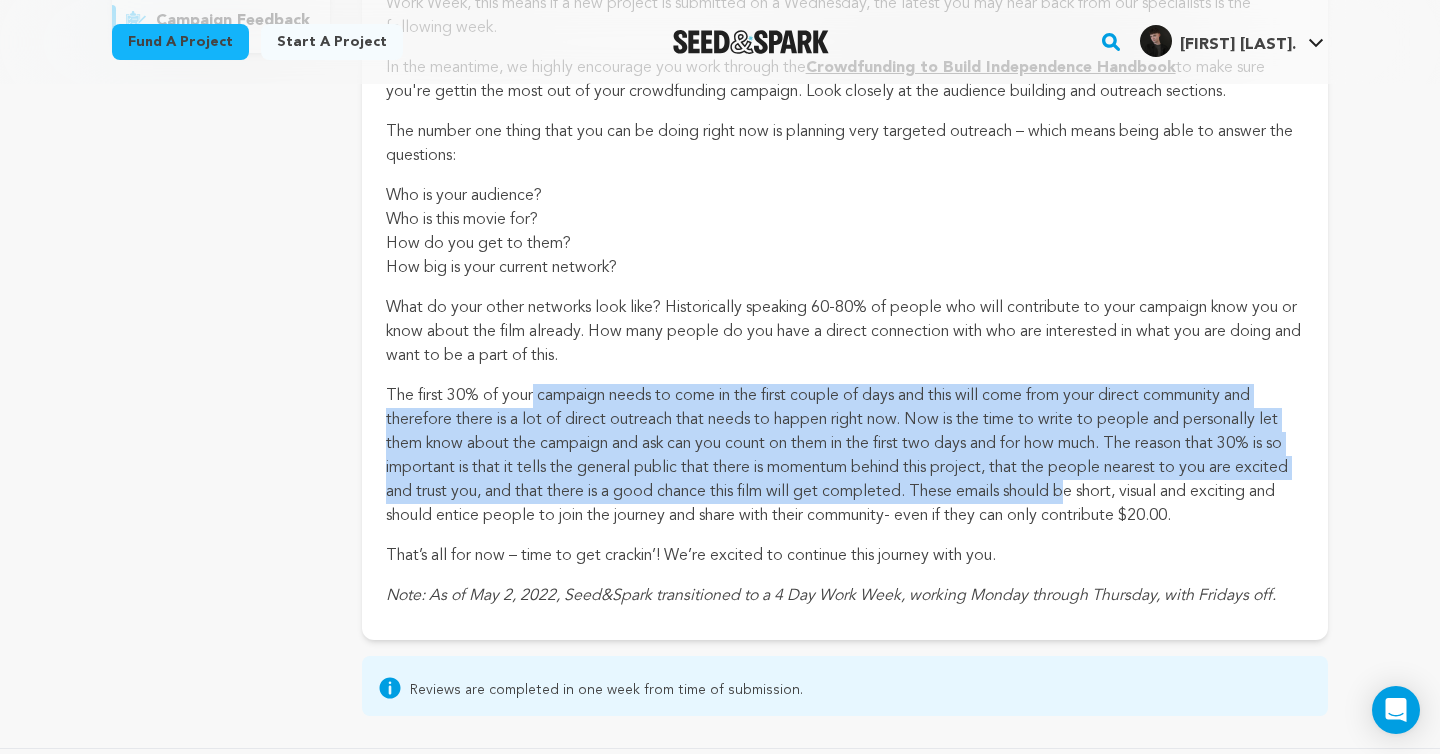 drag, startPoint x: 978, startPoint y: 492, endPoint x: 389, endPoint y: 396, distance: 596.77216 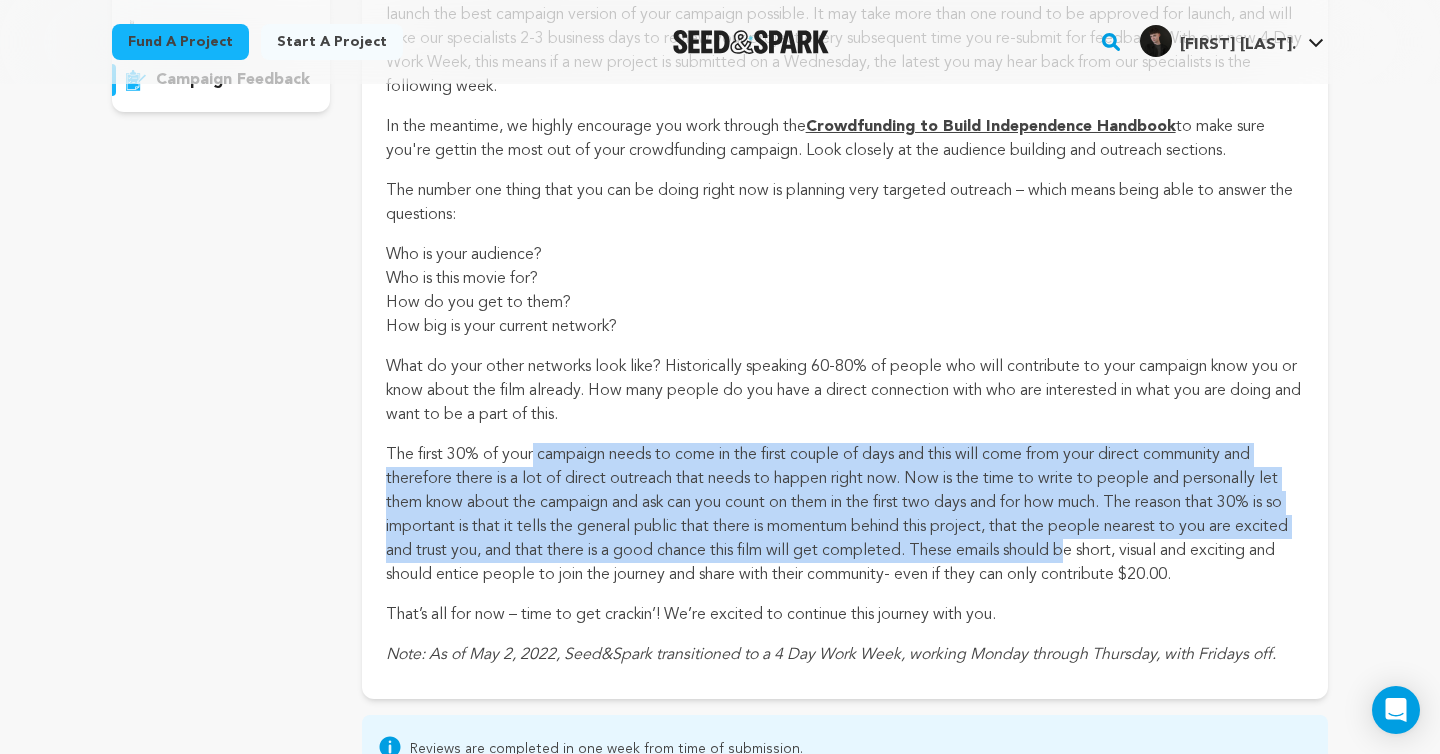 scroll, scrollTop: 446, scrollLeft: 0, axis: vertical 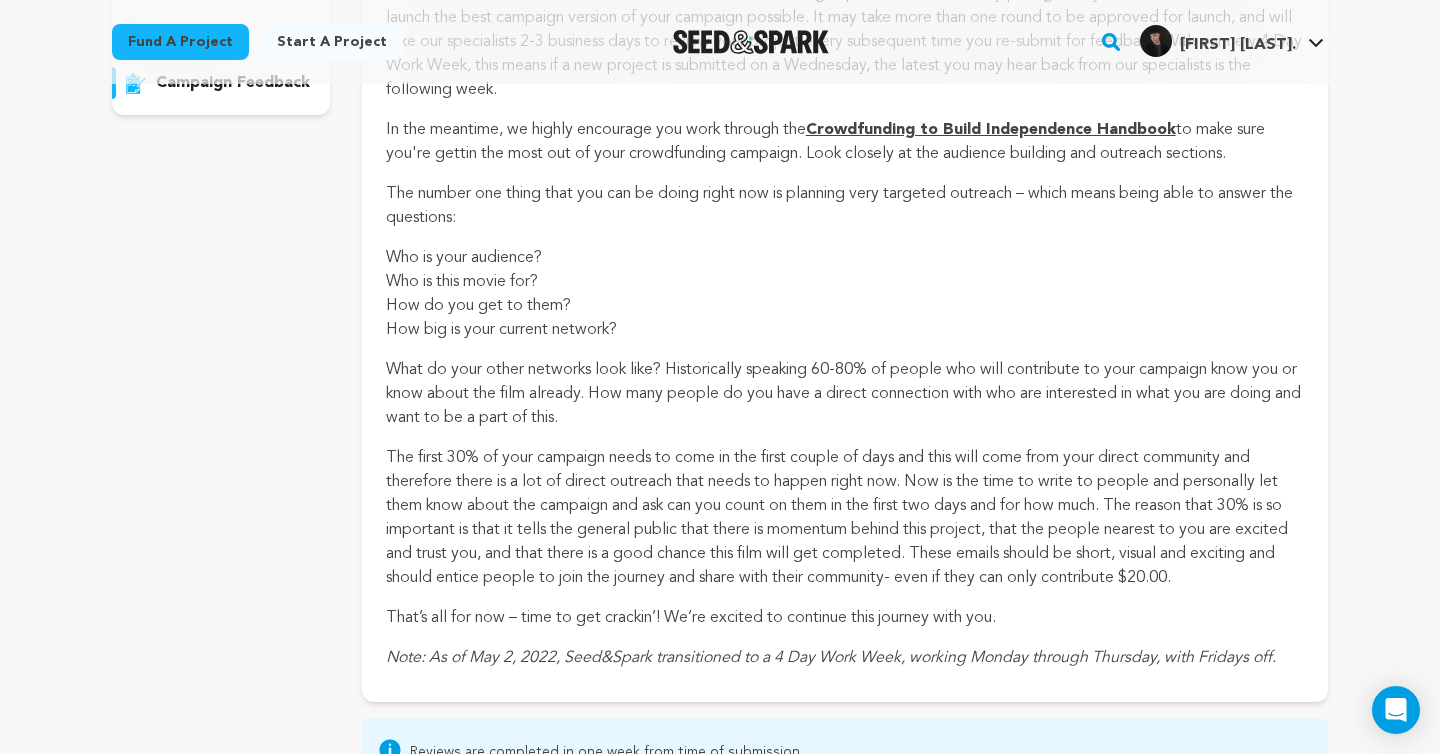 click on "What do your other networks look like? Historically speaking 60-80% of people who will
contribute to your campaign know you or know about the film already. How many people do you have
a direct connection with who are interested in what you are doing and want to be a part of this." at bounding box center [845, 394] 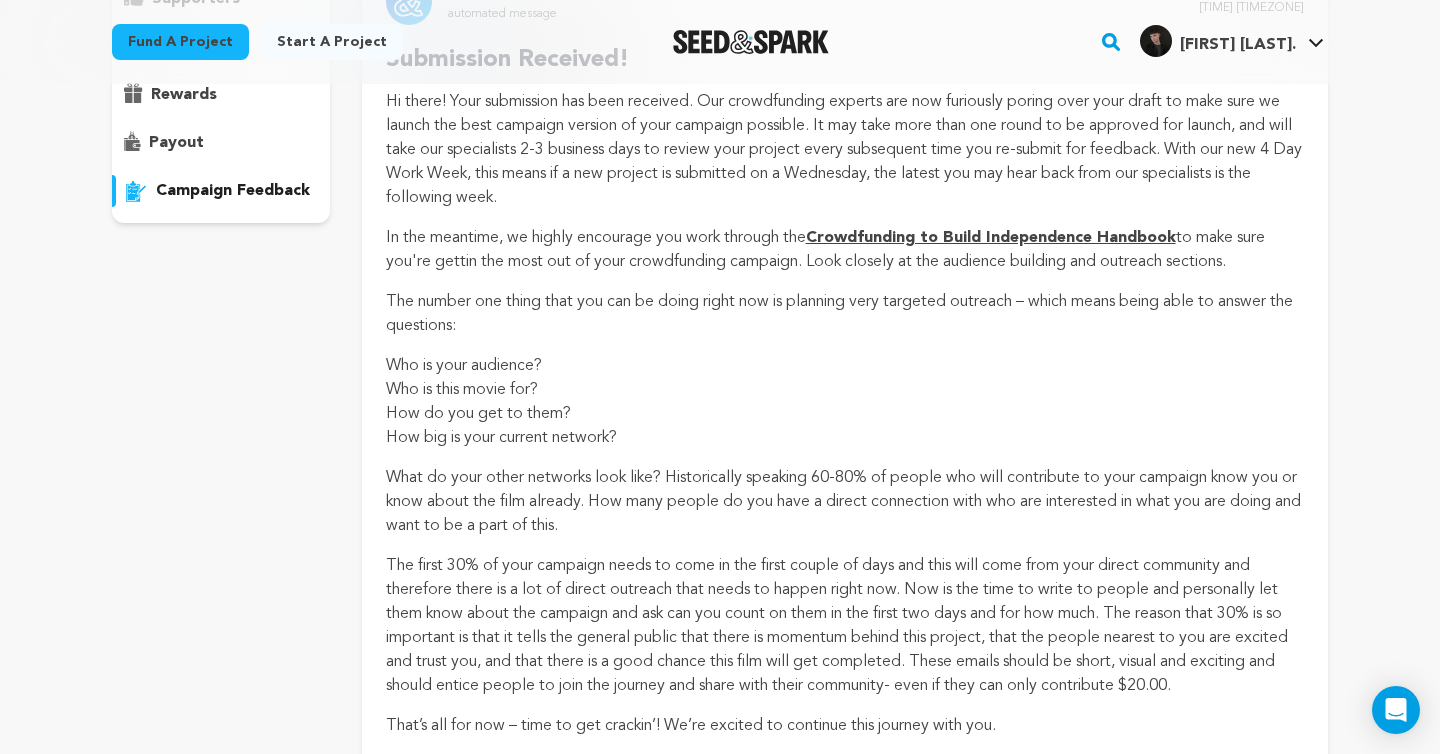 scroll, scrollTop: 303, scrollLeft: 0, axis: vertical 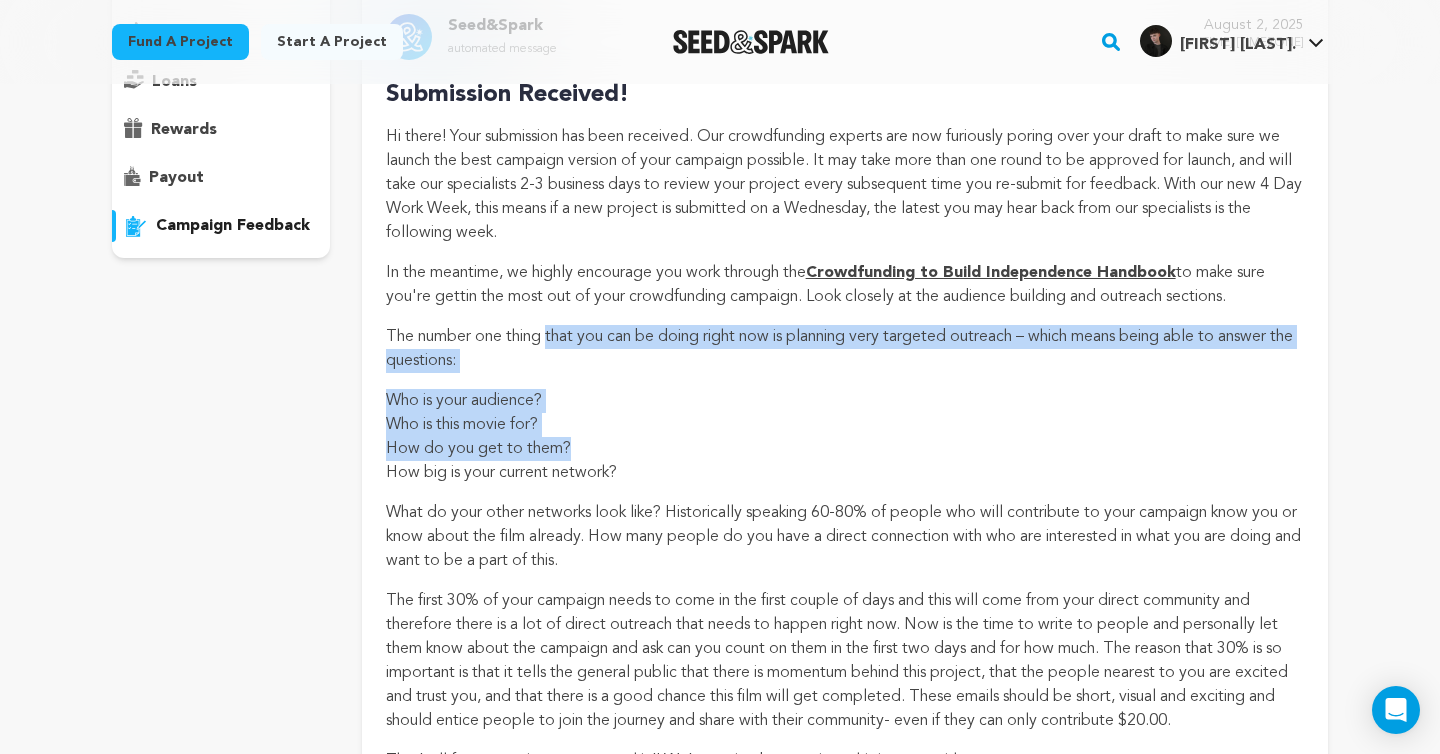 drag, startPoint x: 384, startPoint y: 329, endPoint x: 573, endPoint y: 450, distance: 224.4148 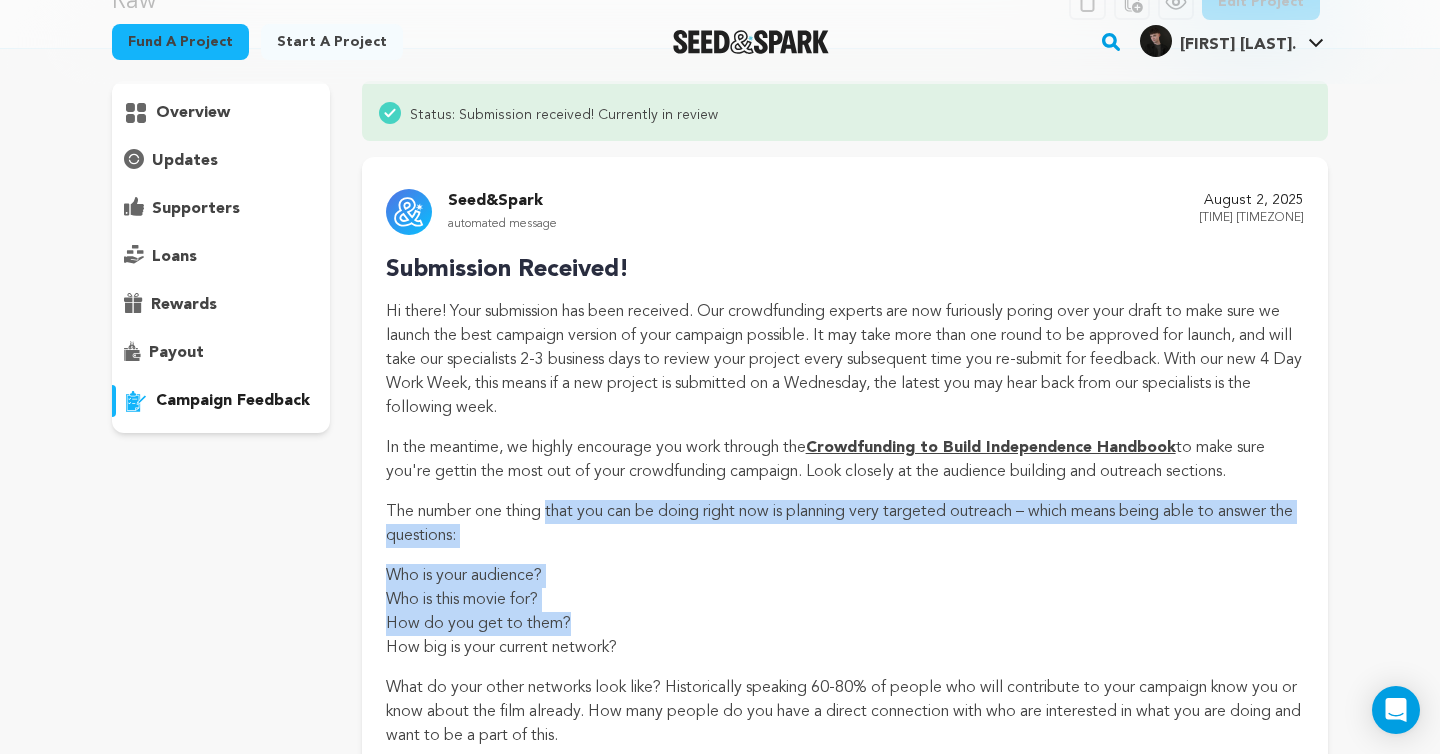 scroll, scrollTop: 0, scrollLeft: 0, axis: both 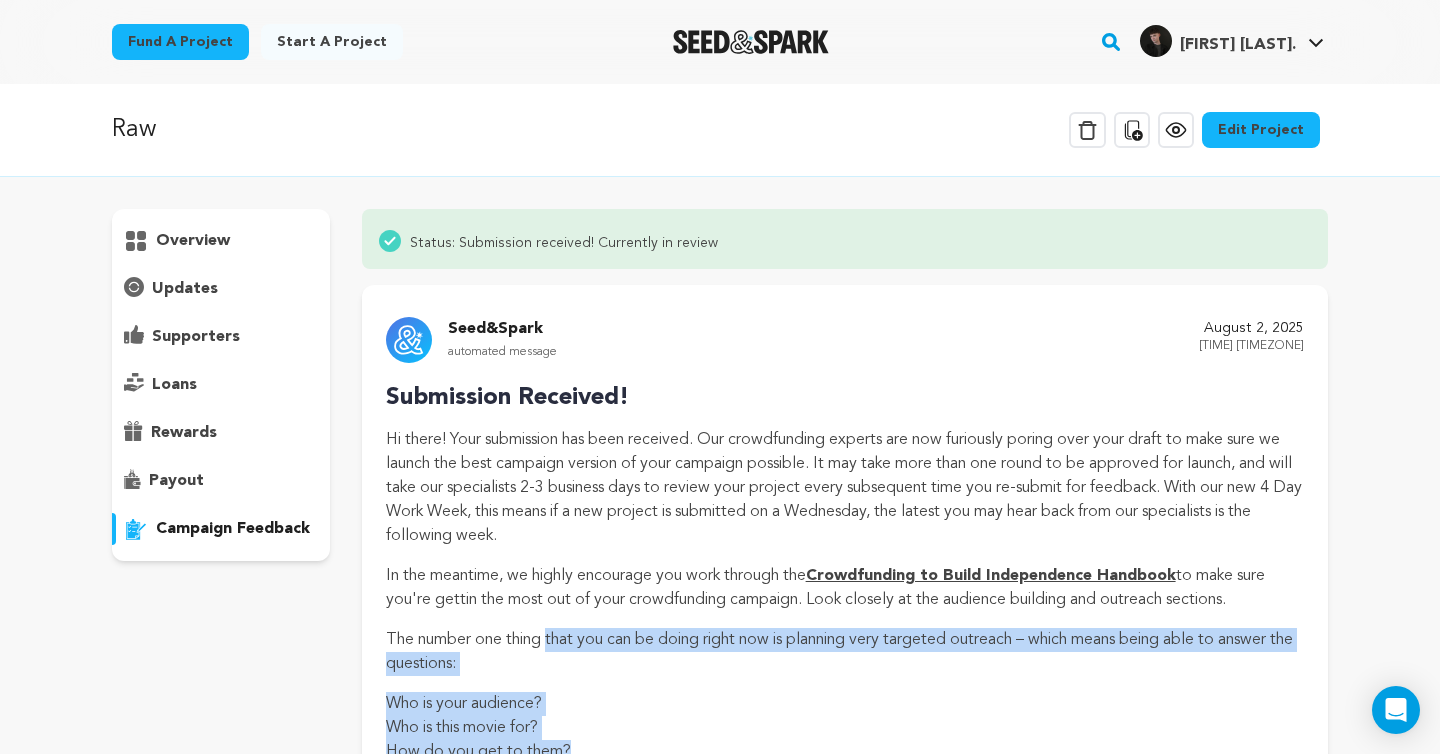 click on "updates" at bounding box center [185, 289] 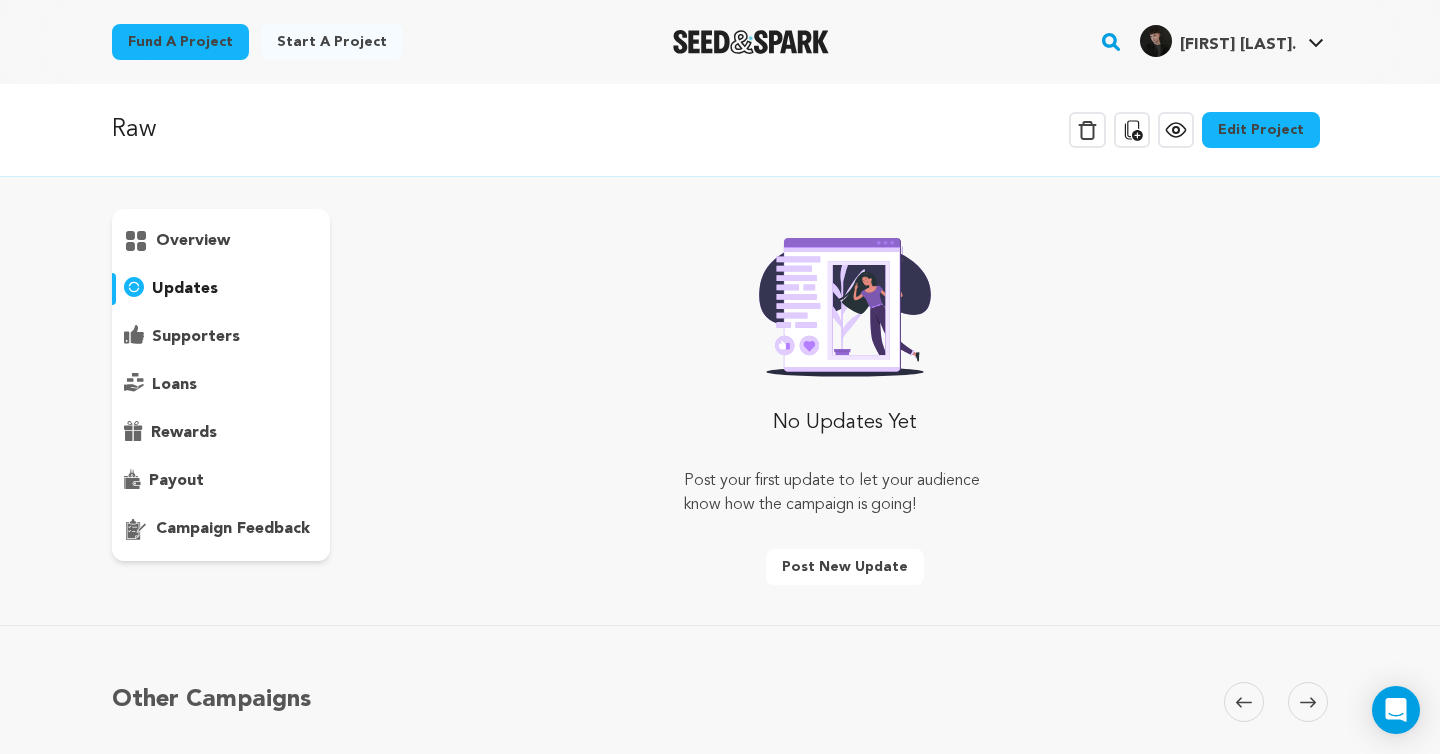 click on "loans" at bounding box center [221, 385] 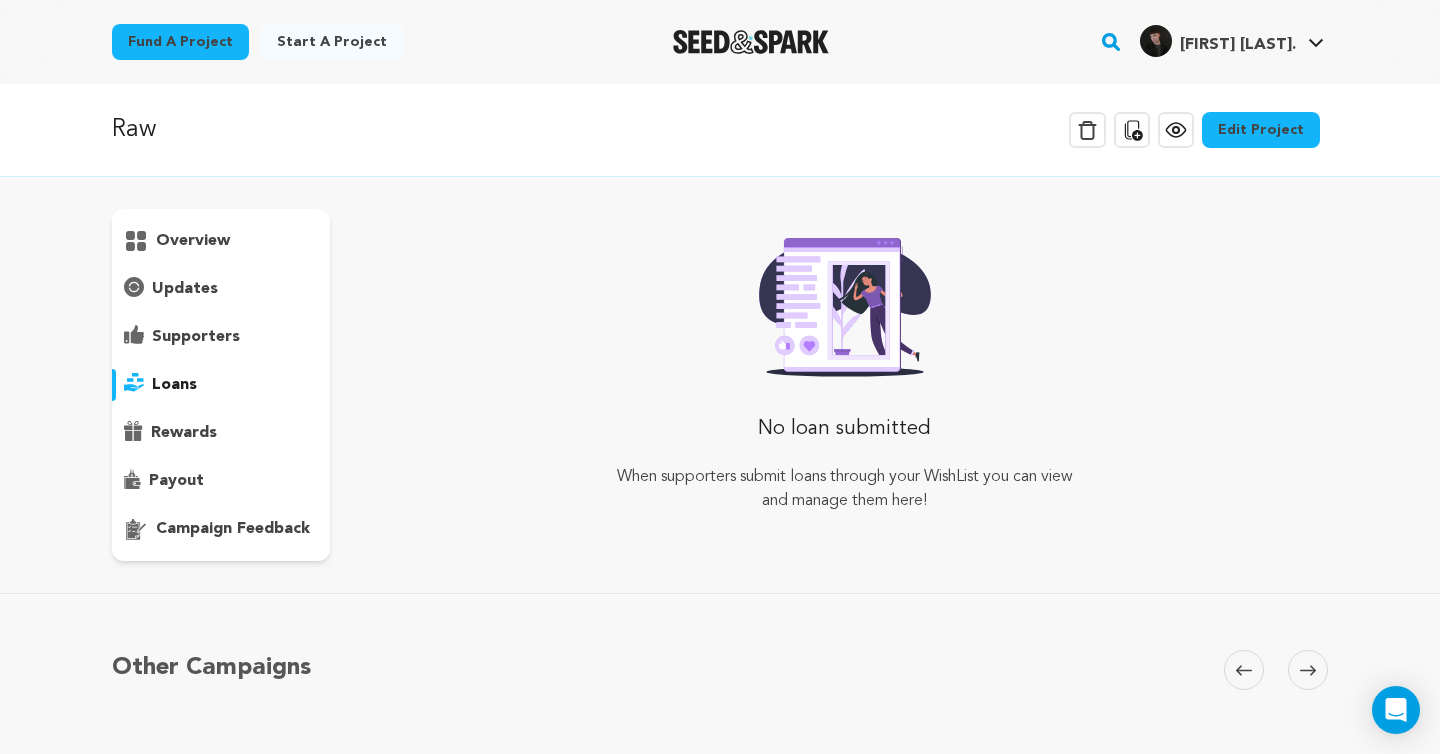click on "rewards" at bounding box center [184, 433] 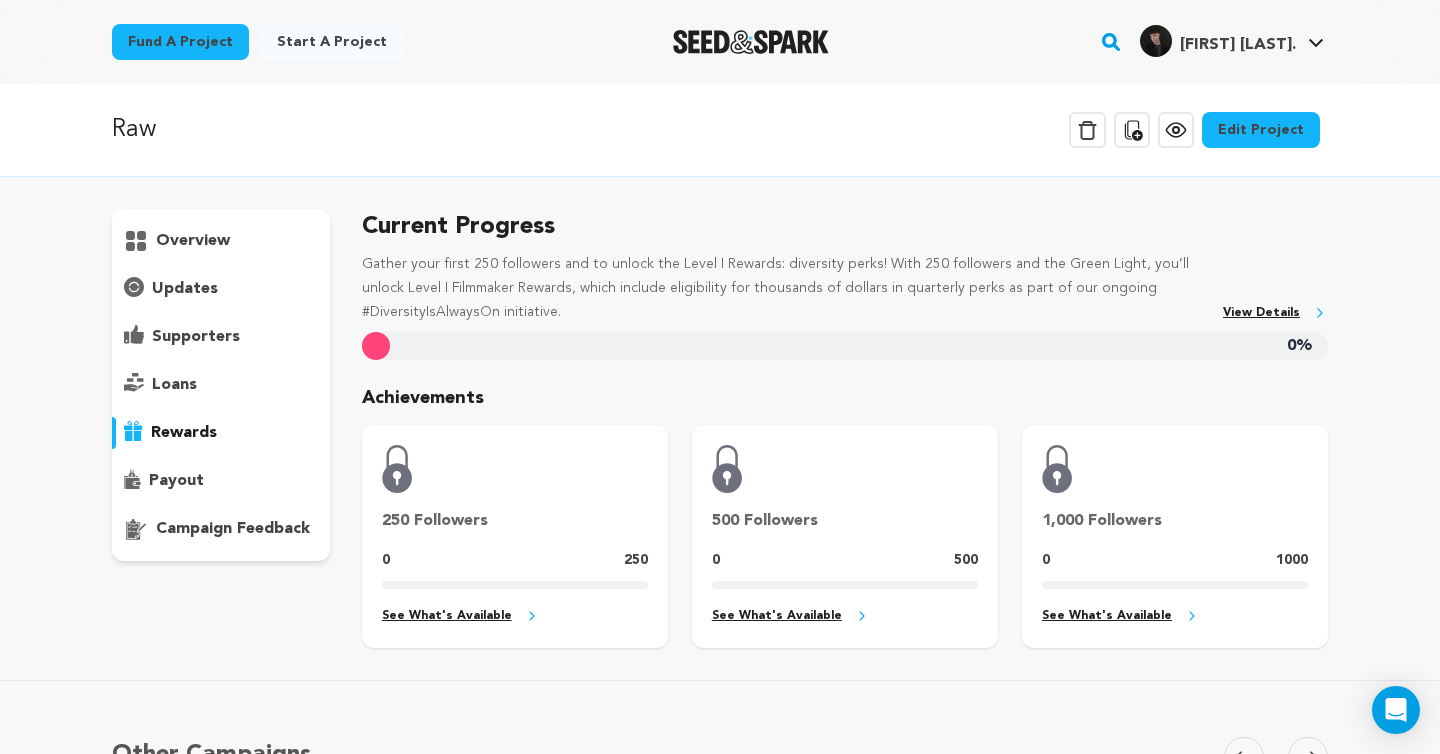 drag, startPoint x: 364, startPoint y: 266, endPoint x: 741, endPoint y: 308, distance: 379.3323 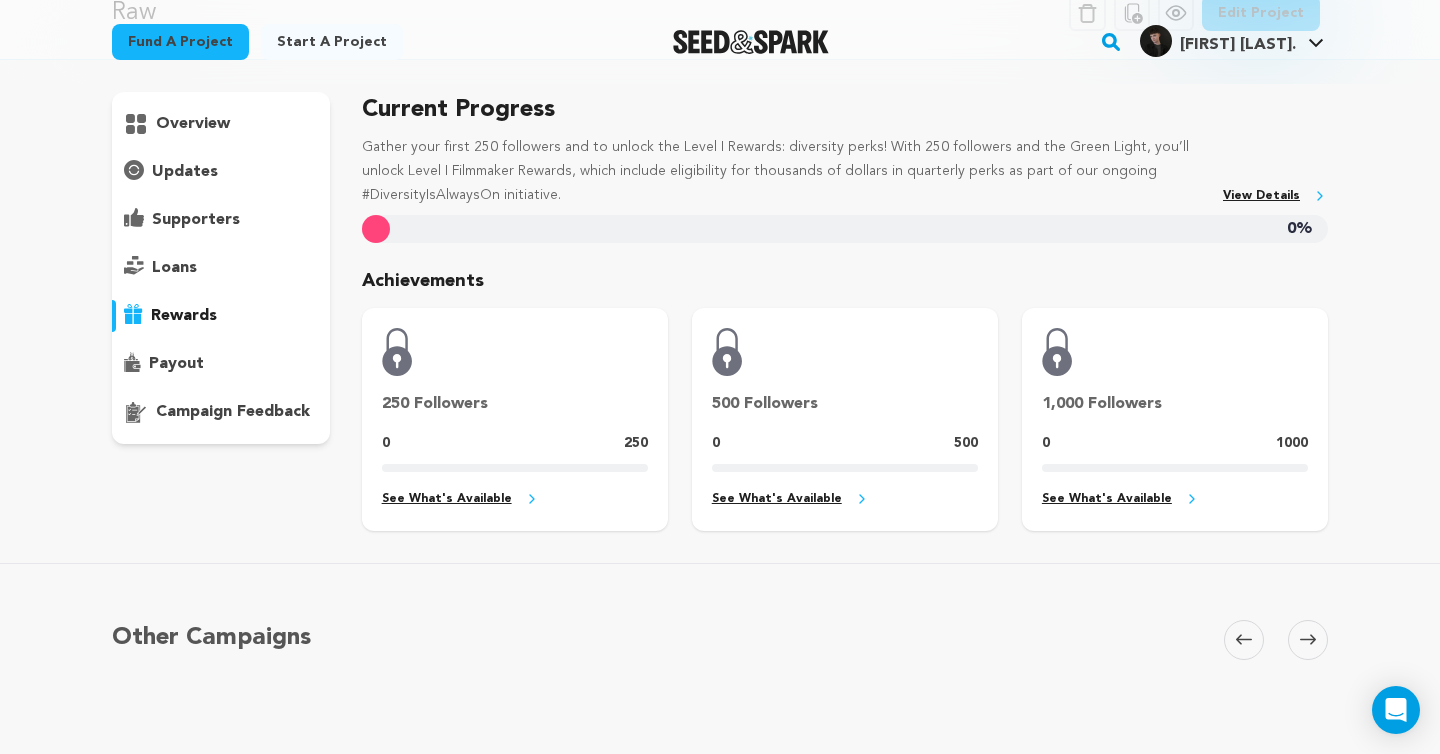 scroll, scrollTop: 0, scrollLeft: 0, axis: both 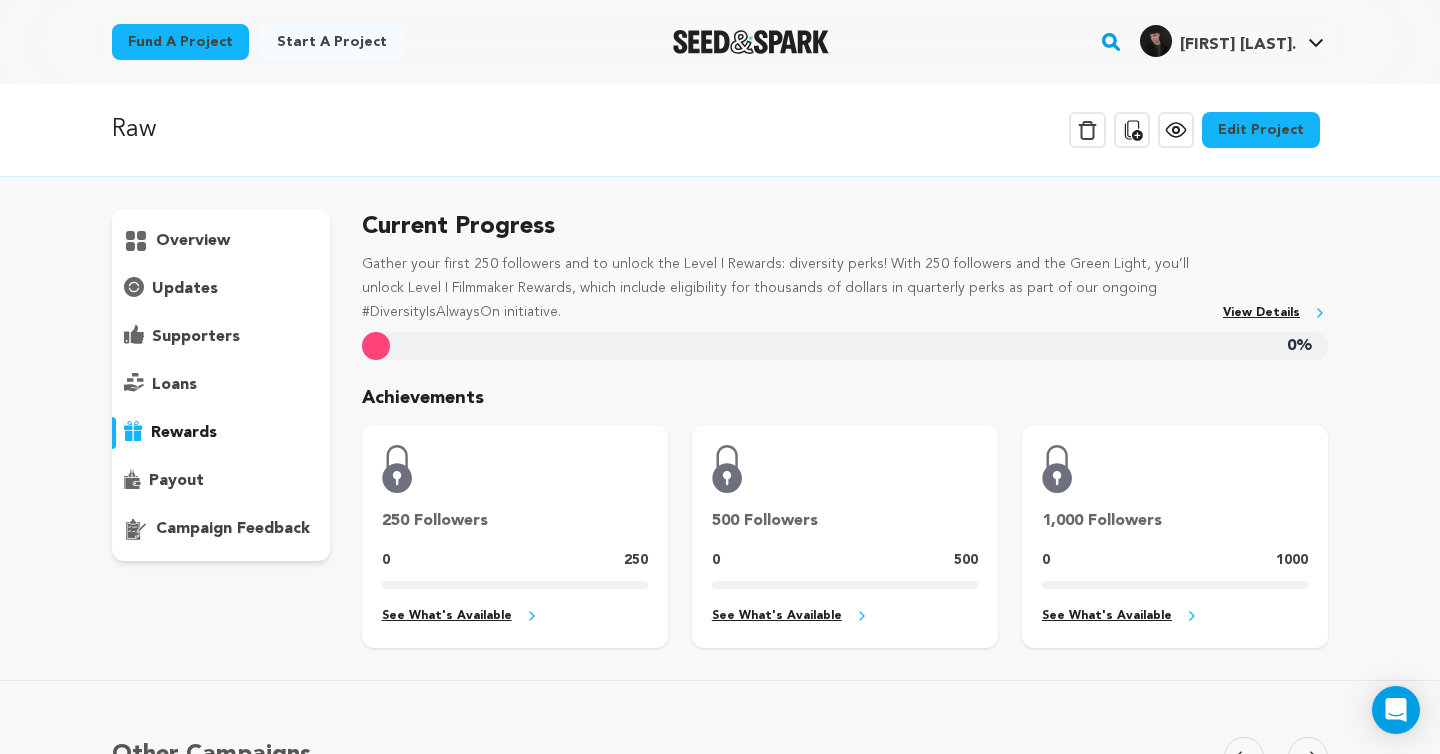 click on "See What's Available" at bounding box center [515, 616] 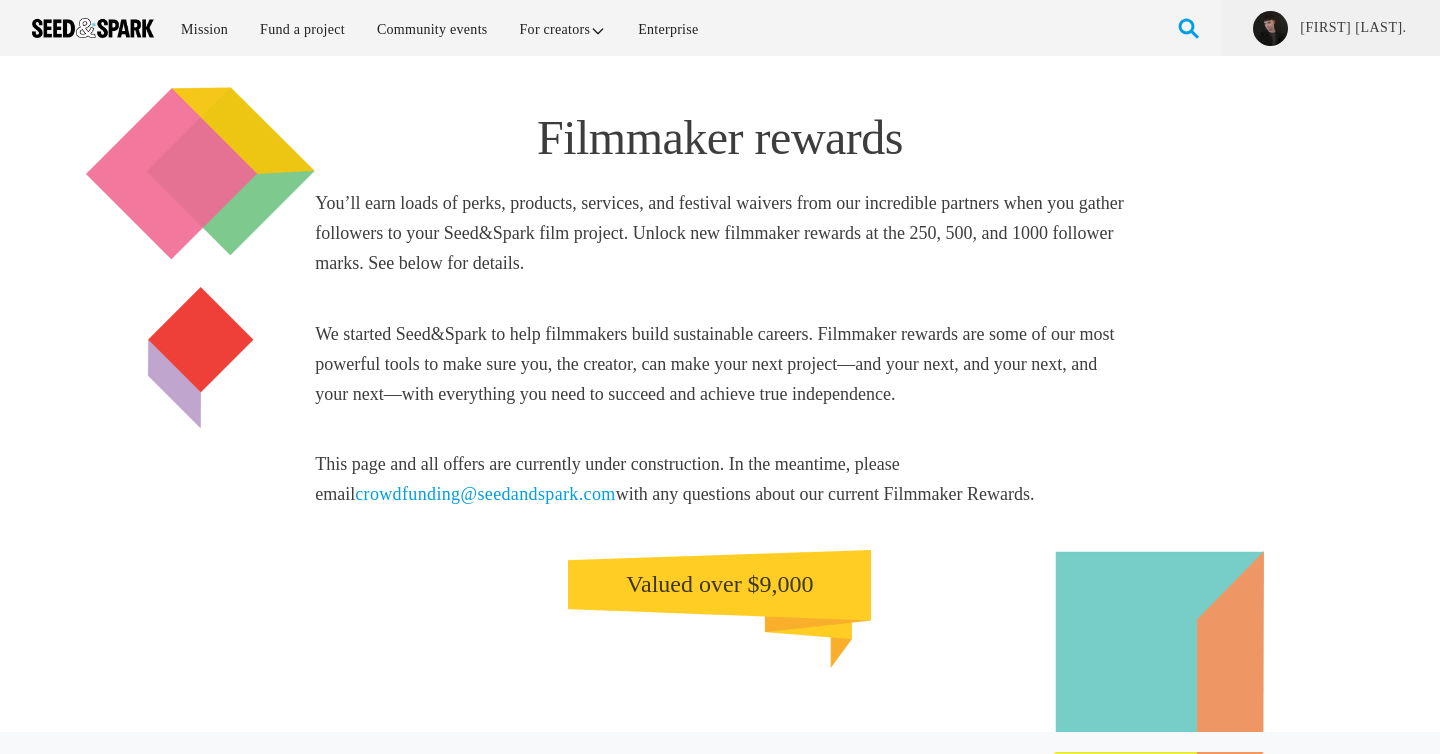 scroll, scrollTop: 752, scrollLeft: 0, axis: vertical 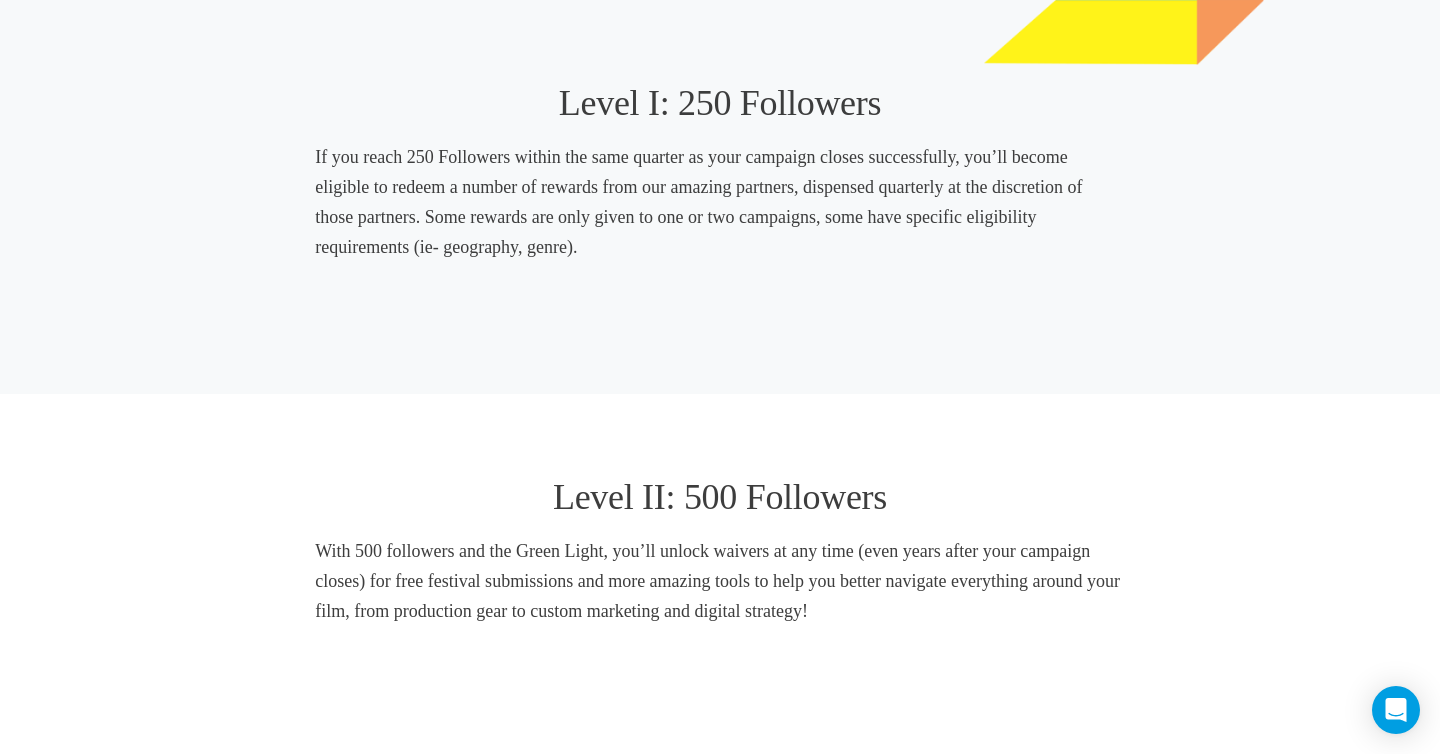 drag, startPoint x: 425, startPoint y: 215, endPoint x: 542, endPoint y: 242, distance: 120.074974 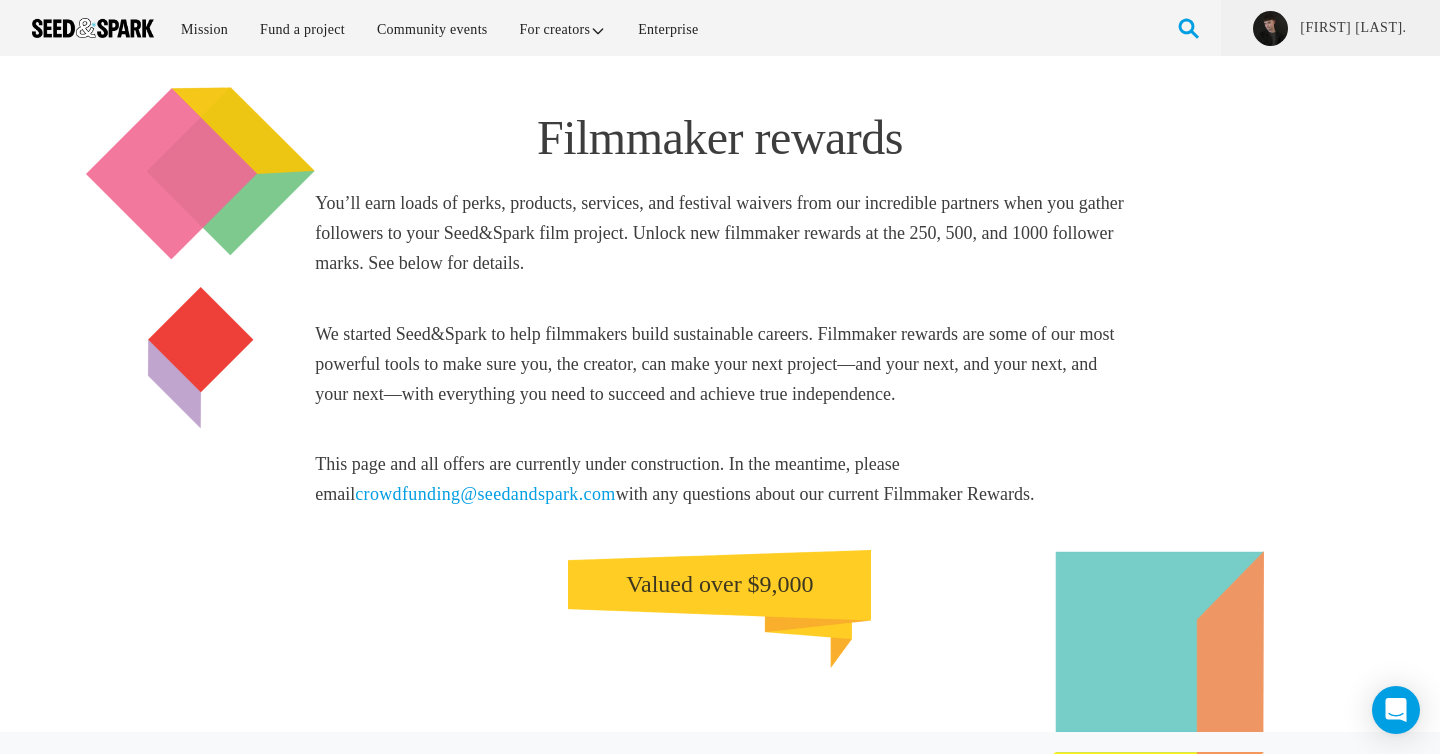 scroll, scrollTop: 62, scrollLeft: 0, axis: vertical 